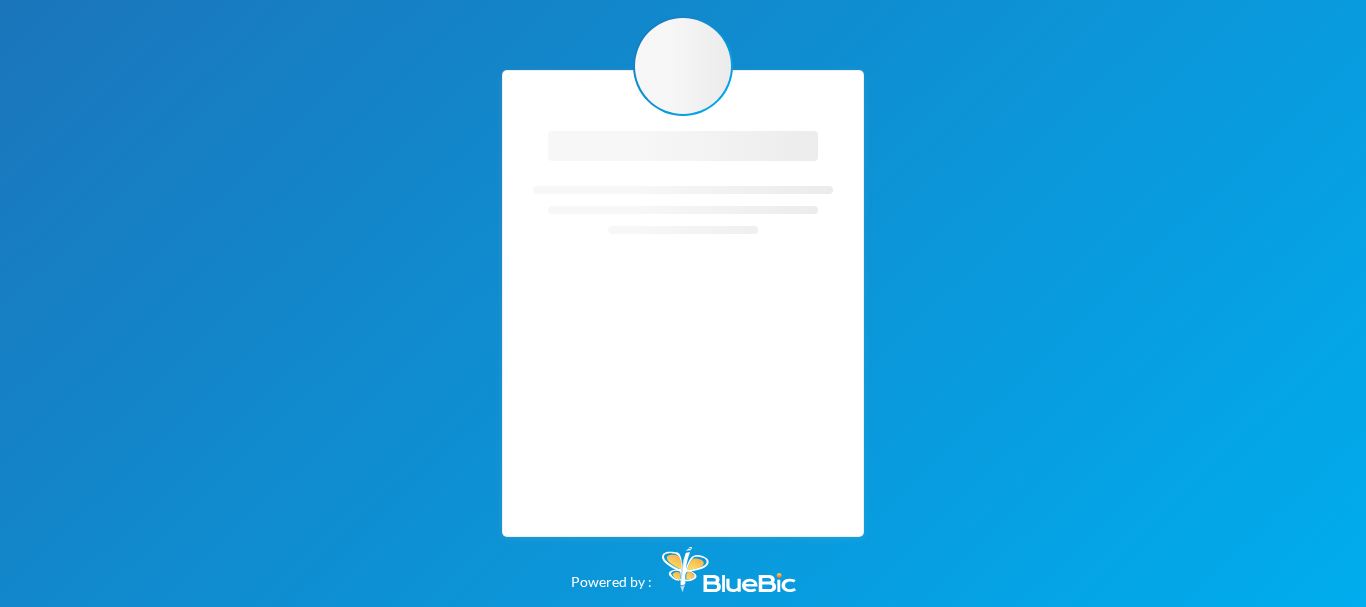 scroll, scrollTop: 0, scrollLeft: 0, axis: both 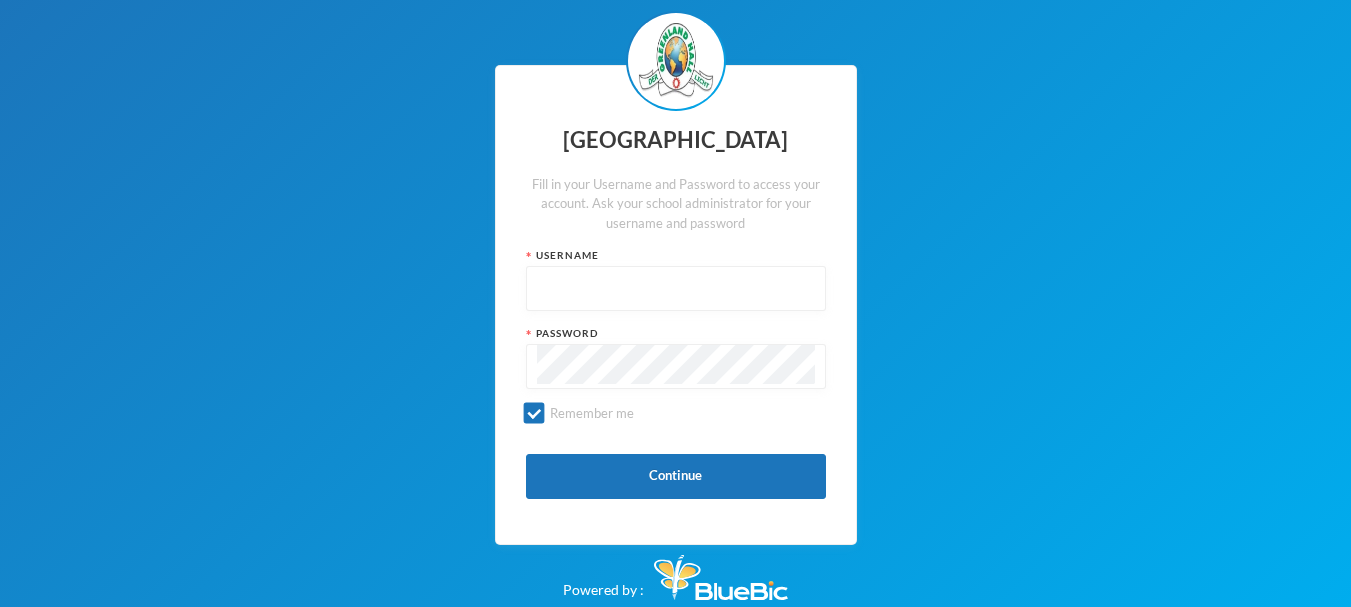 type on "glh25cs20" 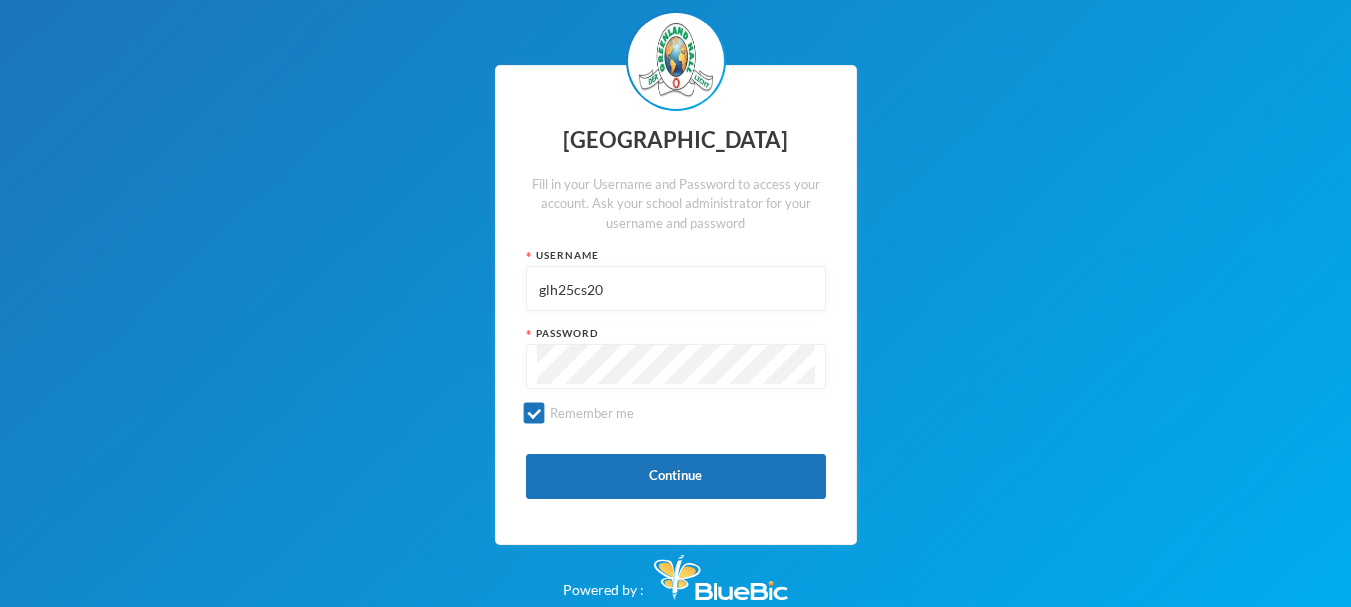 click on "glh25cs20" at bounding box center (676, 289) 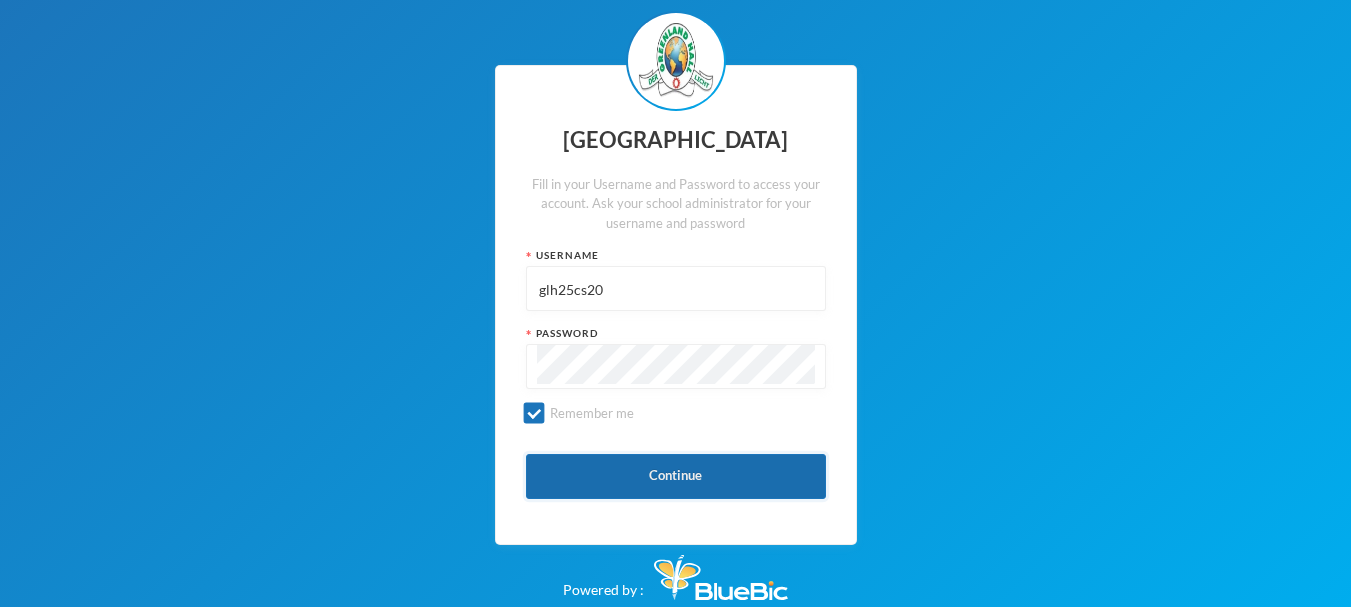 click on "Continue" at bounding box center [676, 476] 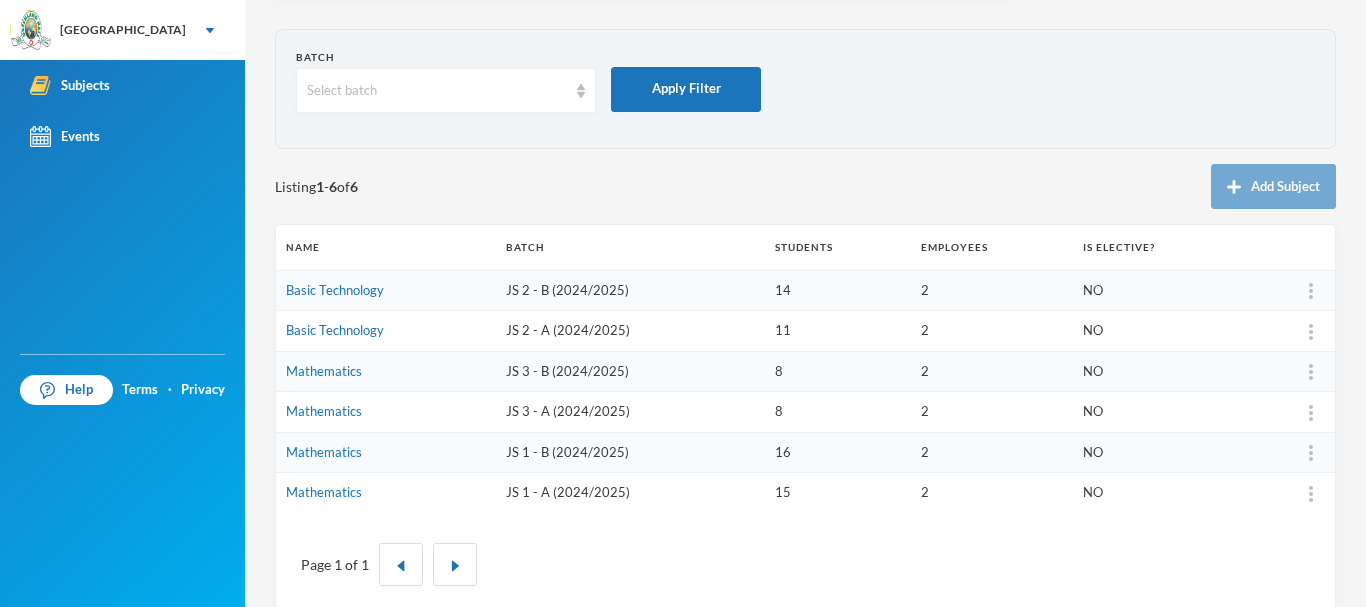 scroll, scrollTop: 96, scrollLeft: 0, axis: vertical 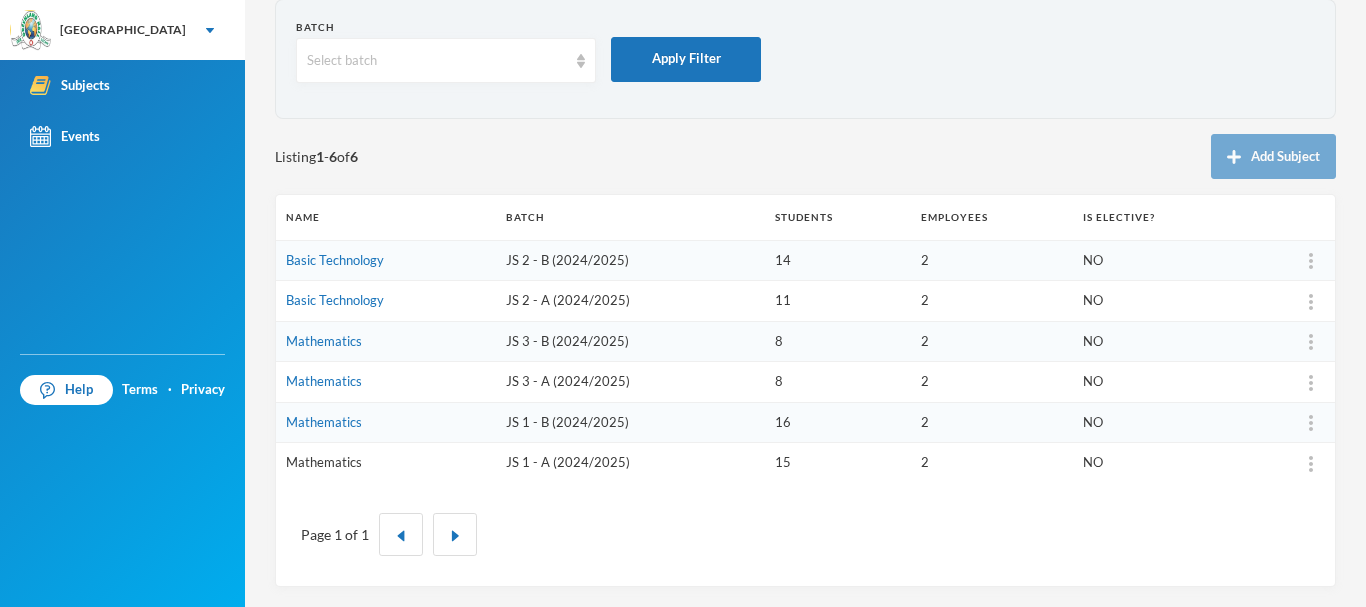 click on "Mathematics" at bounding box center [324, 462] 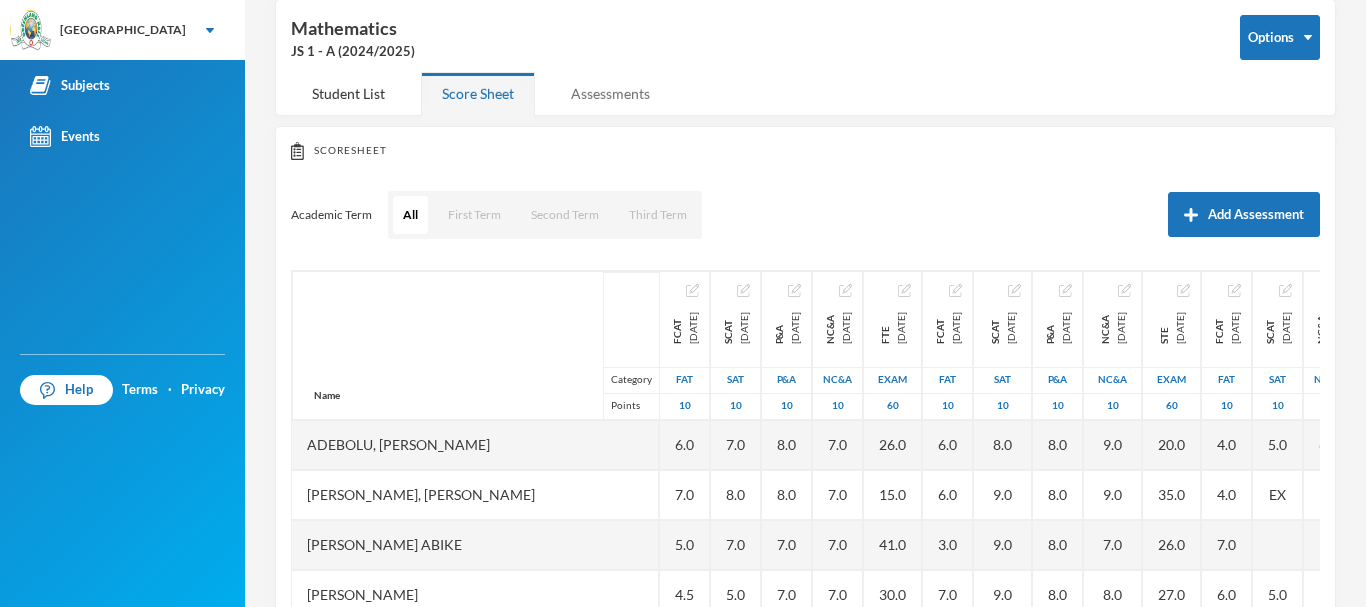 click on "Assessments" at bounding box center (610, 93) 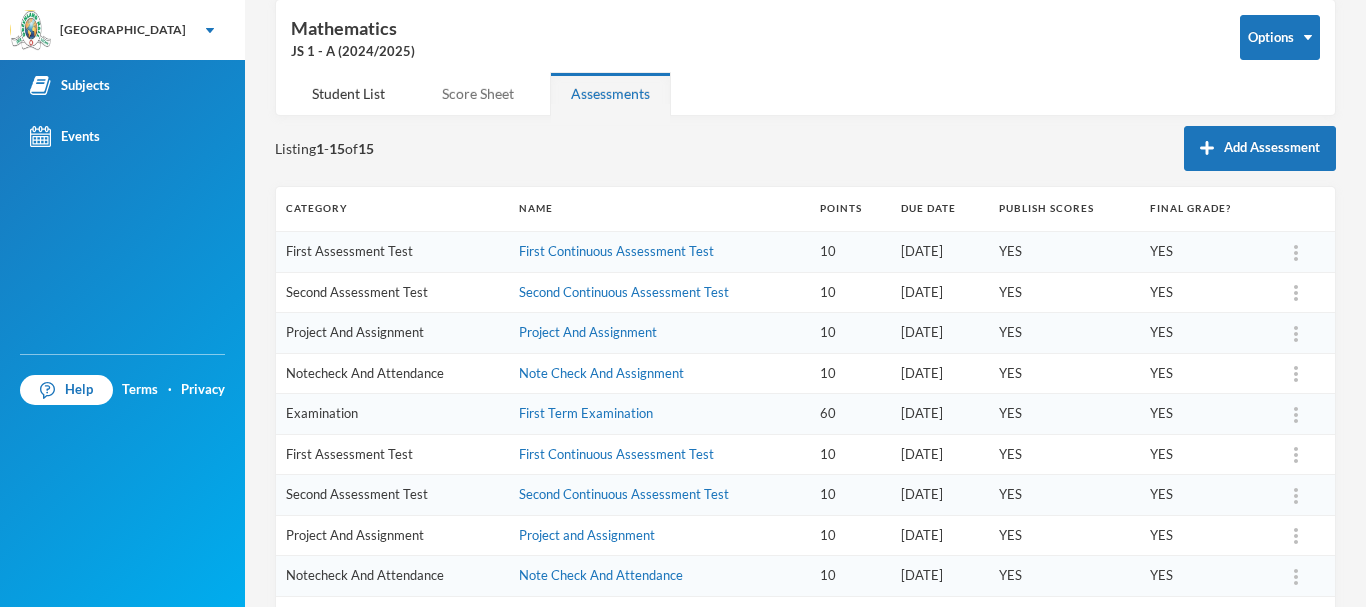 drag, startPoint x: 491, startPoint y: 83, endPoint x: 505, endPoint y: 93, distance: 17.20465 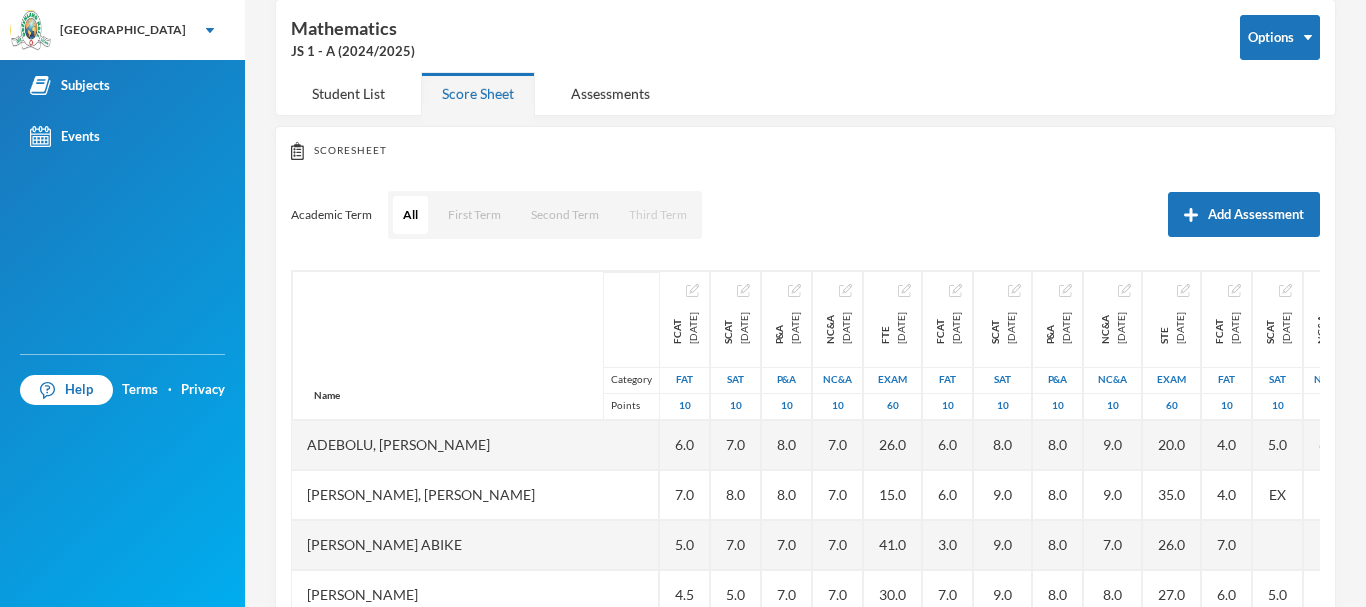 click on "Third Term" at bounding box center [658, 215] 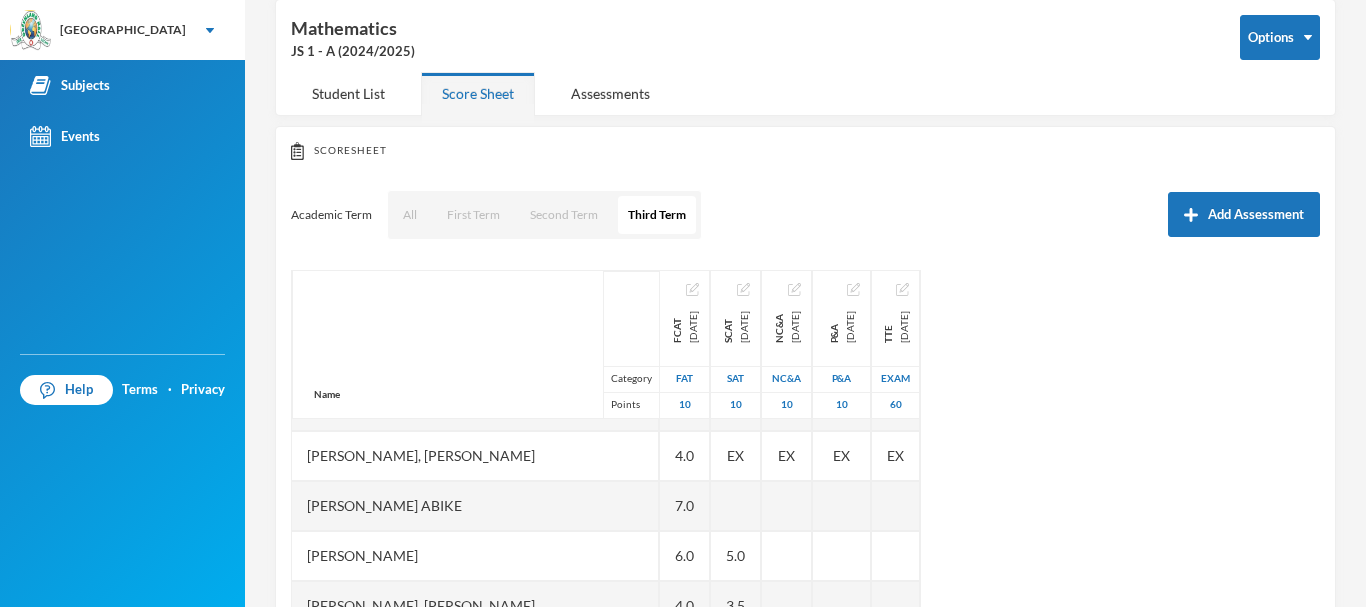 scroll, scrollTop: 0, scrollLeft: 0, axis: both 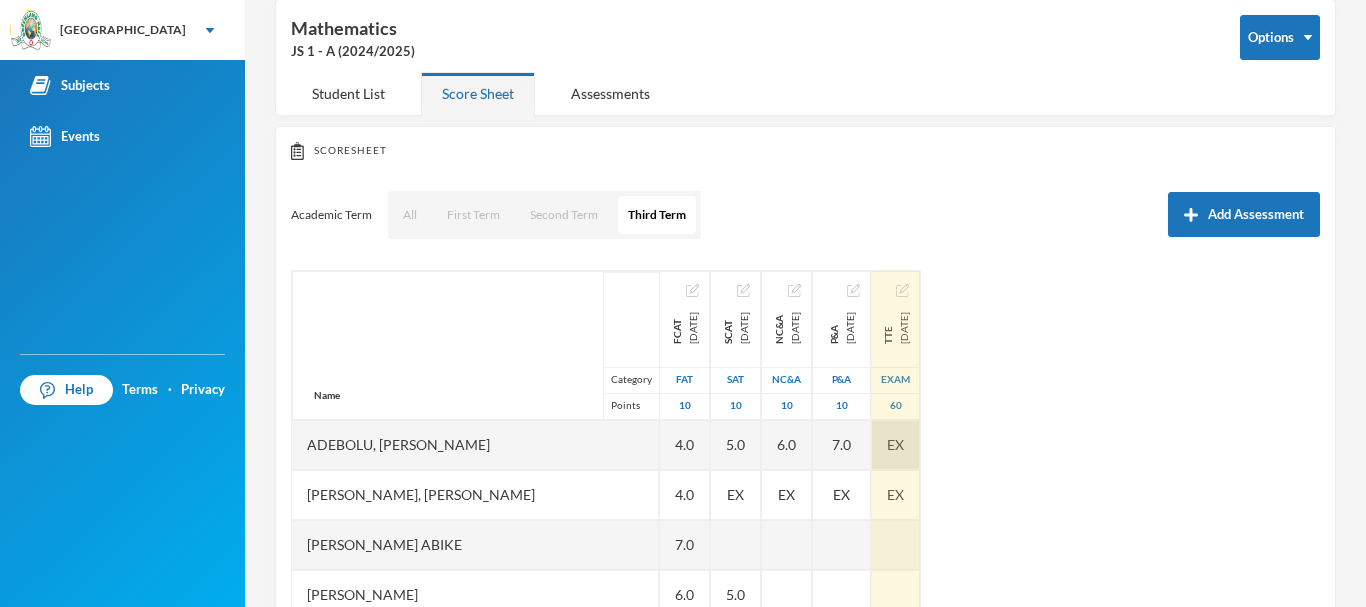 click on "EX" at bounding box center (895, 444) 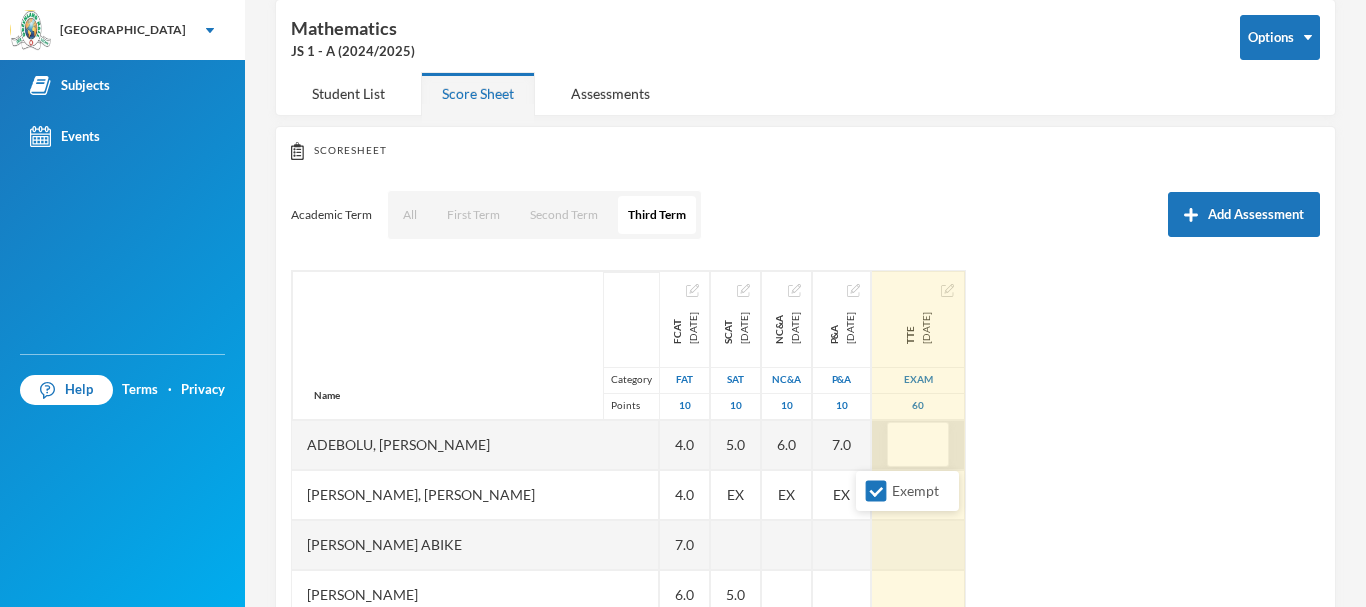 click at bounding box center (918, 445) 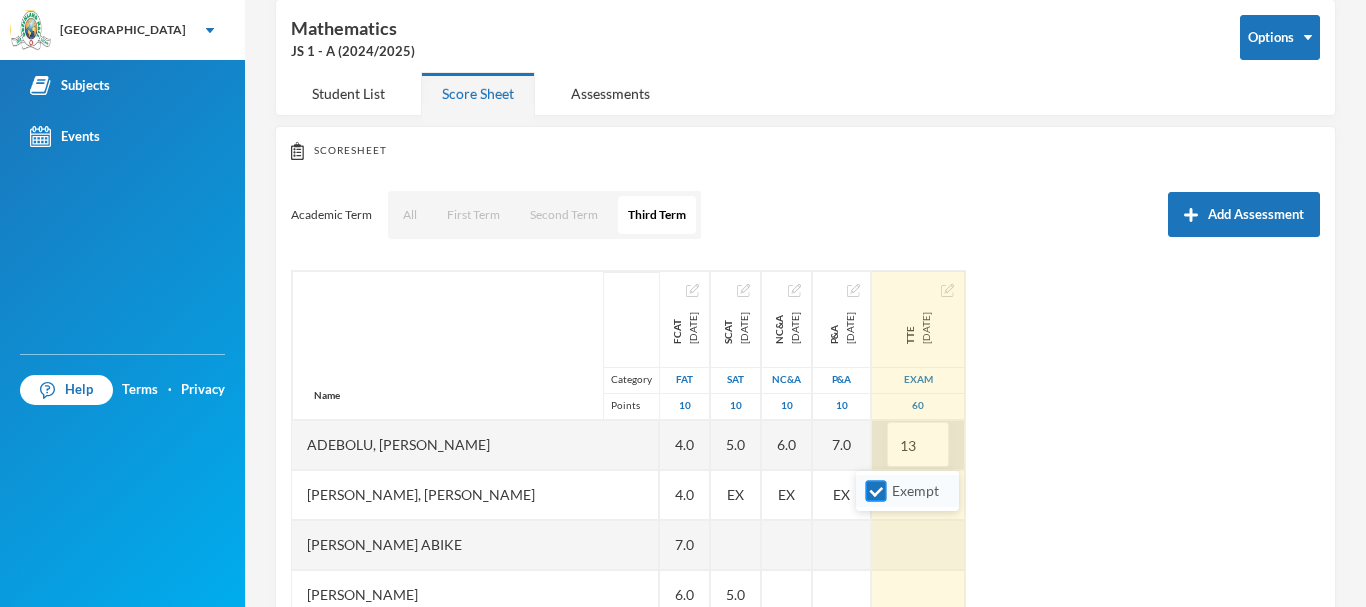 type on "13" 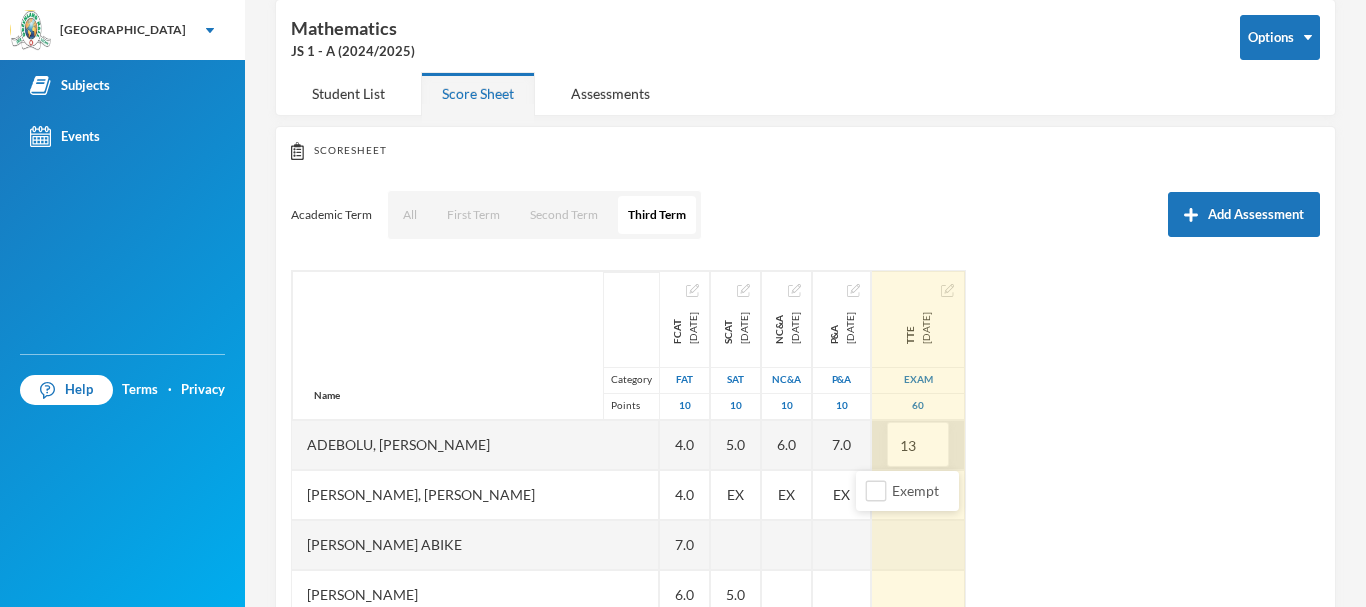 click on "Name   Category Points [PERSON_NAME], [PERSON_NAME] [PERSON_NAME], [PERSON_NAME] [PERSON_NAME] Abike [PERSON_NAME], [PERSON_NAME], [PERSON_NAME] [PERSON_NAME] Jomiloju [PERSON_NAME], [PERSON_NAME], Wisdom [PERSON_NAME], [PERSON_NAME], [PERSON_NAME], [PERSON_NAME], [PERSON_NAME] [PERSON_NAME], [PERSON_NAME], [PERSON_NAME], [PERSON_NAME], Oluwaferanmi Grace FCAT [DATE] FAT 10 4.0 4.0 7.0 6.0 4.0 6.0 5.0 6.0 4.0 7.0 8.0 4.0 6.0 7.0 5.0 SCAT [DATE] 10 5.0 EX 5.0 3.5 3.0 5.5 4.0 6.0 8.0 4.5 7.0 8.0 7.5 NC&A [DATE] NC&A 10 6.0 EX EX 9.0 P&A [DATE] P&A 10 7.0 EX EX 10.0 TTE [DATE] Exam 60 13 EX EX" at bounding box center [805, 520] 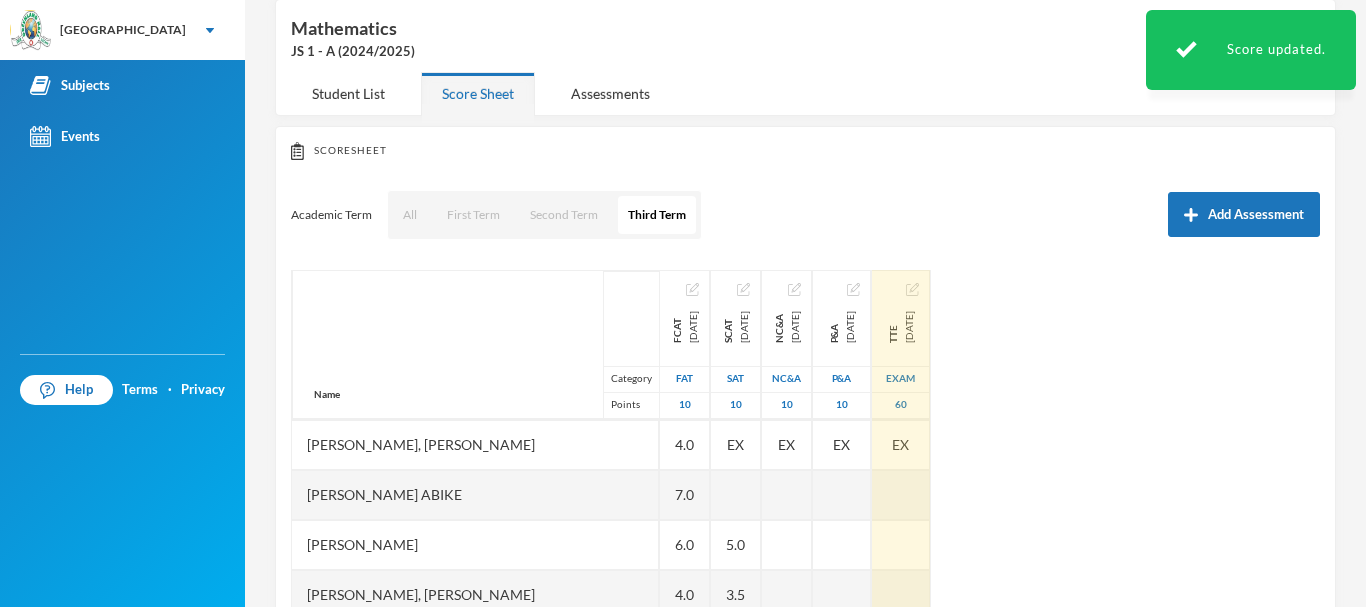 scroll, scrollTop: 0, scrollLeft: 0, axis: both 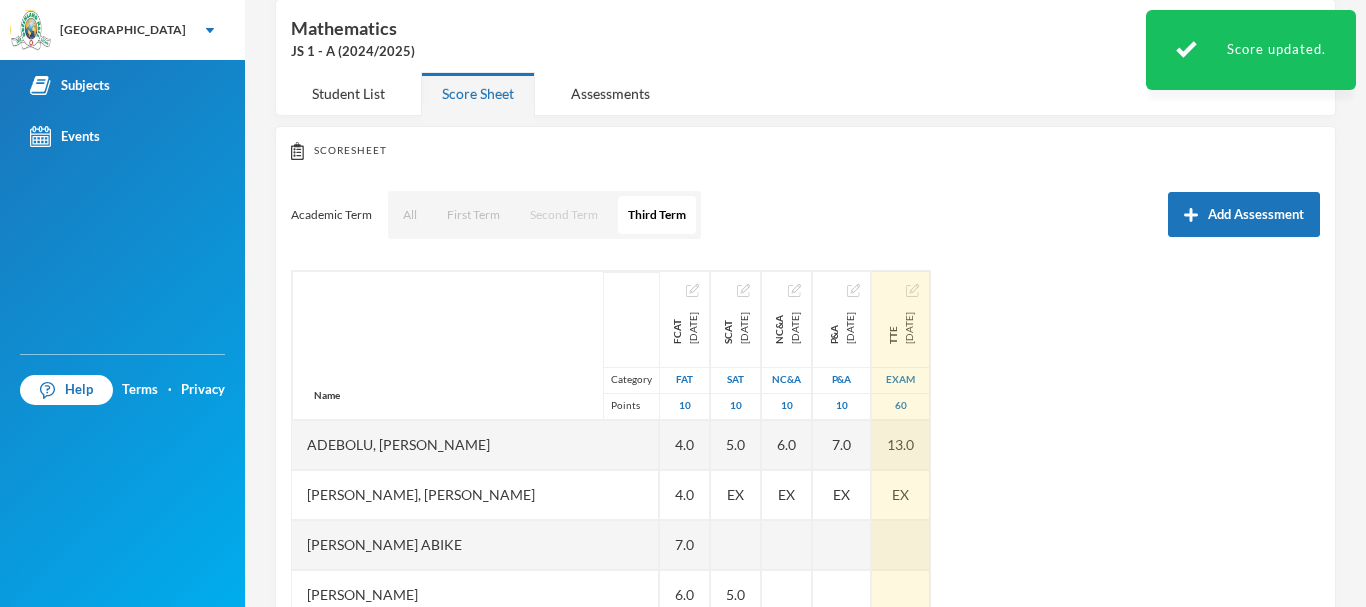 click on "Second Term" at bounding box center (564, 215) 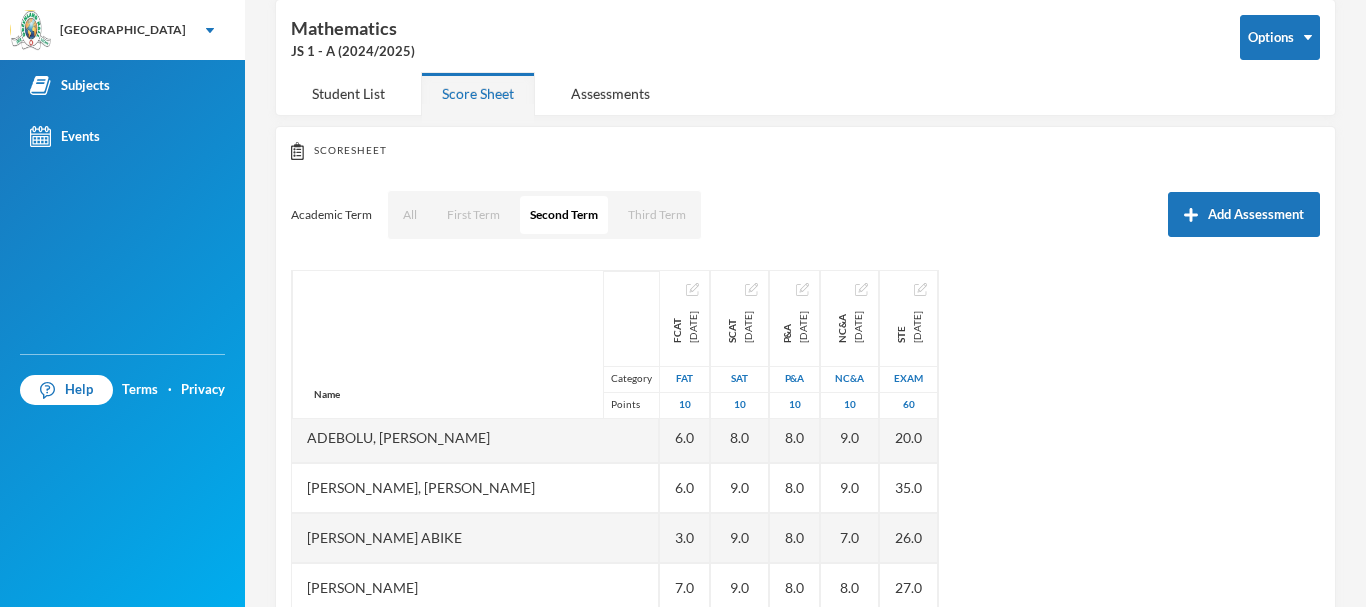 scroll, scrollTop: 0, scrollLeft: 0, axis: both 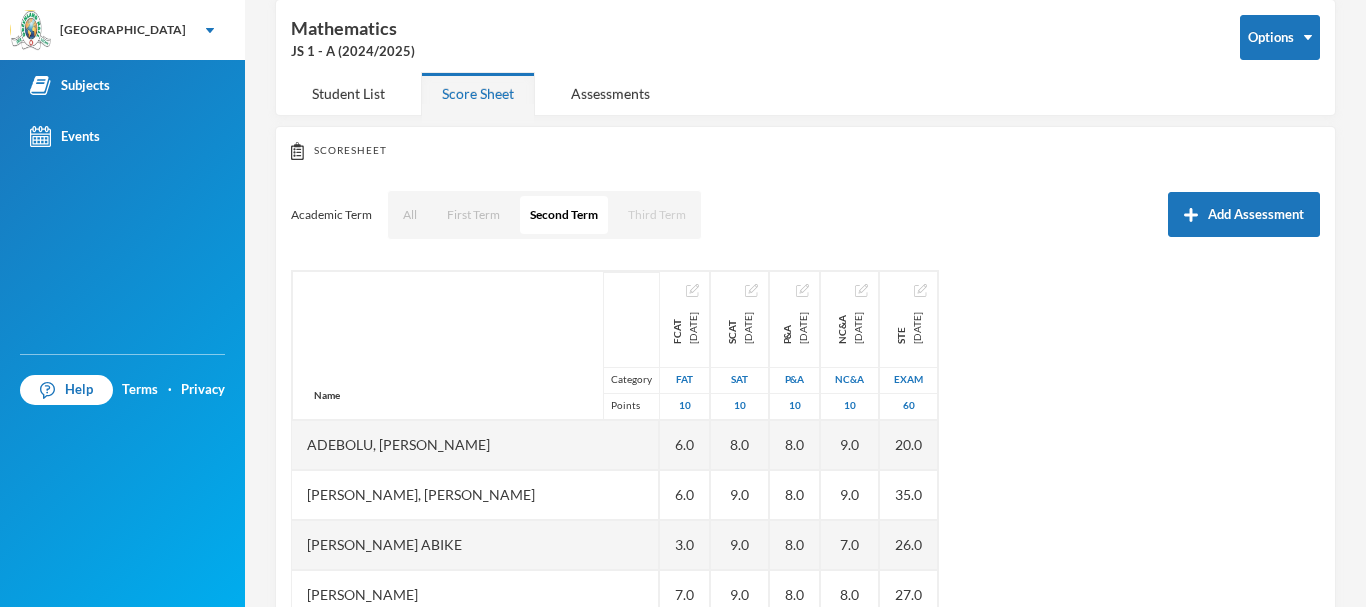 click on "Third Term" at bounding box center (657, 215) 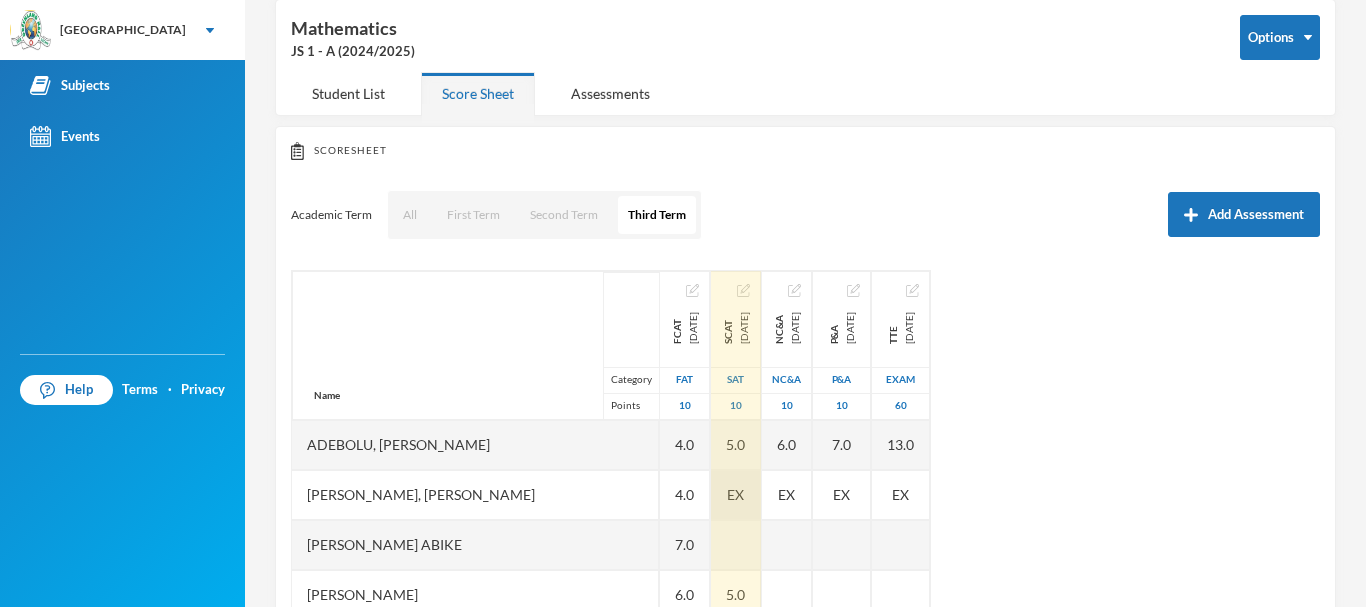click on "EX" at bounding box center (735, 494) 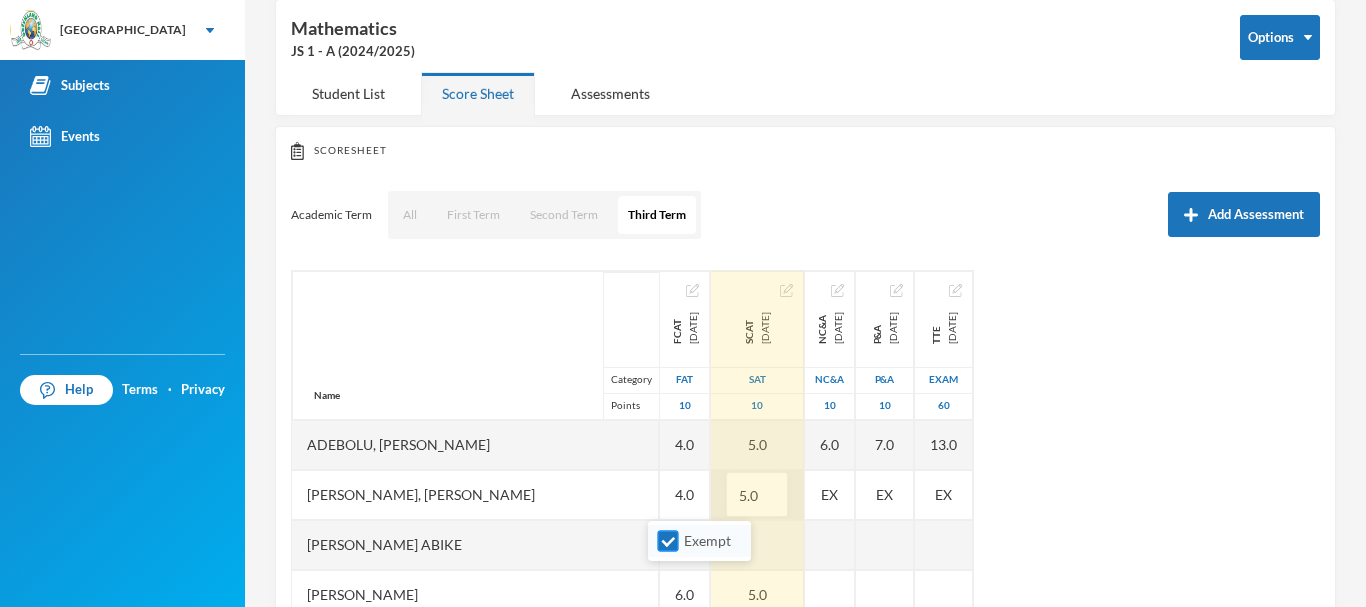click on "Exempt" at bounding box center [707, 540] 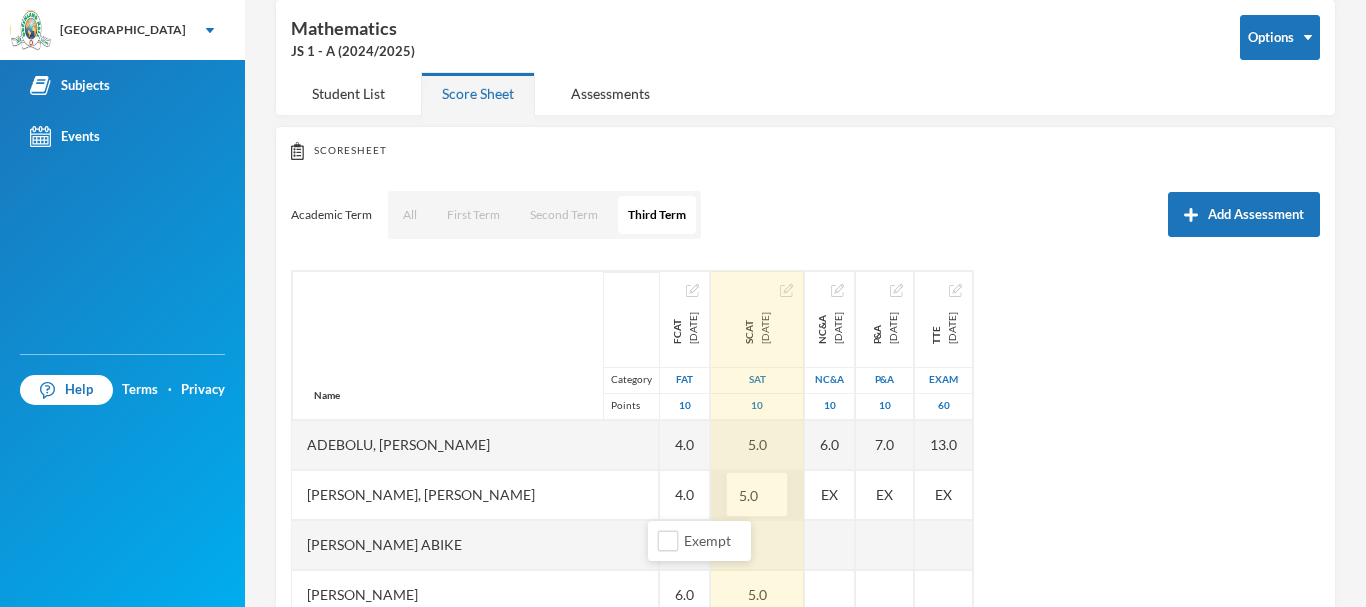 click on "Name   Category Points [PERSON_NAME], [PERSON_NAME] [PERSON_NAME], [PERSON_NAME] [PERSON_NAME] Abike [PERSON_NAME], [PERSON_NAME], [PERSON_NAME] [PERSON_NAME] Jomiloju [PERSON_NAME], [PERSON_NAME], Wisdom [PERSON_NAME], [PERSON_NAME], [PERSON_NAME], [PERSON_NAME], [PERSON_NAME] [PERSON_NAME], [PERSON_NAME], [PERSON_NAME], [PERSON_NAME], Oluwaferanmi Grace FCAT [DATE] FAT 10 4.0 4.0 7.0 6.0 4.0 6.0 5.0 6.0 4.0 7.0 8.0 4.0 6.0 7.0 5.0 SCAT [DATE] 10 5.0 5.0 5.0 3.5 3.0 5.5 4.0 6.0 8.0 4.5 7.0 8.0 7.5 NC&A [DATE] NC&A 10 6.0 EX EX 9.0 P&A [DATE] P&A 10 7.0 EX EX 10.0 TTE [DATE] Exam 60 13.0 EX EX" at bounding box center [805, 520] 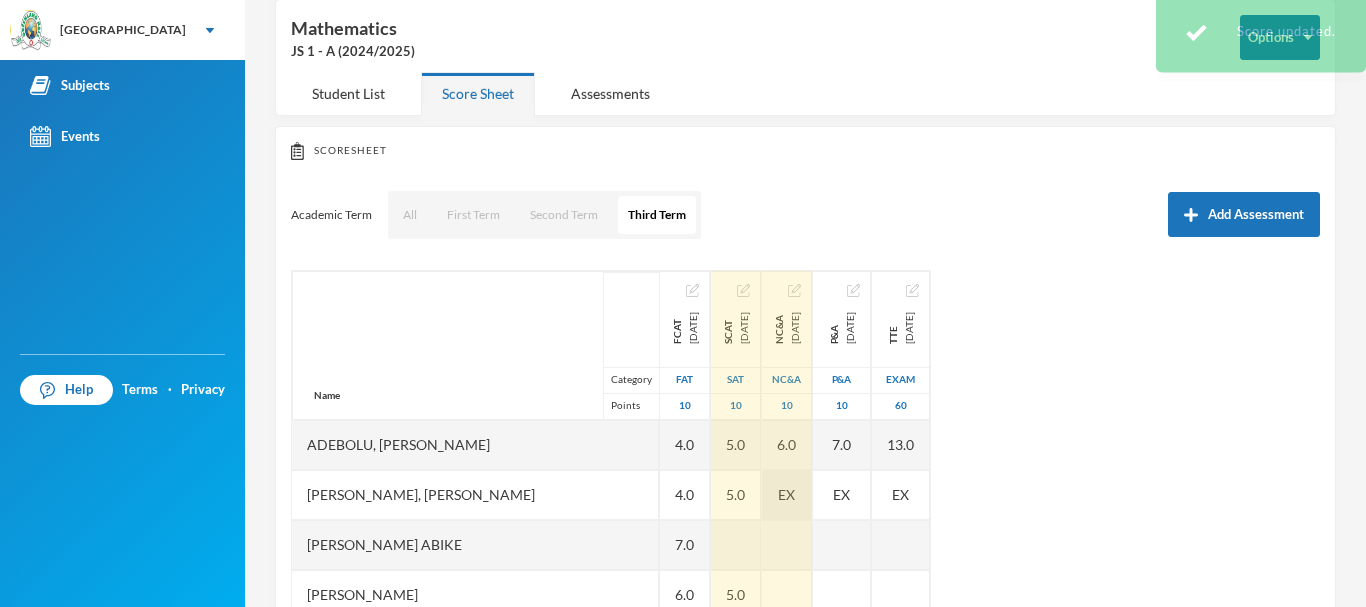 click on "EX" at bounding box center (787, 495) 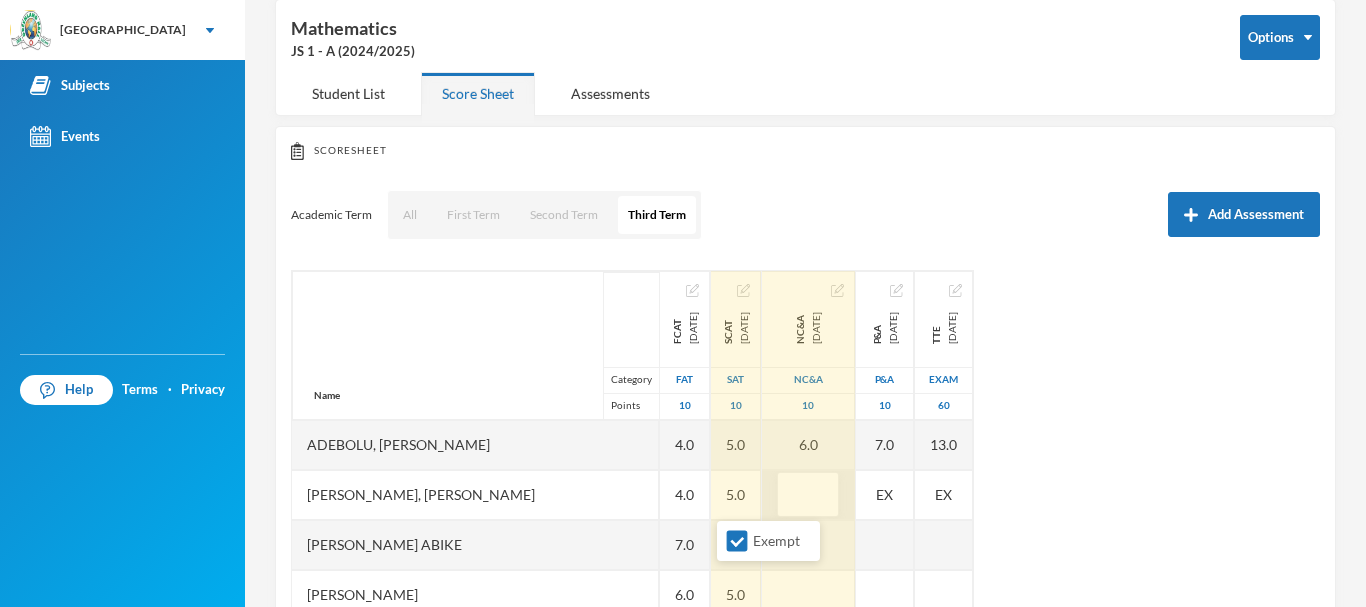 click at bounding box center [808, 495] 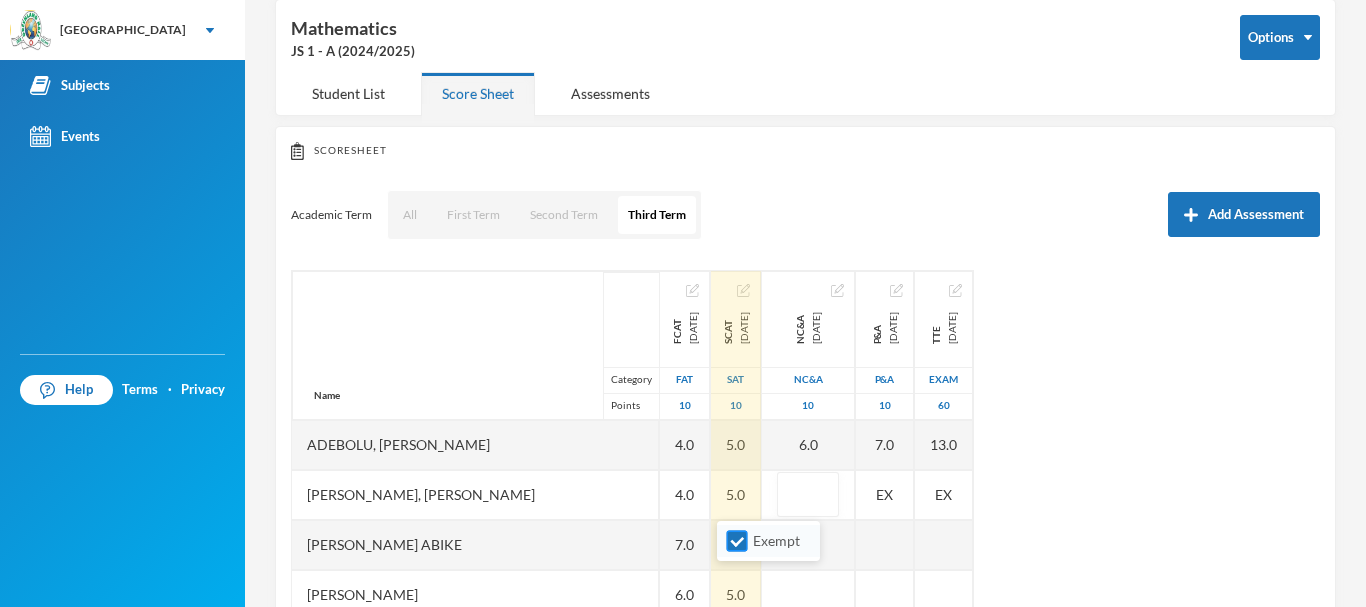 click on "Exempt" at bounding box center (776, 540) 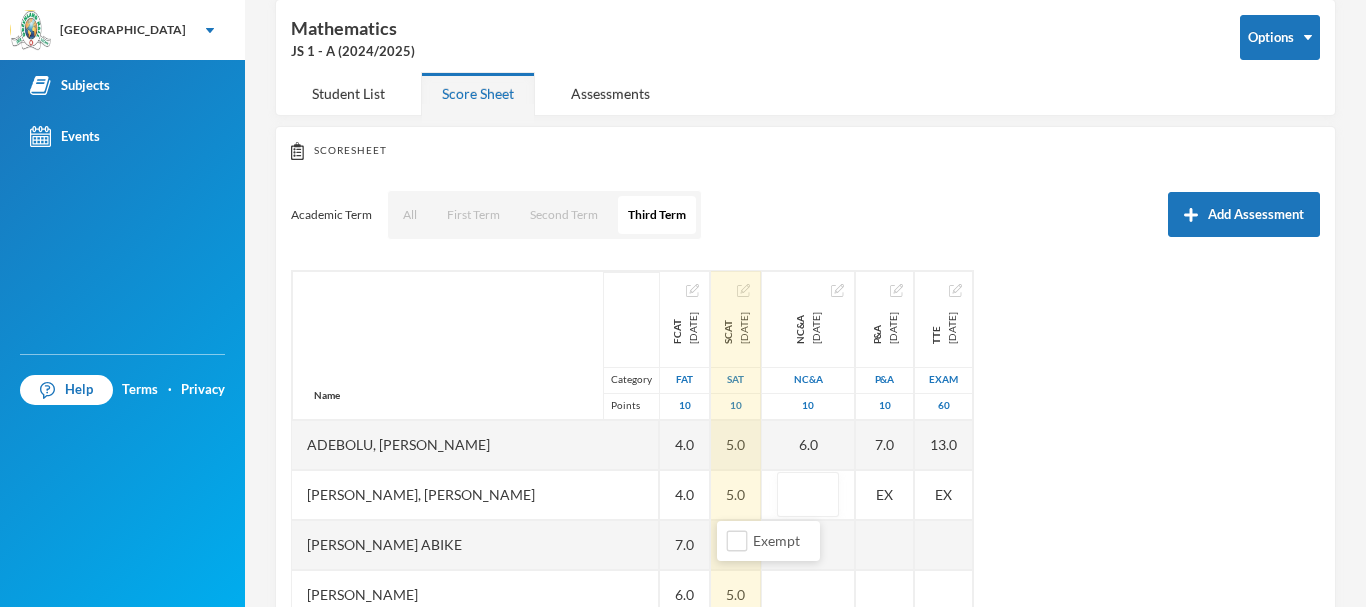 click on "Name   Category Points [PERSON_NAME], [PERSON_NAME] [PERSON_NAME], [PERSON_NAME] [PERSON_NAME] Abike [PERSON_NAME], [PERSON_NAME], [PERSON_NAME] [PERSON_NAME] Jomiloju [PERSON_NAME], [PERSON_NAME], Wisdom [PERSON_NAME], [PERSON_NAME], [PERSON_NAME], [PERSON_NAME], [PERSON_NAME] [PERSON_NAME], [PERSON_NAME], [PERSON_NAME], [PERSON_NAME], Oluwaferanmi Grace FCAT [DATE] FAT 10 4.0 4.0 7.0 6.0 4.0 6.0 5.0 6.0 4.0 7.0 8.0 4.0 6.0 7.0 5.0 SCAT [DATE] 10 5.0 5.0 5.0 3.5 3.0 5.5 4.0 6.0 8.0 4.5 7.0 8.0 7.5 NC&A [DATE] NC&A 10 6.0 EX 9.0 P&A [DATE] P&A 10 7.0 EX EX 10.0 TTE [DATE] Exam 60 13.0 EX EX" at bounding box center [805, 520] 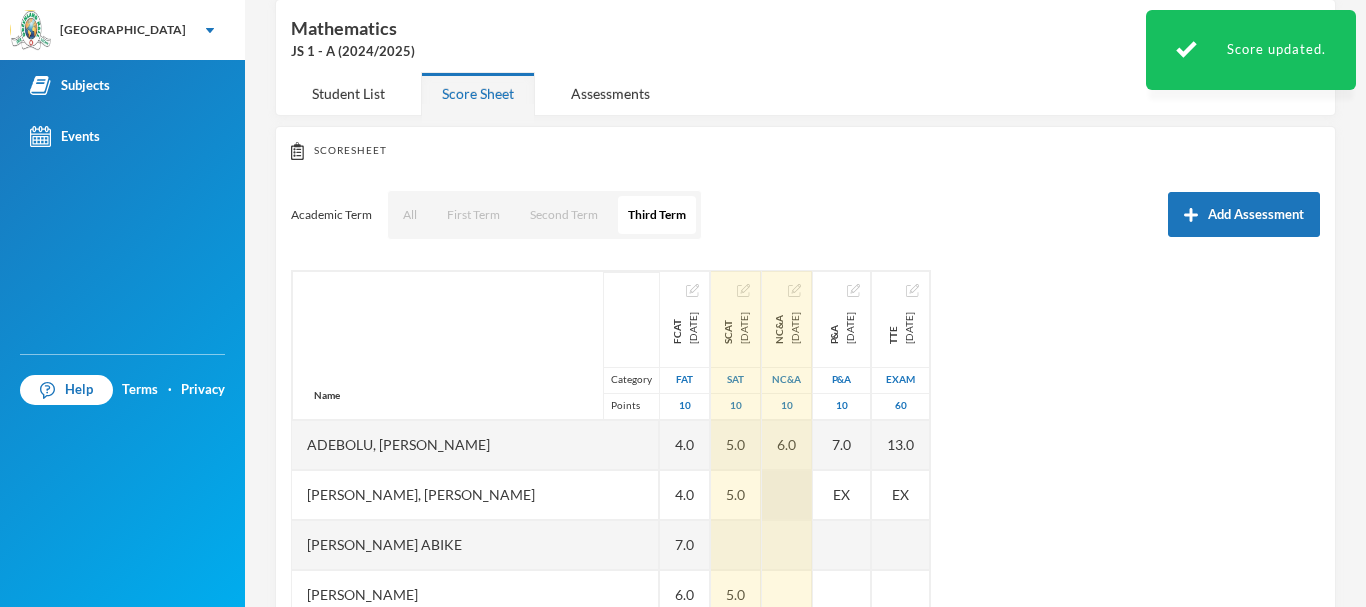 click at bounding box center [787, 495] 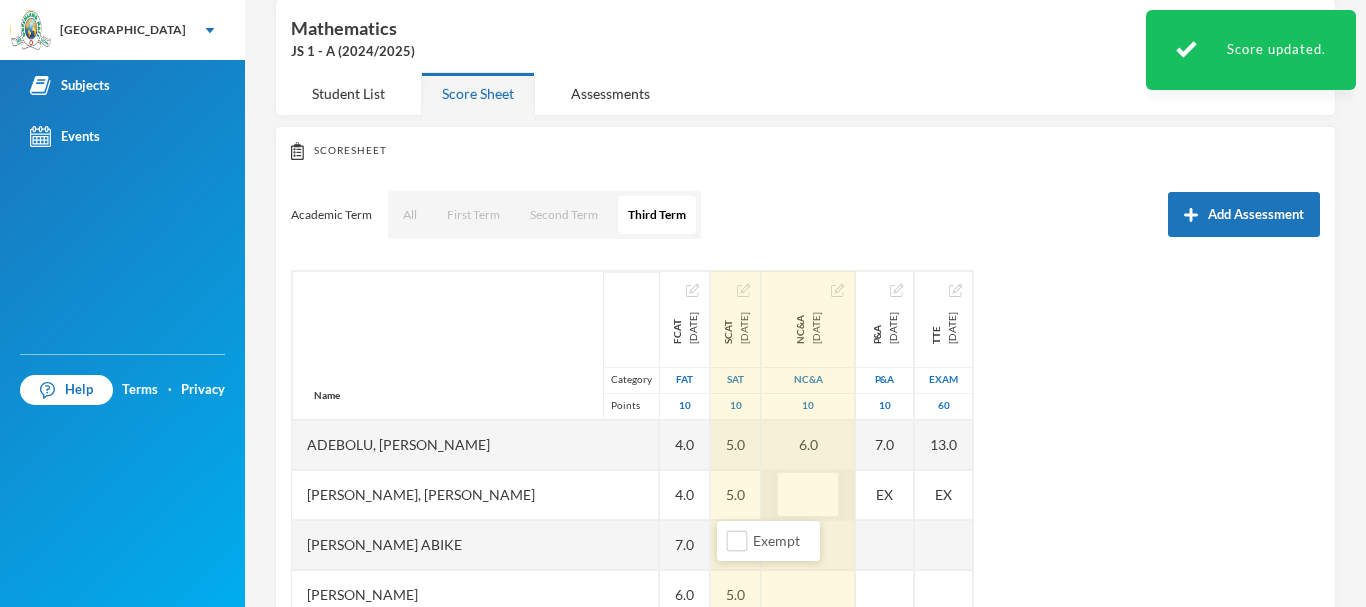 type on "8" 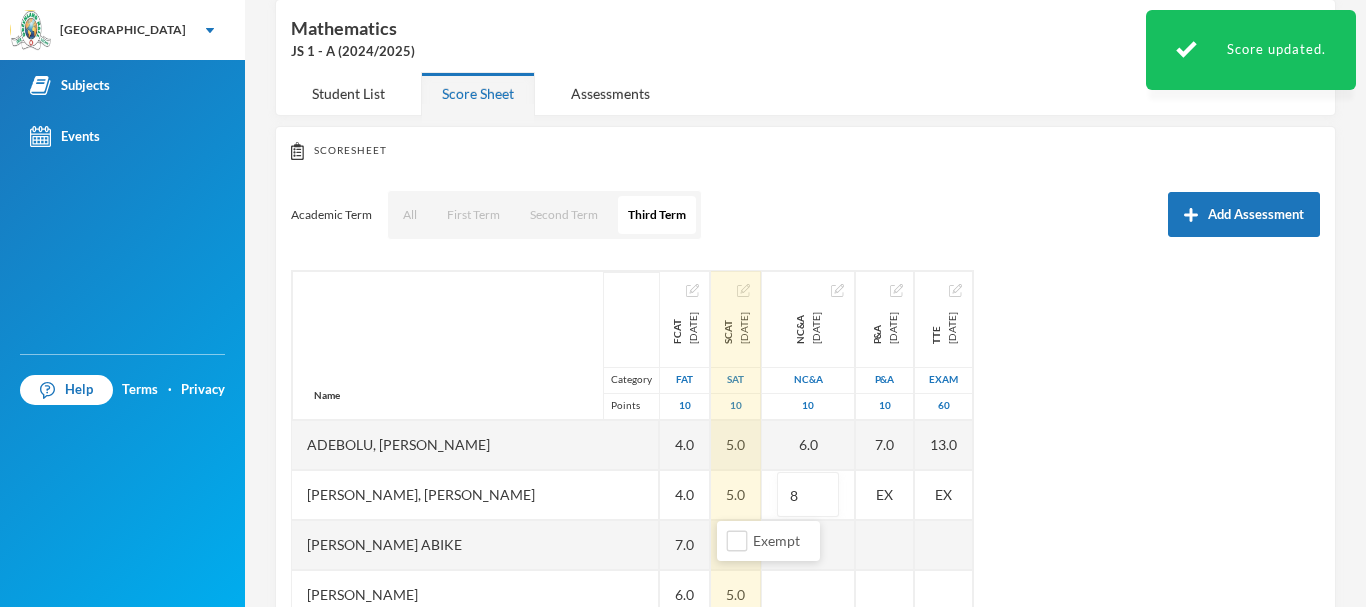 click on "Lawal Olanrewaju [EMAIL_ADDRESS][PERSON_NAME][DOMAIN_NAME] Options Mathematics JS 1 - A (2024/2025) Student List Score Sheet Assessments  Scoresheet Academic Term All First Term Second Term Third Term Add Assessment Name   Category Points [PERSON_NAME], [PERSON_NAME] [PERSON_NAME], [PERSON_NAME] [PERSON_NAME] Abike [PERSON_NAME], [PERSON_NAME], [PERSON_NAME] [PERSON_NAME] Jomiloju [PERSON_NAME], [PERSON_NAME], Wisdom [PERSON_NAME], [PERSON_NAME], [PERSON_NAME], [PERSON_NAME], [PERSON_NAME] [PERSON_NAME], [PERSON_NAME], [PERSON_NAME], [PERSON_NAME], Oluwaferanmi Grace FCAT [DATE] FAT 10 4.0 4.0 7.0 6.0 4.0 6.0 5.0 6.0 4.0 7.0 8.0 4.0 6.0 7.0 5.0 SCAT [DATE] 10 5.0 5.0 5.0 3.5 3.0 5.5 4.0 6.0 8.0 4.5 7.0 8.0 7.5 NC&A [DATE] NC&A 10 6.0 8 EX 9.0 P&A [DATE] P&A 10 7.0 EX EX 10.0 TTE [DATE] Exam 60 13.0 EX EX" at bounding box center [805, 303] 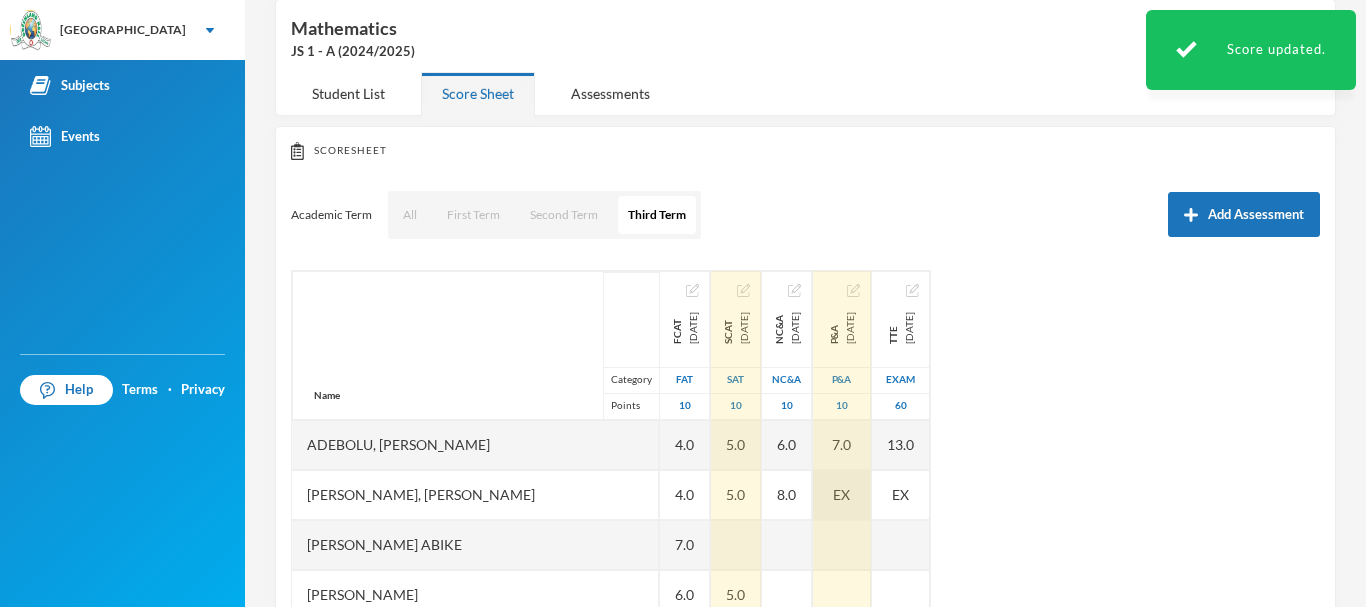click on "EX" at bounding box center [841, 494] 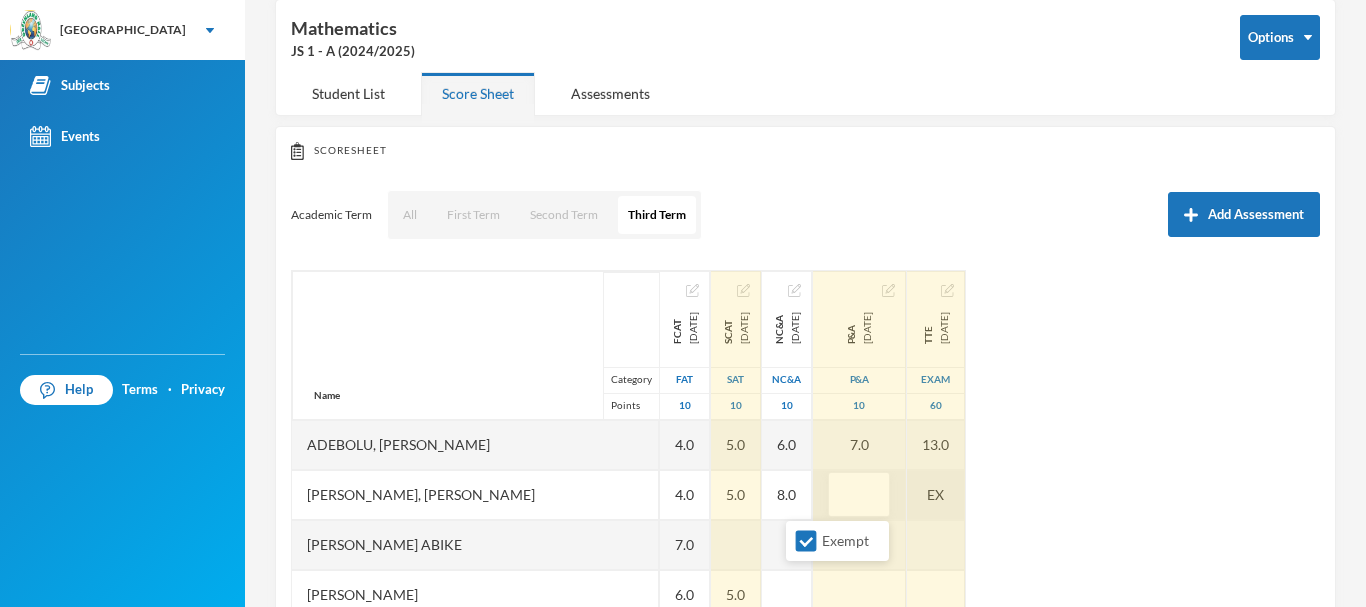 type on "7" 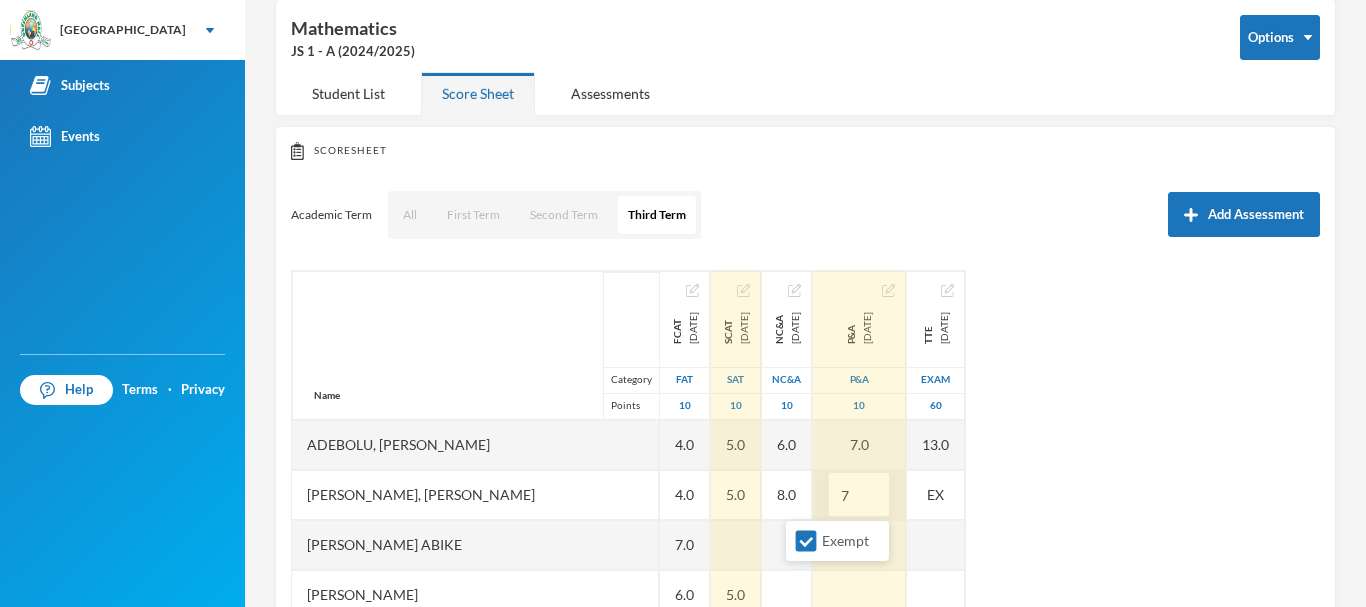 click on "Name   Category Points [PERSON_NAME], [PERSON_NAME] [PERSON_NAME], [PERSON_NAME] [PERSON_NAME] Abike [PERSON_NAME], [PERSON_NAME], [PERSON_NAME] [PERSON_NAME] Jomiloju [PERSON_NAME], [PERSON_NAME], Wisdom [PERSON_NAME], [PERSON_NAME], [PERSON_NAME], [PERSON_NAME], [PERSON_NAME] [PERSON_NAME], [PERSON_NAME], [PERSON_NAME], [PERSON_NAME], Oluwaferanmi Grace FCAT [DATE] FAT 10 4.0 4.0 7.0 6.0 4.0 6.0 5.0 6.0 4.0 7.0 8.0 4.0 6.0 7.0 5.0 SCAT [DATE] 10 5.0 5.0 5.0 3.5 3.0 5.5 4.0 6.0 8.0 4.5 7.0 8.0 7.5 NC&A [DATE] NC&A 10 6.0 8.0 EX 9.0 P&A [DATE] P&A 10 7.0 7 EX 10.0 TTE [DATE] Exam 60 13.0 EX EX" at bounding box center (805, 520) 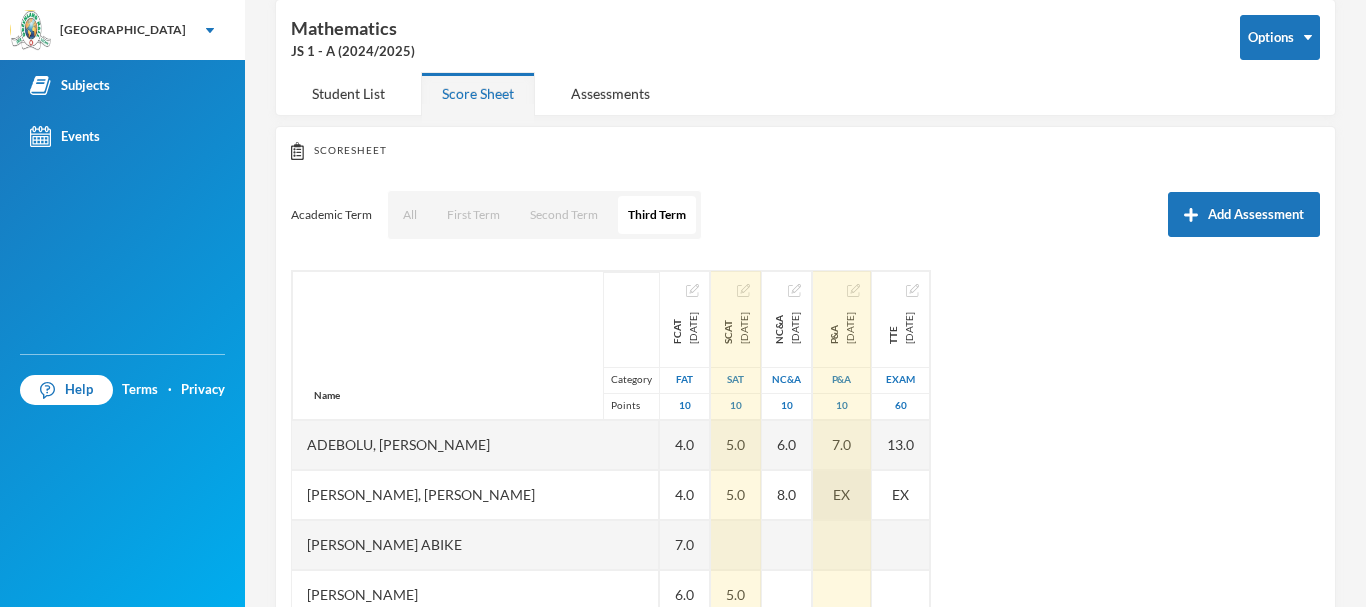 click on "EX" at bounding box center (841, 494) 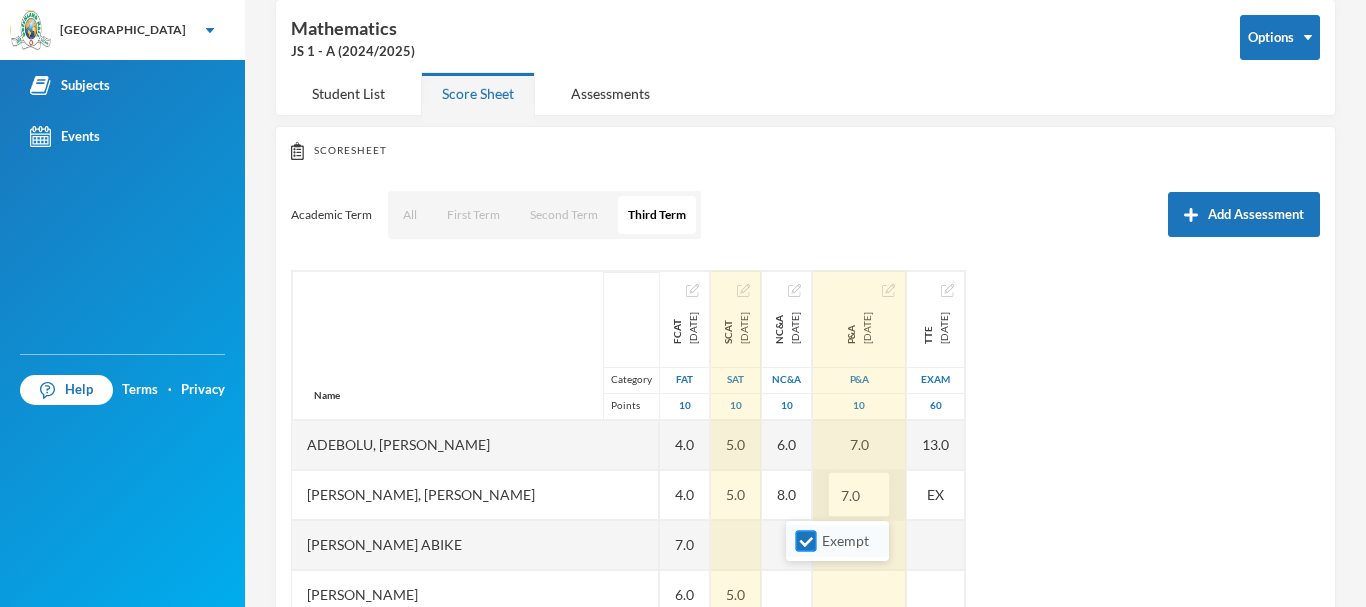 click on "Exempt" at bounding box center [845, 540] 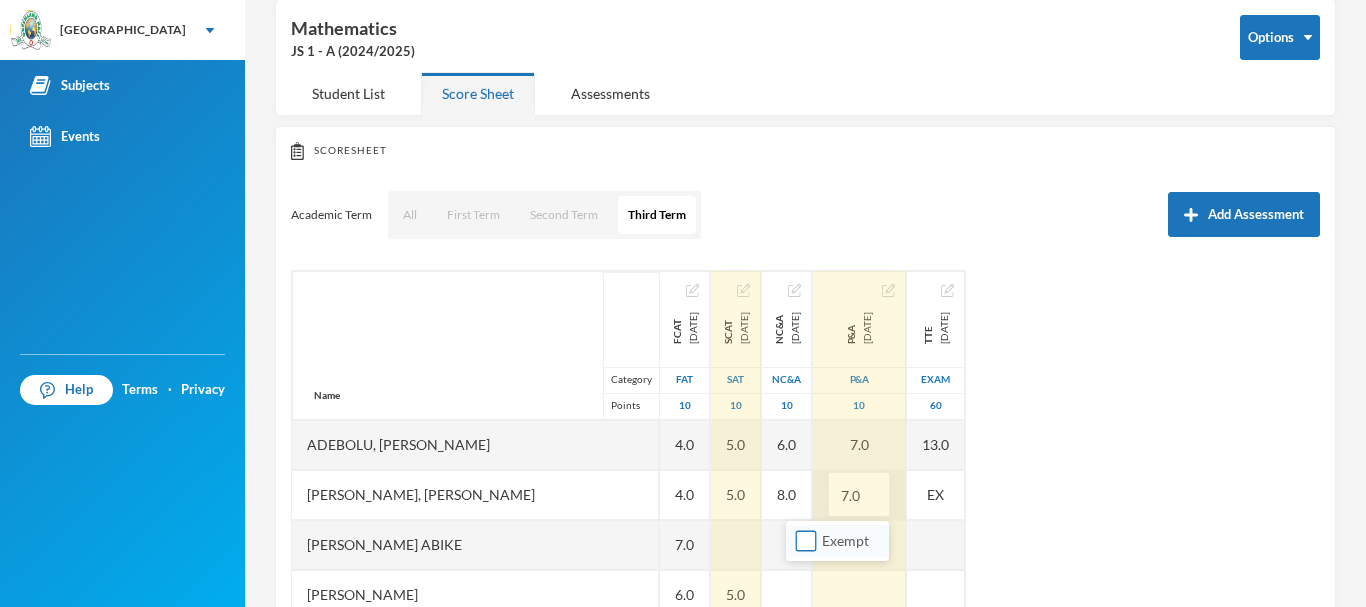 click on "Exempt" at bounding box center [845, 540] 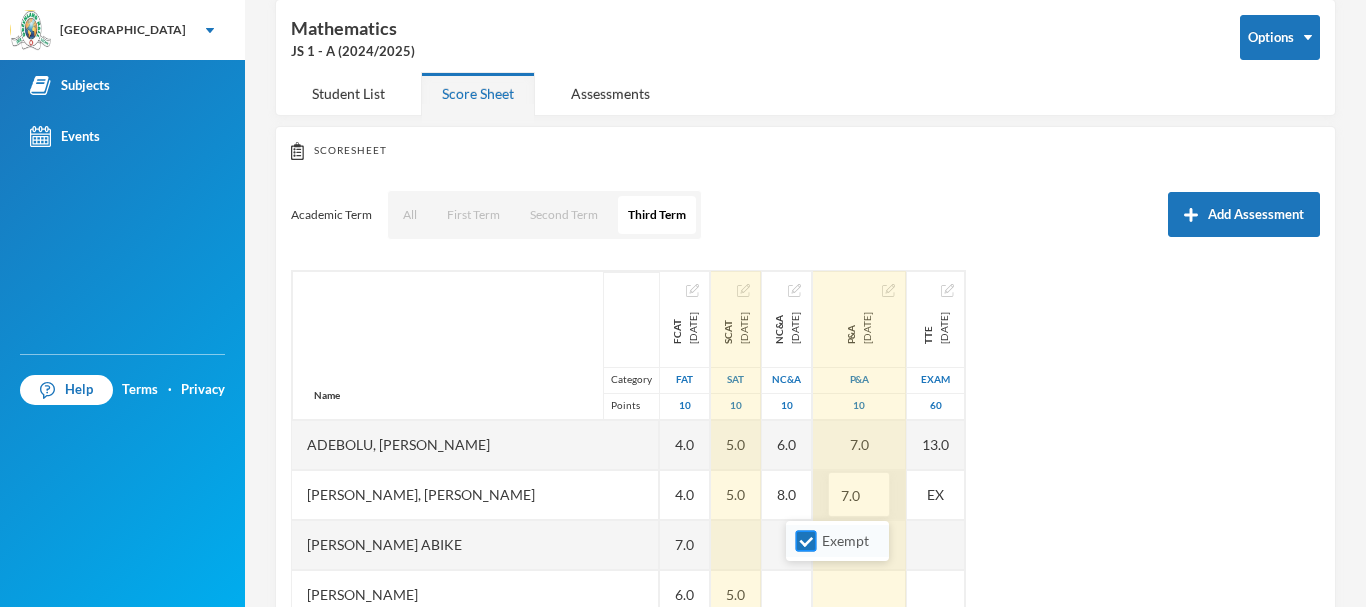 click on "Exempt" at bounding box center (845, 540) 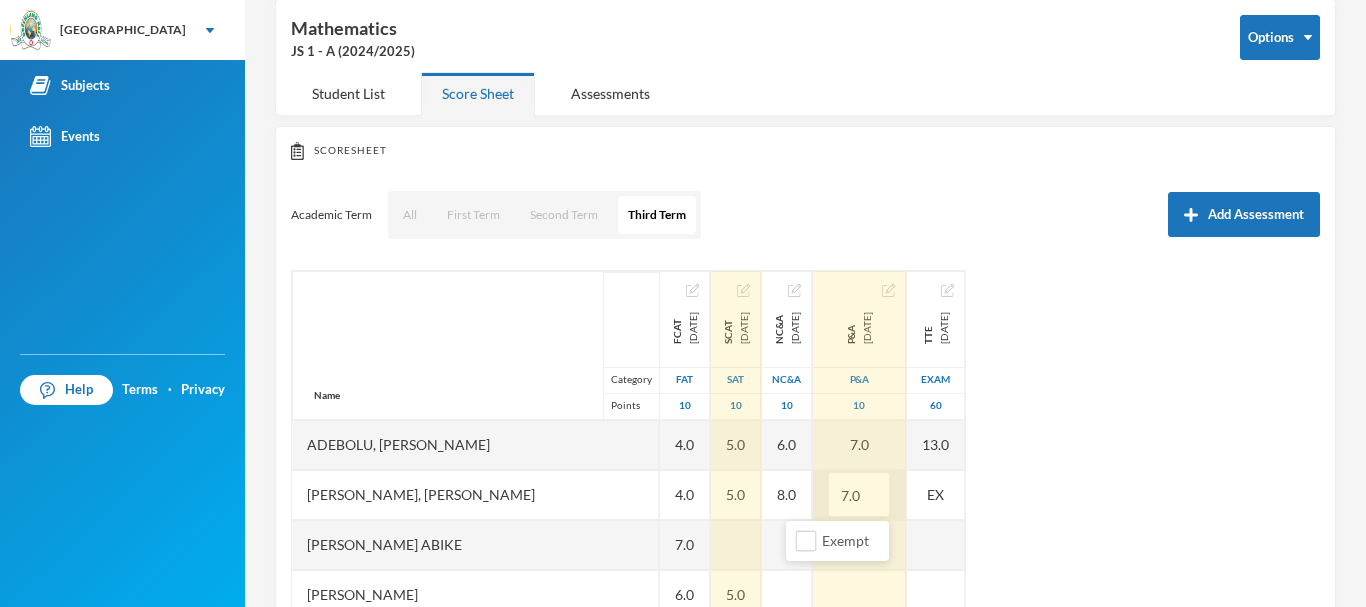click on "Name   Category Points [PERSON_NAME], [PERSON_NAME] [PERSON_NAME], [PERSON_NAME] [PERSON_NAME] Abike [PERSON_NAME], [PERSON_NAME], [PERSON_NAME] [PERSON_NAME] Jomiloju [PERSON_NAME], [PERSON_NAME], Wisdom [PERSON_NAME], [PERSON_NAME], [PERSON_NAME], [PERSON_NAME], [PERSON_NAME] [PERSON_NAME], [PERSON_NAME], [PERSON_NAME], [PERSON_NAME], Oluwaferanmi Grace FCAT [DATE] FAT 10 4.0 4.0 7.0 6.0 4.0 6.0 5.0 6.0 4.0 7.0 8.0 4.0 6.0 7.0 5.0 SCAT [DATE] 10 5.0 5.0 5.0 3.5 3.0 5.5 4.0 6.0 8.0 4.5 7.0 8.0 7.5 NC&A [DATE] NC&A 10 6.0 8.0 EX 9.0 P&A [DATE] P&A 10 7.0 7.0 EX 10.0 TTE [DATE] Exam 60 13.0 EX EX" at bounding box center [805, 520] 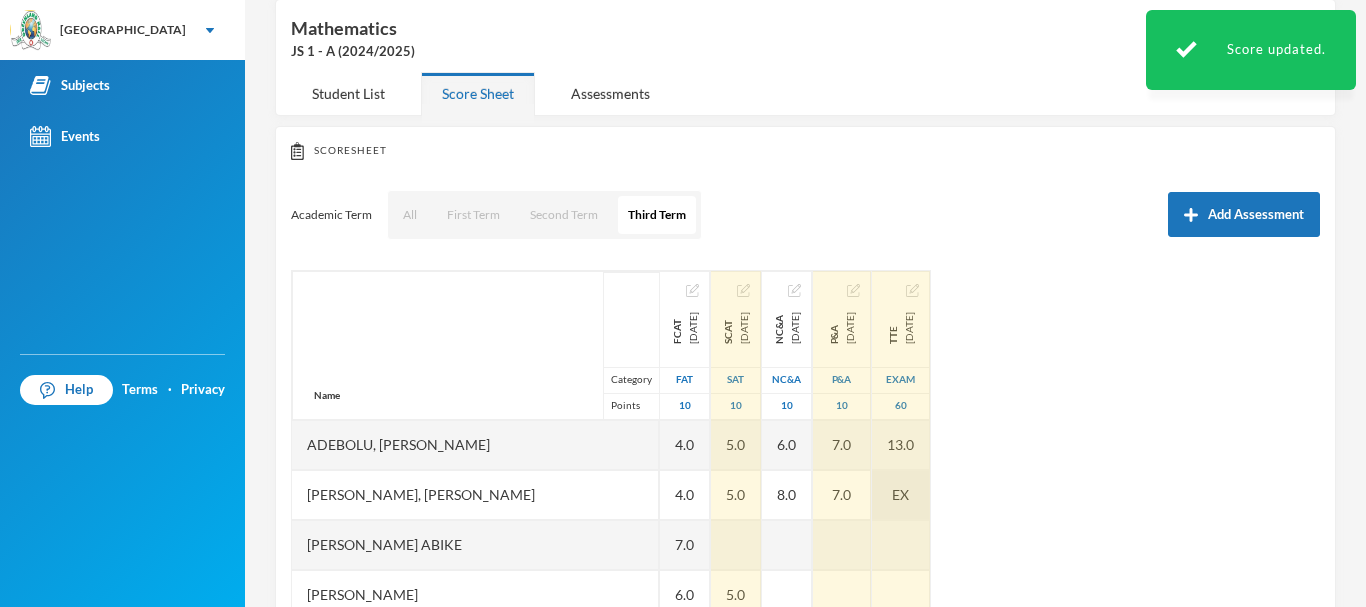 click on "EX" at bounding box center (900, 494) 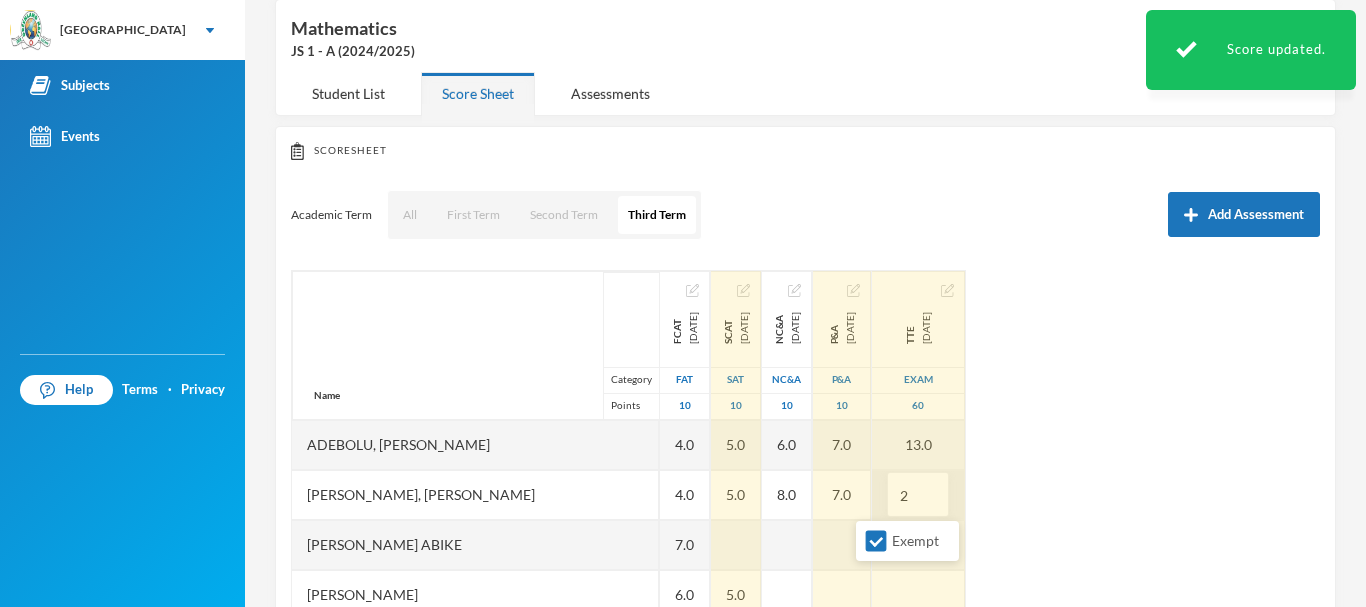 type on "23" 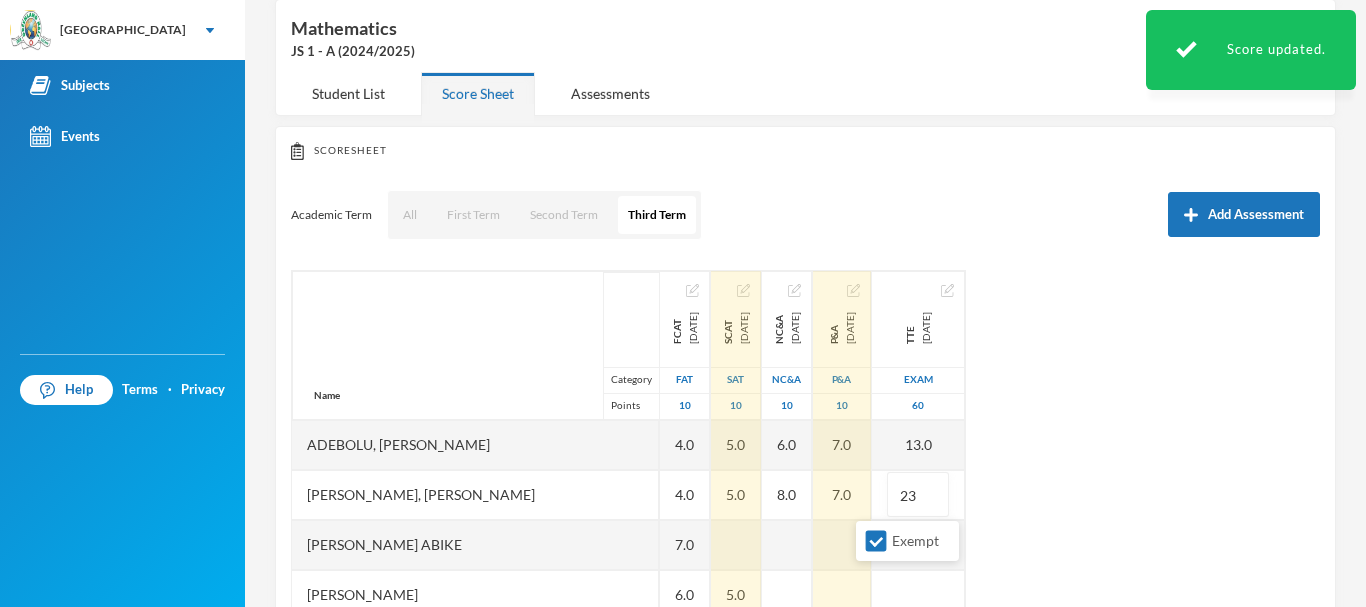 click on "Name   Category Points [PERSON_NAME], [PERSON_NAME] [PERSON_NAME], [PERSON_NAME] [PERSON_NAME] Abike [PERSON_NAME], [PERSON_NAME], [PERSON_NAME] [PERSON_NAME] Jomiloju [PERSON_NAME], [PERSON_NAME], Wisdom [PERSON_NAME], [PERSON_NAME], [PERSON_NAME], [PERSON_NAME], [PERSON_NAME] [PERSON_NAME], [PERSON_NAME], [PERSON_NAME], [PERSON_NAME], Oluwaferanmi Grace FCAT [DATE] FAT 10 4.0 4.0 7.0 6.0 4.0 6.0 5.0 6.0 4.0 7.0 8.0 4.0 6.0 7.0 5.0 SCAT [DATE] 10 5.0 5.0 5.0 3.5 3.0 5.5 4.0 6.0 8.0 4.5 7.0 8.0 7.5 NC&A [DATE] NC&A 10 6.0 8.0 EX 9.0 P&A [DATE] P&A 10 7.0 7.0 EX 10.0 TTE [DATE] Exam 60 13.0 23 EX" at bounding box center [805, 520] 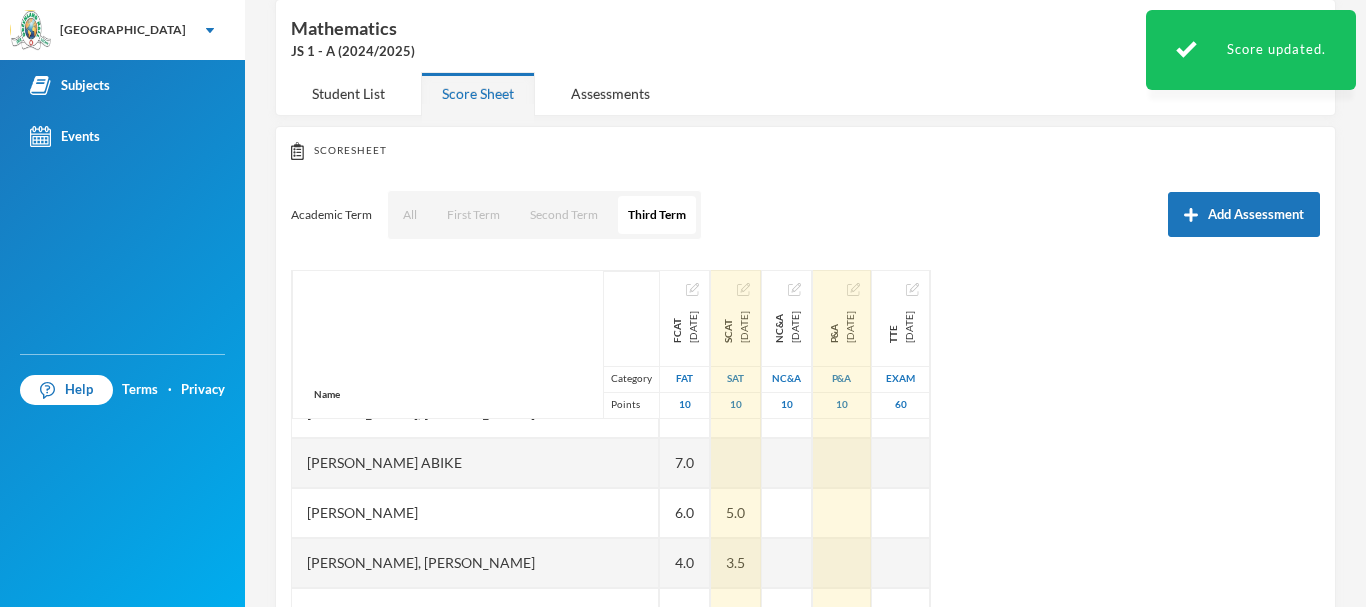 scroll, scrollTop: 17, scrollLeft: 0, axis: vertical 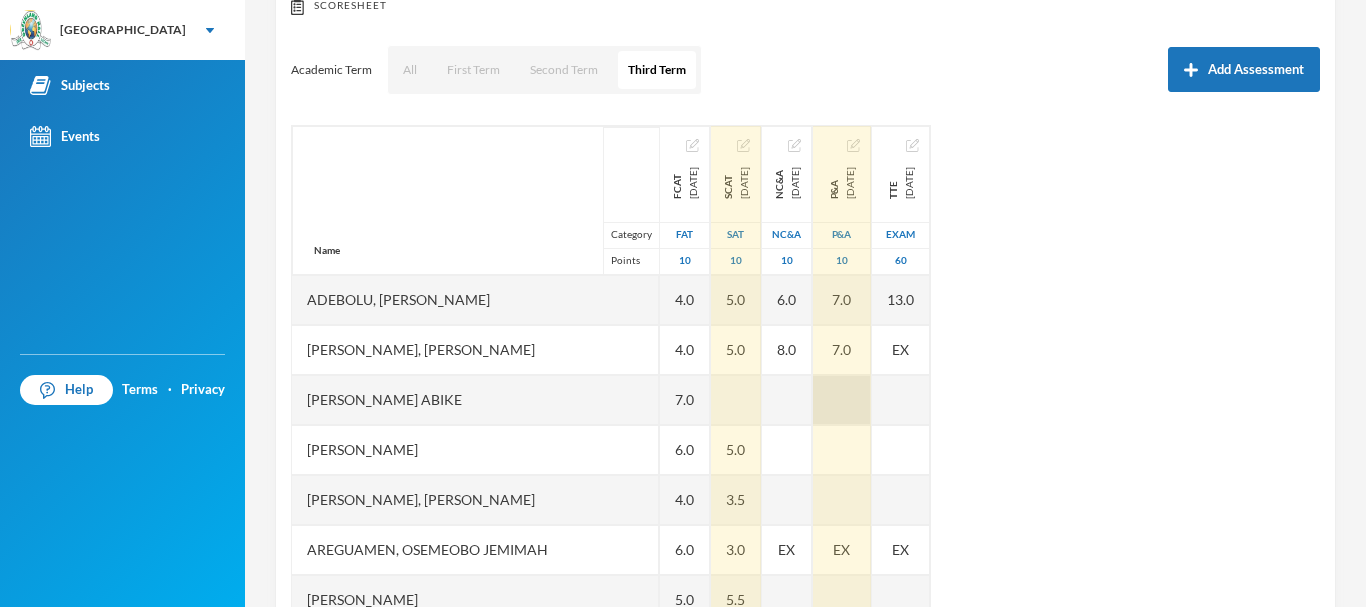 click at bounding box center [842, 400] 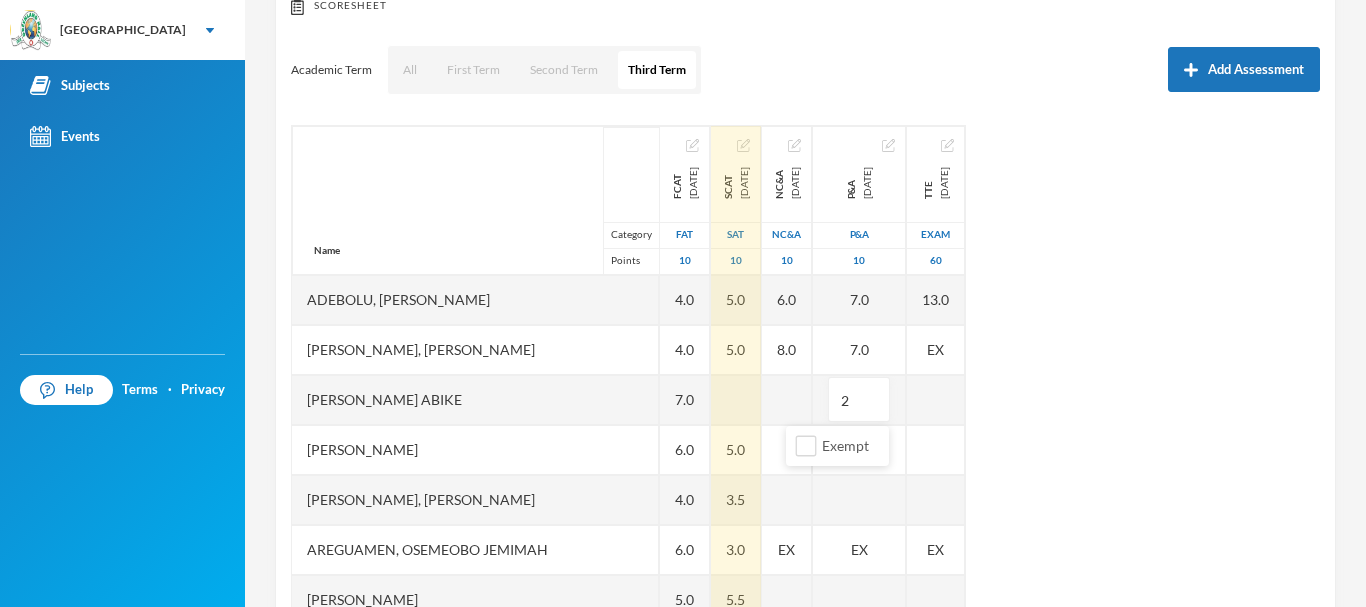 type on "28" 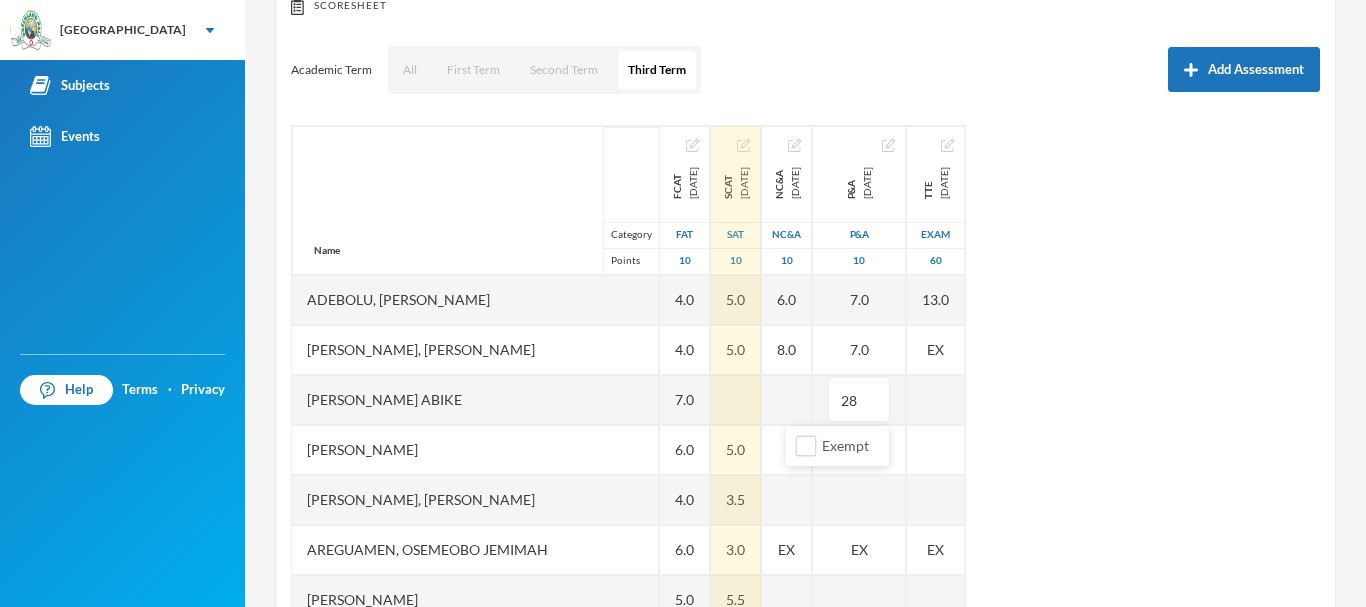 click on "Name   Category Points [PERSON_NAME], [PERSON_NAME] [PERSON_NAME], [PERSON_NAME] [PERSON_NAME] Abike [PERSON_NAME], [PERSON_NAME], [PERSON_NAME] [PERSON_NAME] Jomiloju [PERSON_NAME], [PERSON_NAME], Wisdom [PERSON_NAME], [PERSON_NAME], [PERSON_NAME], [PERSON_NAME], [PERSON_NAME] [PERSON_NAME], [PERSON_NAME], [PERSON_NAME], [PERSON_NAME], Oluwaferanmi Grace FCAT [DATE] FAT 10 4.0 4.0 7.0 6.0 4.0 6.0 5.0 6.0 4.0 7.0 8.0 4.0 6.0 7.0 5.0 SCAT [DATE] 10 5.0 5.0 5.0 3.5 3.0 5.5 4.0 6.0 8.0 4.5 7.0 8.0 7.5 NC&A [DATE] NC&A 10 6.0 8.0 EX 9.0 P&A [DATE] P&A 10 7.0 7.0 28 EX 10.0 TTE [DATE] Exam 60 13.0 EX EX" at bounding box center (805, 375) 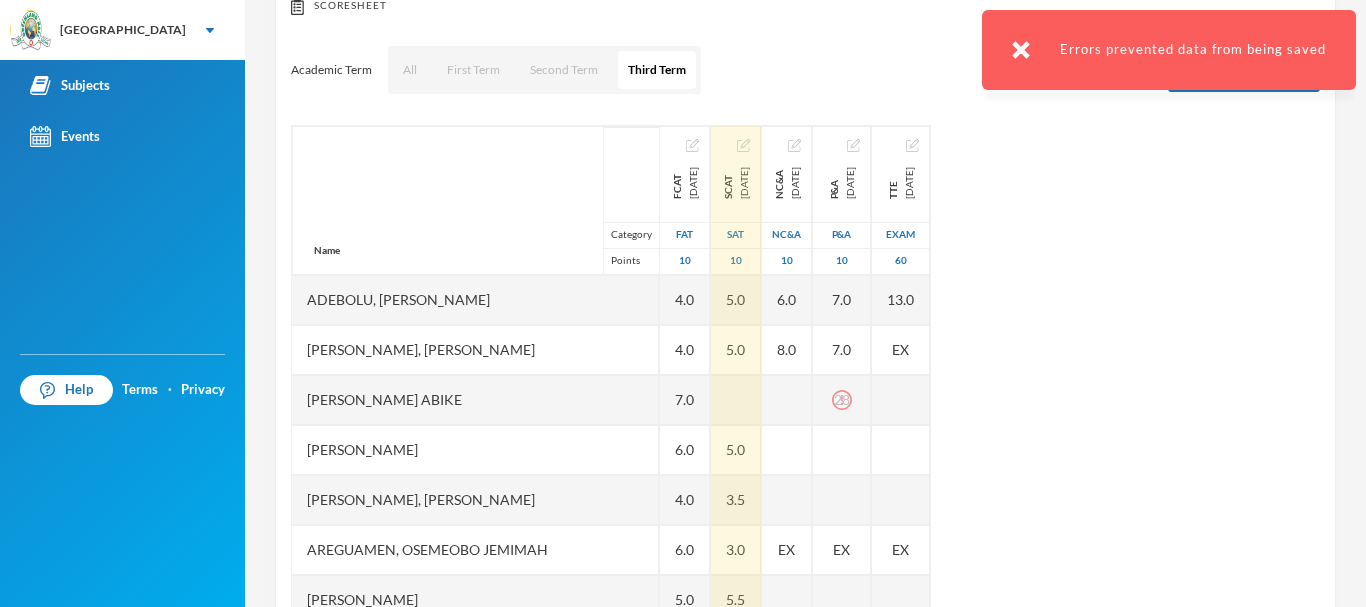 click on "Name   Category Points [PERSON_NAME], [PERSON_NAME] [PERSON_NAME], [PERSON_NAME] [PERSON_NAME] Abike [PERSON_NAME], [PERSON_NAME], [PERSON_NAME] [PERSON_NAME] Jomiloju [PERSON_NAME], [PERSON_NAME], Wisdom [PERSON_NAME], [PERSON_NAME], [PERSON_NAME], [PERSON_NAME], [PERSON_NAME] [PERSON_NAME], [PERSON_NAME], [PERSON_NAME], [PERSON_NAME], Oluwaferanmi Grace FCAT [DATE] FAT 10 4.0 4.0 7.0 6.0 4.0 6.0 5.0 6.0 4.0 7.0 8.0 4.0 6.0 7.0 5.0 SCAT [DATE] 10 5.0 5.0 5.0 3.5 3.0 5.5 4.0 6.0 8.0 4.5 7.0 8.0 7.5 NC&A [DATE] NC&A 10 6.0 8.0 EX 9.0 P&A [DATE] P&A 10 7.0 7.0 28 EX 10.0 TTE [DATE] Exam 60 13.0 EX EX" at bounding box center [805, 375] 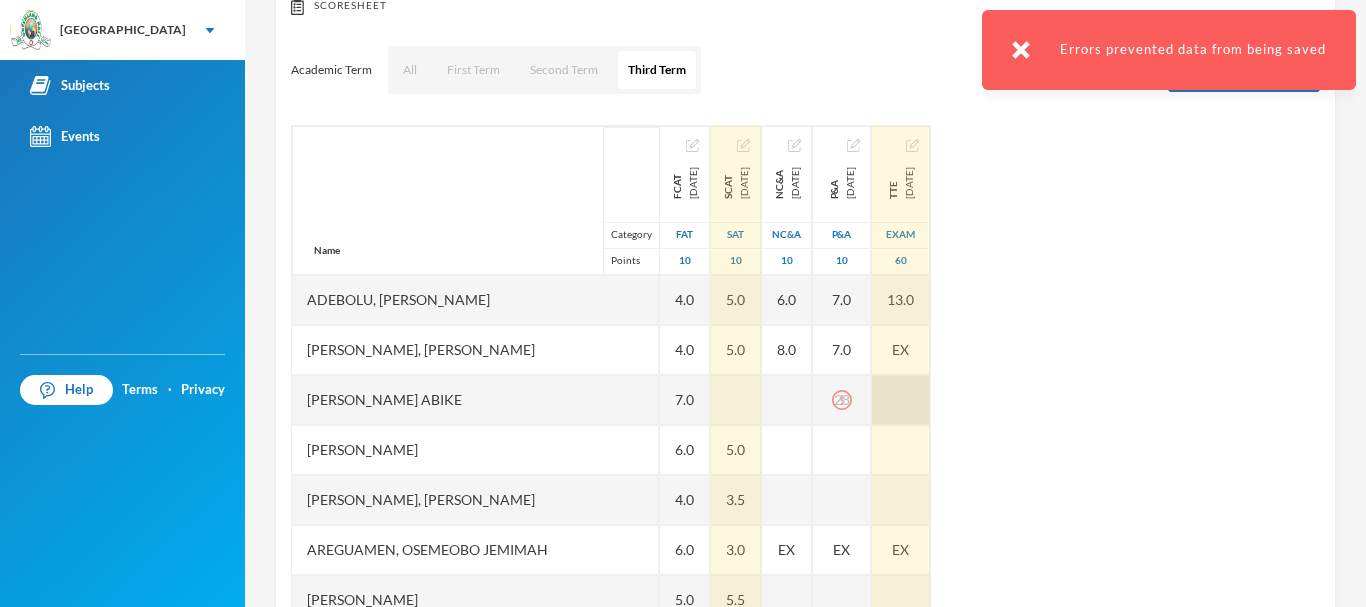 click at bounding box center (901, 400) 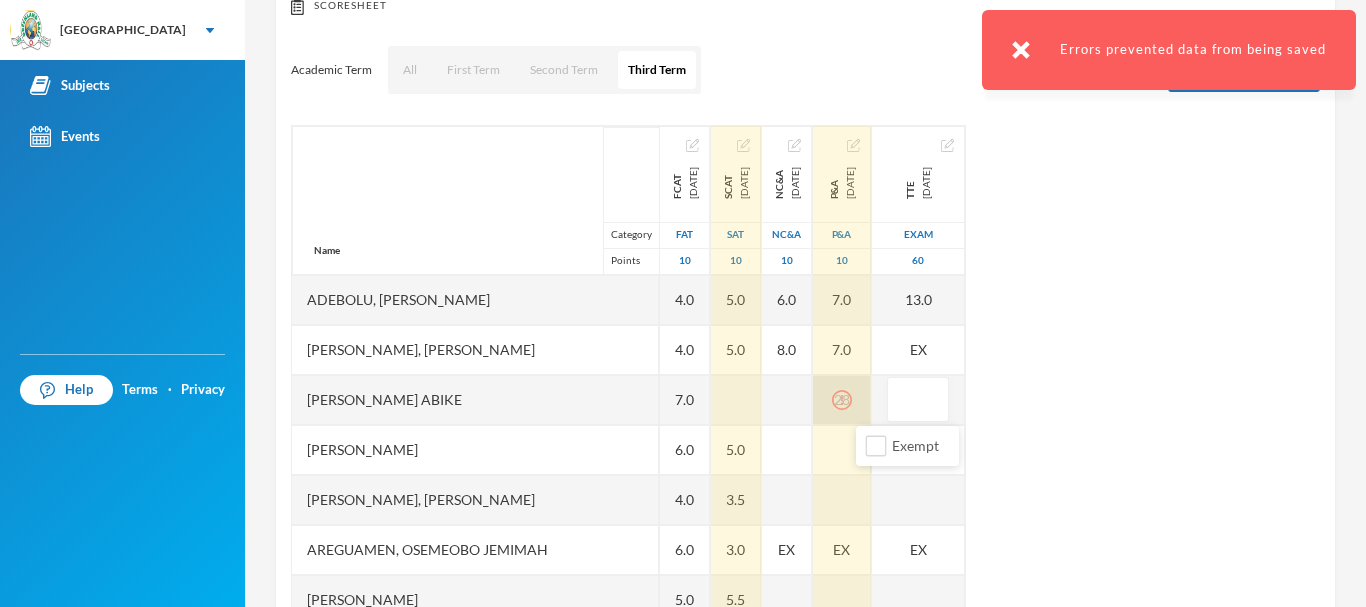 click 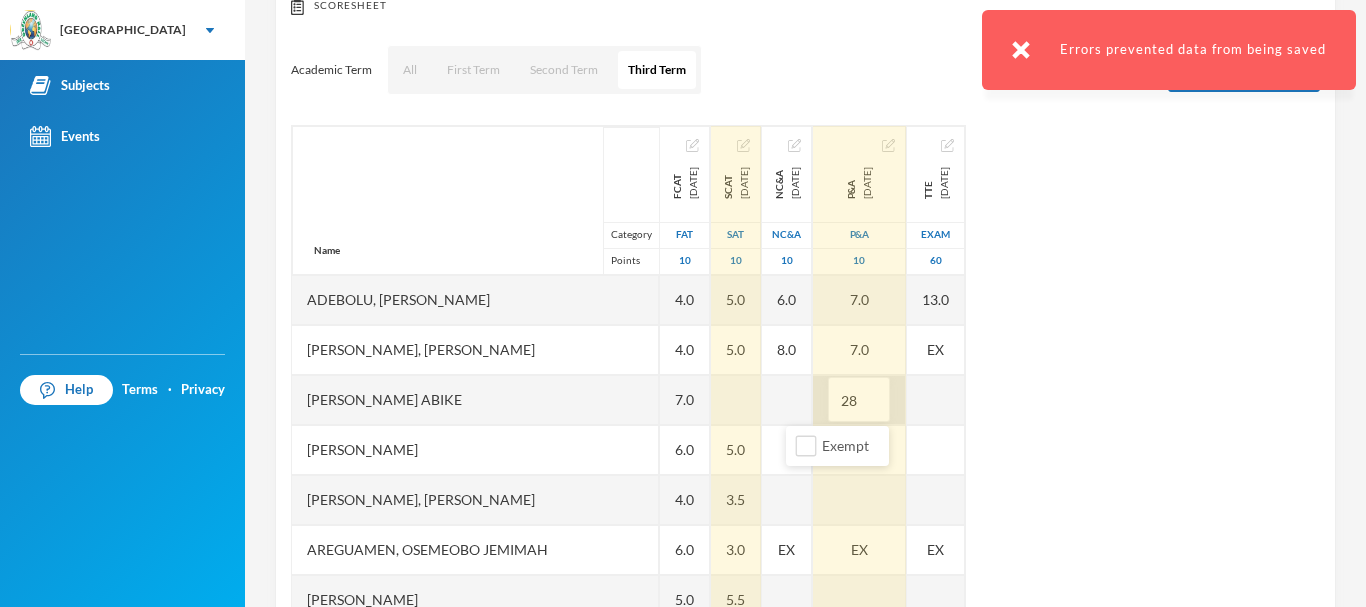 drag, startPoint x: 817, startPoint y: 401, endPoint x: 786, endPoint y: 408, distance: 31.780497 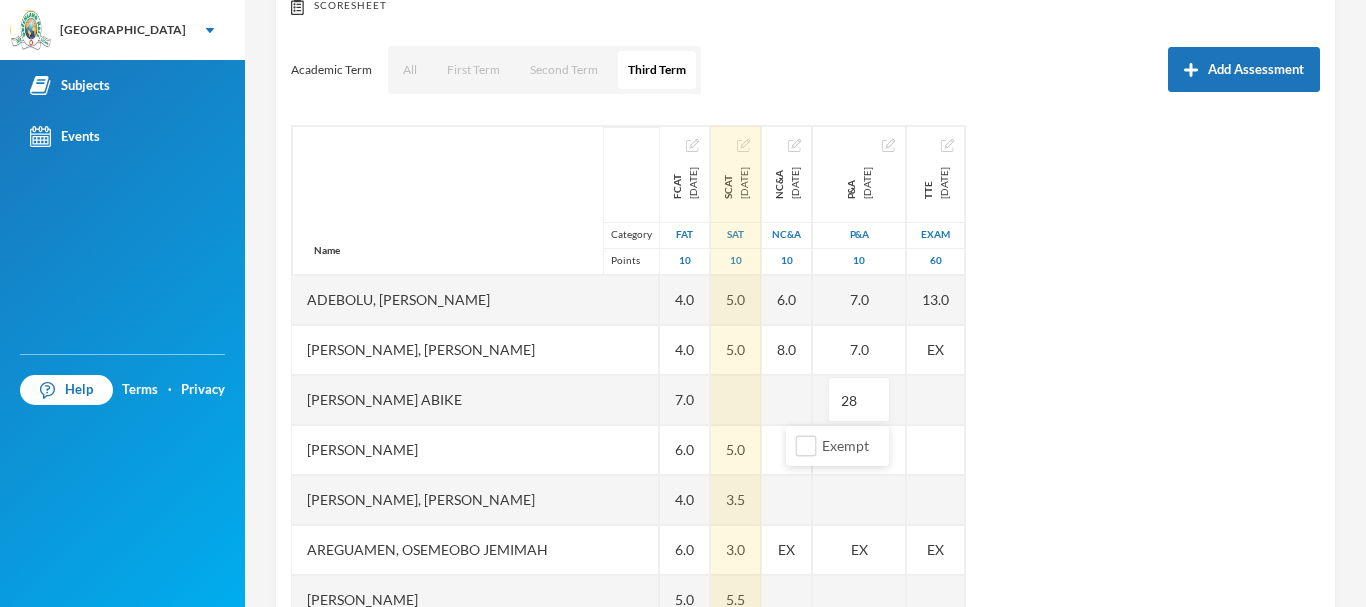 type on "9" 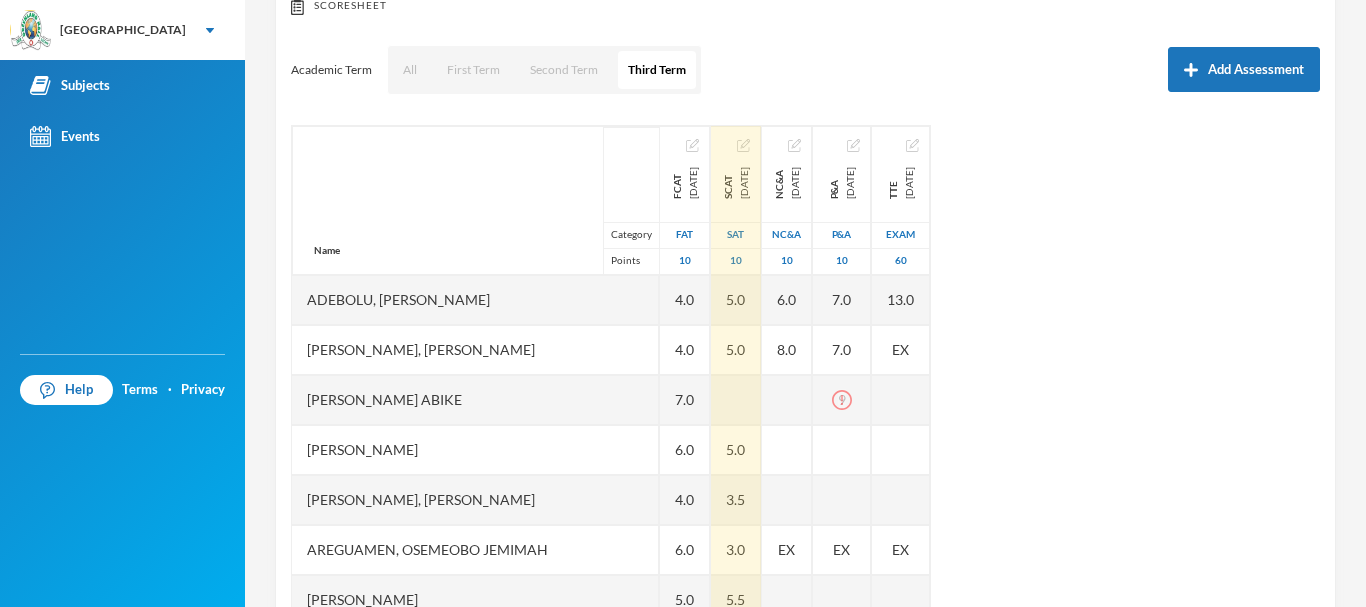 click on "Name   Category Points [PERSON_NAME], [PERSON_NAME] [PERSON_NAME], [PERSON_NAME] [PERSON_NAME] Abike [PERSON_NAME], [PERSON_NAME], [PERSON_NAME] [PERSON_NAME] Jomiloju [PERSON_NAME], [PERSON_NAME], Wisdom [PERSON_NAME], [PERSON_NAME], [PERSON_NAME], [PERSON_NAME], [PERSON_NAME] [PERSON_NAME], [PERSON_NAME], [PERSON_NAME], [PERSON_NAME], Oluwaferanmi Grace FCAT [DATE] FAT 10 4.0 4.0 7.0 6.0 4.0 6.0 5.0 6.0 4.0 7.0 8.0 4.0 6.0 7.0 5.0 SCAT [DATE] 10 5.0 5.0 5.0 3.5 3.0 5.5 4.0 6.0 8.0 4.5 7.0 8.0 7.5 NC&A [DATE] NC&A 10 6.0 8.0 EX 9.0 P&A [DATE] P&A 10 7.0 7.0 9 EX 10.0 TTE [DATE] Exam 60 13.0 EX EX" at bounding box center (805, 375) 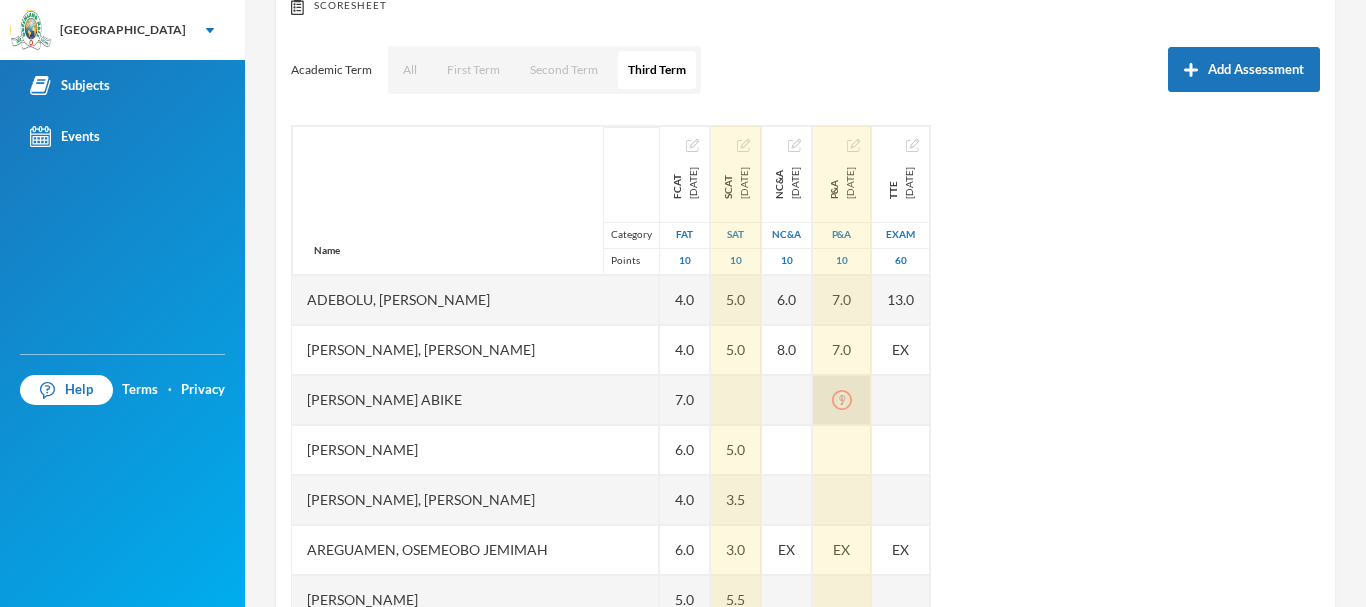 click 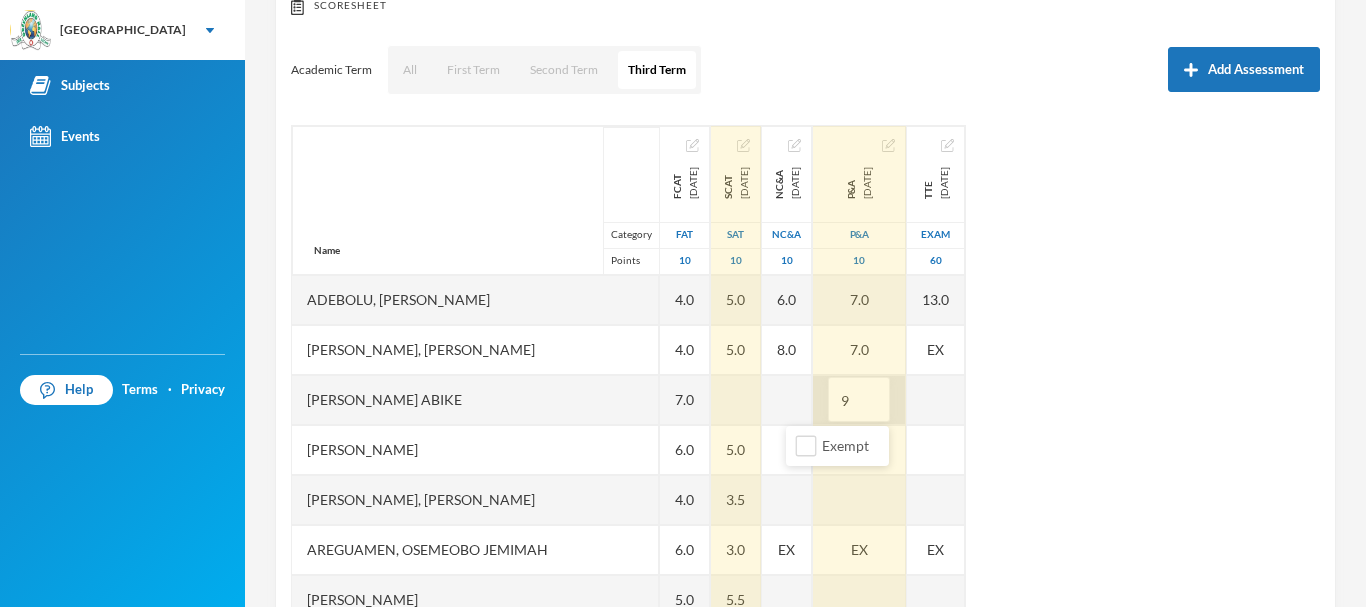 click on "Name   Category Points [PERSON_NAME], [PERSON_NAME] [PERSON_NAME], [PERSON_NAME] [PERSON_NAME] Abike [PERSON_NAME], [PERSON_NAME], [PERSON_NAME] [PERSON_NAME] Jomiloju [PERSON_NAME], [PERSON_NAME], Wisdom [PERSON_NAME], [PERSON_NAME], [PERSON_NAME], [PERSON_NAME], [PERSON_NAME] [PERSON_NAME], [PERSON_NAME], [PERSON_NAME], [PERSON_NAME], Oluwaferanmi Grace FCAT [DATE] FAT 10 4.0 4.0 7.0 6.0 4.0 6.0 5.0 6.0 4.0 7.0 8.0 4.0 6.0 7.0 5.0 SCAT [DATE] 10 5.0 5.0 5.0 3.5 3.0 5.5 4.0 6.0 8.0 4.5 7.0 8.0 7.5 NC&A [DATE] NC&A 10 6.0 8.0 EX 9.0 P&A [DATE] P&A 10 7.0 7.0 9 EX 10.0 TTE [DATE] Exam 60 13.0 EX EX" at bounding box center [805, 375] 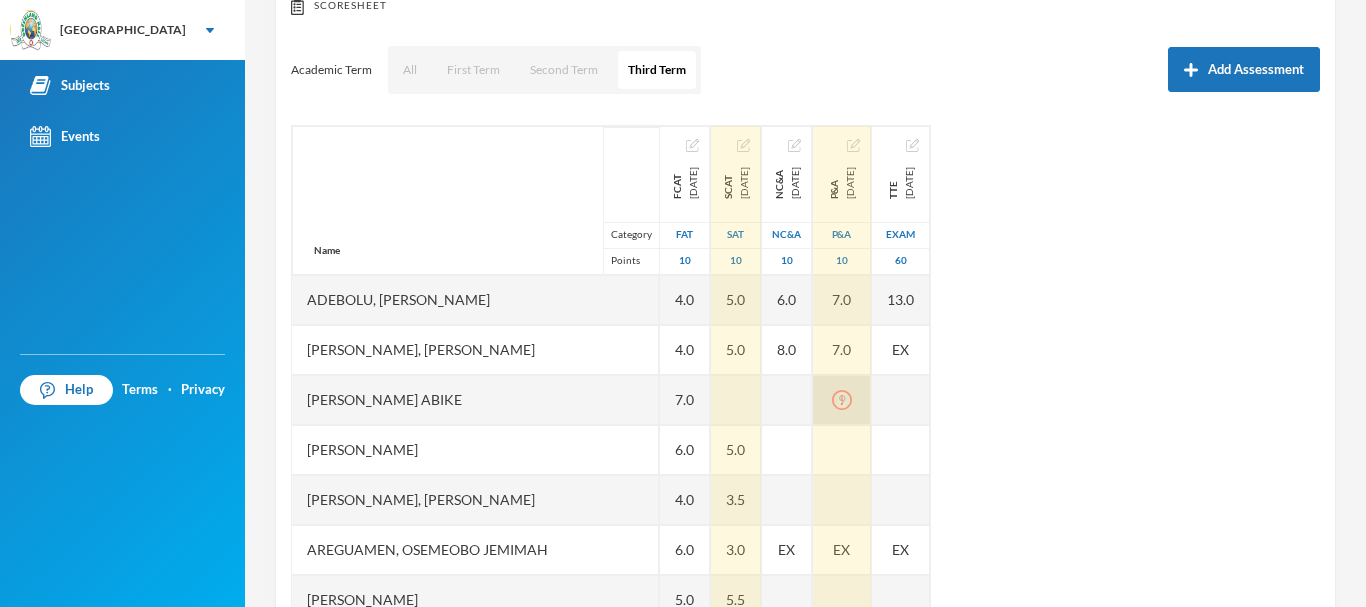 click 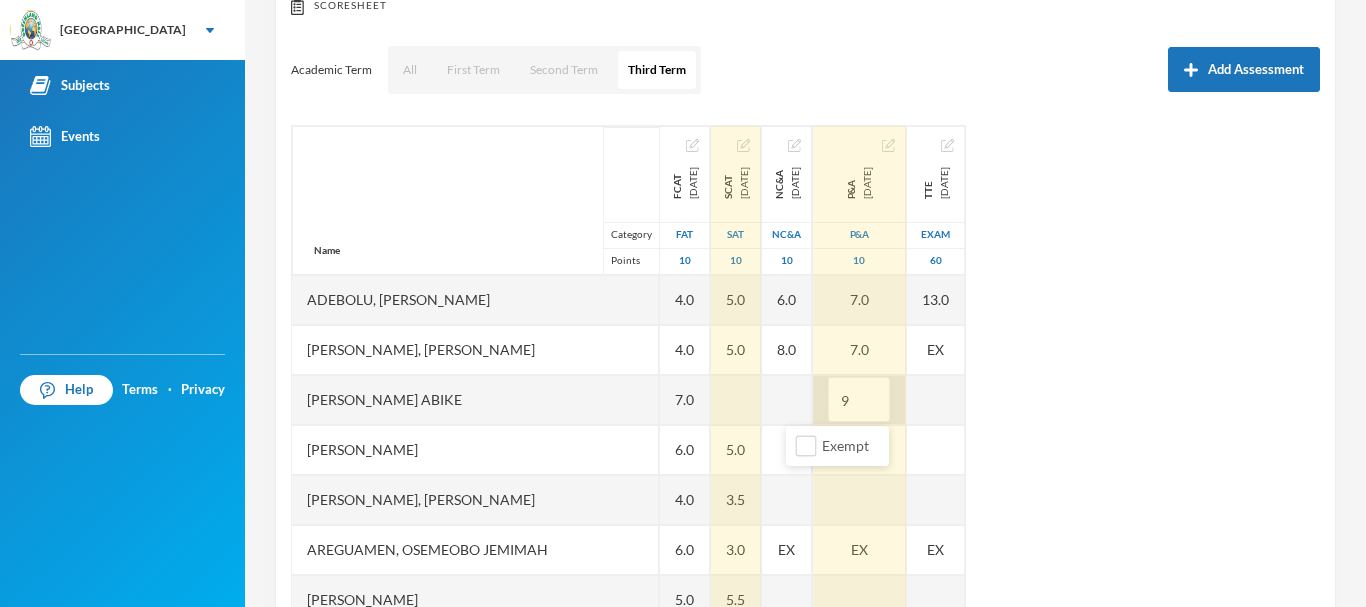 click on "9" at bounding box center [859, 400] 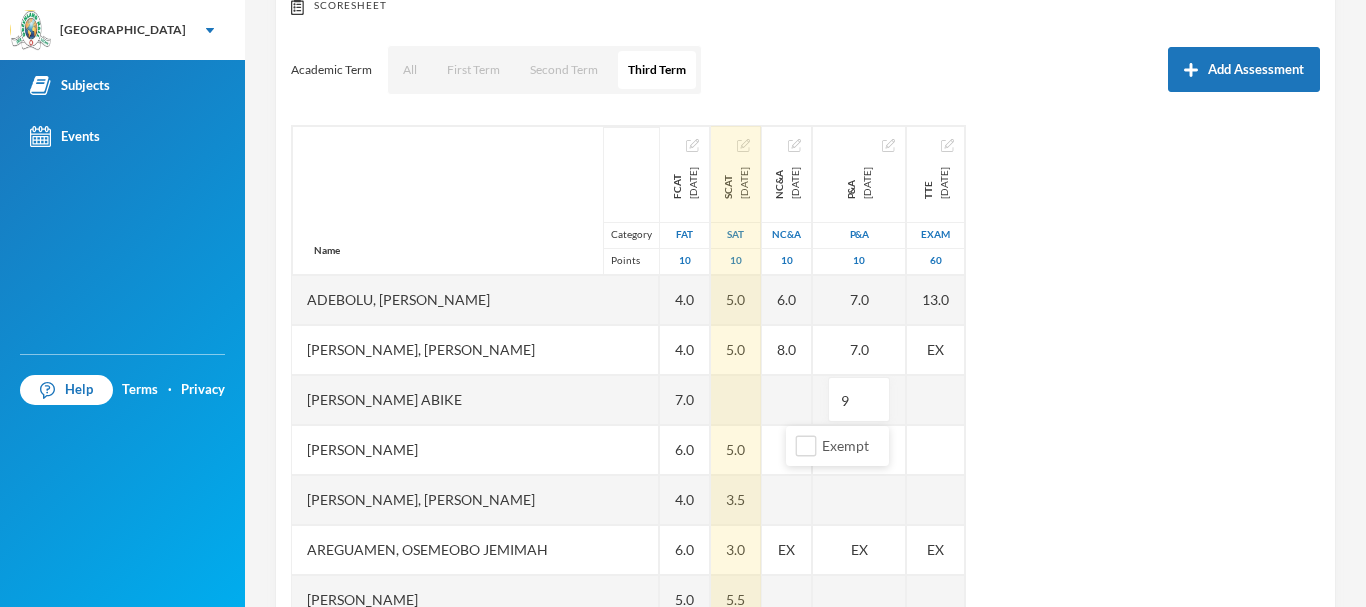 click on "Name   Category Points [PERSON_NAME], [PERSON_NAME] [PERSON_NAME], [PERSON_NAME] [PERSON_NAME] Abike [PERSON_NAME], [PERSON_NAME], [PERSON_NAME] [PERSON_NAME] Jomiloju [PERSON_NAME], [PERSON_NAME], Wisdom [PERSON_NAME], [PERSON_NAME], [PERSON_NAME], [PERSON_NAME], [PERSON_NAME] [PERSON_NAME], [PERSON_NAME], [PERSON_NAME], [PERSON_NAME], Oluwaferanmi Grace FCAT [DATE] FAT 10 4.0 4.0 7.0 6.0 4.0 6.0 5.0 6.0 4.0 7.0 8.0 4.0 6.0 7.0 5.0 SCAT [DATE] 10 5.0 5.0 5.0 3.5 3.0 5.5 4.0 6.0 8.0 4.5 7.0 8.0 7.5 NC&A [DATE] NC&A 10 6.0 8.0 EX 9.0 P&A [DATE] P&A 10 7.0 7.0 9 EX 10.0 TTE [DATE] Exam 60 13.0 EX EX" at bounding box center (805, 375) 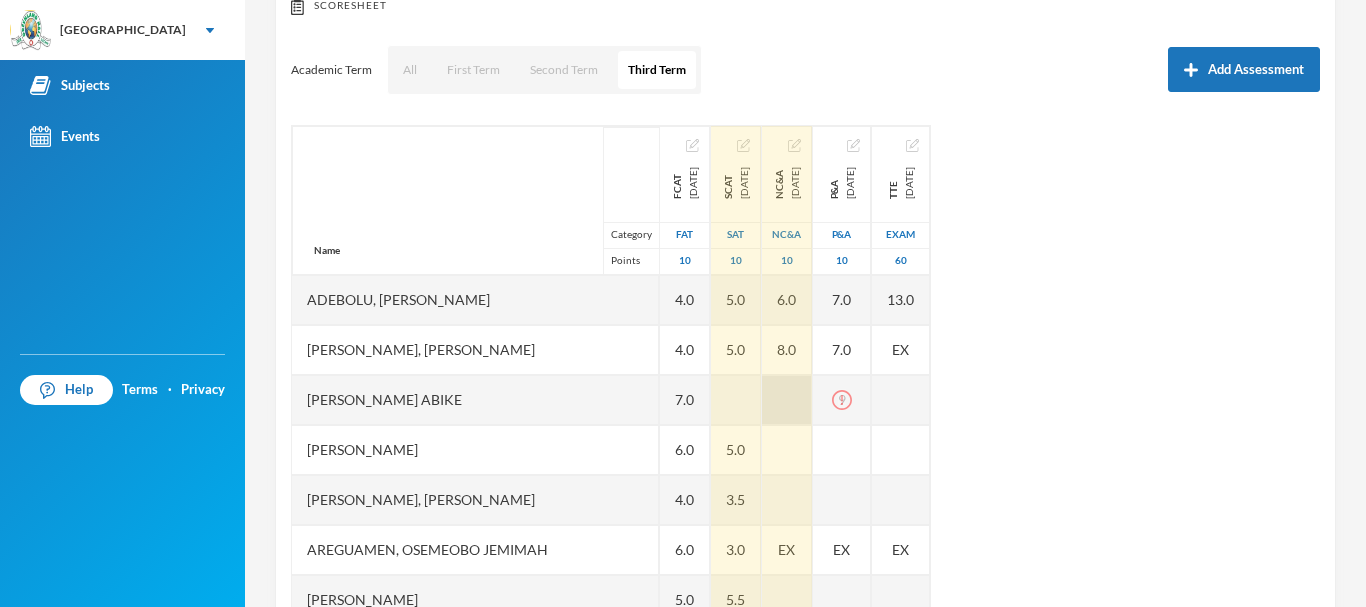 click at bounding box center [787, 400] 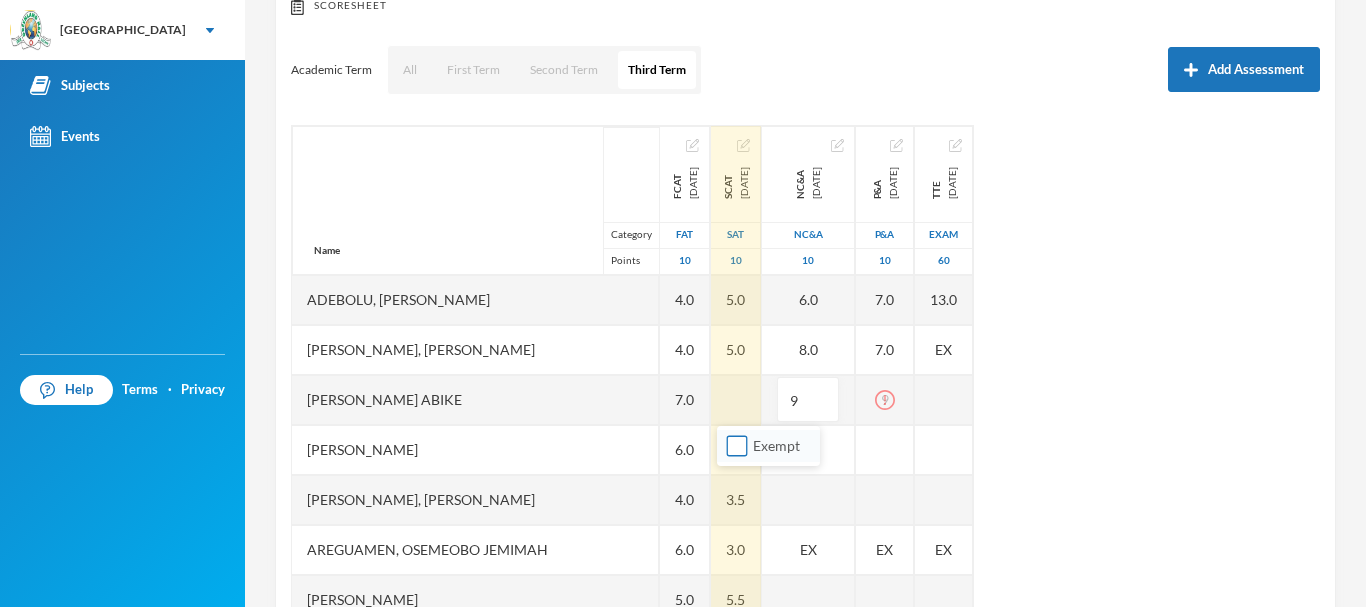 type on "9" 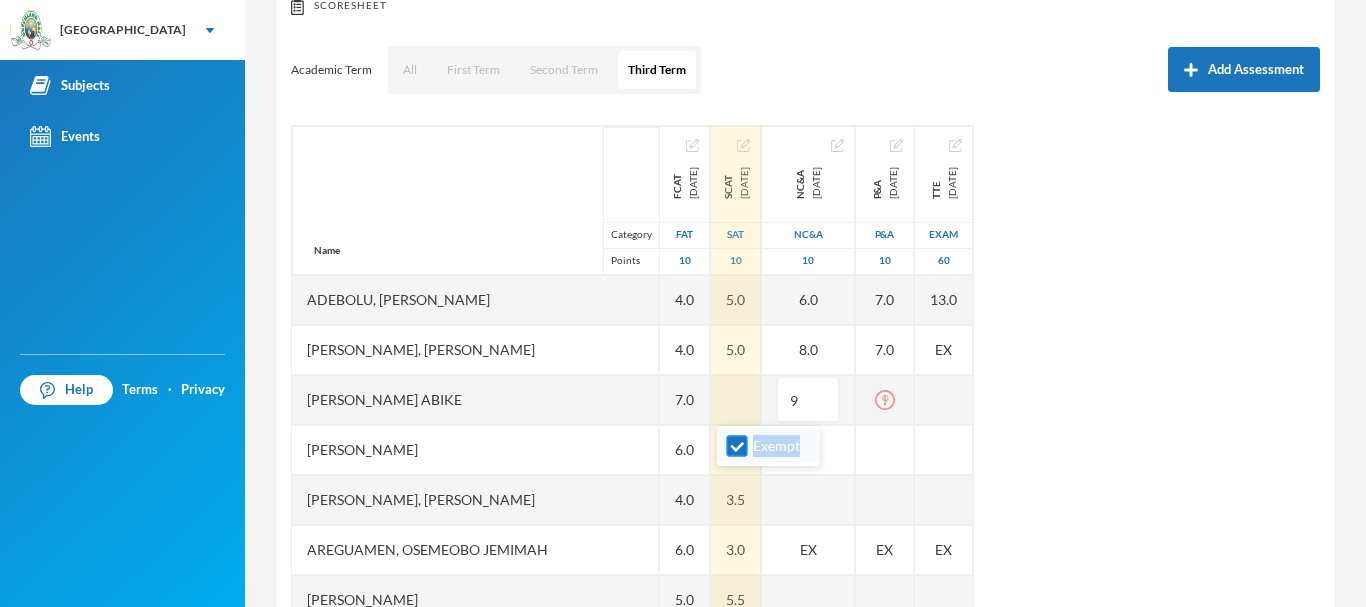click on "Exempt" at bounding box center [776, 445] 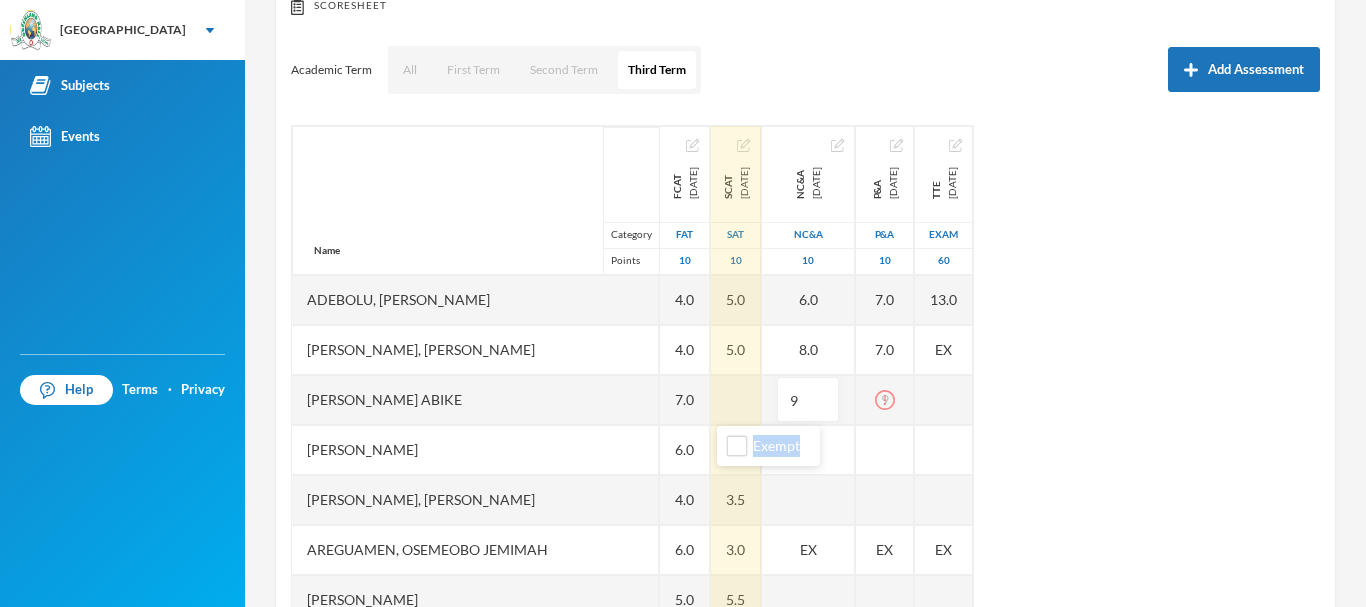 click on "Name   Category Points [PERSON_NAME], [PERSON_NAME] [PERSON_NAME], [PERSON_NAME] [PERSON_NAME] Abike [PERSON_NAME], [PERSON_NAME], [PERSON_NAME] [PERSON_NAME] Jomiloju [PERSON_NAME], [PERSON_NAME], Wisdom [PERSON_NAME], [PERSON_NAME], [PERSON_NAME], [PERSON_NAME], [PERSON_NAME] [PERSON_NAME], [PERSON_NAME], [PERSON_NAME], [PERSON_NAME], Oluwaferanmi Grace FCAT [DATE] FAT 10 4.0 4.0 7.0 6.0 4.0 6.0 5.0 6.0 4.0 7.0 8.0 4.0 6.0 7.0 5.0 SCAT [DATE] 10 5.0 5.0 5.0 3.5 3.0 5.5 4.0 6.0 8.0 4.5 7.0 8.0 7.5 NC&A [DATE] NC&A 10 6.0 8.0 9 EX 9.0 P&A [DATE] P&A 10 7.0 7.0 9 EX 10.0 TTE [DATE] Exam 60 13.0 EX EX" at bounding box center (805, 375) 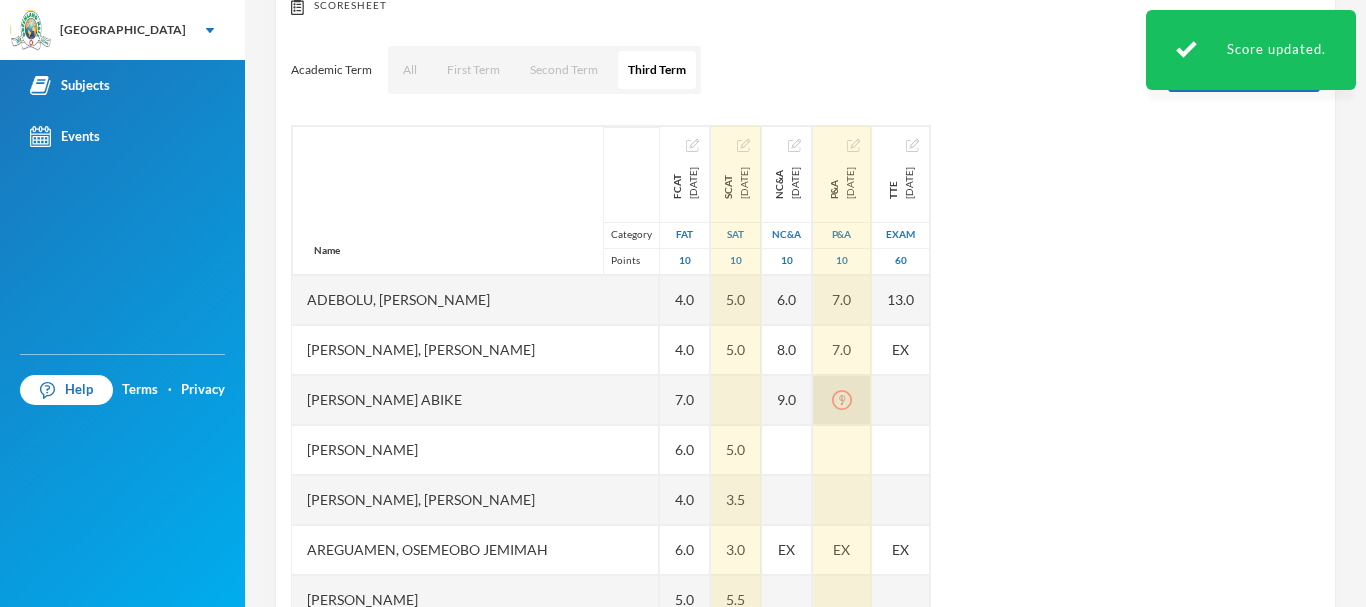 click 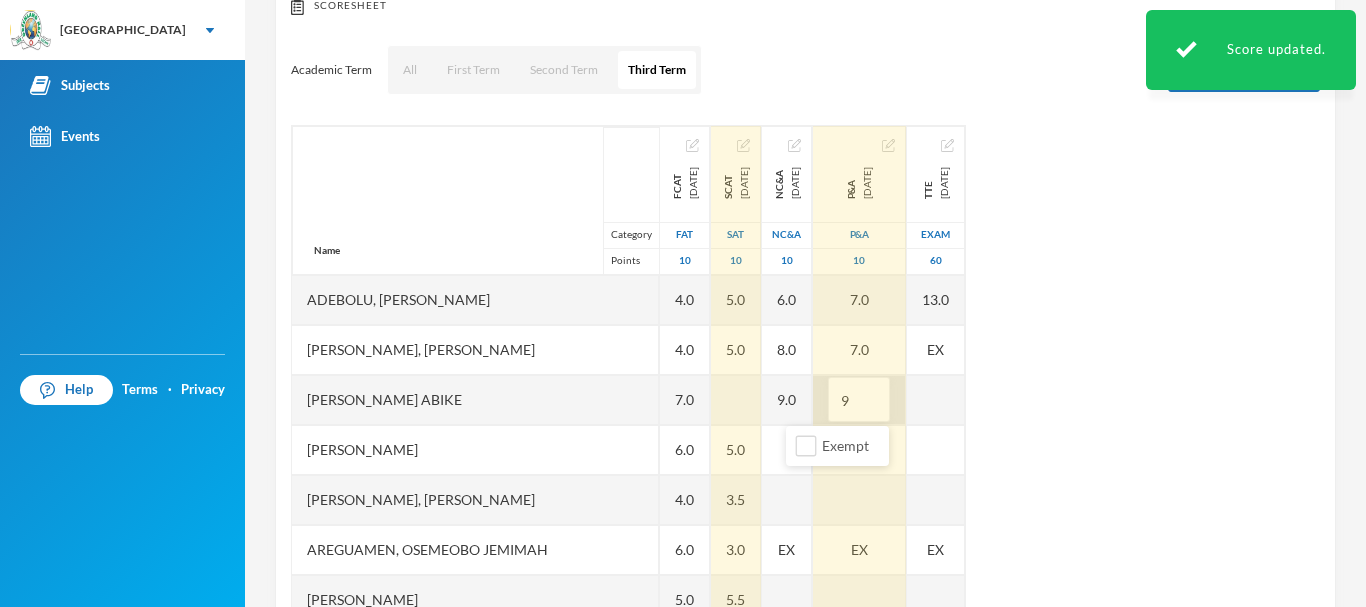 click on "9" at bounding box center [859, 400] 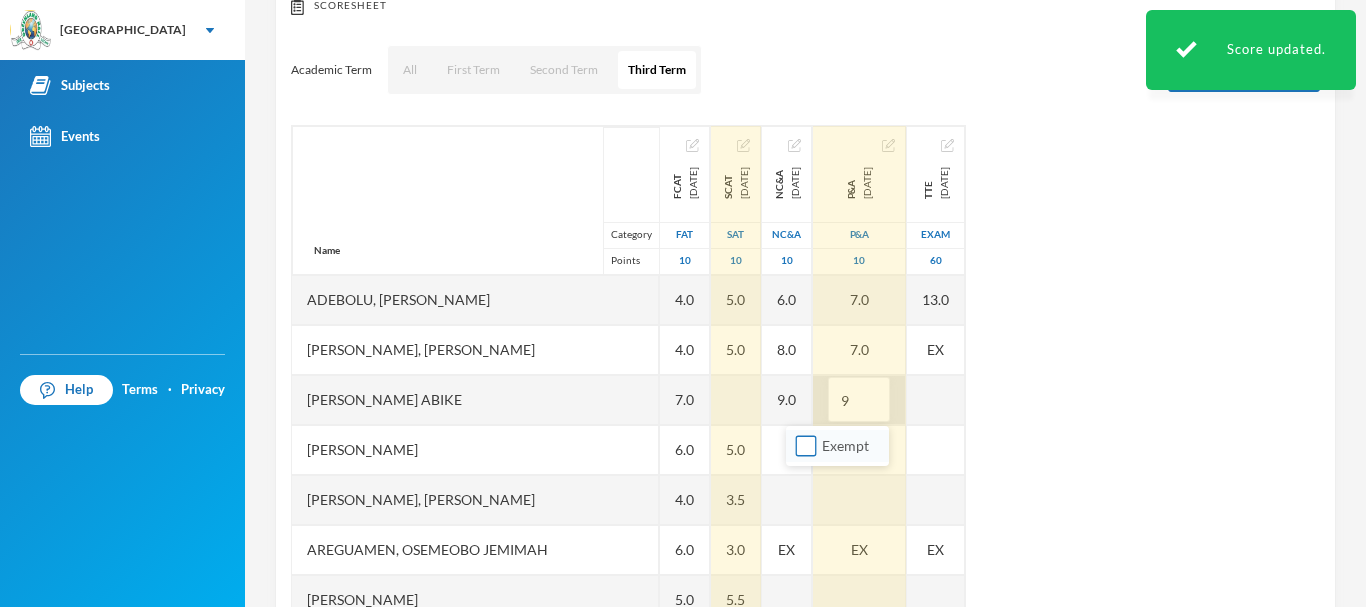 click on "Exempt" at bounding box center [806, 446] 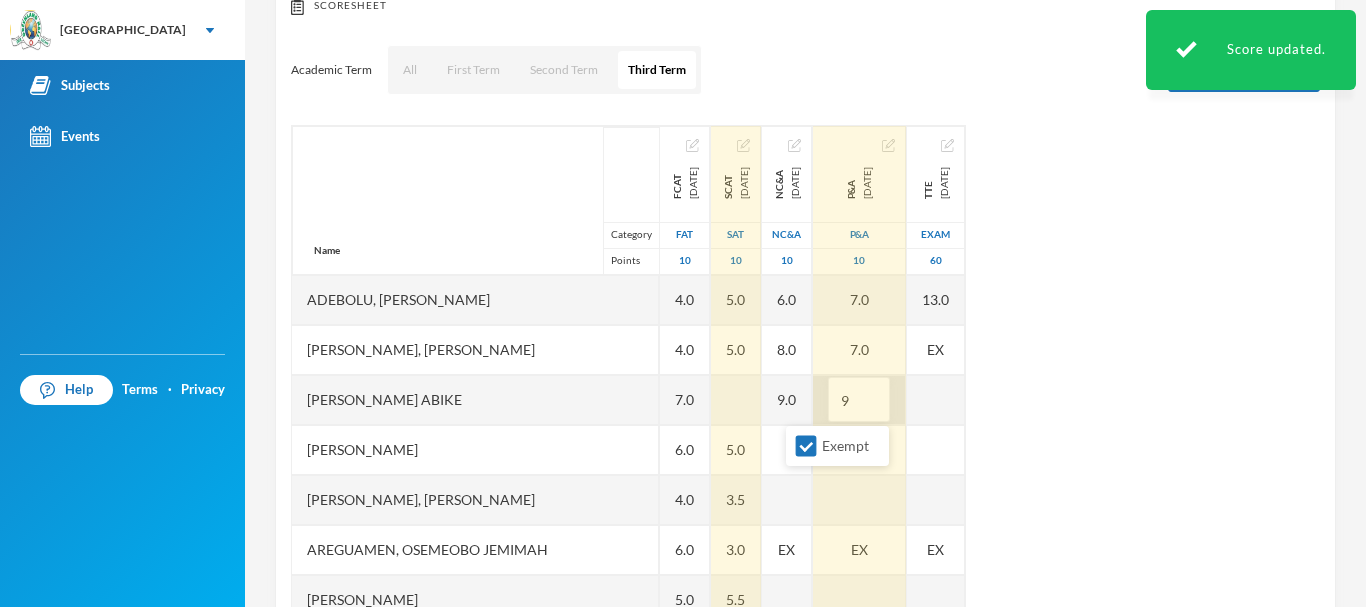 click on "Name   Category Points [PERSON_NAME], [PERSON_NAME] [PERSON_NAME], [PERSON_NAME] [PERSON_NAME] Abike [PERSON_NAME], [PERSON_NAME], [PERSON_NAME] [PERSON_NAME] Jomiloju [PERSON_NAME], [PERSON_NAME], Wisdom [PERSON_NAME], [PERSON_NAME], [PERSON_NAME], [PERSON_NAME], [PERSON_NAME] [PERSON_NAME], [PERSON_NAME], [PERSON_NAME], [PERSON_NAME], Oluwaferanmi Grace FCAT [DATE] FAT 10 4.0 4.0 7.0 6.0 4.0 6.0 5.0 6.0 4.0 7.0 8.0 4.0 6.0 7.0 5.0 SCAT [DATE] 10 5.0 5.0 5.0 3.5 3.0 5.5 4.0 6.0 8.0 4.5 7.0 8.0 7.5 NC&A [DATE] NC&A 10 6.0 8.0 9.0 EX 9.0 P&A [DATE] P&A 10 7.0 7.0 9 EX 10.0 TTE [DATE] Exam 60 13.0 EX EX" at bounding box center (805, 375) 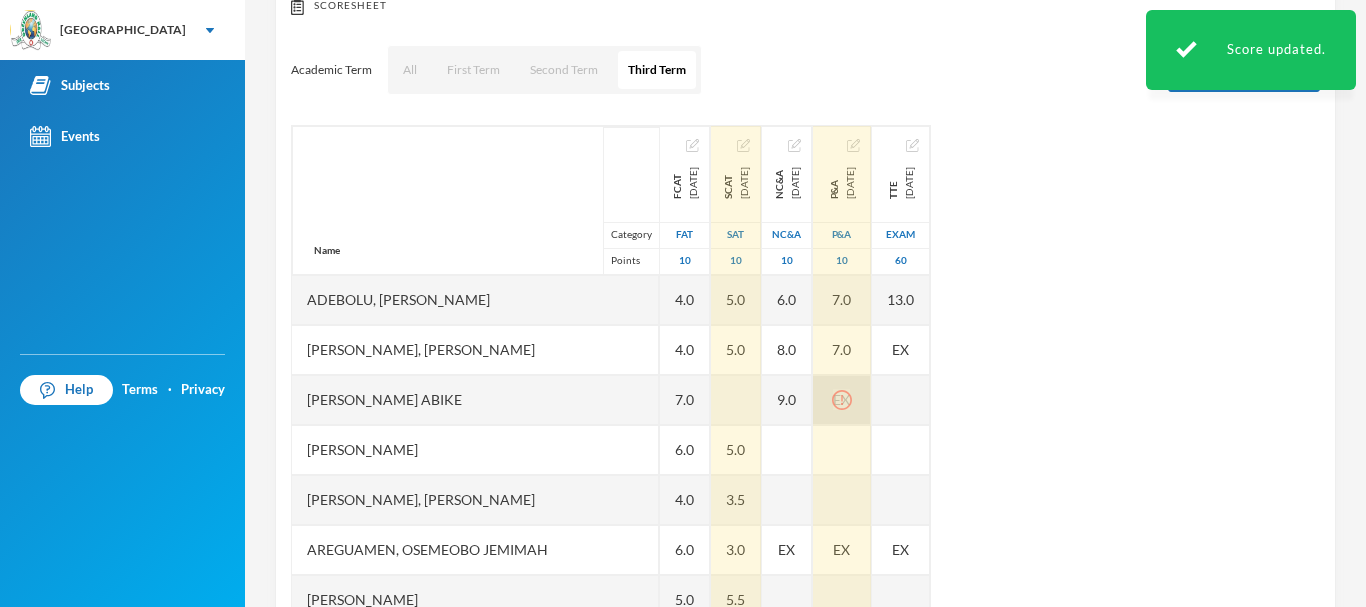 click 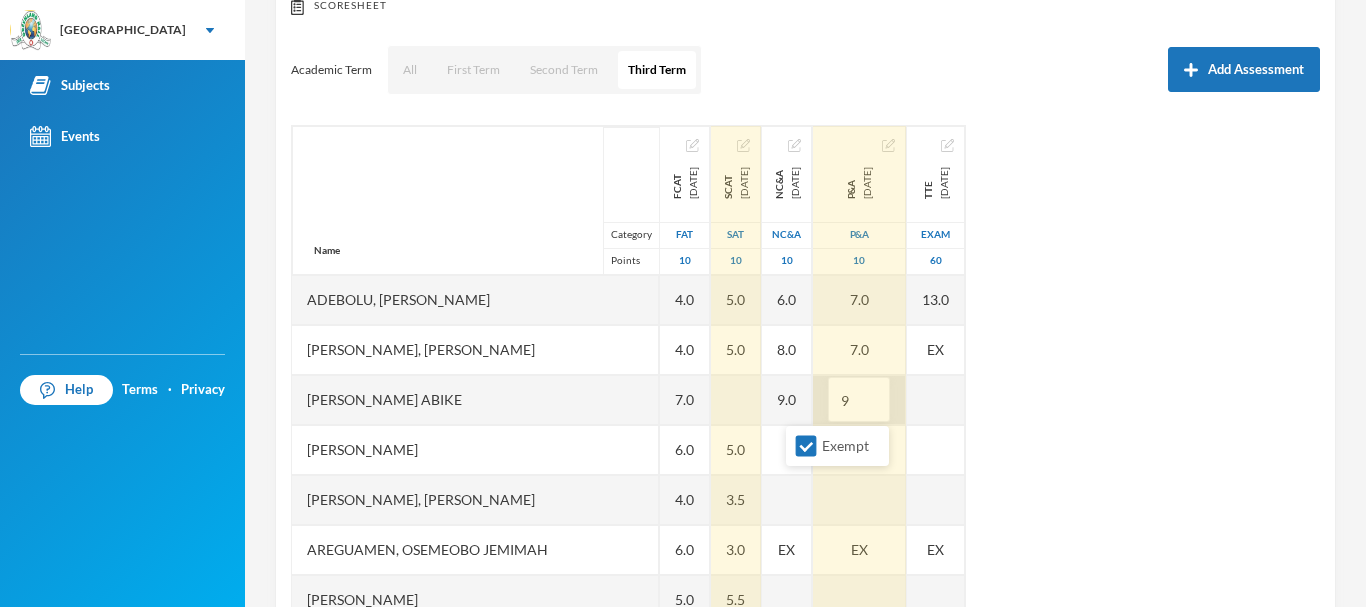 click on "Name   Category Points [PERSON_NAME], [PERSON_NAME] [PERSON_NAME], [PERSON_NAME] [PERSON_NAME] Abike [PERSON_NAME], [PERSON_NAME], [PERSON_NAME] [PERSON_NAME] Jomiloju [PERSON_NAME], [PERSON_NAME], Wisdom [PERSON_NAME], [PERSON_NAME], [PERSON_NAME], [PERSON_NAME], [PERSON_NAME] [PERSON_NAME], [PERSON_NAME], [PERSON_NAME], [PERSON_NAME], Oluwaferanmi Grace FCAT [DATE] FAT 10 4.0 4.0 7.0 6.0 4.0 6.0 5.0 6.0 4.0 7.0 8.0 4.0 6.0 7.0 5.0 SCAT [DATE] 10 5.0 5.0 5.0 3.5 3.0 5.5 4.0 6.0 8.0 4.5 7.0 8.0 7.5 NC&A [DATE] NC&A 10 6.0 8.0 9.0 EX 9.0 P&A [DATE] P&A 10 7.0 7.0 9 EX 10.0 TTE [DATE] Exam 60 13.0 EX EX" at bounding box center (805, 375) 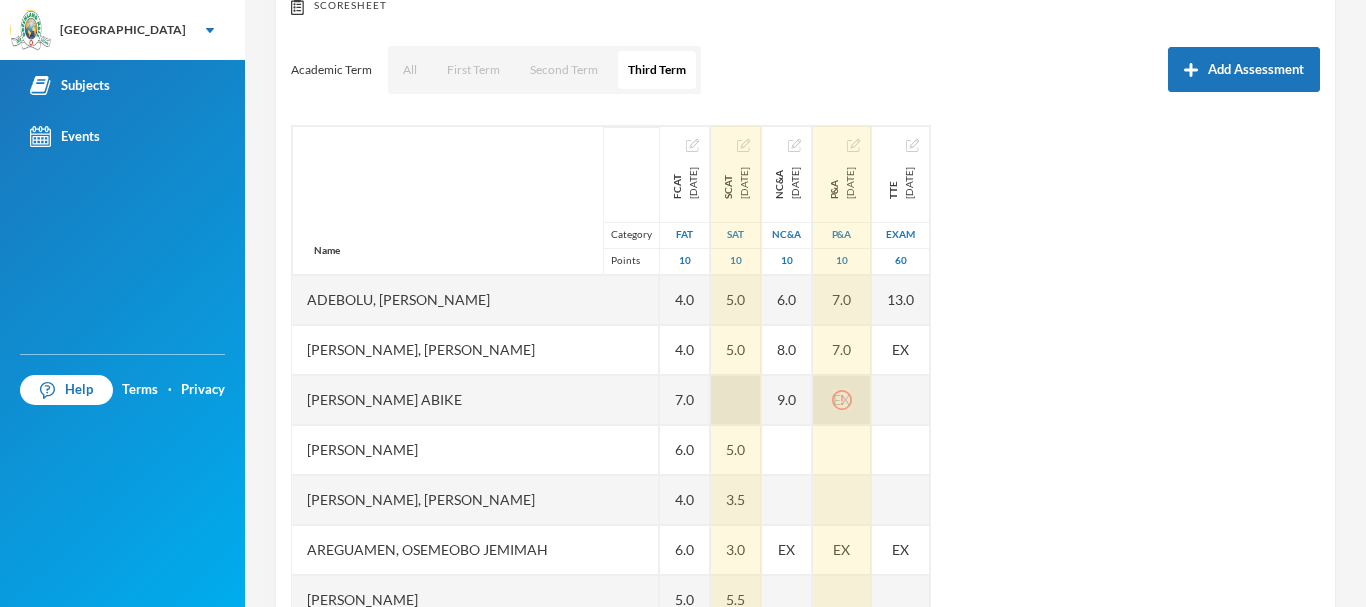 click at bounding box center [736, 400] 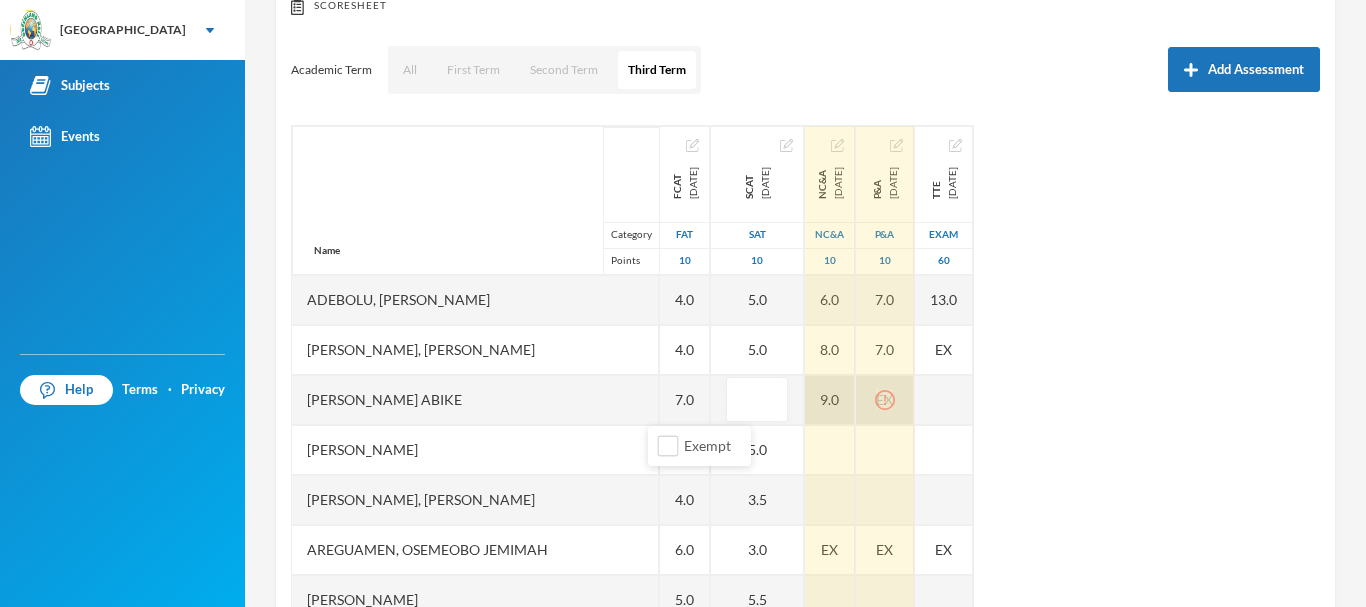 type on "9" 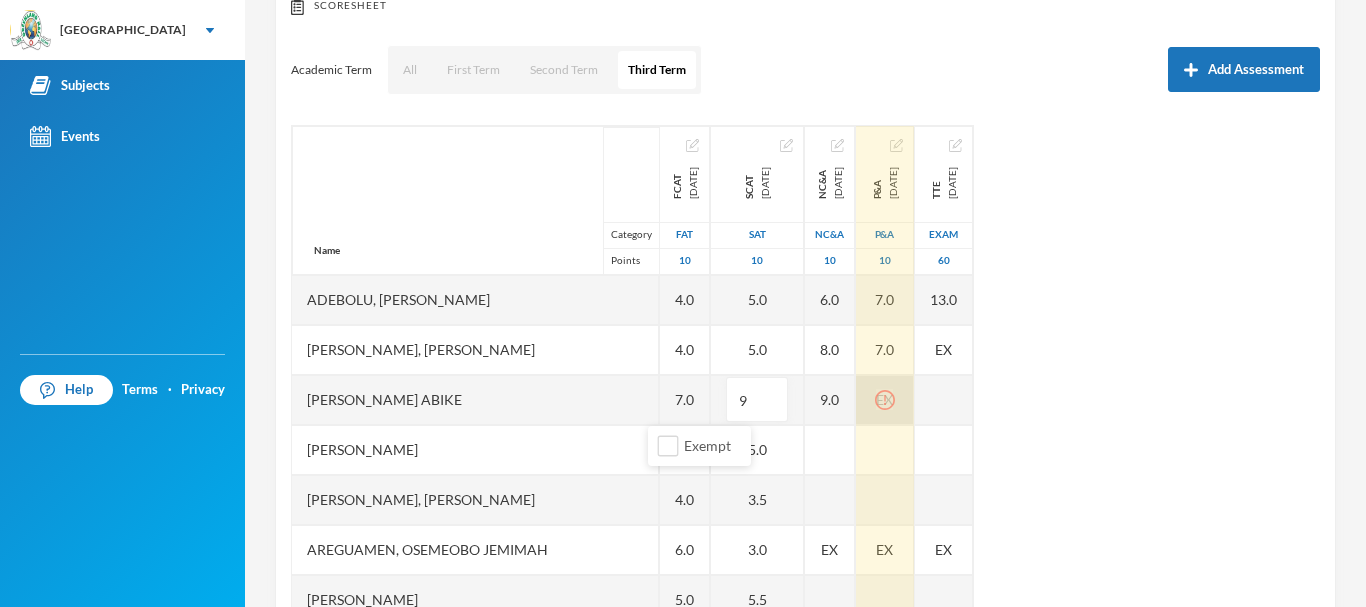 click on "Name   Category Points [PERSON_NAME], [PERSON_NAME] [PERSON_NAME], [PERSON_NAME] [PERSON_NAME] Abike [PERSON_NAME], [PERSON_NAME], [PERSON_NAME] [PERSON_NAME] Jomiloju [PERSON_NAME], [PERSON_NAME], Wisdom [PERSON_NAME], [PERSON_NAME], [PERSON_NAME], [PERSON_NAME], [PERSON_NAME] [PERSON_NAME], [PERSON_NAME], [PERSON_NAME], [PERSON_NAME], Oluwaferanmi Grace FCAT [DATE] FAT 10 4.0 4.0 7.0 6.0 4.0 6.0 5.0 6.0 4.0 7.0 8.0 4.0 6.0 7.0 5.0 SCAT [DATE] 10 5.0 5.0 9 5.0 3.5 3.0 5.5 4.0 6.0 8.0 4.5 7.0 8.0 7.5 NC&A [DATE] NC&A 10 6.0 8.0 9.0 EX 9.0 P&A [DATE] P&A 10 7.0 7.0 EX EX 10.0 TTE [DATE] Exam 60 13.0 EX EX" at bounding box center (805, 375) 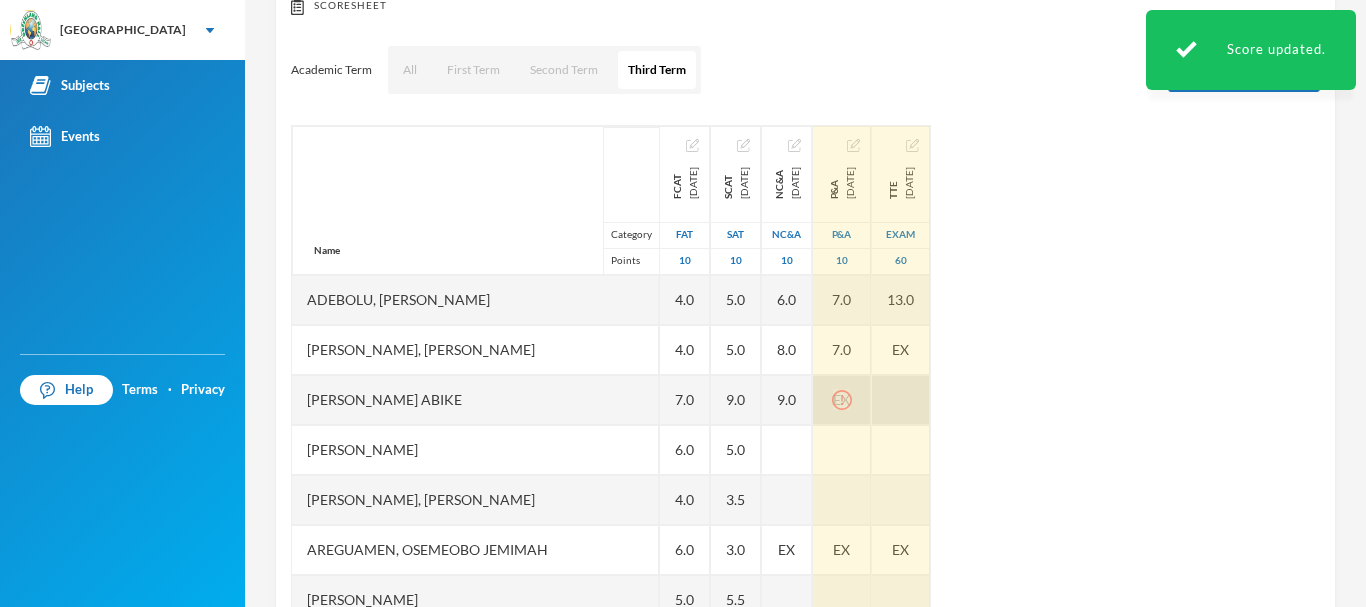 click at bounding box center [901, 400] 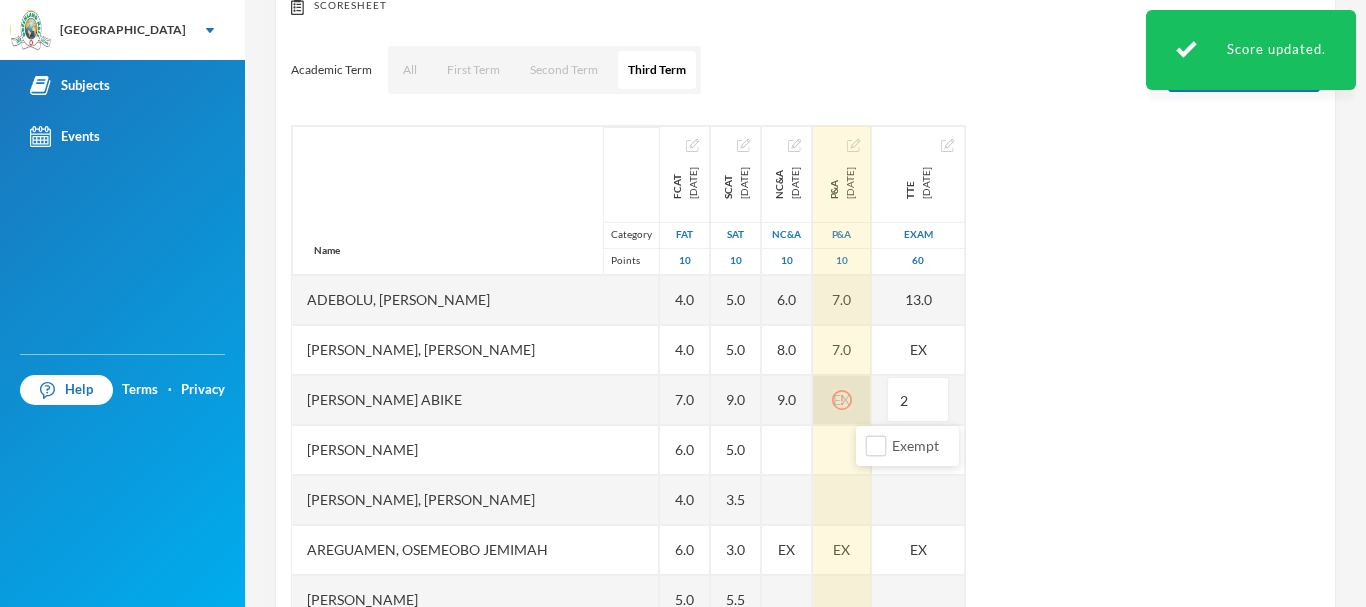 type on "28" 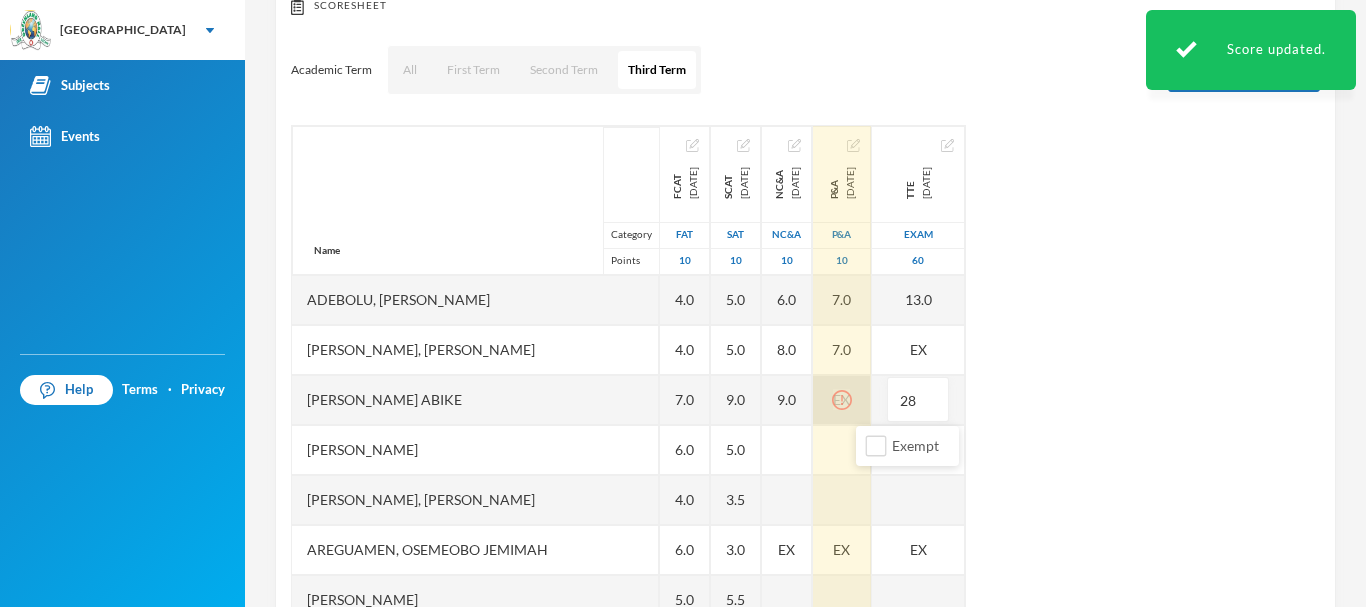 click on "Name   Category Points [PERSON_NAME], [PERSON_NAME] [PERSON_NAME], [PERSON_NAME] [PERSON_NAME] Abike [PERSON_NAME], [PERSON_NAME], [PERSON_NAME] [PERSON_NAME] Jomiloju [PERSON_NAME], [PERSON_NAME], Wisdom [PERSON_NAME], [PERSON_NAME], [PERSON_NAME], [PERSON_NAME], [PERSON_NAME] [PERSON_NAME], [PERSON_NAME], [PERSON_NAME], [PERSON_NAME], Oluwaferanmi Grace FCAT [DATE] FAT 10 4.0 4.0 7.0 6.0 4.0 6.0 5.0 6.0 4.0 7.0 8.0 4.0 6.0 7.0 5.0 SCAT [DATE] 10 5.0 5.0 9.0 5.0 3.5 3.0 5.5 4.0 6.0 8.0 4.5 7.0 8.0 7.5 NC&A [DATE] NC&A 10 6.0 8.0 9.0 EX 9.0 P&A [DATE] P&A 10 7.0 7.0 EX EX 10.0 TTE [DATE] Exam 60 13.0 EX 28 EX" at bounding box center [805, 375] 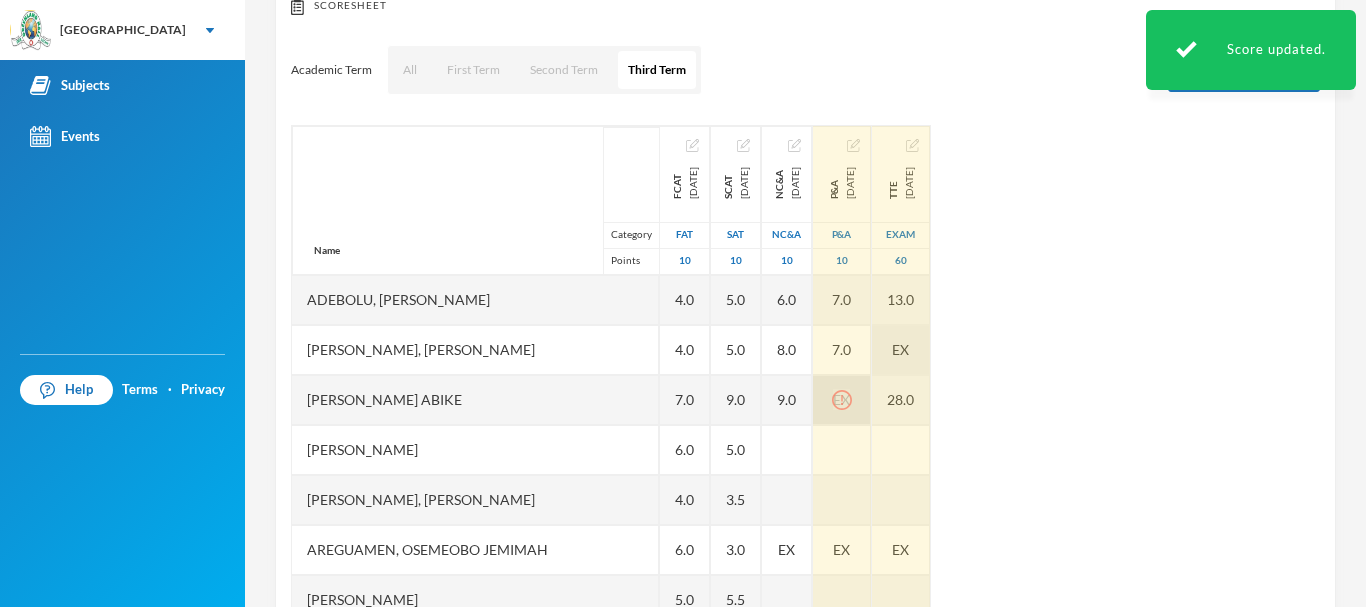 click on "EX" at bounding box center (900, 349) 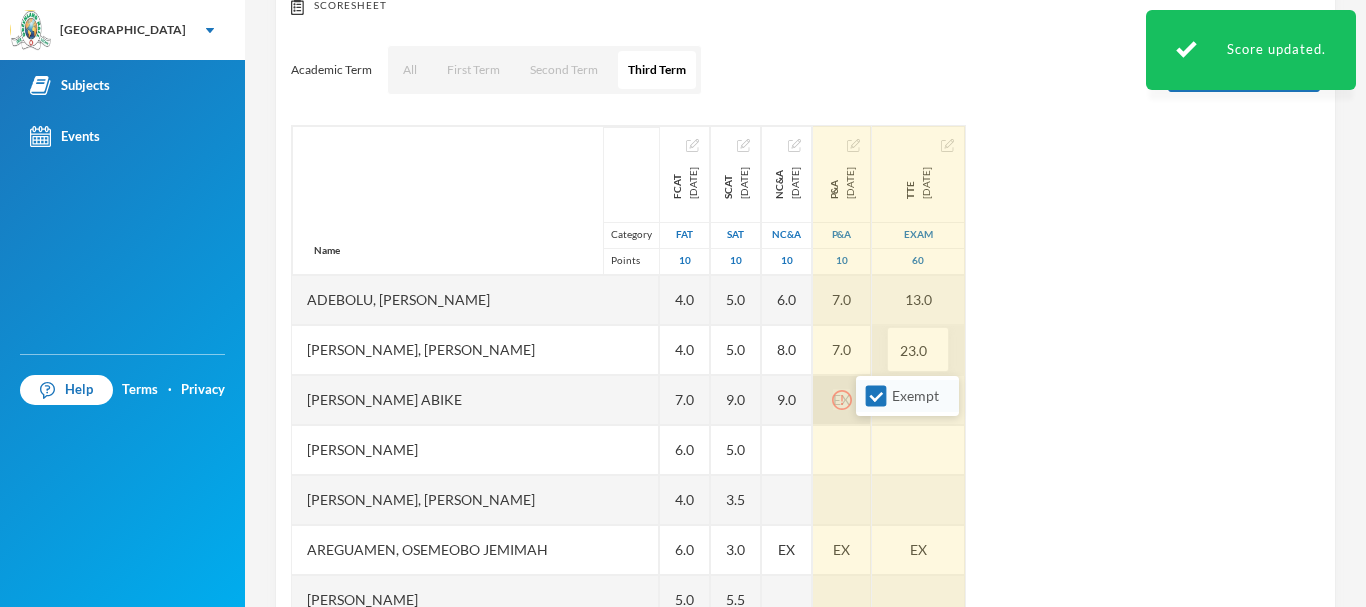 click on "Exempt" at bounding box center [907, 396] 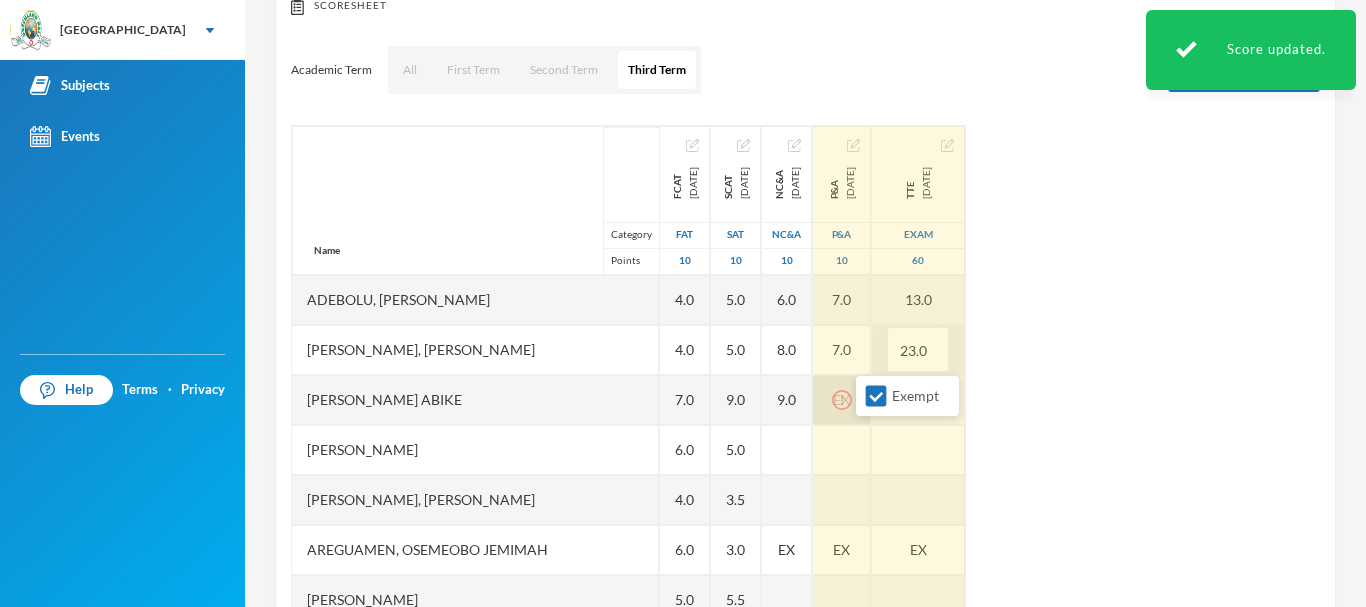 click on "Name   Category Points [PERSON_NAME], [PERSON_NAME] [PERSON_NAME], [PERSON_NAME] [PERSON_NAME] Abike [PERSON_NAME], [PERSON_NAME], [PERSON_NAME] [PERSON_NAME] Jomiloju [PERSON_NAME], [PERSON_NAME], Wisdom [PERSON_NAME], [PERSON_NAME], [PERSON_NAME], [PERSON_NAME], [PERSON_NAME] [PERSON_NAME], [PERSON_NAME], [PERSON_NAME], [PERSON_NAME], Oluwaferanmi Grace FCAT [DATE] FAT 10 4.0 4.0 7.0 6.0 4.0 6.0 5.0 6.0 4.0 7.0 8.0 4.0 6.0 7.0 5.0 SCAT [DATE] 10 5.0 5.0 9.0 5.0 3.5 3.0 5.5 4.0 6.0 8.0 4.5 7.0 8.0 7.5 NC&A [DATE] NC&A 10 6.0 8.0 9.0 EX 9.0 P&A [DATE] P&A 10 7.0 7.0 EX EX 10.0 TTE [DATE] Exam 60 13.0 23.0 28.0 EX" at bounding box center (805, 375) 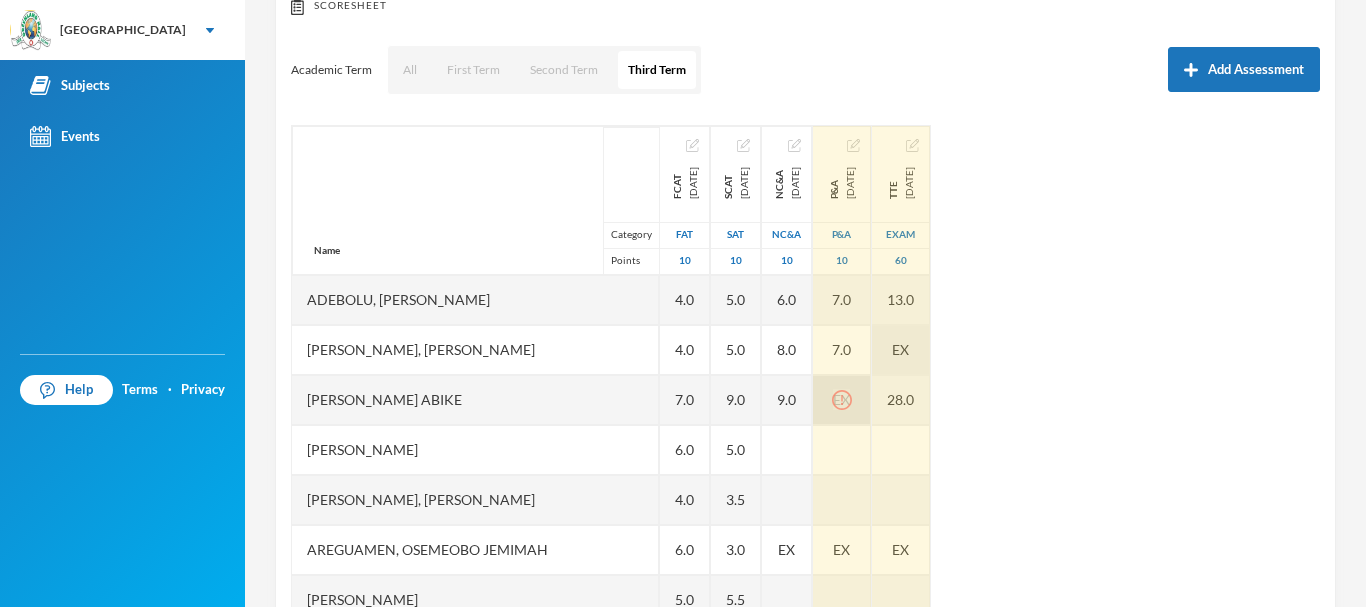 click on "EX" at bounding box center (901, 350) 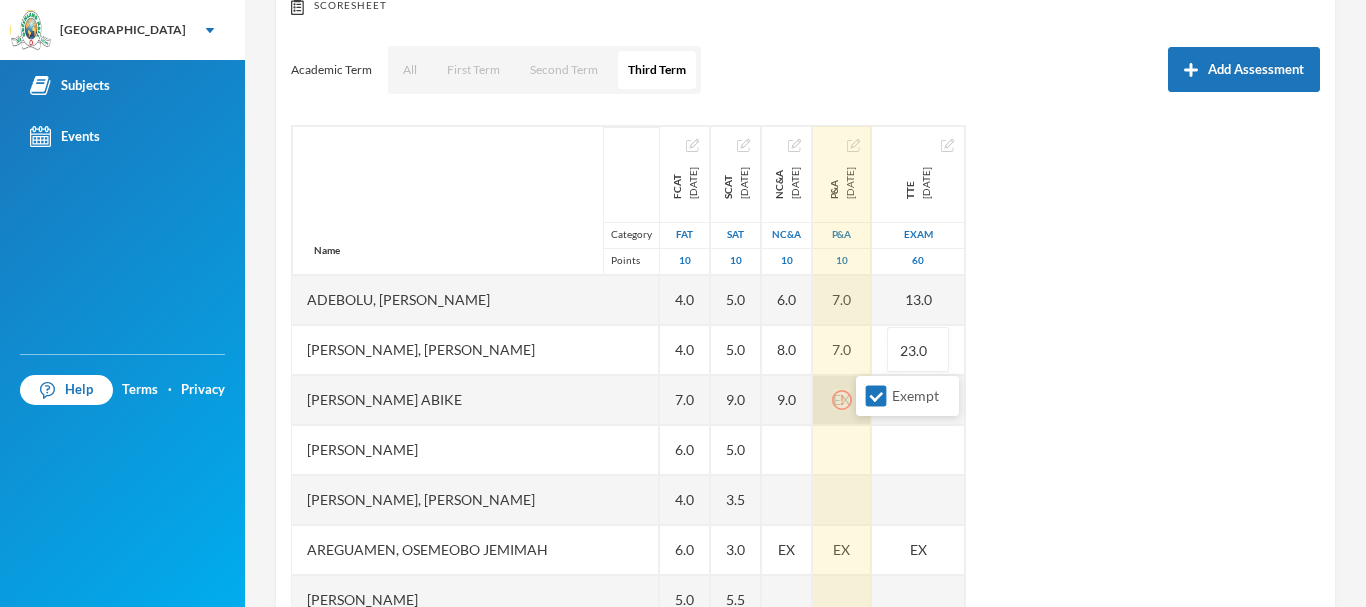 click on "Exempt" at bounding box center (907, 396) 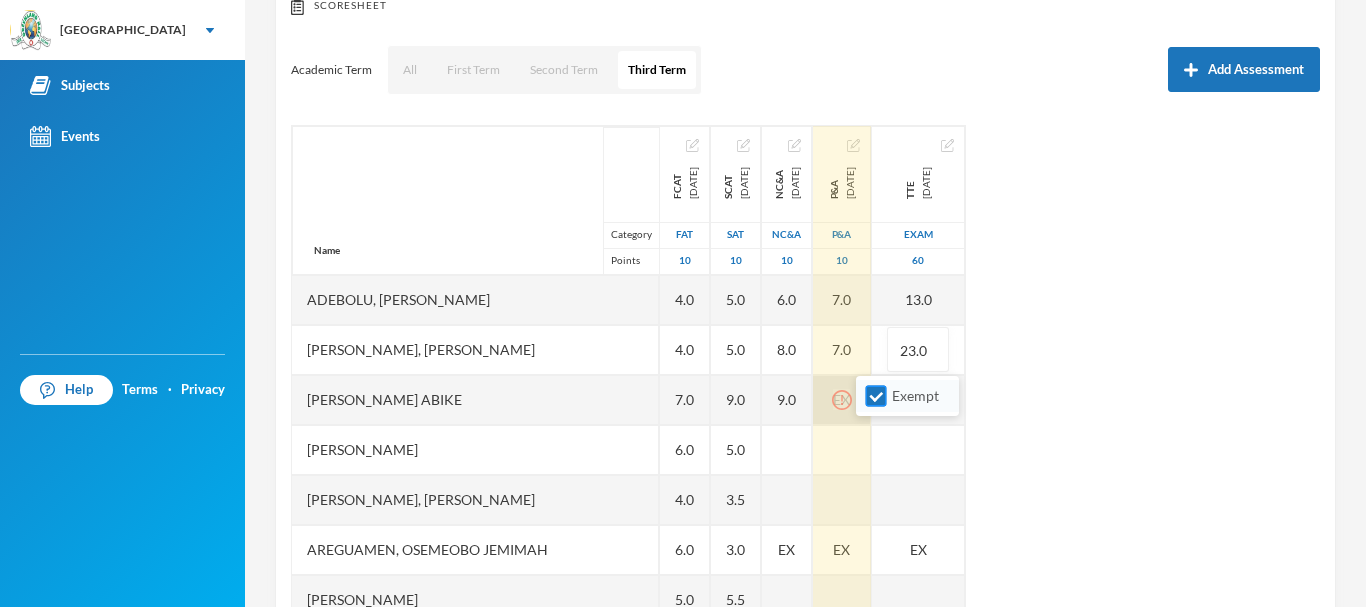click on "Exempt" at bounding box center [876, 396] 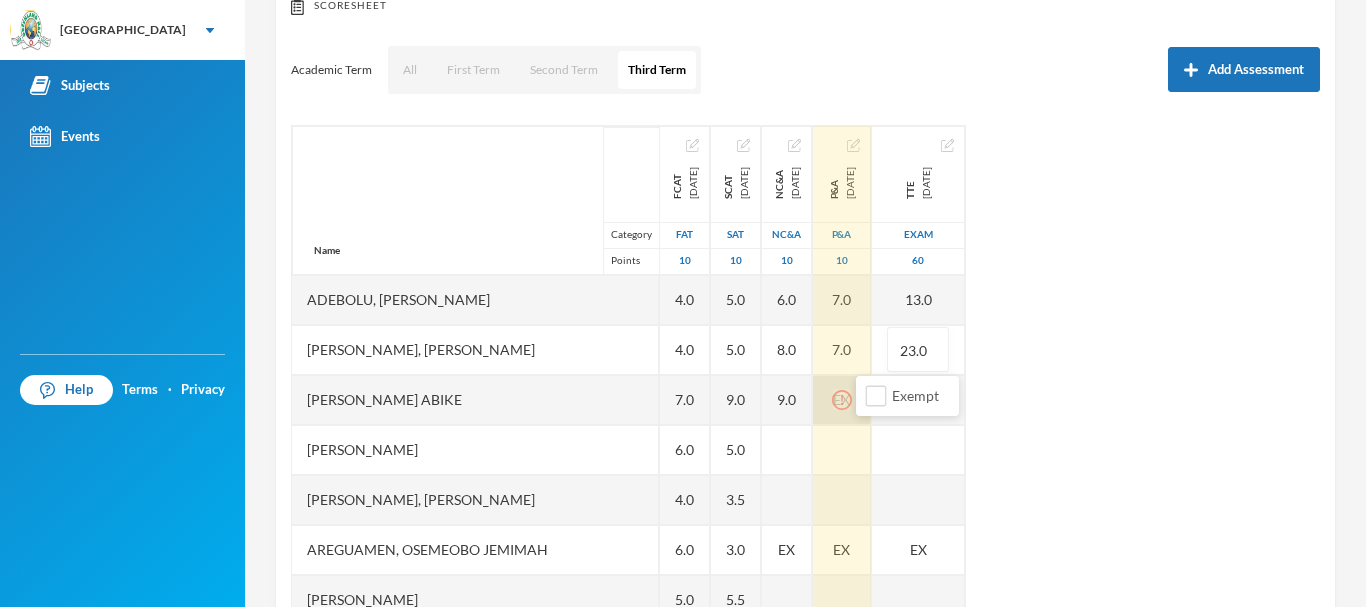 click on "Name   Category Points [PERSON_NAME], [PERSON_NAME] [PERSON_NAME], [PERSON_NAME] [PERSON_NAME] Abike [PERSON_NAME], [PERSON_NAME], [PERSON_NAME] [PERSON_NAME] Jomiloju [PERSON_NAME], [PERSON_NAME], Wisdom [PERSON_NAME], [PERSON_NAME], [PERSON_NAME], [PERSON_NAME], [PERSON_NAME] [PERSON_NAME], [PERSON_NAME], [PERSON_NAME], [PERSON_NAME], Oluwaferanmi Grace FCAT [DATE] FAT 10 4.0 4.0 7.0 6.0 4.0 6.0 5.0 6.0 4.0 7.0 8.0 4.0 6.0 7.0 5.0 SCAT [DATE] 10 5.0 5.0 9.0 5.0 3.5 3.0 5.5 4.0 6.0 8.0 4.5 7.0 8.0 7.5 NC&A [DATE] NC&A 10 6.0 8.0 9.0 EX 9.0 P&A [DATE] P&A 10 7.0 7.0 EX EX 10.0 TTE [DATE] Exam 60 13.0 23.0 28.0 EX" at bounding box center (805, 375) 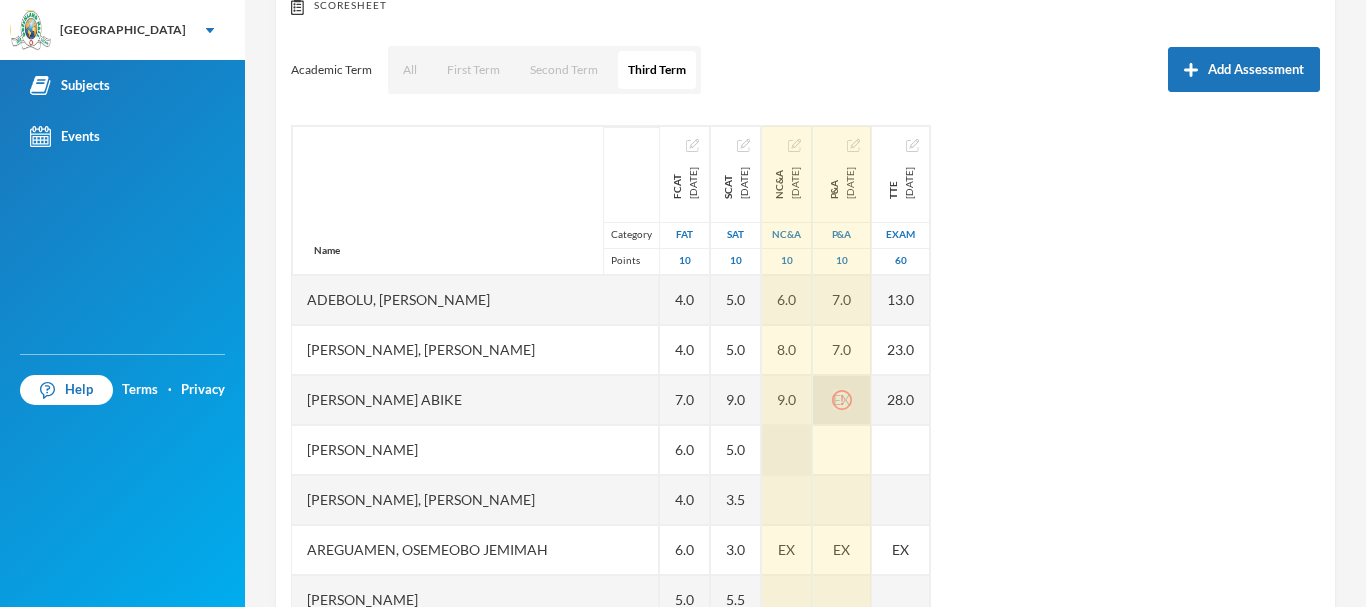 click at bounding box center [787, 450] 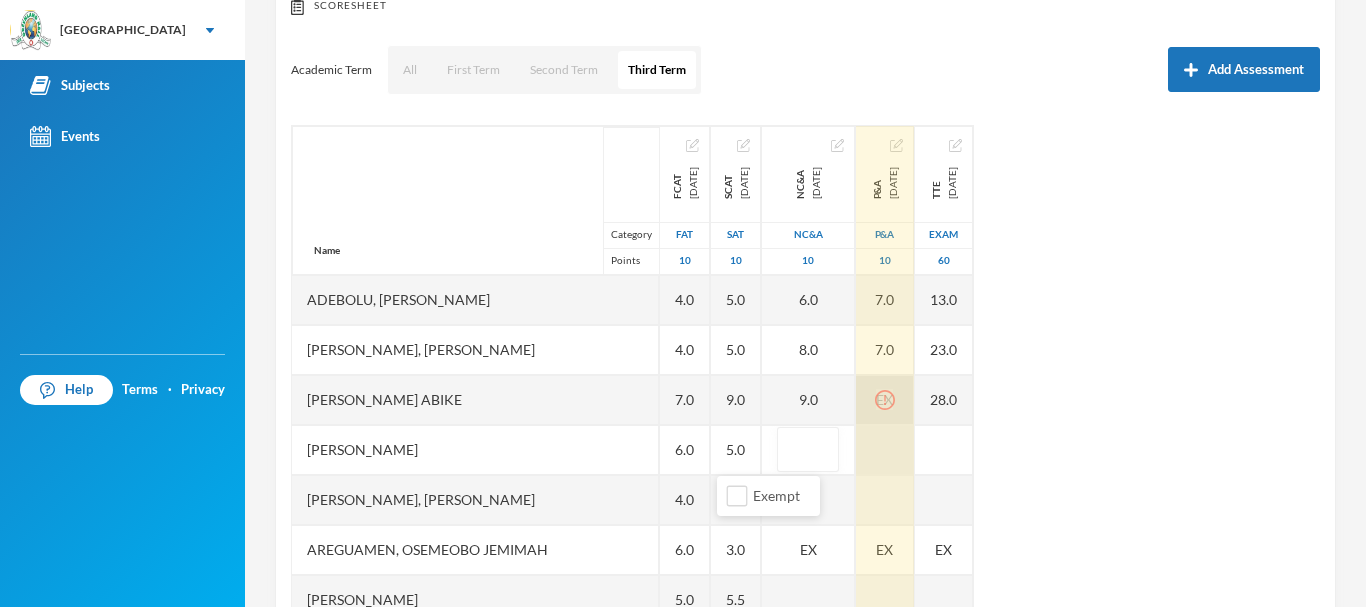 type on "7" 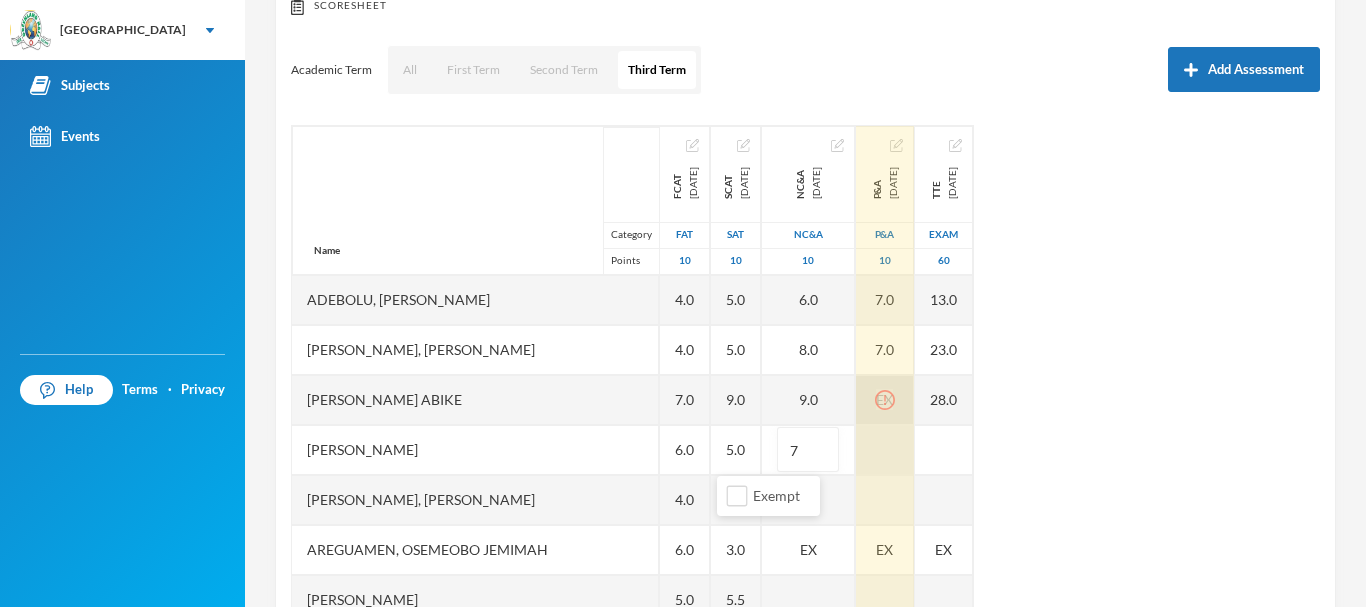 click at bounding box center [885, 450] 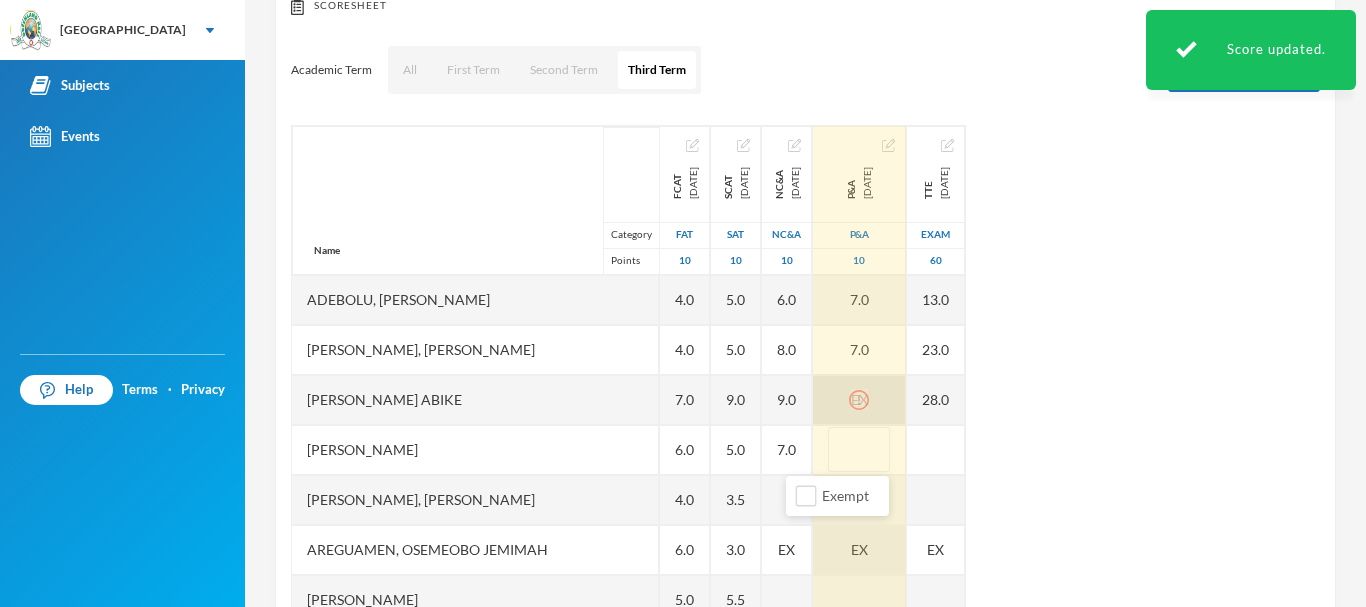 type on "8" 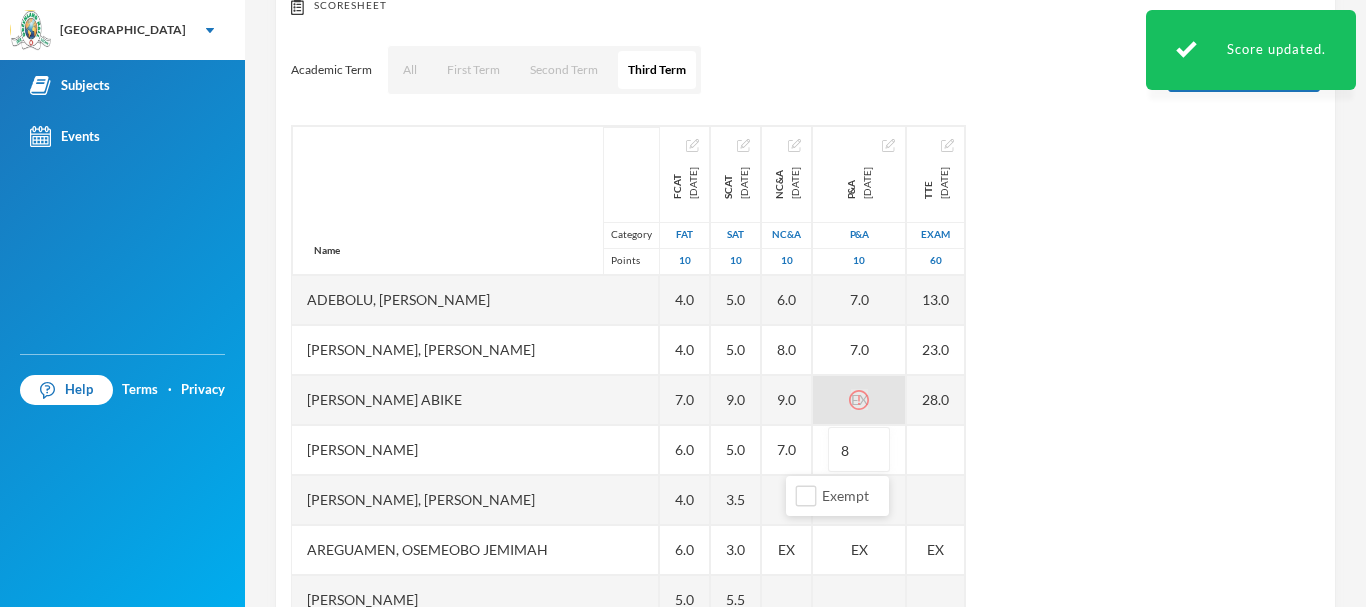 click on "Name   Category Points [PERSON_NAME], [PERSON_NAME] [PERSON_NAME], [PERSON_NAME] [PERSON_NAME] Abike [PERSON_NAME], [PERSON_NAME], [PERSON_NAME] [PERSON_NAME] Jomiloju [PERSON_NAME], [PERSON_NAME], Wisdom [PERSON_NAME], [PERSON_NAME], [PERSON_NAME], [PERSON_NAME], [PERSON_NAME] [PERSON_NAME], [PERSON_NAME], [PERSON_NAME], [PERSON_NAME], Oluwaferanmi Grace FCAT [DATE] FAT 10 4.0 4.0 7.0 6.0 4.0 6.0 5.0 6.0 4.0 7.0 8.0 4.0 6.0 7.0 5.0 SCAT [DATE] 10 5.0 5.0 9.0 5.0 3.5 3.0 5.5 4.0 6.0 8.0 4.5 7.0 8.0 7.5 NC&A [DATE] NC&A 10 6.0 8.0 9.0 7.0 EX 9.0 P&A [DATE] P&A 10 7.0 7.0 EX 8 EX 10.0 TTE [DATE] Exam 60 13.0 23.0 28.0 EX" at bounding box center (805, 375) 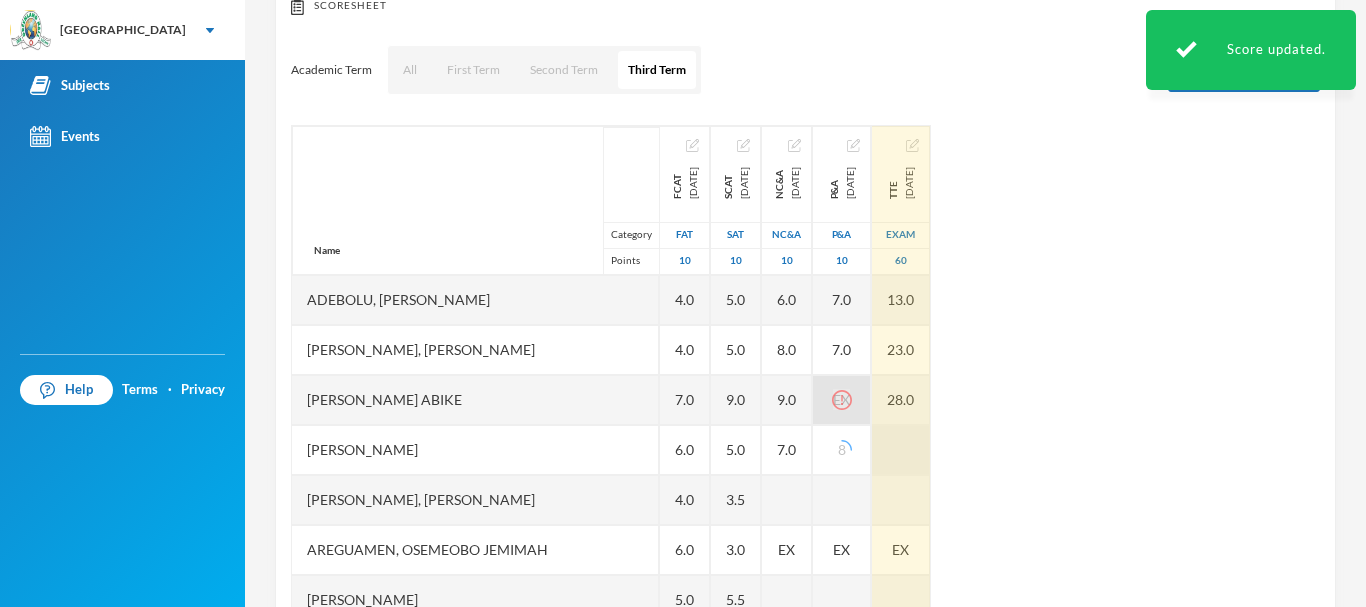 click at bounding box center [901, 450] 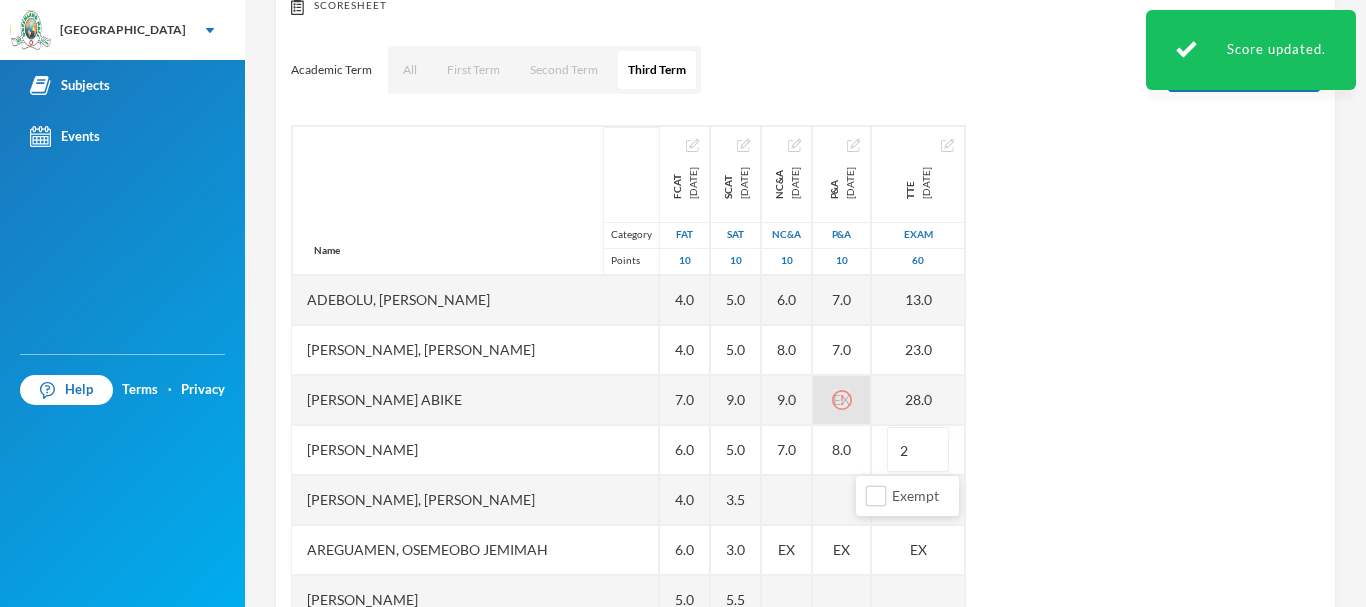 type on "21" 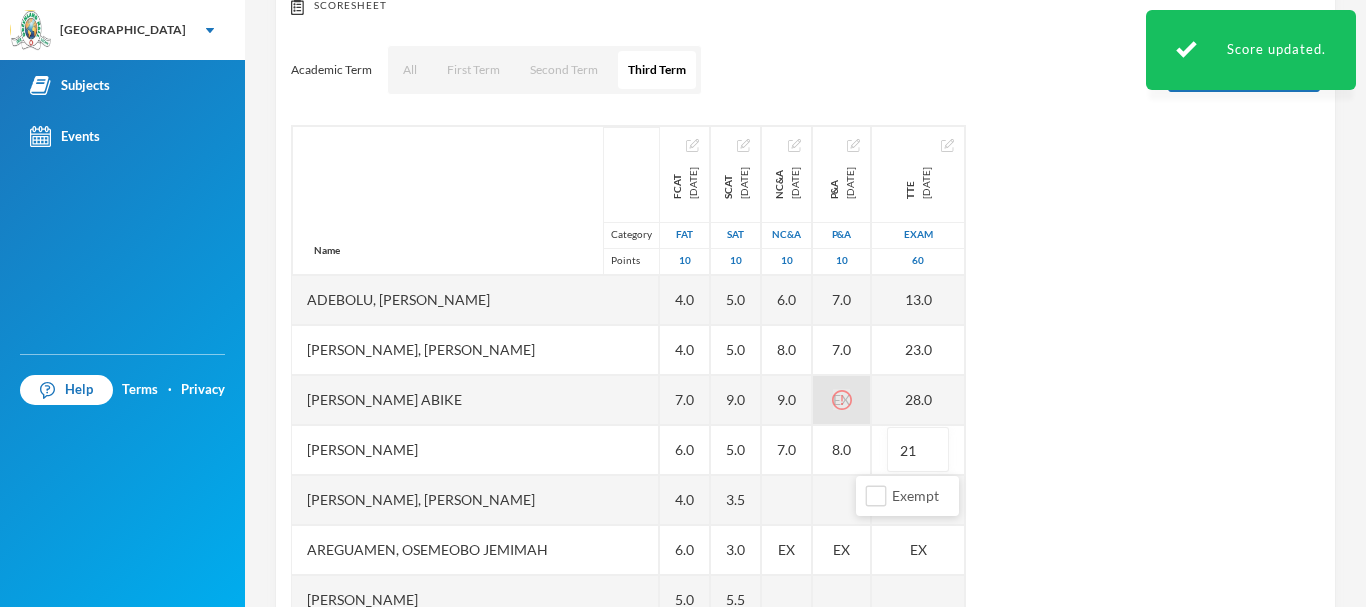 click on "Name   Category Points [PERSON_NAME], [PERSON_NAME] [PERSON_NAME], [PERSON_NAME] [PERSON_NAME] Abike [PERSON_NAME], [PERSON_NAME], [PERSON_NAME] [PERSON_NAME] Jomiloju [PERSON_NAME], [PERSON_NAME], Wisdom [PERSON_NAME], [PERSON_NAME], [PERSON_NAME], [PERSON_NAME], [PERSON_NAME] [PERSON_NAME], [PERSON_NAME], [PERSON_NAME], [PERSON_NAME], Oluwaferanmi Grace FCAT [DATE] FAT 10 4.0 4.0 7.0 6.0 4.0 6.0 5.0 6.0 4.0 7.0 8.0 4.0 6.0 7.0 5.0 SCAT [DATE] 10 5.0 5.0 9.0 5.0 3.5 3.0 5.5 4.0 6.0 8.0 4.5 7.0 8.0 7.5 NC&A [DATE] NC&A 10 6.0 8.0 9.0 7.0 EX 9.0 P&A [DATE] P&A 10 7.0 7.0 EX 8.0 EX 10.0 TTE [DATE] Exam 60 13.0 23.0 28.0 21 EX" at bounding box center [805, 375] 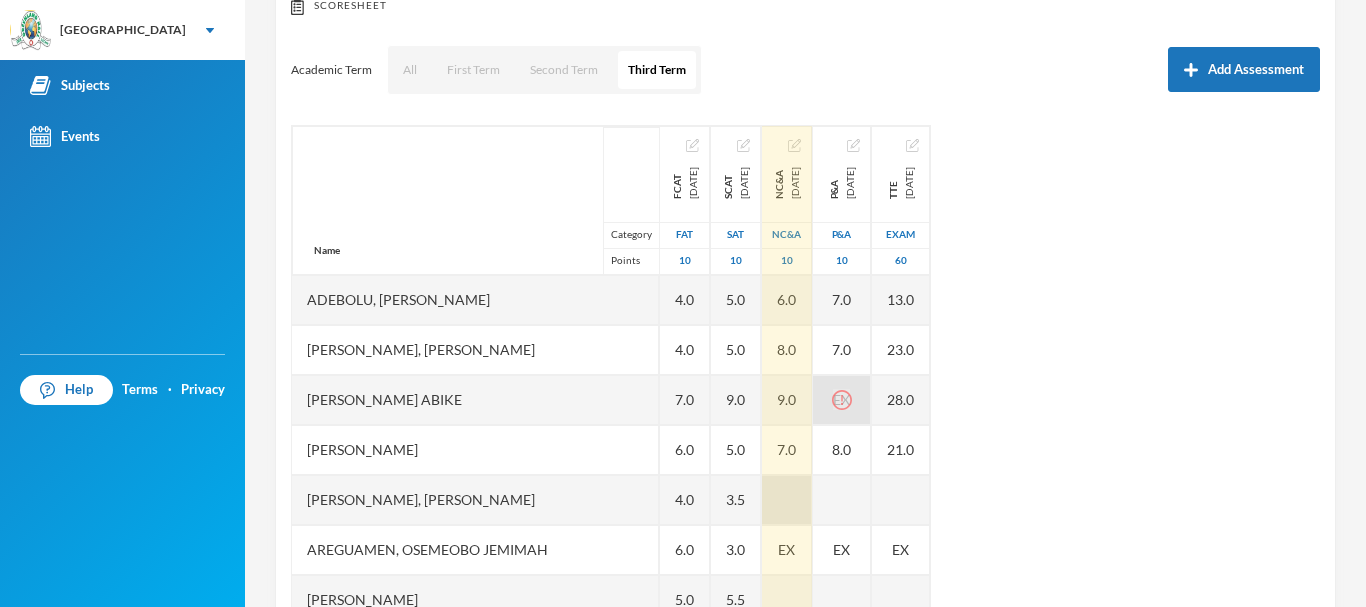 click at bounding box center (787, 500) 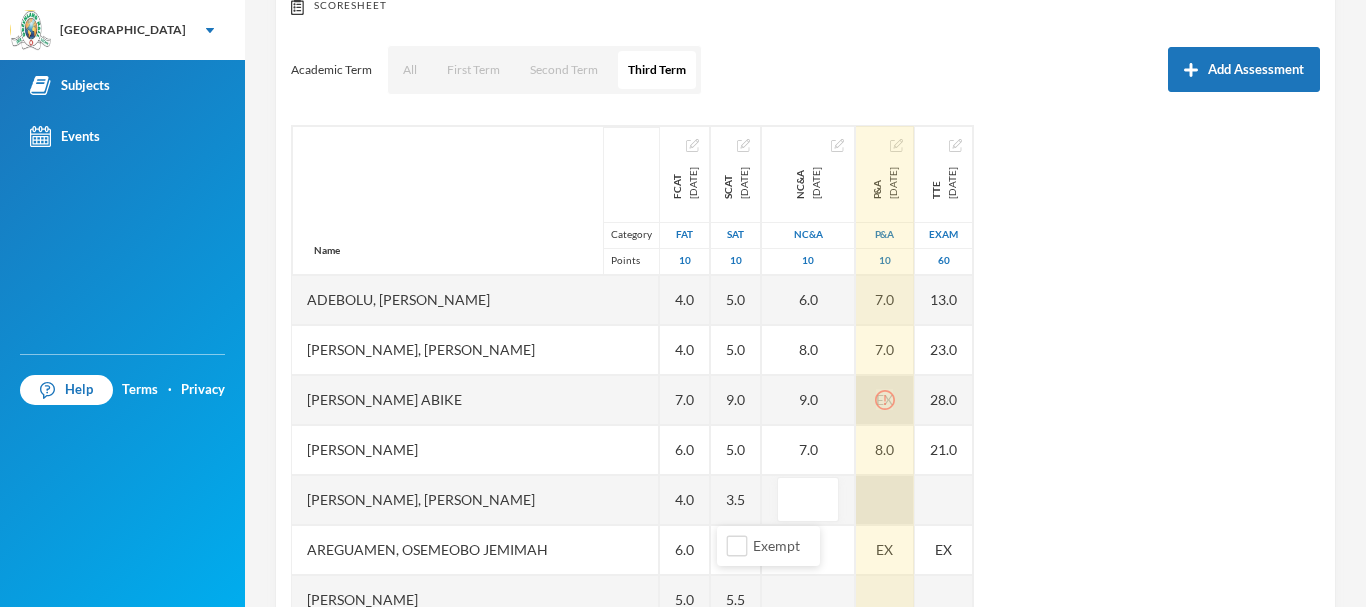type on "5" 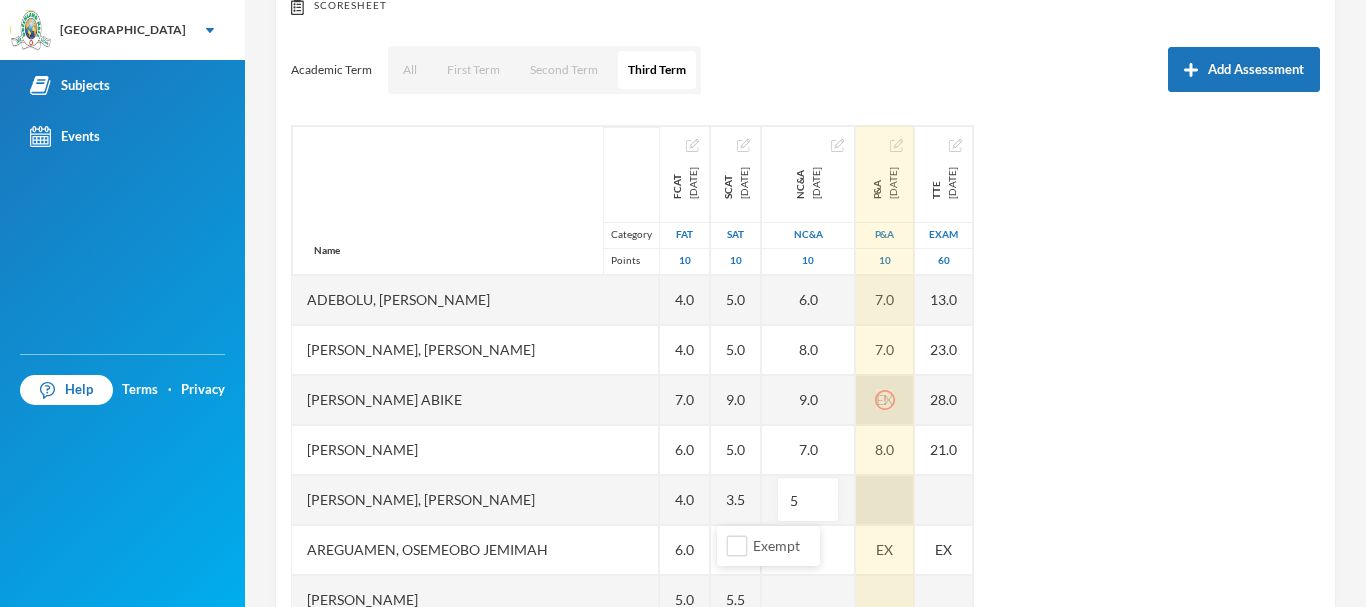 click on "Name   Category Points [PERSON_NAME], [PERSON_NAME] [PERSON_NAME], [PERSON_NAME] [PERSON_NAME] Abike [PERSON_NAME], [PERSON_NAME], [PERSON_NAME] [PERSON_NAME] Jomiloju [PERSON_NAME], [PERSON_NAME], Wisdom [PERSON_NAME], [PERSON_NAME], [PERSON_NAME], [PERSON_NAME], [PERSON_NAME] [PERSON_NAME], [PERSON_NAME], [PERSON_NAME], [PERSON_NAME], Oluwaferanmi Grace FCAT [DATE] FAT 10 4.0 4.0 7.0 6.0 4.0 6.0 5.0 6.0 4.0 7.0 8.0 4.0 6.0 7.0 5.0 SCAT [DATE] 10 5.0 5.0 9.0 5.0 3.5 3.0 5.5 4.0 6.0 8.0 4.5 7.0 8.0 7.5 NC&A [DATE] [GEOGRAPHIC_DATA] 10 6.0 8.0 9.0 7.0 5 EX 9.0 P&A [DATE] P&A 10 7.0 7.0 EX 8.0 EX 10.0 TTE [DATE] Exam 60 13.0 23.0 28.0 21.0 EX" at bounding box center (805, 375) 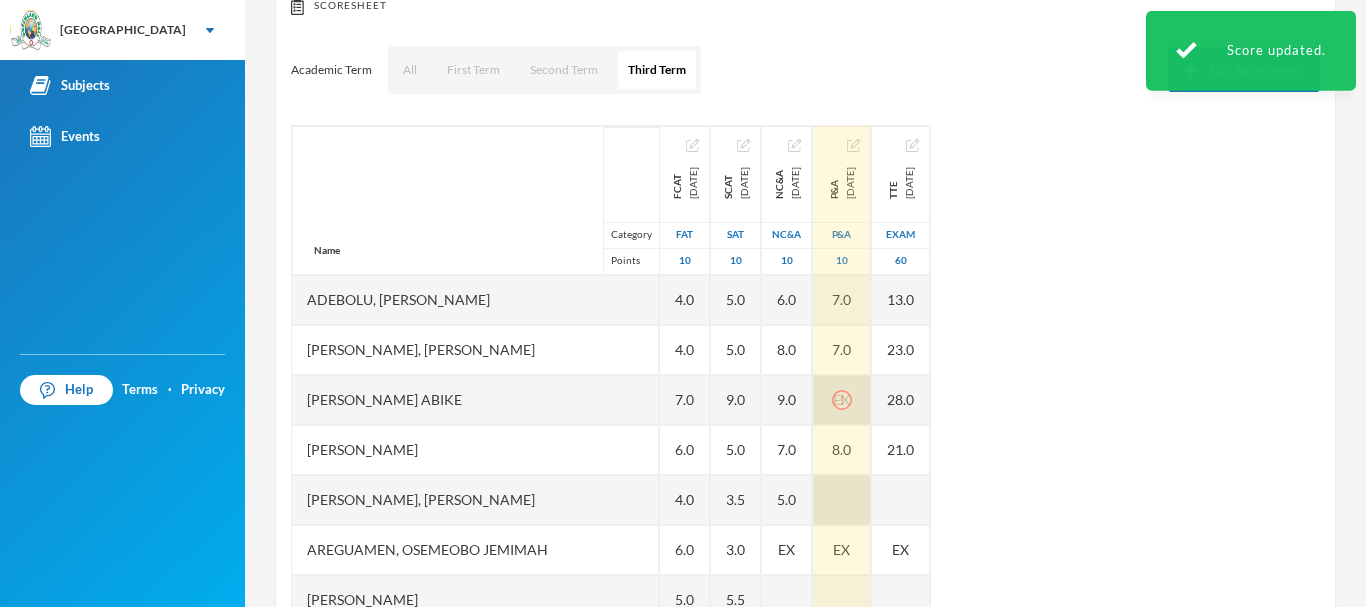 click at bounding box center [842, 500] 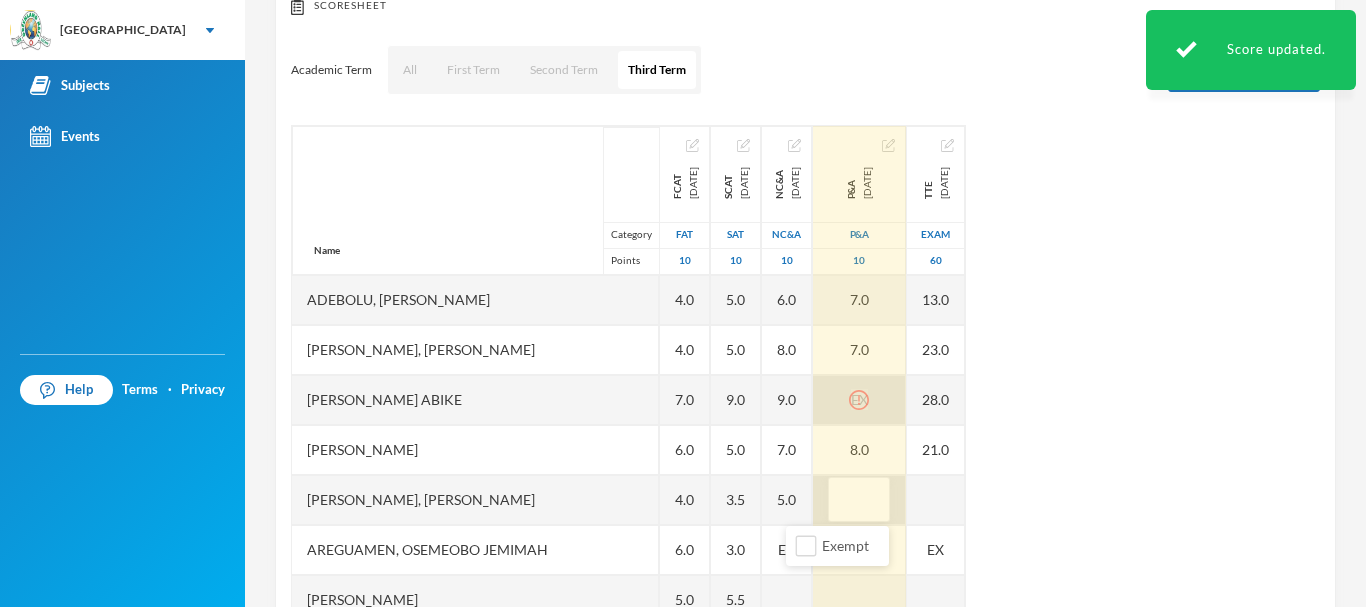 type on "6" 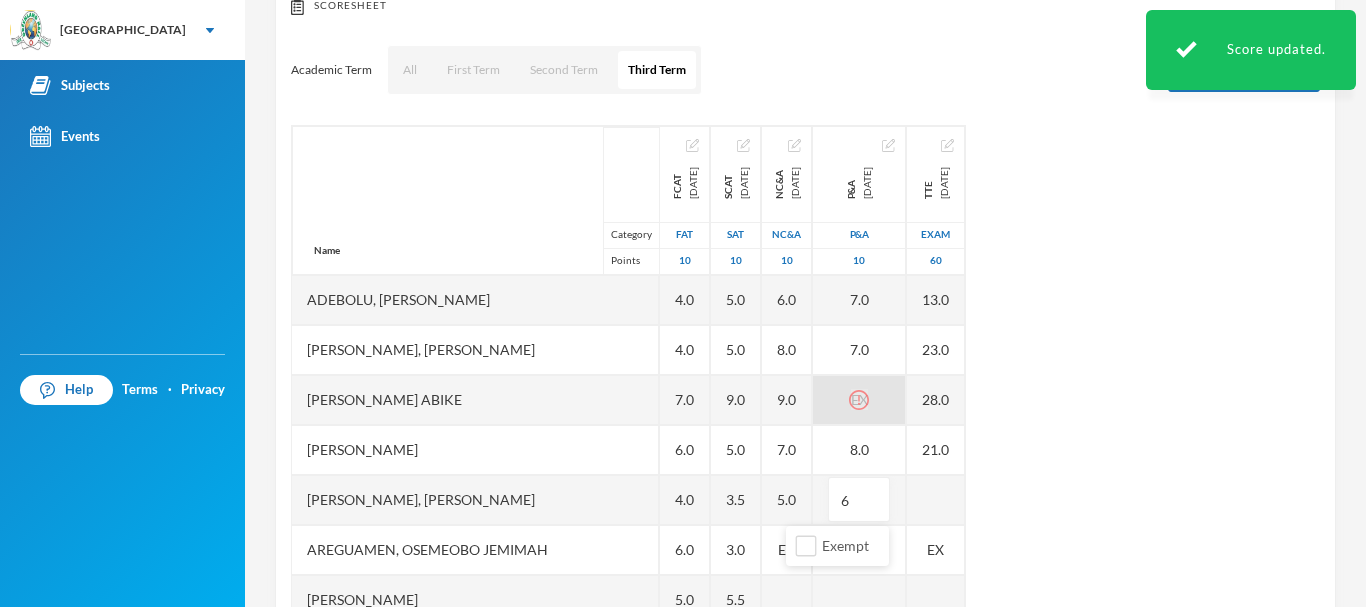 click on "Name   Category Points [PERSON_NAME], [PERSON_NAME] [PERSON_NAME], [PERSON_NAME] [PERSON_NAME] Abike [PERSON_NAME], [PERSON_NAME], [PERSON_NAME] [PERSON_NAME] Jomiloju [PERSON_NAME], [PERSON_NAME], Wisdom [PERSON_NAME], [PERSON_NAME], [PERSON_NAME], [PERSON_NAME], [PERSON_NAME] [PERSON_NAME], [PERSON_NAME], [PERSON_NAME], [PERSON_NAME], Oluwaferanmi Grace FCAT [DATE] FAT 10 4.0 4.0 7.0 6.0 4.0 6.0 5.0 6.0 4.0 7.0 8.0 4.0 6.0 7.0 5.0 SCAT [DATE] 10 5.0 5.0 9.0 5.0 3.5 3.0 5.5 4.0 6.0 8.0 4.5 7.0 8.0 7.5 NC&A [DATE] NC&A 10 6.0 8.0 9.0 7.0 5.0 EX 9.0 P&A [DATE] P&A 10 7.0 7.0 EX 8.0 6 EX 10.0 TTE [DATE] Exam 60 13.0 23.0 28.0 21.0 EX" at bounding box center (805, 375) 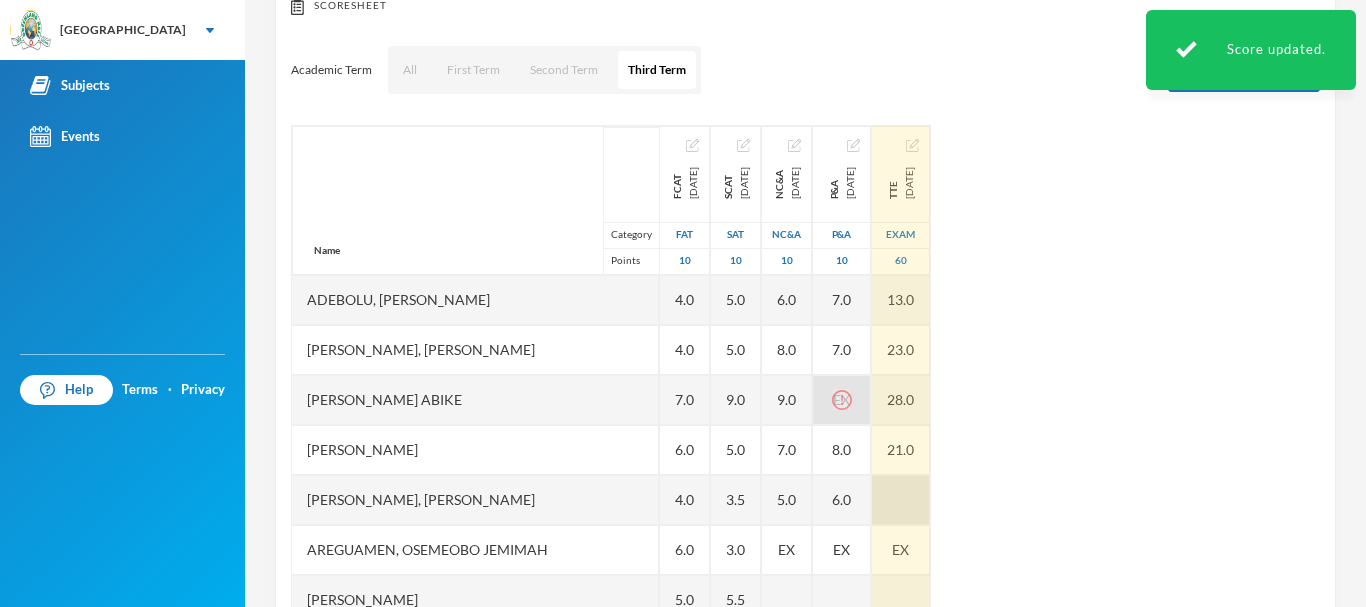 click at bounding box center [901, 500] 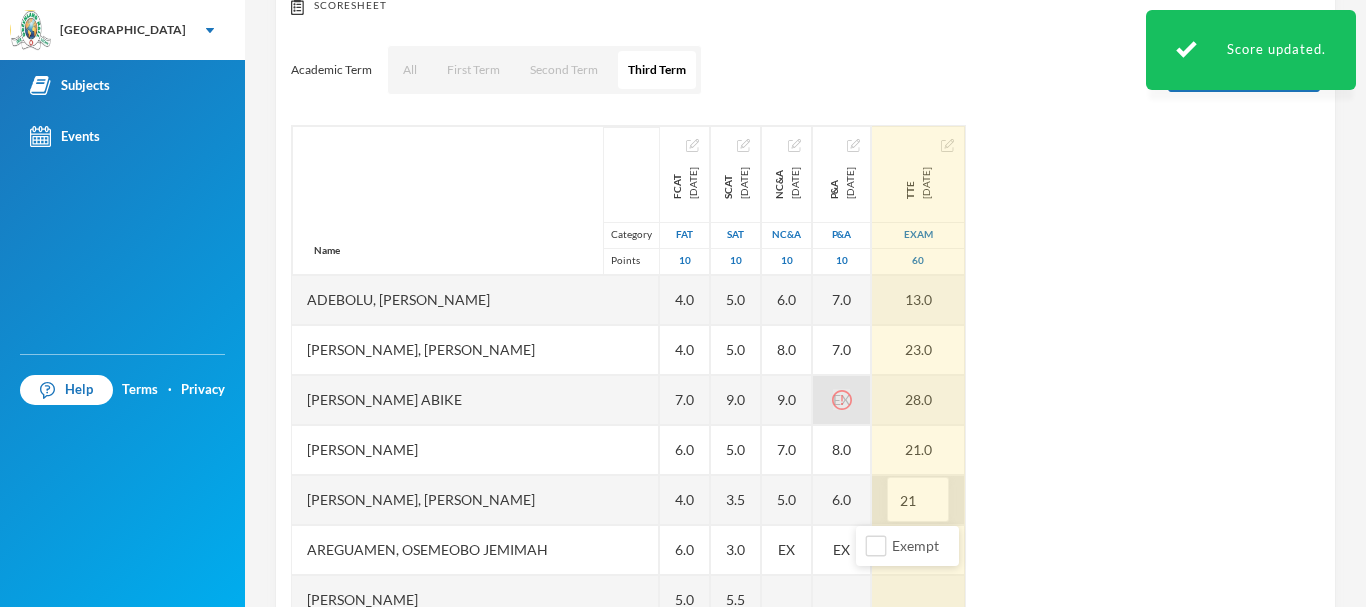 drag, startPoint x: 872, startPoint y: 505, endPoint x: 856, endPoint y: 508, distance: 16.27882 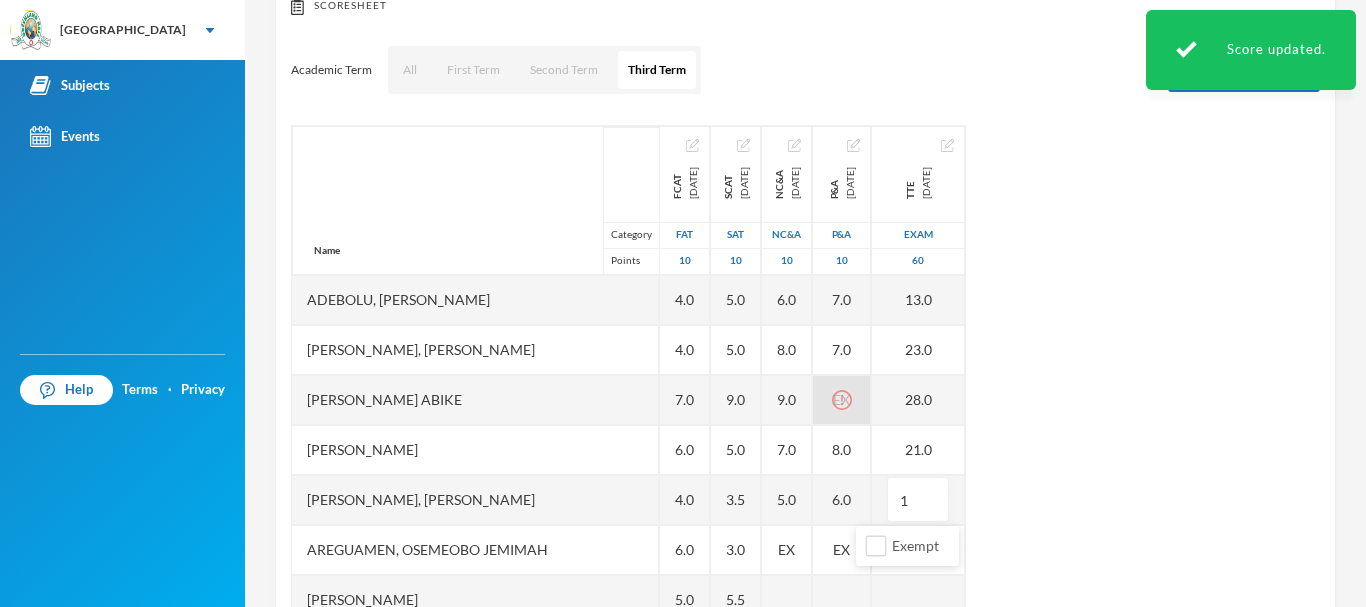 type on "15" 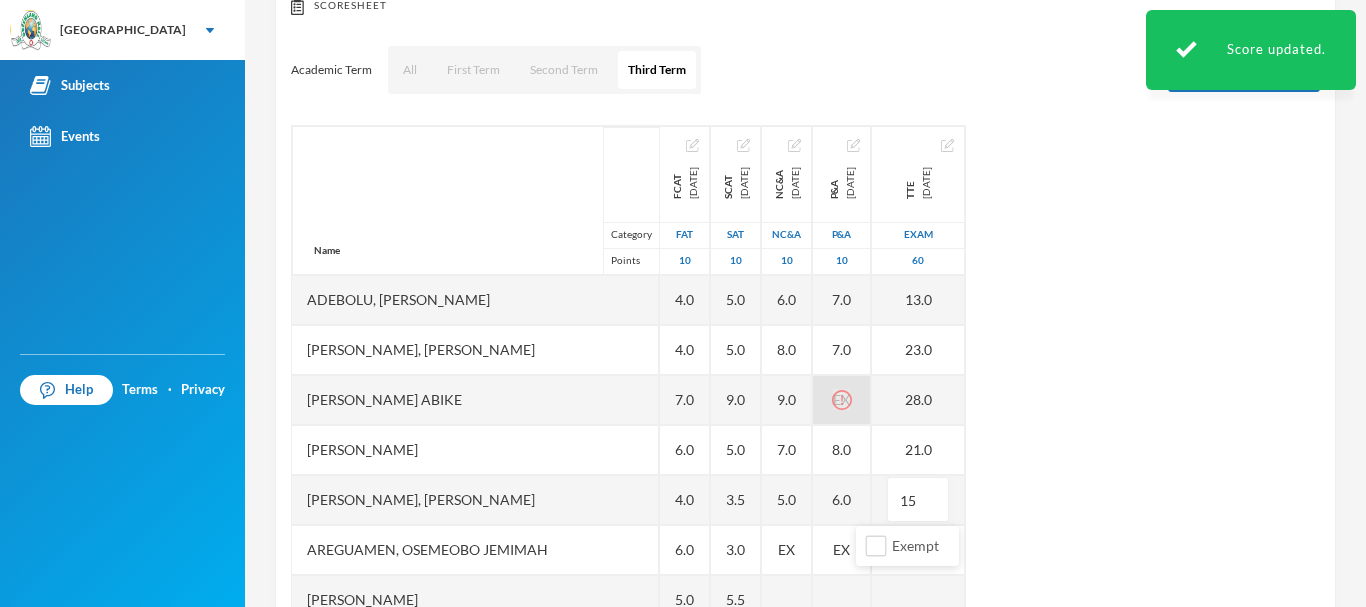 click on "Name   Category Points [PERSON_NAME], [PERSON_NAME] [PERSON_NAME], [PERSON_NAME] [PERSON_NAME] Abike [PERSON_NAME], [PERSON_NAME], [PERSON_NAME] [PERSON_NAME] Jomiloju [PERSON_NAME], [PERSON_NAME], Wisdom [PERSON_NAME], [PERSON_NAME], [PERSON_NAME], [PERSON_NAME], [PERSON_NAME] [PERSON_NAME], [PERSON_NAME], [PERSON_NAME], [PERSON_NAME], Oluwaferanmi Grace FCAT [DATE] FAT 10 4.0 4.0 7.0 6.0 4.0 6.0 5.0 6.0 4.0 7.0 8.0 4.0 6.0 7.0 5.0 SCAT [DATE] 10 5.0 5.0 9.0 5.0 3.5 3.0 5.5 4.0 6.0 8.0 4.5 7.0 8.0 7.5 NC&A [DATE] NC&A 10 6.0 8.0 9.0 7.0 5.0 EX 9.0 P&A [DATE] P&A 10 7.0 7.0 EX 8.0 6.0 EX 10.0 TTE [DATE] Exam 60 13.0 23.0 28.0 21.0 15 EX" at bounding box center [805, 375] 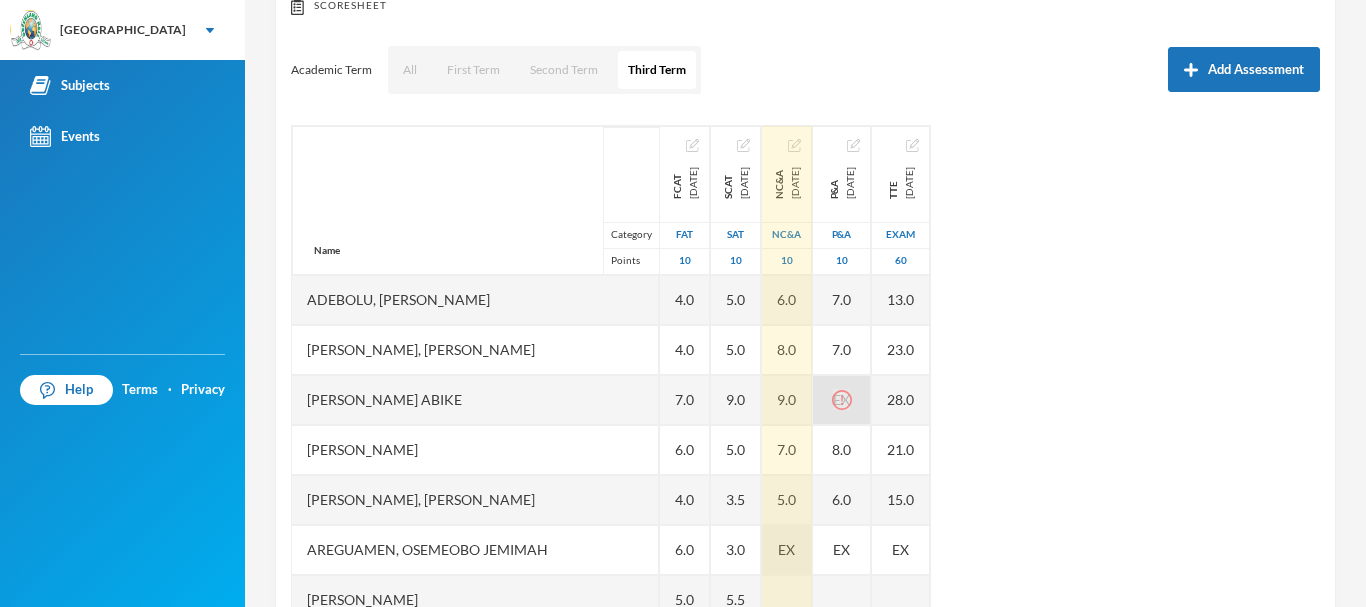 click on "EX" at bounding box center (786, 549) 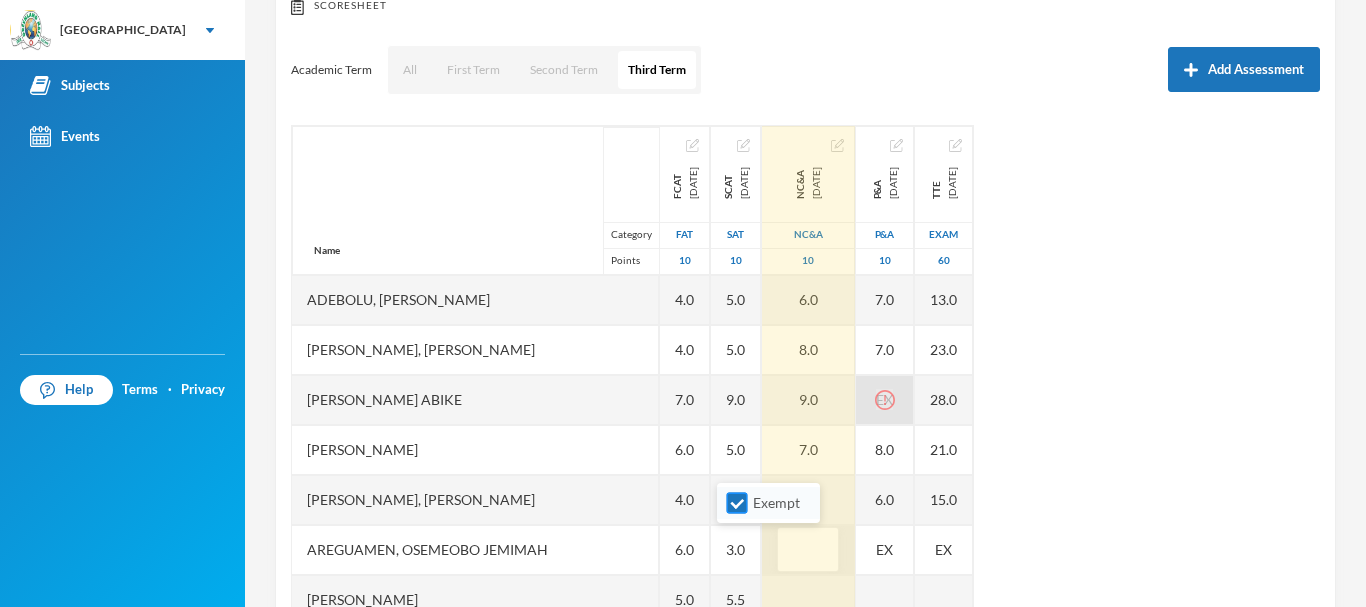 click on "Exempt" at bounding box center [768, 503] 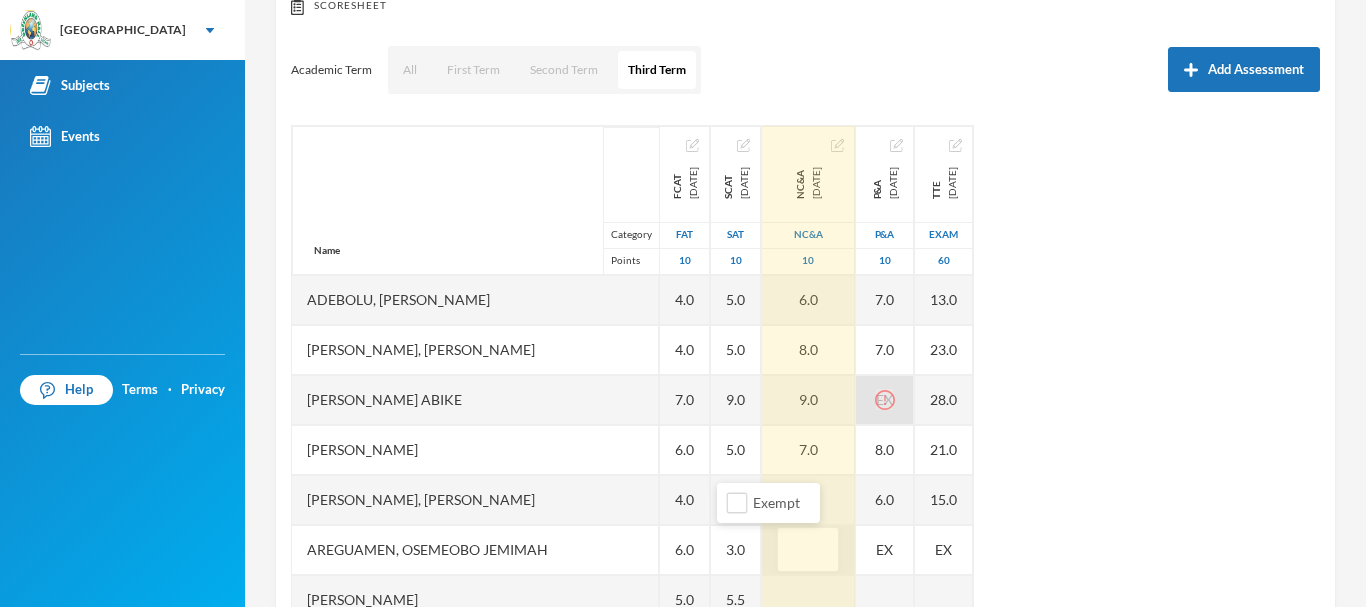 click at bounding box center [808, 550] 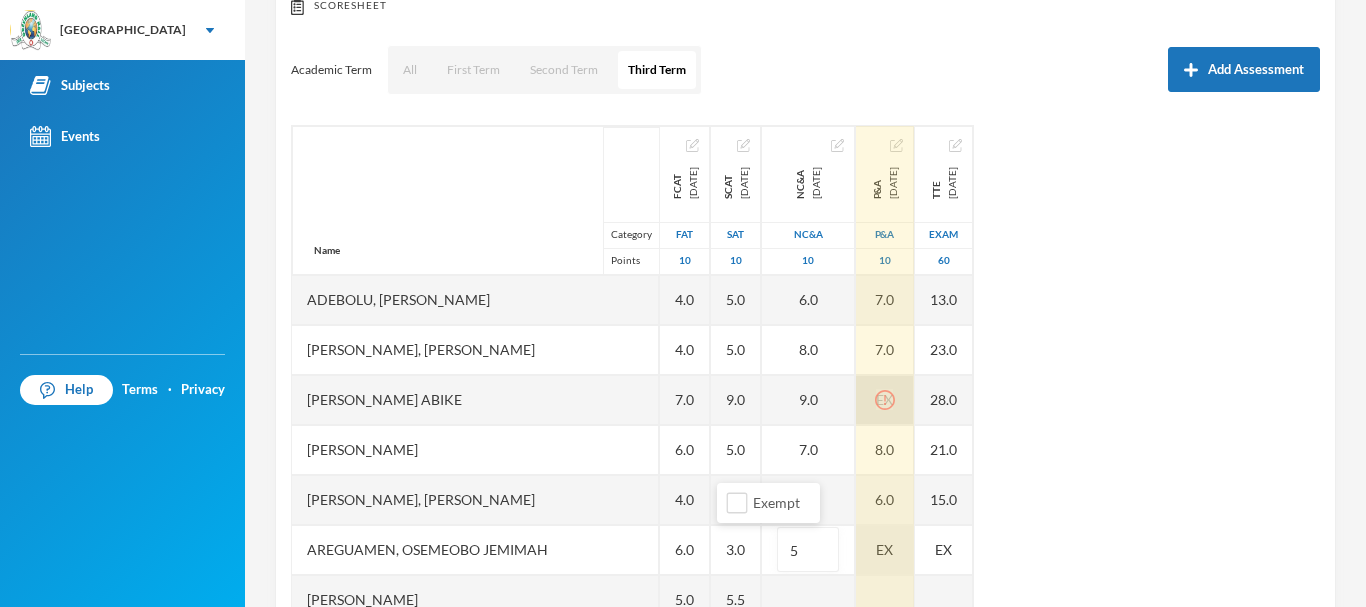 click on "EX" at bounding box center (885, 550) 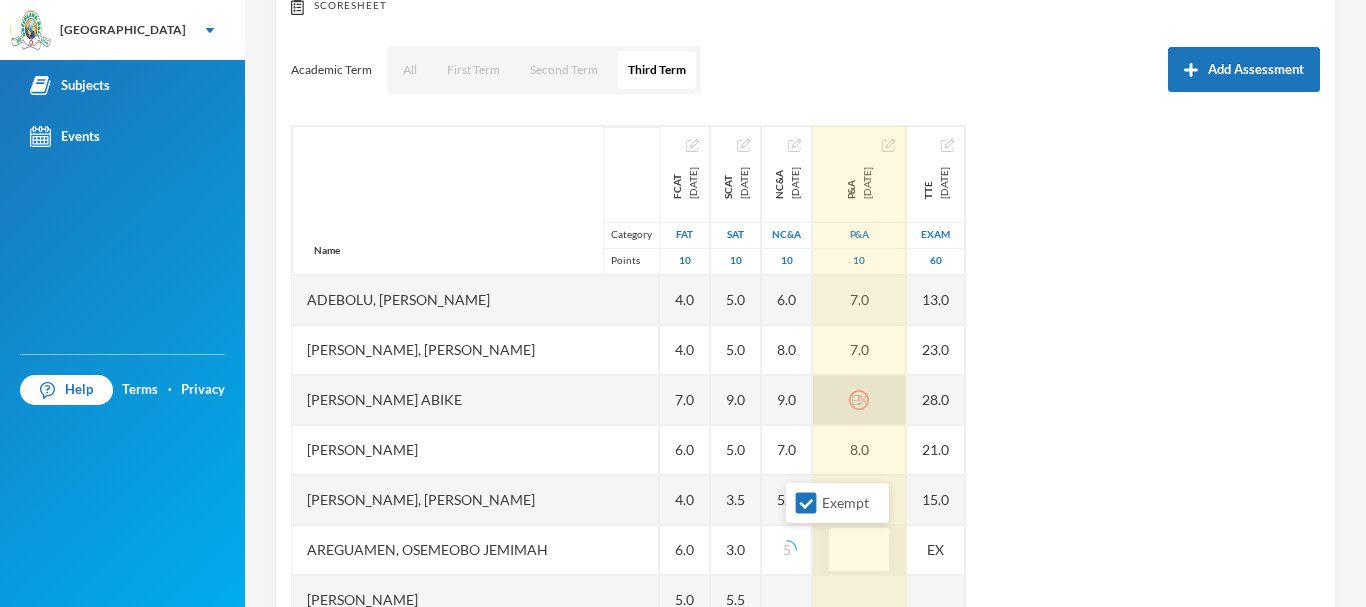 type on "6" 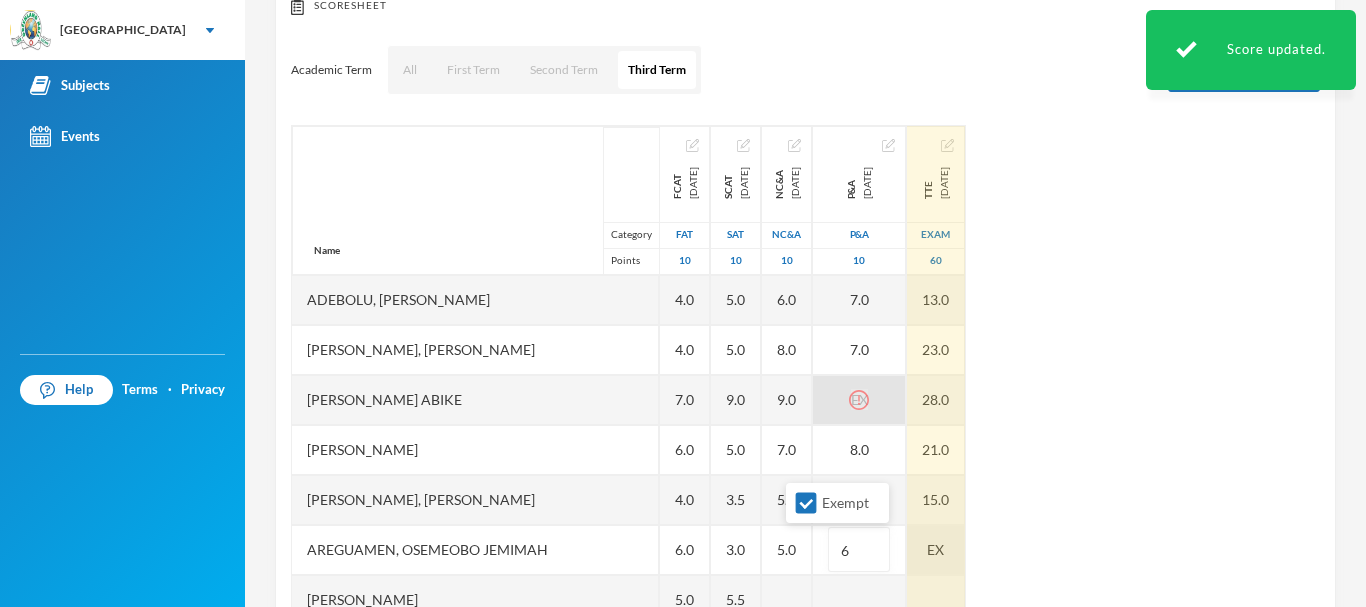 click on "EX" at bounding box center (936, 550) 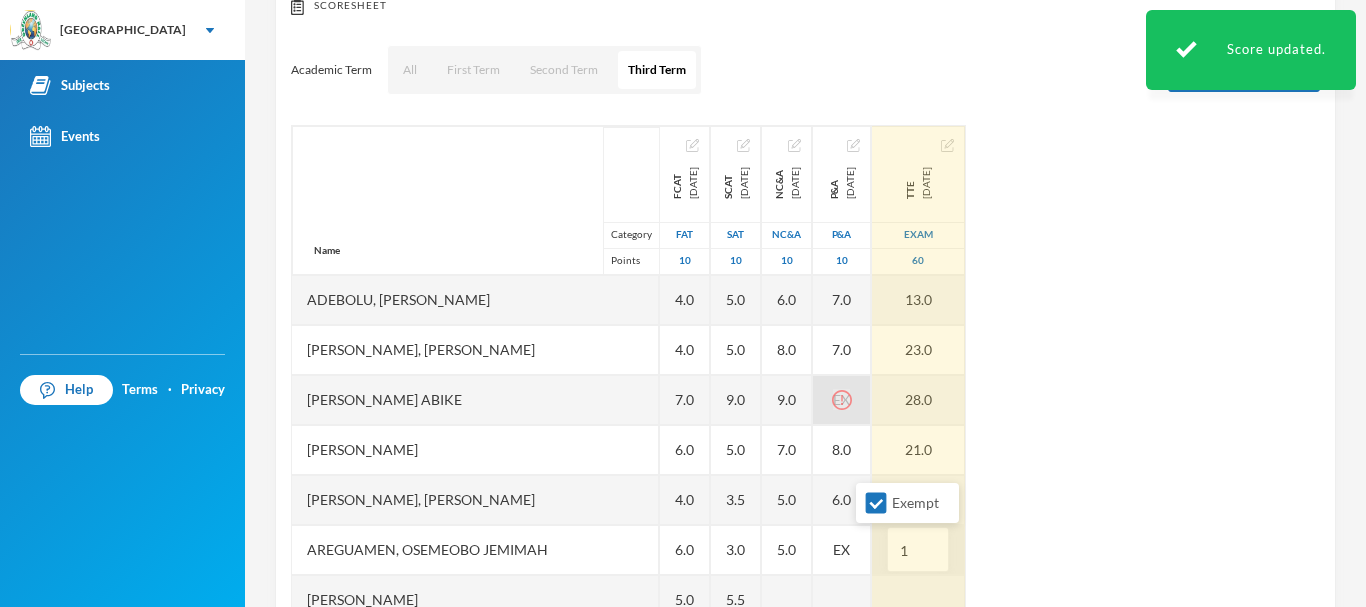 type on "13" 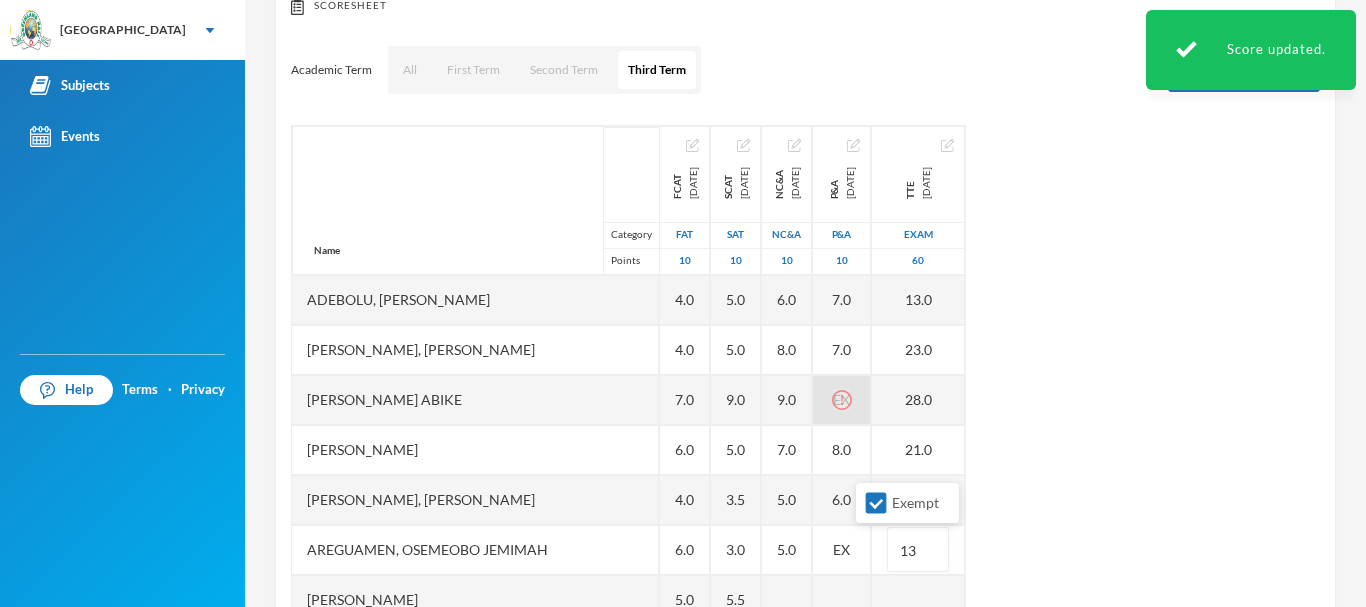click on "Name   Category Points [PERSON_NAME], [PERSON_NAME] [PERSON_NAME], [PERSON_NAME] [PERSON_NAME] Abike [PERSON_NAME], [PERSON_NAME], [PERSON_NAME] [PERSON_NAME] Jomiloju [PERSON_NAME], [PERSON_NAME], Wisdom [PERSON_NAME], [PERSON_NAME], [PERSON_NAME], [PERSON_NAME], [PERSON_NAME] [PERSON_NAME], [PERSON_NAME], [PERSON_NAME], [PERSON_NAME], Oluwaferanmi Grace FCAT [DATE] FAT 10 4.0 4.0 7.0 6.0 4.0 6.0 5.0 6.0 4.0 7.0 8.0 4.0 6.0 7.0 5.0 SCAT [DATE] 10 5.0 5.0 9.0 5.0 3.5 3.0 5.5 4.0 6.0 8.0 4.5 7.0 8.0 7.5 NC&A [DATE] NC&A 10 6.0 8.0 9.0 7.0 5.0 5.0 9.0 P&A [DATE] P&A 10 7.0 7.0 EX 8.0 6.0 EX 10.0 TTE [DATE] Exam 60 13.0 23.0 28.0 21.0 15.0 13" at bounding box center (805, 375) 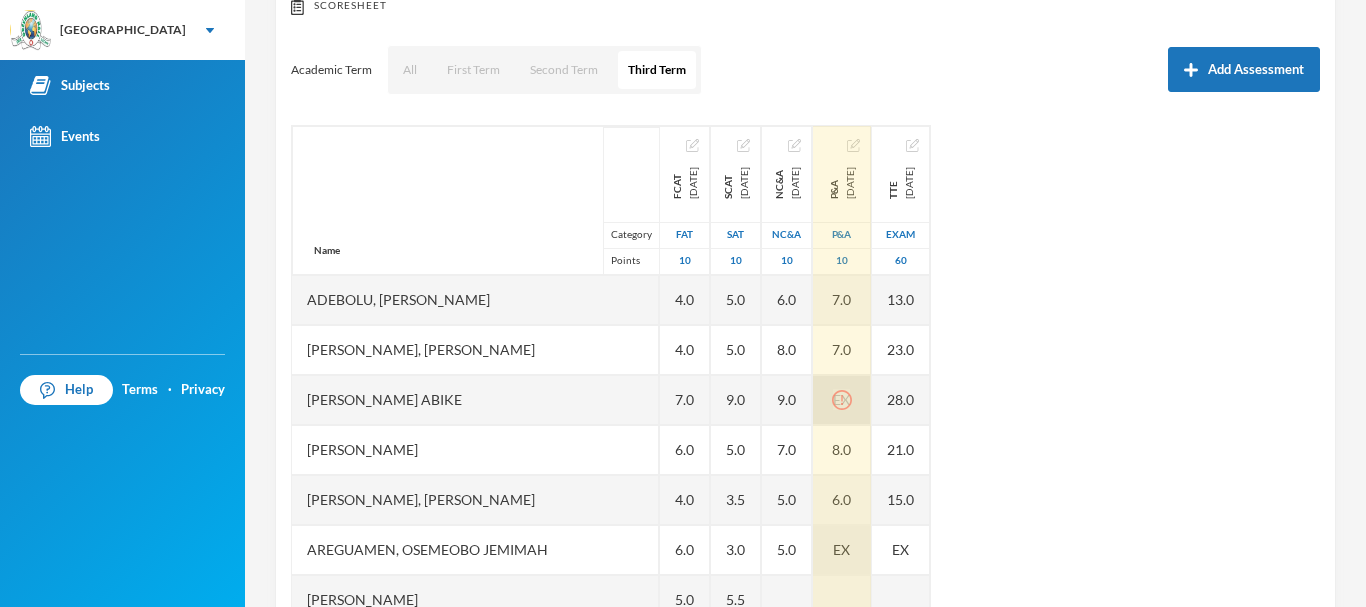 click on "EX" at bounding box center [841, 549] 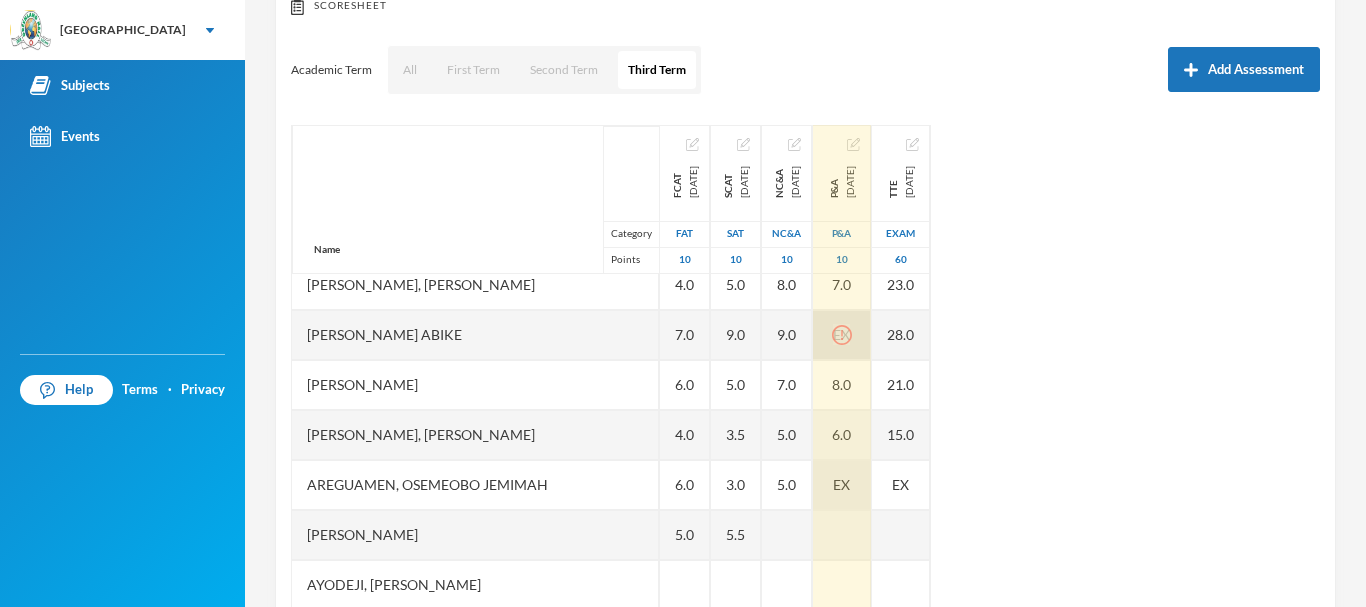 scroll, scrollTop: 89, scrollLeft: 0, axis: vertical 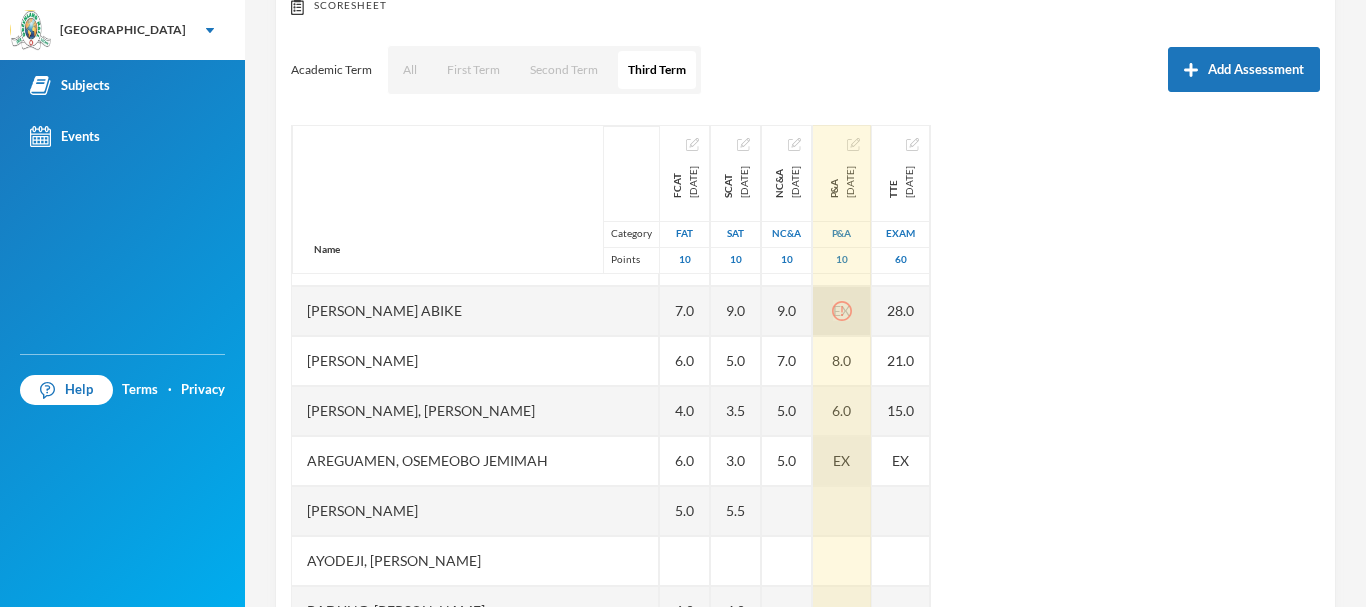 click on "EX" at bounding box center (841, 460) 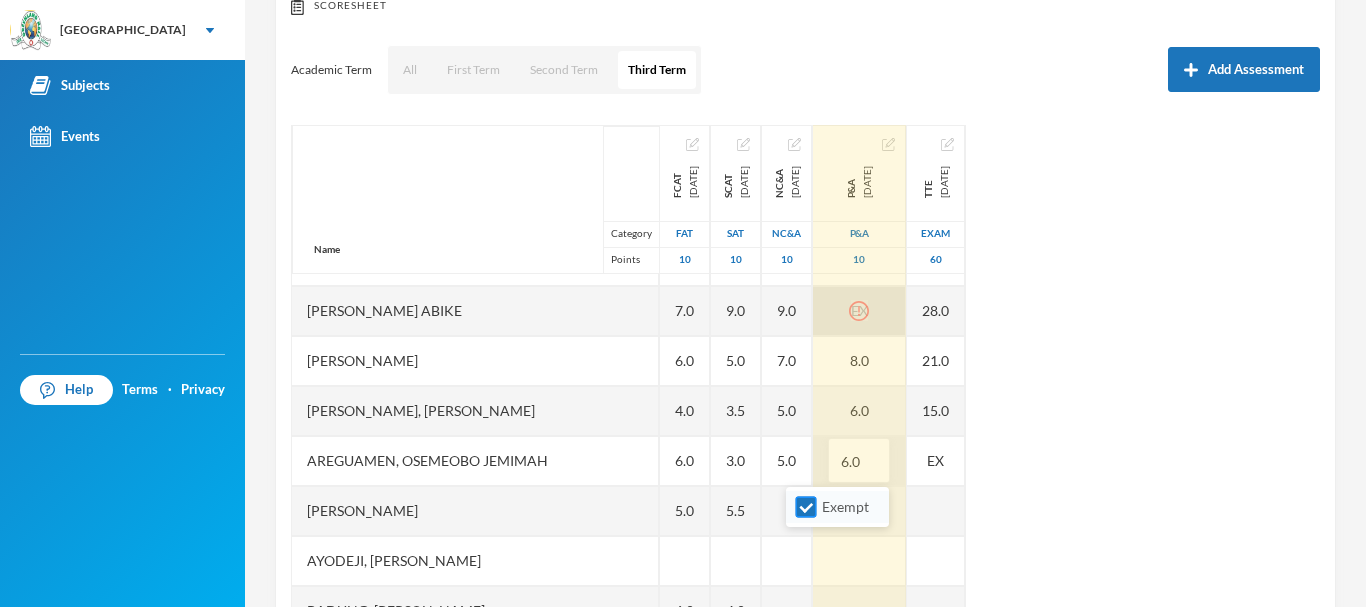 click on "Exempt" at bounding box center (806, 507) 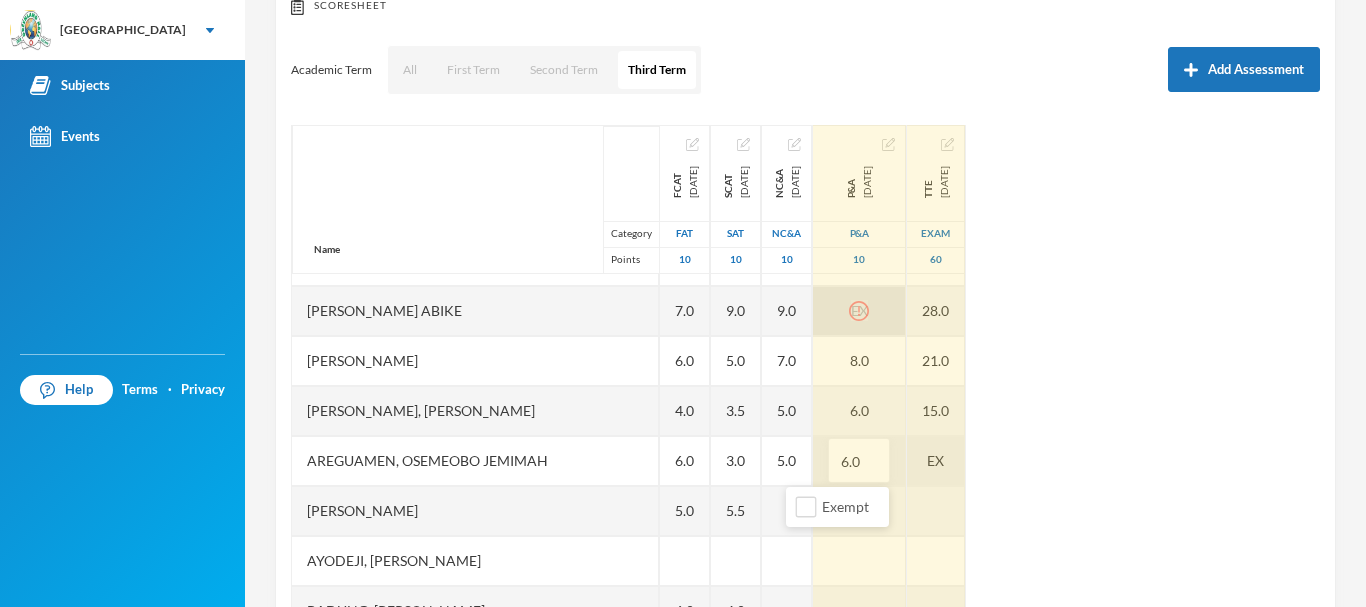 click on "EX" at bounding box center [936, 461] 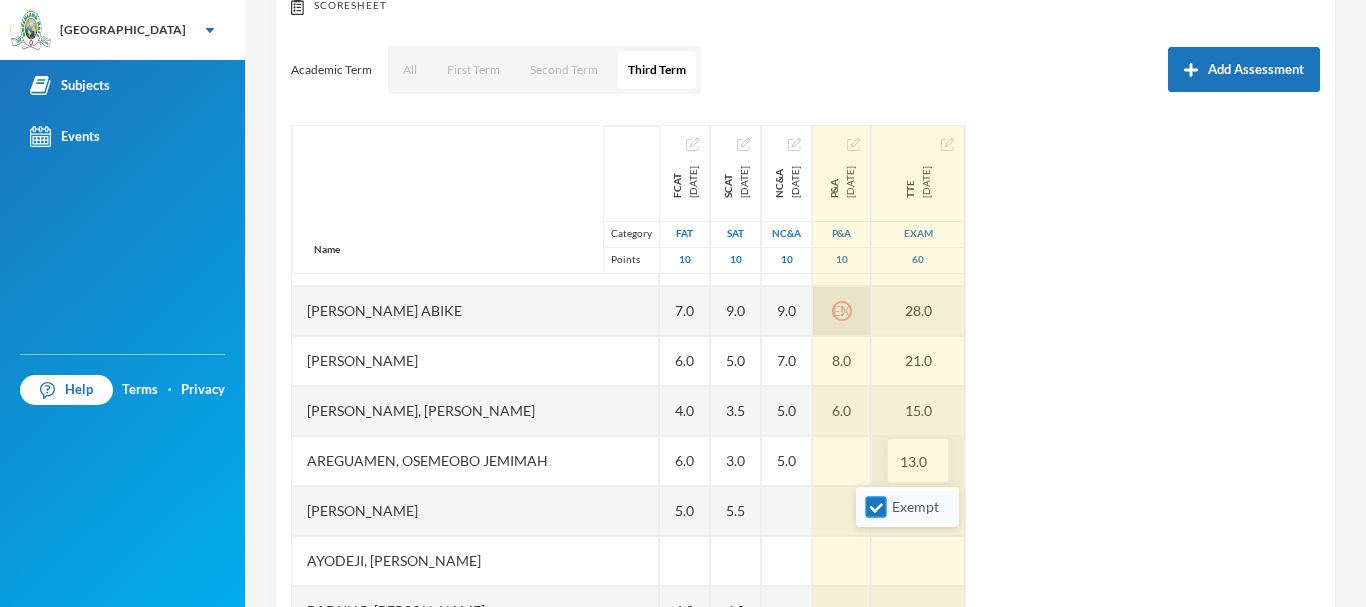 click on "Exempt" at bounding box center [876, 507] 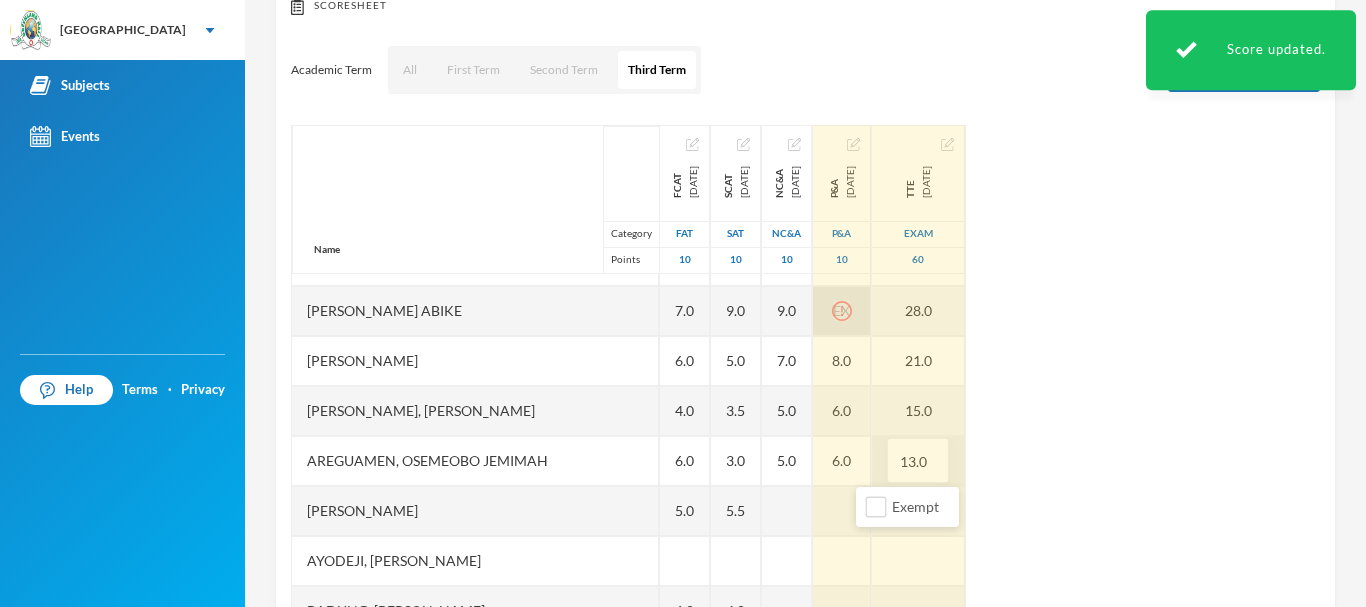click on "Name   Category Points [PERSON_NAME], [PERSON_NAME] [PERSON_NAME], [PERSON_NAME] [PERSON_NAME] Abike [PERSON_NAME], [PERSON_NAME], [PERSON_NAME] [PERSON_NAME] Jomiloju [PERSON_NAME], [PERSON_NAME], Wisdom [PERSON_NAME], [PERSON_NAME], [PERSON_NAME], [PERSON_NAME], [PERSON_NAME] [PERSON_NAME], [PERSON_NAME], [PERSON_NAME], [PERSON_NAME], Oluwaferanmi Grace FCAT [DATE] FAT 10 4.0 4.0 7.0 6.0 4.0 6.0 5.0 6.0 4.0 7.0 8.0 4.0 6.0 7.0 5.0 SCAT [DATE] 10 5.0 5.0 9.0 5.0 3.5 3.0 5.5 4.0 6.0 8.0 4.5 7.0 8.0 7.5 NC&A [DATE] NC&A 10 6.0 8.0 9.0 7.0 5.0 5.0 9.0 P&A [DATE] P&A 10 7.0 7.0 EX 8.0 6.0 6.0 10.0 TTE [DATE] Exam 60 13.0 23.0 28.0 21.0 15.0 13.0" at bounding box center (805, 375) 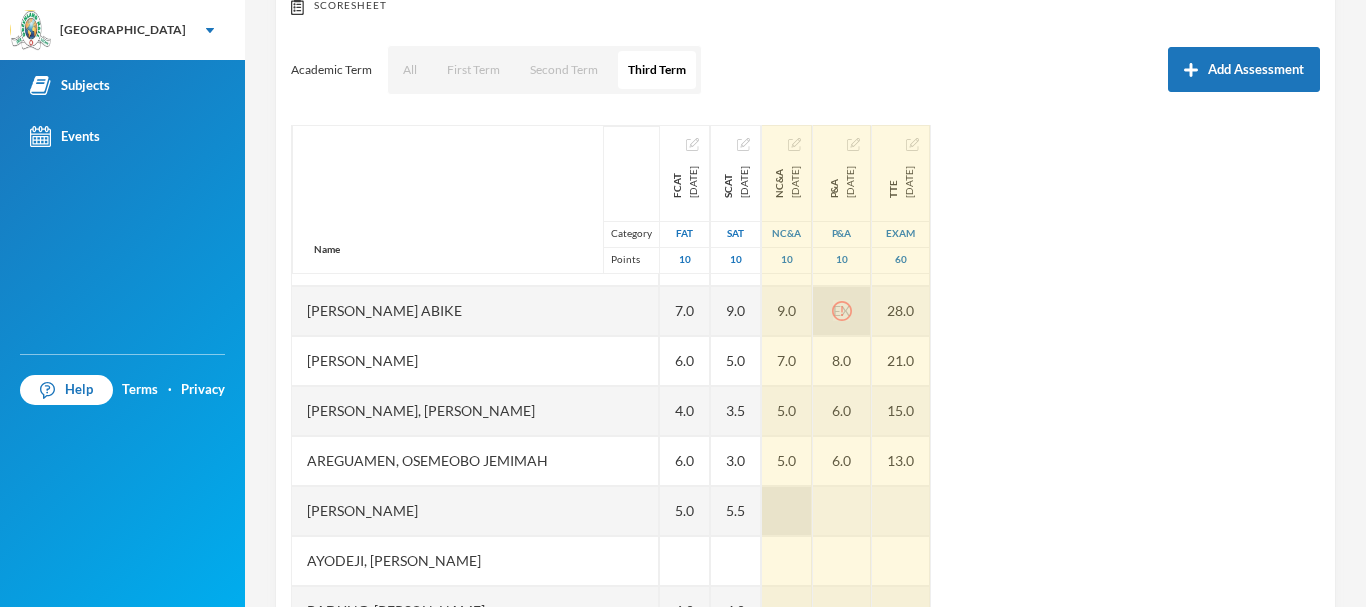 click at bounding box center [787, 511] 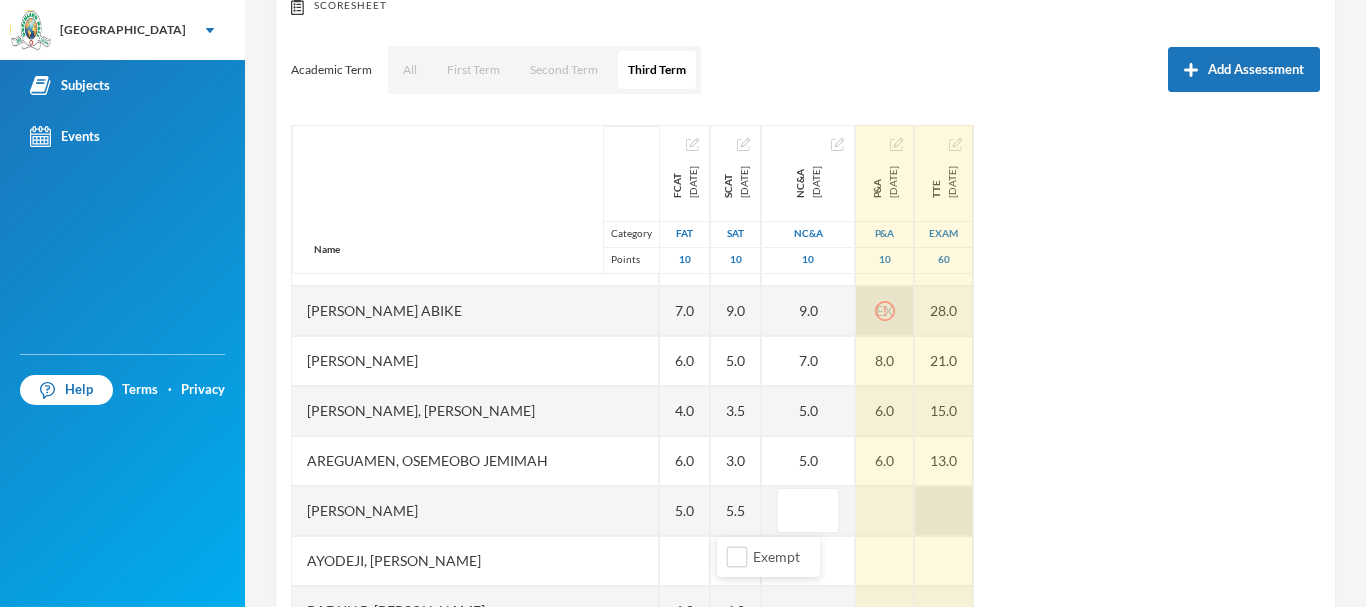 type on "6" 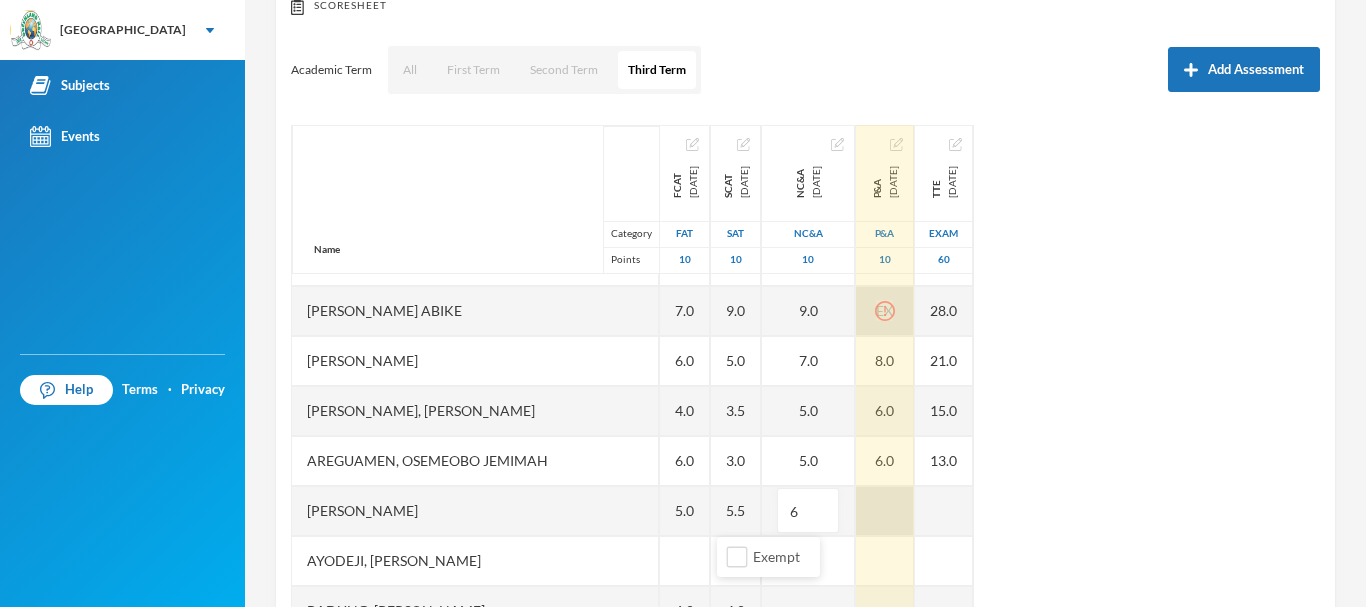 click at bounding box center (885, 511) 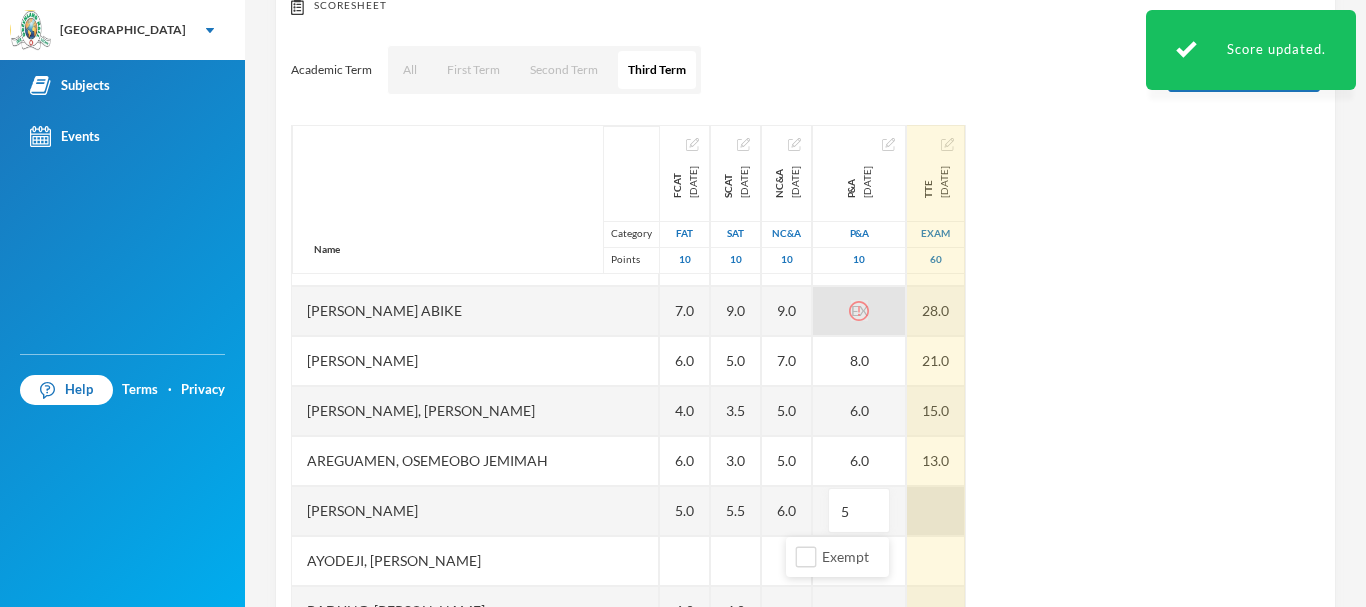 type on "5" 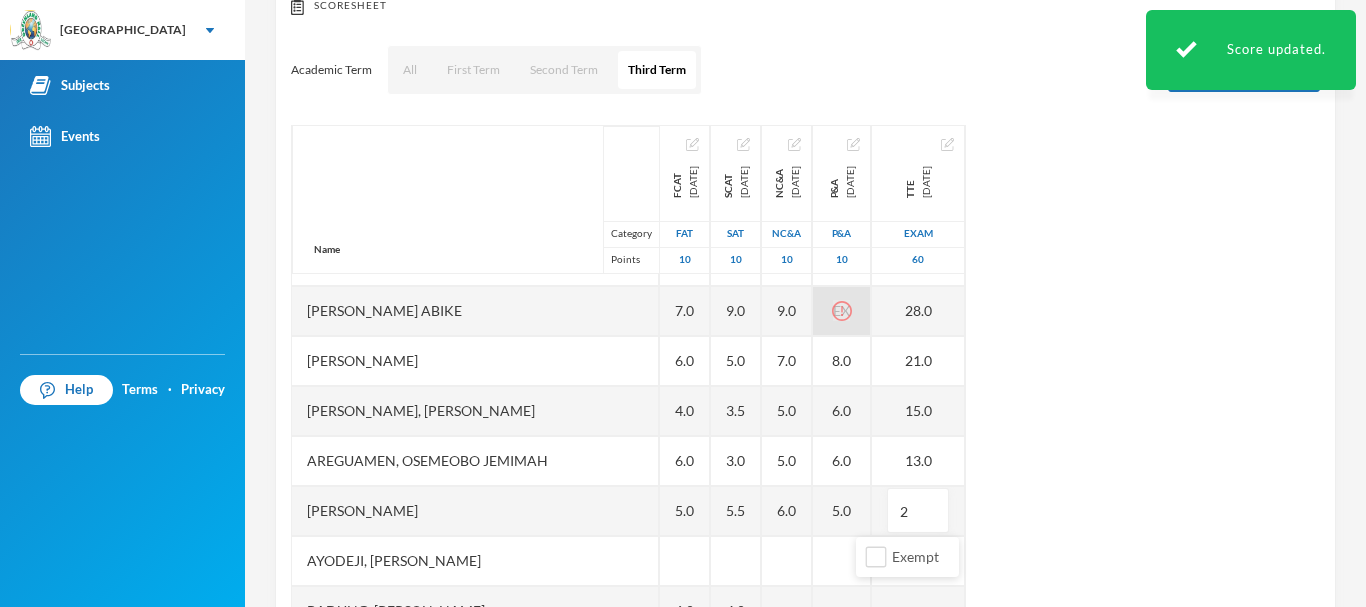 type on "21" 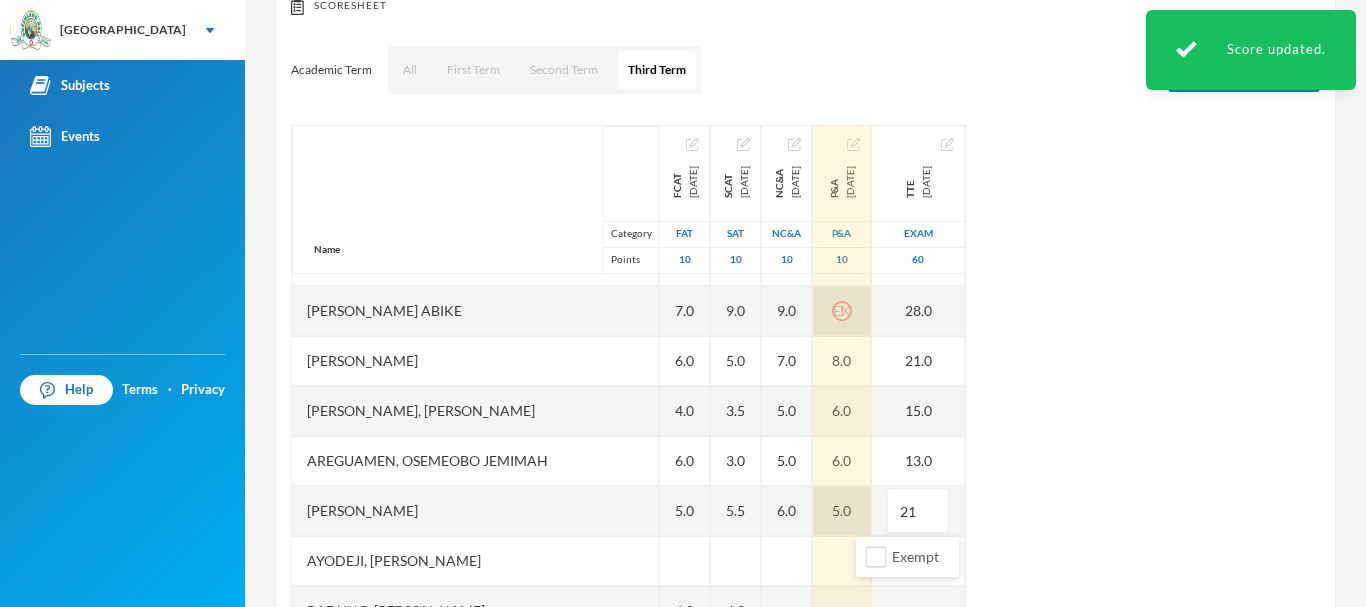 click on "5.0" at bounding box center [842, 511] 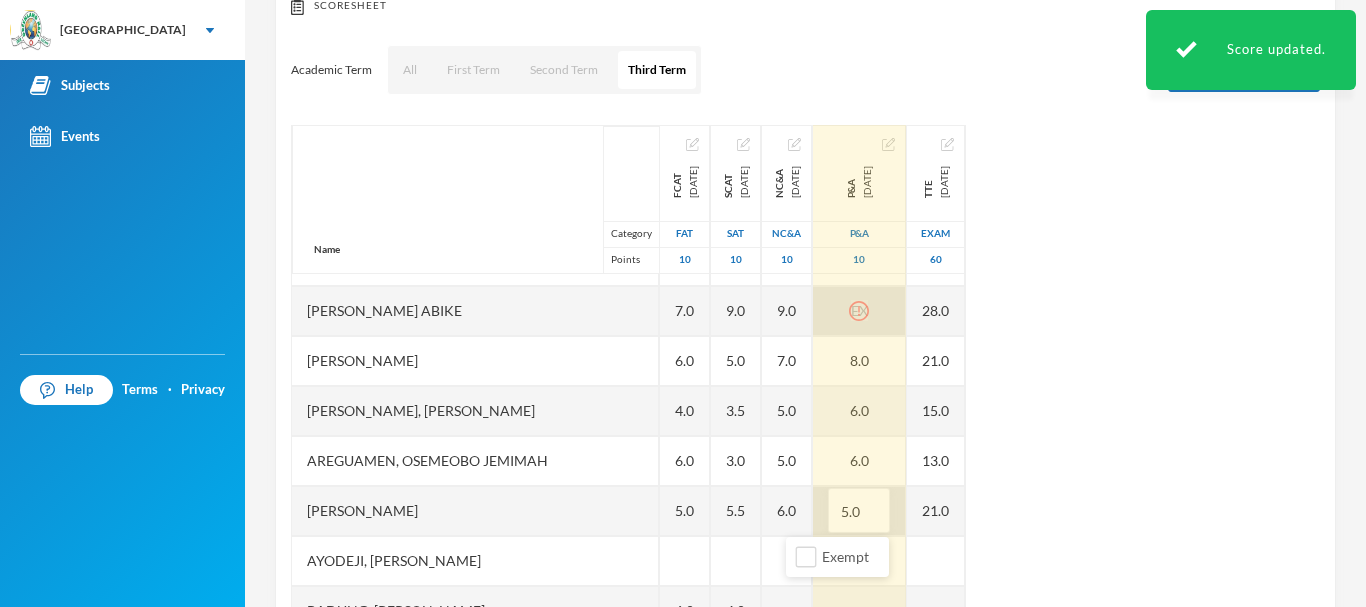 drag, startPoint x: 819, startPoint y: 512, endPoint x: 785, endPoint y: 513, distance: 34.0147 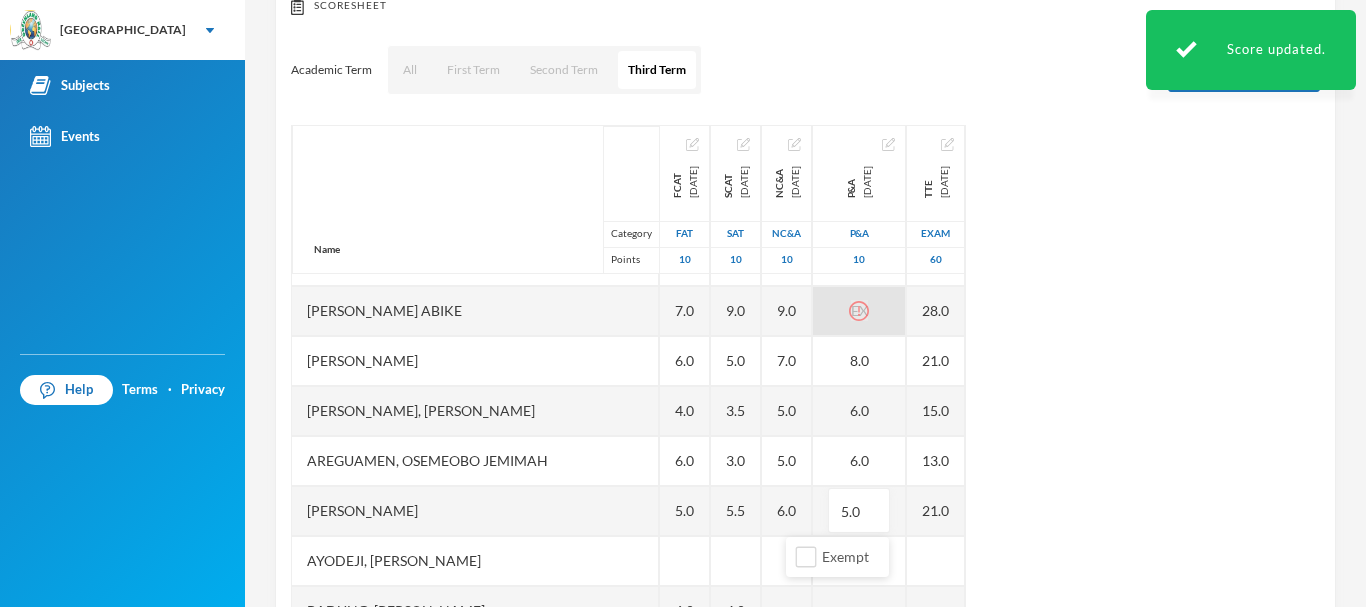 type on "7" 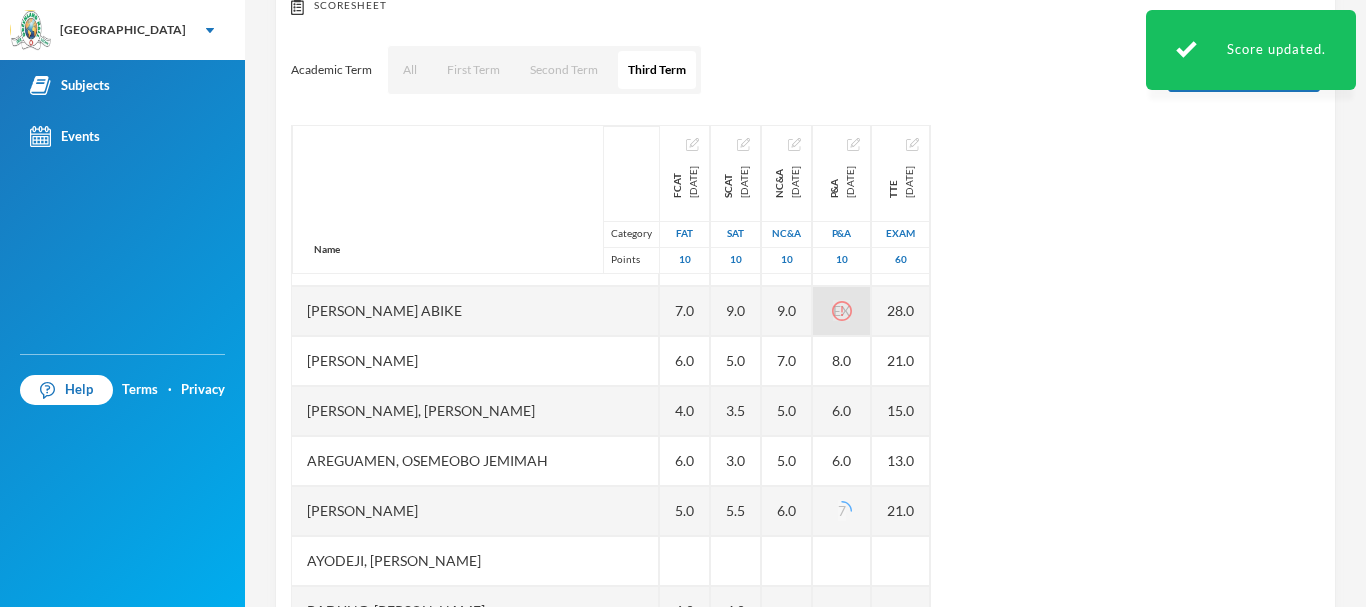 click on "Name   Category Points [PERSON_NAME], [PERSON_NAME] [PERSON_NAME], [PERSON_NAME] [PERSON_NAME] Abike [PERSON_NAME], [PERSON_NAME], [PERSON_NAME] [PERSON_NAME] Jomiloju [PERSON_NAME], [PERSON_NAME], Wisdom [PERSON_NAME], [PERSON_NAME], [PERSON_NAME], [PERSON_NAME], [PERSON_NAME] [PERSON_NAME], [PERSON_NAME], [PERSON_NAME], [PERSON_NAME], Oluwaferanmi Grace FCAT [DATE] FAT 10 4.0 4.0 7.0 6.0 4.0 6.0 5.0 6.0 4.0 7.0 8.0 4.0 6.0 7.0 5.0 SCAT [DATE] 10 5.0 5.0 9.0 5.0 3.5 3.0 5.5 4.0 6.0 8.0 4.5 7.0 8.0 7.5 NC&A [DATE] NC&A 10 6.0 8.0 9.0 7.0 5.0 5.0 6.0 9.0 P&A [DATE] P&A 10 7.0 7.0 EX 8.0 6.0 6.0 7 10.0 TTE [DATE] Exam 60 13.0 23.0 28.0 21.0 15.0 13.0 21.0" at bounding box center (805, 375) 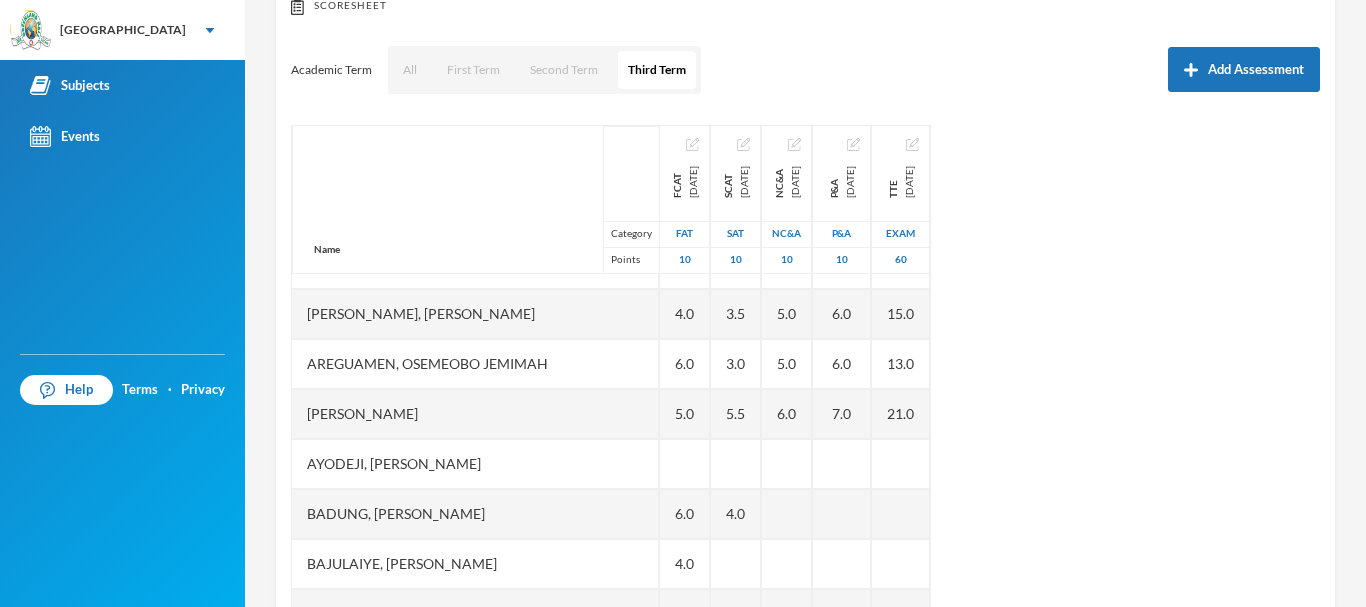 scroll, scrollTop: 197, scrollLeft: 0, axis: vertical 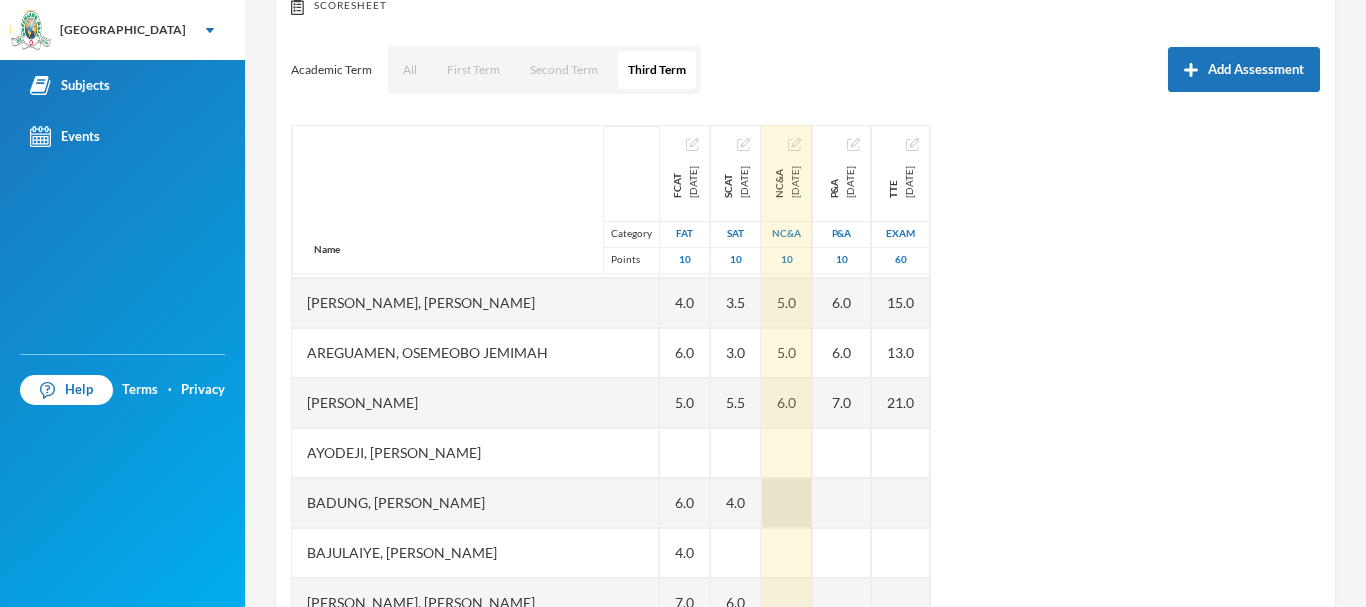 click at bounding box center [787, 503] 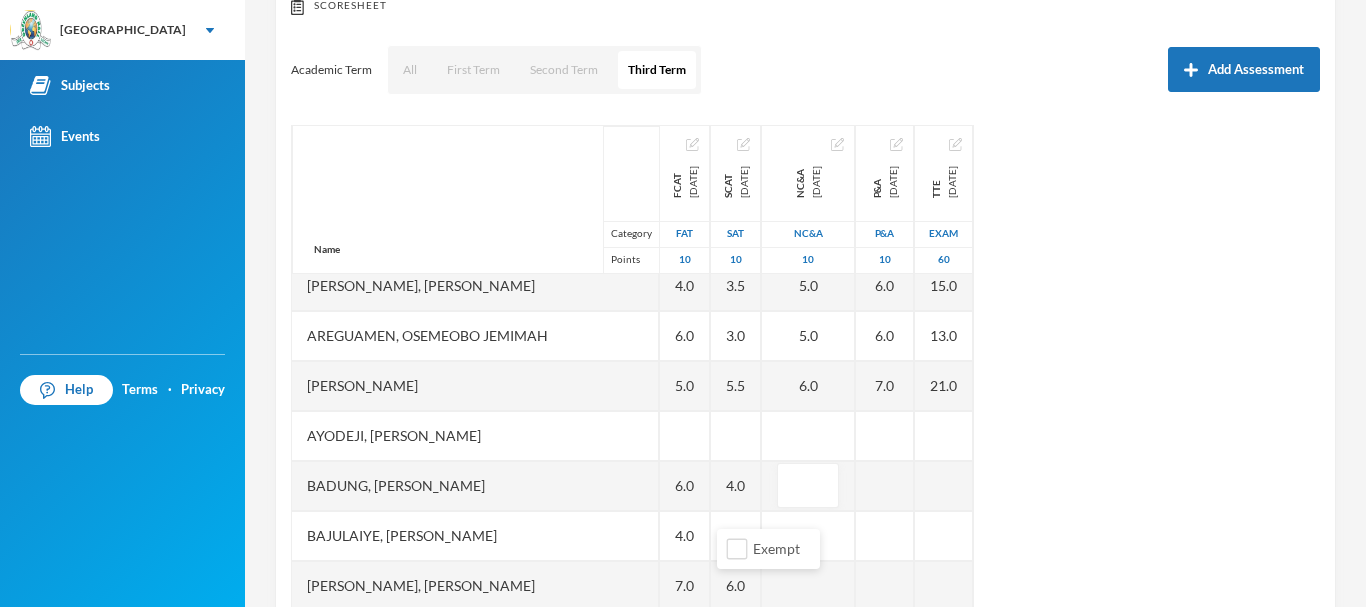 scroll, scrollTop: 212, scrollLeft: 0, axis: vertical 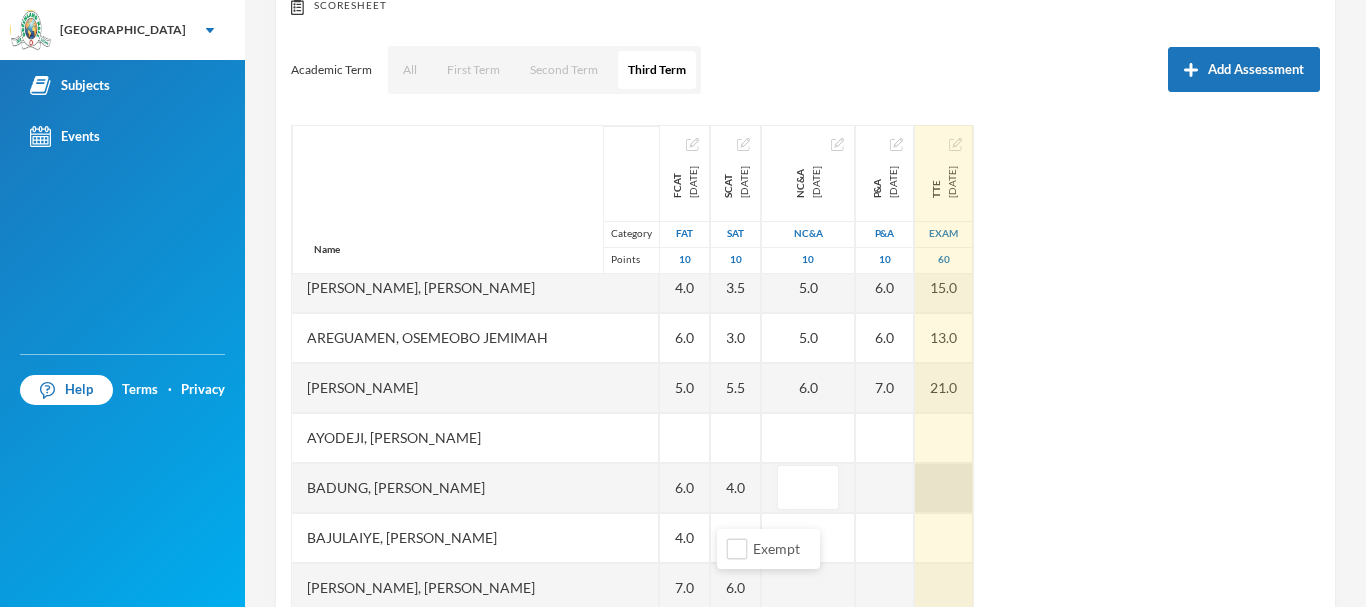 type on "5" 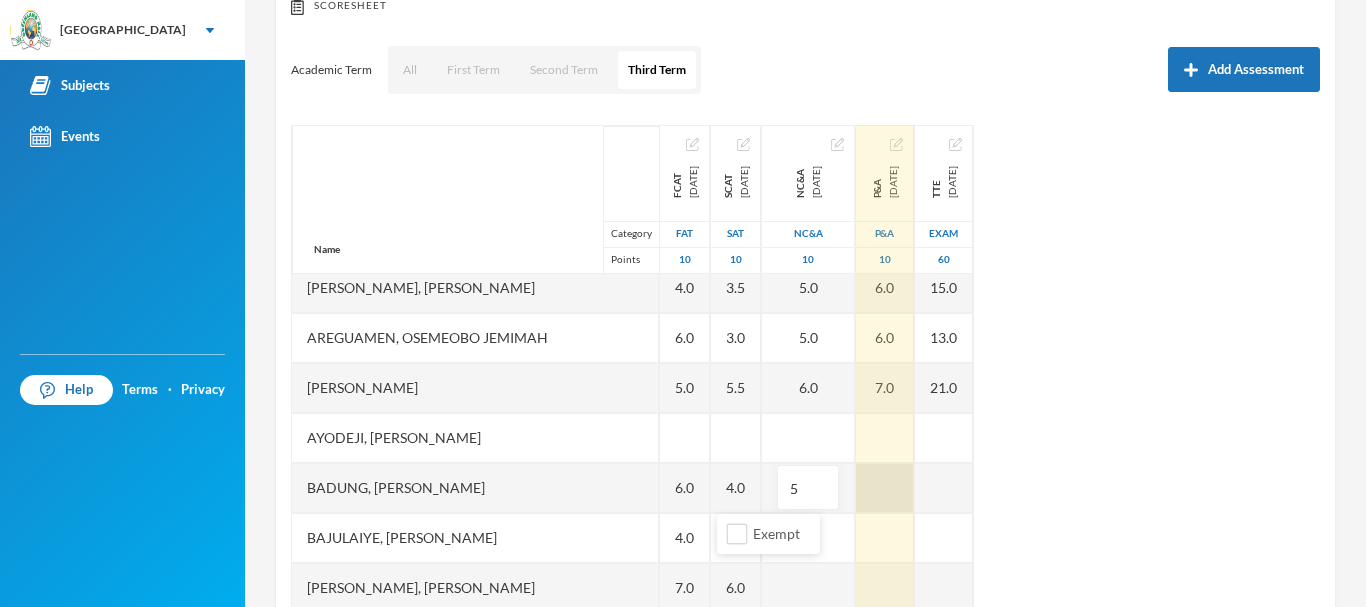 click at bounding box center (885, 488) 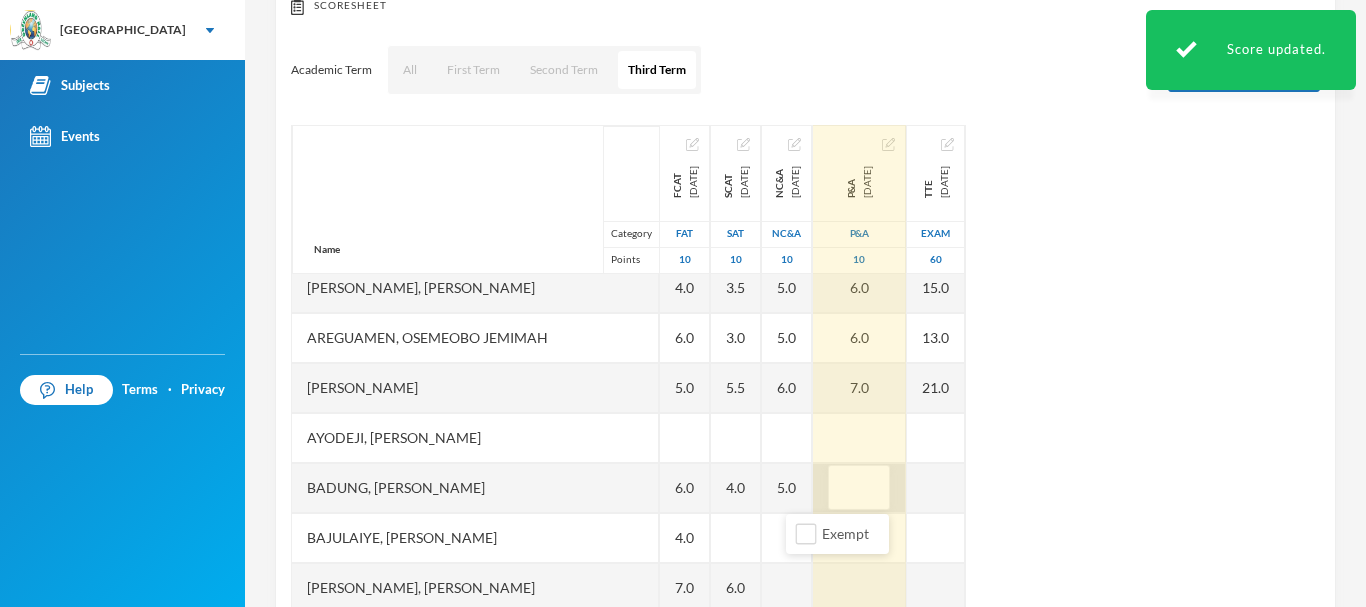 type on "6" 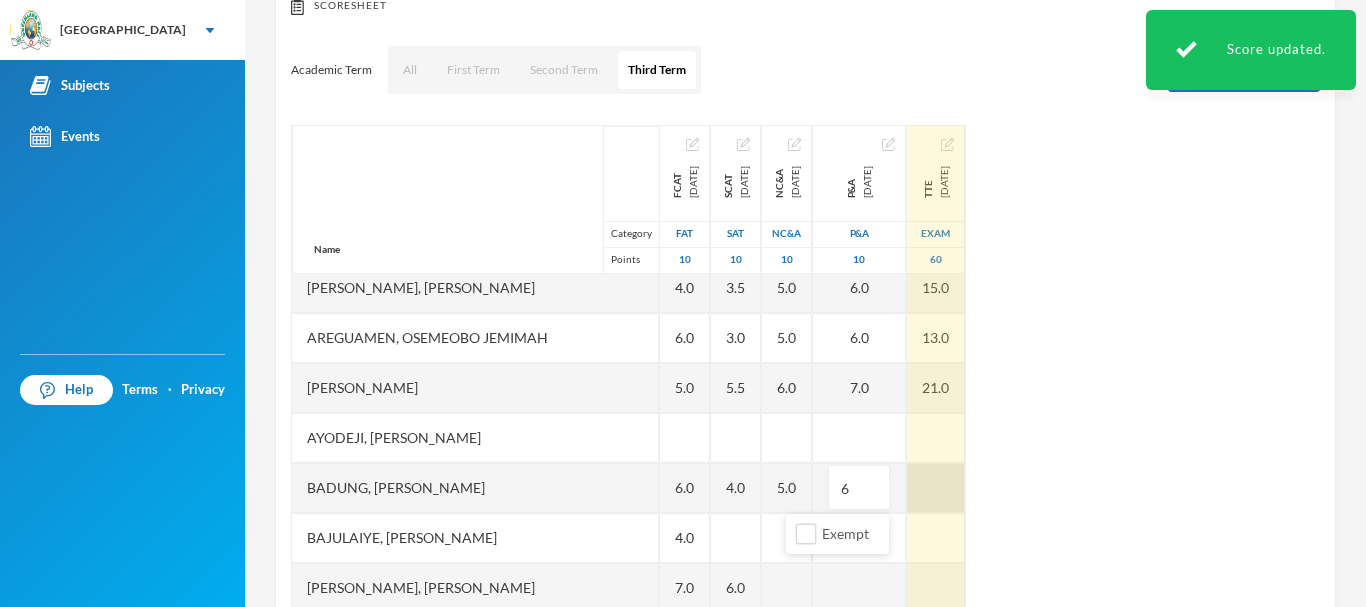 click at bounding box center [936, 488] 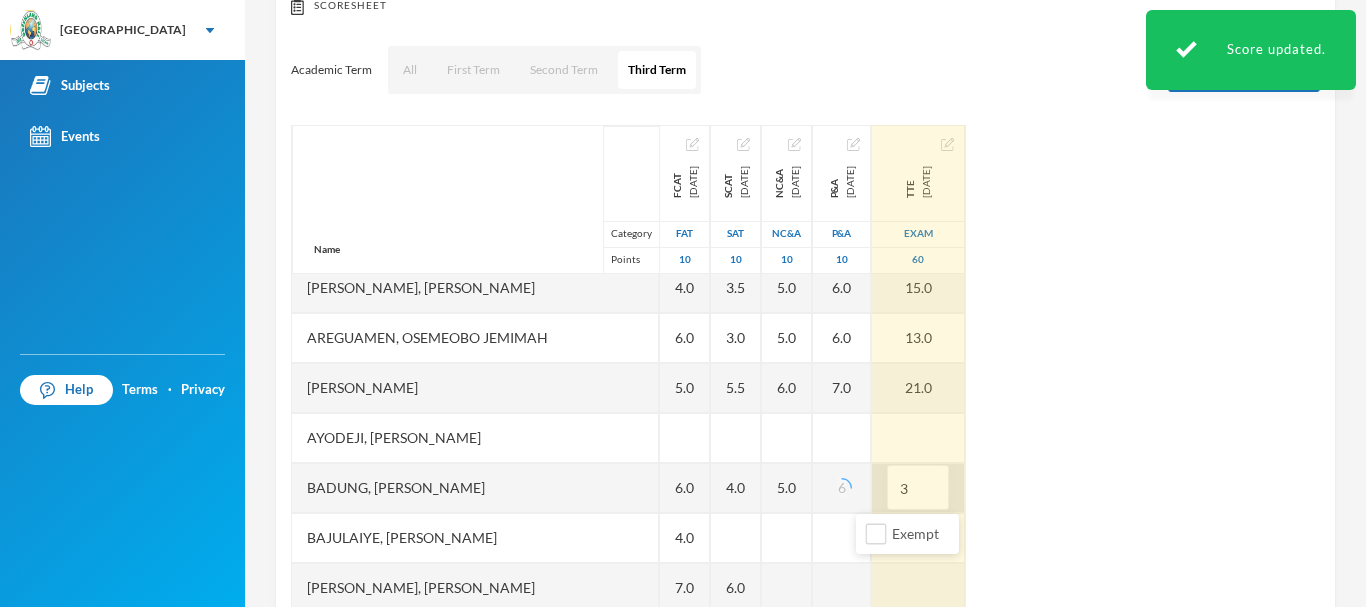 type on "30" 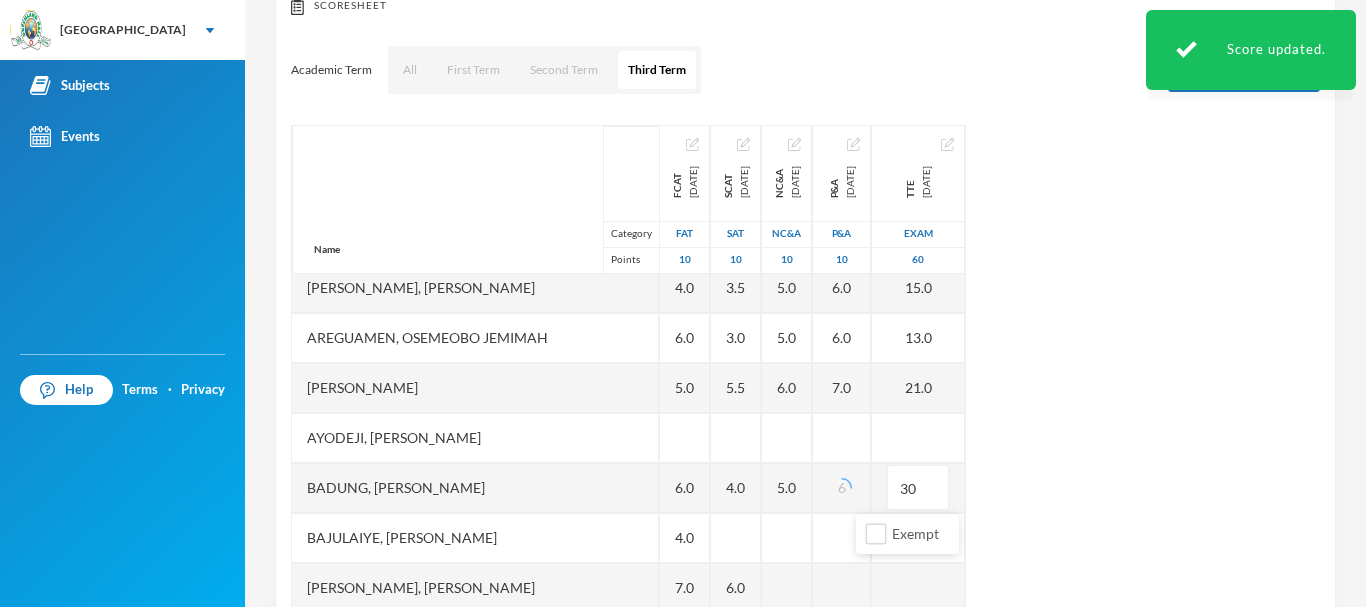 click on "Name   Category Points [PERSON_NAME], [PERSON_NAME] [PERSON_NAME], [PERSON_NAME] [PERSON_NAME] Abike [PERSON_NAME], [PERSON_NAME], [PERSON_NAME] [PERSON_NAME] Jomiloju [PERSON_NAME], [PERSON_NAME], Wisdom [PERSON_NAME], [PERSON_NAME], [PERSON_NAME], [PERSON_NAME], [PERSON_NAME] [PERSON_NAME], [PERSON_NAME], [PERSON_NAME], [PERSON_NAME], Oluwaferanmi Grace FCAT [DATE] FAT 10 4.0 4.0 7.0 6.0 4.0 6.0 5.0 6.0 4.0 7.0 8.0 4.0 6.0 7.0 5.0 SCAT [DATE] 10 5.0 5.0 9.0 5.0 3.5 3.0 5.5 4.0 6.0 8.0 4.5 7.0 8.0 7.5 NC&A [DATE] NC&A 10 6.0 8.0 9.0 7.0 5.0 5.0 6.0 5.0 9.0 P&A [DATE] P&A 10 7.0 7.0 EX 8.0 6.0 6.0 7.0 6 10.0 TTE [DATE] Exam 60 13.0 23.0 28.0 21.0 15.0 13.0 21.0 30" at bounding box center (805, 375) 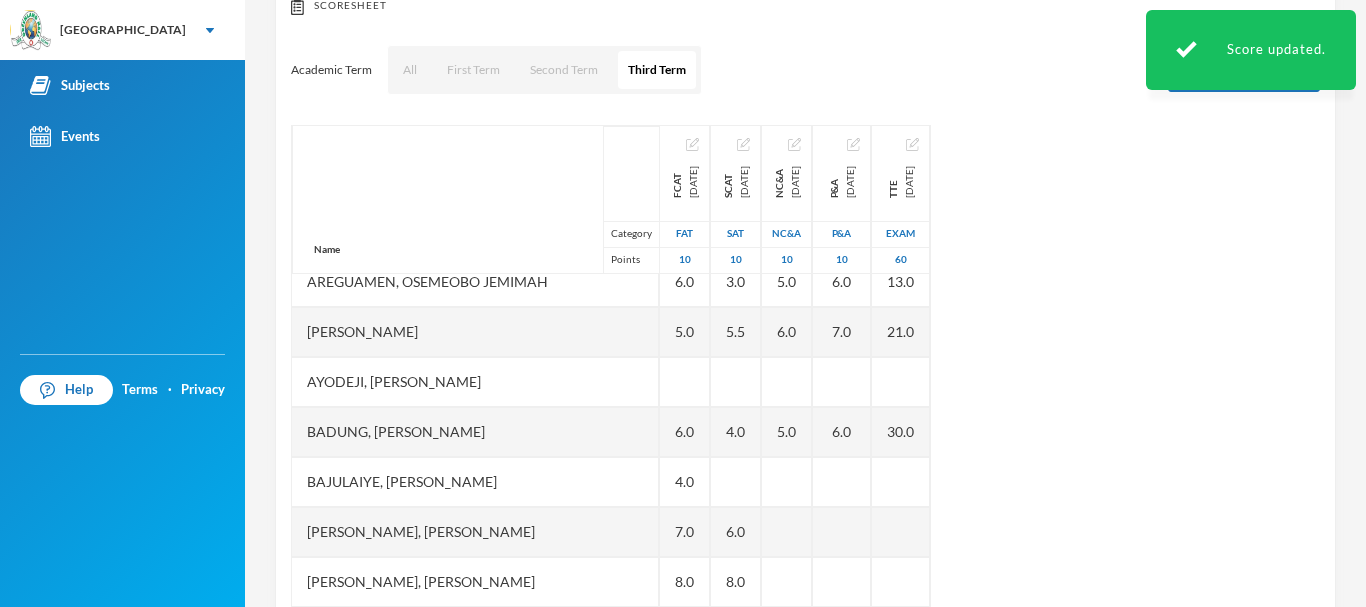 scroll, scrollTop: 274, scrollLeft: 0, axis: vertical 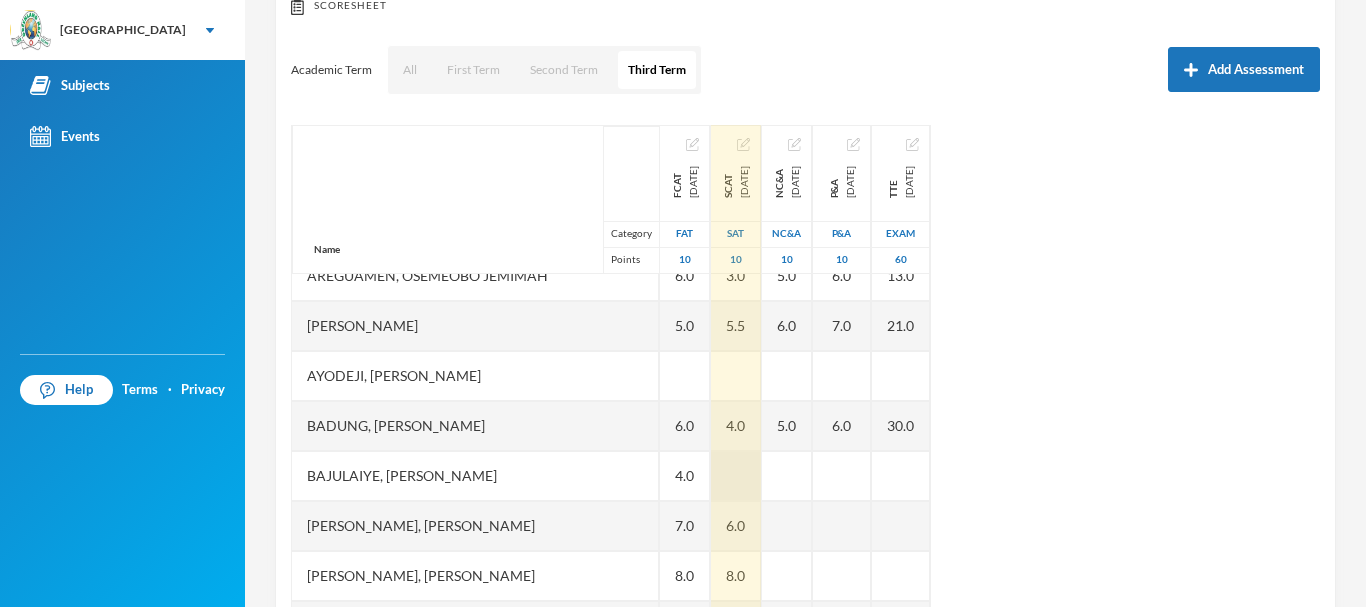 click at bounding box center [736, 476] 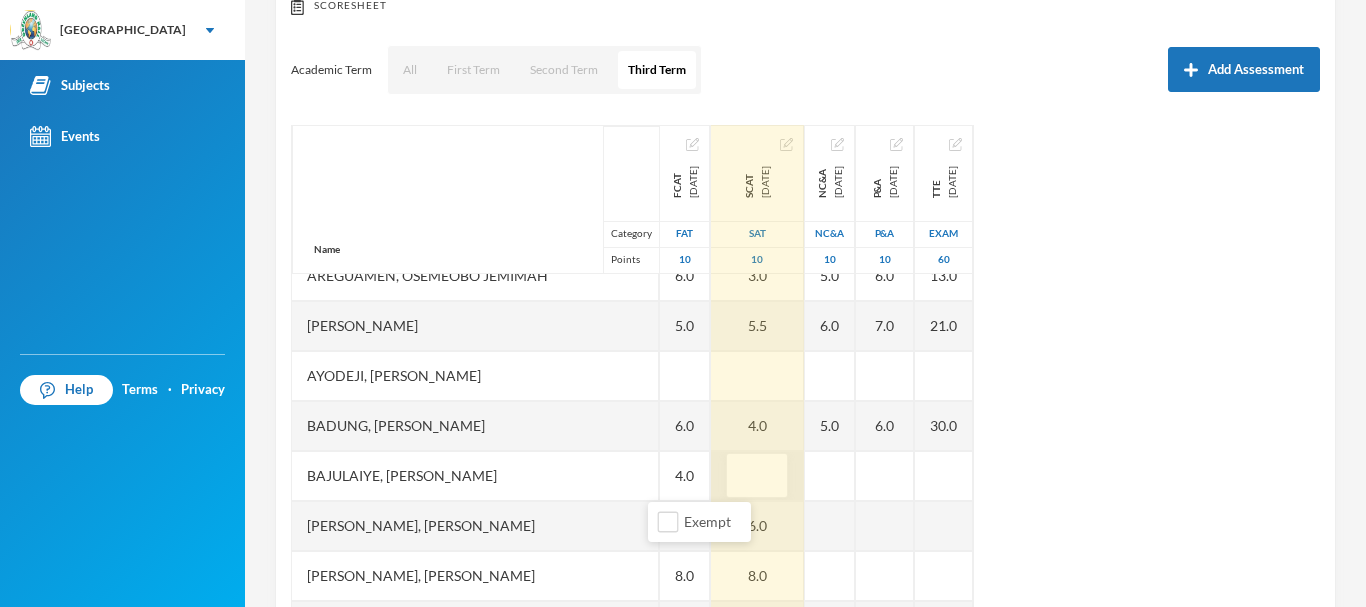 type on "5" 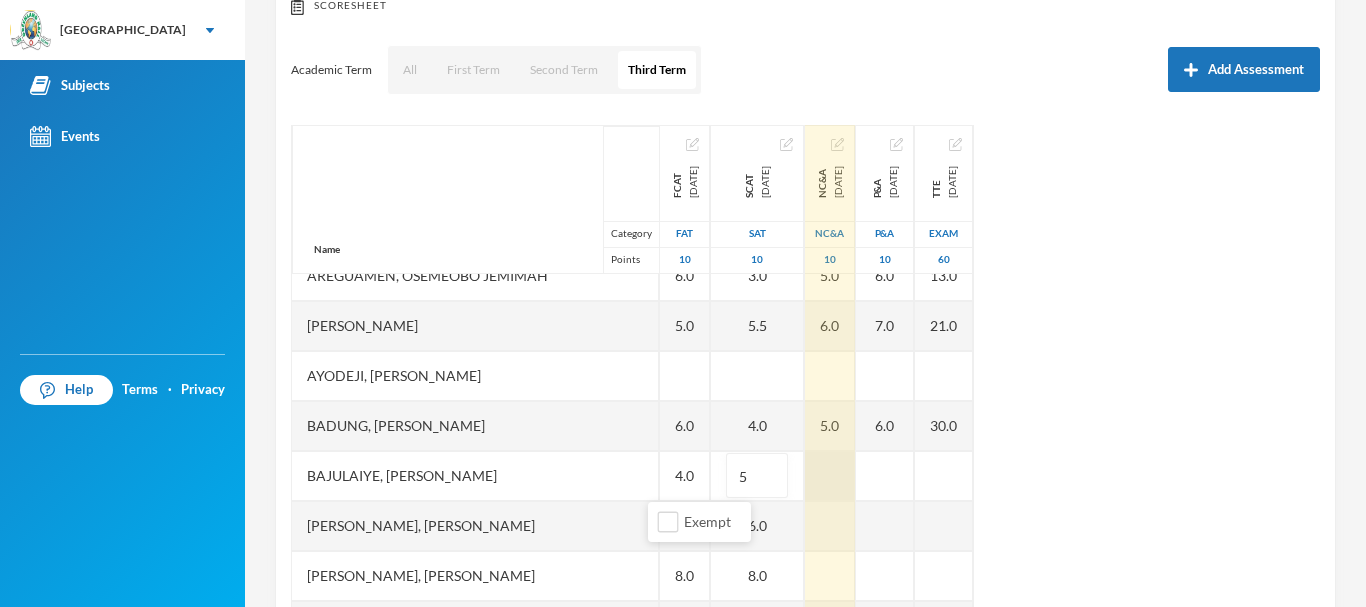 click at bounding box center [830, 476] 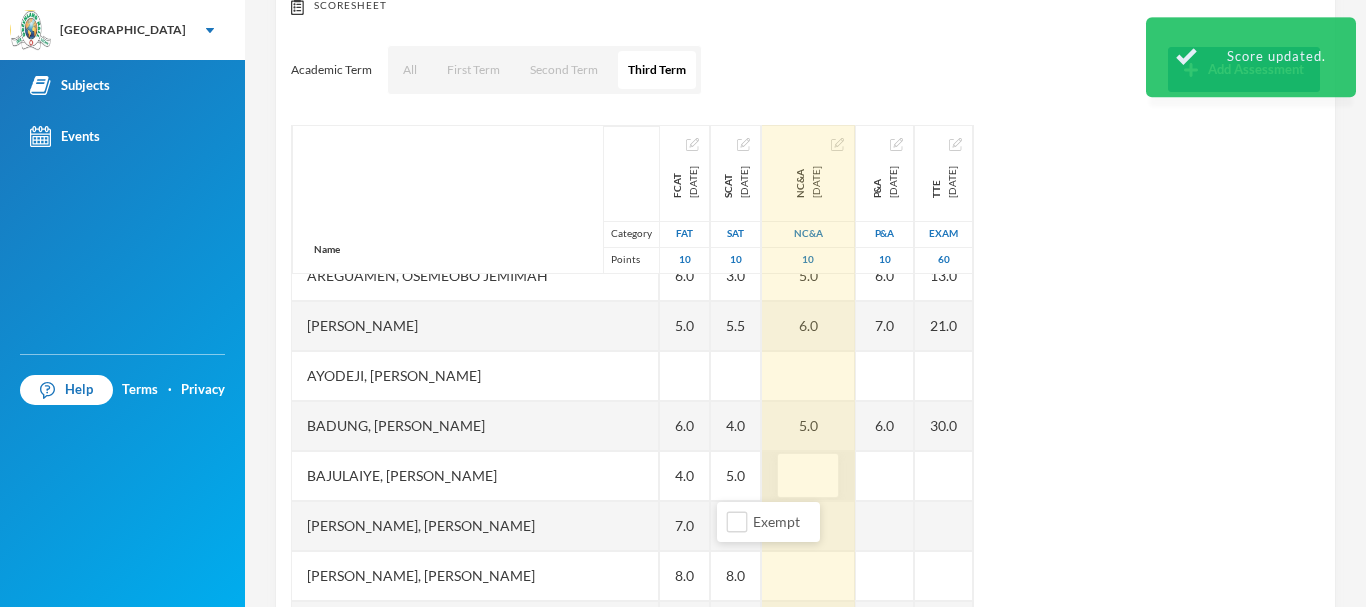 type on "5" 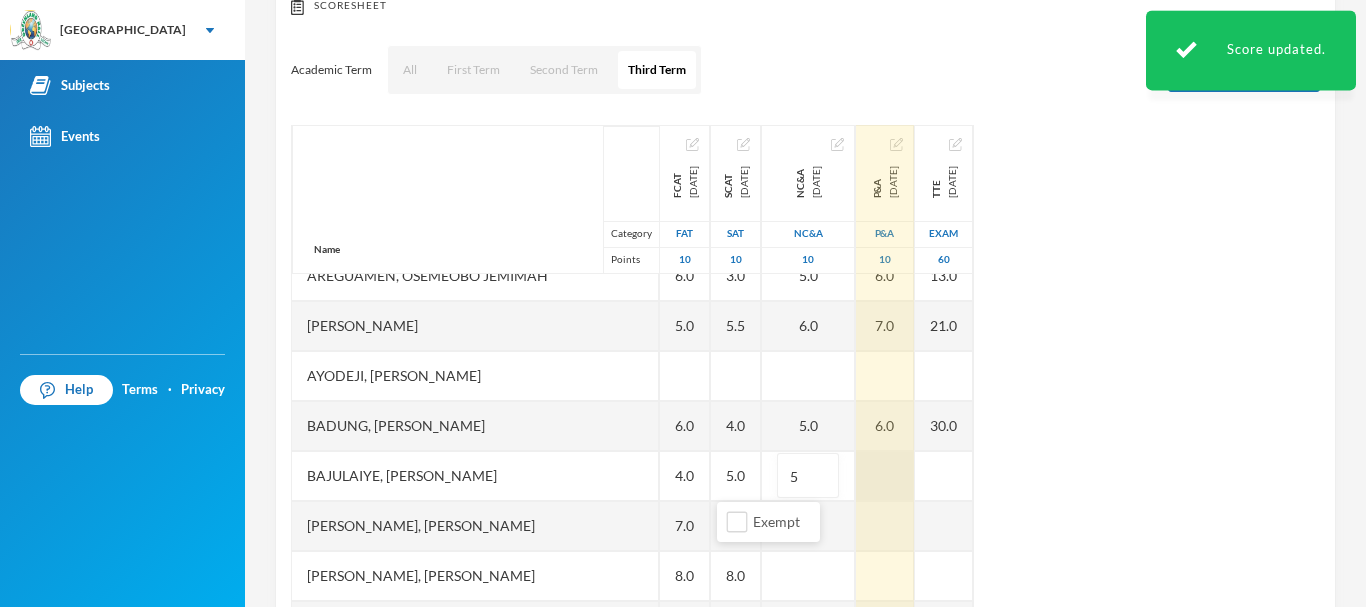 click at bounding box center (885, 476) 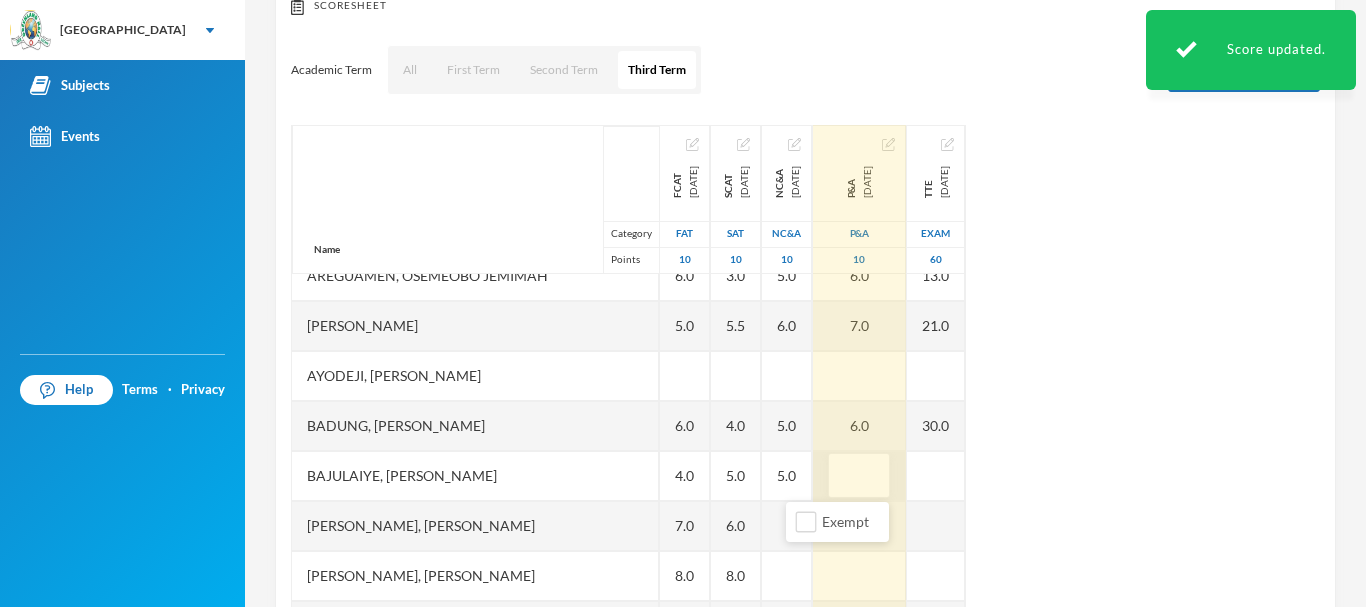 type on "6" 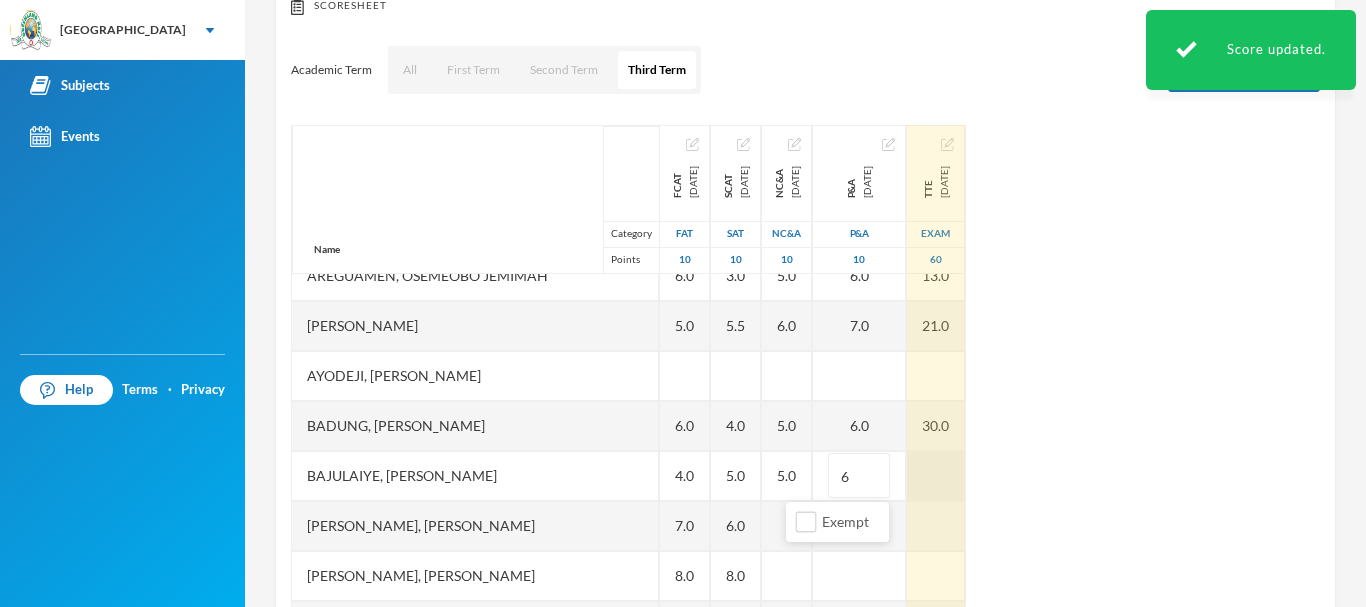 click at bounding box center (936, 476) 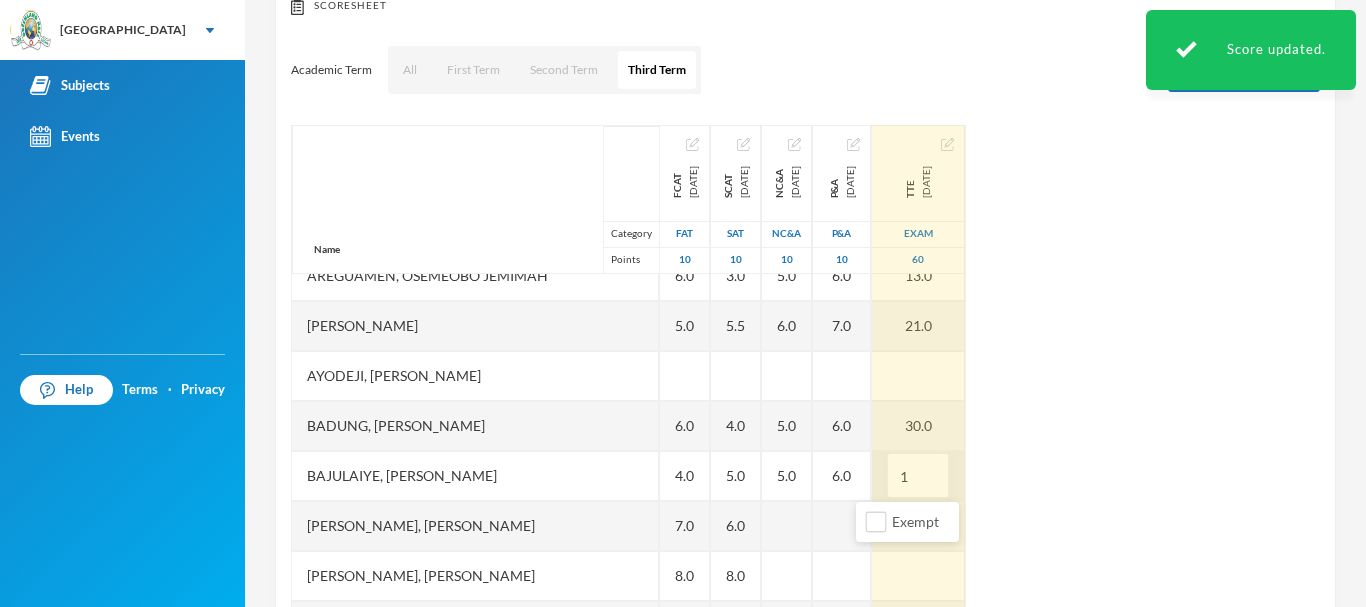 type on "19" 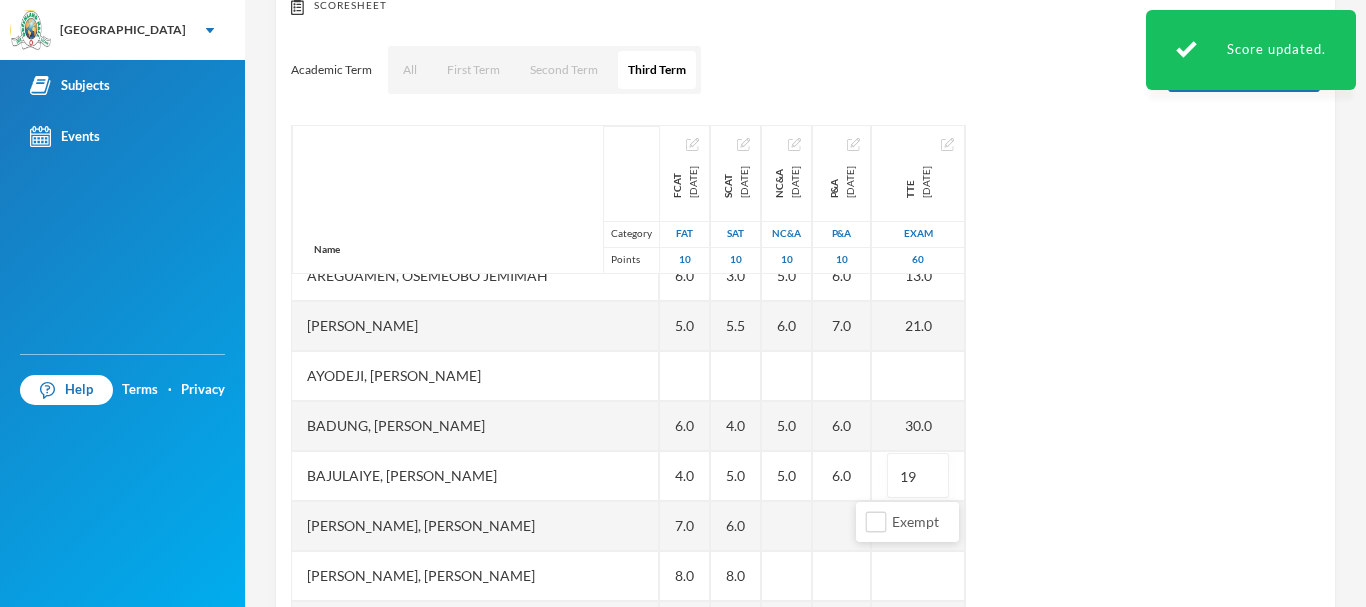 click on "Name   Category Points [PERSON_NAME], [PERSON_NAME] [PERSON_NAME], [PERSON_NAME] [PERSON_NAME] Abike [PERSON_NAME], [PERSON_NAME], [PERSON_NAME] [PERSON_NAME] Jomiloju [PERSON_NAME], [PERSON_NAME], Wisdom [PERSON_NAME], [PERSON_NAME], [PERSON_NAME], [PERSON_NAME], [PERSON_NAME] [PERSON_NAME], [PERSON_NAME], [PERSON_NAME], [PERSON_NAME], Oluwaferanmi Grace FCAT [DATE] FAT 10 4.0 4.0 7.0 6.0 4.0 6.0 5.0 6.0 4.0 7.0 8.0 4.0 6.0 7.0 5.0 SCAT [DATE] 10 5.0 5.0 9.0 5.0 3.5 3.0 5.5 4.0 5.0 6.0 8.0 4.5 7.0 8.0 7.5 NC&A [DATE] NC&A 10 6.0 8.0 9.0 7.0 5.0 5.0 6.0 5.0 5.0 9.0 P&A [DATE] P&A 10 7.0 7.0 EX 8.0 6.0 6.0 7.0 6.0 6.0 10.0 TTE [DATE] Exam 60 13.0 23.0 28.0 21.0 15.0 13.0 21.0 30.0 19" at bounding box center [805, 375] 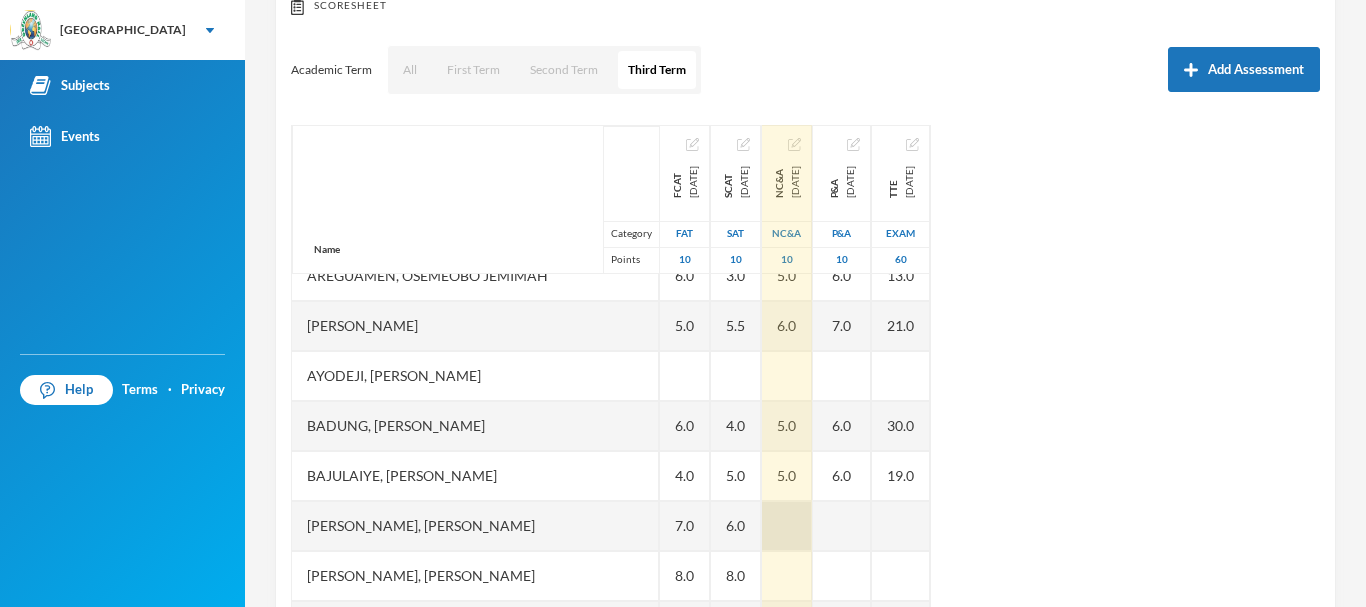 click at bounding box center (787, 526) 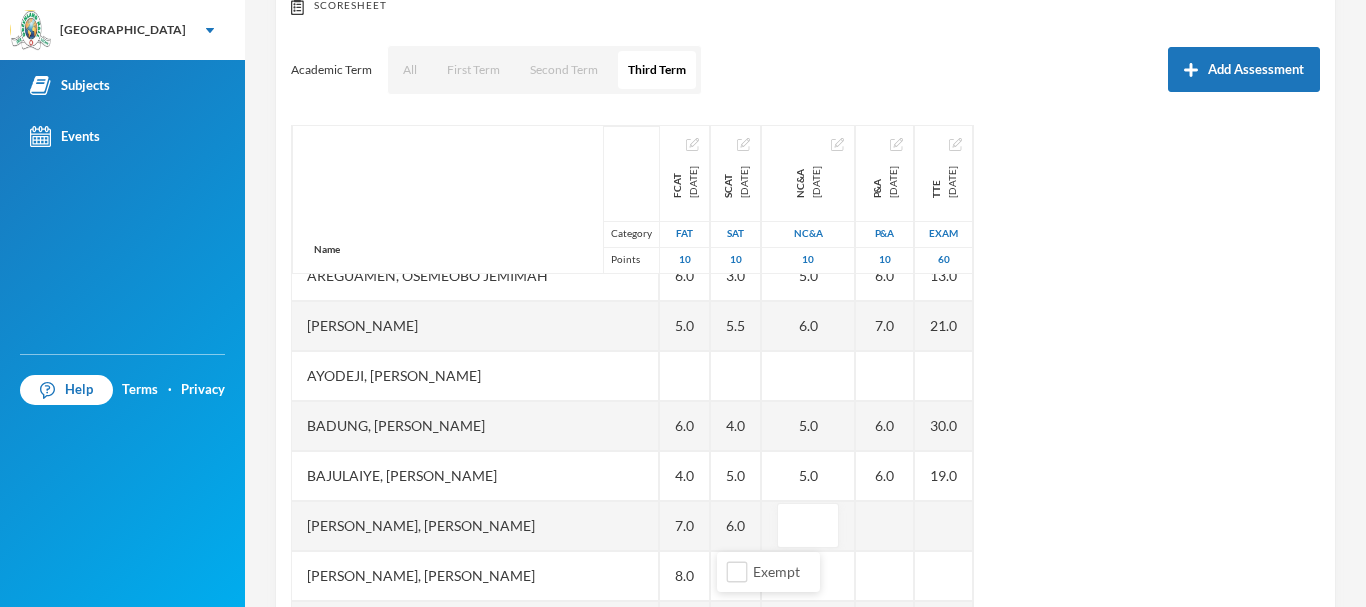 type on "6" 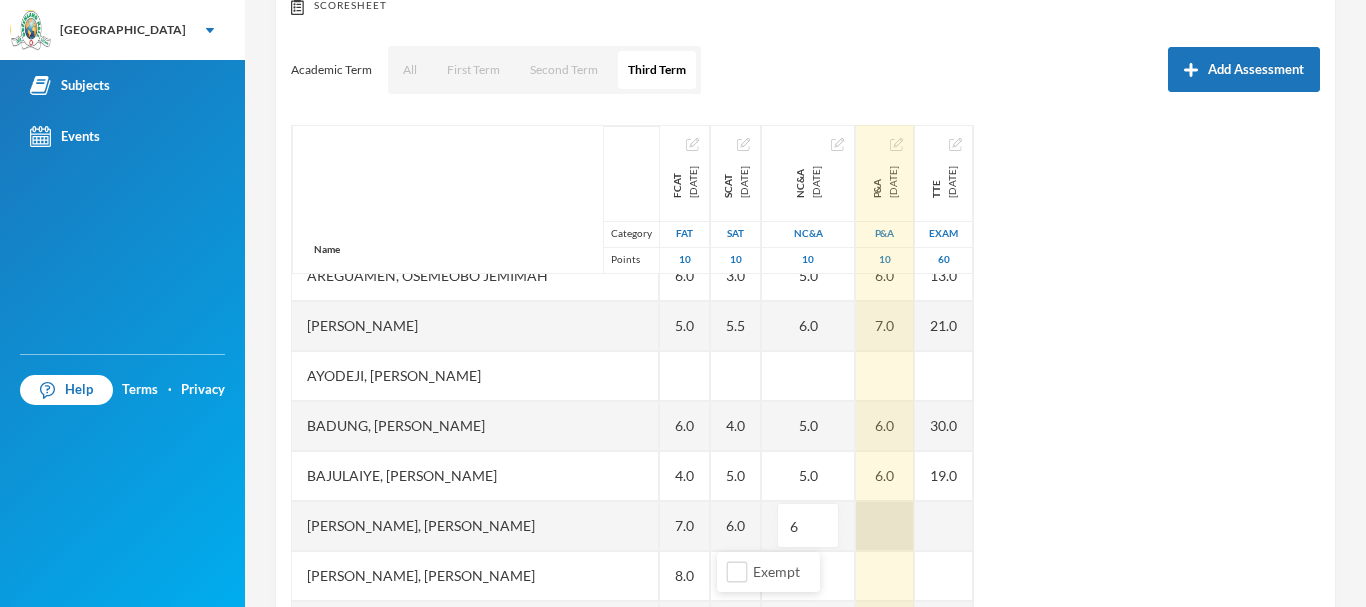 click at bounding box center (885, 526) 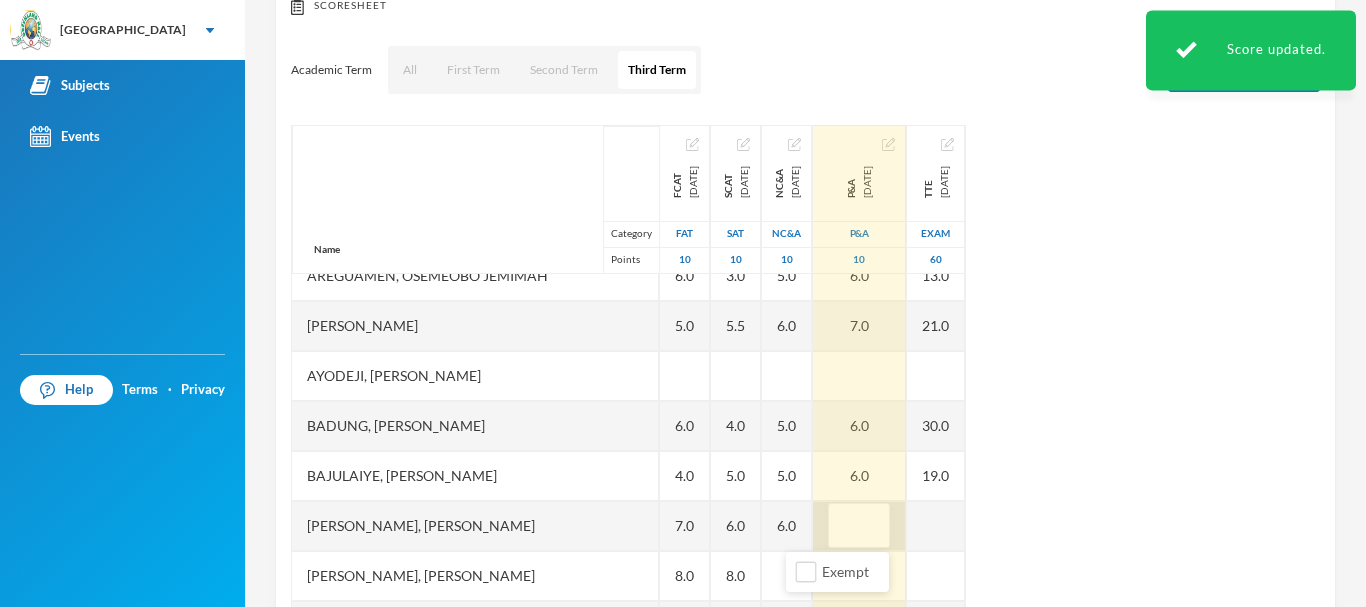type on "6" 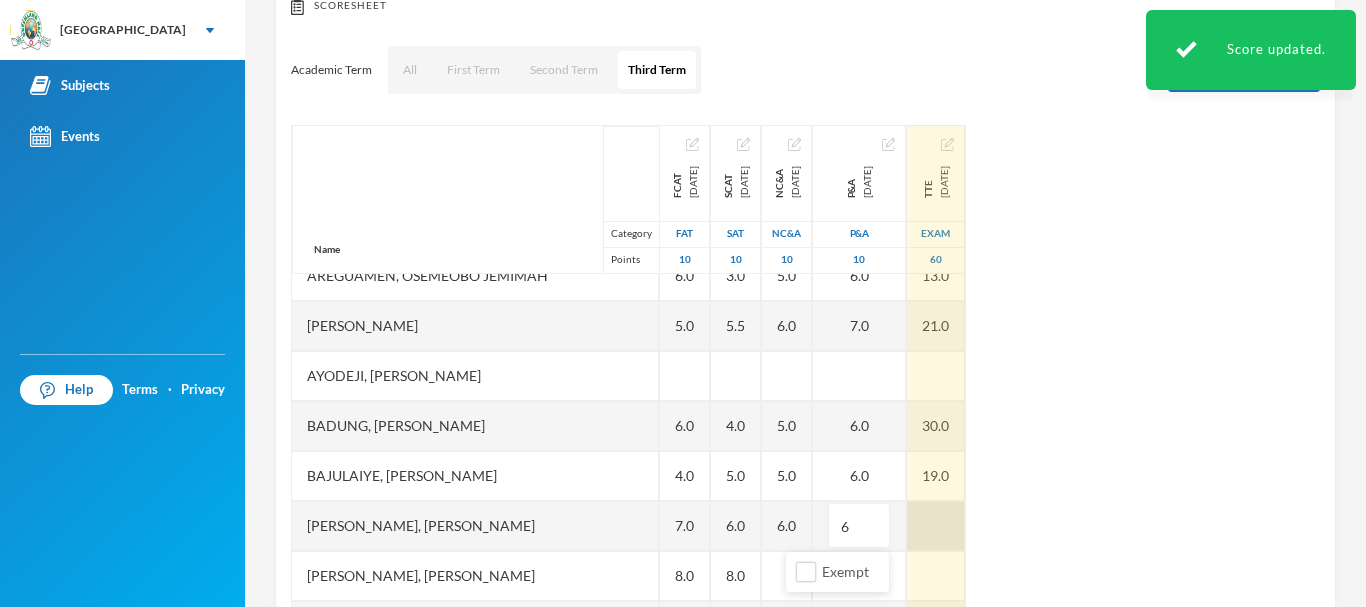 click on "TTE [DATE] Exam 60 13.0 23.0 28.0 21.0 15.0 13.0 21.0 30.0 19.0" at bounding box center [936, 351] 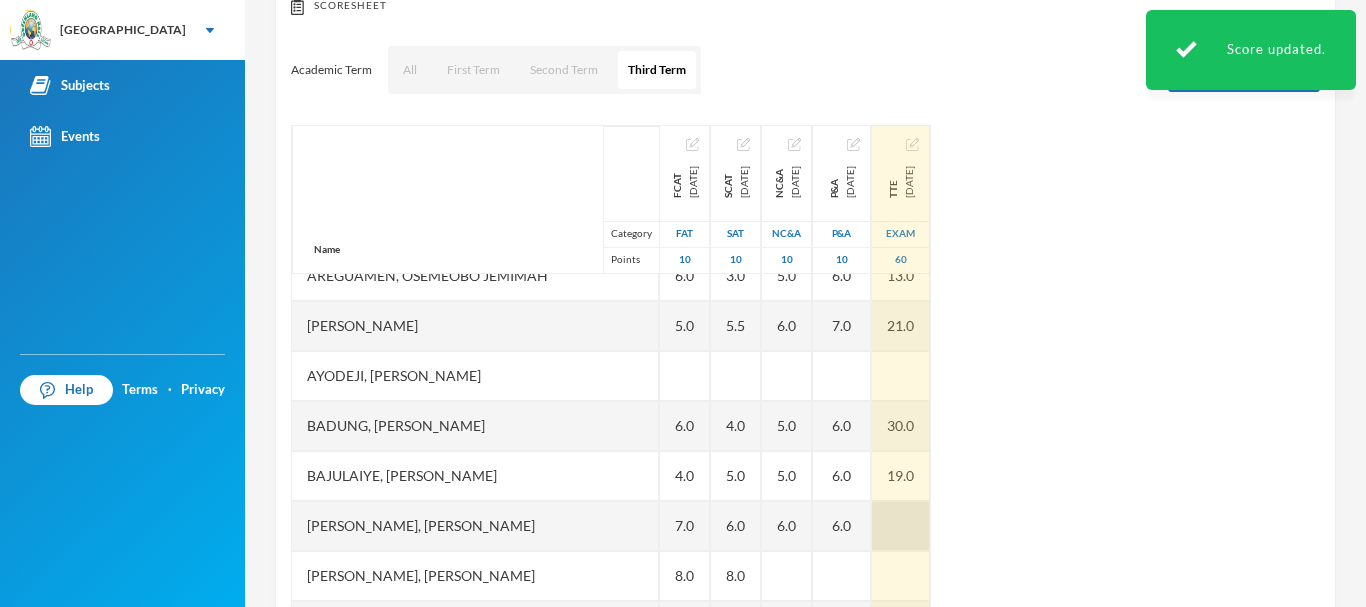 click at bounding box center [901, 526] 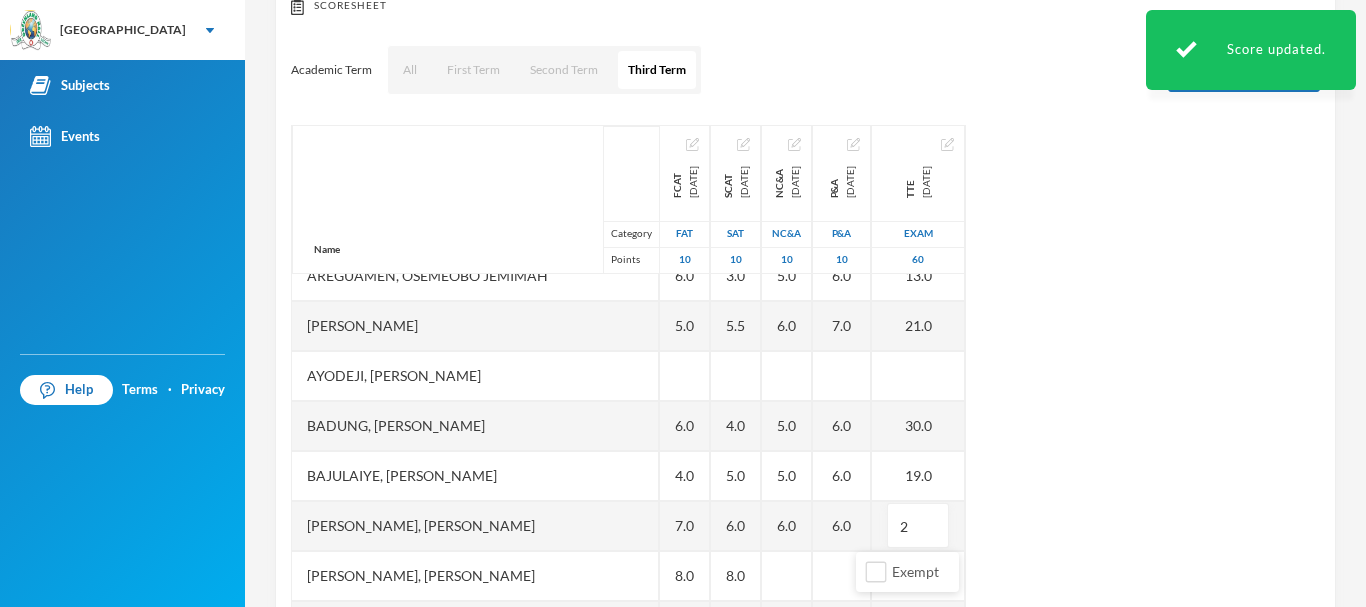 type on "21" 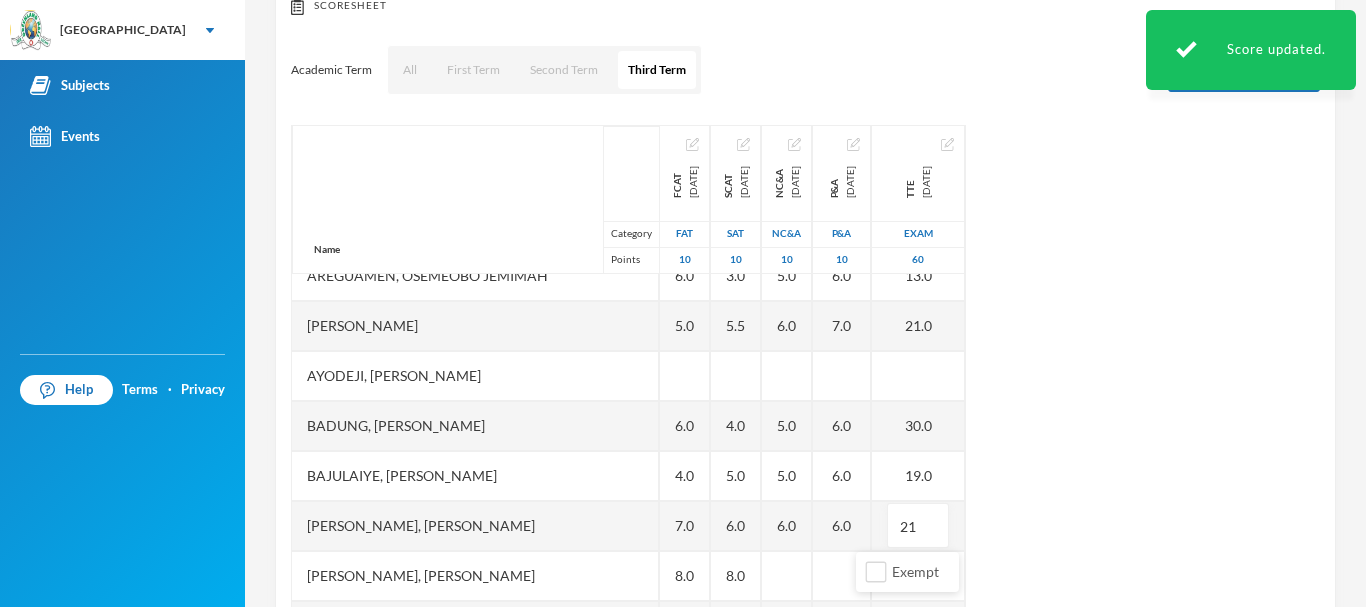 click on "Name   Category Points [PERSON_NAME], [PERSON_NAME] [PERSON_NAME], [PERSON_NAME] [PERSON_NAME] Abike [PERSON_NAME], [PERSON_NAME], [PERSON_NAME] [PERSON_NAME] Jomiloju [PERSON_NAME], [PERSON_NAME], Wisdom [PERSON_NAME], [PERSON_NAME], [PERSON_NAME], [PERSON_NAME], [PERSON_NAME] [PERSON_NAME], [PERSON_NAME], [PERSON_NAME], [PERSON_NAME], Oluwaferanmi Grace FCAT [DATE] FAT 10 4.0 4.0 7.0 6.0 4.0 6.0 5.0 6.0 4.0 7.0 8.0 4.0 6.0 7.0 5.0 SCAT [DATE] 10 5.0 5.0 9.0 5.0 3.5 3.0 5.5 4.0 5.0 6.0 8.0 4.5 7.0 8.0 7.5 NC&A [DATE] NC&A 10 6.0 8.0 9.0 7.0 5.0 5.0 6.0 5.0 5.0 6.0 9.0 P&A [DATE] P&A 10 7.0 7.0 EX 8.0 6.0 6.0 7.0 6.0 6.0 6.0 10.0 TTE [DATE] Exam 60 13.0 23.0 28.0 21.0 15.0 13.0 21.0 30.0 19.0 21" at bounding box center [805, 375] 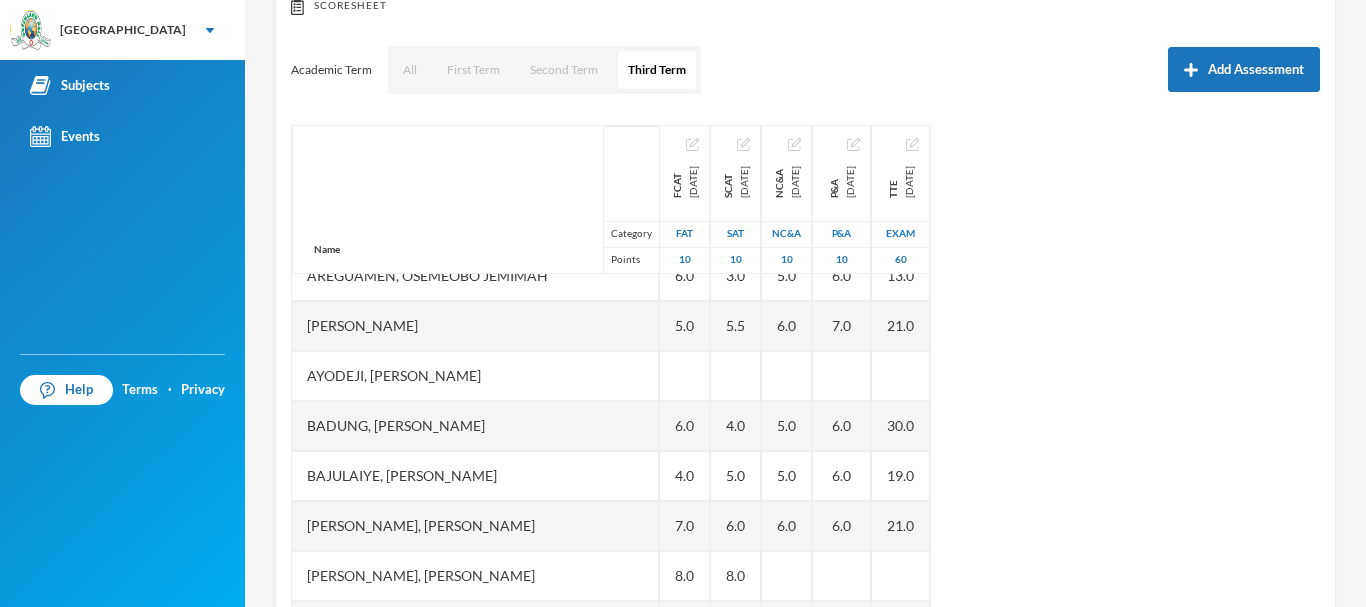 click on "Name   Category Points [PERSON_NAME], [PERSON_NAME] [PERSON_NAME], [PERSON_NAME] [PERSON_NAME] Abike [PERSON_NAME], [PERSON_NAME], [PERSON_NAME] [PERSON_NAME] Jomiloju [PERSON_NAME], [PERSON_NAME], Wisdom [PERSON_NAME], [PERSON_NAME], [PERSON_NAME], [PERSON_NAME], [PERSON_NAME] [PERSON_NAME], [PERSON_NAME], [PERSON_NAME], [PERSON_NAME], Oluwaferanmi Grace FCAT [DATE] FAT 10 4.0 4.0 7.0 6.0 4.0 6.0 5.0 6.0 4.0 7.0 8.0 4.0 6.0 7.0 5.0 SCAT [DATE] 10 5.0 5.0 9.0 5.0 3.5 3.0 5.5 4.0 5.0 6.0 8.0 4.5 7.0 8.0 7.5 NC&A [DATE] NC&A 10 6.0 8.0 9.0 7.0 5.0 5.0 6.0 5.0 5.0 6.0 9.0 P&A [DATE] P&A 10 7.0 7.0 EX 8.0 6.0 6.0 7.0 6.0 6.0 6.0 10.0 TTE [DATE] Exam 60 13.0 23.0 28.0 21.0 15.0 13.0 21.0 30.0 19.0 21.0" at bounding box center (805, 375) 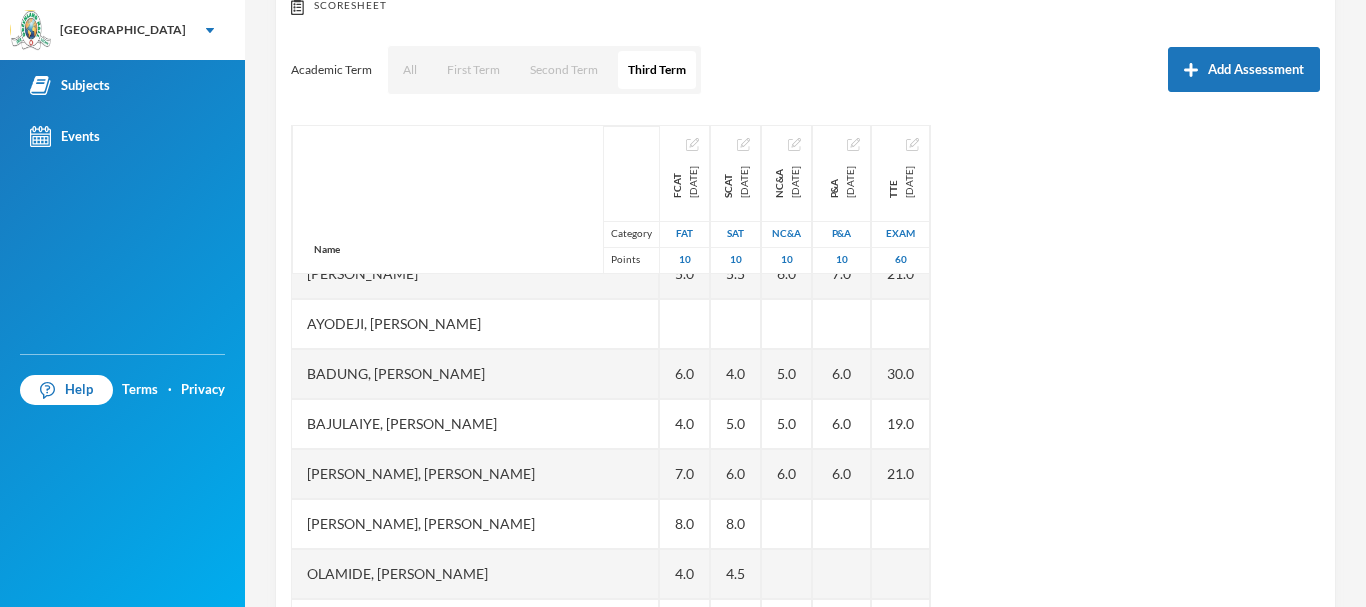 scroll, scrollTop: 406, scrollLeft: 0, axis: vertical 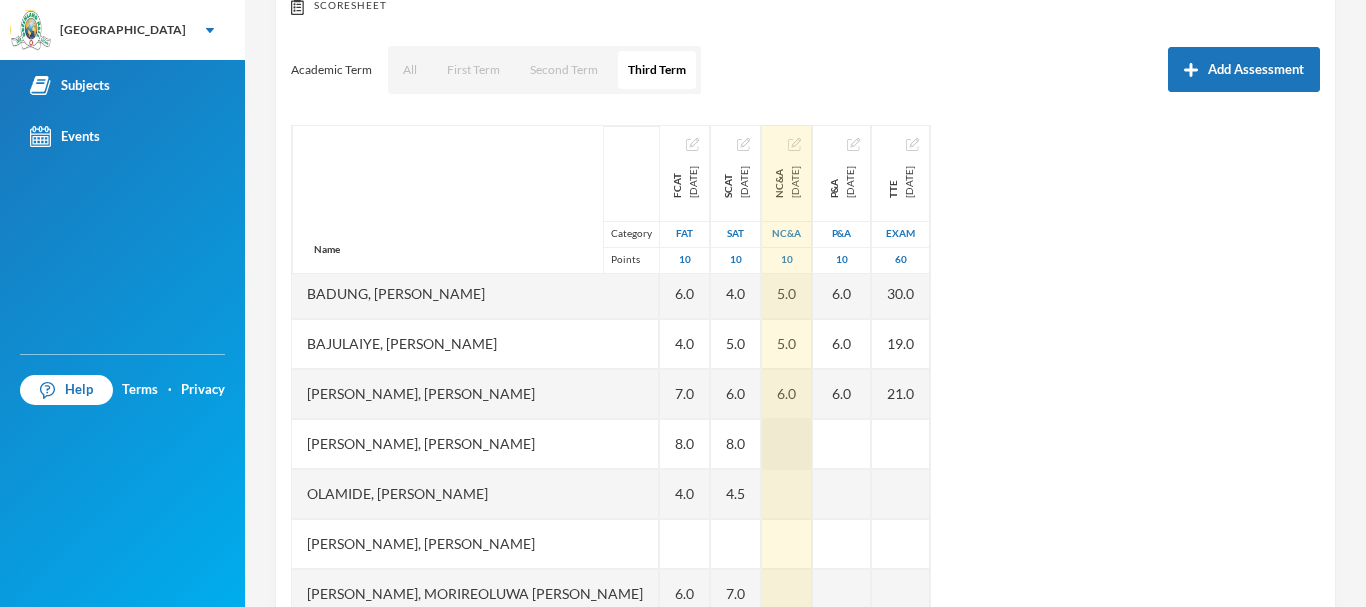 click at bounding box center [787, 444] 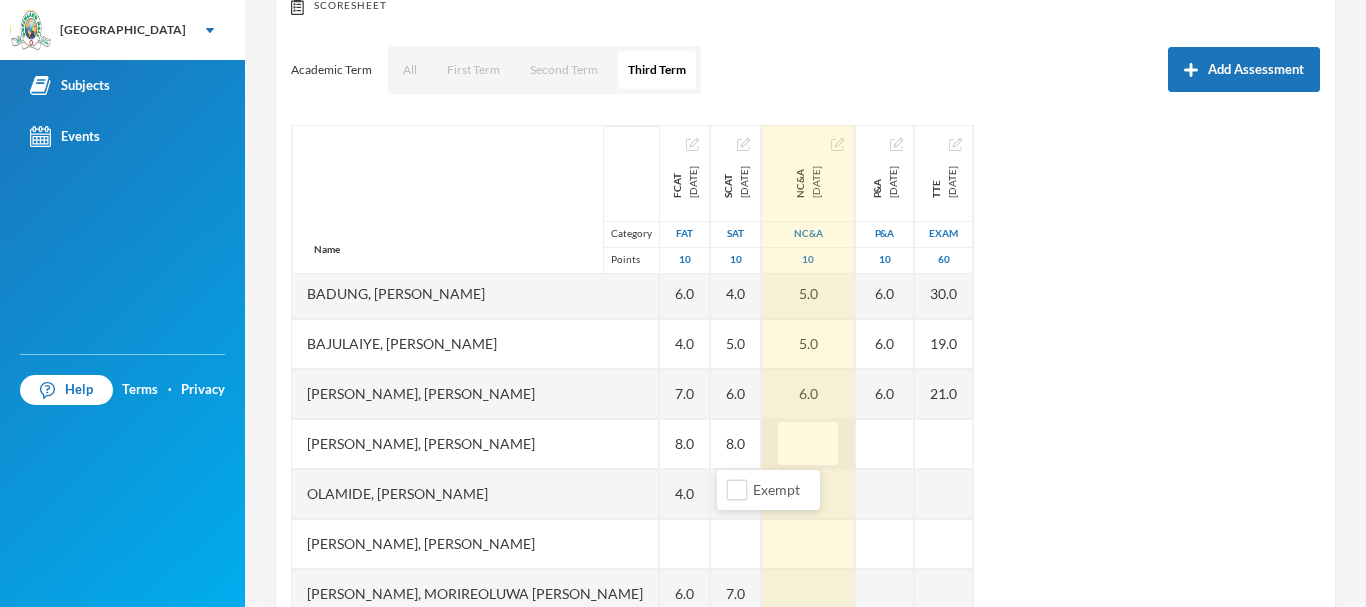 type on "8" 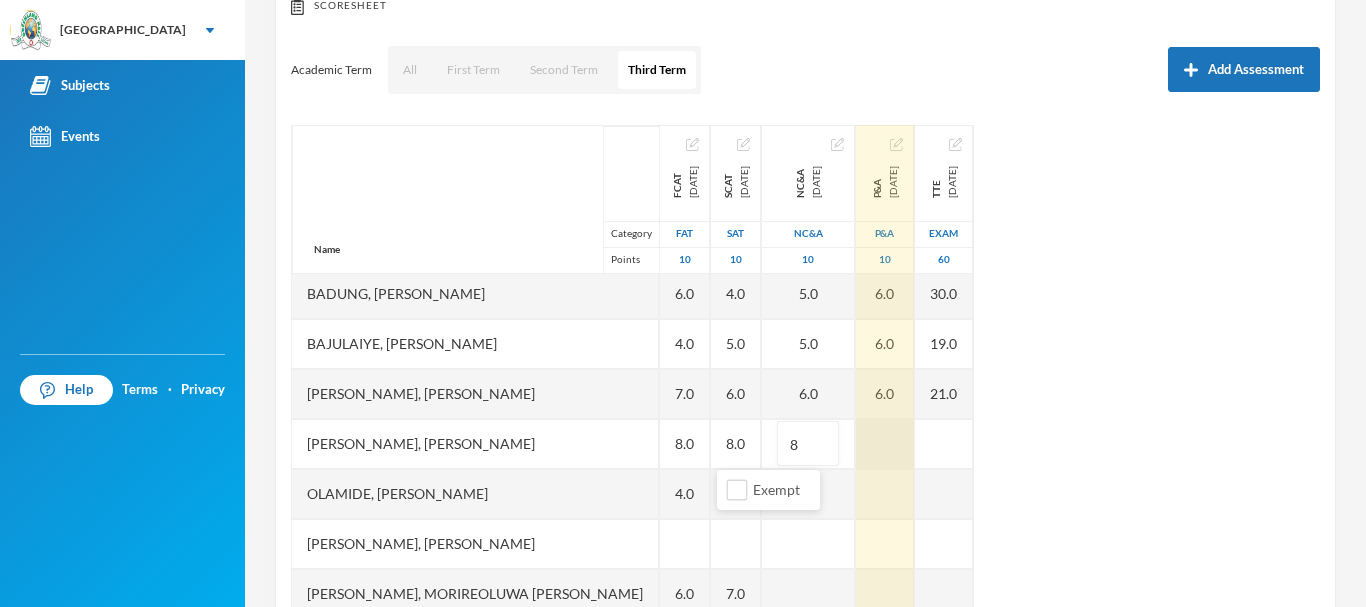 click at bounding box center [885, 444] 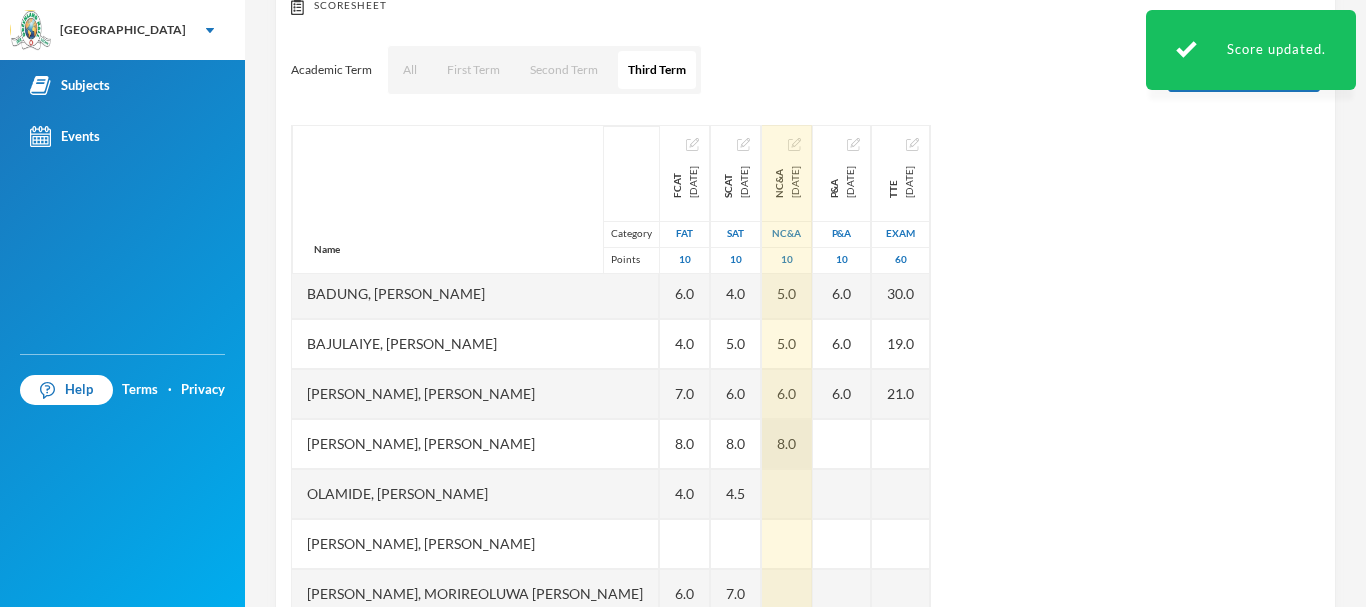 click on "8.0" at bounding box center (787, 444) 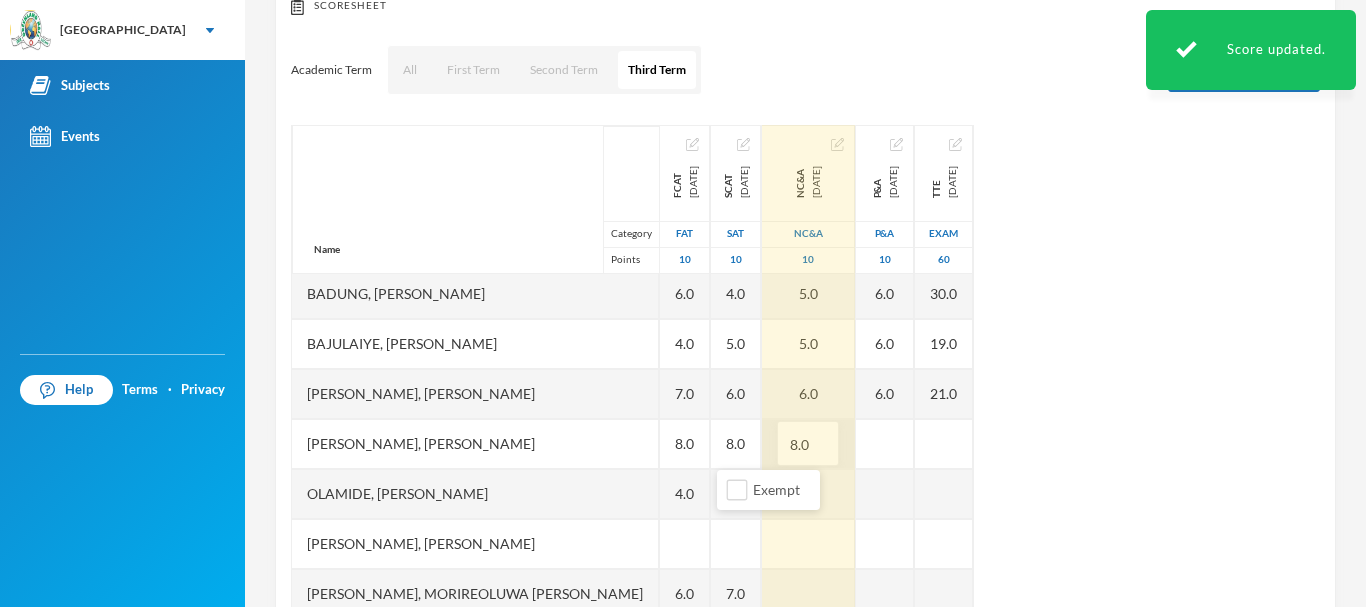 drag, startPoint x: 750, startPoint y: 440, endPoint x: 718, endPoint y: 448, distance: 32.984844 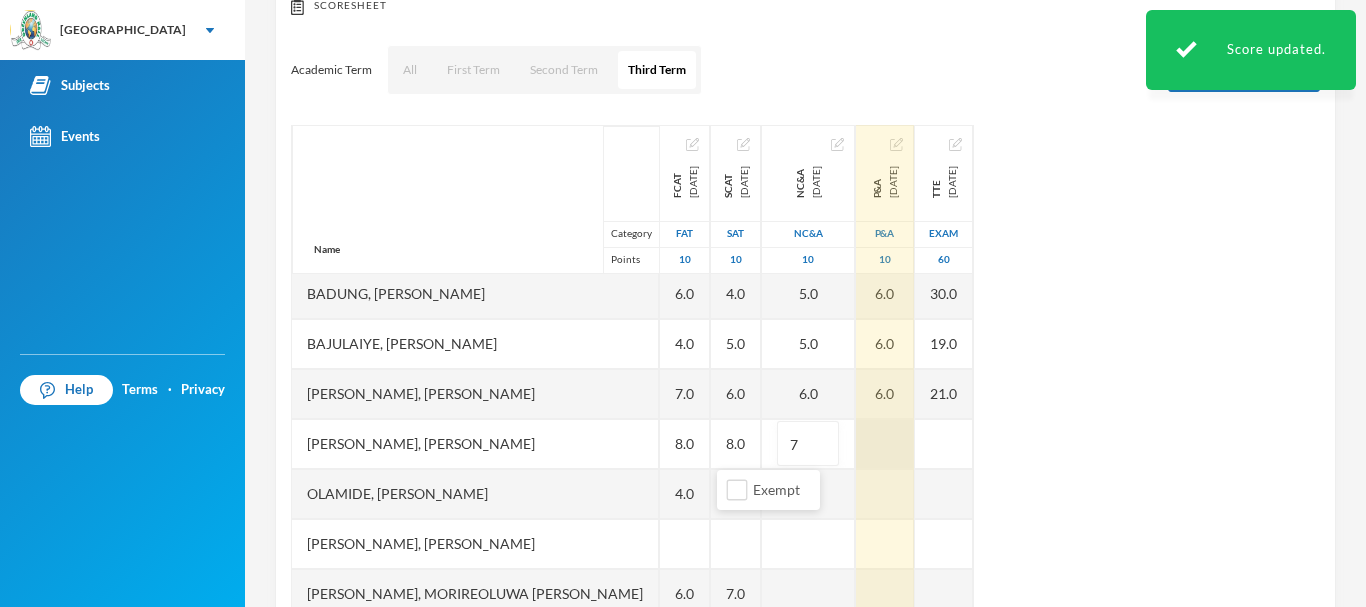 click at bounding box center (885, 444) 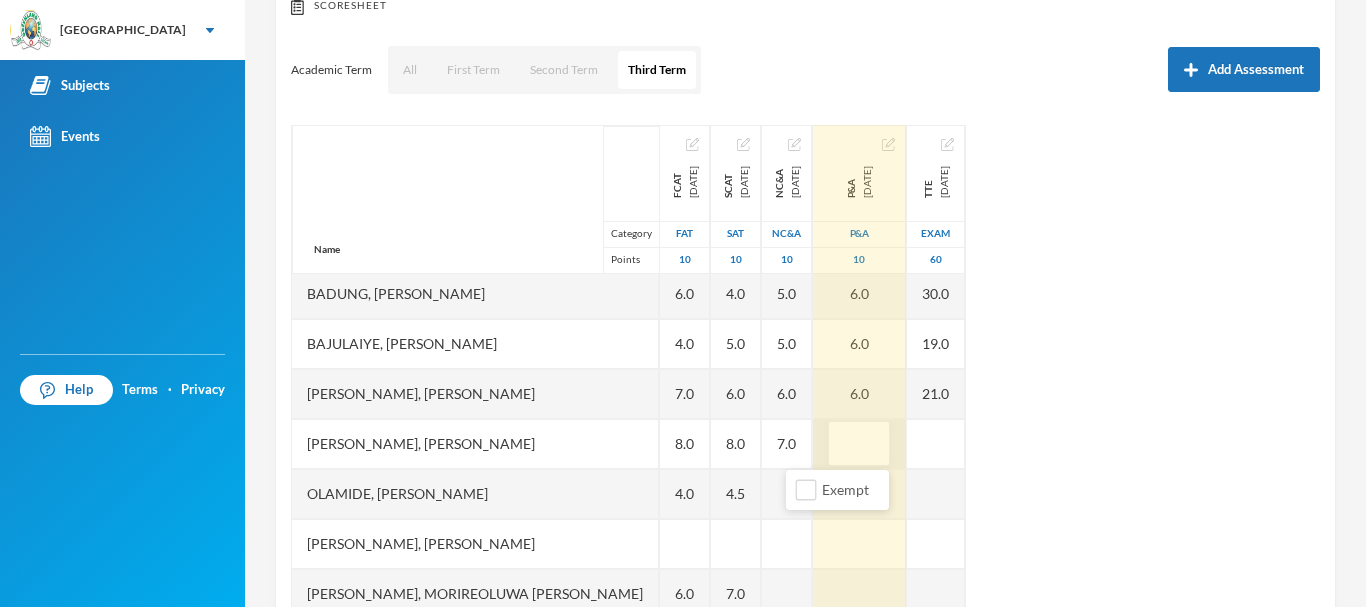 type on "8" 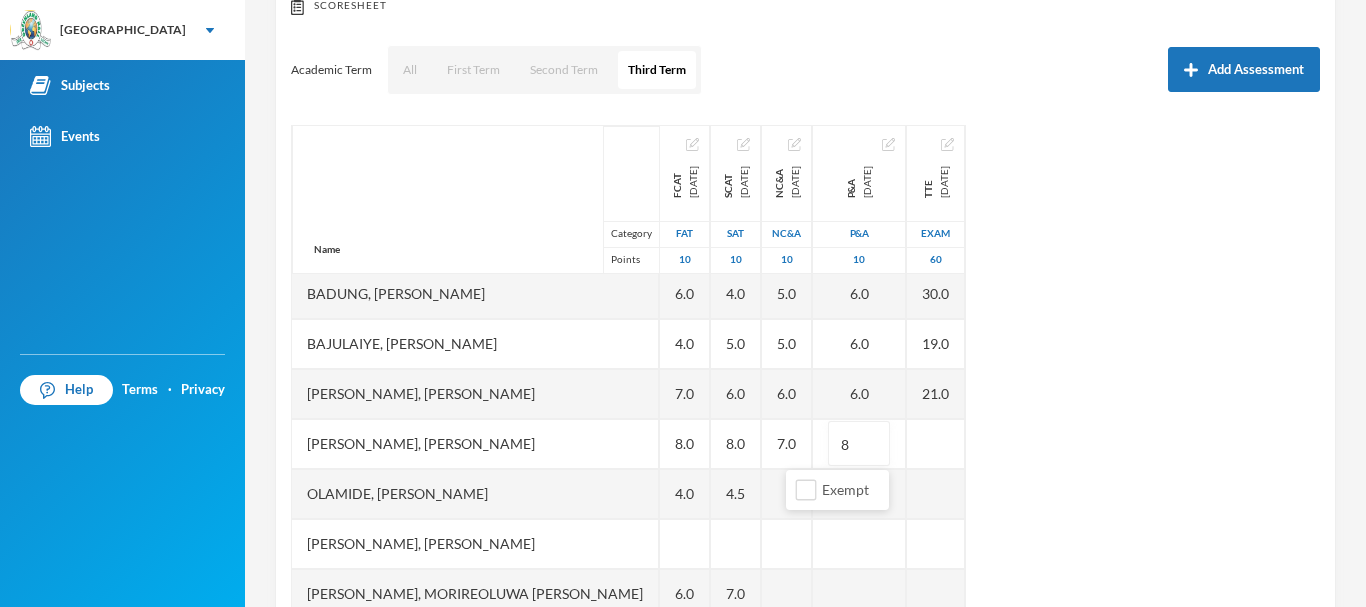 click on "Name   Category Points [PERSON_NAME], [PERSON_NAME] [PERSON_NAME], [PERSON_NAME] [PERSON_NAME] Abike [PERSON_NAME], [PERSON_NAME], [PERSON_NAME] [PERSON_NAME] Jomiloju [PERSON_NAME], [PERSON_NAME], Wisdom [PERSON_NAME], [PERSON_NAME], [PERSON_NAME], [PERSON_NAME], [PERSON_NAME] [PERSON_NAME], [PERSON_NAME], [PERSON_NAME], [PERSON_NAME], Oluwaferanmi Grace FCAT [DATE] FAT 10 4.0 4.0 7.0 6.0 4.0 6.0 5.0 6.0 4.0 7.0 8.0 4.0 6.0 7.0 5.0 SCAT [DATE] 10 5.0 5.0 9.0 5.0 3.5 3.0 5.5 4.0 5.0 6.0 8.0 4.5 7.0 8.0 7.5 NC&A [DATE] NC&A 10 6.0 8.0 9.0 7.0 5.0 5.0 6.0 5.0 5.0 6.0 7.0 9.0 P&A [DATE] P&A 10 7.0 7.0 EX 8.0 6.0 6.0 7.0 6.0 6.0 6.0 8 10.0 TTE [DATE] Exam 60 13.0 23.0 28.0 21.0 15.0 13.0 21.0 30.0 19.0 21.0" at bounding box center (805, 375) 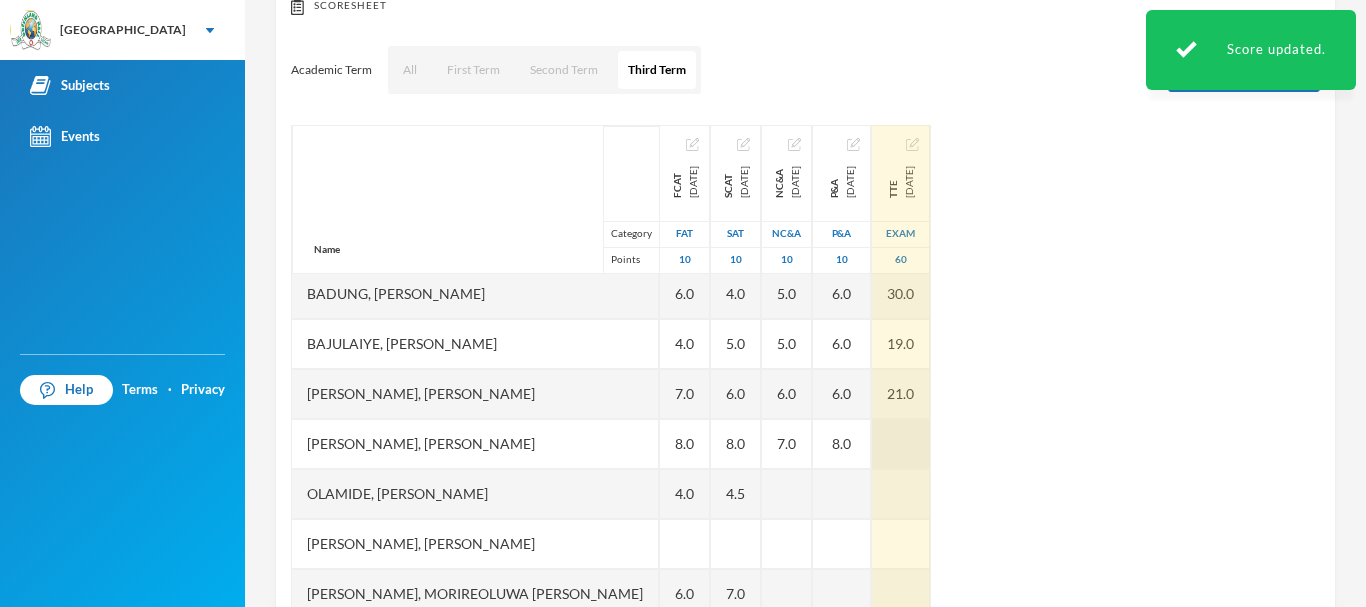 click at bounding box center [901, 444] 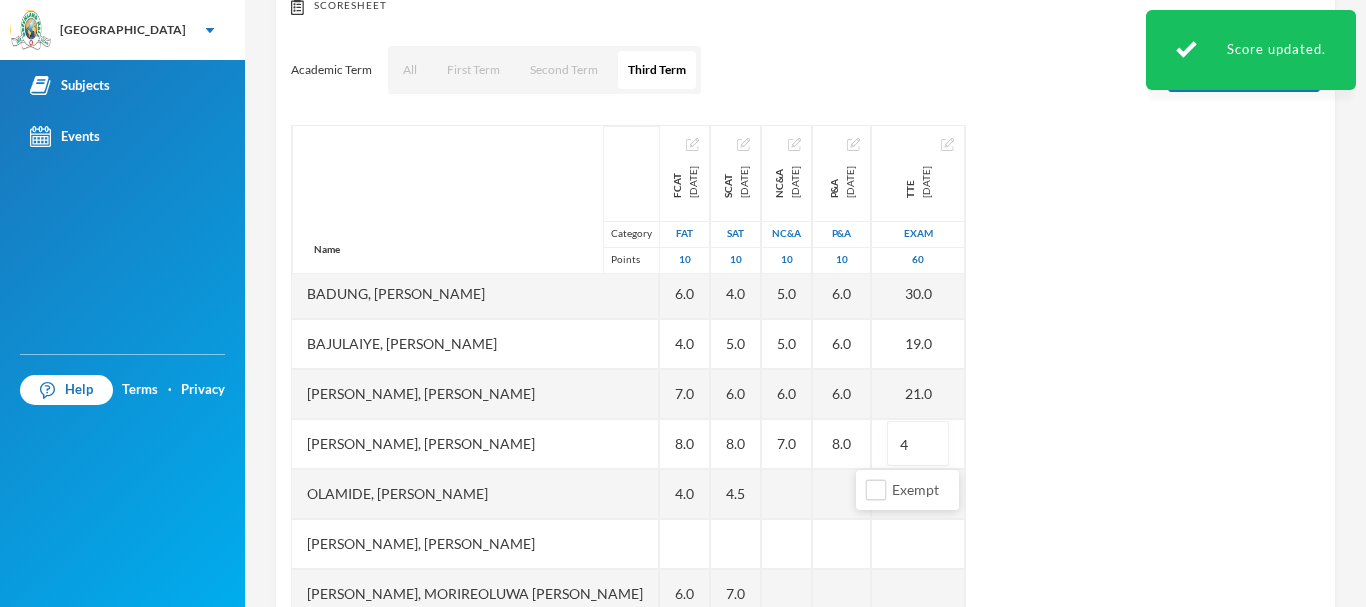 type on "46" 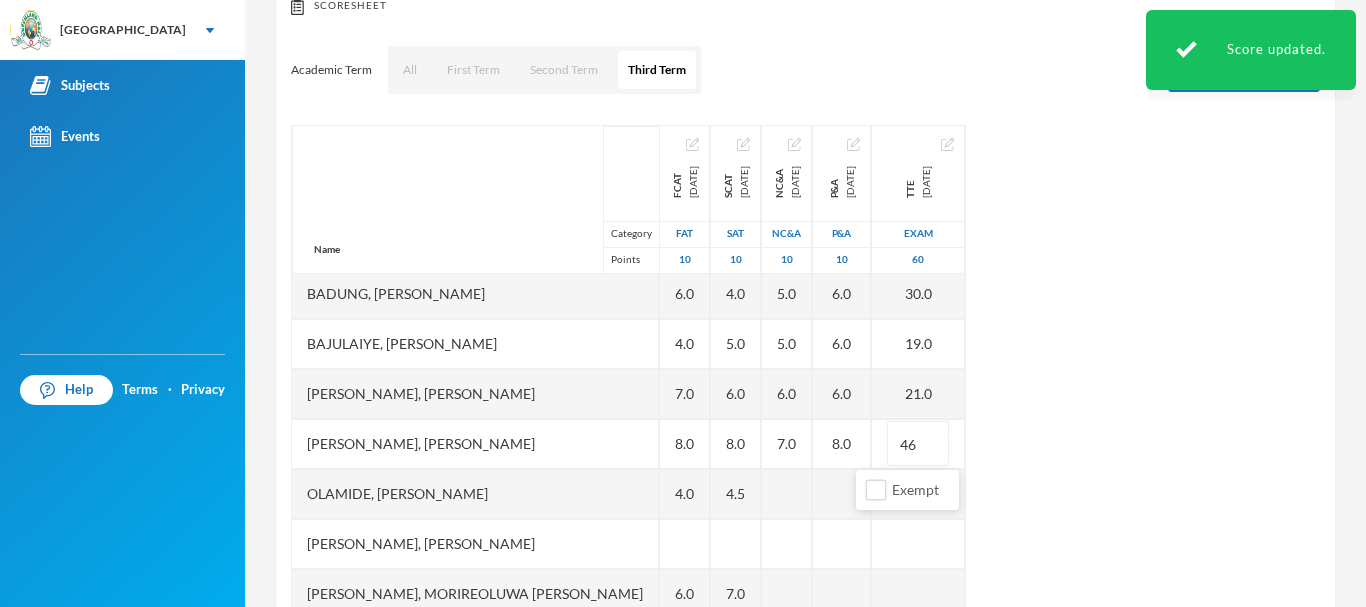 click on "Name   Category Points [PERSON_NAME], [PERSON_NAME] [PERSON_NAME], [PERSON_NAME] [PERSON_NAME] Abike [PERSON_NAME], [PERSON_NAME], [PERSON_NAME] [PERSON_NAME] Jomiloju [PERSON_NAME], [PERSON_NAME], Wisdom [PERSON_NAME], [PERSON_NAME], [PERSON_NAME], [PERSON_NAME], [PERSON_NAME] [PERSON_NAME], [PERSON_NAME], [PERSON_NAME], [PERSON_NAME], Oluwaferanmi Grace FCAT [DATE] FAT 10 4.0 4.0 7.0 6.0 4.0 6.0 5.0 6.0 4.0 7.0 8.0 4.0 6.0 7.0 5.0 SCAT [DATE] 10 5.0 5.0 9.0 5.0 3.5 3.0 5.5 4.0 5.0 6.0 8.0 4.5 7.0 8.0 7.5 NC&A [DATE] NC&A 10 6.0 8.0 9.0 7.0 5.0 5.0 6.0 5.0 5.0 6.0 7.0 9.0 P&A [DATE] P&A 10 7.0 7.0 EX 8.0 6.0 6.0 7.0 6.0 6.0 6.0 8.0 10.0 TTE [DATE] Exam 60 13.0 23.0 28.0 21.0 15.0 13.0 21.0 30.0 19.0 21.0 46" at bounding box center [805, 375] 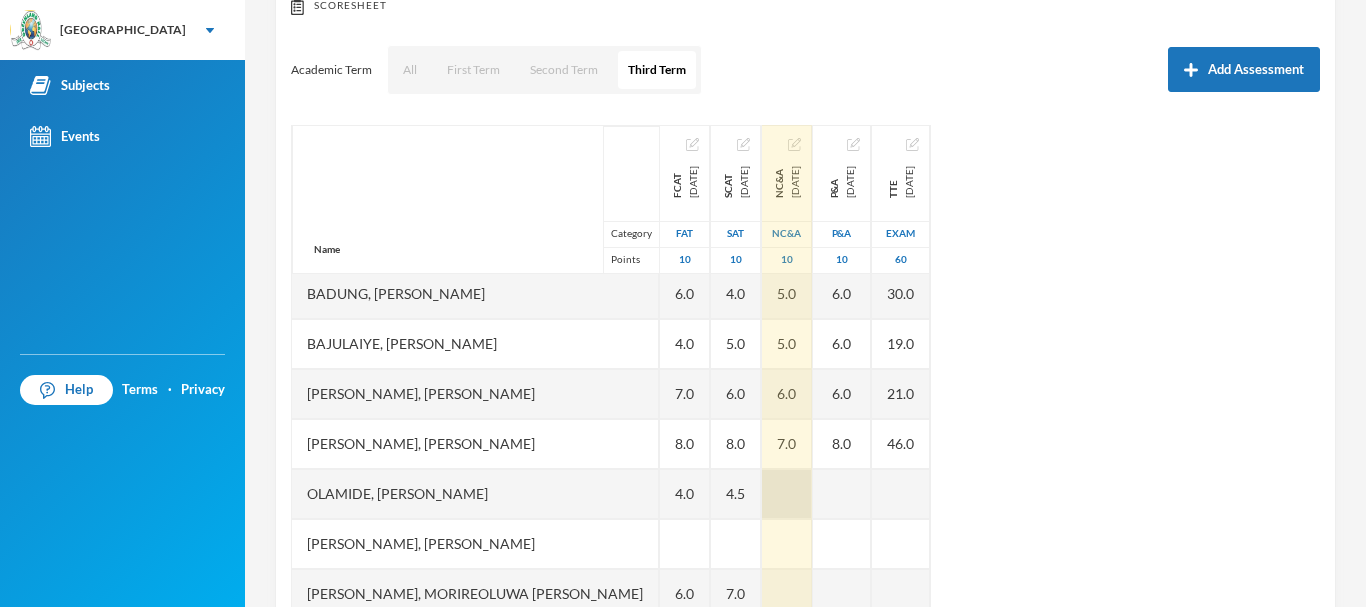 click at bounding box center [787, 494] 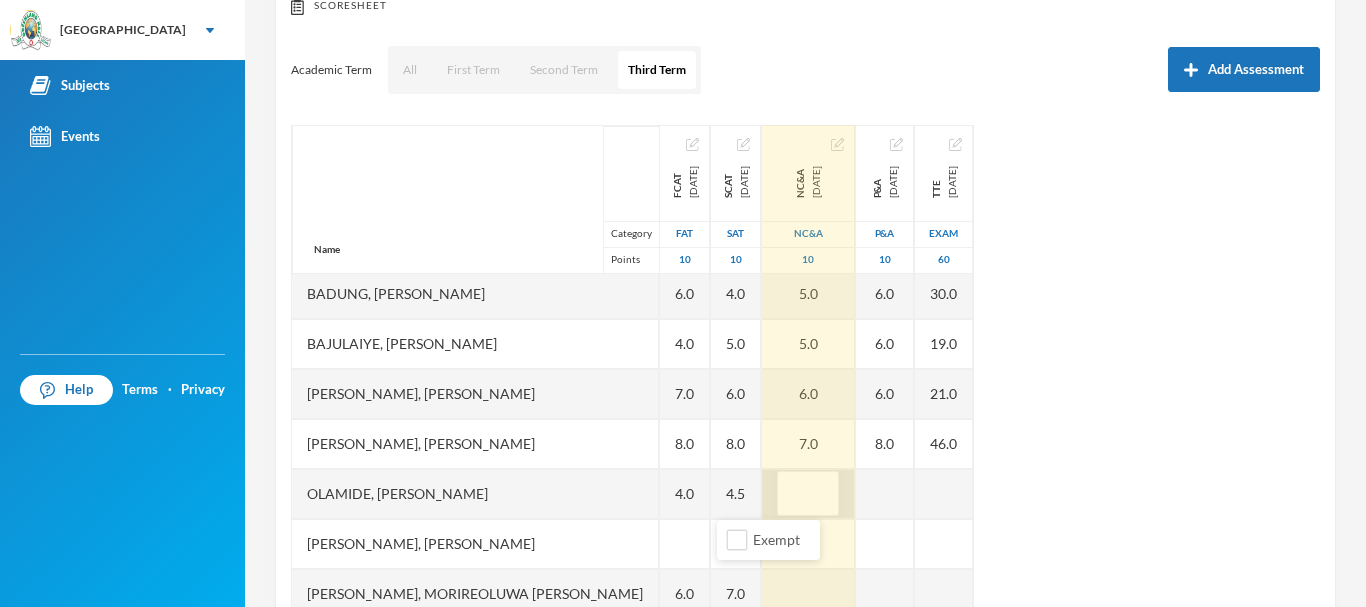 type on "5" 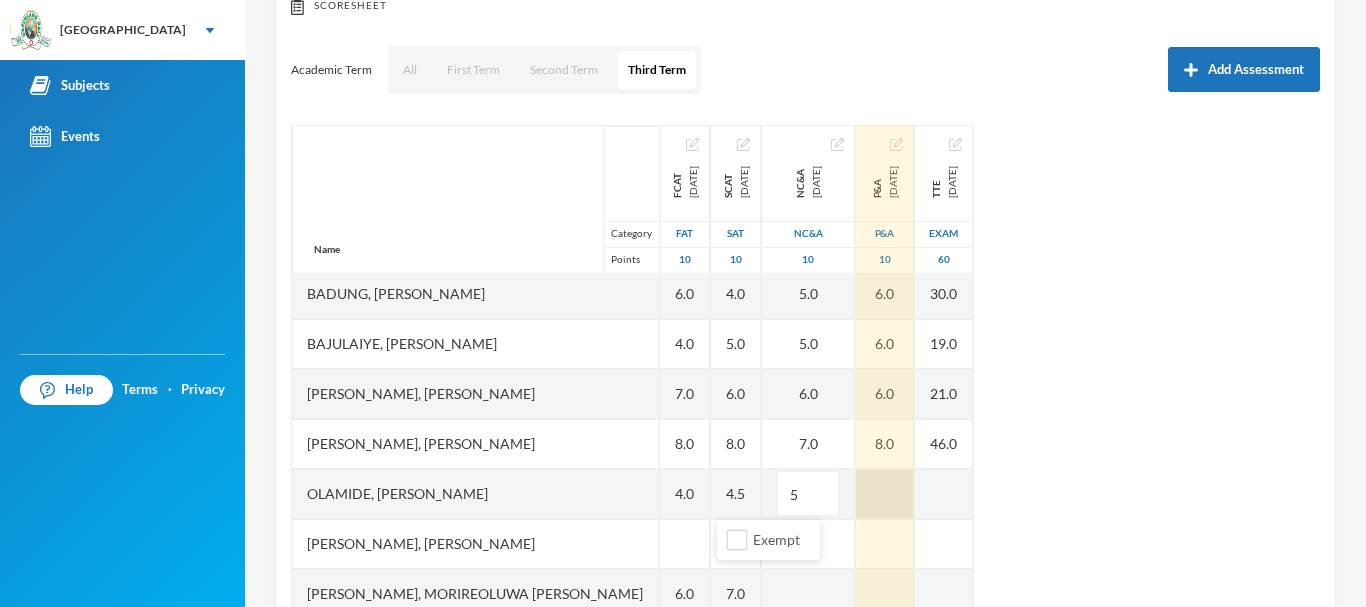click at bounding box center (885, 494) 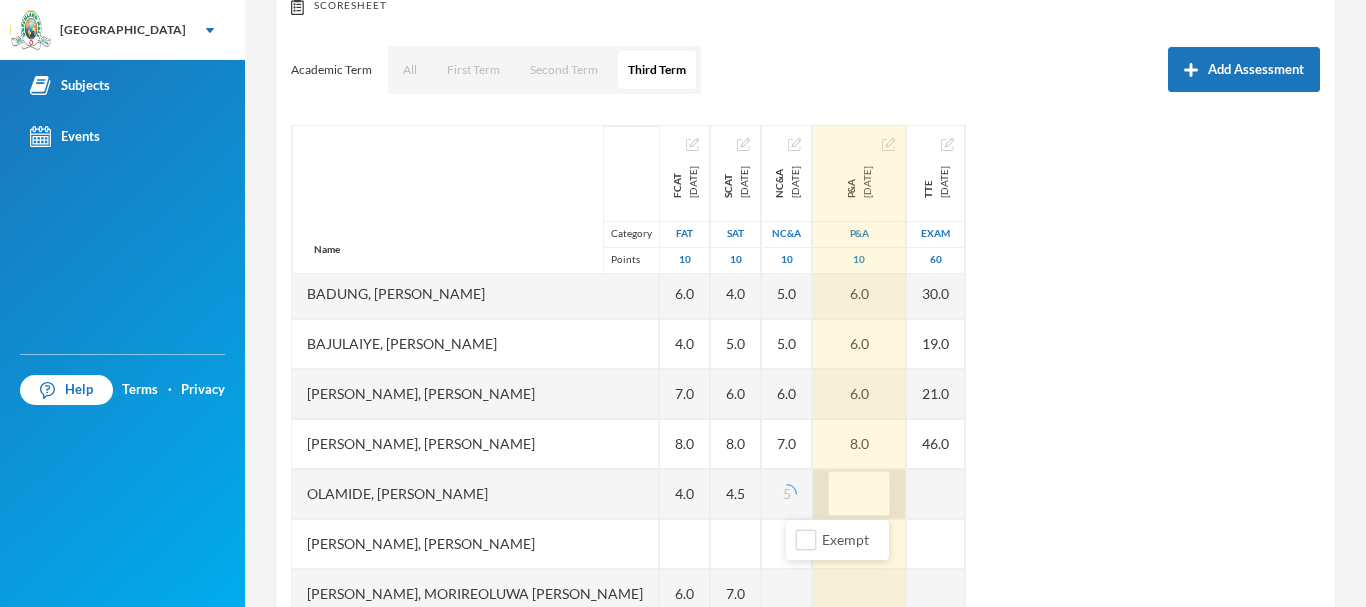 type on "6" 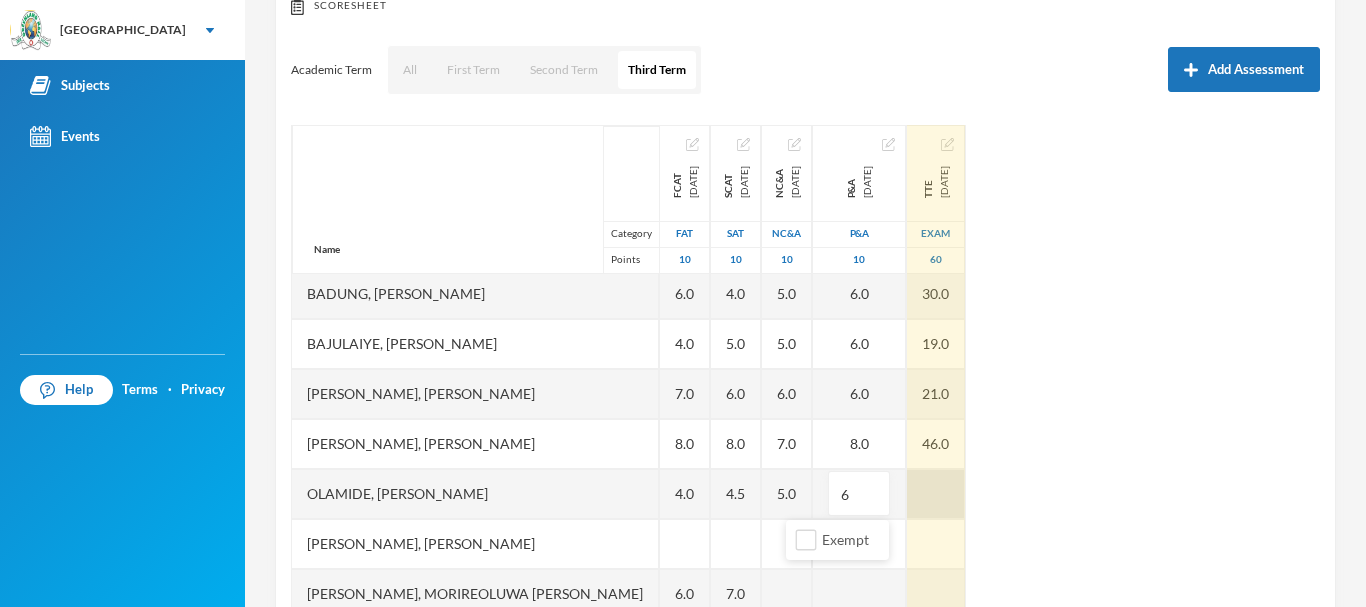 click at bounding box center [936, 494] 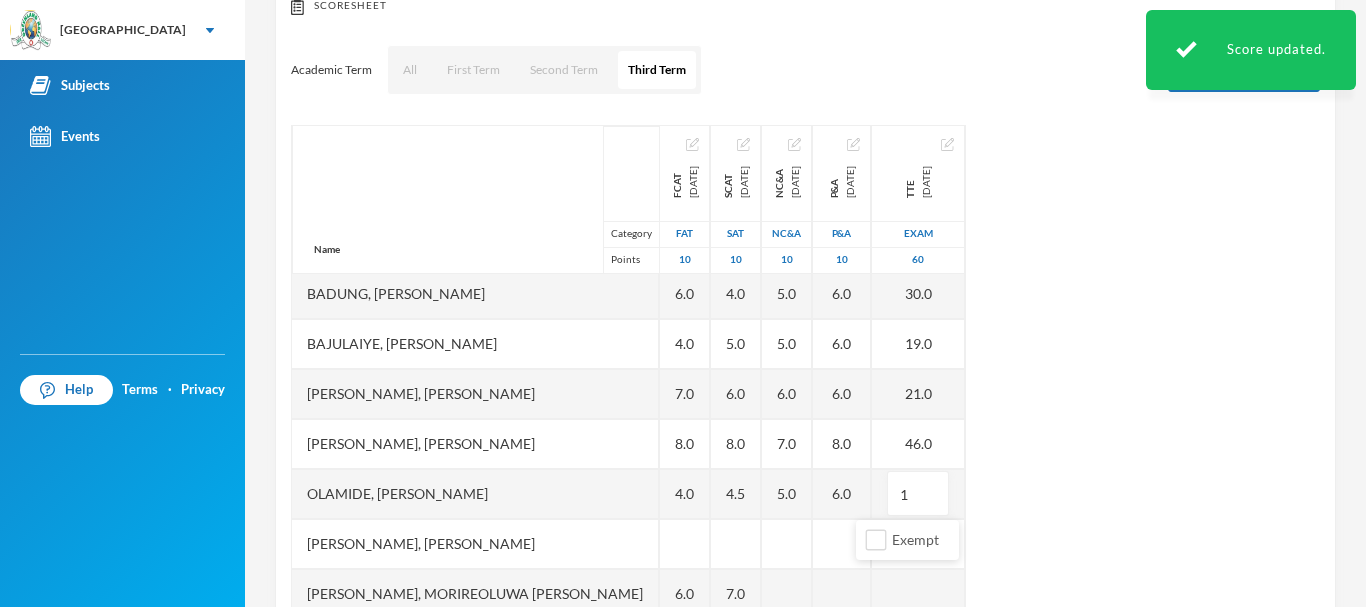 type on "17" 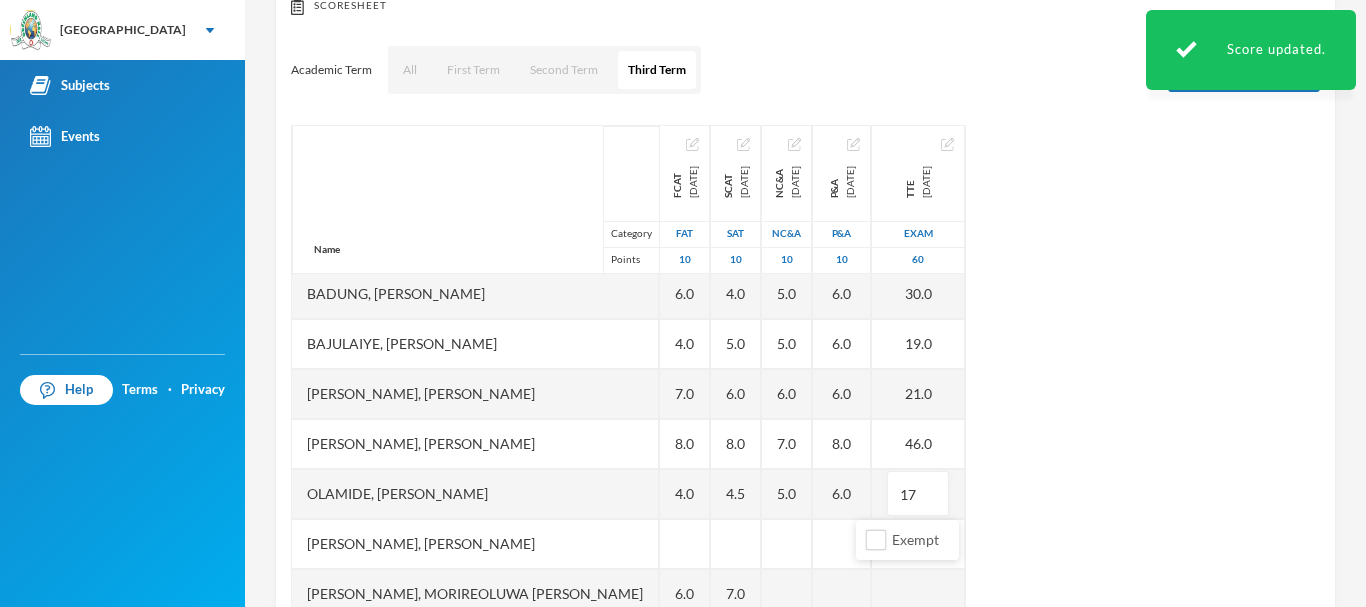click on "Name   Category Points [PERSON_NAME], [PERSON_NAME] [PERSON_NAME], [PERSON_NAME] [PERSON_NAME] Abike [PERSON_NAME], [PERSON_NAME], [PERSON_NAME] [PERSON_NAME] Jomiloju [PERSON_NAME], [PERSON_NAME], Wisdom [PERSON_NAME], [PERSON_NAME], [PERSON_NAME], [PERSON_NAME], [PERSON_NAME] [PERSON_NAME], [PERSON_NAME], [PERSON_NAME], [PERSON_NAME], Oluwaferanmi Grace FCAT [DATE] FAT 10 4.0 4.0 7.0 6.0 4.0 6.0 5.0 6.0 4.0 7.0 8.0 4.0 6.0 7.0 5.0 SCAT [DATE] 10 5.0 5.0 9.0 5.0 3.5 3.0 5.5 4.0 5.0 6.0 8.0 4.5 7.0 8.0 7.5 NC&A [DATE] NC&A 10 6.0 8.0 9.0 7.0 5.0 5.0 6.0 5.0 5.0 6.0 7.0 5.0 9.0 P&A [DATE] P&A 10 7.0 7.0 EX 8.0 6.0 6.0 7.0 6.0 6.0 6.0 8.0 6.0 10.0 TTE [DATE] Exam 60 13.0 23.0 28.0 21.0 15.0 13.0 21.0 30.0 19.0 21.0 46.0 17" at bounding box center (805, 375) 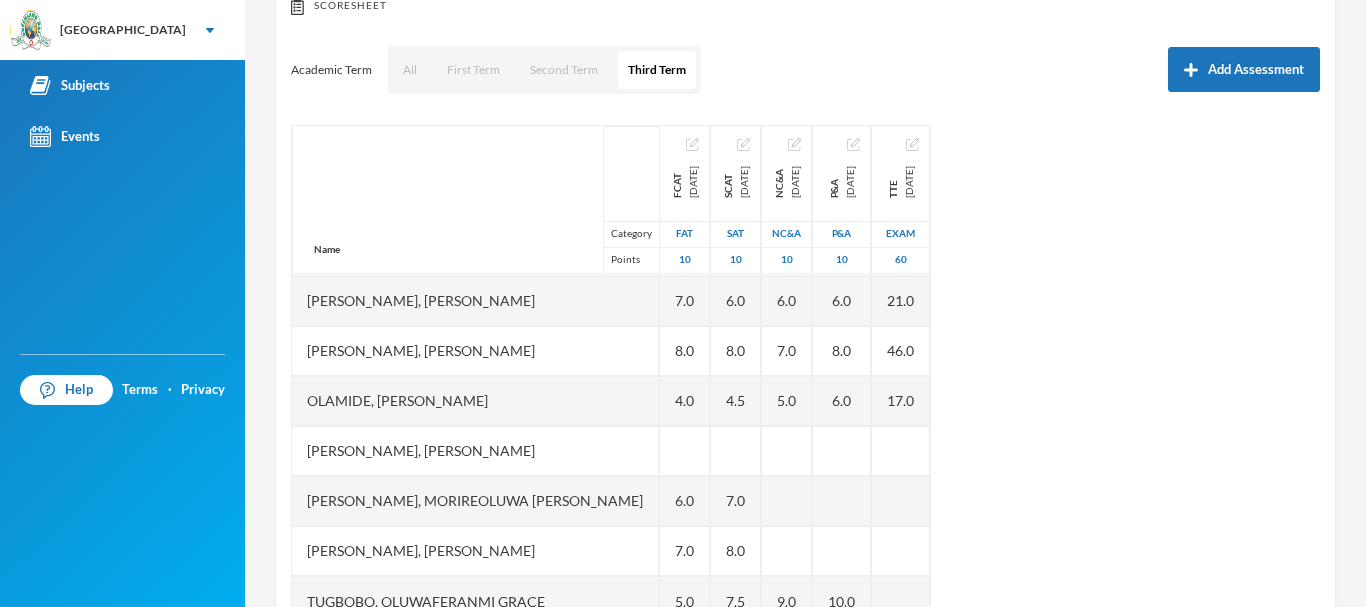 scroll, scrollTop: 501, scrollLeft: 0, axis: vertical 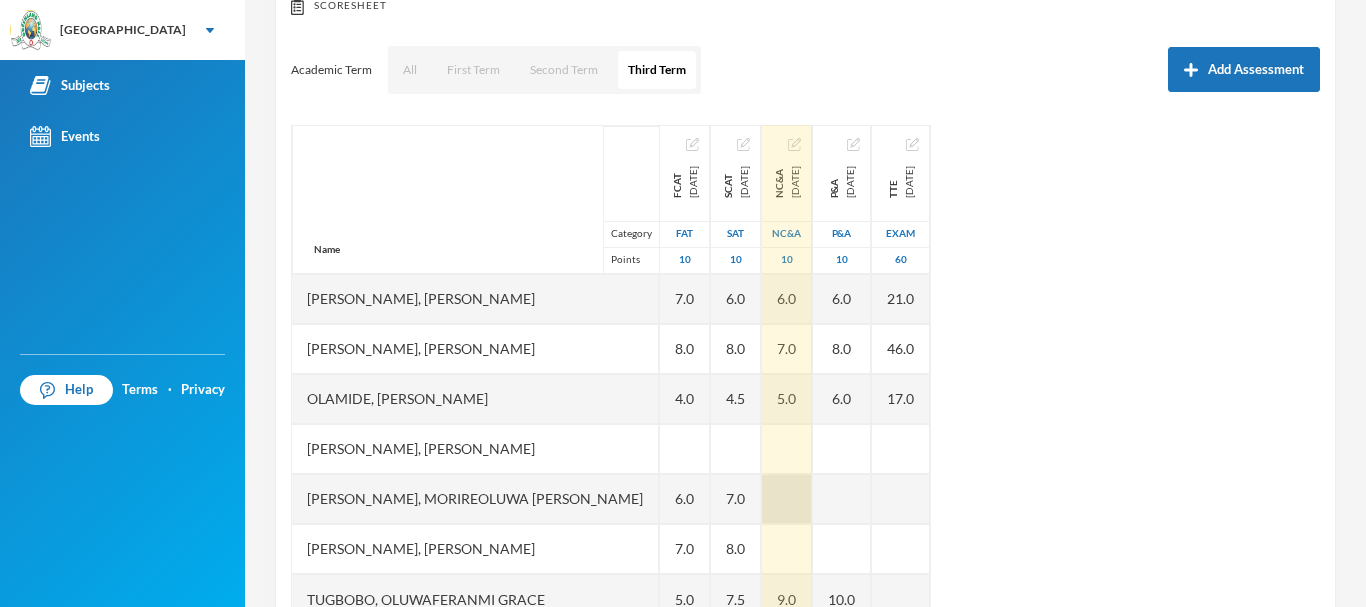 click at bounding box center (787, 499) 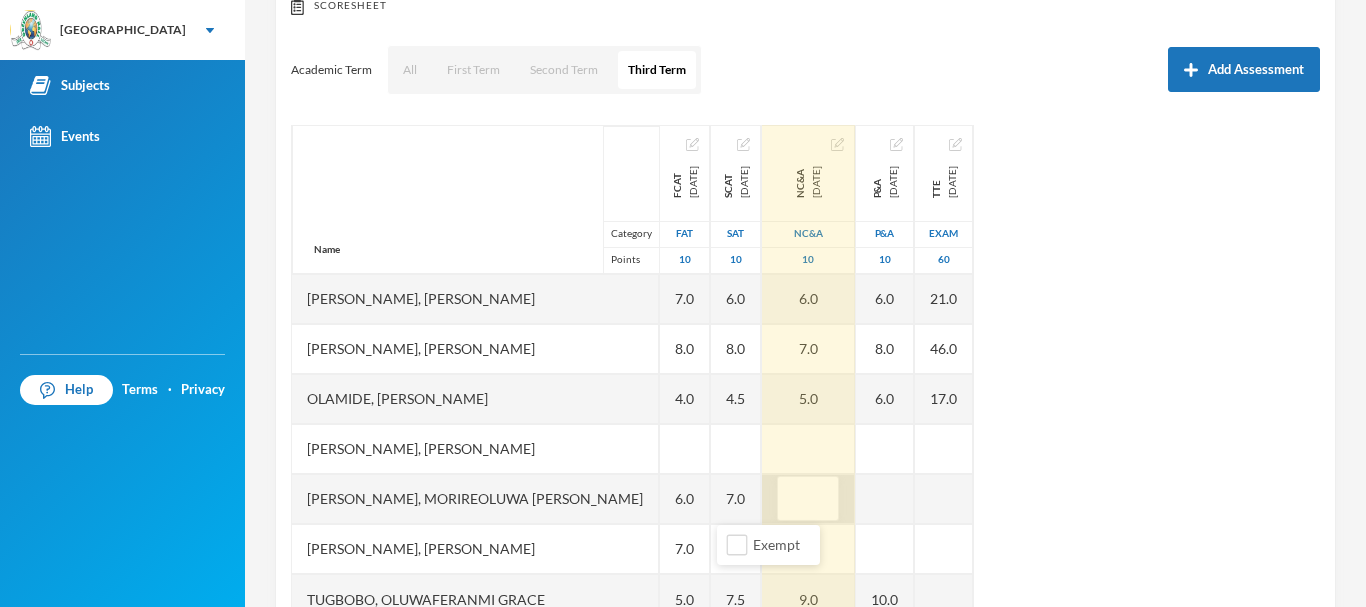 type on "8" 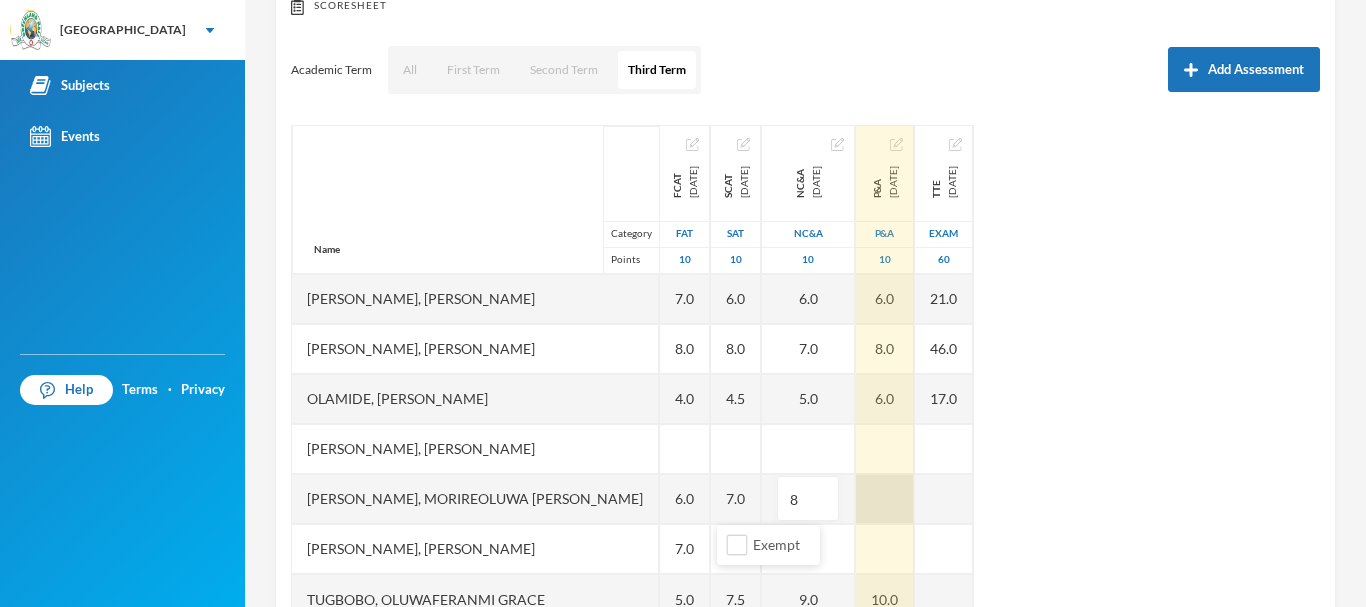 click at bounding box center (885, 499) 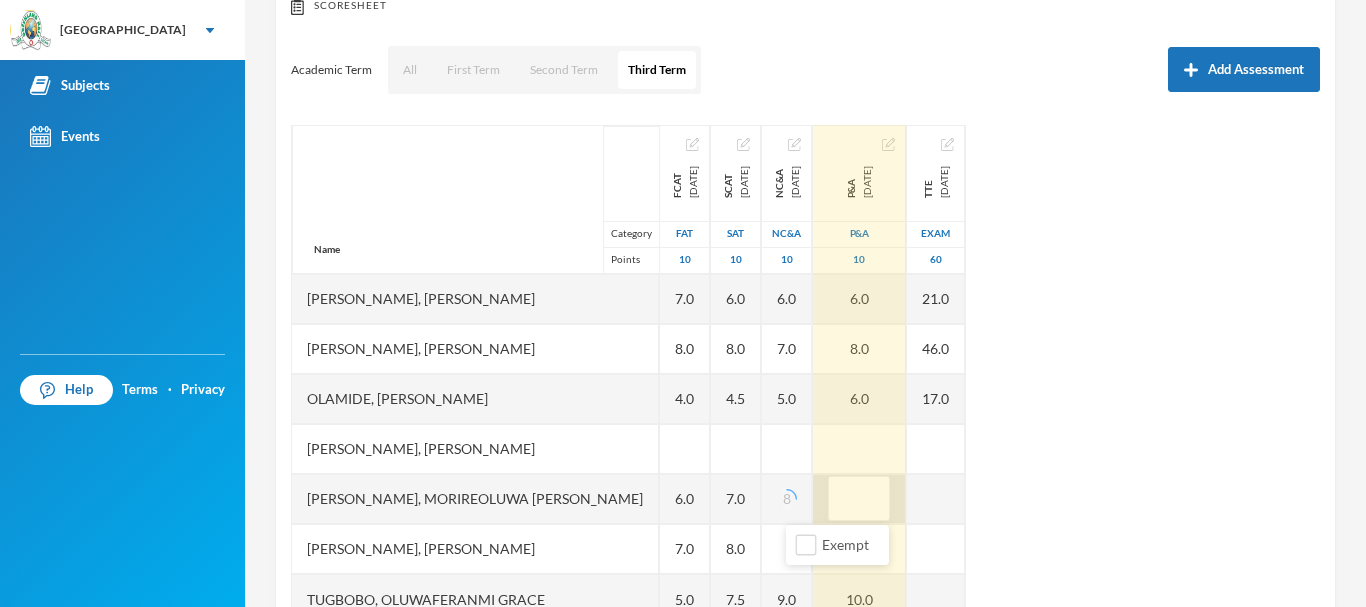 type on "7" 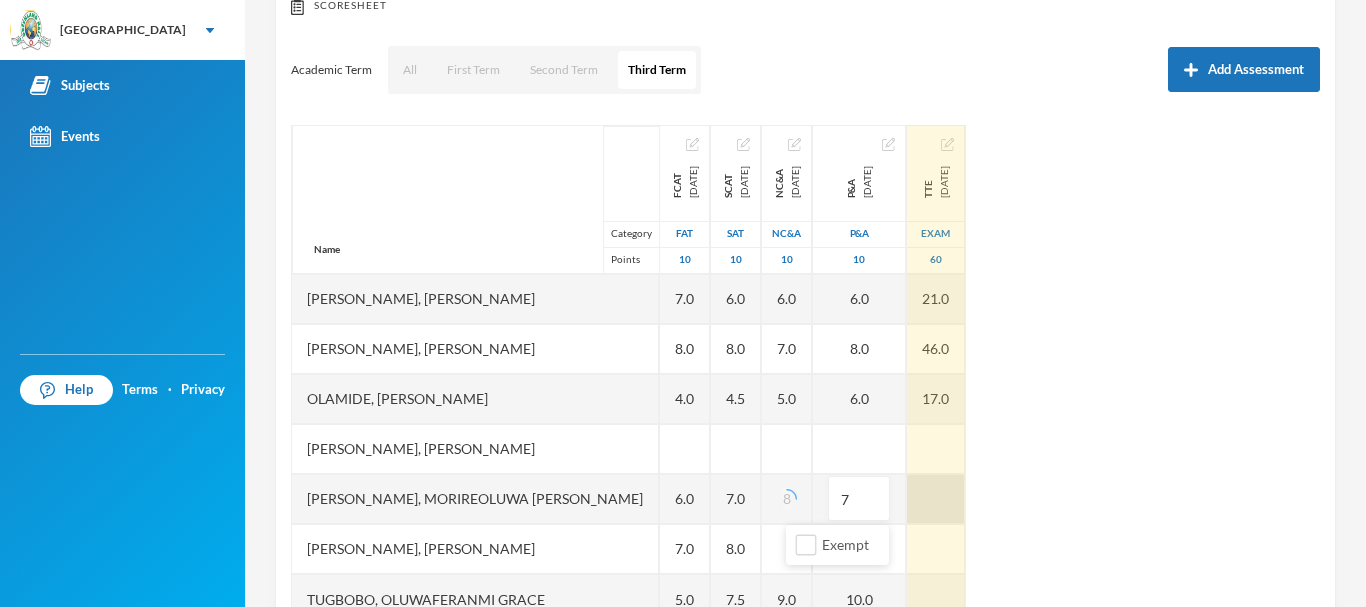 click at bounding box center (936, 499) 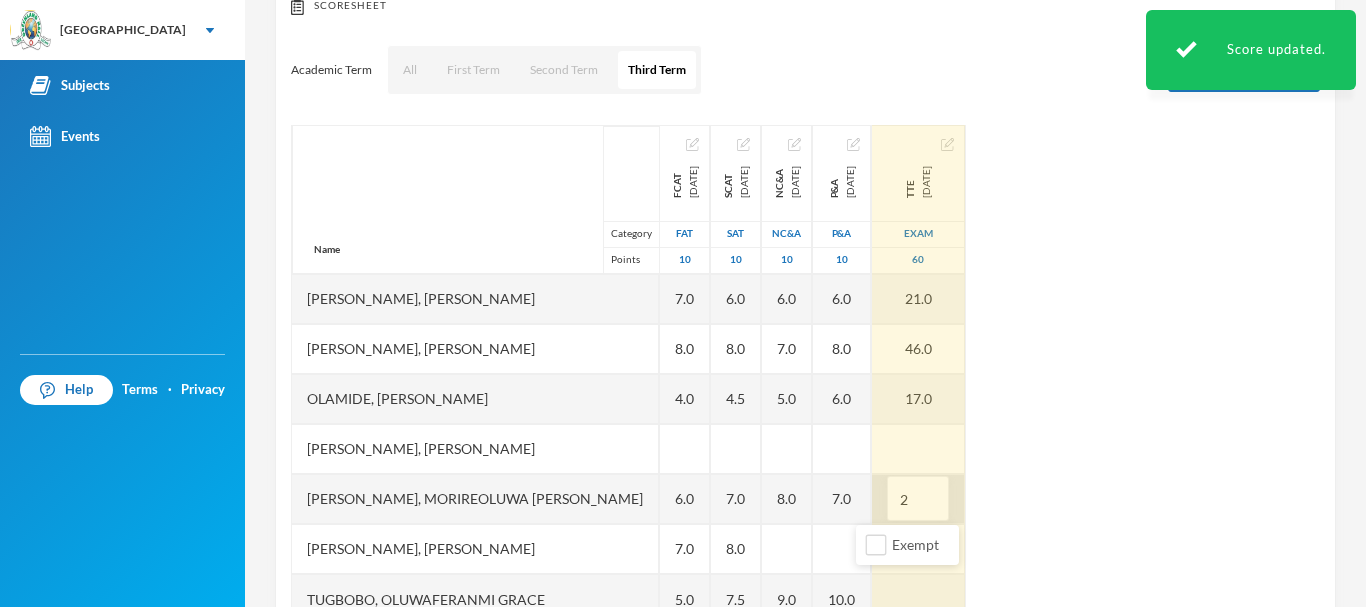 type on "27" 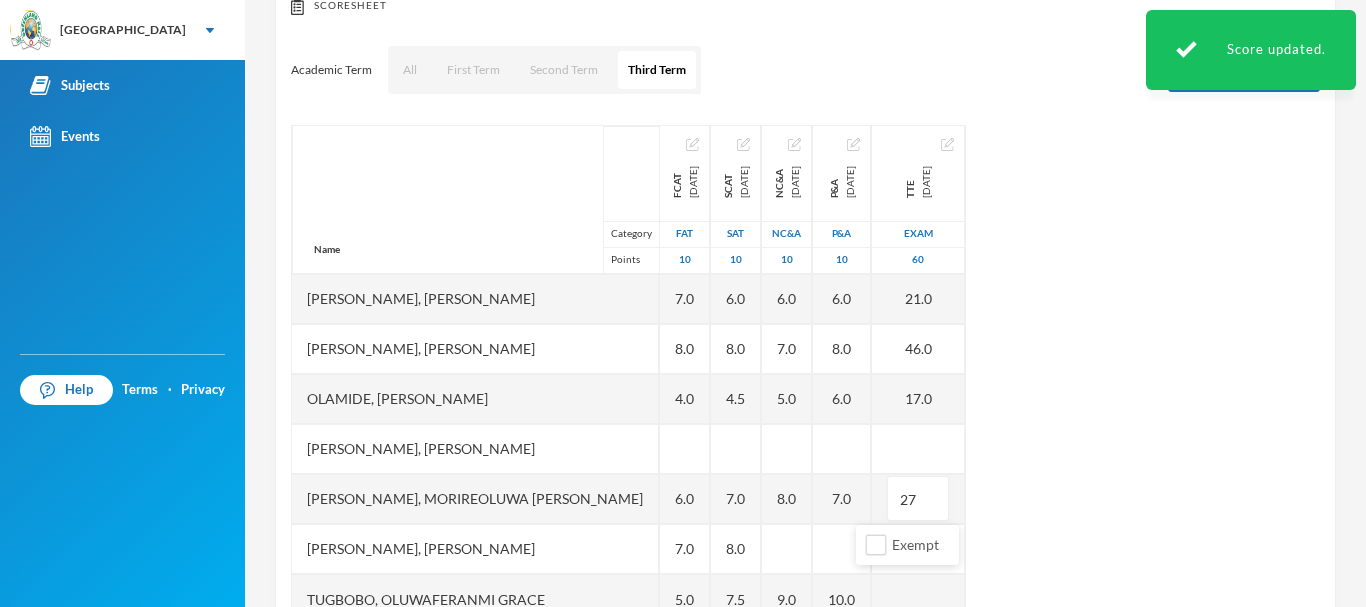 click on "Name   Category Points [PERSON_NAME], [PERSON_NAME] [PERSON_NAME], [PERSON_NAME] [PERSON_NAME] Abike [PERSON_NAME], [PERSON_NAME], [PERSON_NAME] [PERSON_NAME] Jomiloju [PERSON_NAME], [PERSON_NAME], Wisdom [PERSON_NAME], [PERSON_NAME], [PERSON_NAME], [PERSON_NAME], [PERSON_NAME] [PERSON_NAME], [PERSON_NAME], [PERSON_NAME], [PERSON_NAME], Oluwaferanmi Grace FCAT [DATE] FAT 10 4.0 4.0 7.0 6.0 4.0 6.0 5.0 6.0 4.0 7.0 8.0 4.0 6.0 7.0 5.0 SCAT [DATE] 10 5.0 5.0 9.0 5.0 3.5 3.0 5.5 4.0 5.0 6.0 8.0 4.5 7.0 8.0 7.5 NC&A [DATE] NC&A 10 6.0 8.0 9.0 7.0 5.0 5.0 6.0 5.0 5.0 6.0 7.0 5.0 8.0 9.0 P&A [DATE] P&A 10 7.0 7.0 EX 8.0 6.0 6.0 7.0 6.0 6.0 6.0 8.0 6.0 7.0 10.0 TTE [DATE] Exam 60 13.0 23.0 28.0 21.0 15.0 13.0 21.0 30.0 19.0 21.0 46.0 17.0 27" at bounding box center [805, 375] 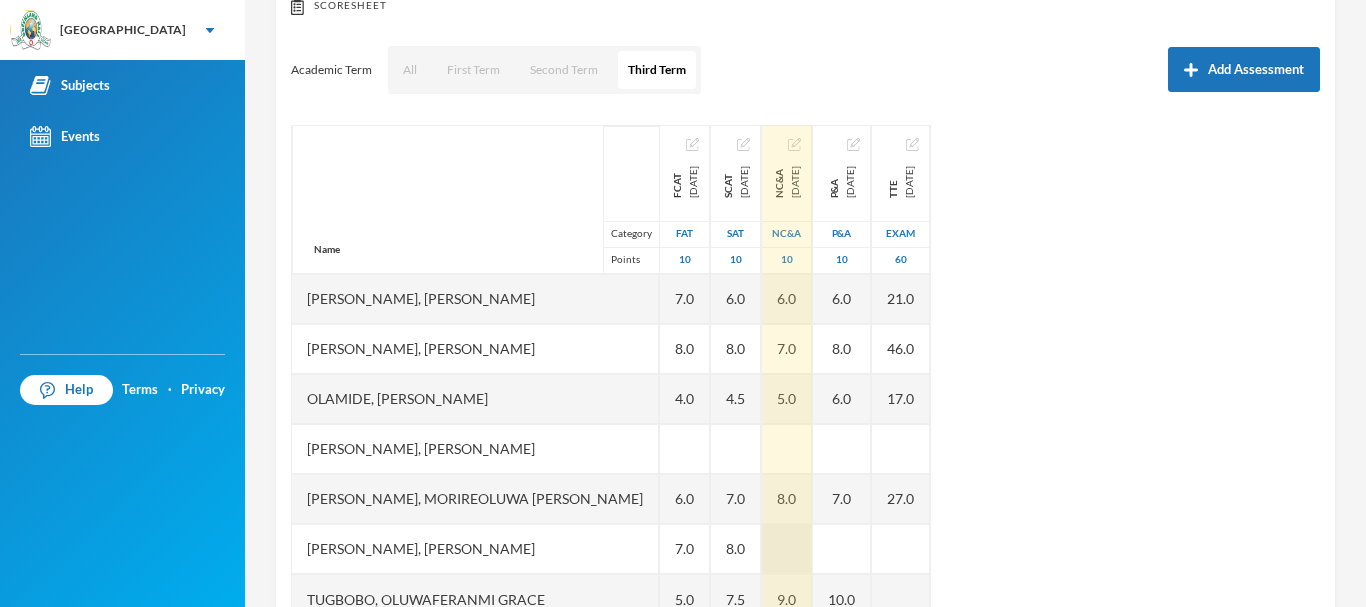 click at bounding box center (787, 549) 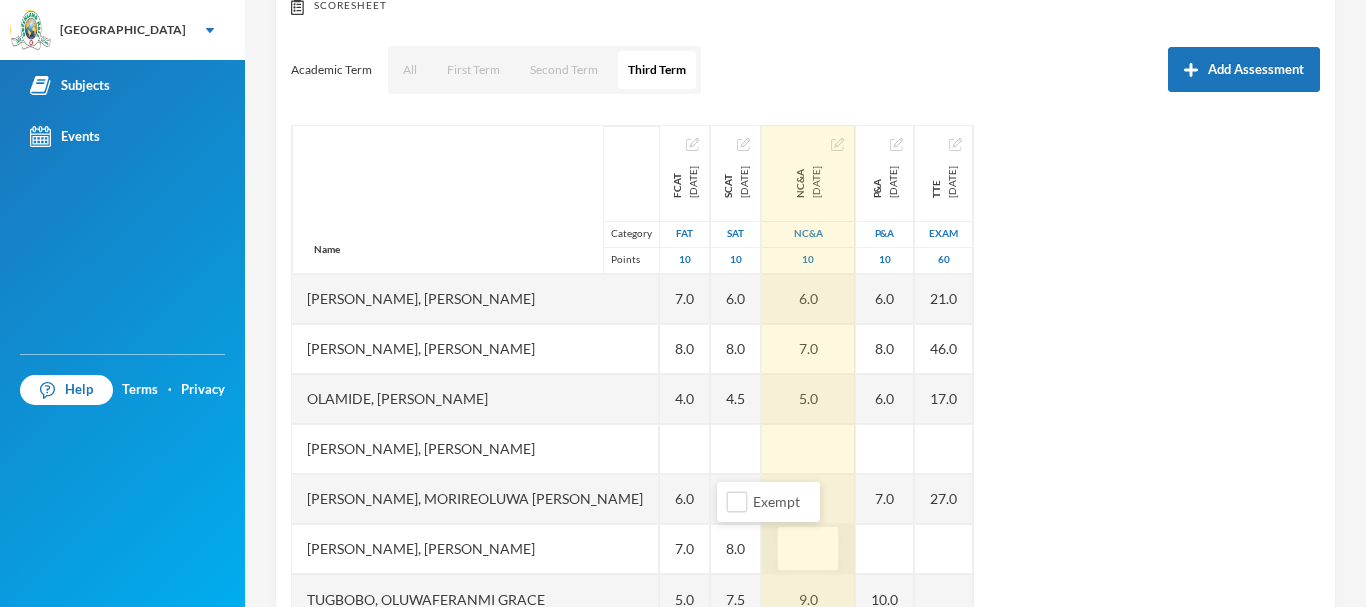 type on "8" 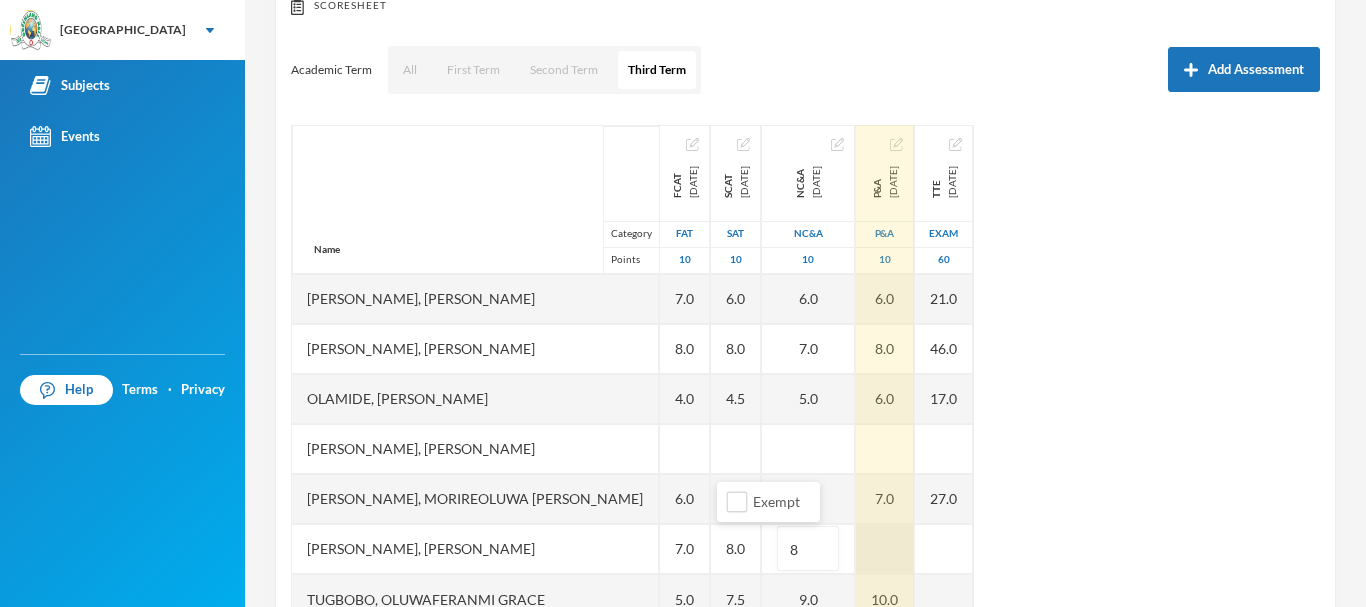 click at bounding box center (885, 549) 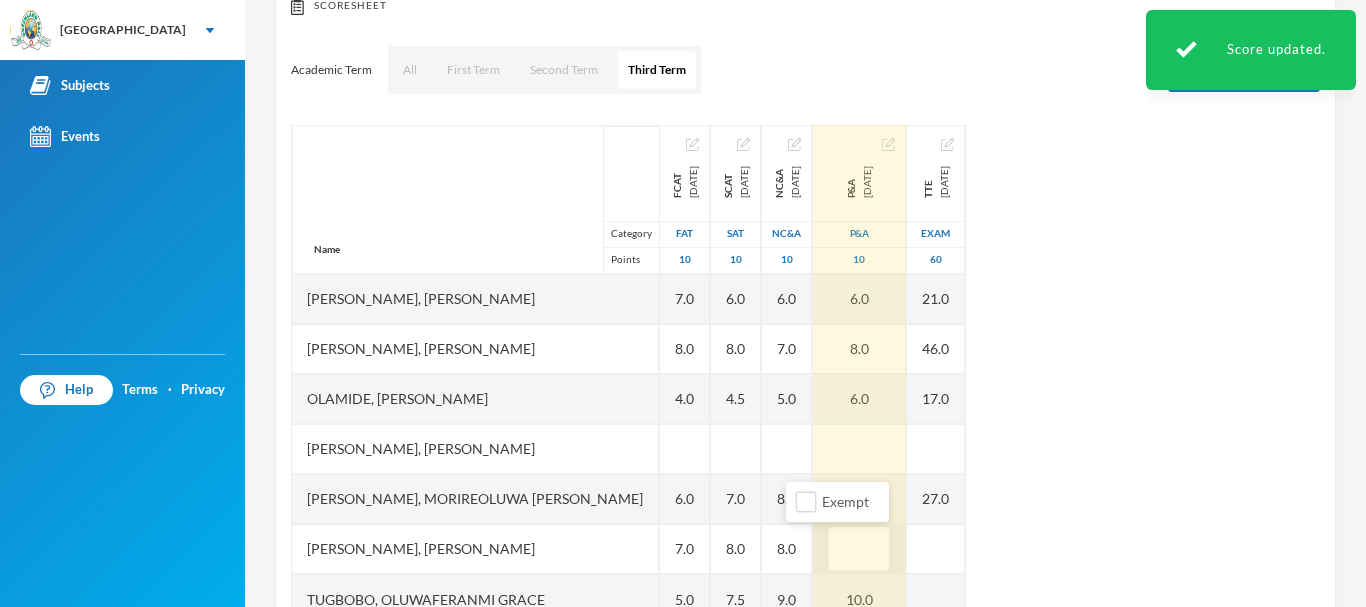 click at bounding box center [859, 549] 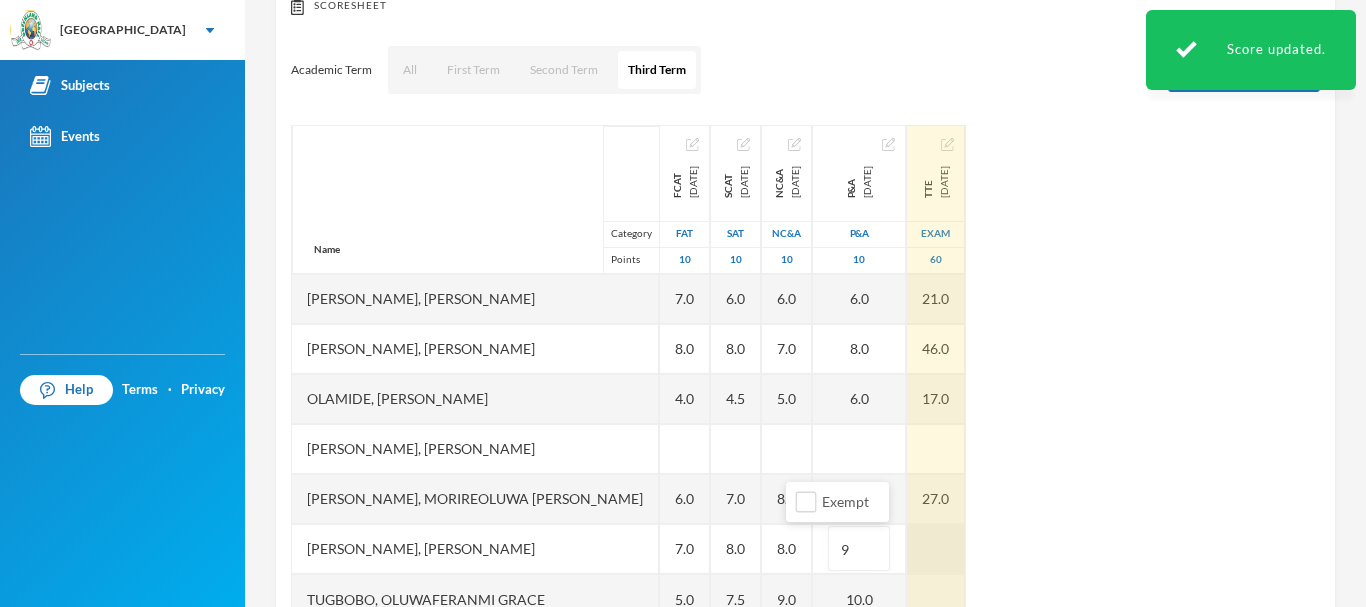 click at bounding box center (936, 549) 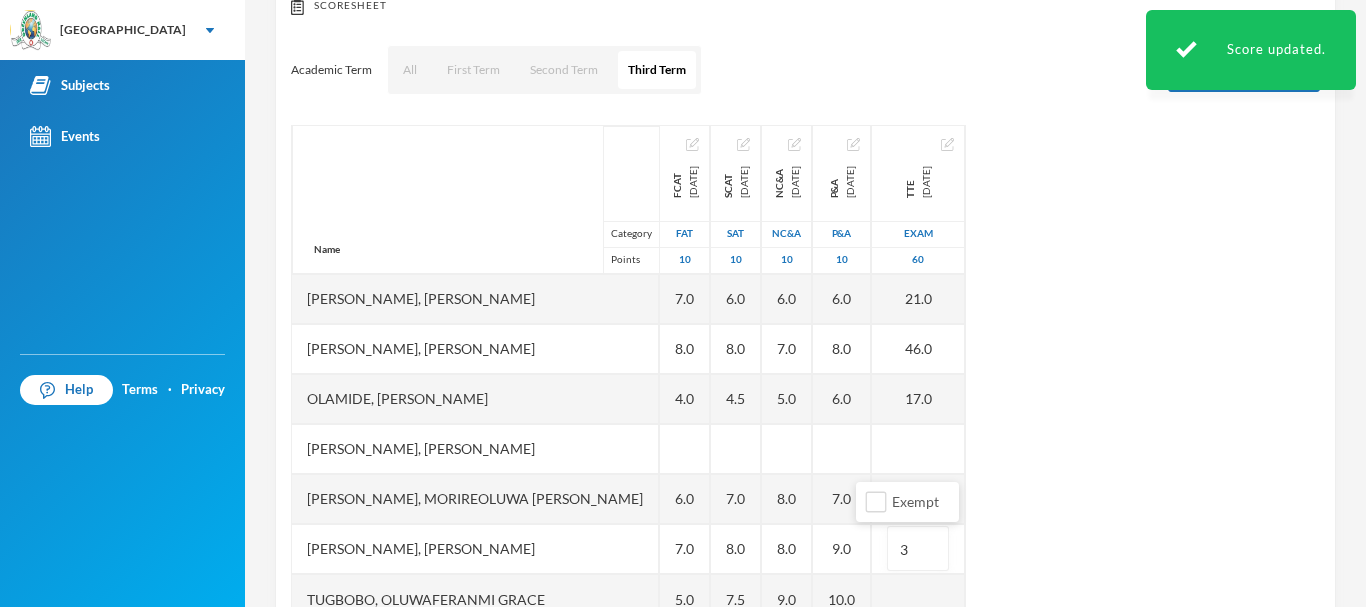type on "37" 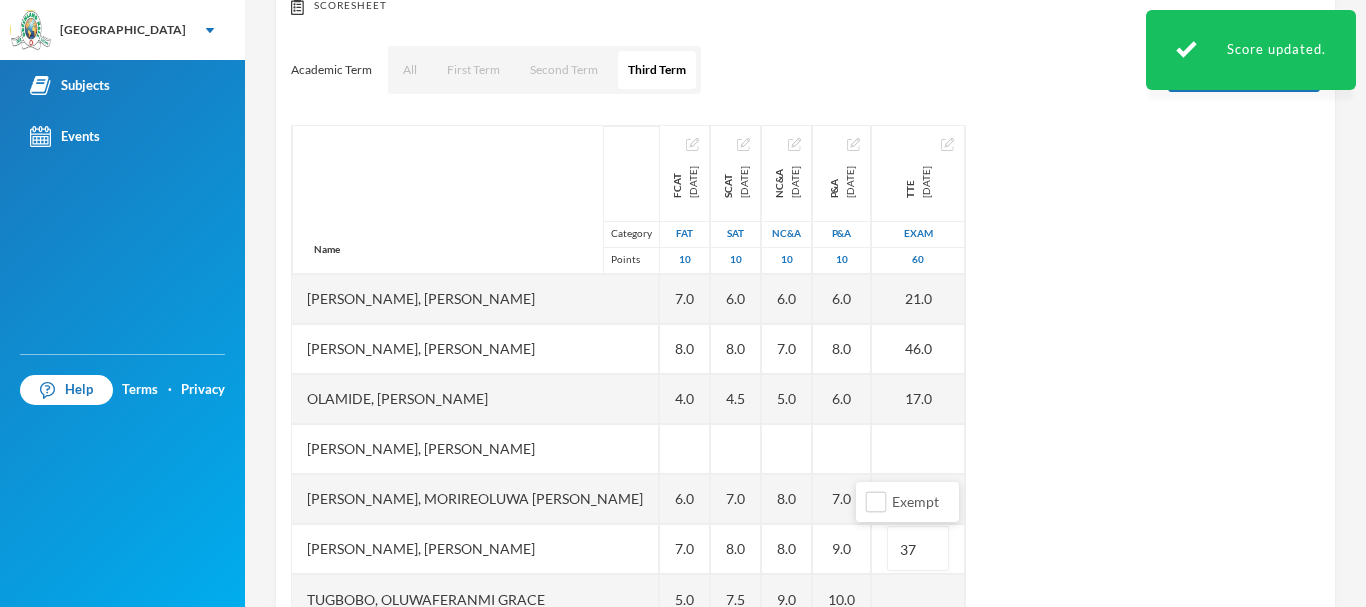 click on "Name   Category Points [PERSON_NAME], [PERSON_NAME] [PERSON_NAME], [PERSON_NAME] [PERSON_NAME] Abike [PERSON_NAME], [PERSON_NAME], [PERSON_NAME] [PERSON_NAME] Jomiloju [PERSON_NAME], [PERSON_NAME], Wisdom [PERSON_NAME], [PERSON_NAME], [PERSON_NAME], [PERSON_NAME], [PERSON_NAME] [PERSON_NAME], [PERSON_NAME], [PERSON_NAME], [PERSON_NAME], Oluwaferanmi Grace FCAT [DATE] FAT 10 4.0 4.0 7.0 6.0 4.0 6.0 5.0 6.0 4.0 7.0 8.0 4.0 6.0 7.0 5.0 SCAT [DATE] 10 5.0 5.0 9.0 5.0 3.5 3.0 5.5 4.0 5.0 6.0 8.0 4.5 7.0 8.0 7.5 NC&A [DATE] NC&A 10 6.0 8.0 9.0 7.0 5.0 5.0 6.0 5.0 5.0 6.0 7.0 5.0 8.0 8.0 9.0 P&A [DATE] P&A 10 7.0 7.0 EX 8.0 6.0 6.0 7.0 6.0 6.0 6.0 8.0 6.0 7.0 9.0 10.0 TTE [DATE] Exam 60 13.0 23.0 28.0 21.0 15.0 13.0 21.0 30.0 19.0 21.0 46.0 17.0 27.0 37" at bounding box center [805, 375] 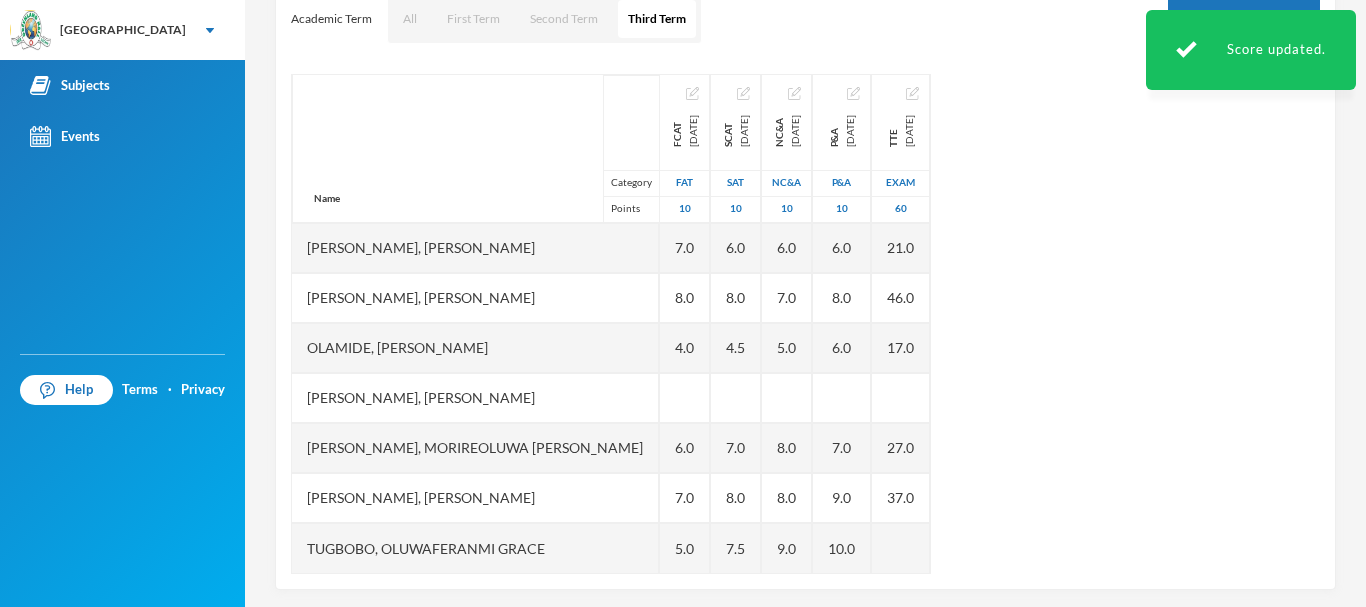 scroll, scrollTop: 305, scrollLeft: 0, axis: vertical 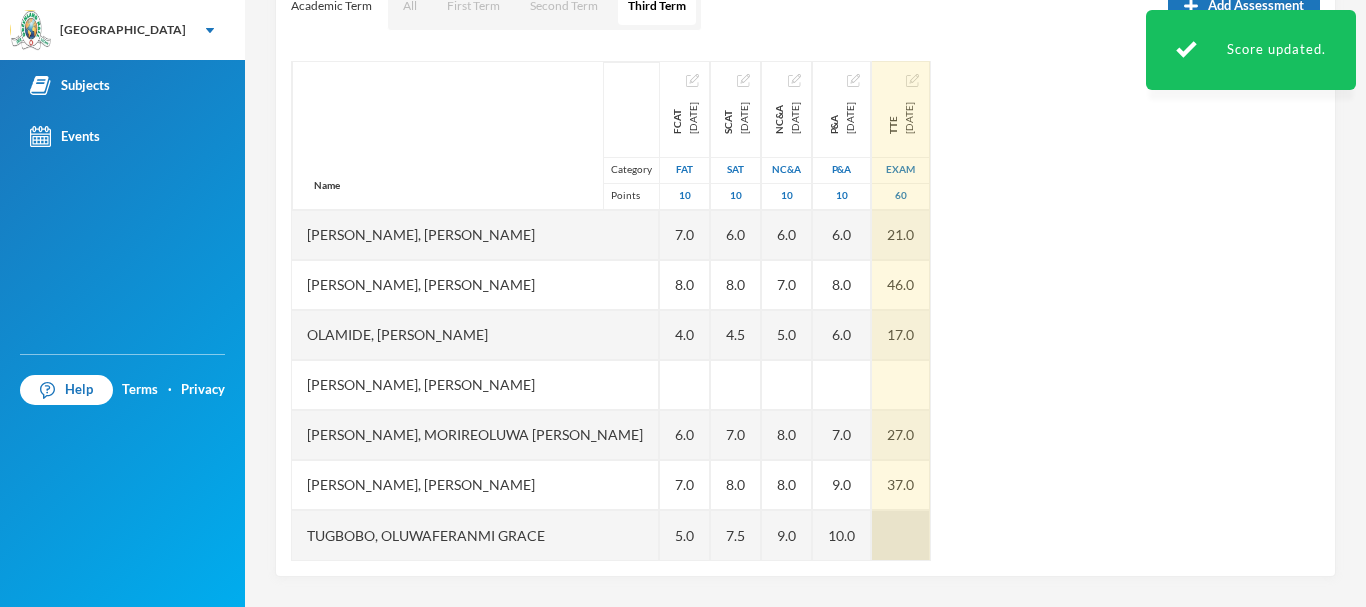 click at bounding box center [901, 535] 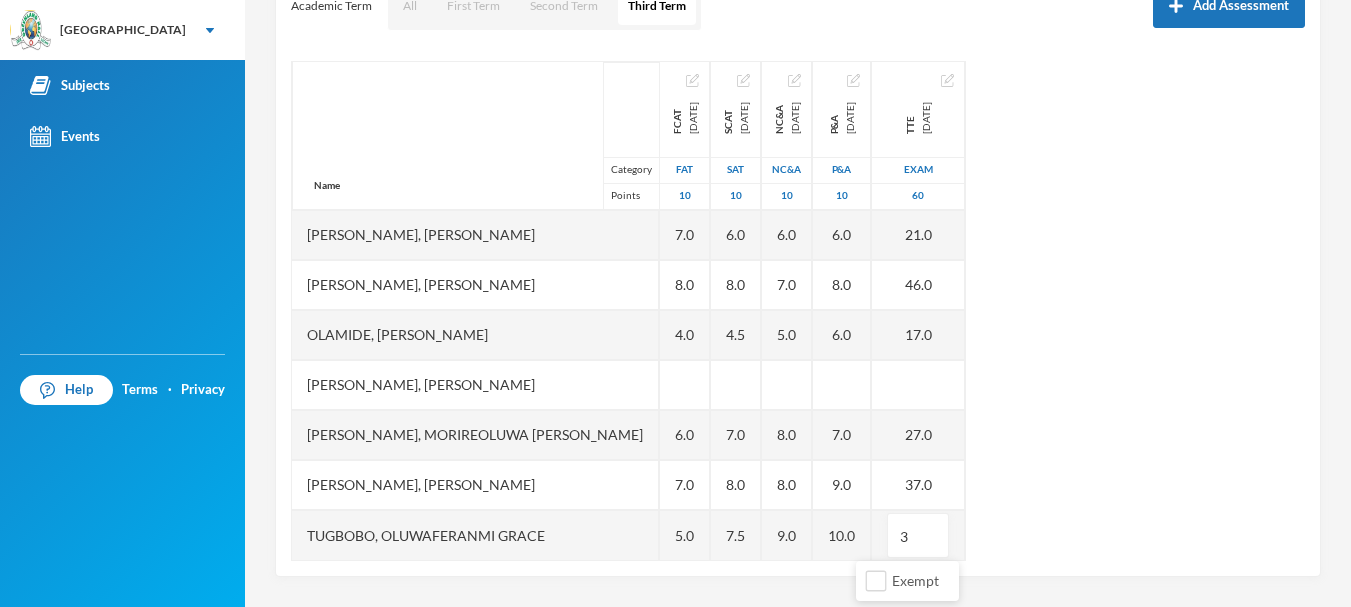 type on "34" 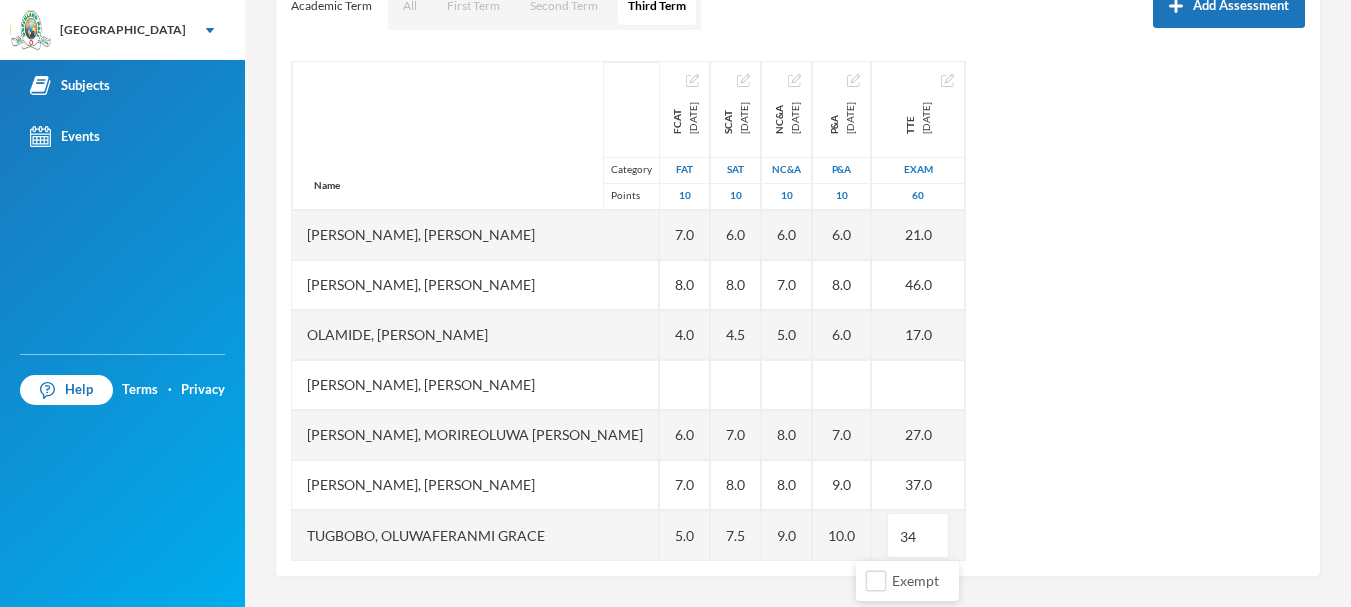 click on "Name   Category Points [PERSON_NAME], [PERSON_NAME] [PERSON_NAME], [PERSON_NAME] [PERSON_NAME] Abike [PERSON_NAME], [PERSON_NAME], [PERSON_NAME] [PERSON_NAME] Jomiloju [PERSON_NAME], [PERSON_NAME], Wisdom [PERSON_NAME], [PERSON_NAME], [PERSON_NAME], [PERSON_NAME], [PERSON_NAME] [PERSON_NAME], [PERSON_NAME], [PERSON_NAME], [PERSON_NAME], Oluwaferanmi Grace FCAT [DATE] FAT 10 4.0 4.0 7.0 6.0 4.0 6.0 5.0 6.0 4.0 7.0 8.0 4.0 6.0 7.0 5.0 SCAT [DATE] 10 5.0 5.0 9.0 5.0 3.5 3.0 5.5 4.0 5.0 6.0 8.0 4.5 7.0 8.0 7.5 NC&A [DATE] NC&A 10 6.0 8.0 9.0 7.0 5.0 5.0 6.0 5.0 5.0 6.0 7.0 5.0 8.0 8.0 9.0 P&A [DATE] P&A 10 7.0 7.0 EX 8.0 6.0 6.0 7.0 6.0 6.0 6.0 8.0 6.0 7.0 9.0 10.0 TTE [DATE] Exam 60 13.0 23.0 28.0 21.0 15.0 13.0 21.0 30.0 19.0 21.0 46.0 17.0 27.0 37.0 34" at bounding box center [798, 311] 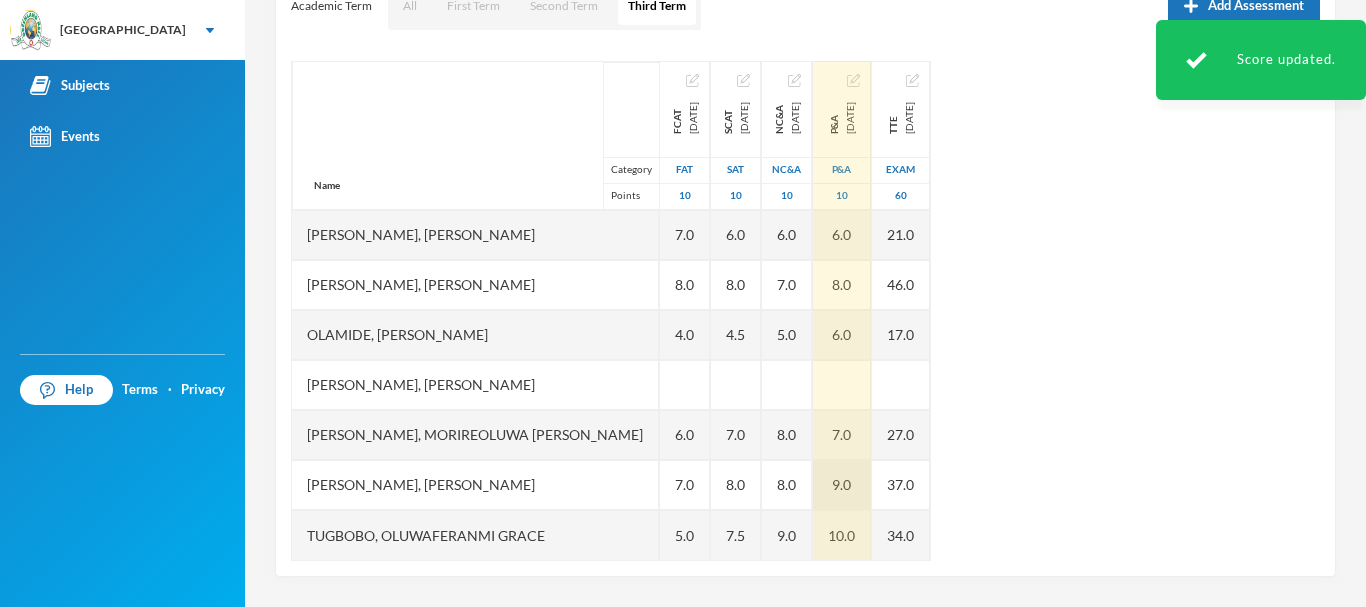 click on "9.0" at bounding box center [842, 485] 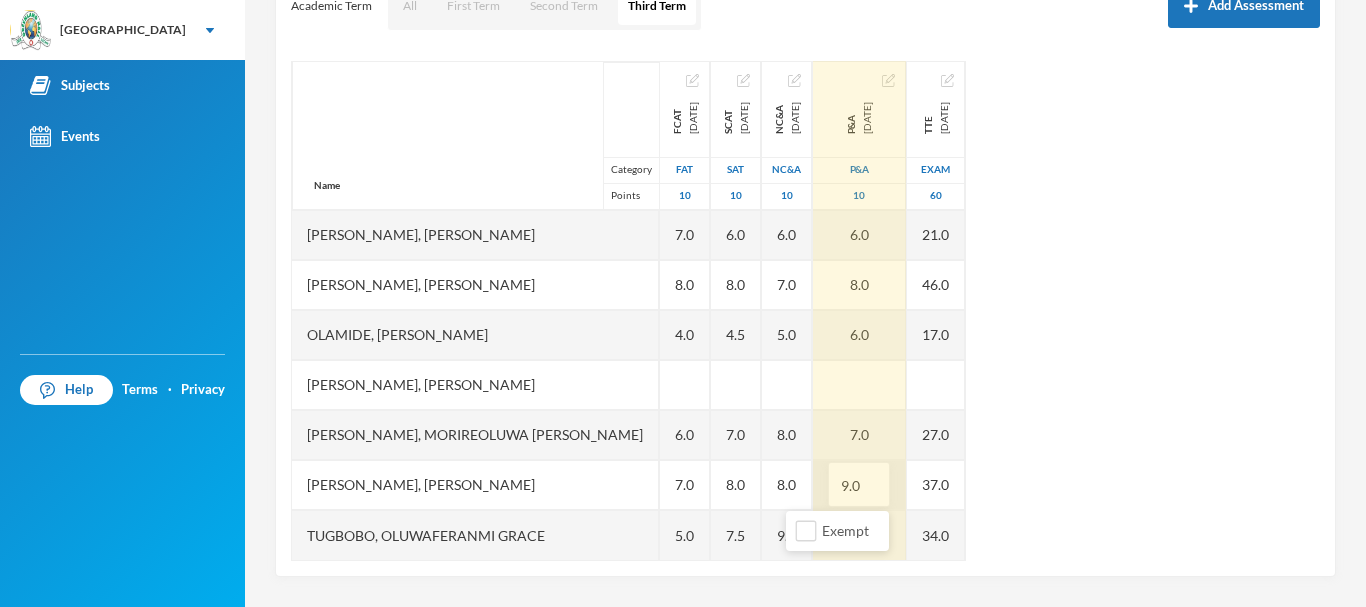 drag, startPoint x: 812, startPoint y: 486, endPoint x: 781, endPoint y: 499, distance: 33.61547 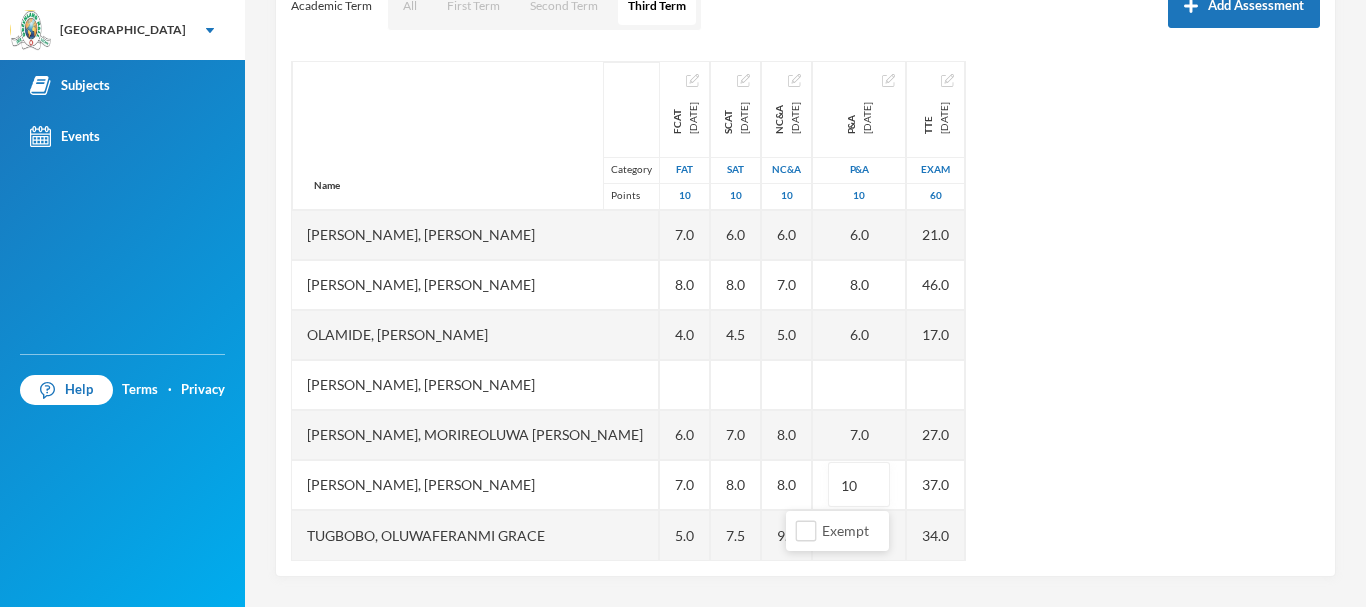 click on "Name   Category Points [PERSON_NAME], [PERSON_NAME] [PERSON_NAME], [PERSON_NAME] [PERSON_NAME] Abike [PERSON_NAME], [PERSON_NAME], [PERSON_NAME] [PERSON_NAME] Jomiloju [PERSON_NAME], [PERSON_NAME], Wisdom [PERSON_NAME], [PERSON_NAME], [PERSON_NAME], [PERSON_NAME], [PERSON_NAME] [PERSON_NAME], [PERSON_NAME], [PERSON_NAME], [PERSON_NAME], Oluwaferanmi Grace FCAT [DATE] FAT 10 4.0 4.0 7.0 6.0 4.0 6.0 5.0 6.0 4.0 7.0 8.0 4.0 6.0 7.0 5.0 SCAT [DATE] 10 5.0 5.0 9.0 5.0 3.5 3.0 5.5 4.0 5.0 6.0 8.0 4.5 7.0 8.0 7.5 NC&A [DATE] NC&A 10 6.0 8.0 9.0 7.0 5.0 5.0 6.0 5.0 5.0 6.0 7.0 5.0 8.0 8.0 9.0 P&A [DATE] P&A 10 7.0 7.0 EX 8.0 6.0 6.0 7.0 6.0 6.0 6.0 8.0 6.0 7.0 10 10.0 TTE [DATE] Exam 60 13.0 23.0 28.0 21.0 15.0 13.0 21.0 30.0 19.0 21.0 46.0 17.0 27.0 37.0 34.0" at bounding box center (805, 311) 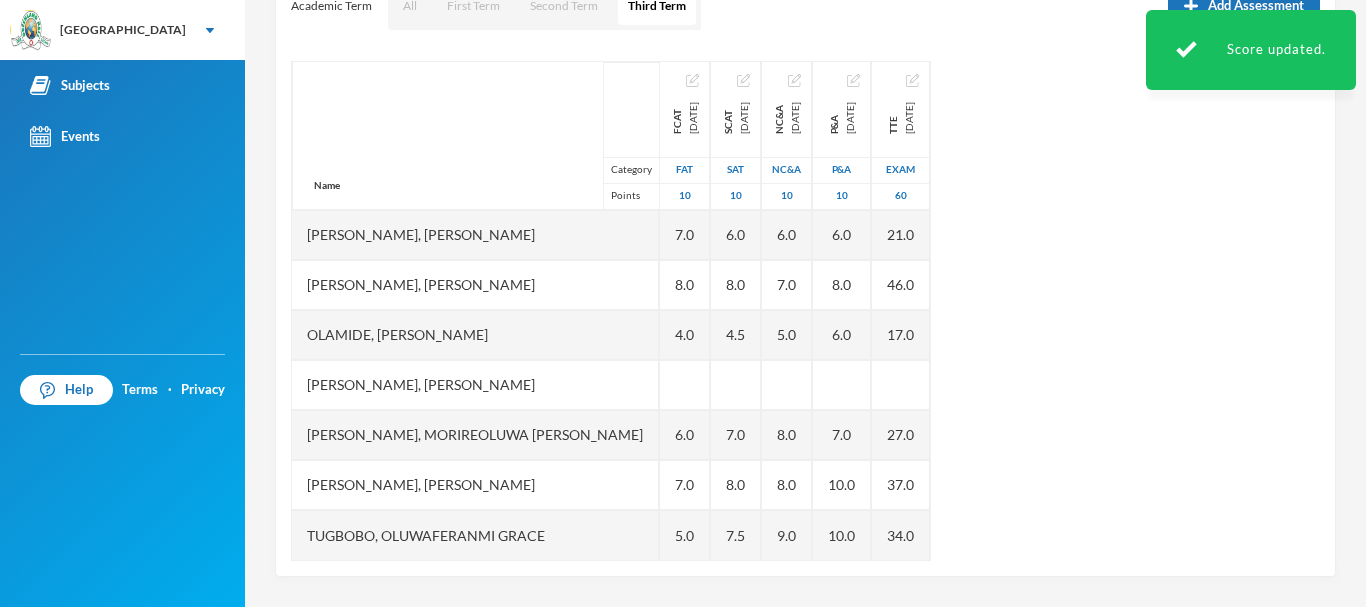 drag, startPoint x: 1289, startPoint y: 483, endPoint x: 1286, endPoint y: 500, distance: 17.262676 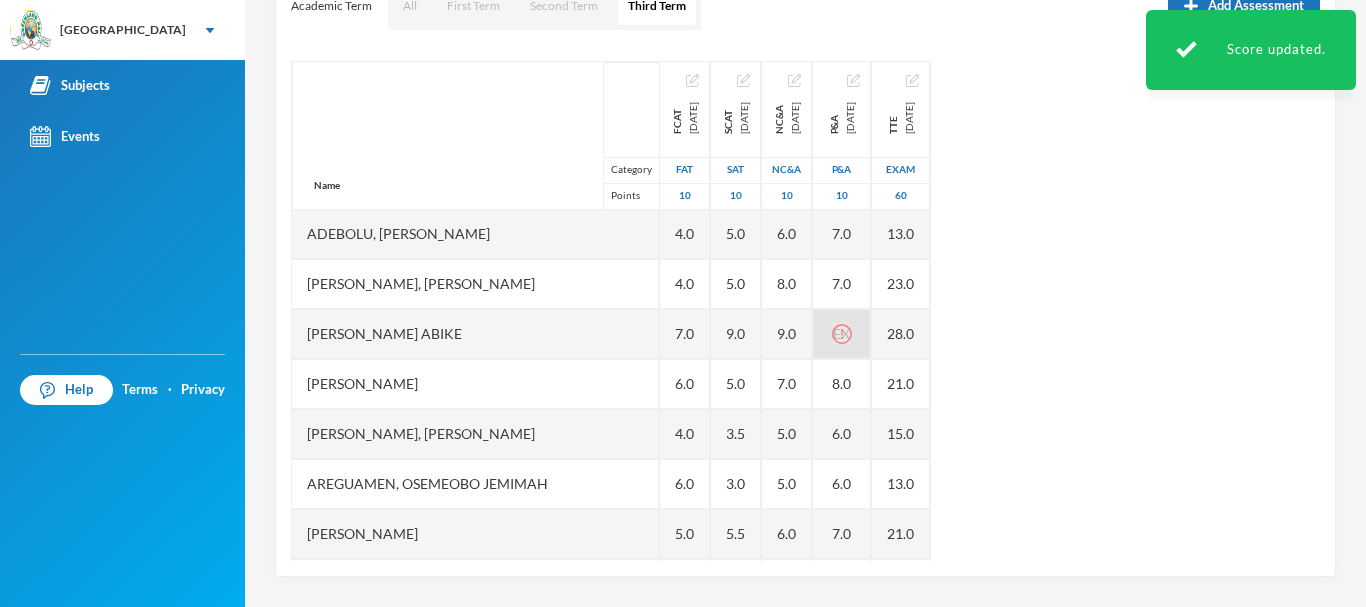 scroll, scrollTop: 0, scrollLeft: 0, axis: both 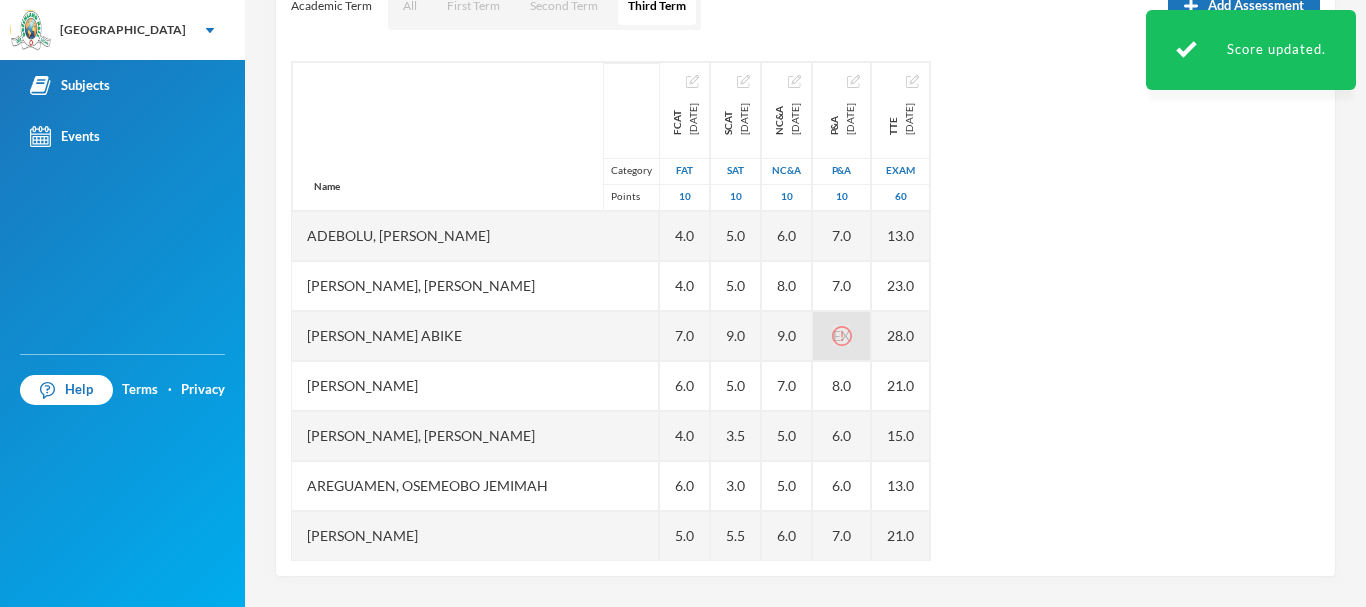 click on "EX" at bounding box center (842, 336) 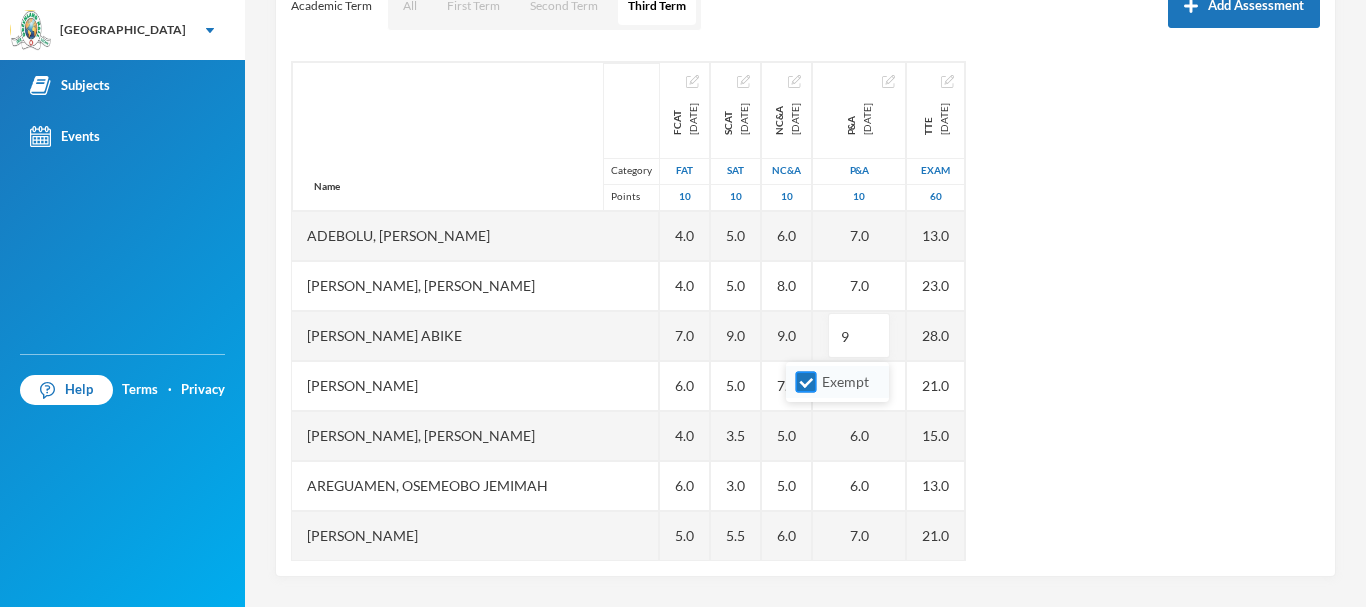 click on "Exempt" at bounding box center (837, 382) 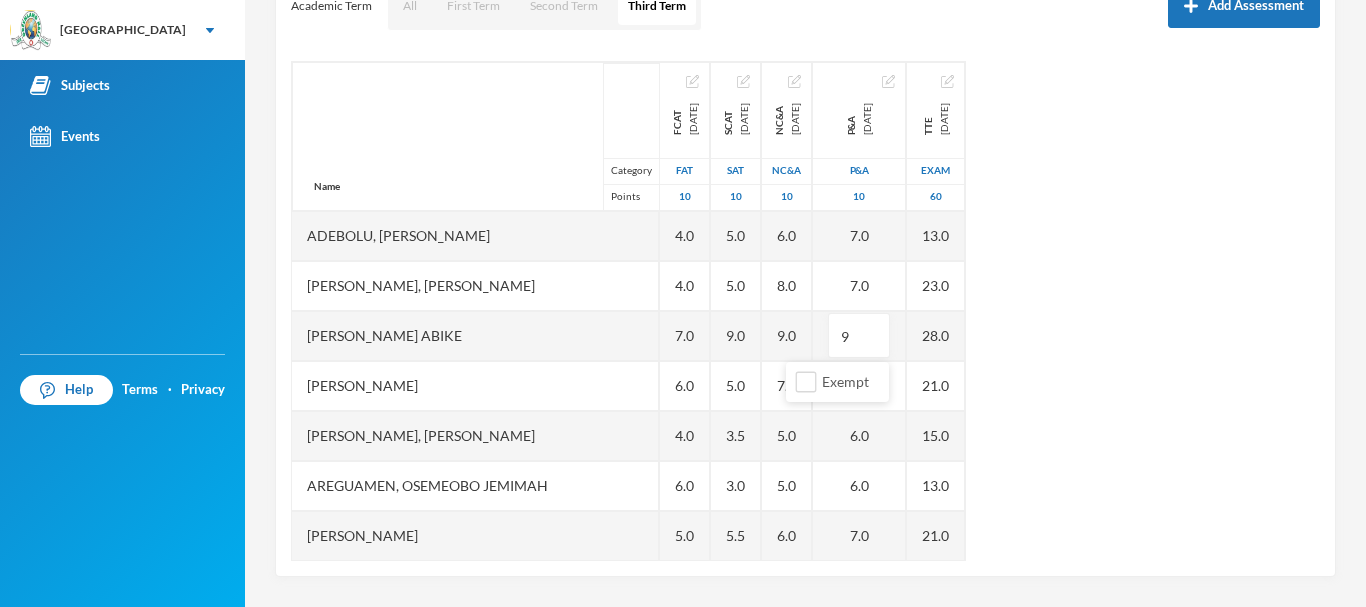 click on "Name   Category Points [PERSON_NAME], [PERSON_NAME] [PERSON_NAME], [PERSON_NAME] [PERSON_NAME] Abike [PERSON_NAME], [PERSON_NAME], [PERSON_NAME] [PERSON_NAME] Jomiloju [PERSON_NAME], [PERSON_NAME], Wisdom [PERSON_NAME], [PERSON_NAME], [PERSON_NAME], [PERSON_NAME], [PERSON_NAME] [PERSON_NAME], [PERSON_NAME], [PERSON_NAME], [PERSON_NAME], Oluwaferanmi Grace FCAT [DATE] FAT 10 4.0 4.0 7.0 6.0 4.0 6.0 5.0 6.0 4.0 7.0 8.0 4.0 6.0 7.0 5.0 SCAT [DATE] 10 5.0 5.0 9.0 5.0 3.5 3.0 5.5 4.0 5.0 6.0 8.0 4.5 7.0 8.0 7.5 NC&A [DATE] NC&A 10 6.0 8.0 9.0 7.0 5.0 5.0 6.0 5.0 5.0 6.0 7.0 5.0 8.0 8.0 9.0 P&A [DATE] P&A 10 7.0 7.0 9 8.0 6.0 6.0 7.0 6.0 6.0 6.0 8.0 6.0 7.0 10.0 10.0 TTE [DATE] Exam 60 13.0 23.0 28.0 21.0 15.0 13.0 21.0 30.0 19.0 21.0 46.0 17.0 27.0 37.0 34.0" at bounding box center [805, 311] 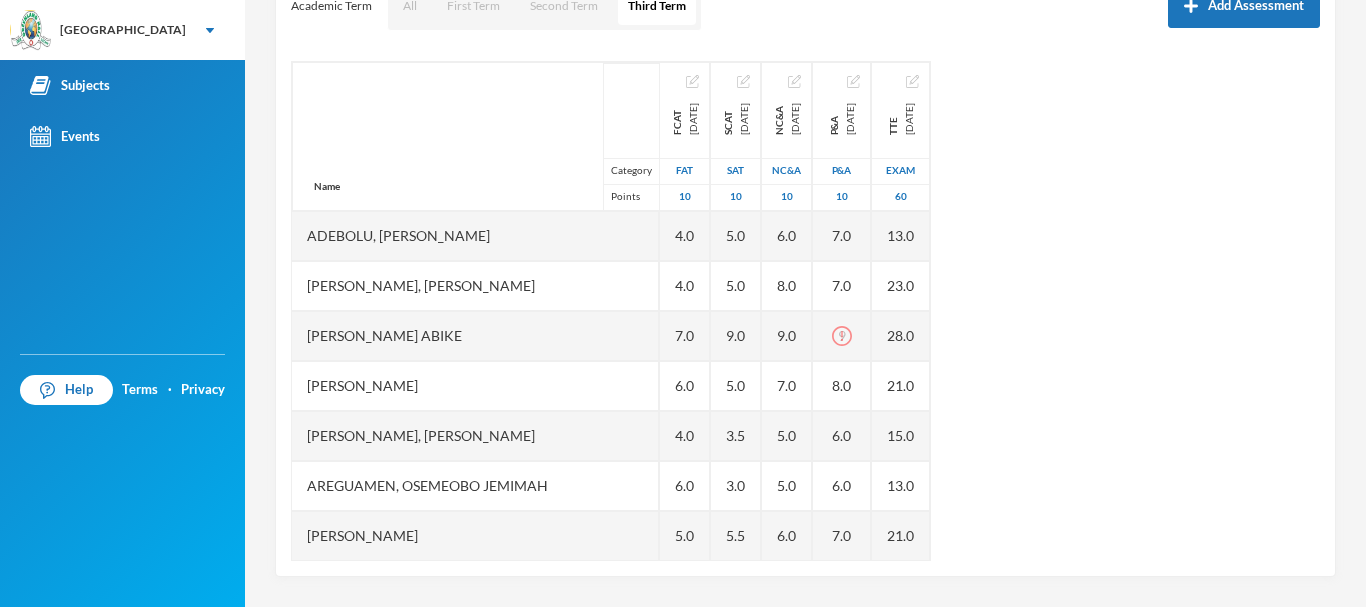 click on "Name   Category Points [PERSON_NAME], [PERSON_NAME] [PERSON_NAME], [PERSON_NAME] [PERSON_NAME] Abike [PERSON_NAME], [PERSON_NAME], [PERSON_NAME] [PERSON_NAME] Jomiloju [PERSON_NAME], [PERSON_NAME], Wisdom [PERSON_NAME], [PERSON_NAME], [PERSON_NAME], [PERSON_NAME], [PERSON_NAME] [PERSON_NAME], [PERSON_NAME], [PERSON_NAME], [PERSON_NAME], Oluwaferanmi Grace FCAT [DATE] FAT 10 4.0 4.0 7.0 6.0 4.0 6.0 5.0 6.0 4.0 7.0 8.0 4.0 6.0 7.0 5.0 SCAT [DATE] 10 5.0 5.0 9.0 5.0 3.5 3.0 5.5 4.0 5.0 6.0 8.0 4.5 7.0 8.0 7.5 NC&A [DATE] NC&A 10 6.0 8.0 9.0 7.0 5.0 5.0 6.0 5.0 5.0 6.0 7.0 5.0 8.0 8.0 9.0 P&A [DATE] P&A 10 7.0 7.0 9 8.0 6.0 6.0 7.0 6.0 6.0 6.0 8.0 6.0 7.0 10.0 10.0 TTE [DATE] Exam 60 13.0 23.0 28.0 21.0 15.0 13.0 21.0 30.0 19.0 21.0 46.0 17.0 27.0 37.0 34.0" at bounding box center [805, 311] 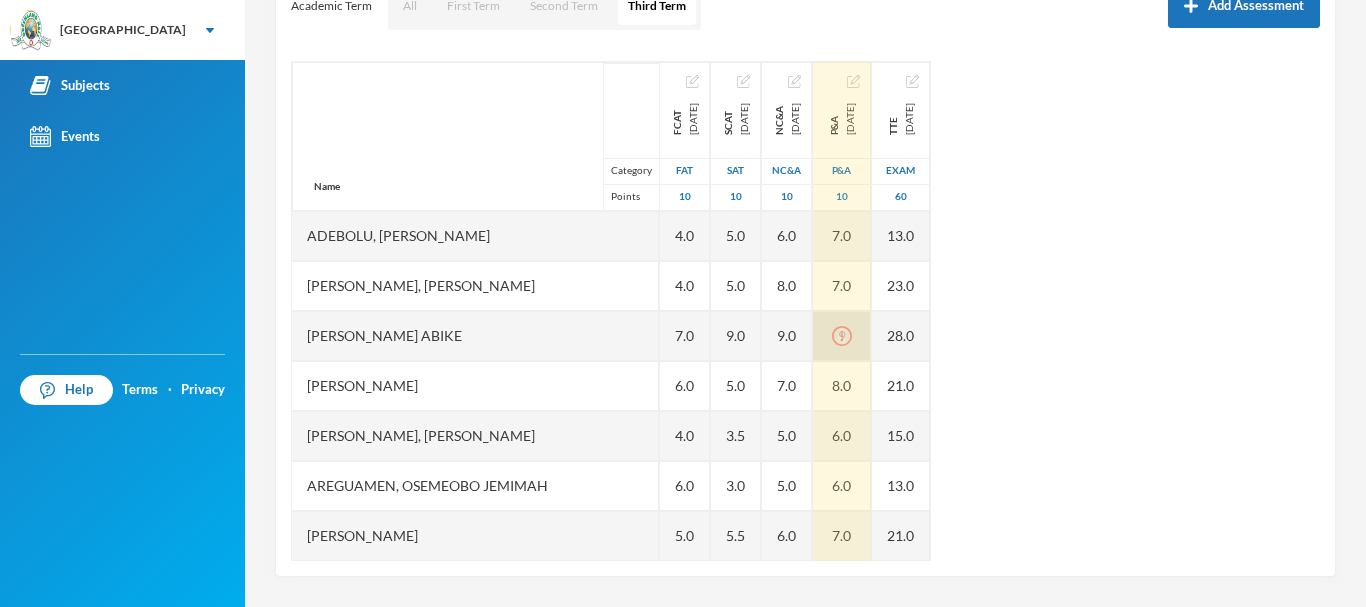 click on "9" at bounding box center (842, 336) 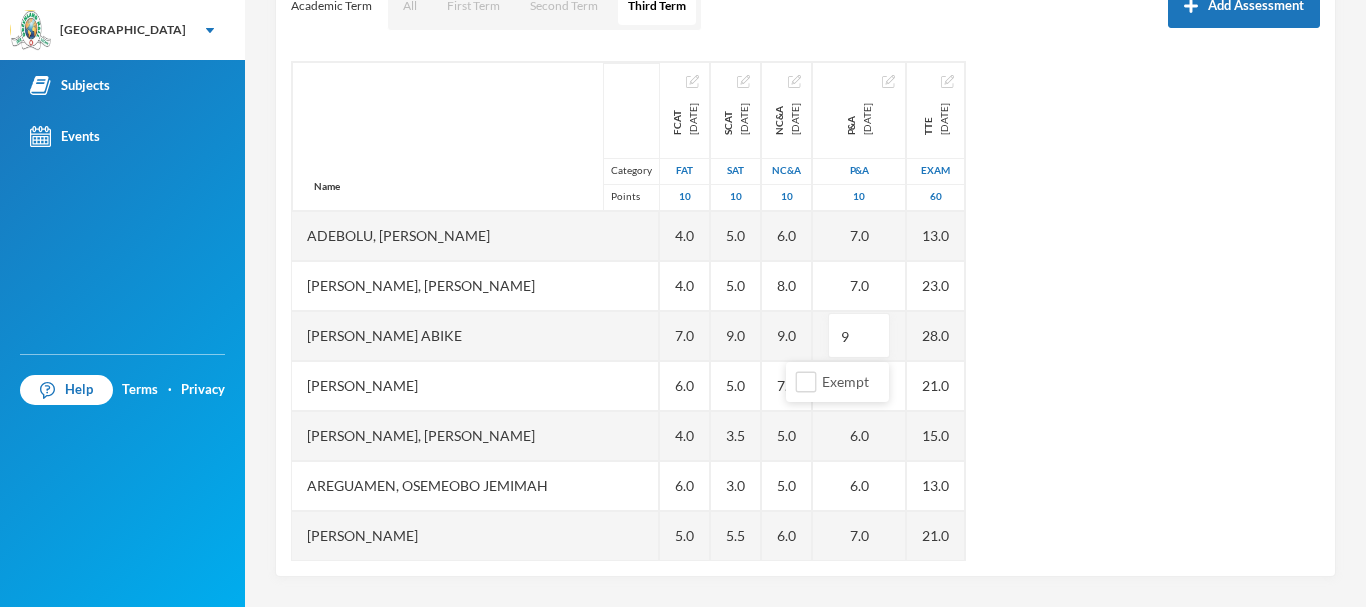 click on "Name   Category Points [PERSON_NAME], [PERSON_NAME] [PERSON_NAME], [PERSON_NAME] [PERSON_NAME] Abike [PERSON_NAME], [PERSON_NAME], [PERSON_NAME] [PERSON_NAME] Jomiloju [PERSON_NAME], [PERSON_NAME], Wisdom [PERSON_NAME], [PERSON_NAME], [PERSON_NAME], [PERSON_NAME], [PERSON_NAME] [PERSON_NAME], [PERSON_NAME], [PERSON_NAME], [PERSON_NAME], Oluwaferanmi Grace FCAT [DATE] FAT 10 4.0 4.0 7.0 6.0 4.0 6.0 5.0 6.0 4.0 7.0 8.0 4.0 6.0 7.0 5.0 SCAT [DATE] 10 5.0 5.0 9.0 5.0 3.5 3.0 5.5 4.0 5.0 6.0 8.0 4.5 7.0 8.0 7.5 NC&A [DATE] NC&A 10 6.0 8.0 9.0 7.0 5.0 5.0 6.0 5.0 5.0 6.0 7.0 5.0 8.0 8.0 9.0 P&A [DATE] P&A 10 7.0 7.0 9 8.0 6.0 6.0 7.0 6.0 6.0 6.0 8.0 6.0 7.0 10.0 10.0 TTE [DATE] Exam 60 13.0 23.0 28.0 21.0 15.0 13.0 21.0 30.0 19.0 21.0 46.0 17.0 27.0 37.0 34.0" at bounding box center (805, 311) 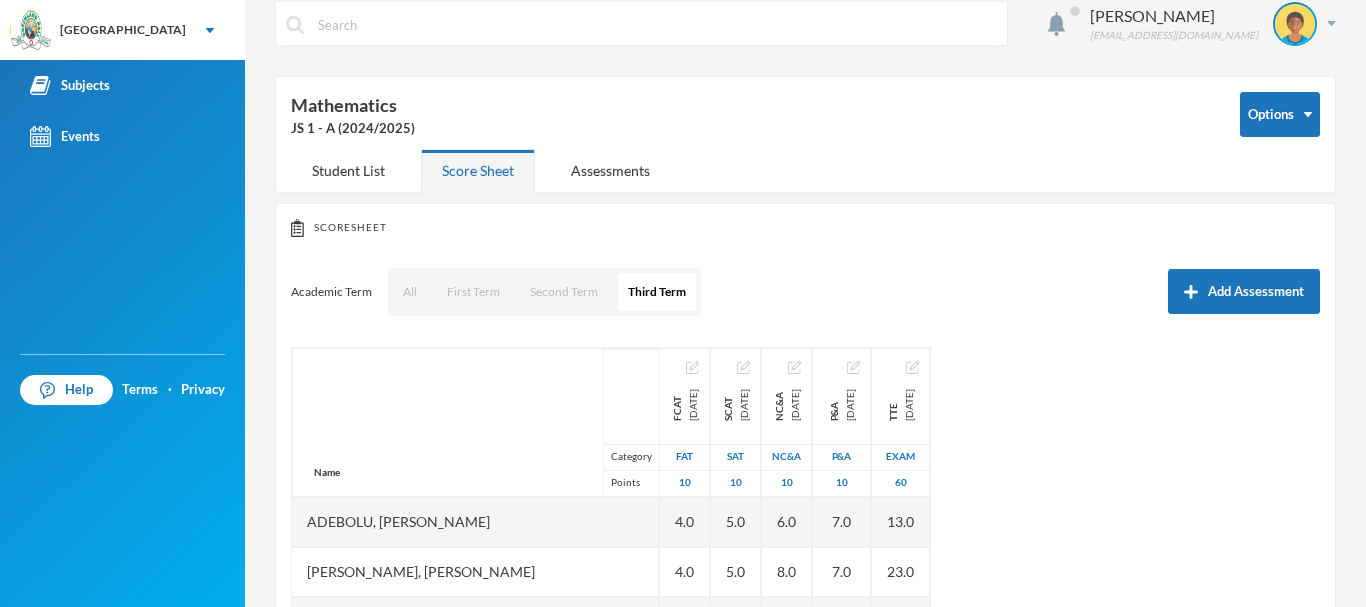 scroll, scrollTop: 0, scrollLeft: 0, axis: both 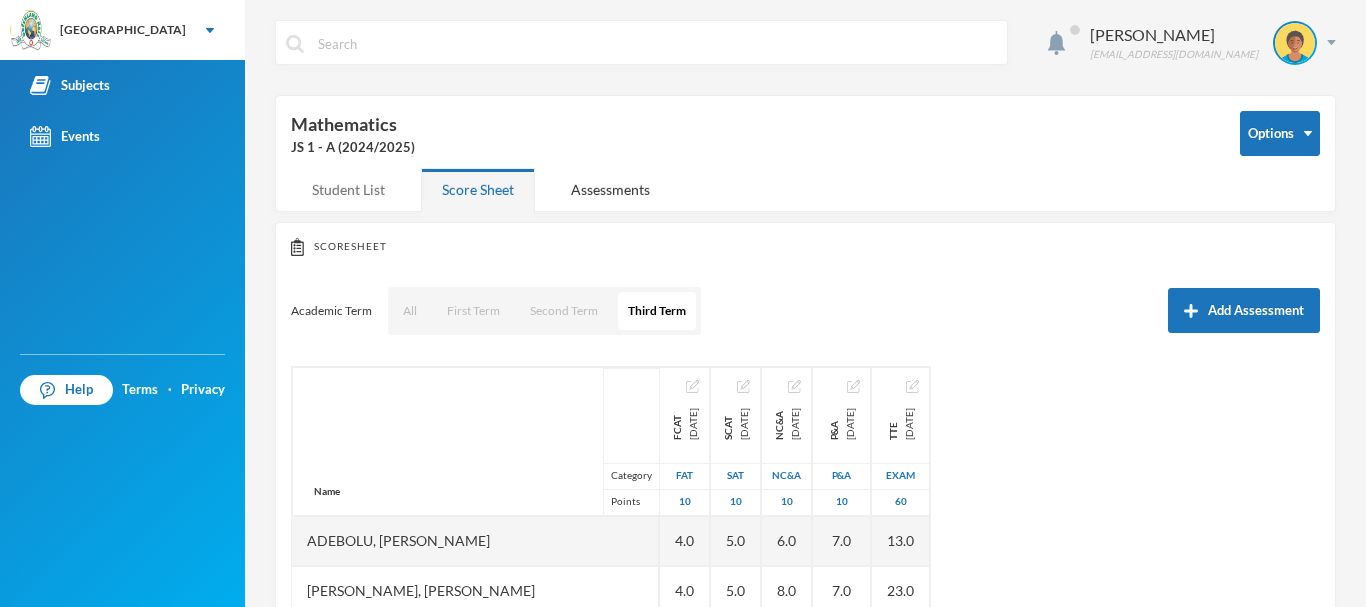 click on "Student List" at bounding box center (348, 189) 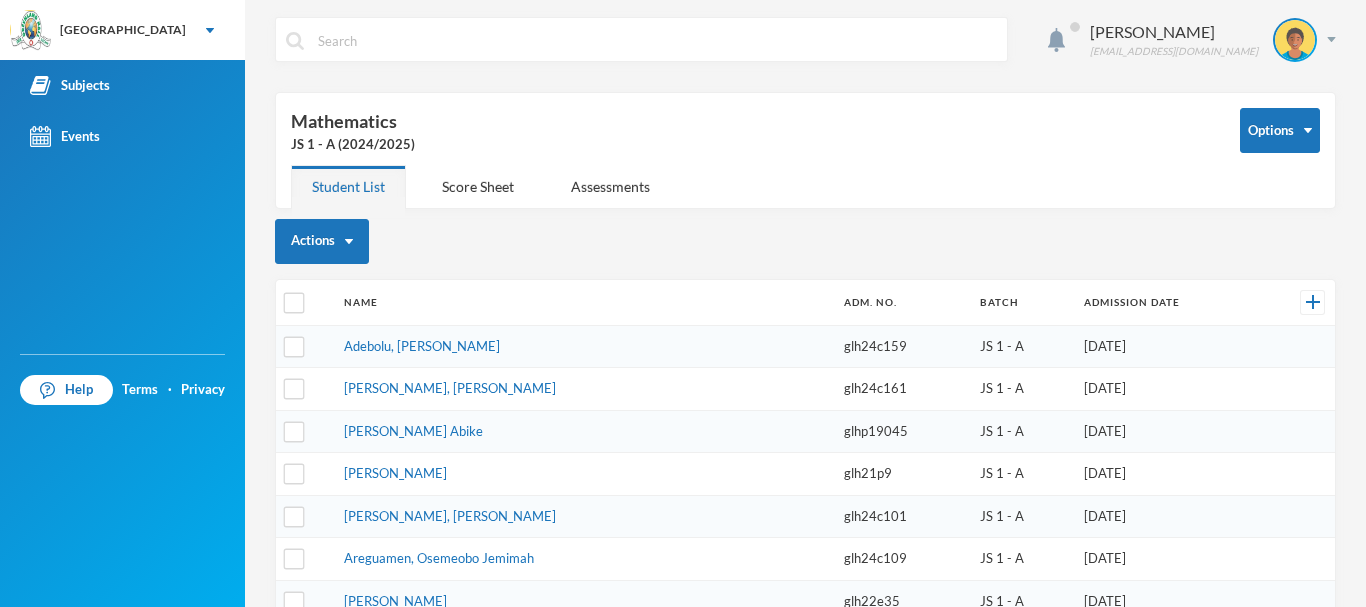 scroll, scrollTop: 0, scrollLeft: 0, axis: both 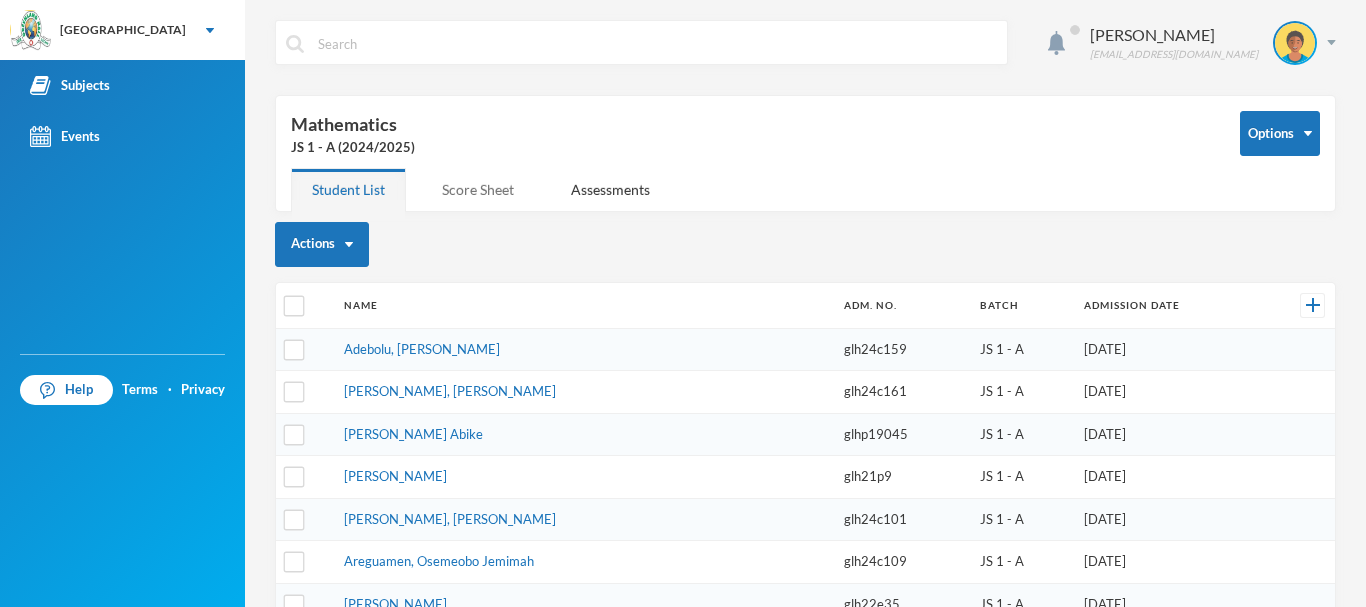 click on "Score Sheet" at bounding box center (478, 189) 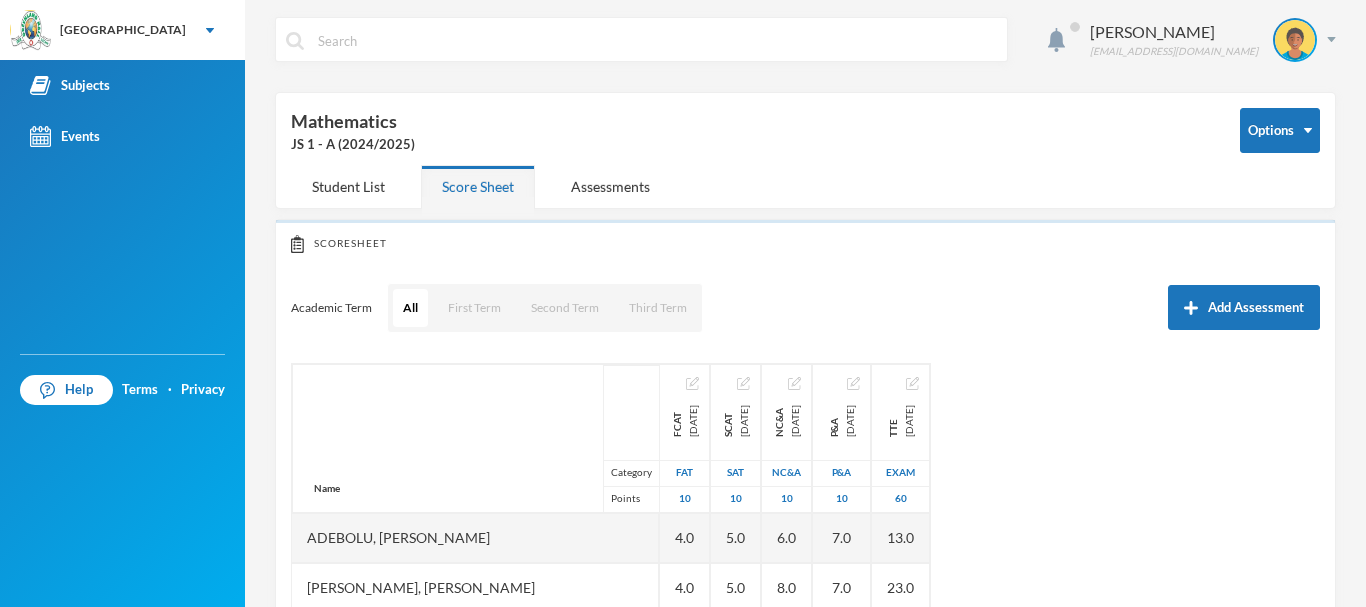 scroll, scrollTop: 0, scrollLeft: 0, axis: both 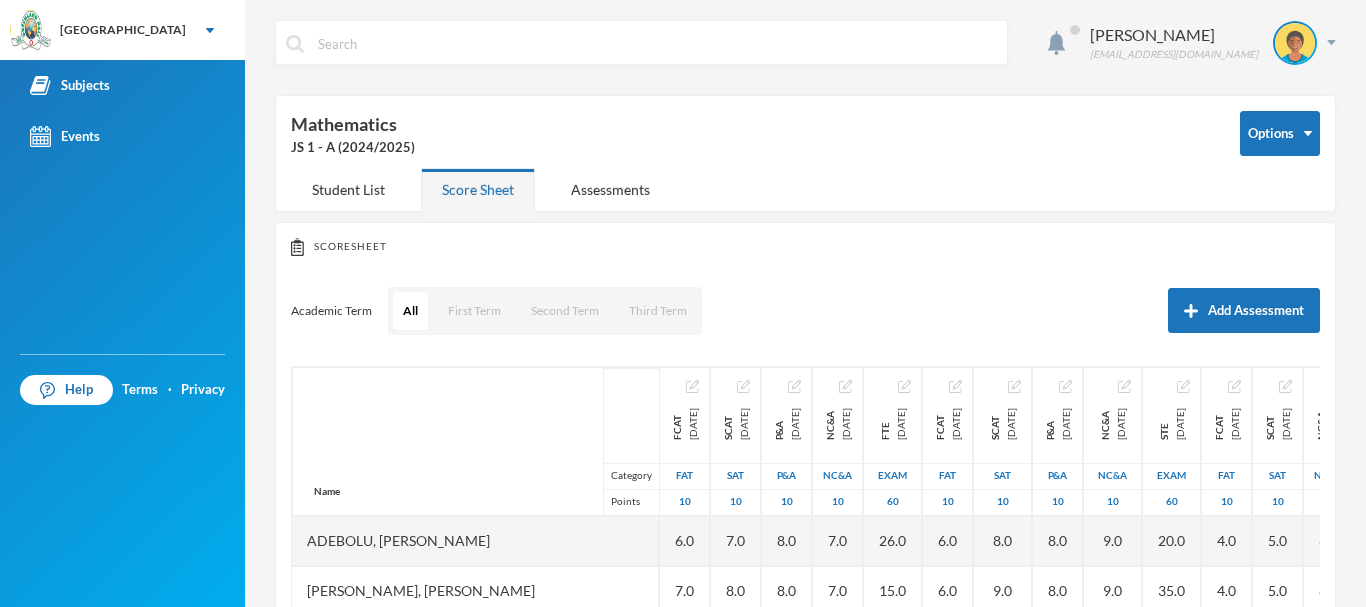 click on "JS 1 - A (2024/2025)" at bounding box center [750, 148] 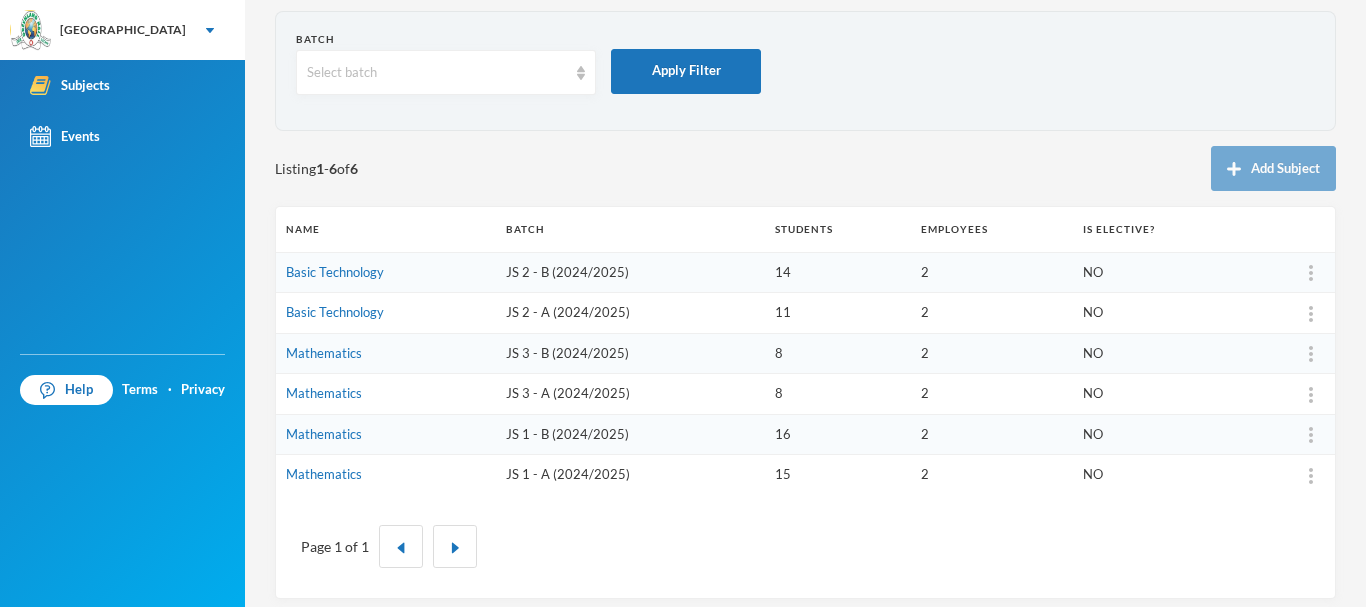 scroll, scrollTop: 96, scrollLeft: 0, axis: vertical 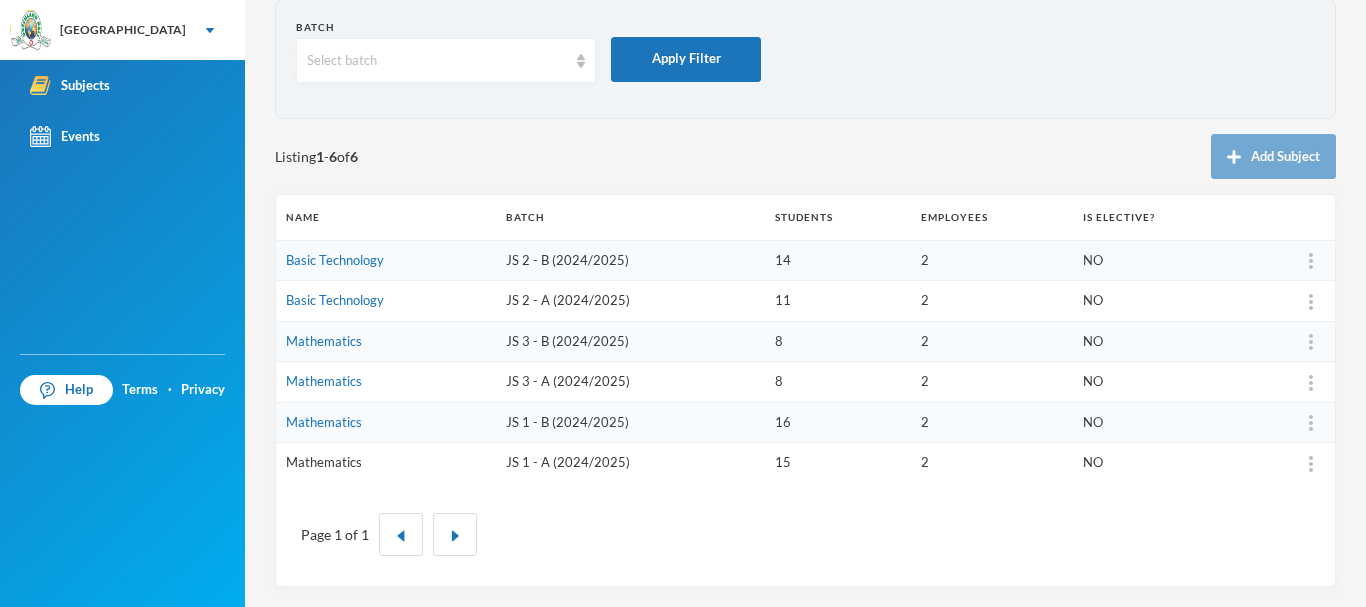 click on "Mathematics" at bounding box center [324, 462] 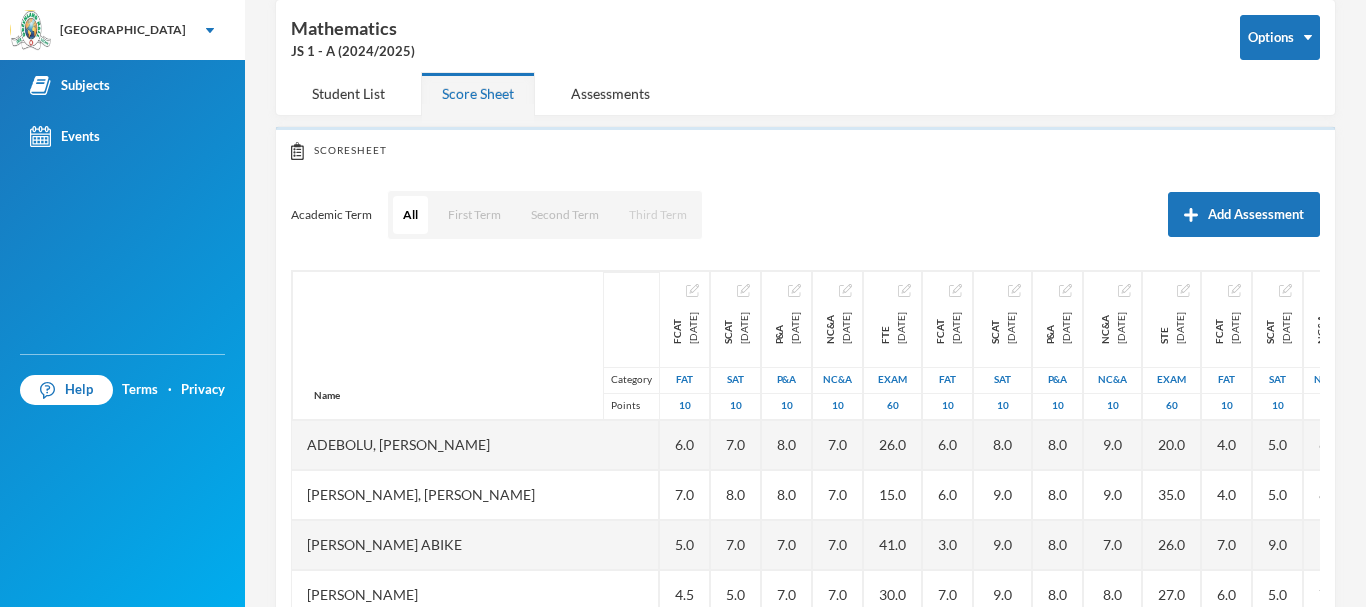 click on "Third Term" at bounding box center [658, 215] 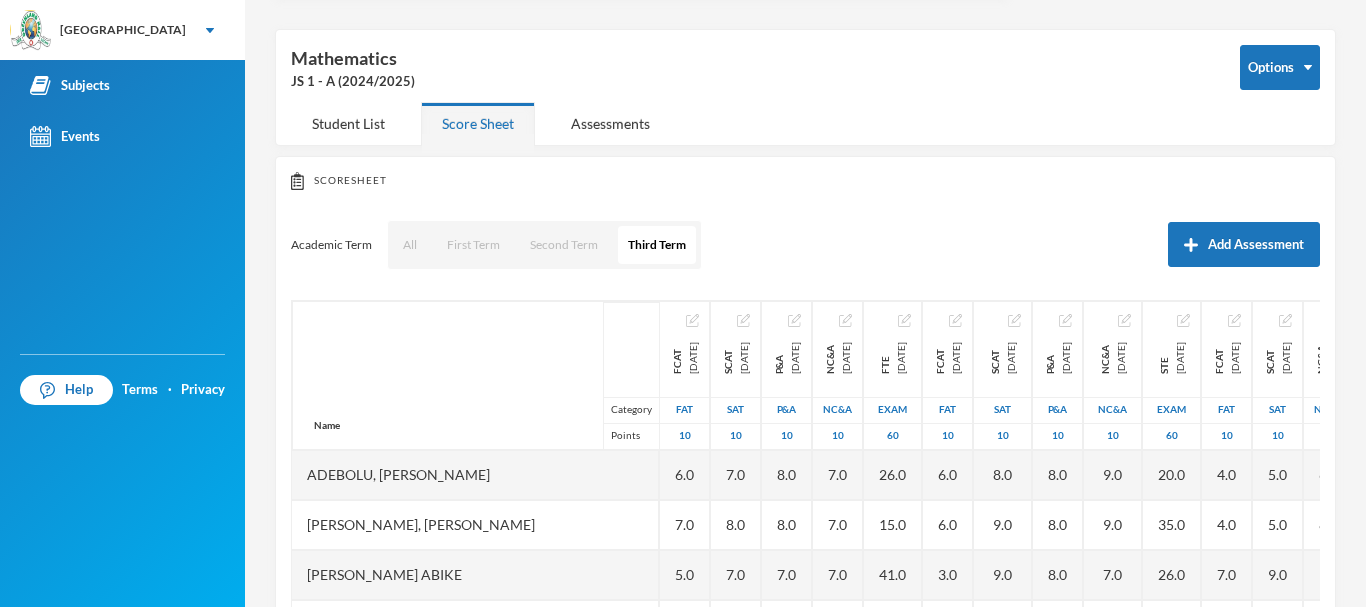 scroll, scrollTop: 53, scrollLeft: 0, axis: vertical 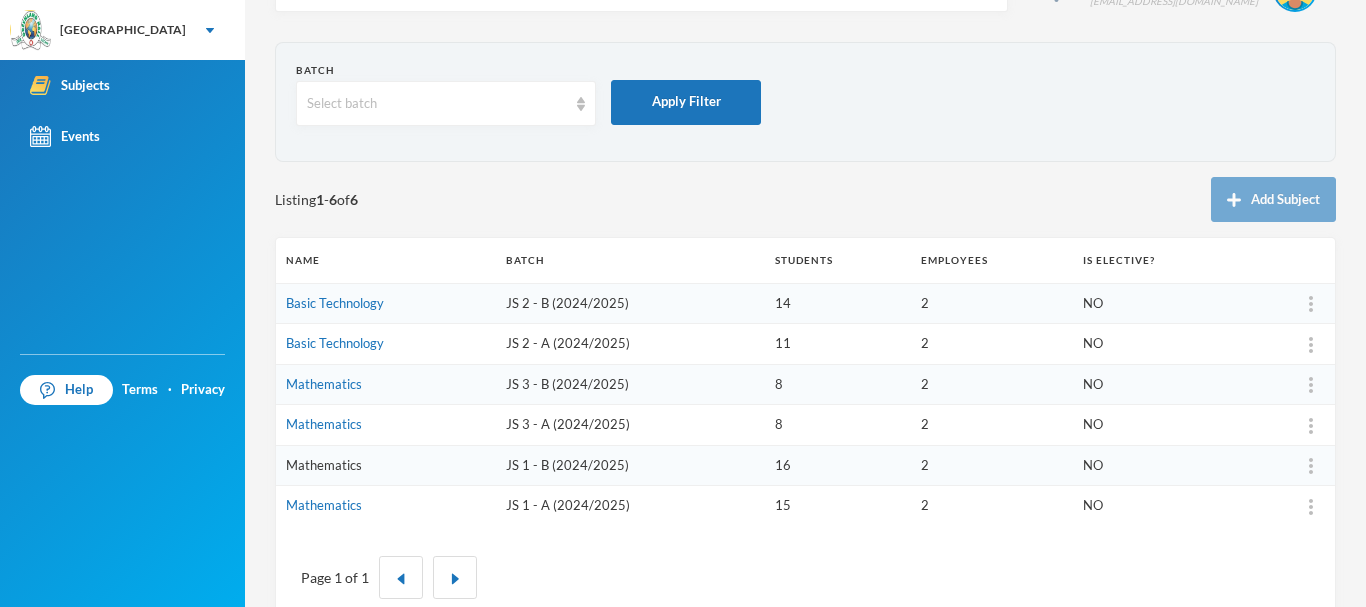 click on "Mathematics" at bounding box center (324, 465) 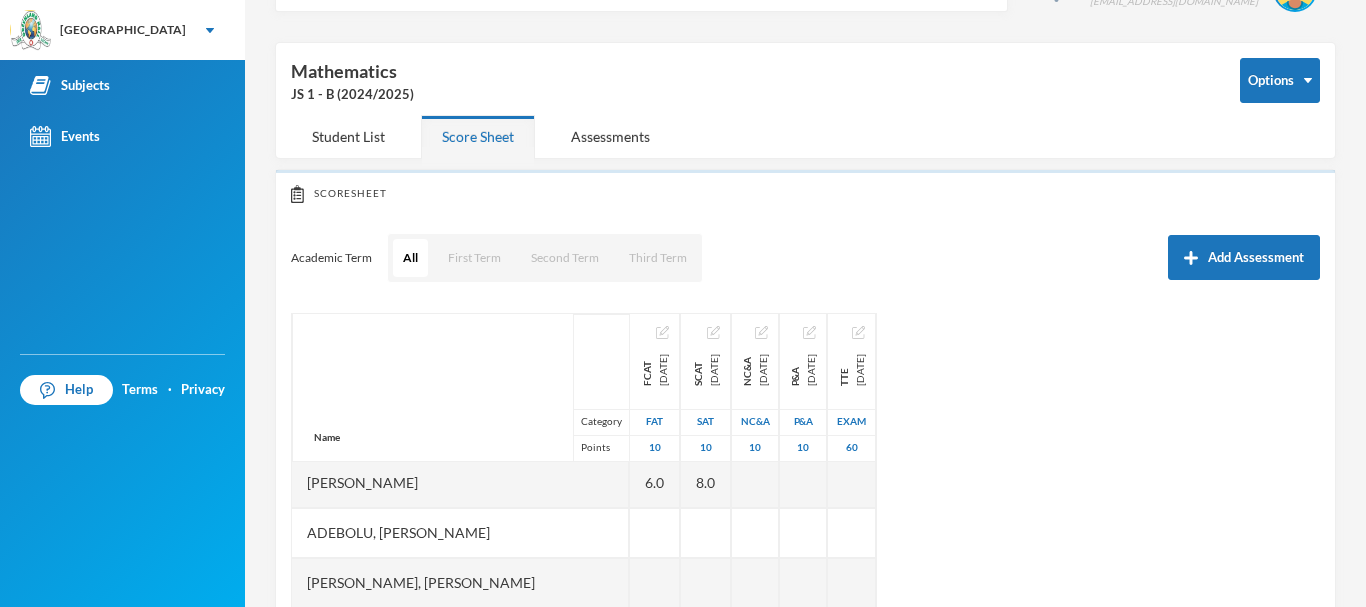 scroll, scrollTop: 0, scrollLeft: 0, axis: both 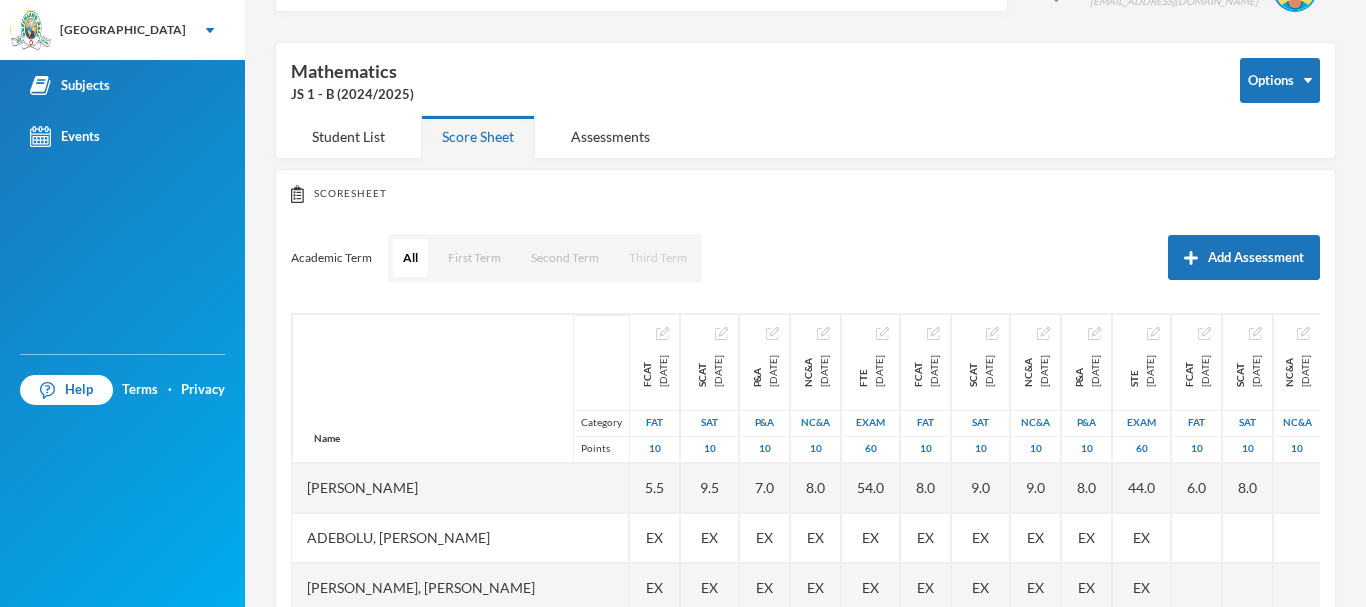 click on "Third Term" at bounding box center [658, 258] 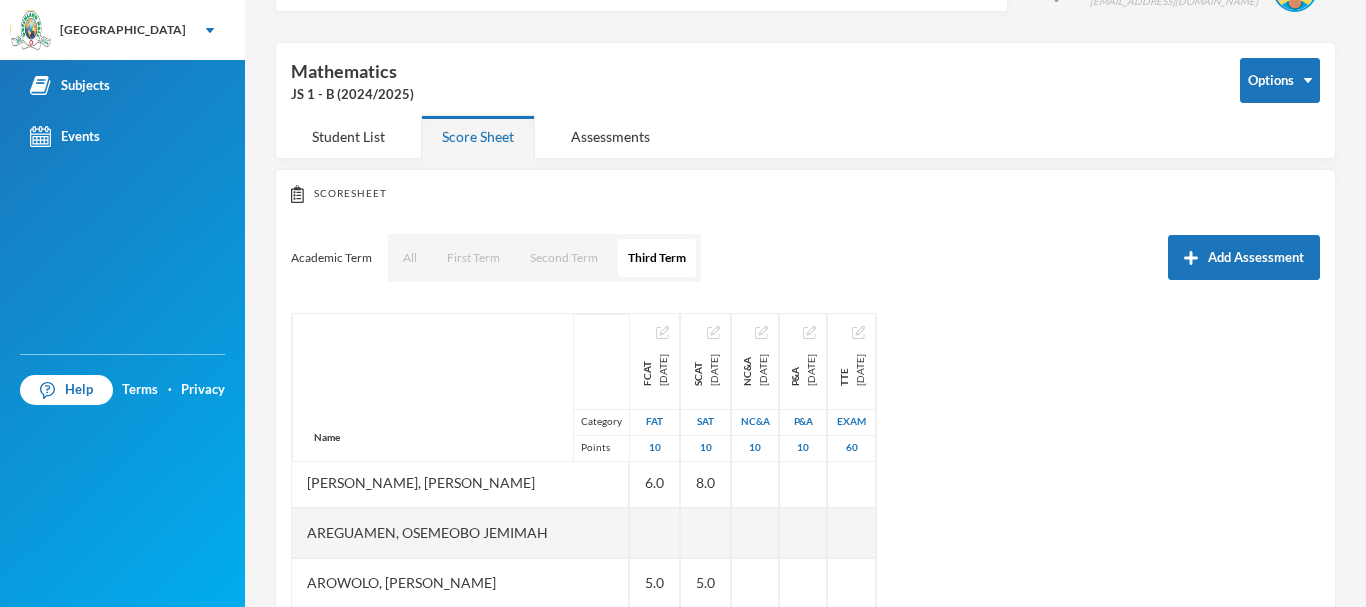 scroll, scrollTop: 0, scrollLeft: 0, axis: both 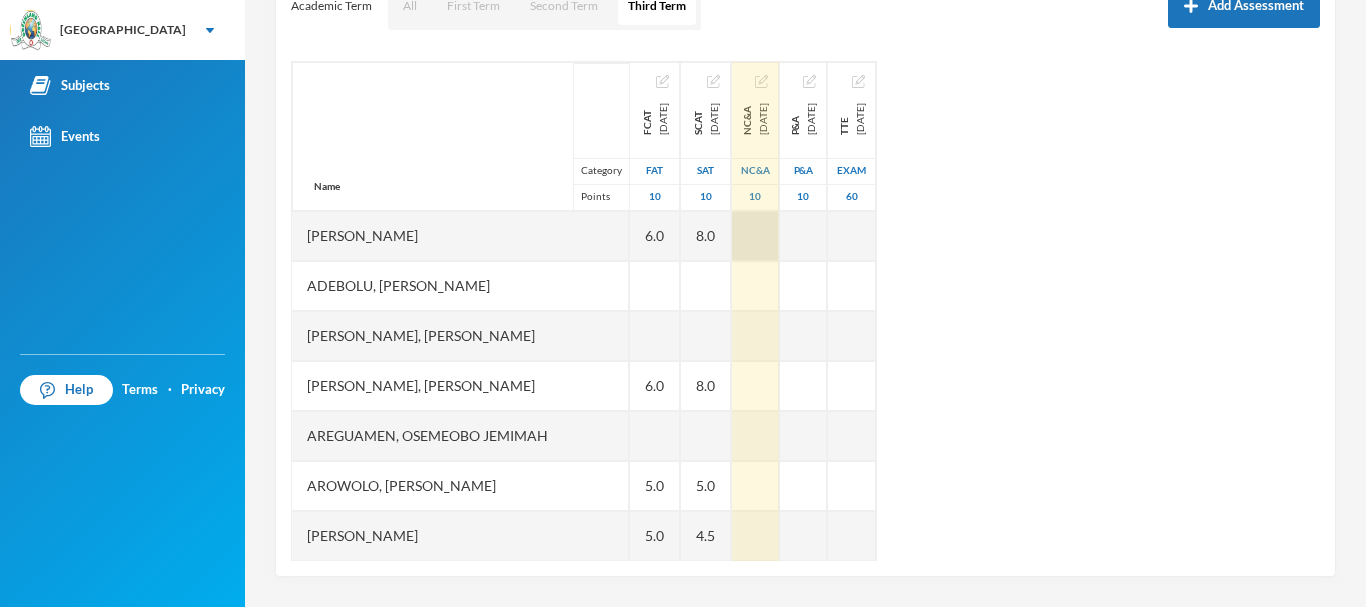 click at bounding box center [755, 236] 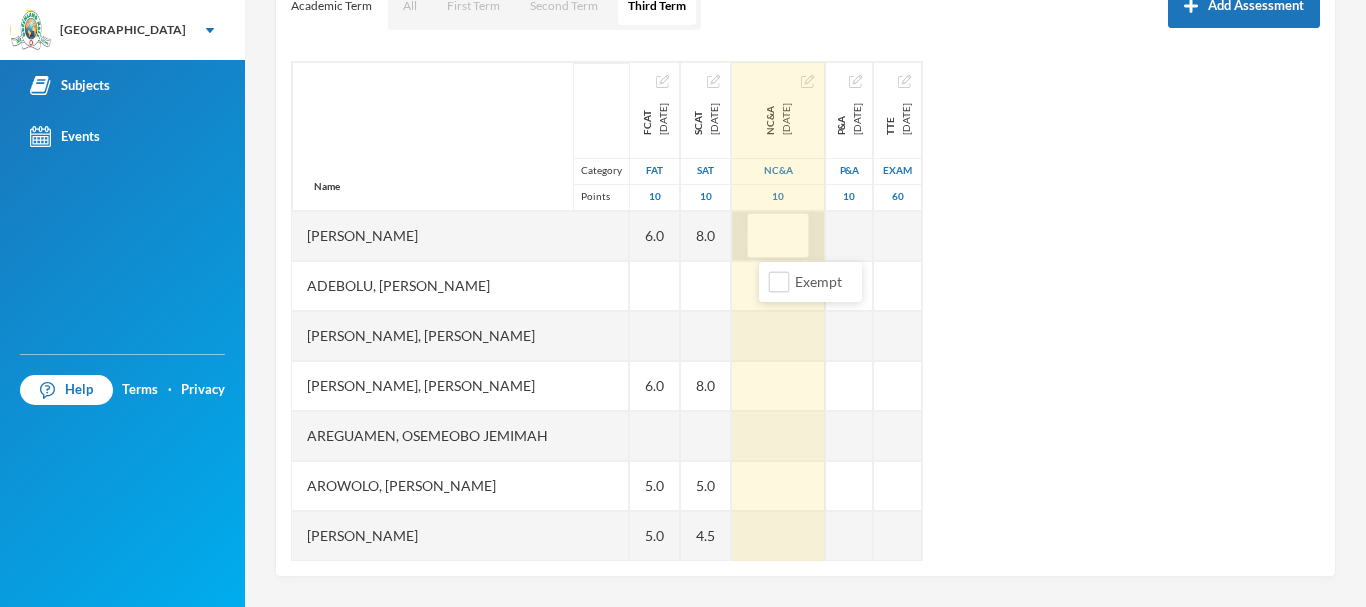 type on "8" 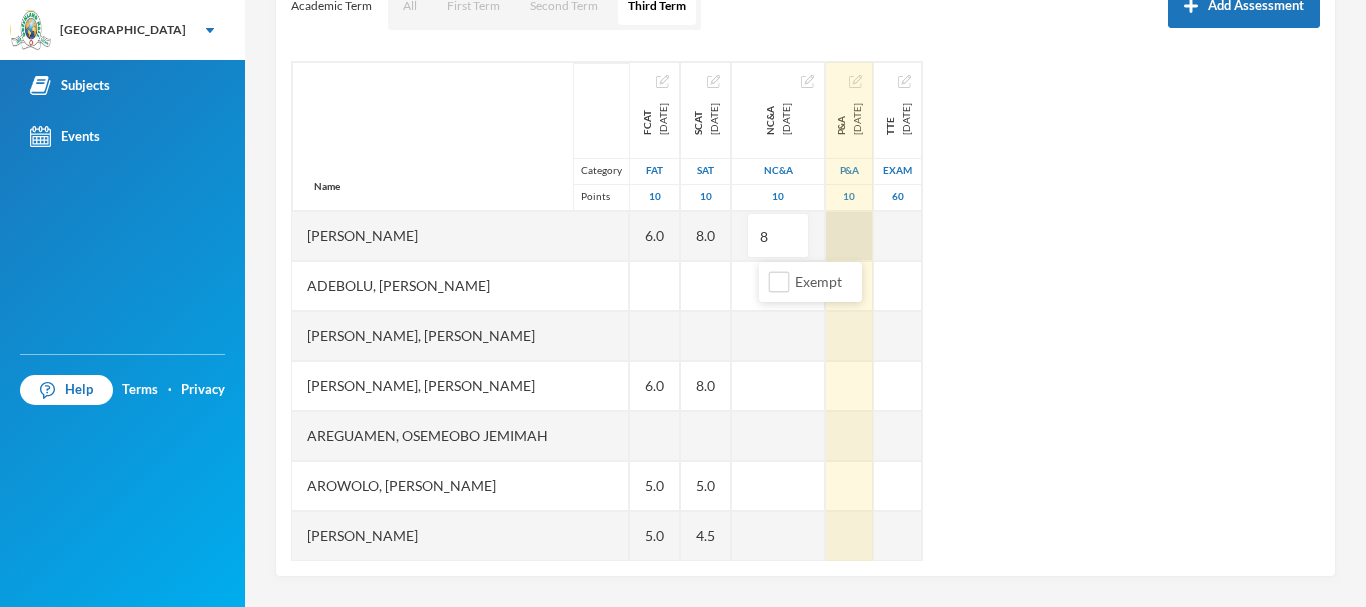 click at bounding box center [849, 236] 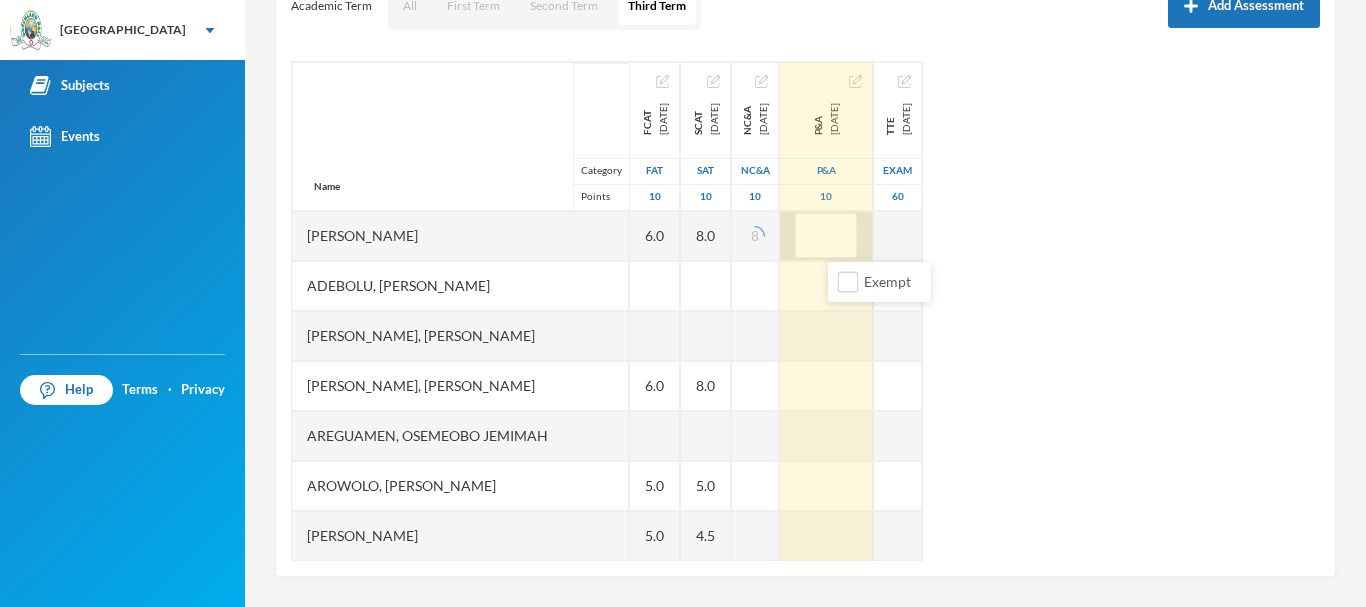 type on "9" 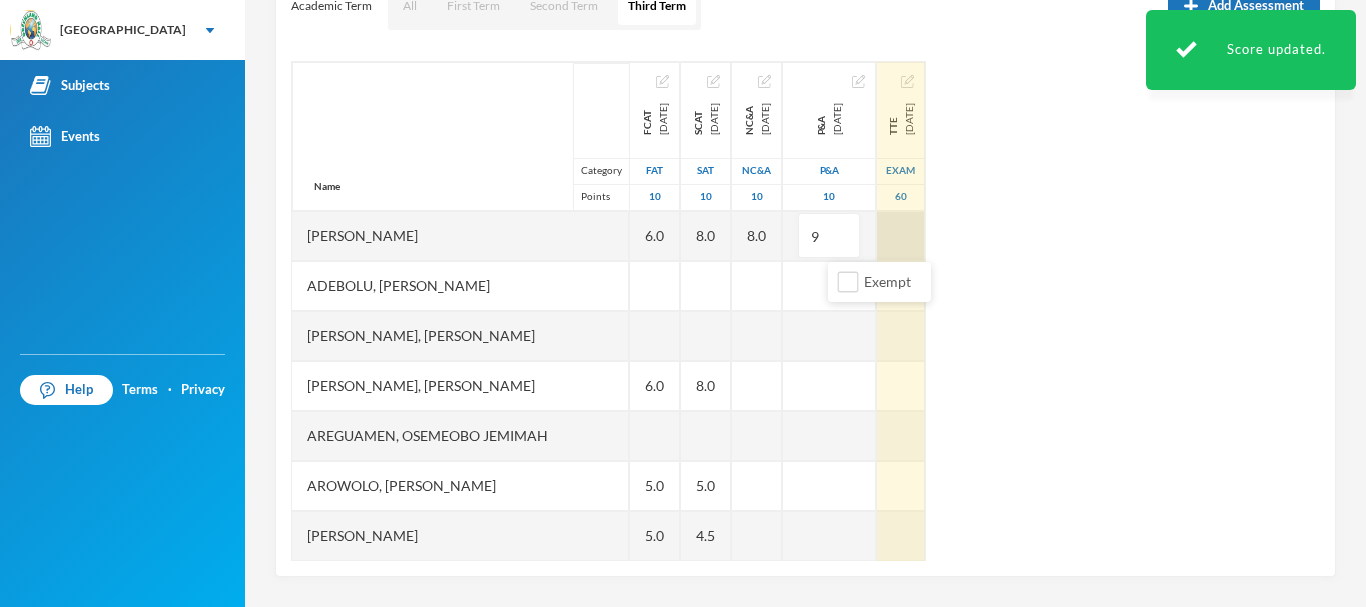 click at bounding box center (901, 236) 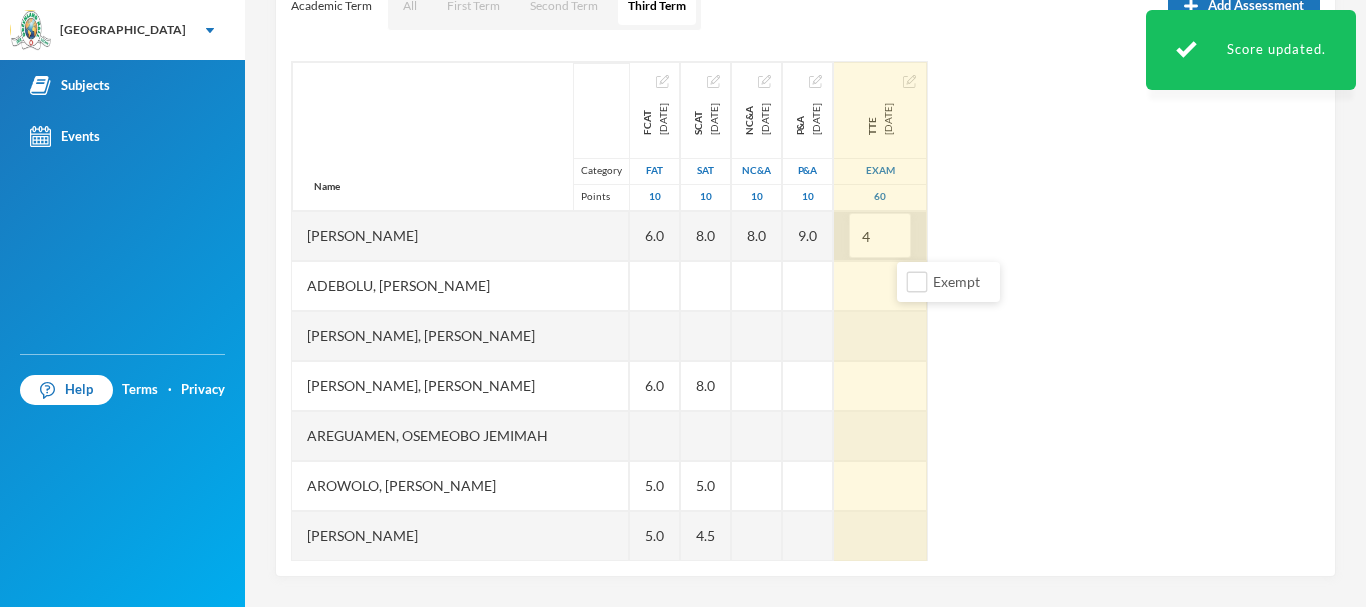 type on "47" 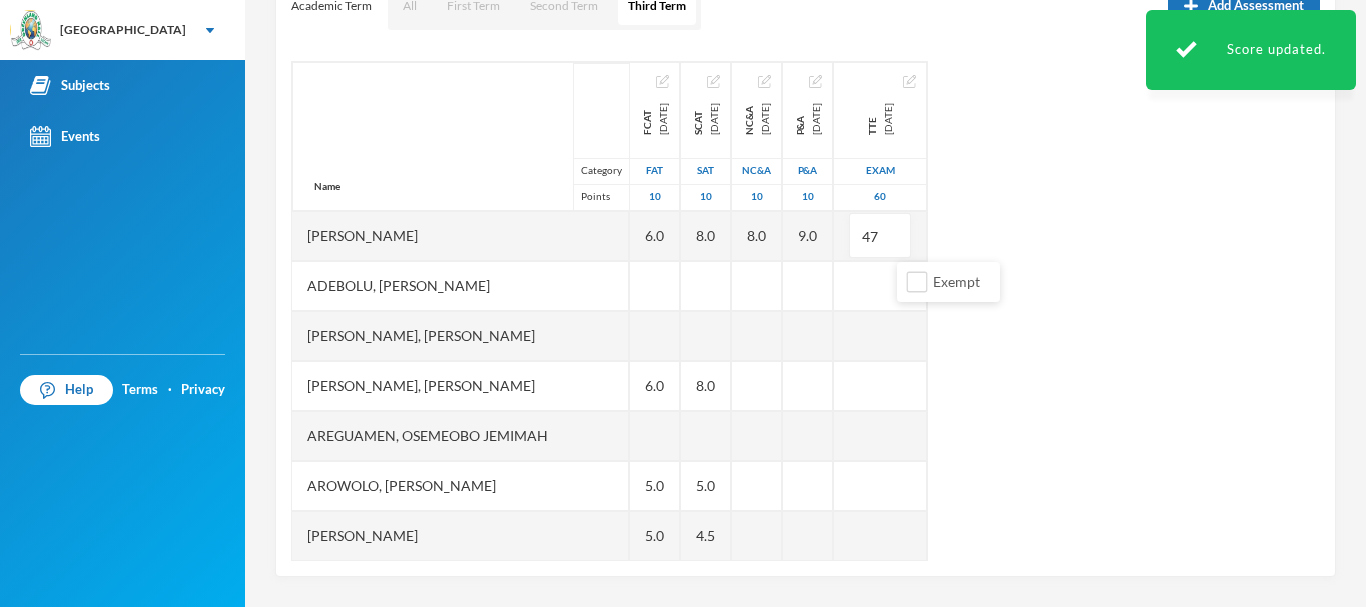 click on "Name   Category Points [PERSON_NAME], [PERSON_NAME] [PERSON_NAME], [PERSON_NAME], Morireoluwa [PERSON_NAME], [PERSON_NAME], [PERSON_NAME] [PERSON_NAME] Darasimi [PERSON_NAME] [PERSON_NAME], [PERSON_NAME], [PERSON_NAME], [PERSON_NAME] [PERSON_NAME] [PERSON_NAME], Precious [PERSON_NAME], [PERSON_NAME] Oluwadarsimi [PERSON_NAME], [PERSON_NAME], Oluwatomisin [PERSON_NAME], [PERSON_NAME], [PERSON_NAME], [PERSON_NAME], [PERSON_NAME] FCAT [DATE] FAT 10 6.0 6.0 5.0 5.0 6.0 9.0 7.0 6.0 3.0 3.0 8.0 6.0 4.0 6.0 7.0 6.0 SCAT [DATE] 10 8.0 8.0 5.0 4.5 8.0 8.5 9.0 4.0 5.5 7.5 7.0 9.0 6.5 6.5 6.5 NC&A [DATE] NC&A 10 8.0 P&A [DATE] P&A 10 9.0 TTE [DATE] Exam 60 47 EX" at bounding box center [805, 311] 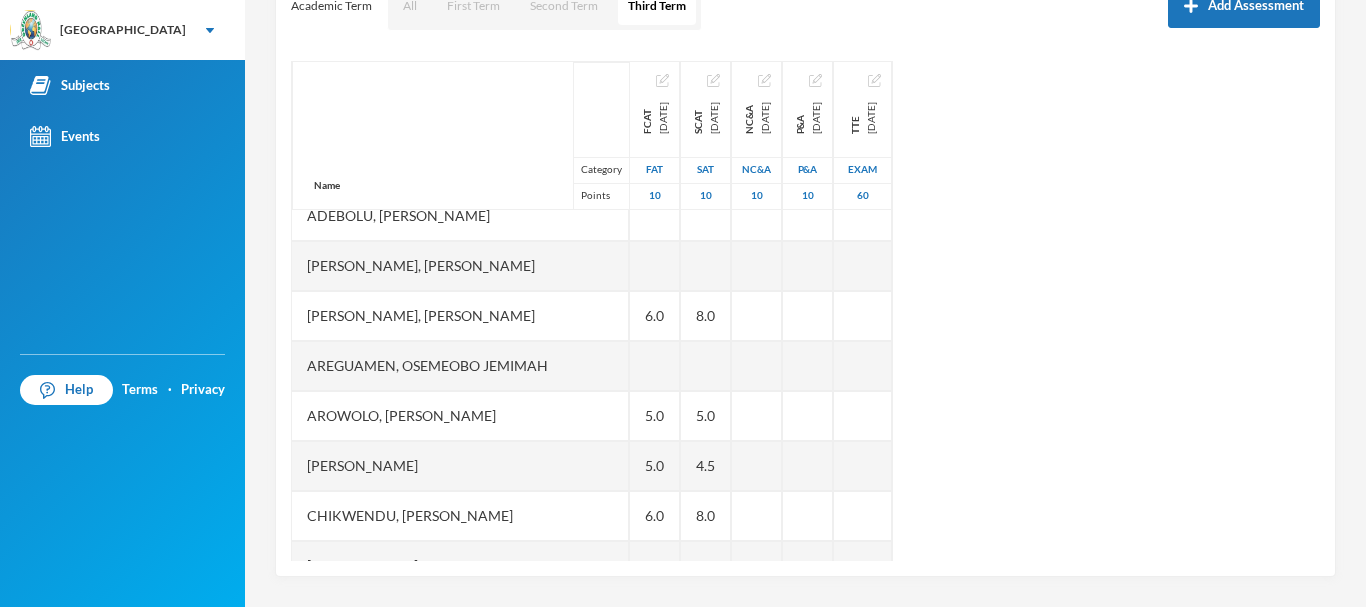 scroll, scrollTop: 0, scrollLeft: 0, axis: both 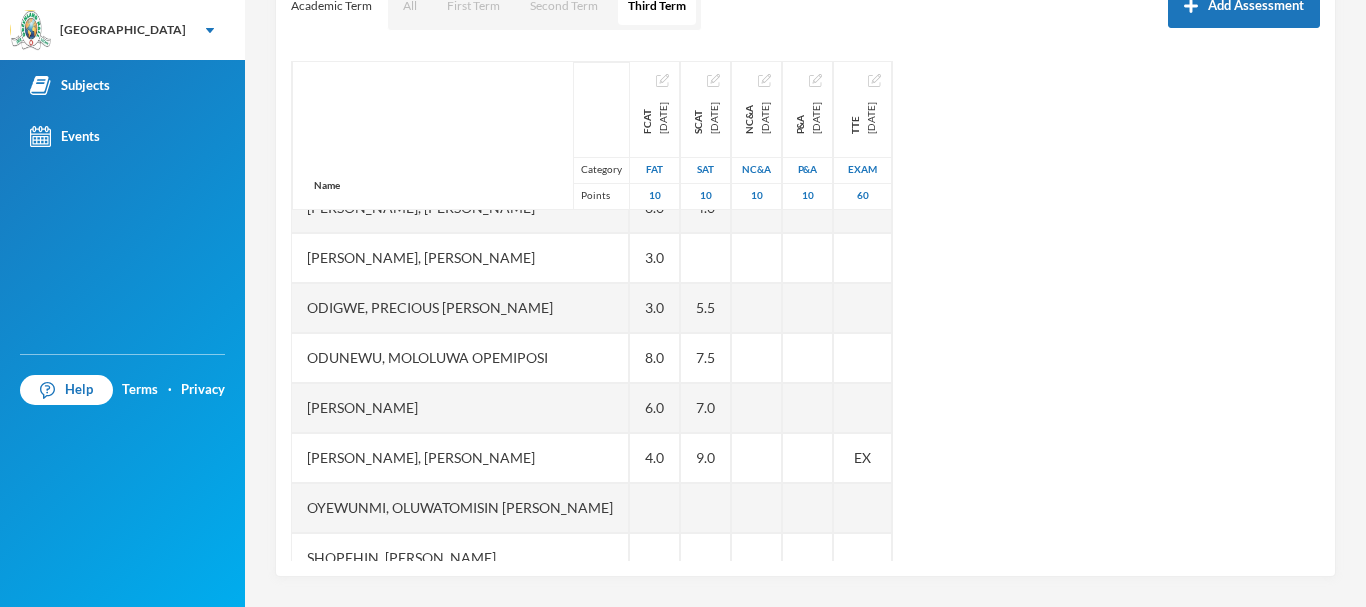 drag, startPoint x: 1298, startPoint y: 512, endPoint x: 1191, endPoint y: 547, distance: 112.578865 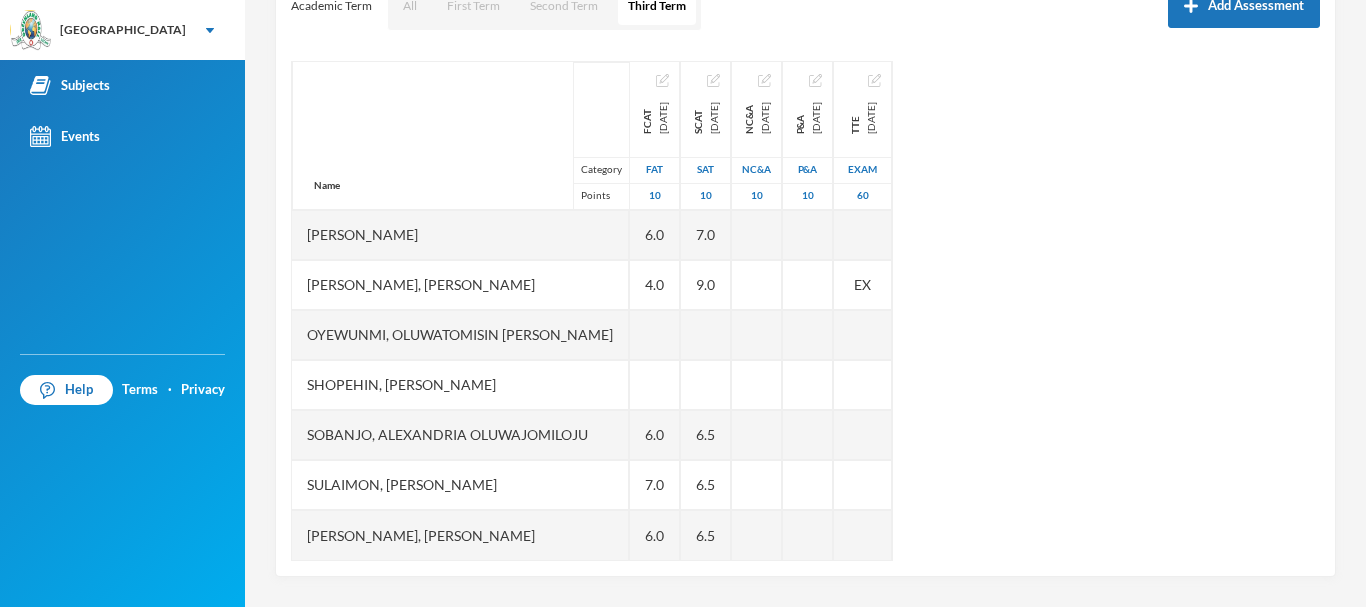 scroll, scrollTop: 670, scrollLeft: 0, axis: vertical 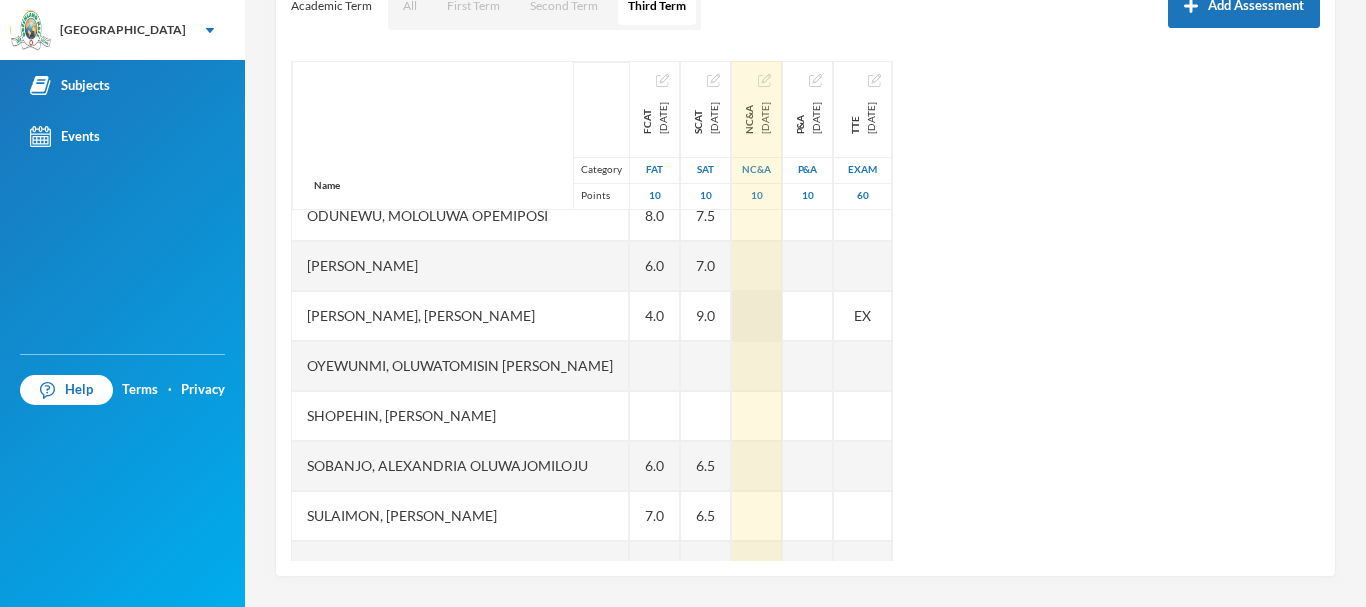 click at bounding box center (757, 316) 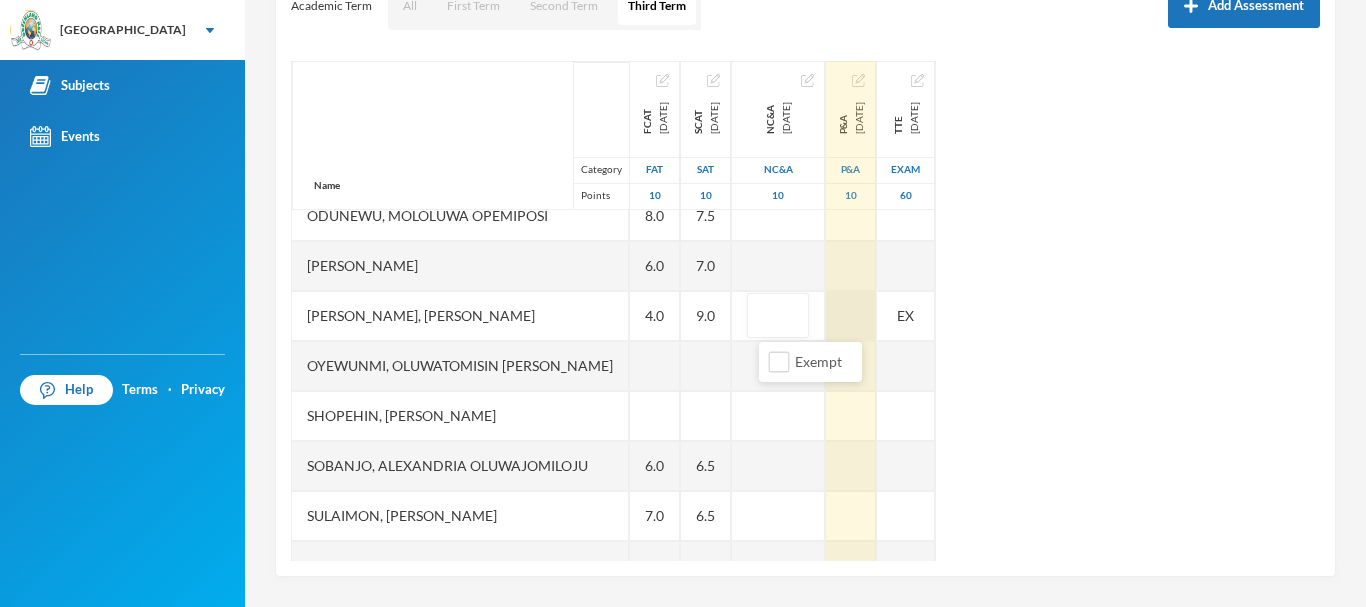 type on "9" 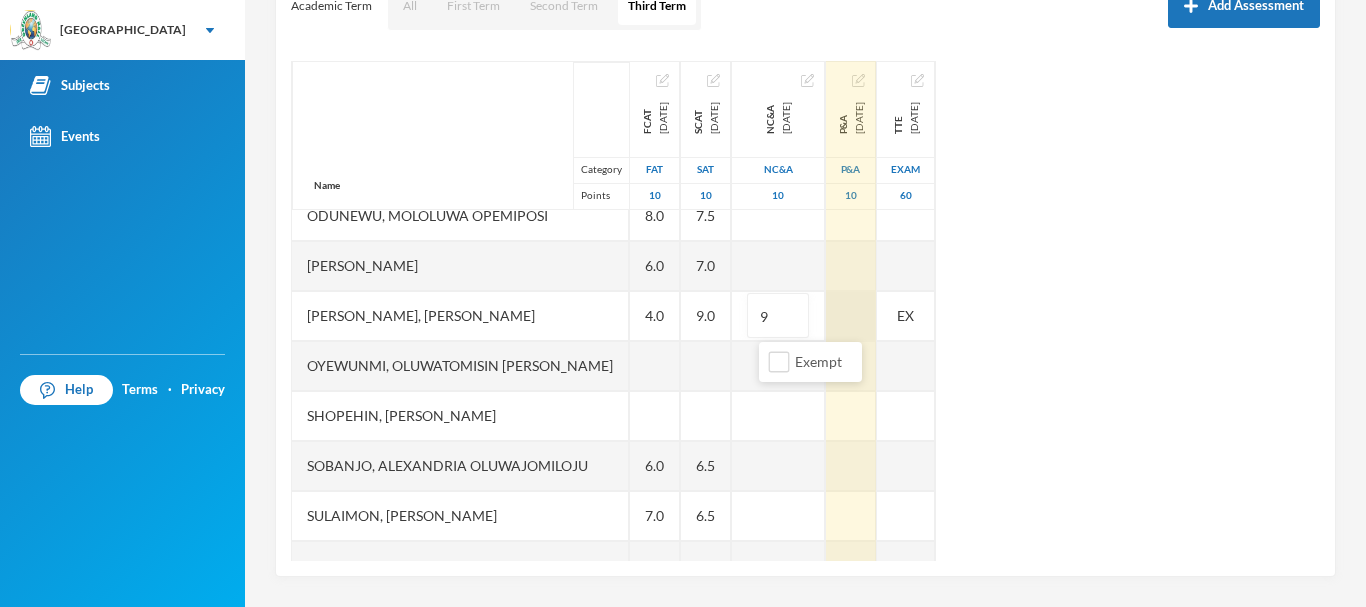 click at bounding box center [851, 316] 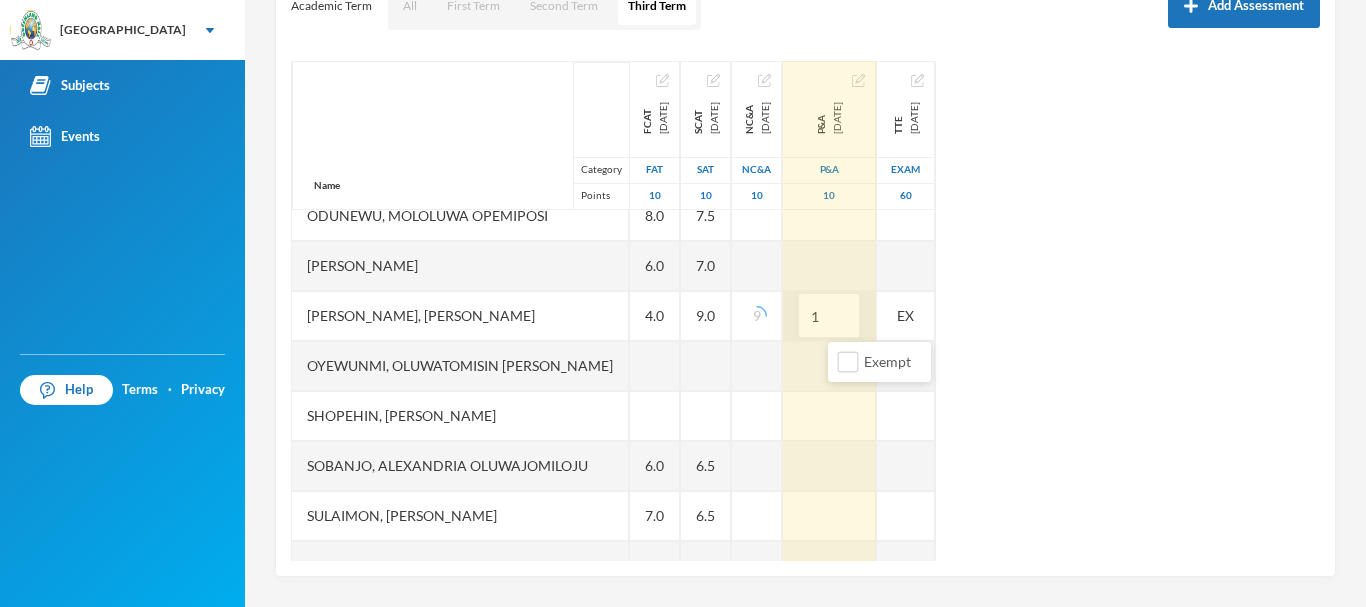type on "10" 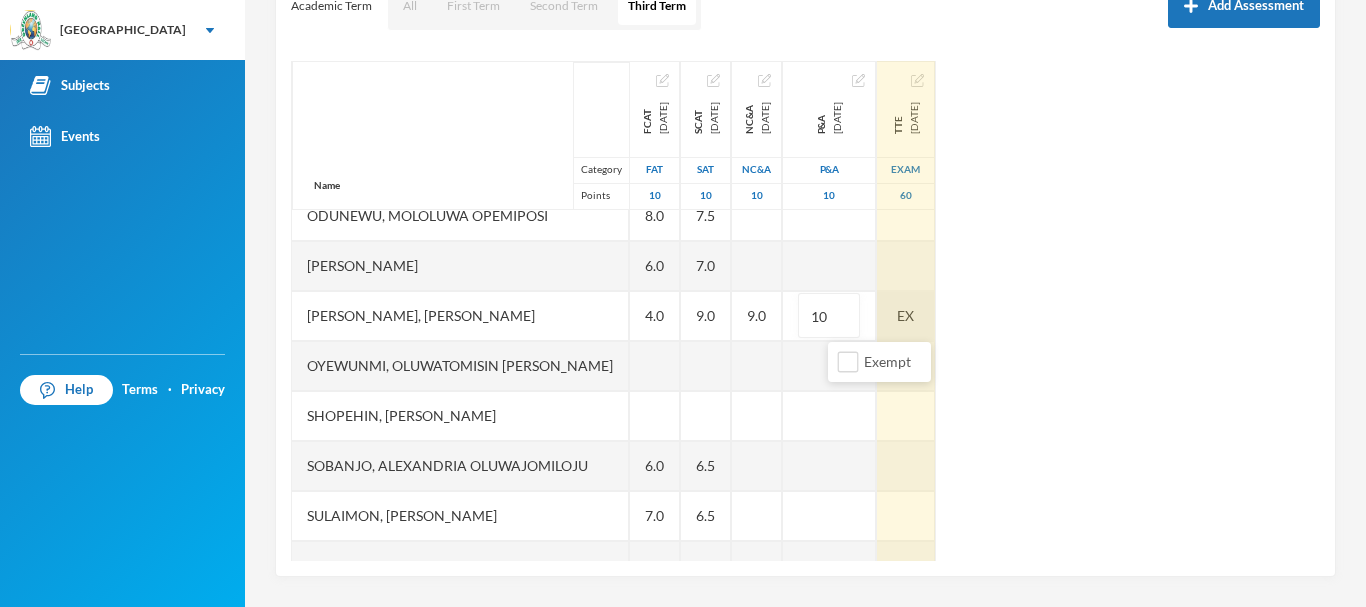 click on "EX" at bounding box center (906, 316) 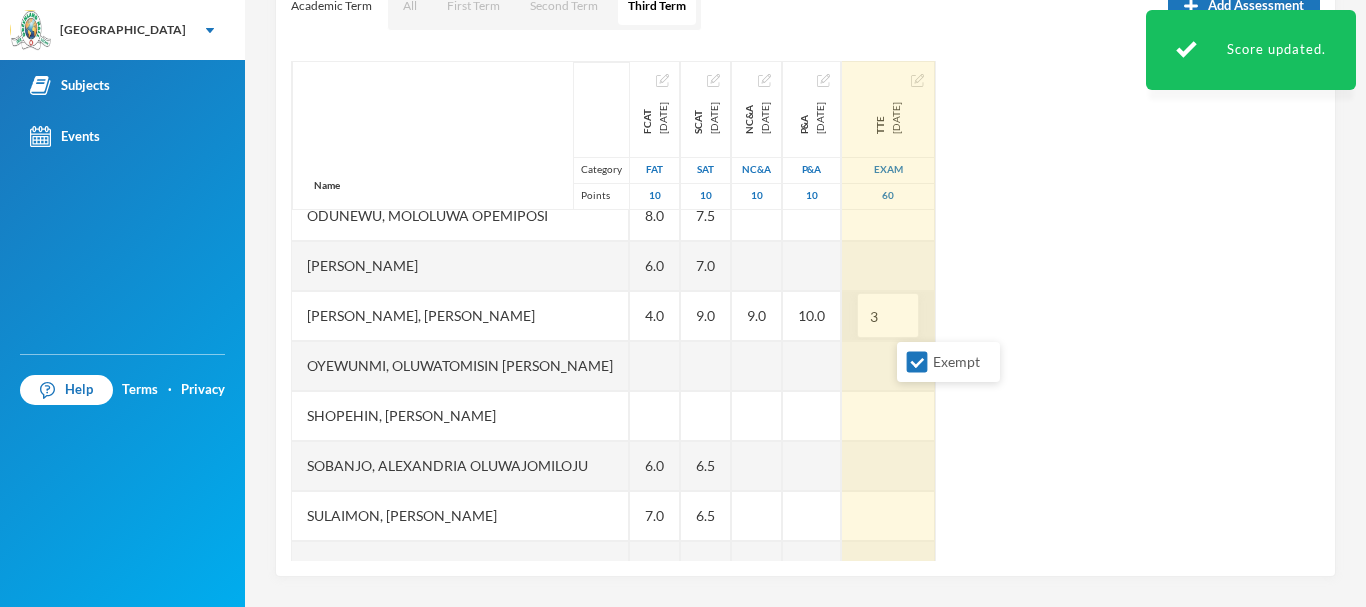 type on "30" 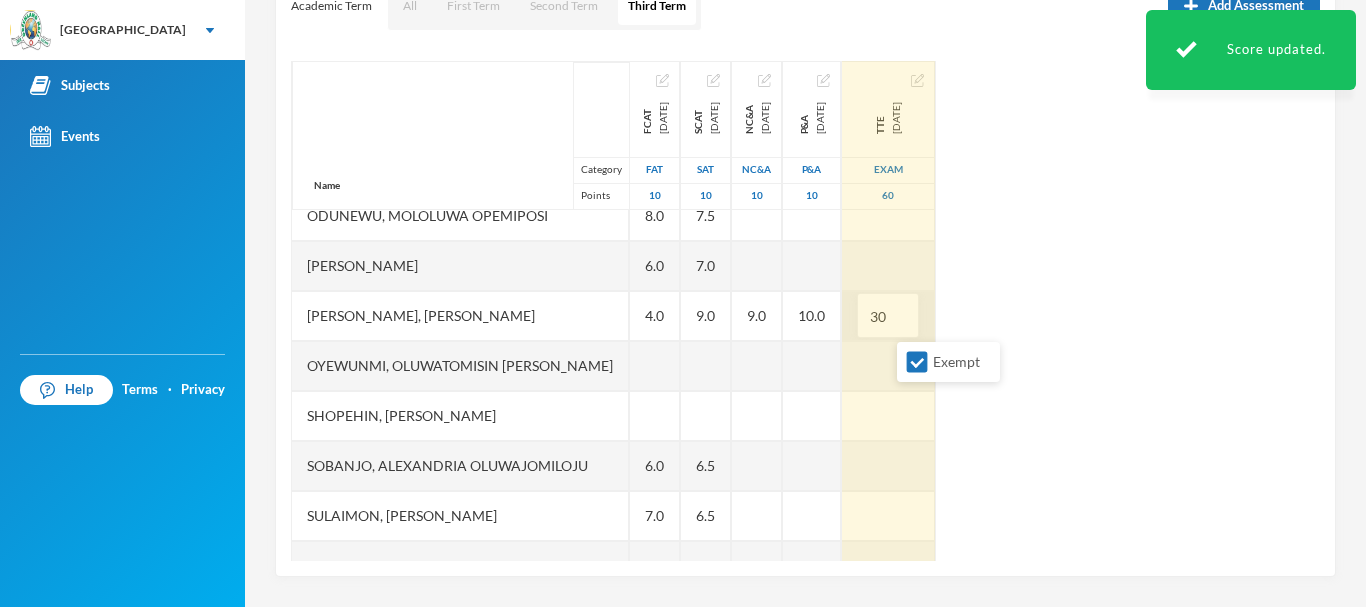click on "Name   Category Points [PERSON_NAME], [PERSON_NAME] [PERSON_NAME], [PERSON_NAME], Morireoluwa [PERSON_NAME], [PERSON_NAME], [PERSON_NAME] [PERSON_NAME] Darasimi [PERSON_NAME] [PERSON_NAME], [PERSON_NAME], [PERSON_NAME], [PERSON_NAME] [PERSON_NAME] [PERSON_NAME], Precious [PERSON_NAME], [PERSON_NAME] Oluwadarsimi [PERSON_NAME], [PERSON_NAME], Oluwatomisin [PERSON_NAME], [PERSON_NAME], [PERSON_NAME], [PERSON_NAME], [PERSON_NAME] FCAT [DATE] FAT 10 6.0 6.0 5.0 5.0 6.0 9.0 7.0 6.0 3.0 3.0 8.0 6.0 4.0 6.0 7.0 6.0 SCAT [DATE] 10 8.0 8.0 5.0 4.5 8.0 8.5 9.0 4.0 5.5 7.5 7.0 9.0 6.5 6.5 6.5 NC&A [DATE] NC&A 10 8.0 9.0 P&A [DATE] P&A 10 9.0 10.0 TTE [DATE] Exam 60 47.0 30" at bounding box center (805, 311) 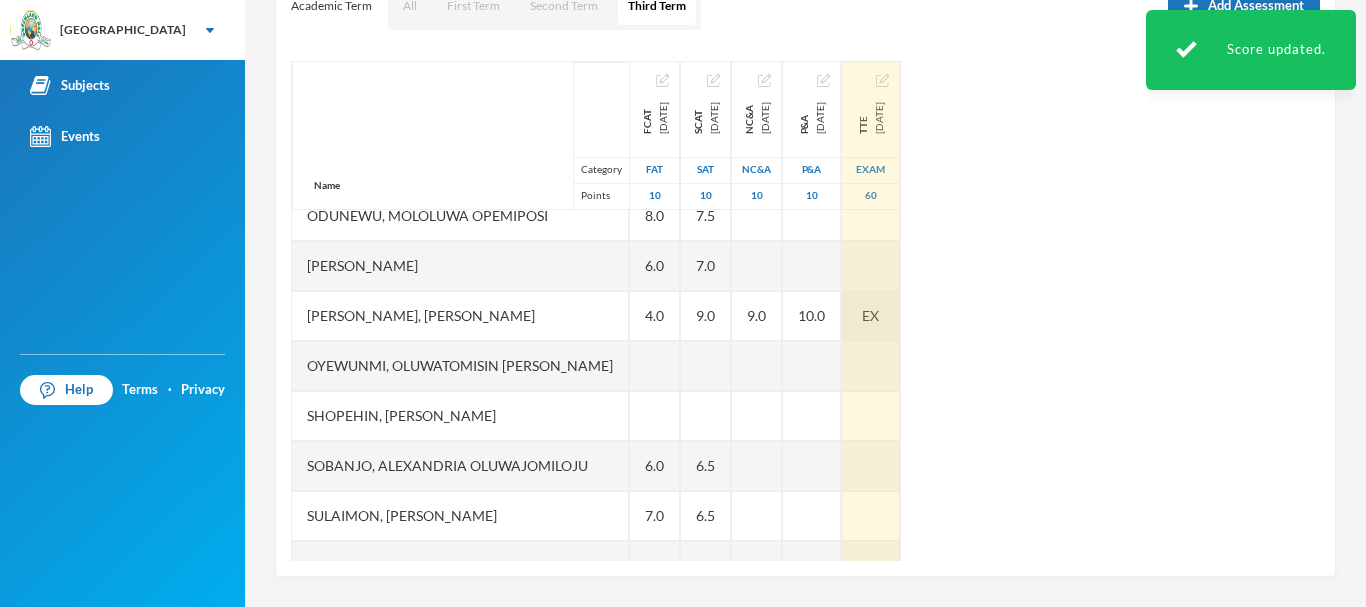 click on "EX" at bounding box center (870, 315) 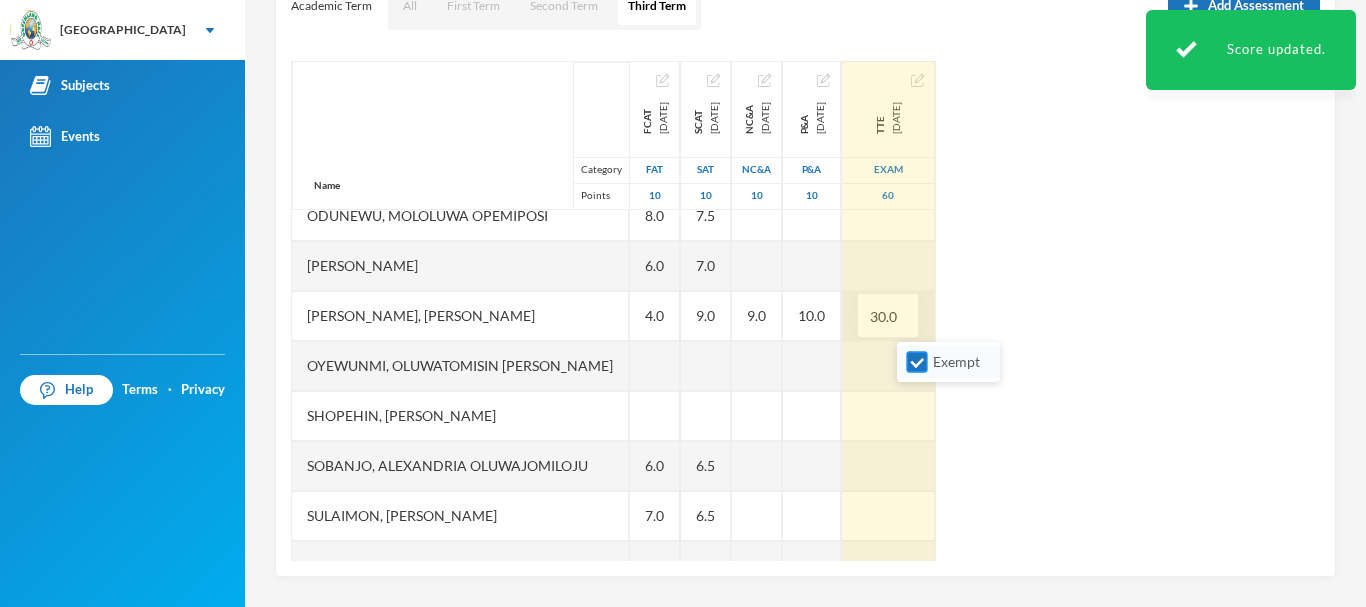 click on "Exempt" at bounding box center (956, 361) 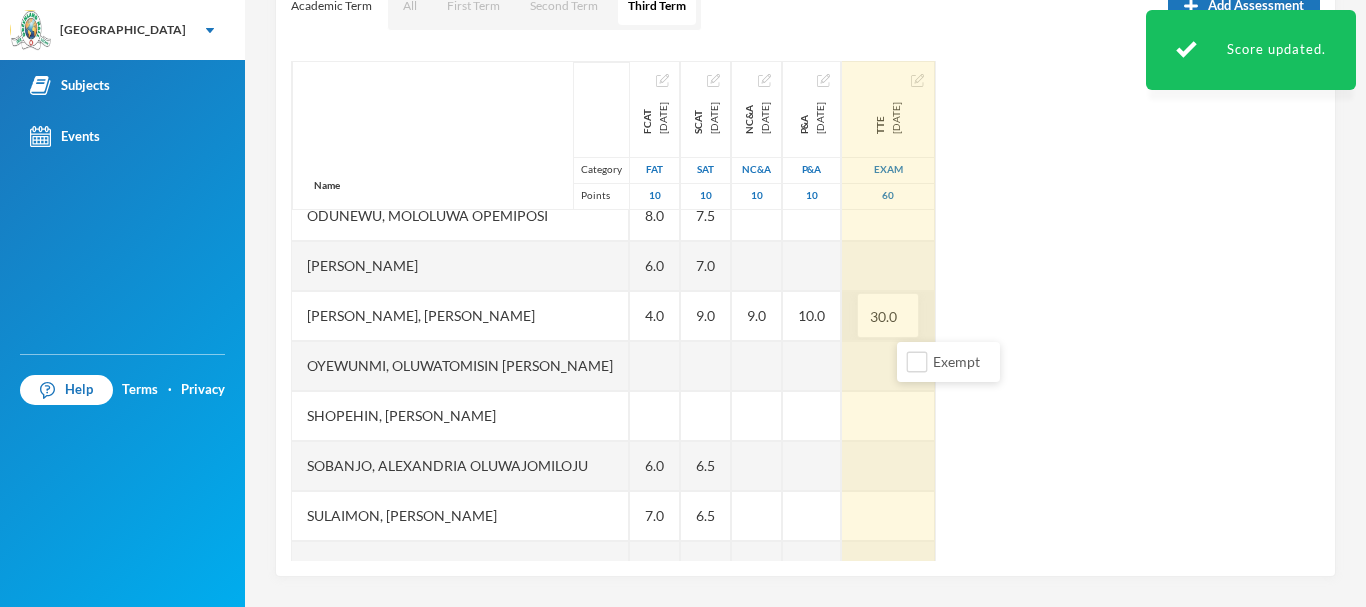 click on "Name   Category Points [PERSON_NAME], [PERSON_NAME] [PERSON_NAME], [PERSON_NAME], Morireoluwa [PERSON_NAME], [PERSON_NAME], [PERSON_NAME] [PERSON_NAME] Darasimi [PERSON_NAME] [PERSON_NAME], [PERSON_NAME], [PERSON_NAME], [PERSON_NAME] [PERSON_NAME] [PERSON_NAME], Precious [PERSON_NAME], [PERSON_NAME] Oluwadarsimi [PERSON_NAME], [PERSON_NAME], Oluwatomisin [PERSON_NAME], [PERSON_NAME], [PERSON_NAME], [PERSON_NAME], [PERSON_NAME] FCAT [DATE] FAT 10 6.0 6.0 5.0 5.0 6.0 9.0 7.0 6.0 3.0 3.0 8.0 6.0 4.0 6.0 7.0 6.0 SCAT [DATE] 10 8.0 8.0 5.0 4.5 8.0 8.5 9.0 4.0 5.5 7.5 7.0 9.0 6.5 6.5 6.5 NC&A [DATE] NC&A 10 8.0 9.0 P&A [DATE] P&A 10 9.0 10.0 TTE [DATE] Exam 60 47.0 30.0" at bounding box center (805, 311) 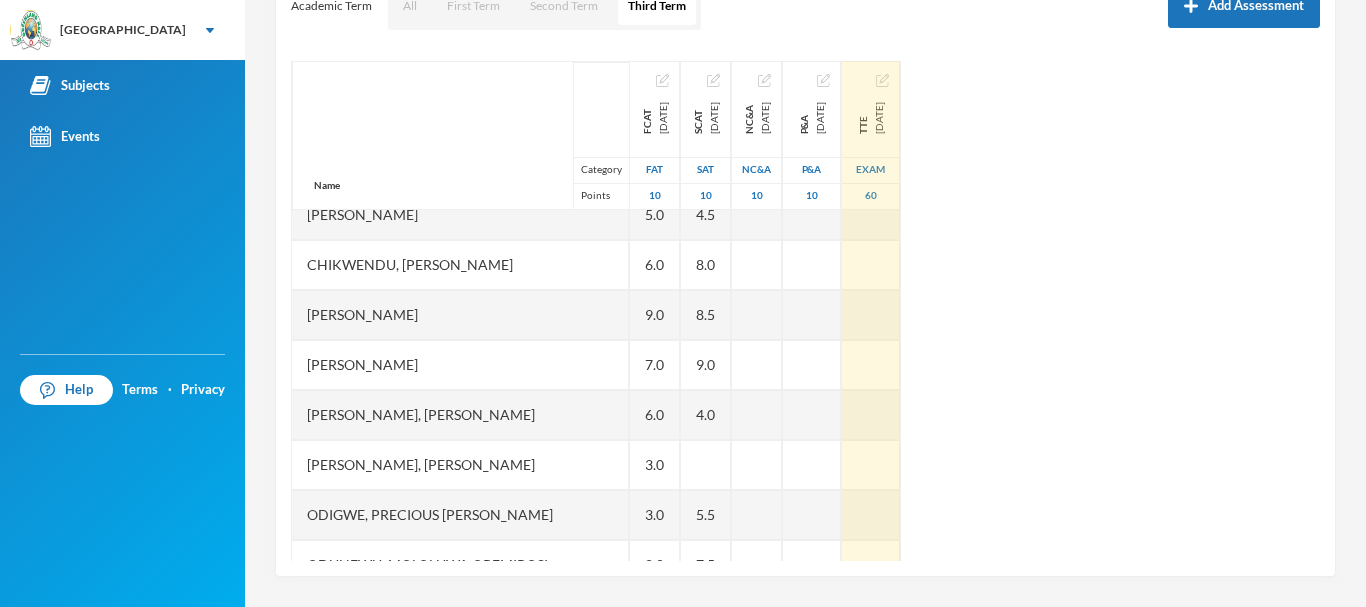 scroll, scrollTop: 354, scrollLeft: 0, axis: vertical 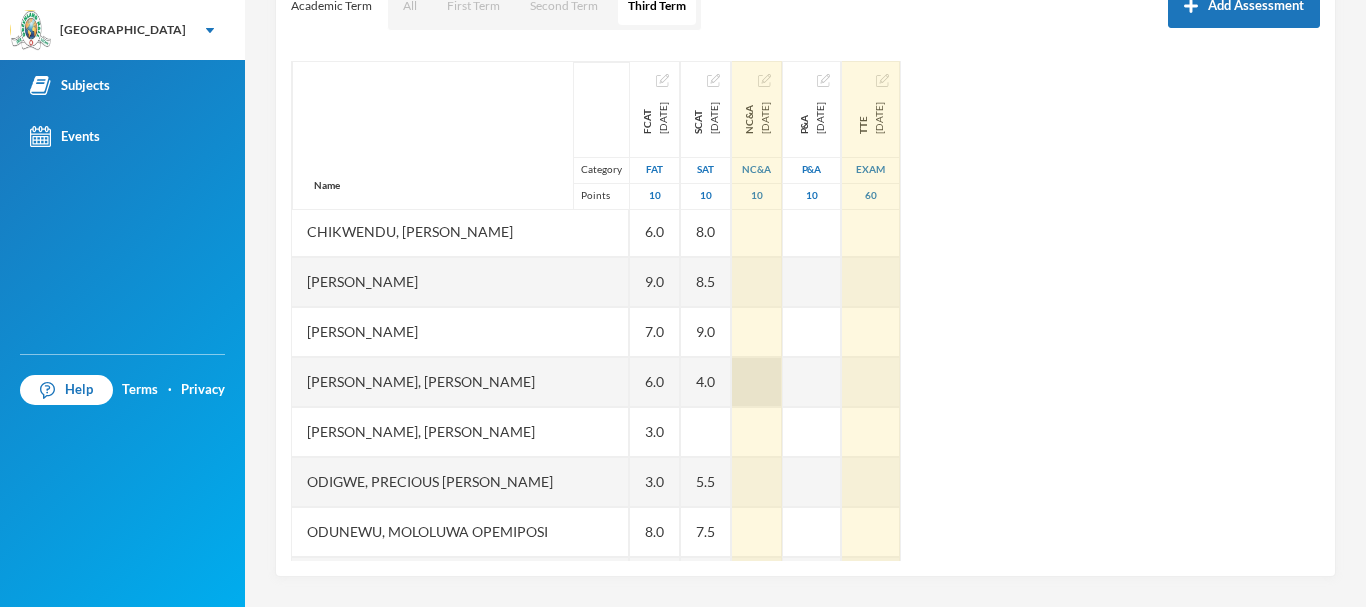 click at bounding box center (757, 382) 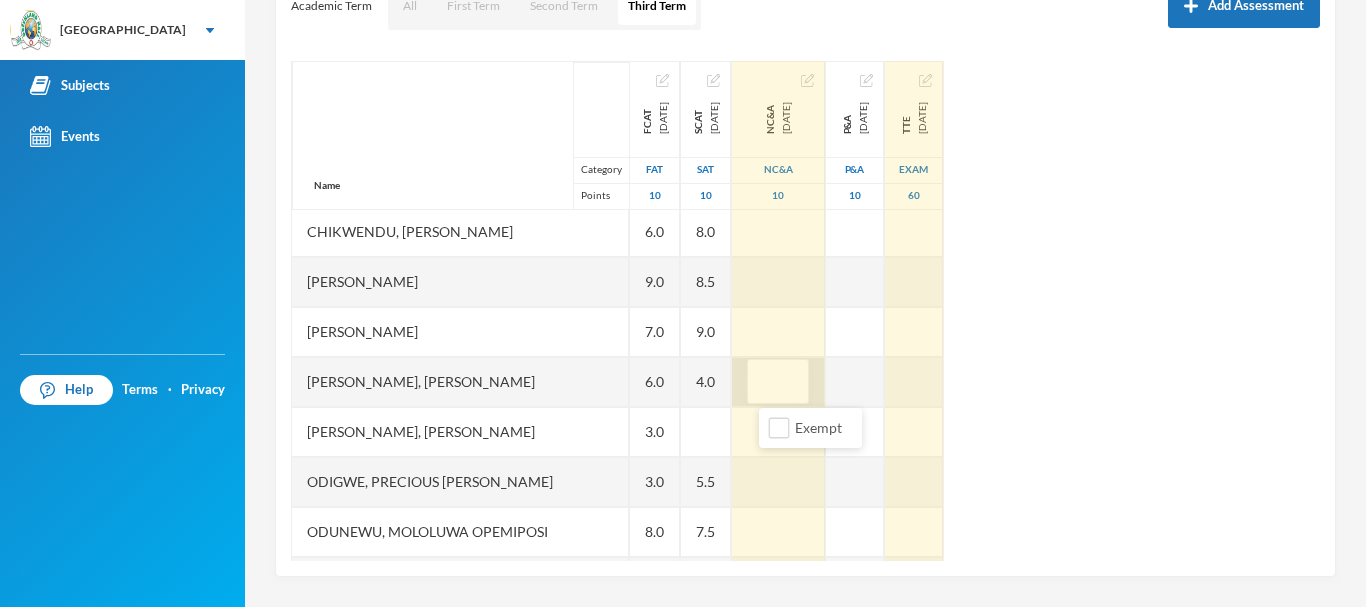 type on "6" 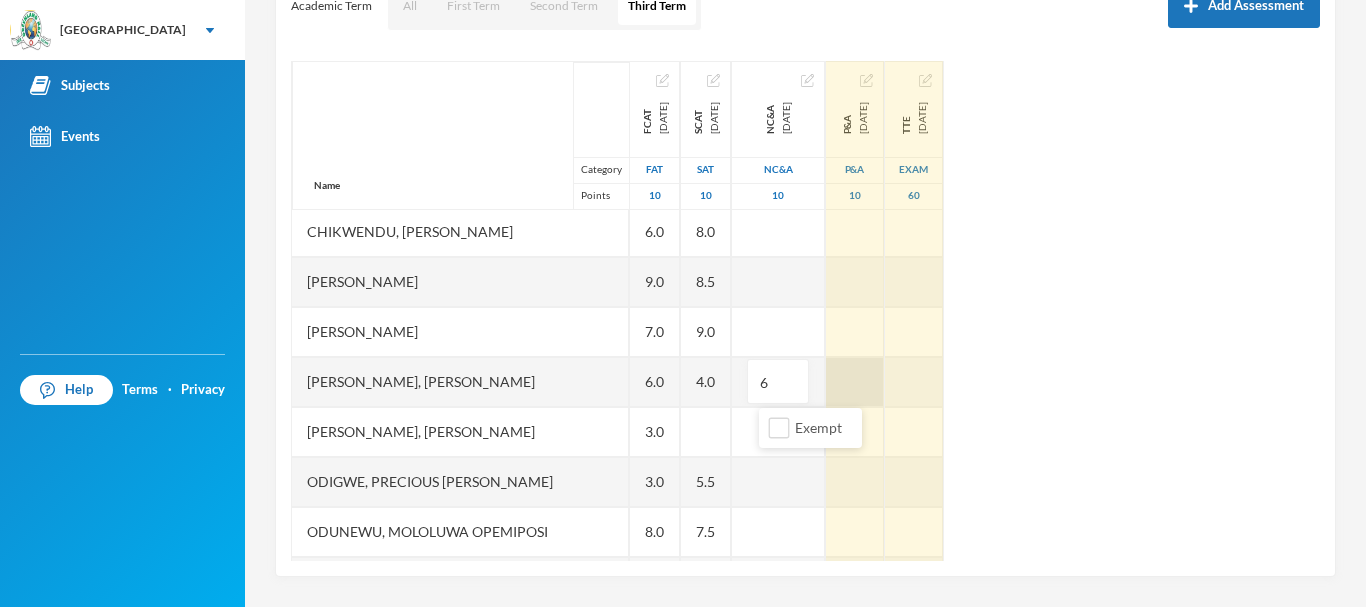 click at bounding box center (855, 382) 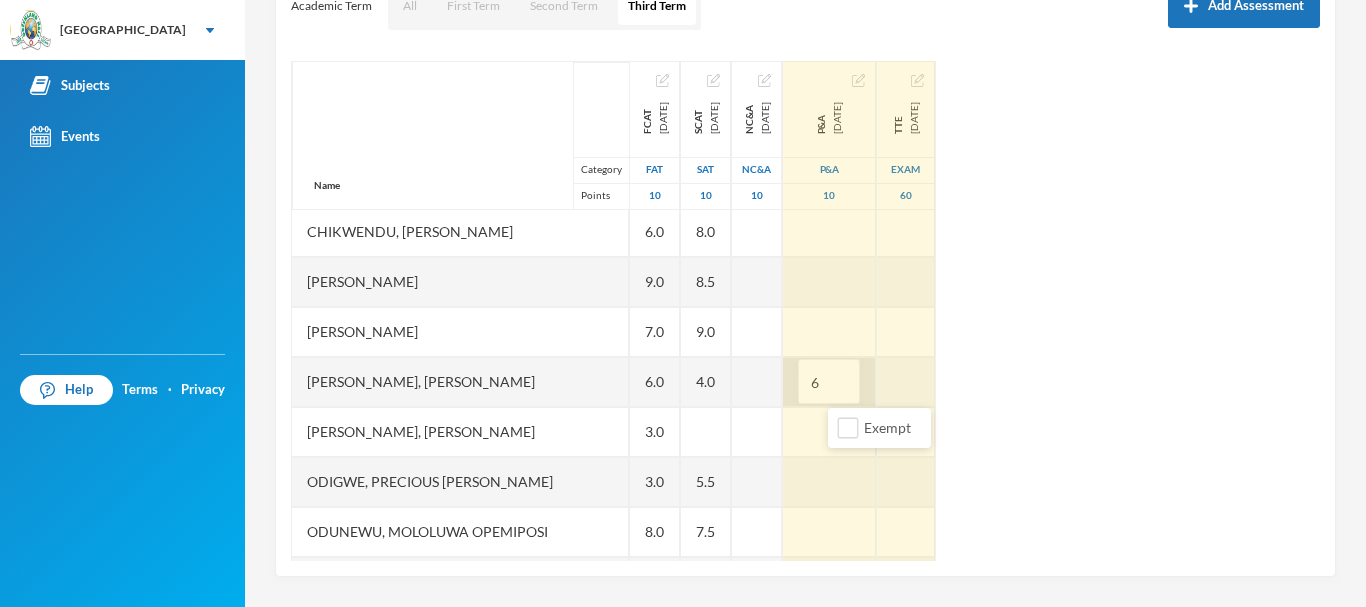 type on "6" 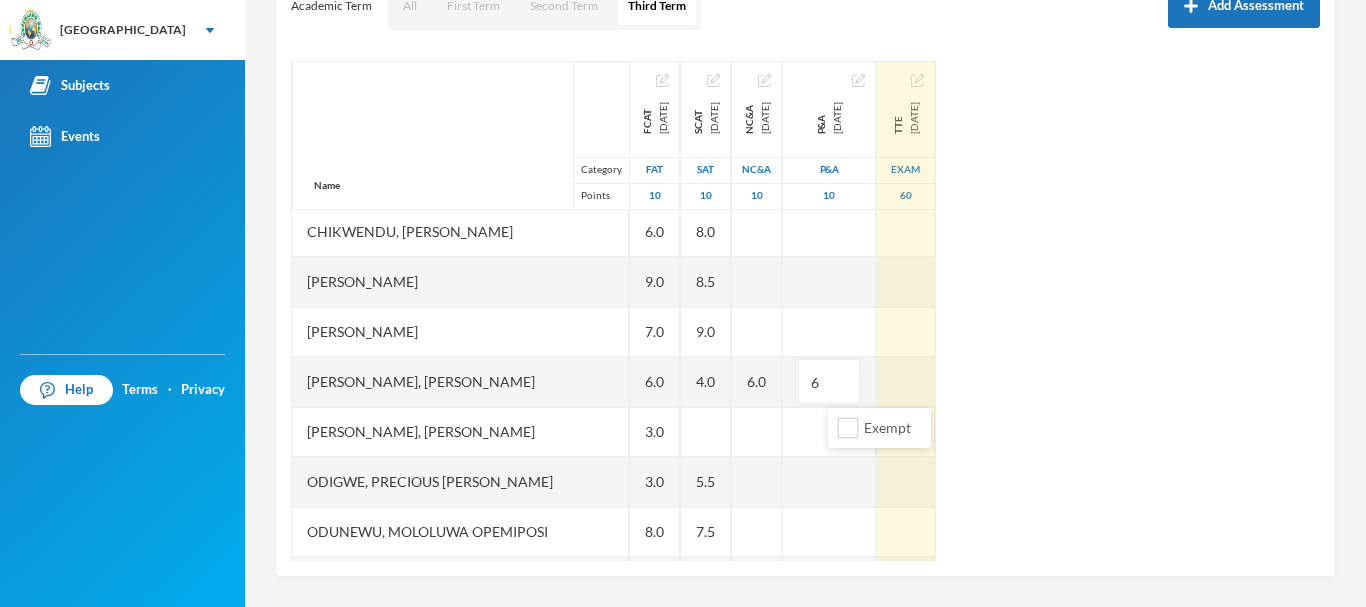 click on "Name   Category Points [PERSON_NAME], [PERSON_NAME] [PERSON_NAME], [PERSON_NAME], Morireoluwa [PERSON_NAME], [PERSON_NAME], [PERSON_NAME] [PERSON_NAME] Darasimi [PERSON_NAME] [PERSON_NAME], [PERSON_NAME], [PERSON_NAME], [PERSON_NAME] [PERSON_NAME] [PERSON_NAME], Precious [PERSON_NAME], [PERSON_NAME] Oluwadarsimi [PERSON_NAME], [PERSON_NAME], Oluwatomisin [PERSON_NAME], [PERSON_NAME], [PERSON_NAME], [PERSON_NAME], [PERSON_NAME] FCAT [DATE] FAT 10 6.0 6.0 5.0 5.0 6.0 9.0 7.0 6.0 3.0 3.0 8.0 6.0 4.0 6.0 7.0 6.0 SCAT [DATE] 10 8.0 8.0 5.0 4.5 8.0 8.5 9.0 4.0 5.5 7.5 7.0 9.0 6.5 6.5 6.5 NC&A [DATE] NC&A 10 8.0 6.0 9.0 P&A [DATE] P&A 10 9.0 6 10.0 TTE [DATE] Exam 60 47.0 30.0" at bounding box center (805, 311) 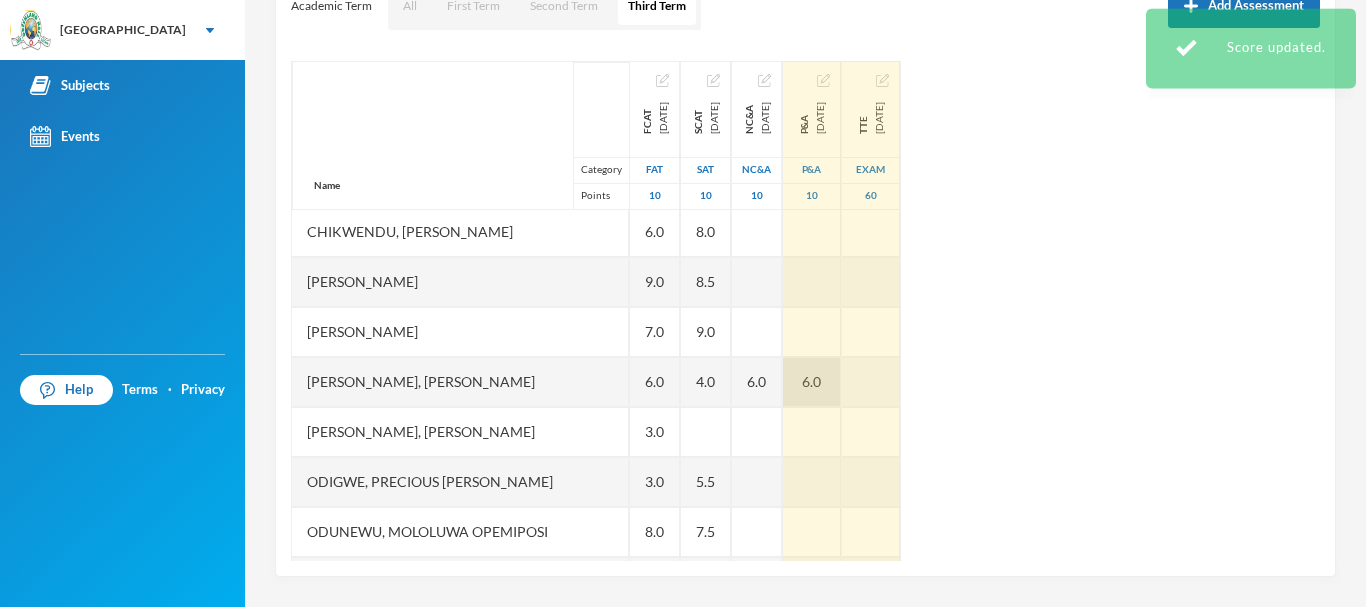 click on "6.0" at bounding box center (812, 382) 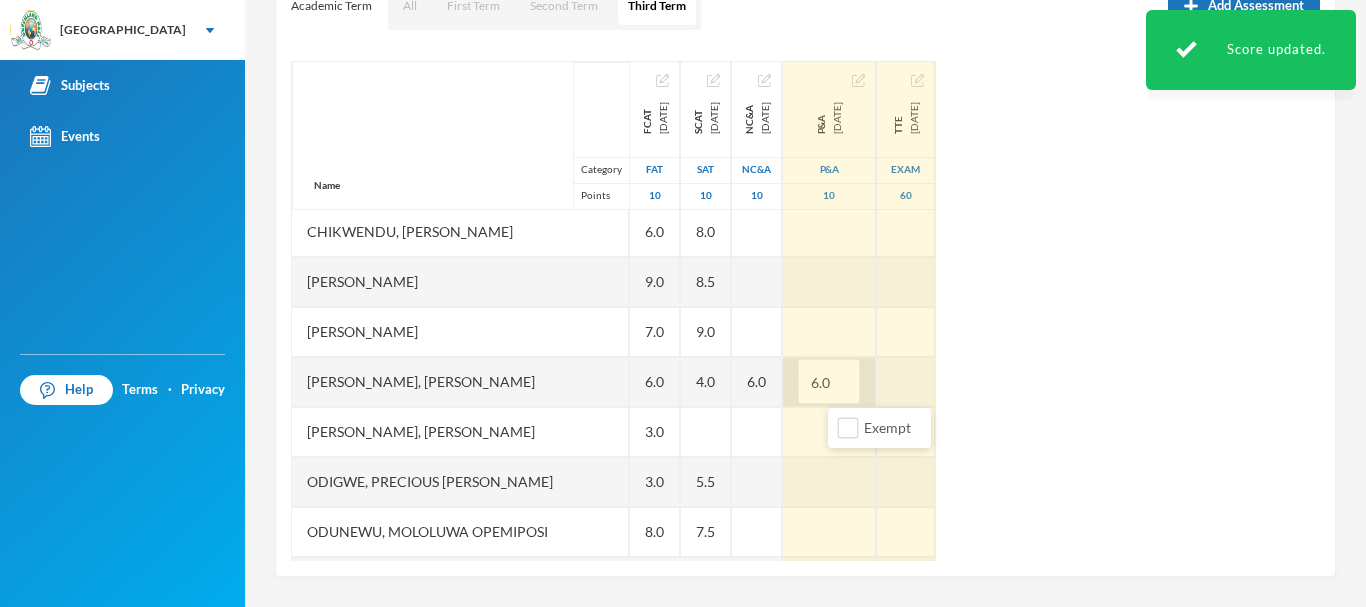 drag, startPoint x: 857, startPoint y: 382, endPoint x: 818, endPoint y: 383, distance: 39.012817 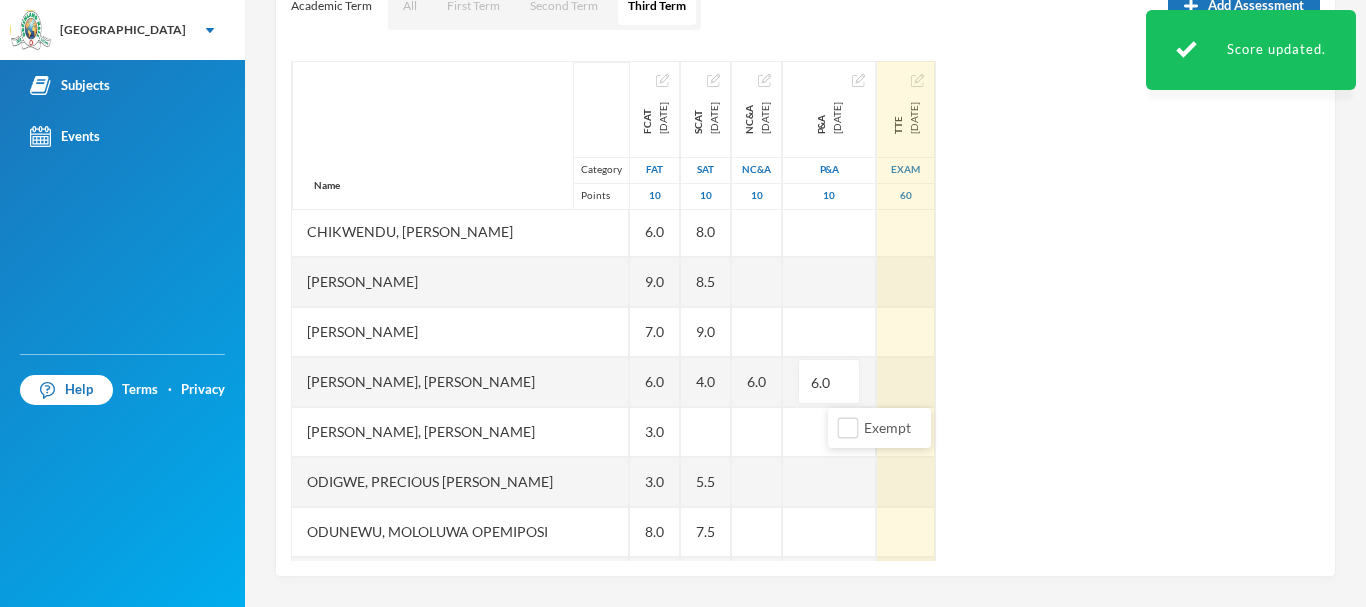 type on "7" 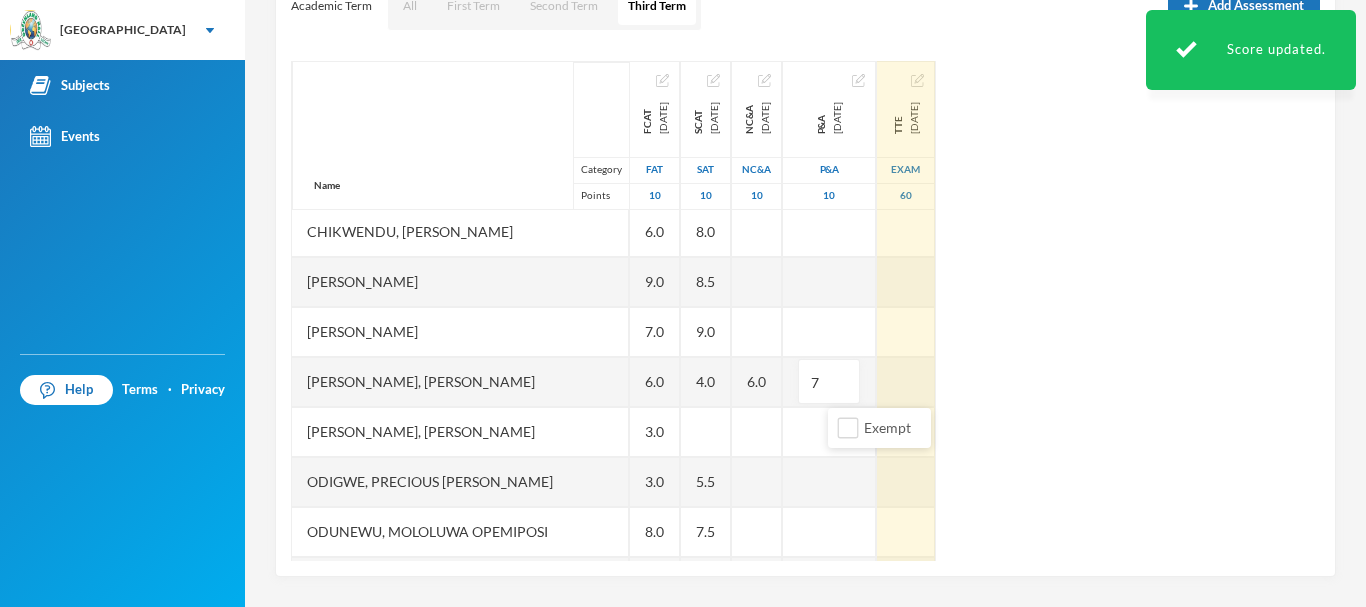 click on "Name   Category Points [PERSON_NAME], [PERSON_NAME] [PERSON_NAME], [PERSON_NAME], Morireoluwa [PERSON_NAME], [PERSON_NAME], [PERSON_NAME] [PERSON_NAME] Darasimi [PERSON_NAME] [PERSON_NAME], [PERSON_NAME], [PERSON_NAME], [PERSON_NAME] [PERSON_NAME] [PERSON_NAME], Precious [PERSON_NAME], [PERSON_NAME] Oluwadarsimi [PERSON_NAME], [PERSON_NAME], Oluwatomisin [PERSON_NAME], [PERSON_NAME], [PERSON_NAME], [PERSON_NAME], [PERSON_NAME] FCAT [DATE] FAT 10 6.0 6.0 5.0 5.0 6.0 9.0 7.0 6.0 3.0 3.0 8.0 6.0 4.0 6.0 7.0 6.0 SCAT [DATE] 10 8.0 8.0 5.0 4.5 8.0 8.5 9.0 4.0 5.5 7.5 7.0 9.0 6.5 6.5 6.5 NC&A [DATE] NC&A 10 8.0 6.0 9.0 P&A [DATE] P&A 10 9.0 7 10.0 TTE [DATE] Exam 60 47.0 30.0" at bounding box center [805, 311] 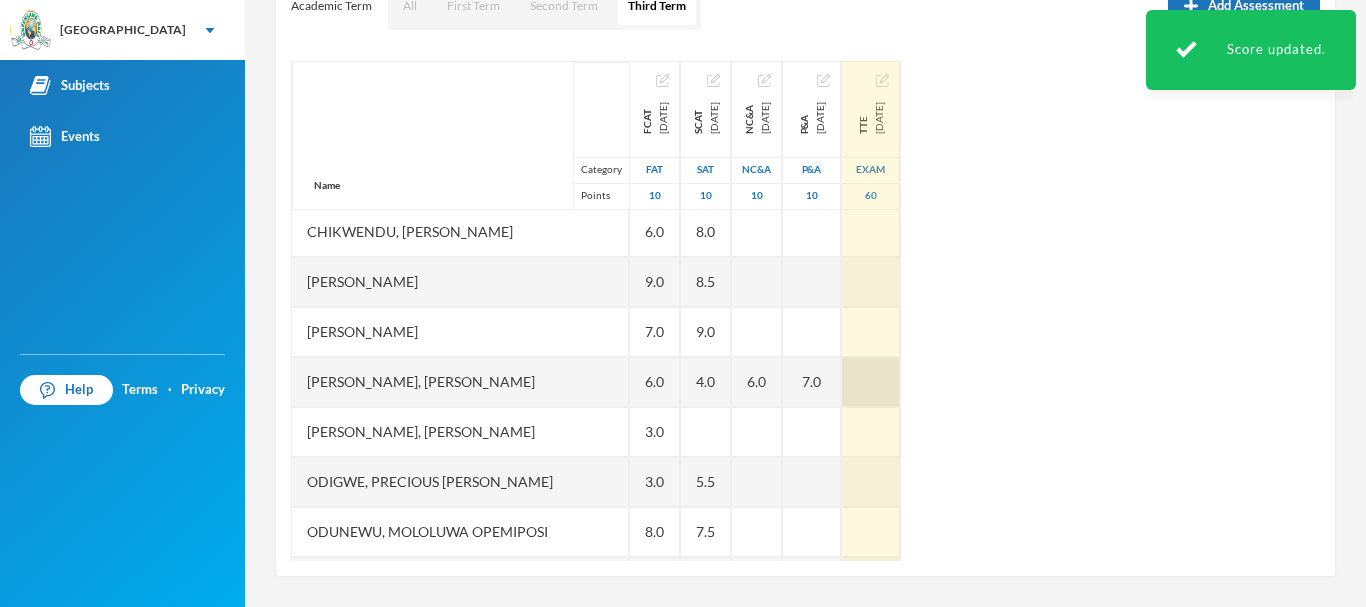 click at bounding box center [871, 382] 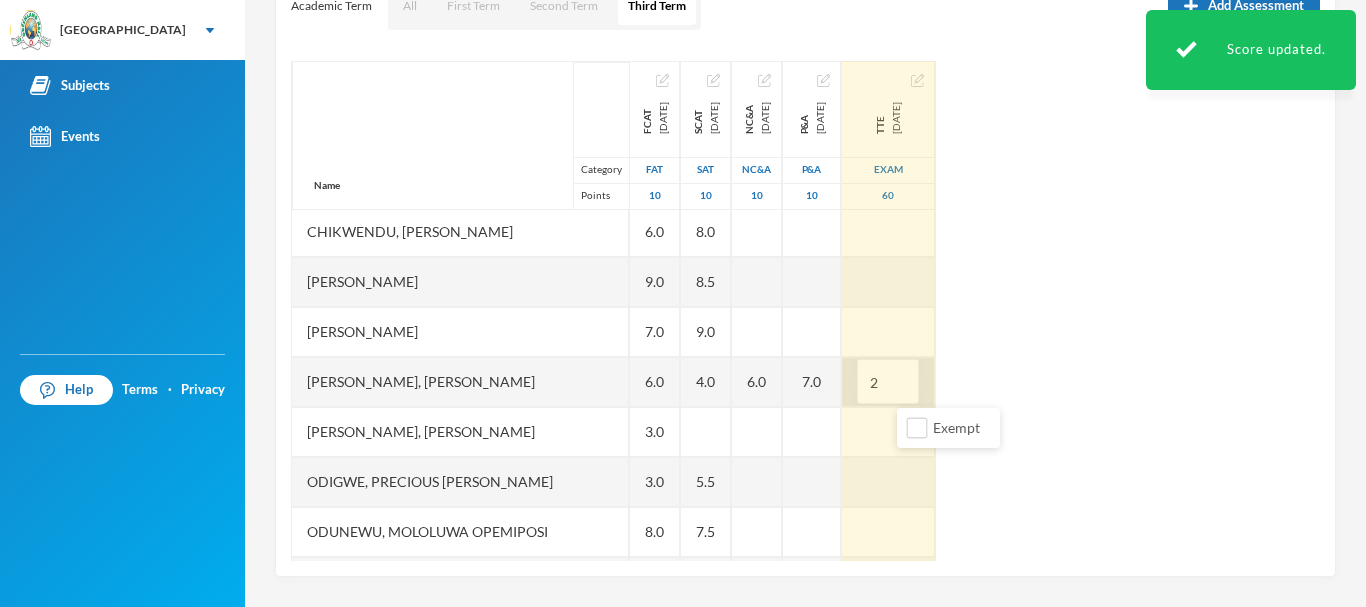 type on "21" 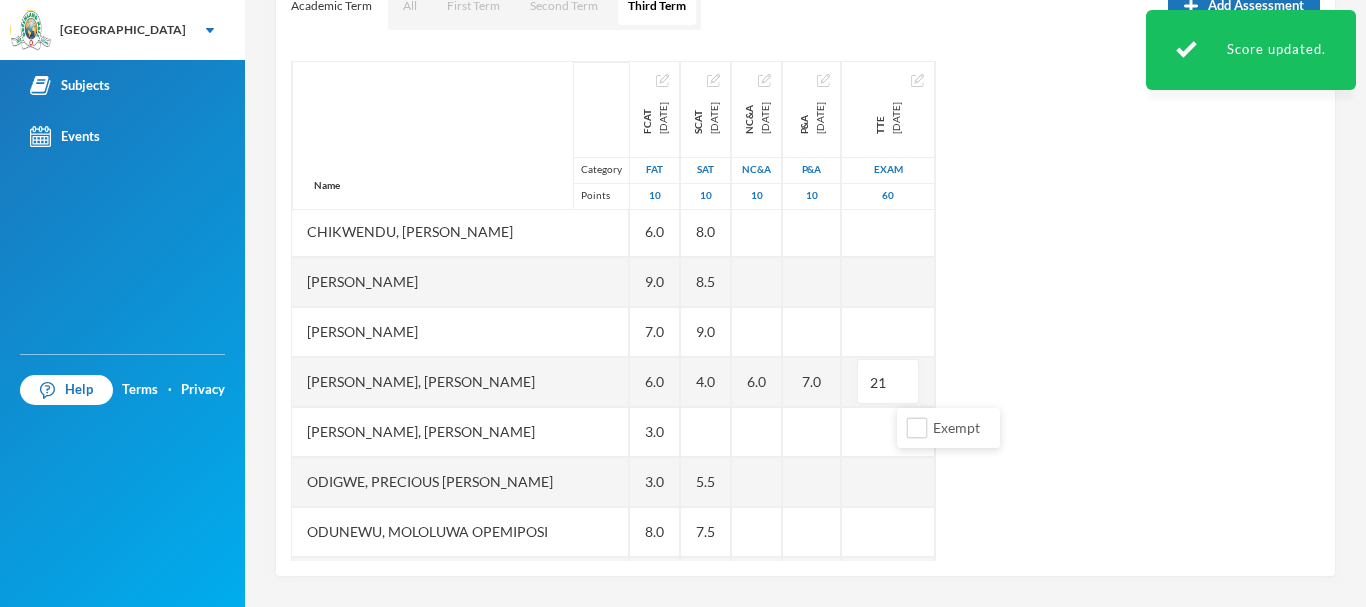 click on "Name   Category Points [PERSON_NAME], [PERSON_NAME] [PERSON_NAME], [PERSON_NAME], Morireoluwa [PERSON_NAME], [PERSON_NAME], [PERSON_NAME] [PERSON_NAME] Darasimi [PERSON_NAME] [PERSON_NAME], [PERSON_NAME], [PERSON_NAME], [PERSON_NAME] [PERSON_NAME] [PERSON_NAME], Precious [PERSON_NAME], [PERSON_NAME] Oluwadarsimi [PERSON_NAME], [PERSON_NAME], Oluwatomisin [PERSON_NAME], [PERSON_NAME], [PERSON_NAME], [PERSON_NAME], [PERSON_NAME] FCAT [DATE] FAT 10 6.0 6.0 5.0 5.0 6.0 9.0 7.0 6.0 3.0 3.0 8.0 6.0 4.0 6.0 7.0 6.0 SCAT [DATE] 10 8.0 8.0 5.0 4.5 8.0 8.5 9.0 4.0 5.5 7.5 7.0 9.0 6.5 6.5 6.5 NC&A [DATE] NC&A 10 8.0 6.0 9.0 P&A [DATE] P&A 10 9.0 7.0 10.0 TTE [DATE] Exam 60 47.0 21 30.0" at bounding box center [805, 311] 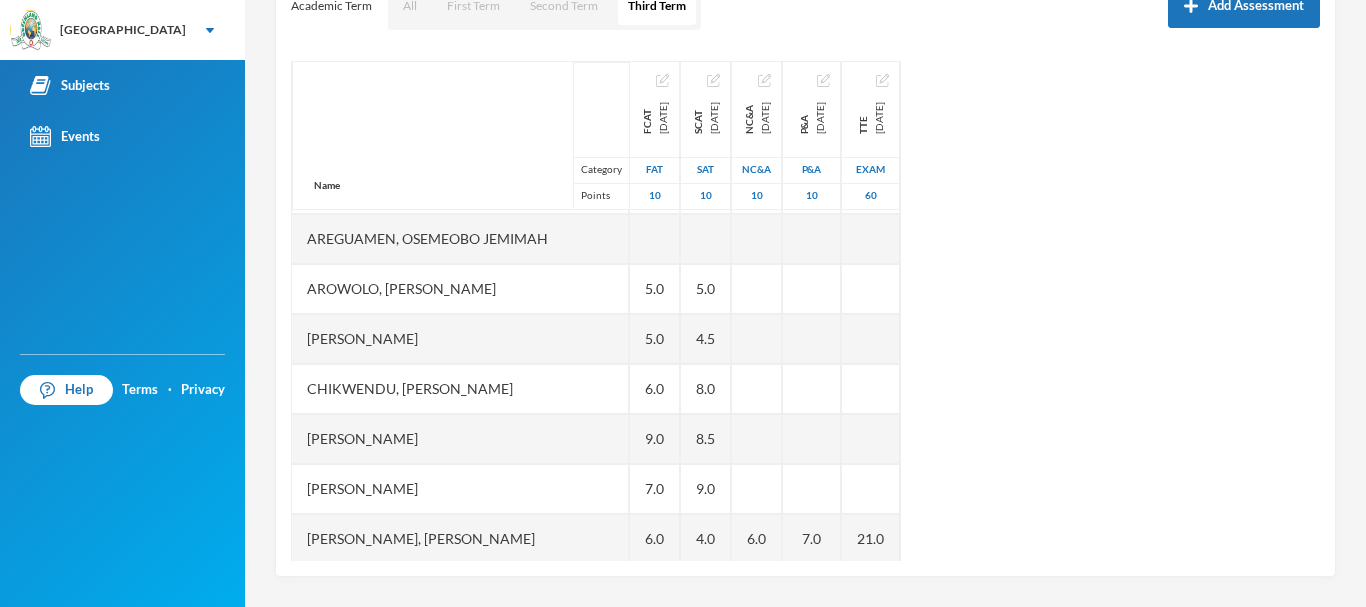 scroll, scrollTop: 194, scrollLeft: 0, axis: vertical 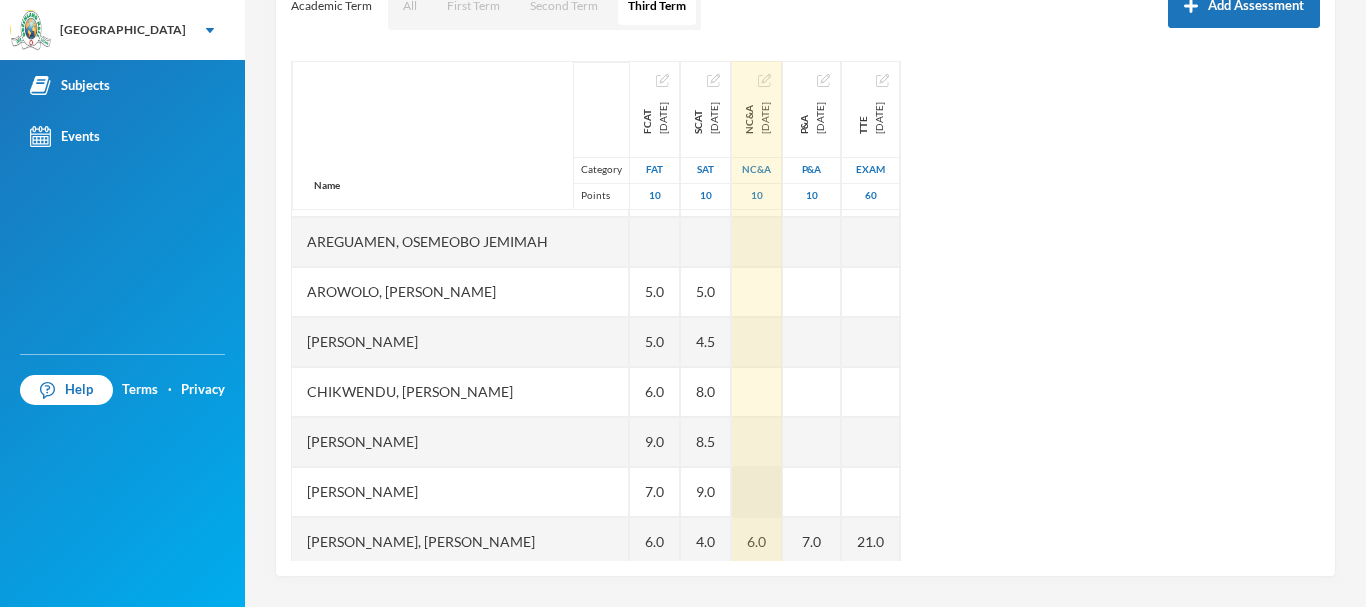 click at bounding box center (757, 492) 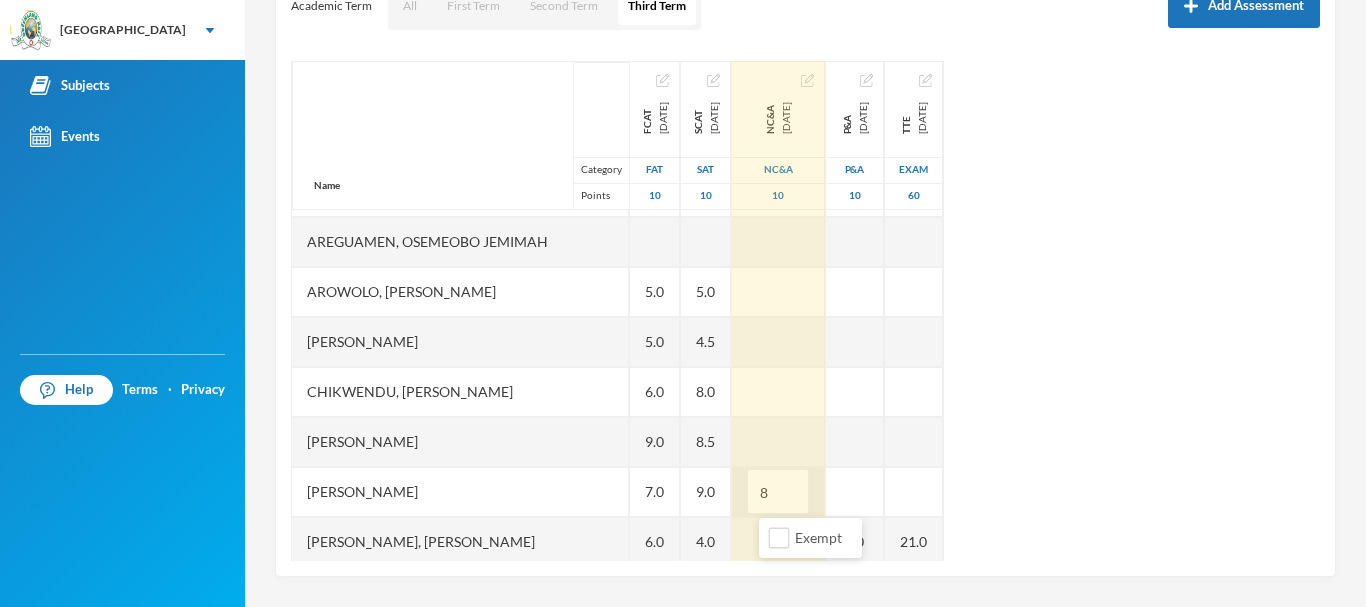 type on "8" 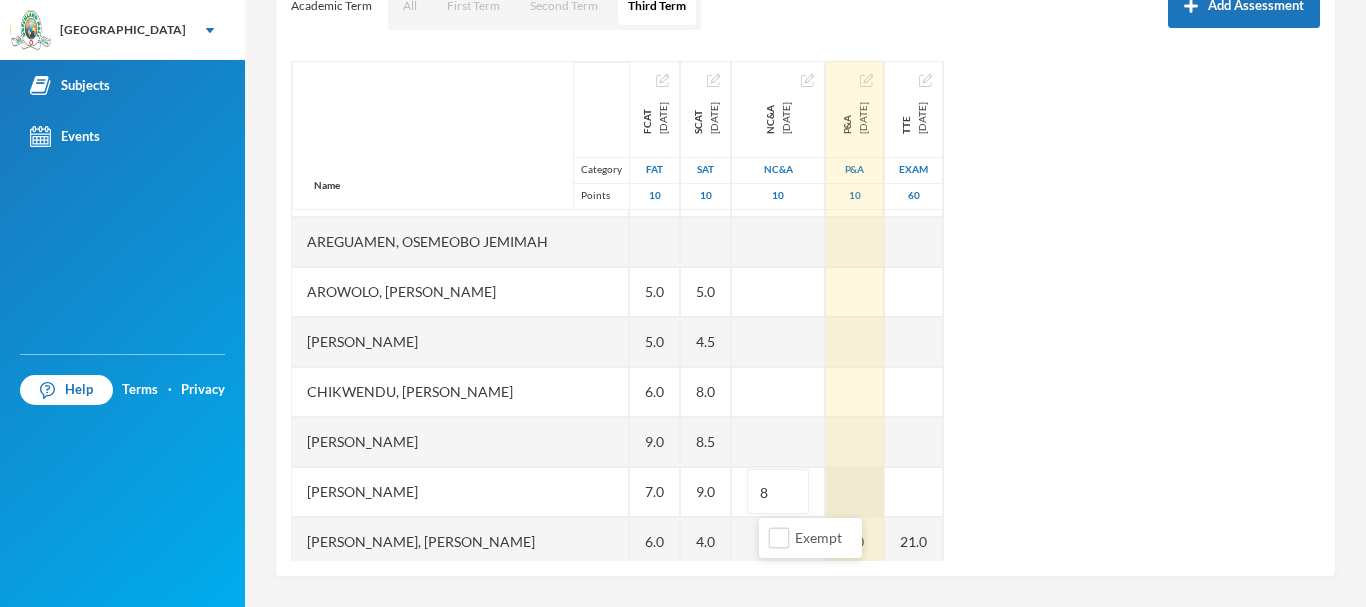 click at bounding box center (855, 492) 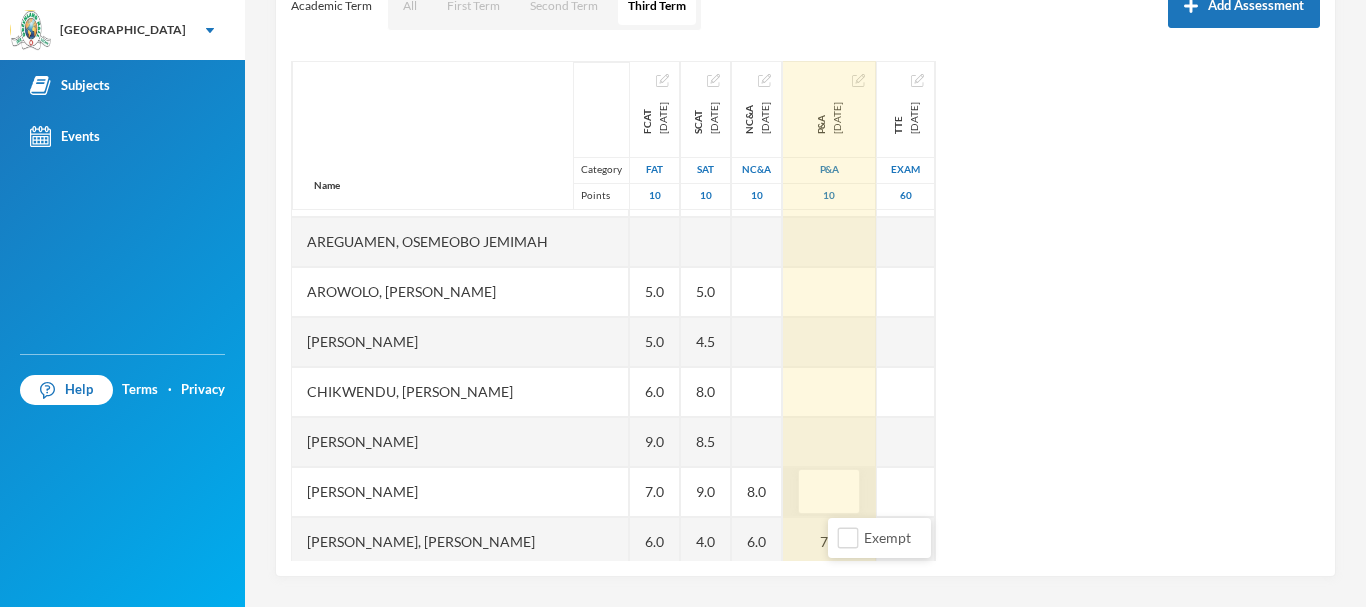 type on "9" 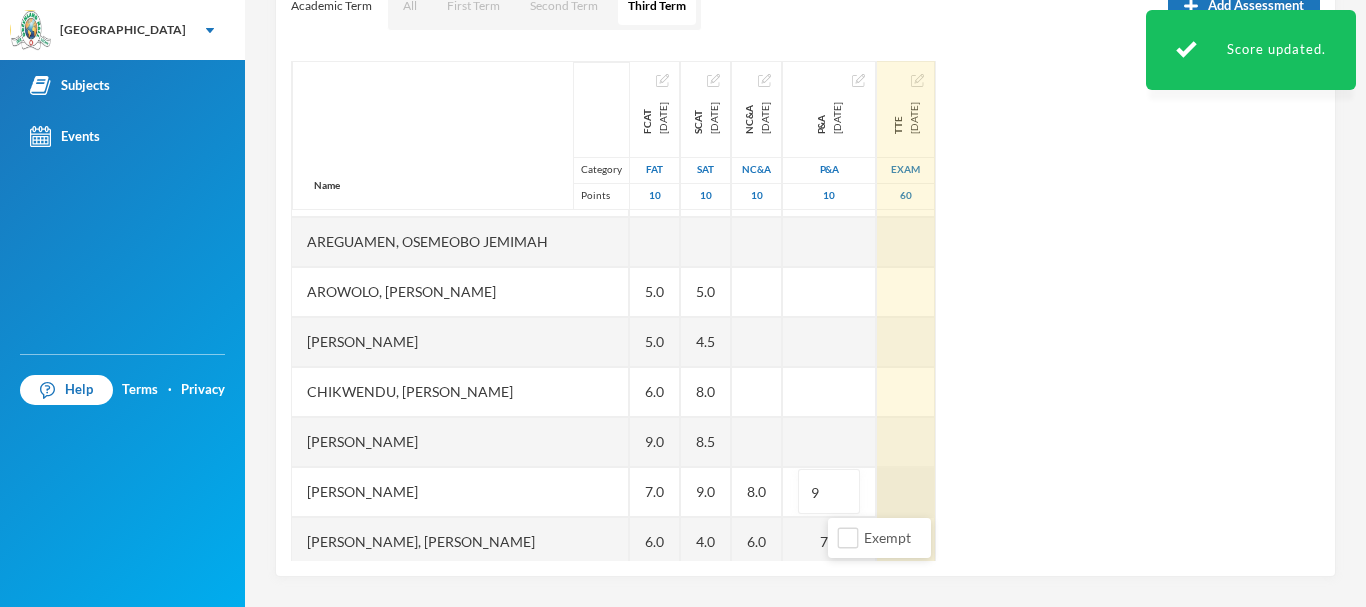click at bounding box center (906, 492) 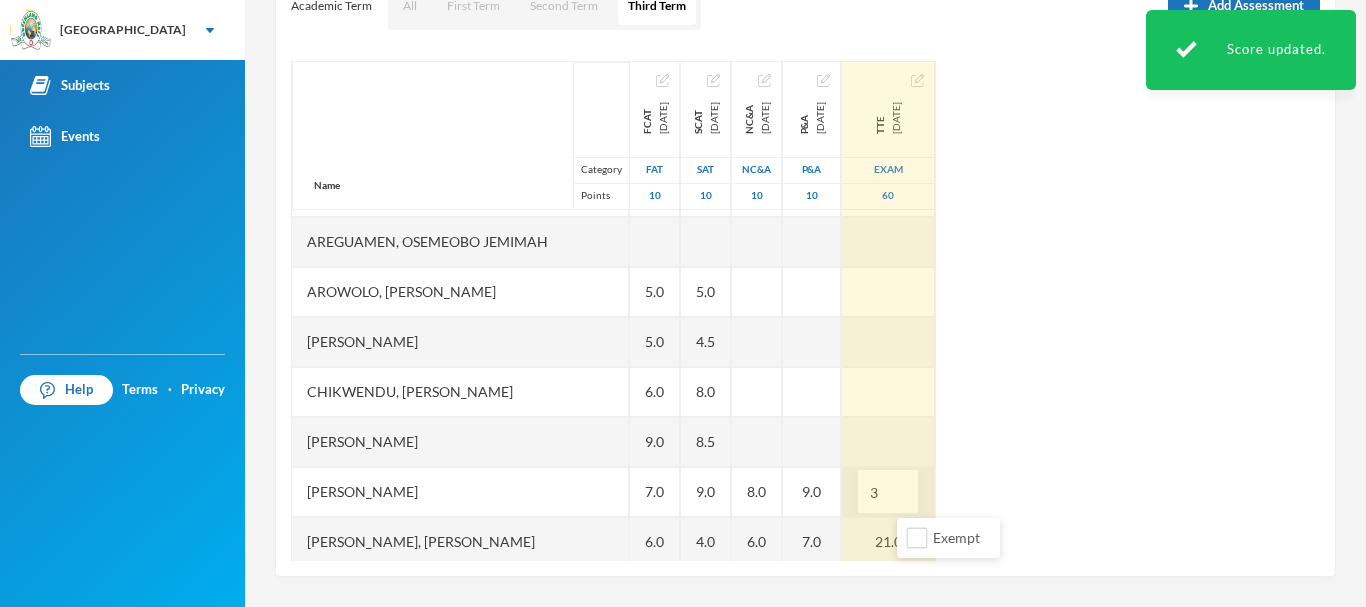 type on "39" 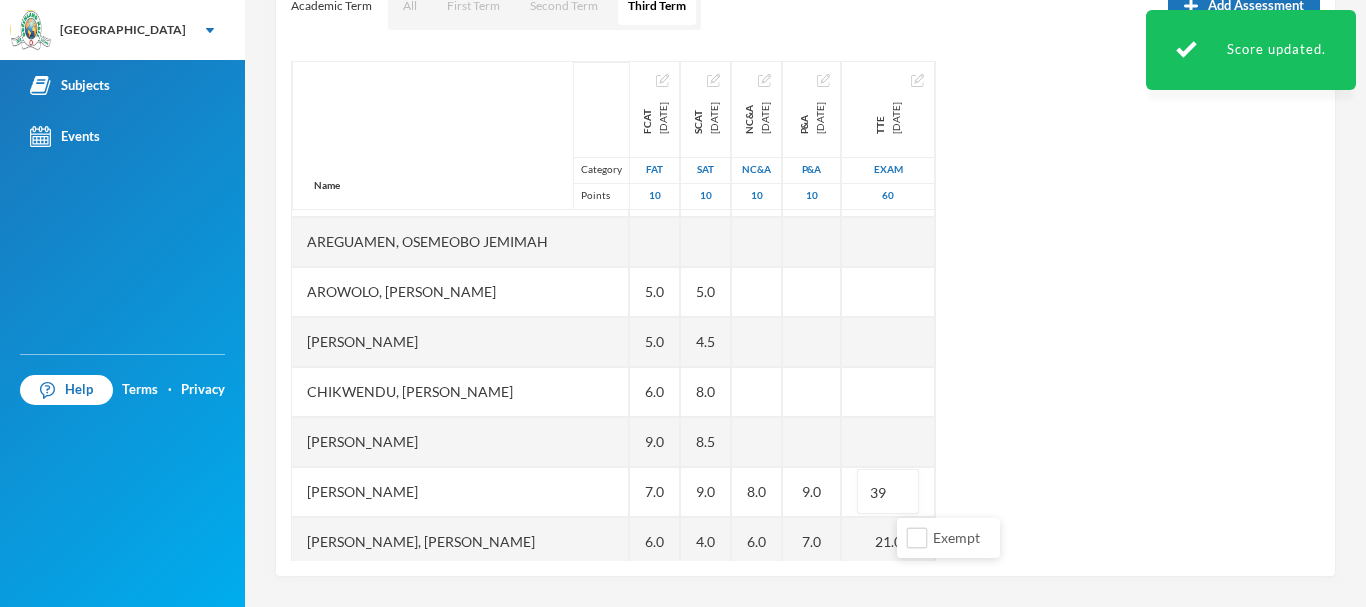click on "Name   Category Points [PERSON_NAME], [PERSON_NAME] [PERSON_NAME], [PERSON_NAME], Morireoluwa [PERSON_NAME], [PERSON_NAME], [PERSON_NAME] [PERSON_NAME] Darasimi [PERSON_NAME] [PERSON_NAME], [PERSON_NAME], [PERSON_NAME], [PERSON_NAME] [PERSON_NAME] [PERSON_NAME], Precious [PERSON_NAME], [PERSON_NAME] Oluwadarsimi [PERSON_NAME], [PERSON_NAME], Oluwatomisin [PERSON_NAME], [PERSON_NAME], [PERSON_NAME], [PERSON_NAME], [PERSON_NAME] FCAT [DATE] FAT 10 6.0 6.0 5.0 5.0 6.0 9.0 7.0 6.0 3.0 3.0 8.0 6.0 4.0 6.0 7.0 6.0 SCAT [DATE] 10 8.0 8.0 5.0 4.5 8.0 8.5 9.0 4.0 5.5 7.5 7.0 9.0 6.5 6.5 6.5 NC&A [DATE] NC&A 10 8.0 8.0 6.0 9.0 P&A [DATE] P&A 10 9.0 9.0 7.0 10.0 TTE [DATE] Exam 60 47.0 39 21.0 30.0" at bounding box center (805, 311) 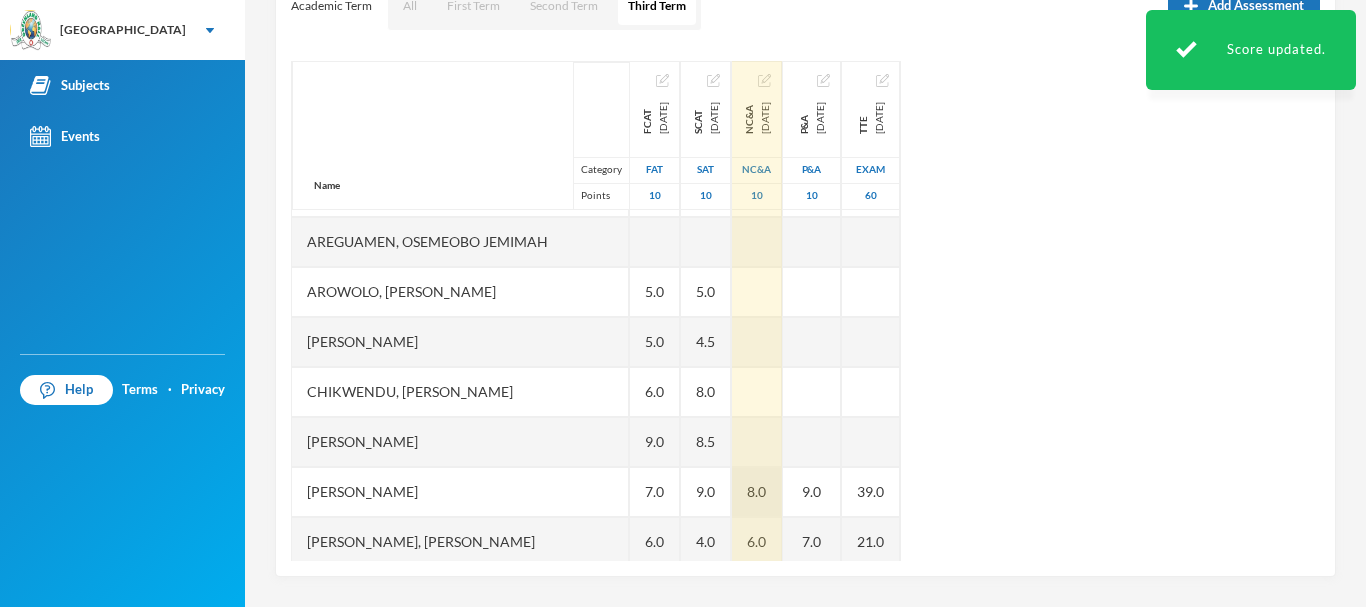 click on "8.0" at bounding box center [757, 492] 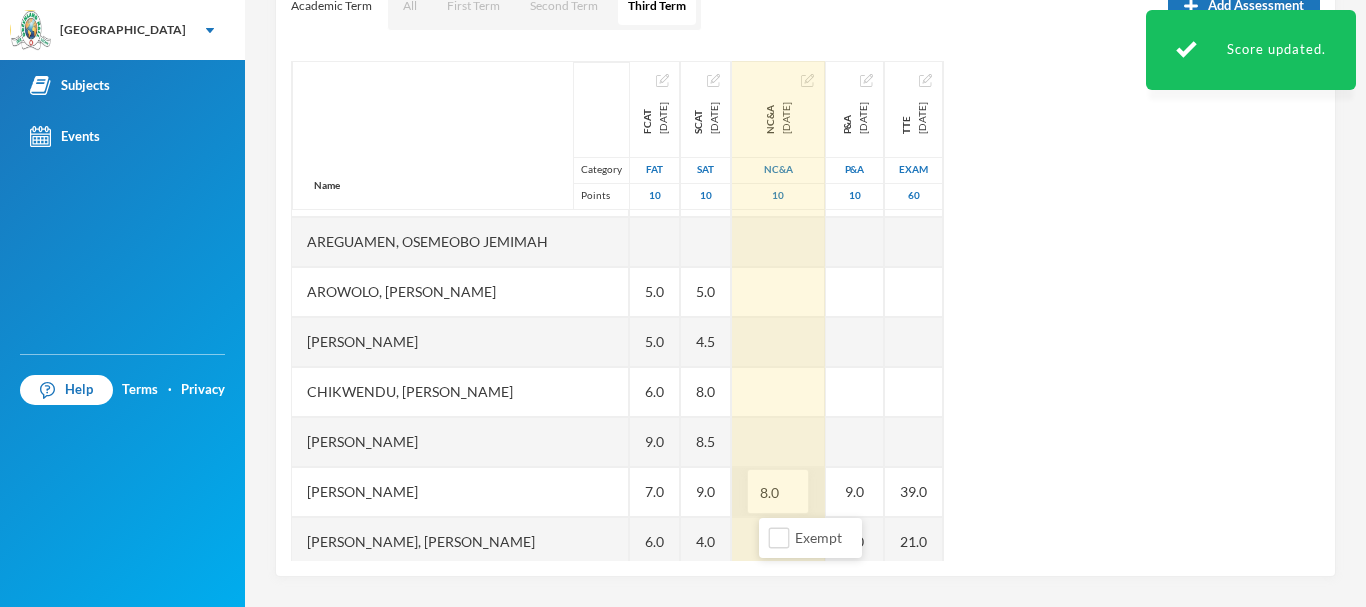 drag, startPoint x: 796, startPoint y: 491, endPoint x: 755, endPoint y: 489, distance: 41.04875 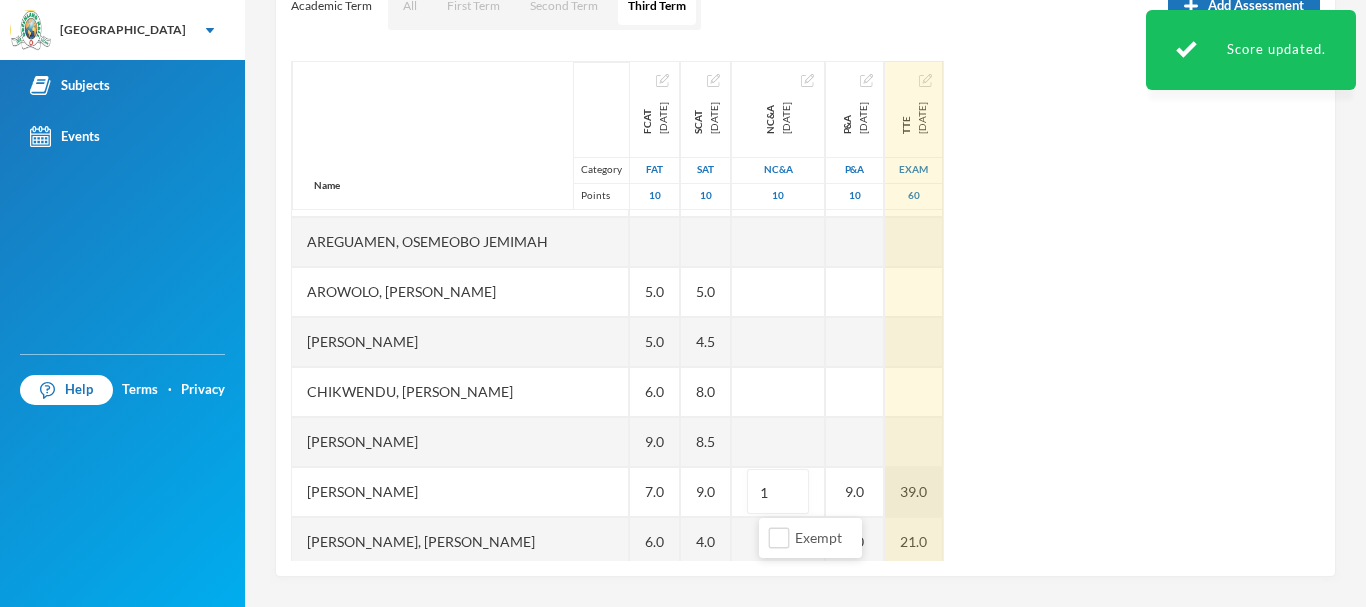 type on "10" 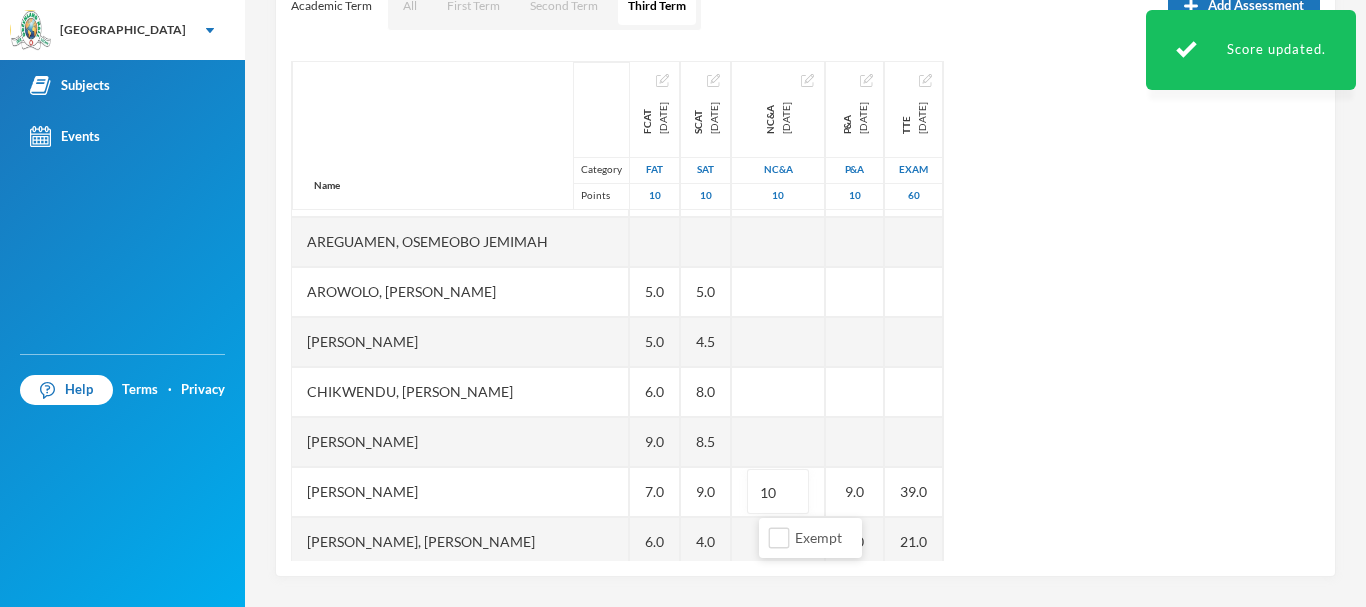 click on "Name   Category Points [PERSON_NAME], [PERSON_NAME] [PERSON_NAME], [PERSON_NAME], Morireoluwa [PERSON_NAME], [PERSON_NAME], [PERSON_NAME] [PERSON_NAME] Darasimi [PERSON_NAME] [PERSON_NAME], [PERSON_NAME], [PERSON_NAME], [PERSON_NAME] [PERSON_NAME] [PERSON_NAME], Precious [PERSON_NAME], [PERSON_NAME] Oluwadarsimi [PERSON_NAME], [PERSON_NAME], Oluwatomisin [PERSON_NAME], [PERSON_NAME], [PERSON_NAME], [PERSON_NAME], [PERSON_NAME] FCAT [DATE] FAT 10 6.0 6.0 5.0 5.0 6.0 9.0 7.0 6.0 3.0 3.0 8.0 6.0 4.0 6.0 7.0 6.0 SCAT [DATE] 10 8.0 8.0 5.0 4.5 8.0 8.5 9.0 4.0 5.5 7.5 7.0 9.0 6.5 6.5 6.5 NC&A [DATE] NC&A 10 8.0 10 6.0 9.0 P&A [DATE] P&A 10 9.0 9.0 7.0 10.0 TTE [DATE] Exam 60 47.0 39.0 21.0 30.0" at bounding box center [805, 311] 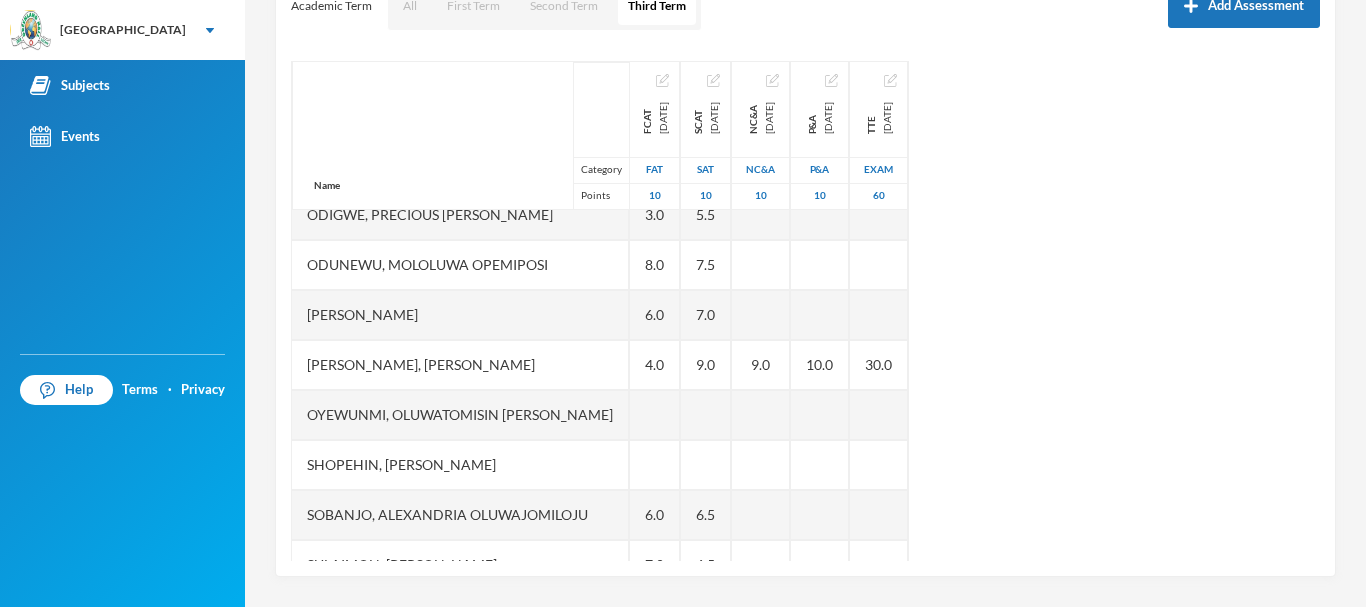 scroll, scrollTop: 616, scrollLeft: 0, axis: vertical 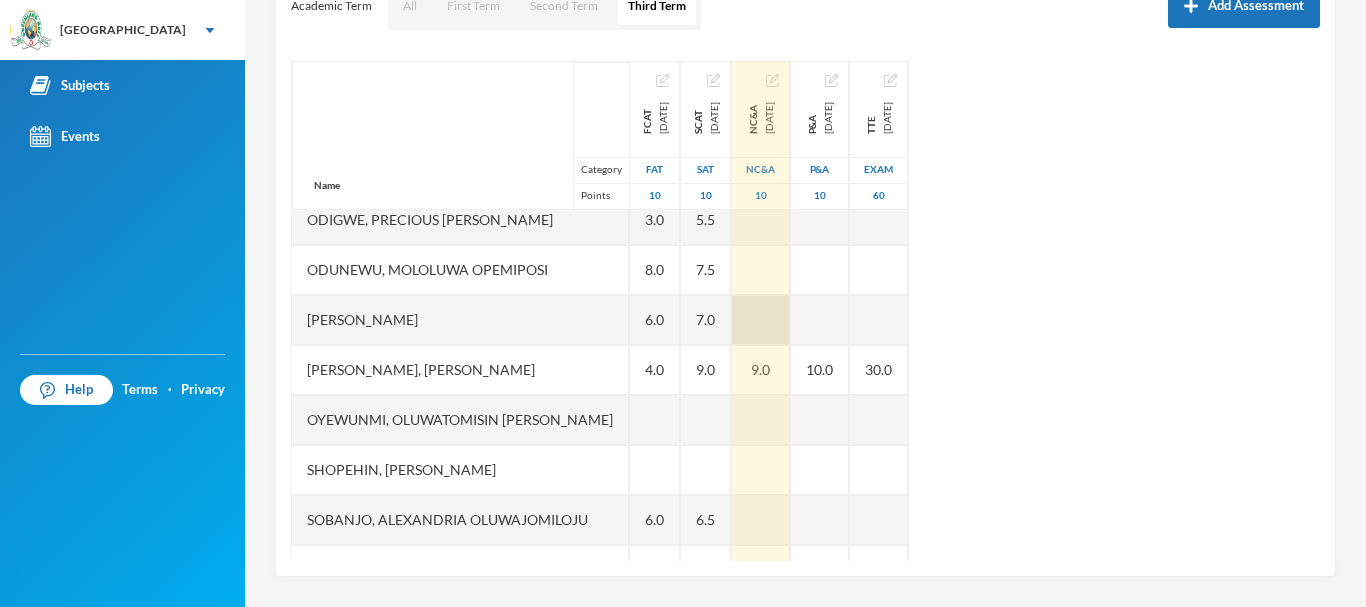 click at bounding box center (761, 320) 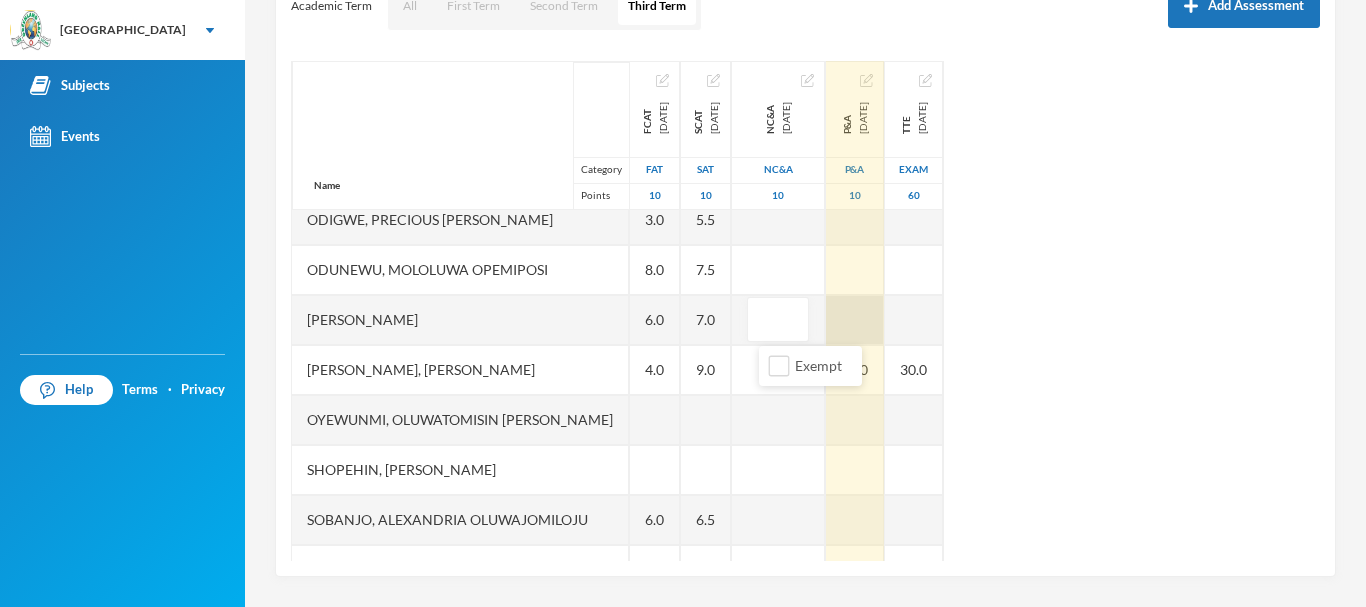 type on "7" 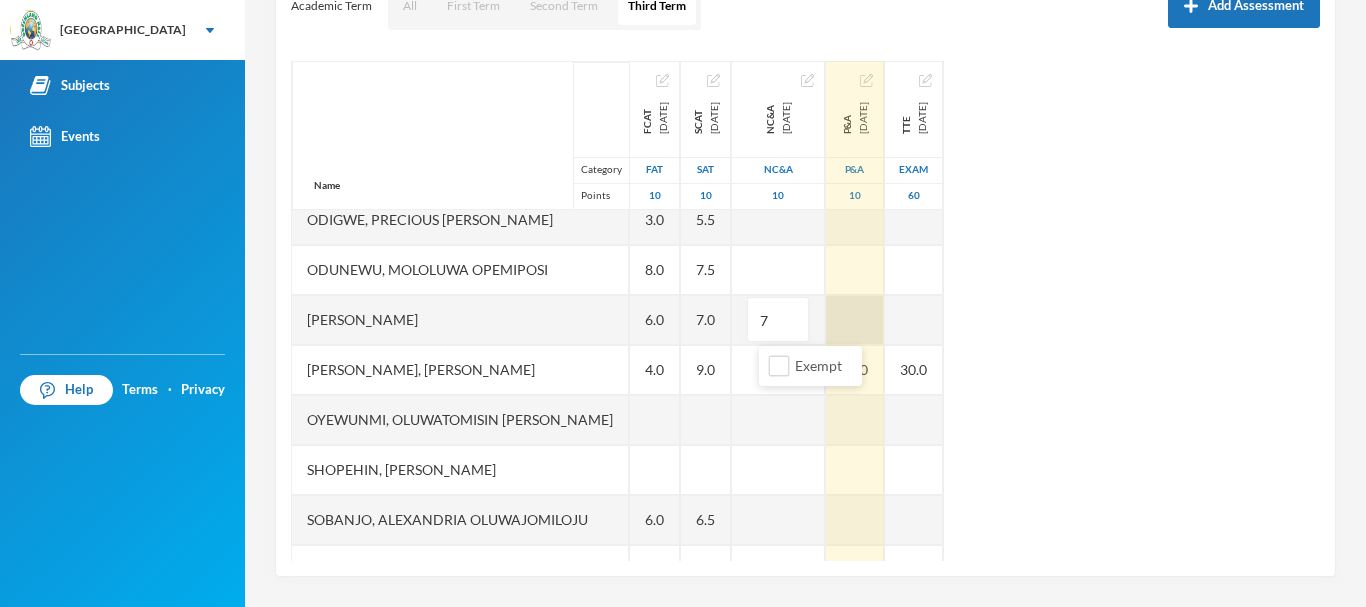 click at bounding box center (855, 320) 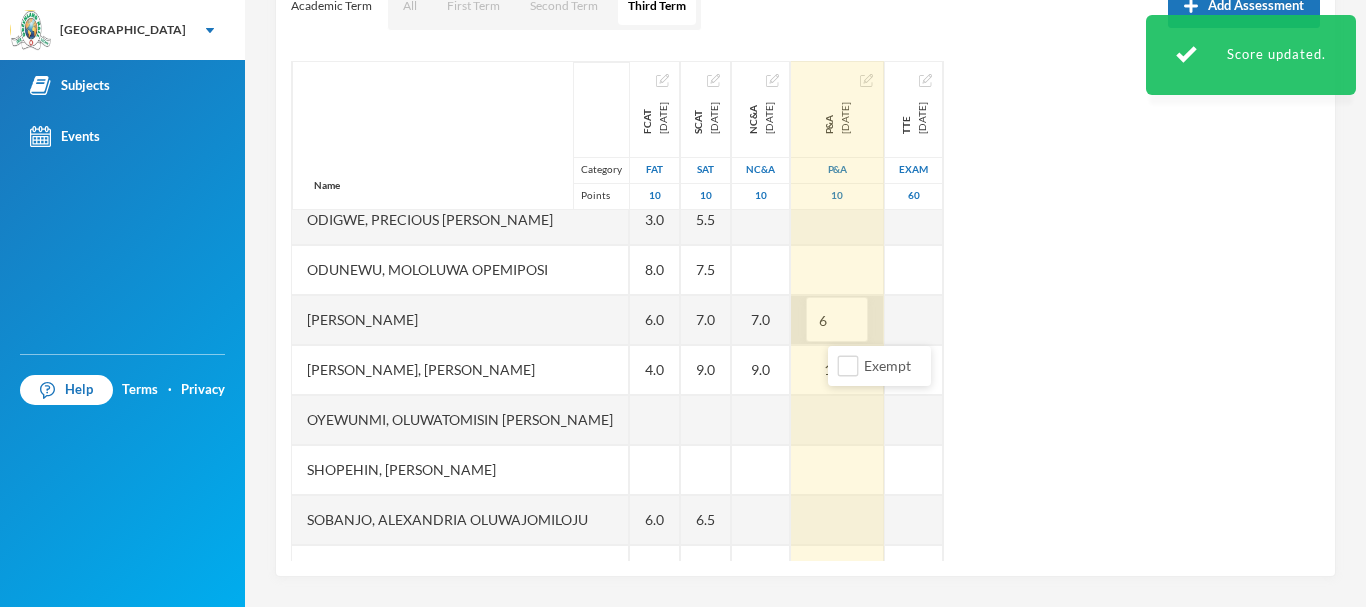type on "6" 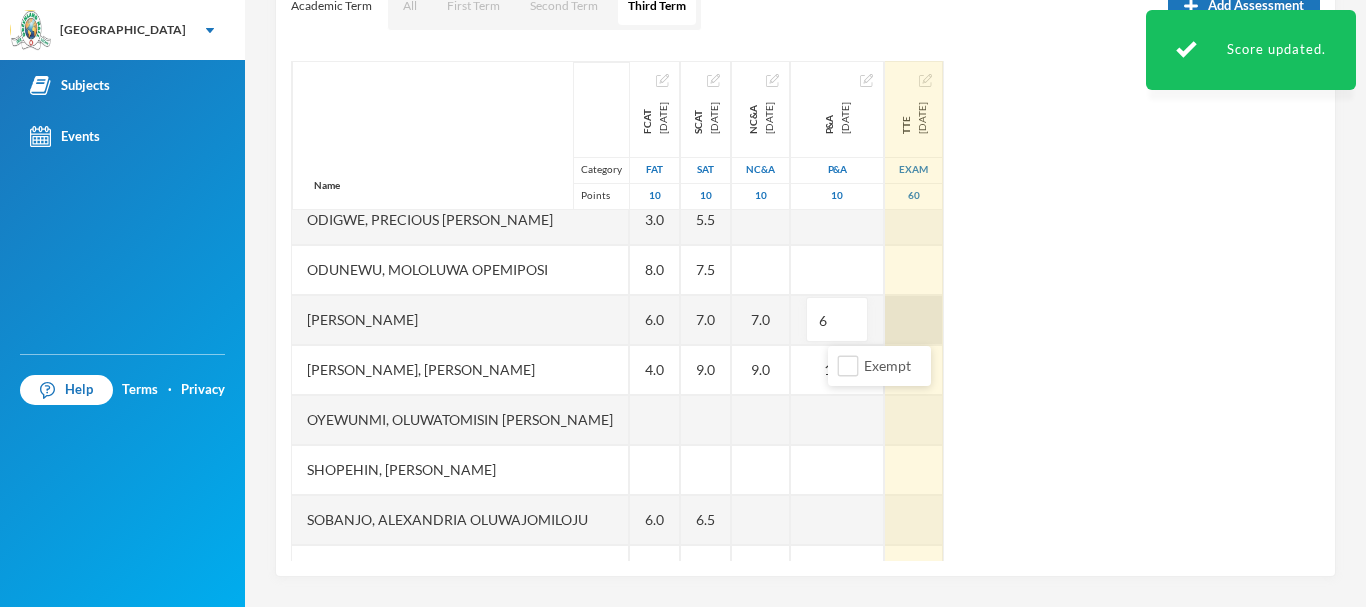 click at bounding box center [914, 320] 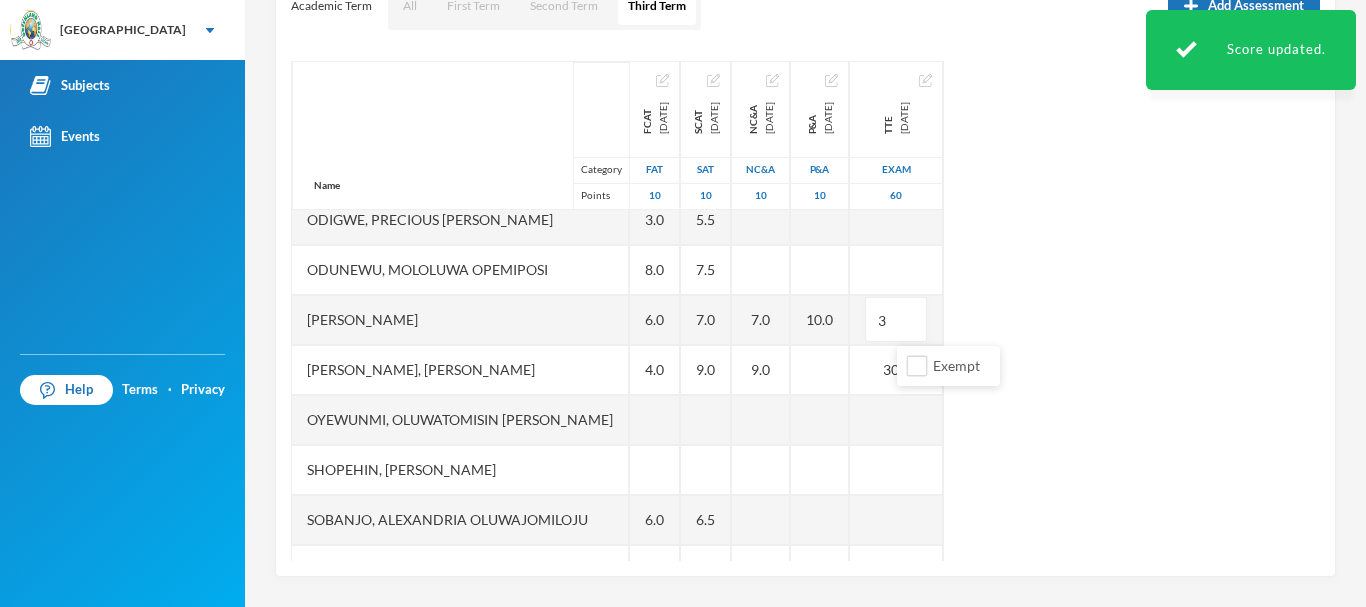 type on "33" 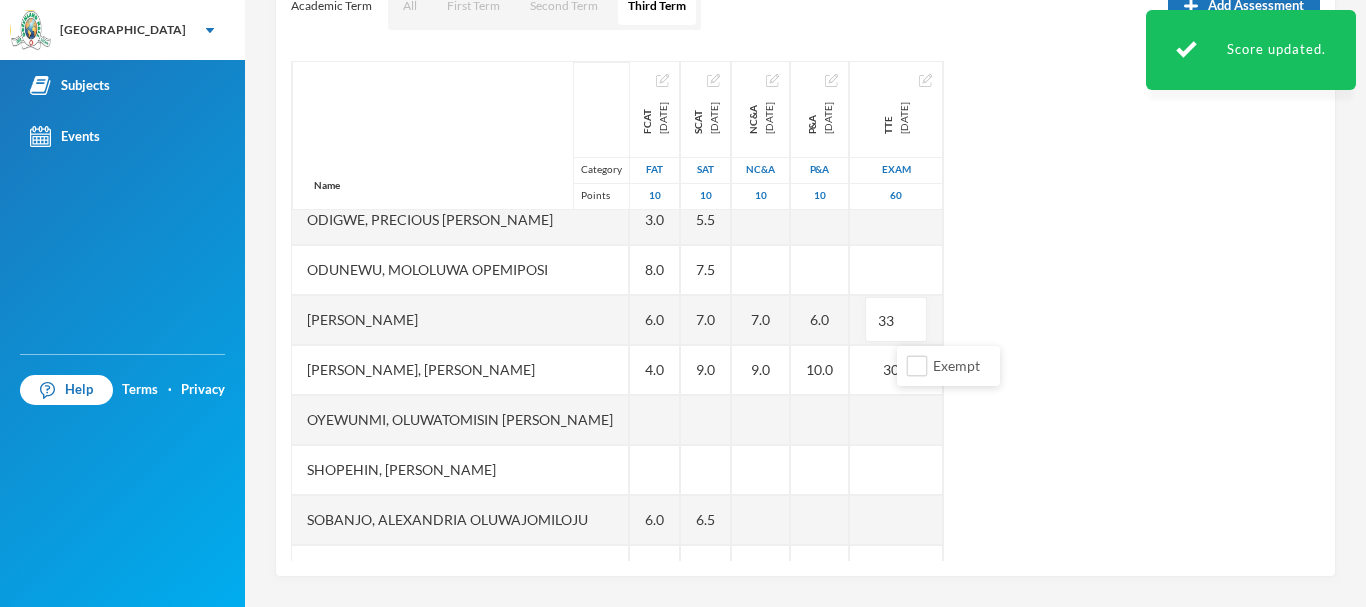 click on "Name   Category Points [PERSON_NAME], [PERSON_NAME] [PERSON_NAME], [PERSON_NAME], Morireoluwa [PERSON_NAME], [PERSON_NAME], [PERSON_NAME] [PERSON_NAME] Darasimi [PERSON_NAME] [PERSON_NAME], [PERSON_NAME], [PERSON_NAME], [PERSON_NAME] [PERSON_NAME] [PERSON_NAME], Precious [PERSON_NAME], [PERSON_NAME] Oluwadarsimi [PERSON_NAME], [PERSON_NAME], Oluwatomisin [PERSON_NAME], [PERSON_NAME], [PERSON_NAME], [PERSON_NAME], [PERSON_NAME] FCAT [DATE] FAT 10 6.0 6.0 5.0 5.0 6.0 9.0 7.0 6.0 3.0 3.0 8.0 6.0 4.0 6.0 7.0 6.0 SCAT [DATE] 10 8.0 8.0 5.0 4.5 8.0 8.5 9.0 4.0 5.5 7.5 7.0 9.0 6.5 6.5 6.5 NC&A [DATE] NC&A 10 8.0 10.0 6.0 7.0 9.0 P&A [DATE] P&A 10 9.0 9.0 7.0 6.0 10.0 TTE [DATE] Exam 60 47.0 39.0 21.0 33 30.0" at bounding box center [805, 311] 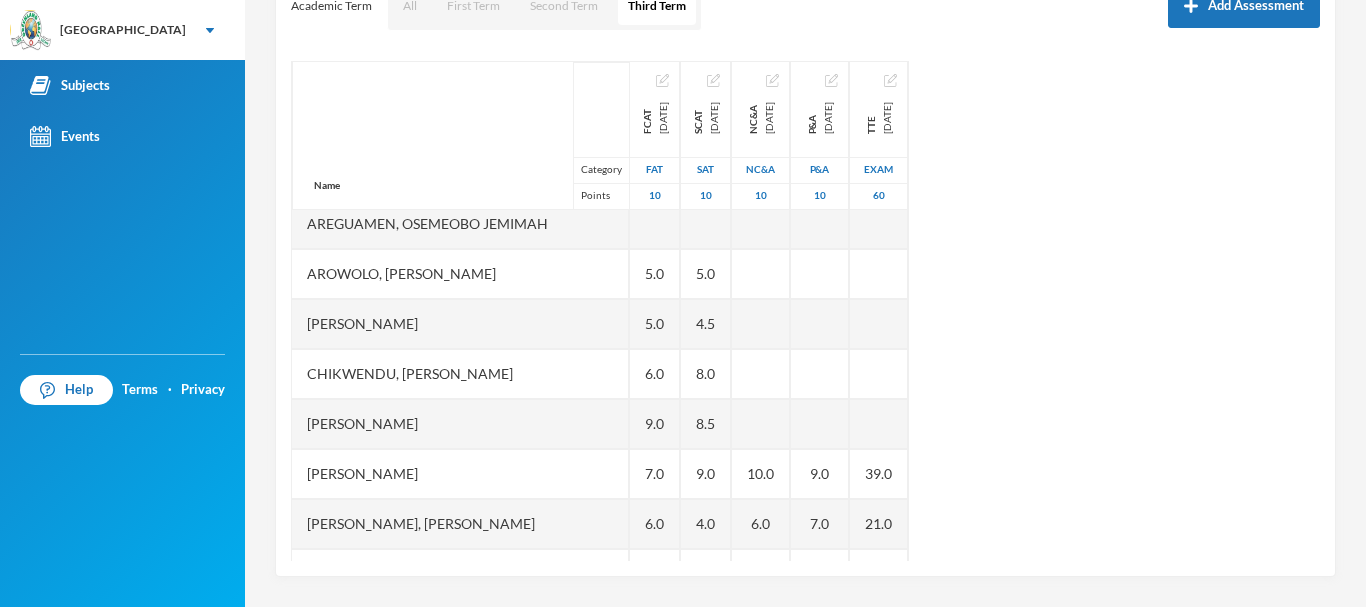 scroll, scrollTop: 215, scrollLeft: 0, axis: vertical 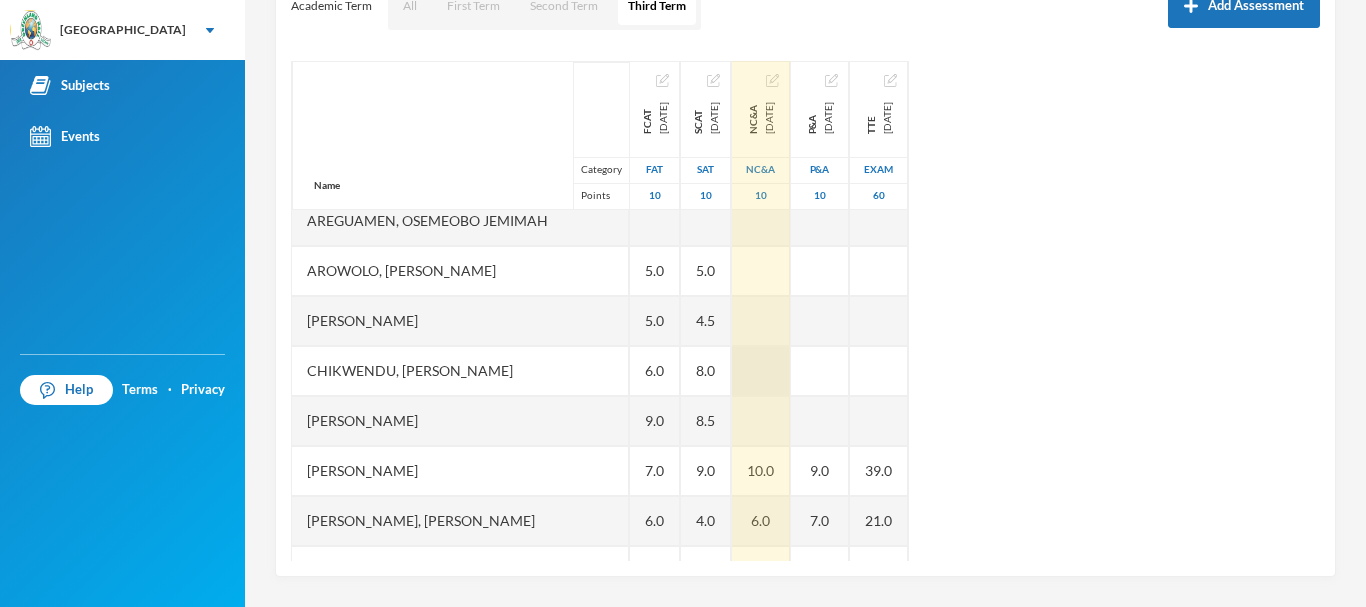 click at bounding box center [761, 371] 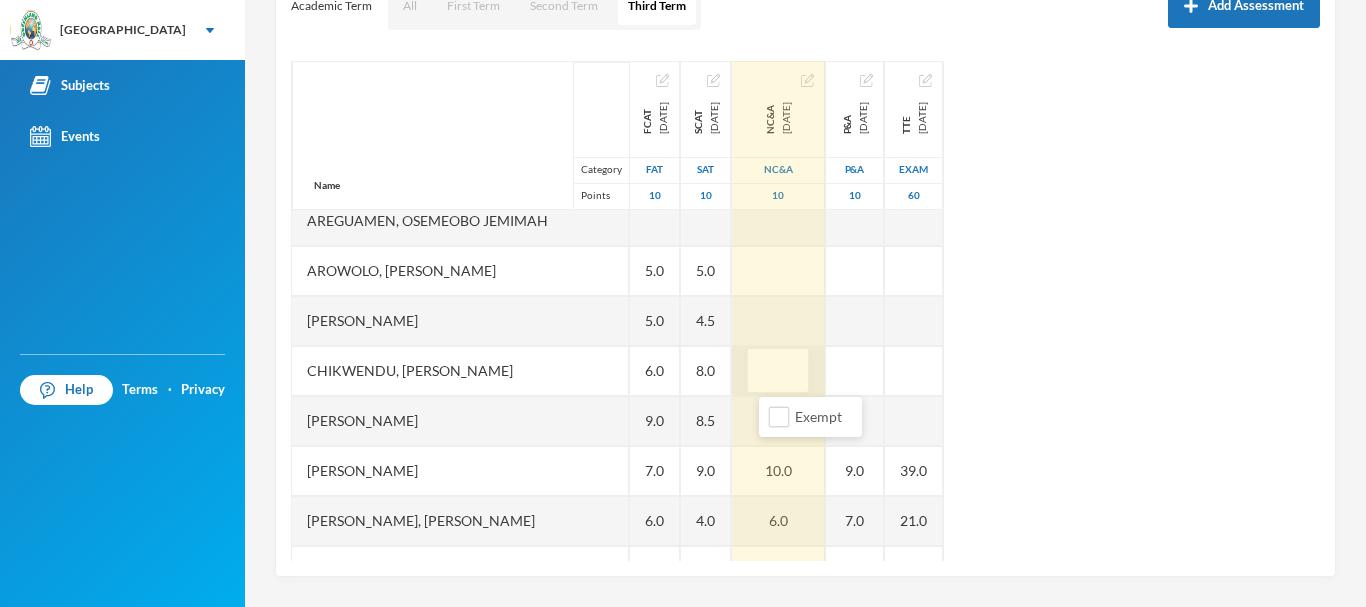 type on "7" 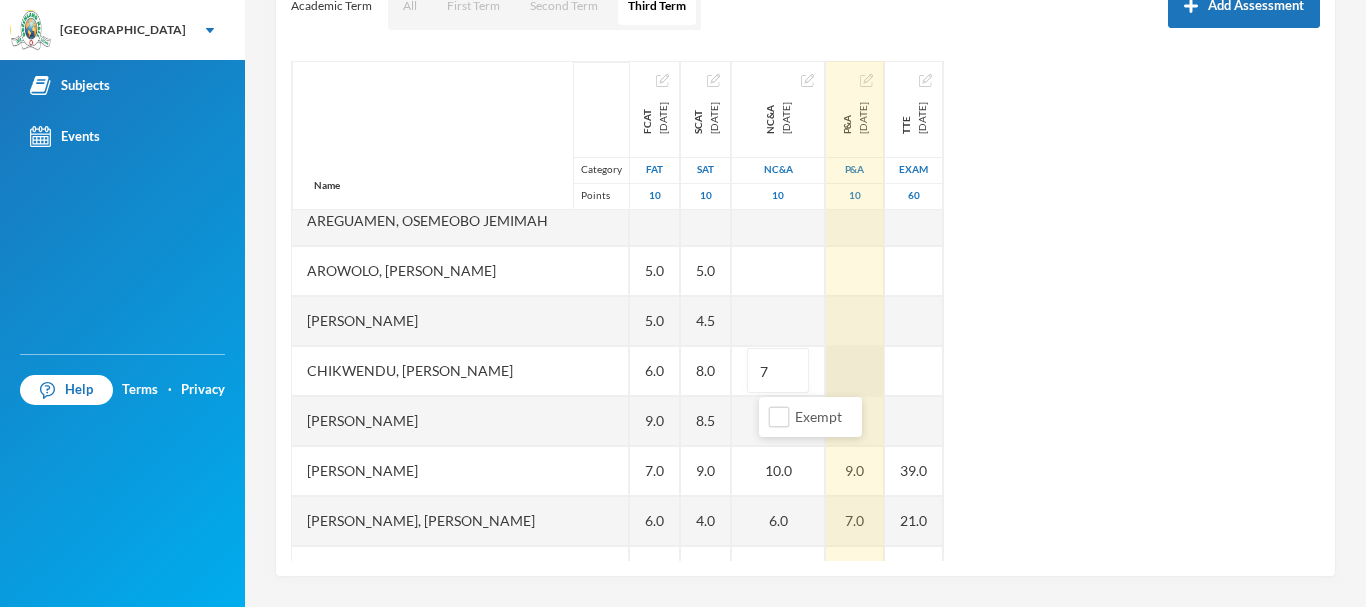 click at bounding box center (855, 371) 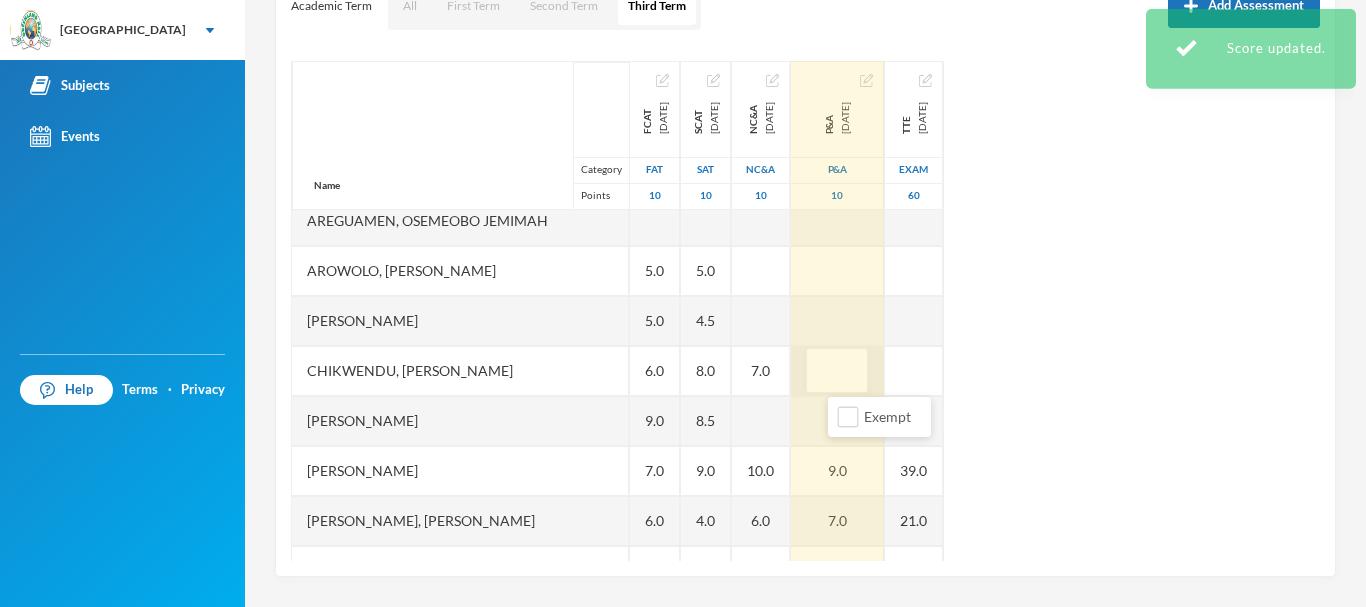 type on "6" 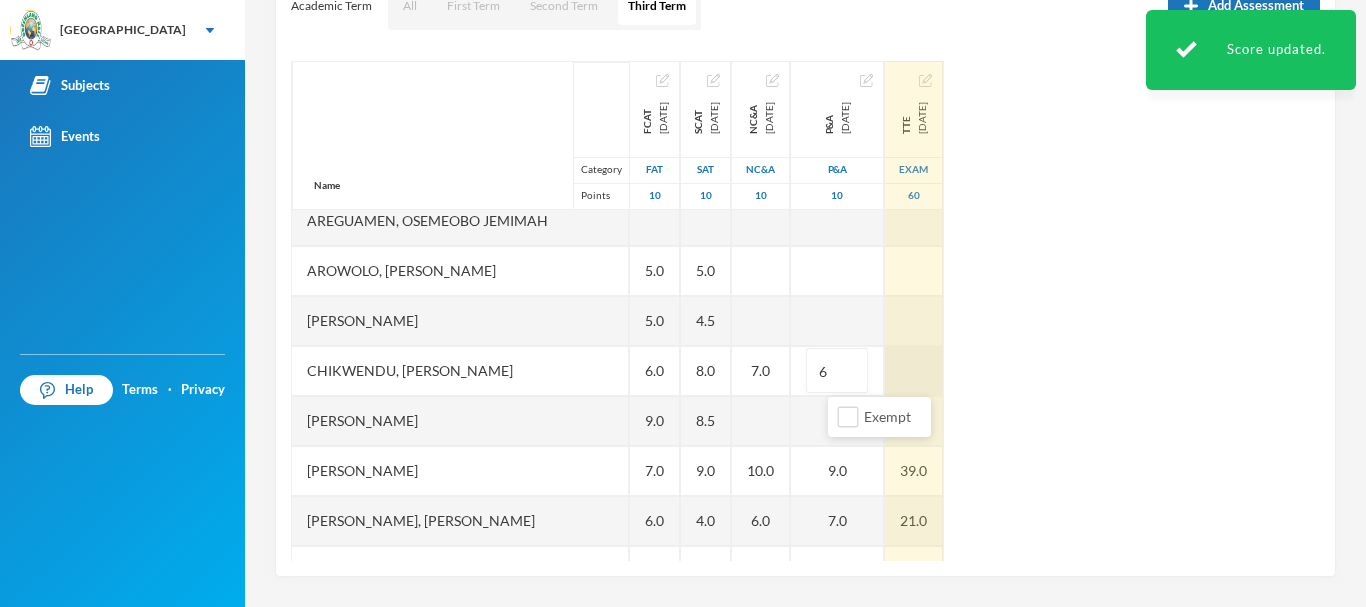 click at bounding box center (914, 371) 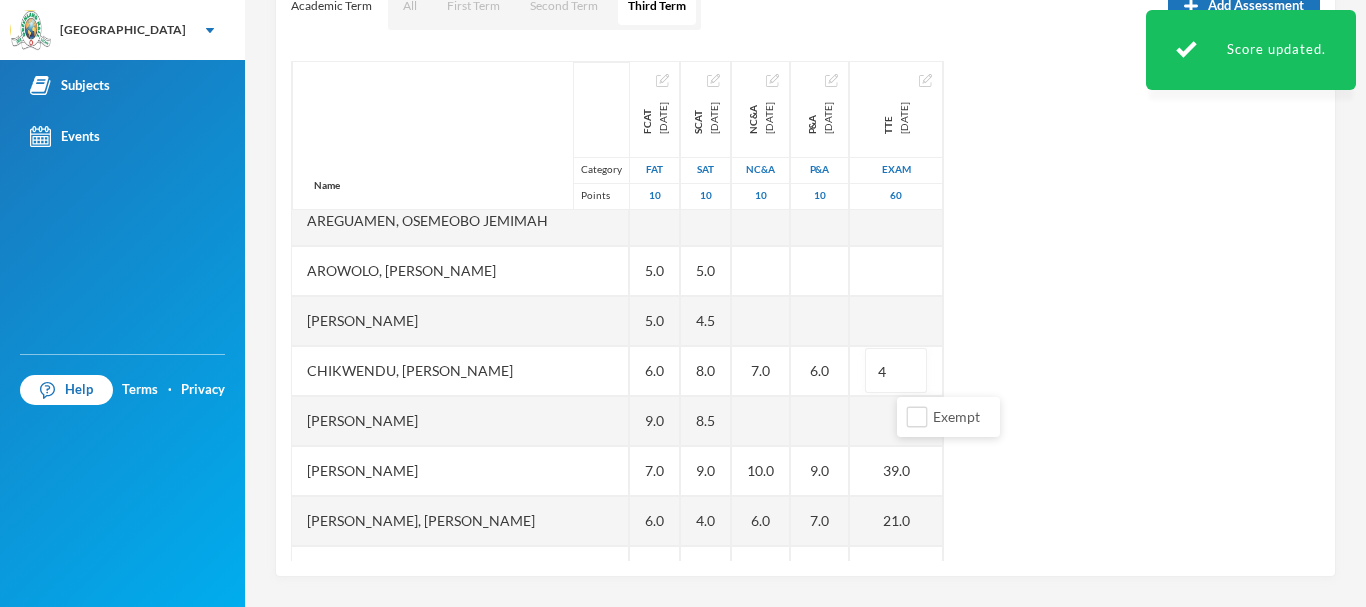 type on "40" 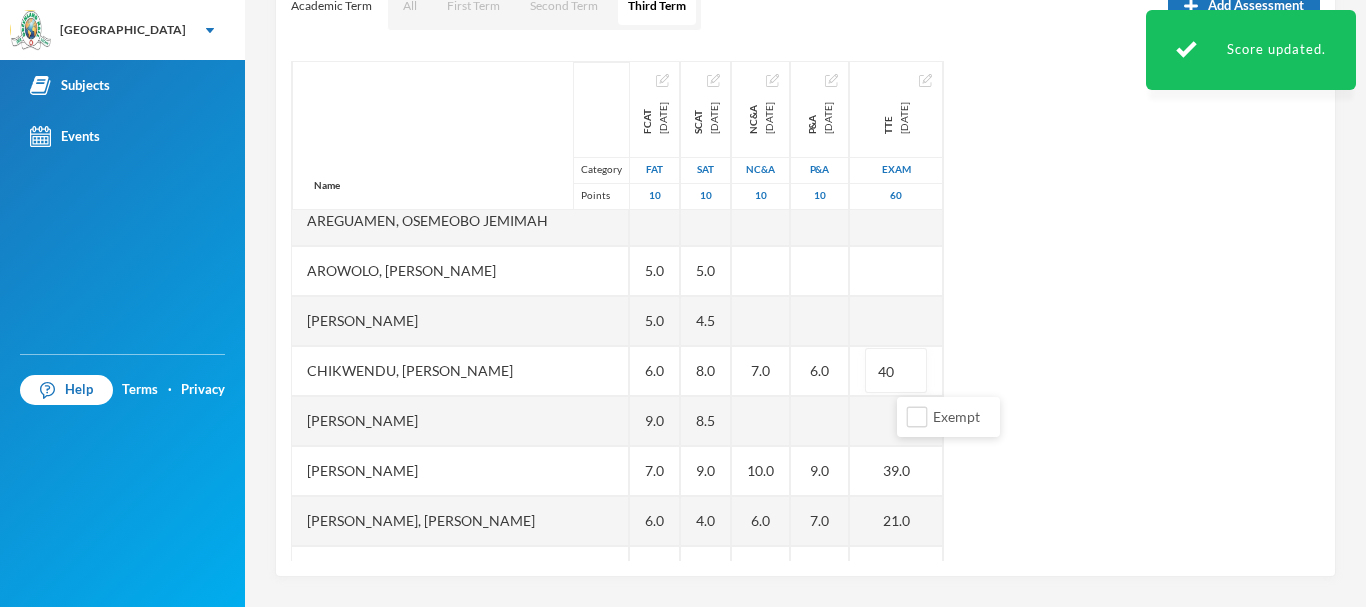 click on "Name   Category Points [PERSON_NAME], [PERSON_NAME] [PERSON_NAME], [PERSON_NAME], Morireoluwa [PERSON_NAME], [PERSON_NAME], [PERSON_NAME] [PERSON_NAME] Darasimi [PERSON_NAME] [PERSON_NAME], [PERSON_NAME], [PERSON_NAME], [PERSON_NAME] [PERSON_NAME] [PERSON_NAME], Precious [PERSON_NAME], [PERSON_NAME] Oluwadarsimi [PERSON_NAME], [PERSON_NAME], Oluwatomisin [PERSON_NAME], [PERSON_NAME], [PERSON_NAME], [PERSON_NAME], [PERSON_NAME] FCAT [DATE] FAT 10 6.0 6.0 5.0 5.0 6.0 9.0 7.0 6.0 3.0 3.0 8.0 6.0 4.0 6.0 7.0 6.0 SCAT [DATE] 10 8.0 8.0 5.0 4.5 8.0 8.5 9.0 4.0 5.5 7.5 7.0 9.0 6.5 6.5 6.5 NC&A [DATE] NC&A 10 8.0 7.0 10.0 6.0 7.0 9.0 P&A [DATE] P&A 10 9.0 6.0 9.0 7.0 6.0 10.0 TTE [DATE] Exam 60 47.0 40 39.0 21.0 33.0 30.0" at bounding box center (805, 311) 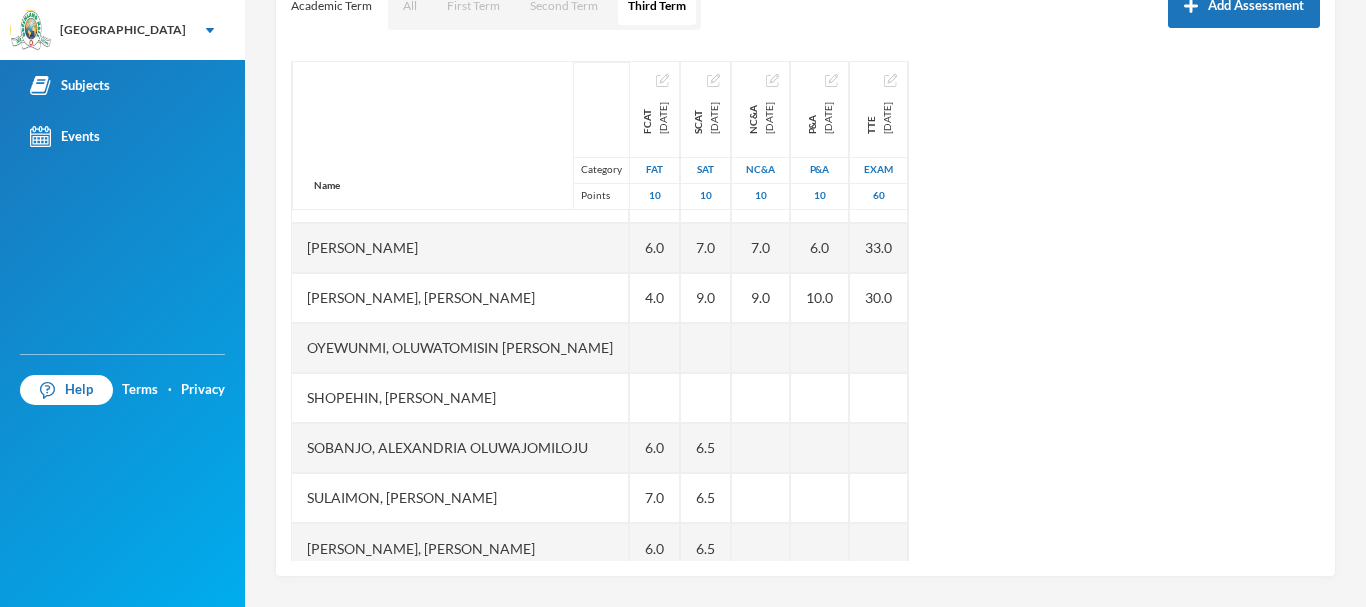 scroll, scrollTop: 701, scrollLeft: 0, axis: vertical 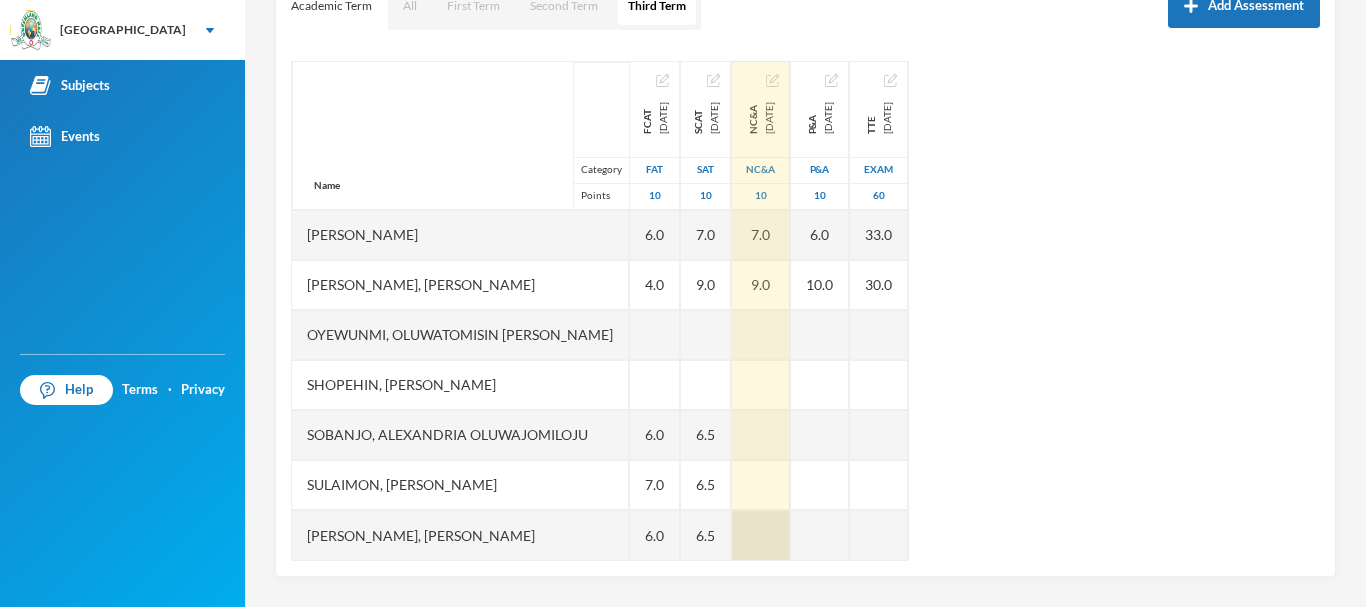 click at bounding box center [761, 535] 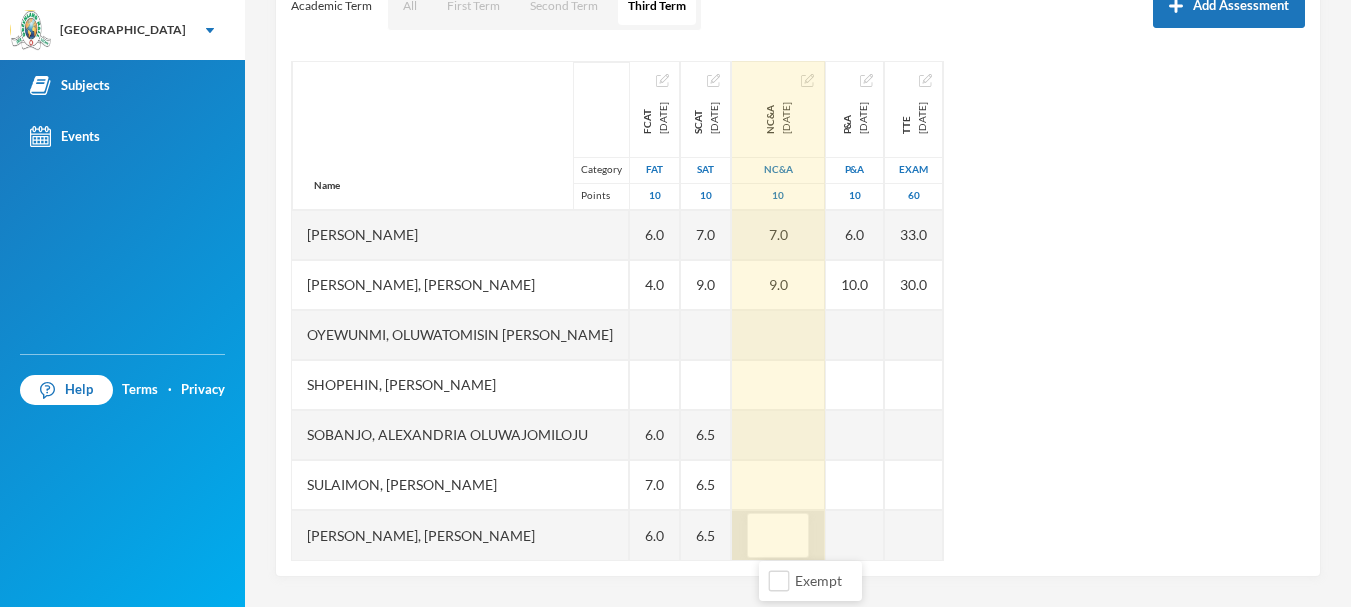 type on "8" 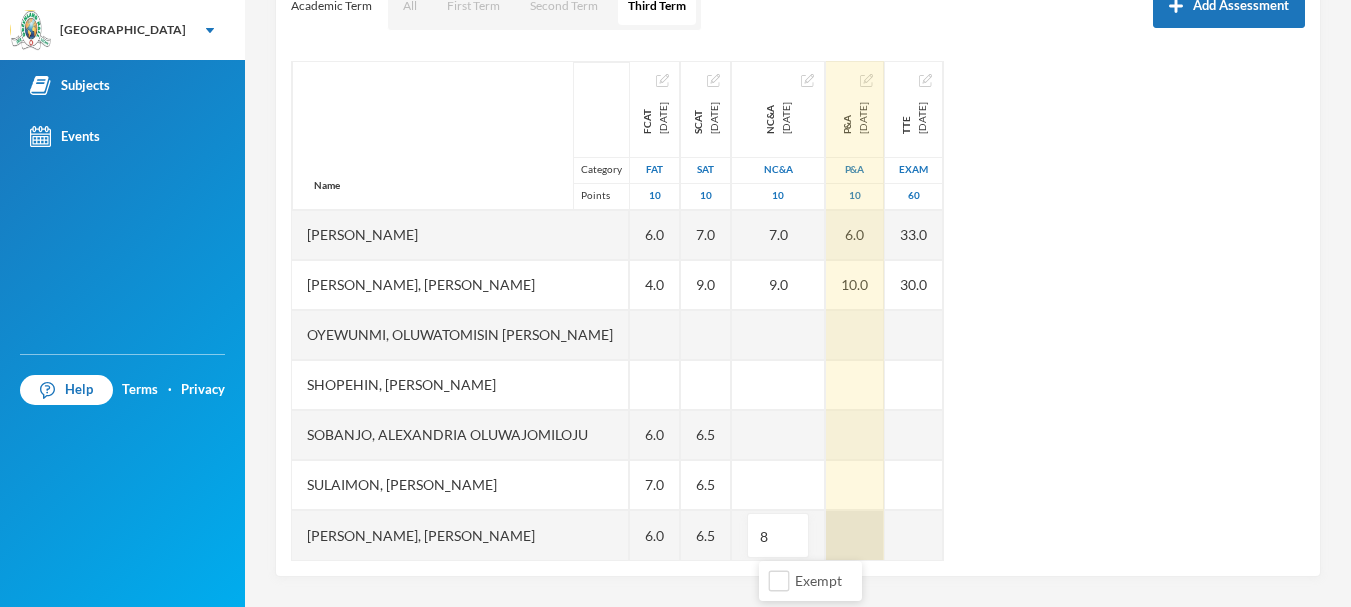 click at bounding box center [855, 535] 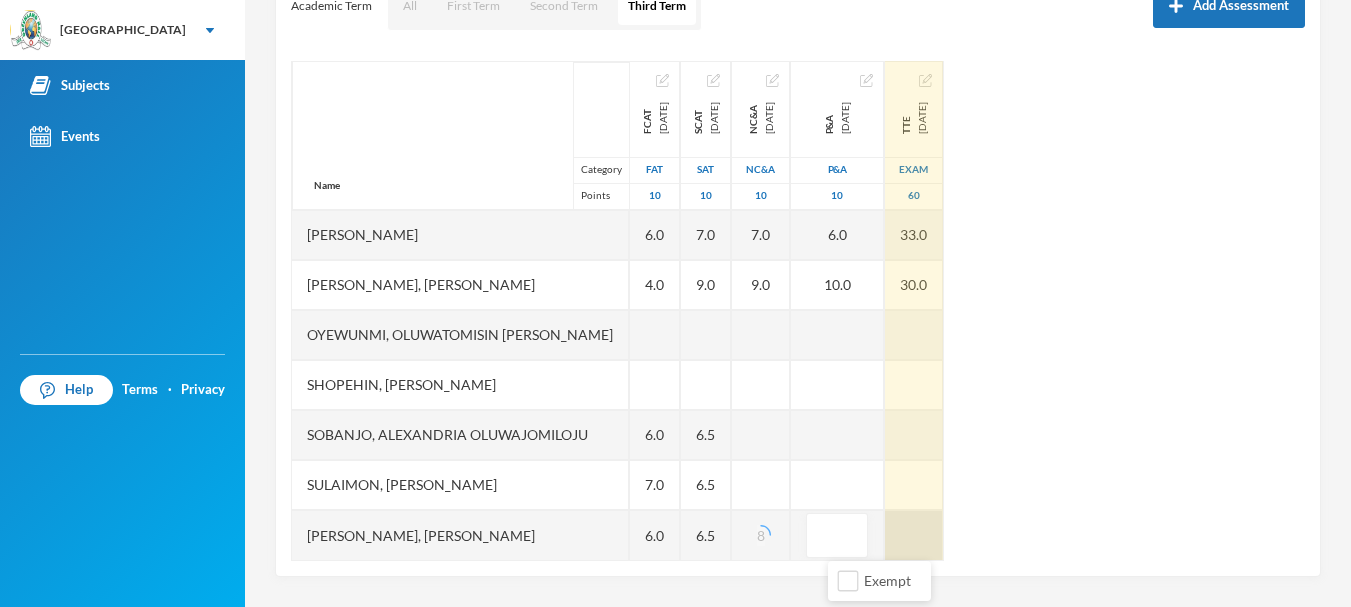 type on "7" 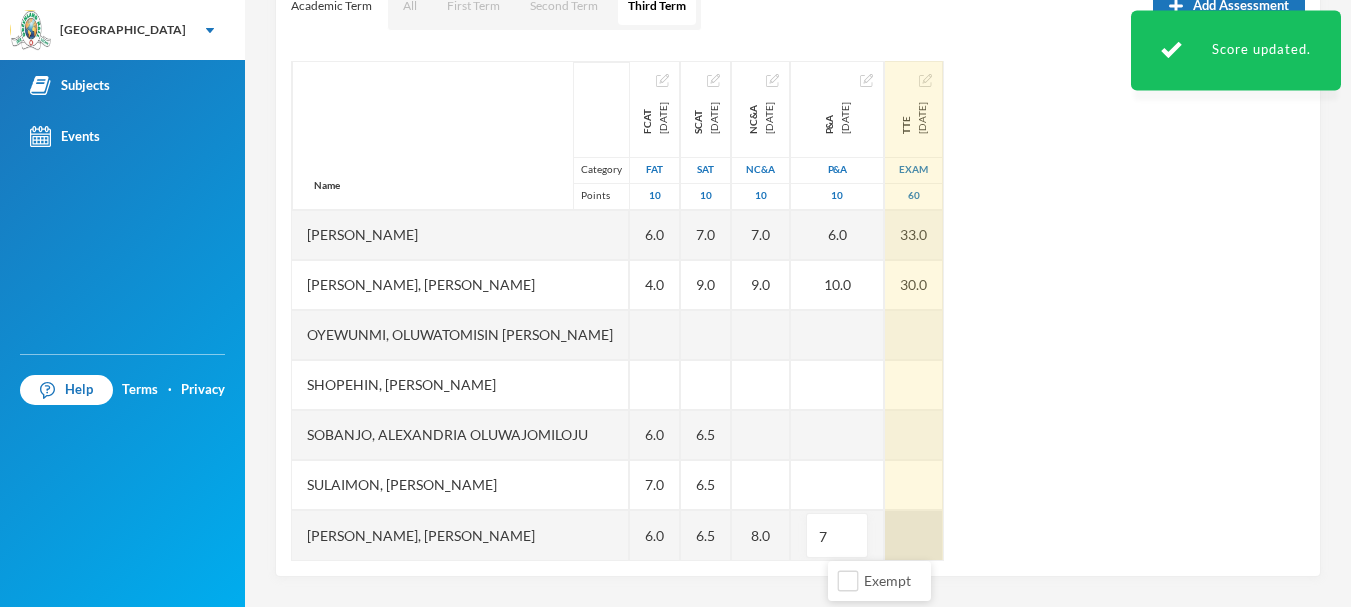 click at bounding box center (914, 535) 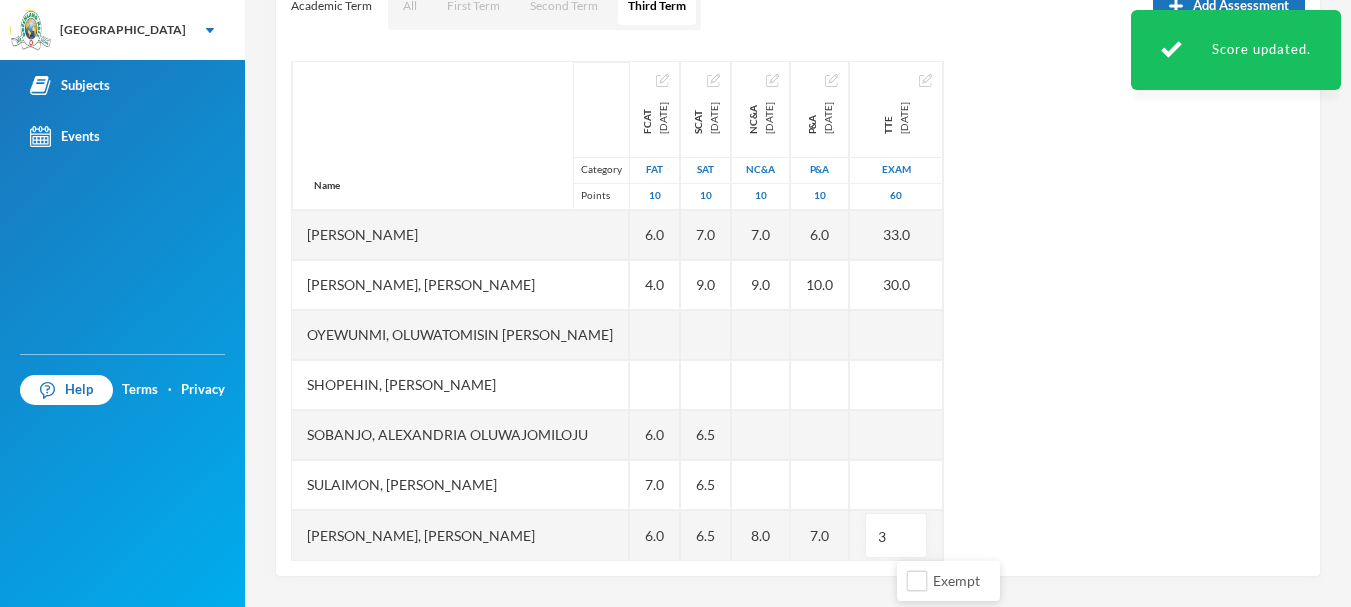 type on "37" 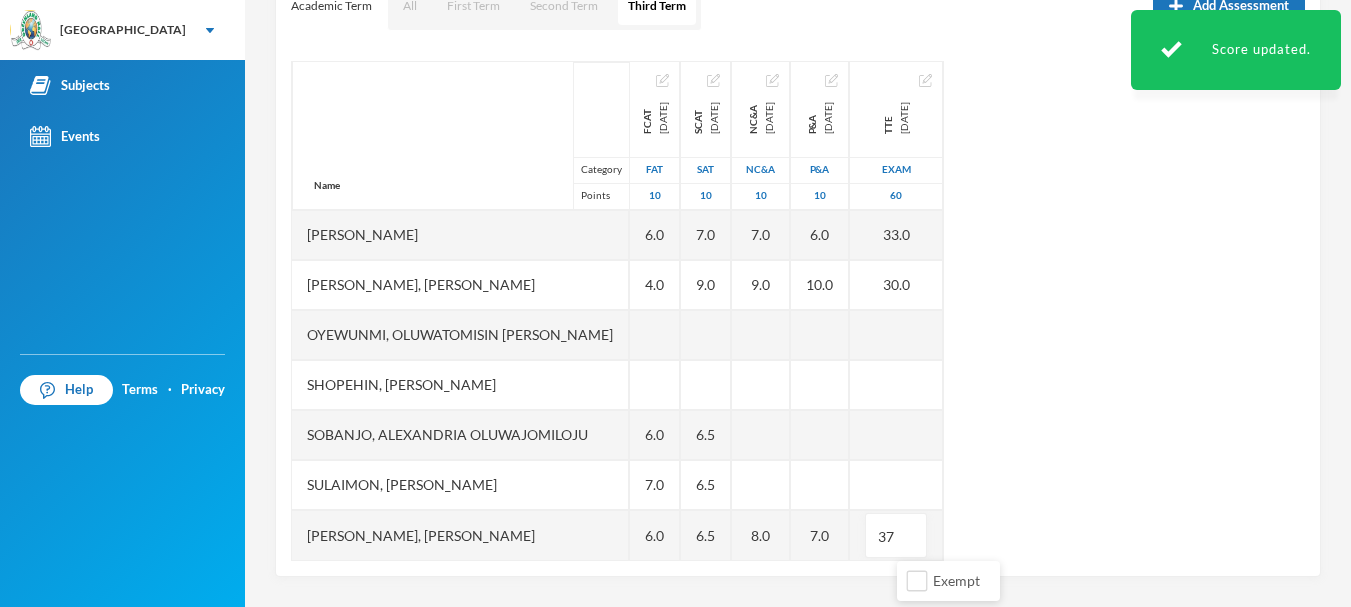click on "Name   Category Points [PERSON_NAME], [PERSON_NAME] [PERSON_NAME], [PERSON_NAME], Morireoluwa [PERSON_NAME], [PERSON_NAME], [PERSON_NAME] [PERSON_NAME] Darasimi [PERSON_NAME] [PERSON_NAME], [PERSON_NAME], [PERSON_NAME], [PERSON_NAME] [PERSON_NAME] [PERSON_NAME], Precious [PERSON_NAME], [PERSON_NAME] Oluwadarsimi [PERSON_NAME], [PERSON_NAME], Oluwatomisin [PERSON_NAME], [PERSON_NAME], [PERSON_NAME], [PERSON_NAME], [PERSON_NAME] FCAT [DATE] FAT 10 6.0 6.0 5.0 5.0 6.0 9.0 7.0 6.0 3.0 3.0 8.0 6.0 4.0 6.0 7.0 6.0 SCAT [DATE] 10 8.0 8.0 5.0 4.5 8.0 8.5 9.0 4.0 5.5 7.5 7.0 9.0 6.5 6.5 6.5 NC&A [DATE] NC&A 10 8.0 7.0 10.0 6.0 7.0 9.0 8.0 P&A [DATE] P&A 10 9.0 6.0 9.0 7.0 6.0 10.0 7.0 TTE [DATE] Exam 60 47.0 40.0 39.0 21.0 33.0 30.0 37" at bounding box center [798, 311] 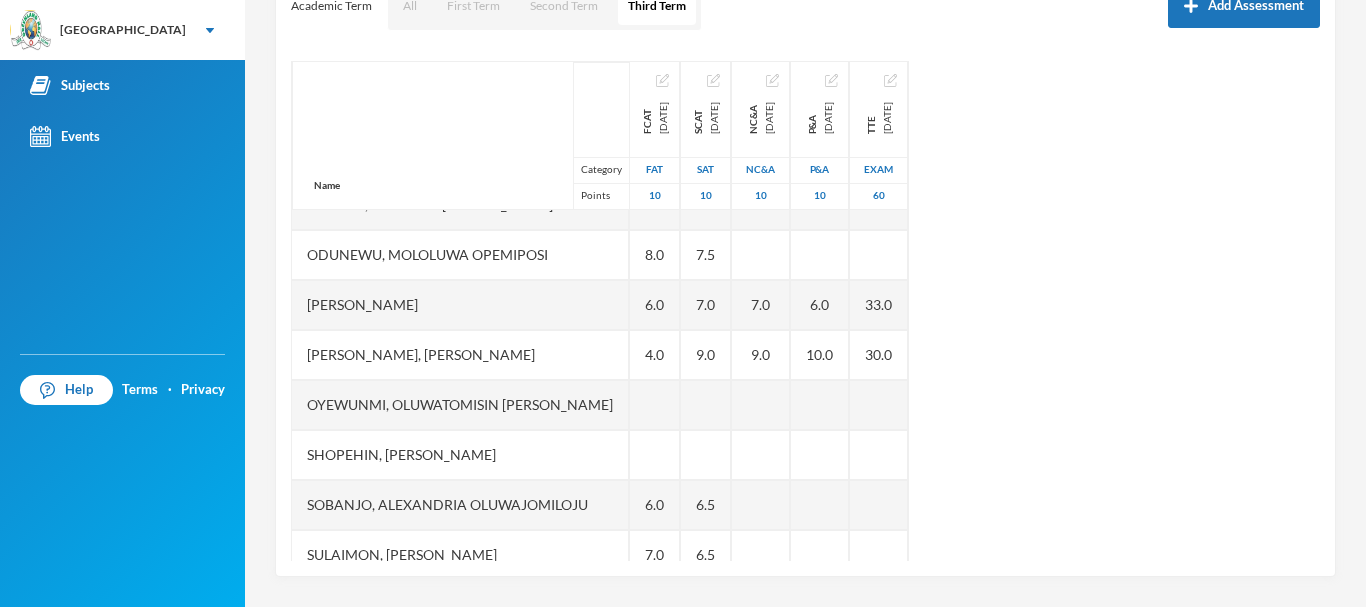 scroll, scrollTop: 523, scrollLeft: 0, axis: vertical 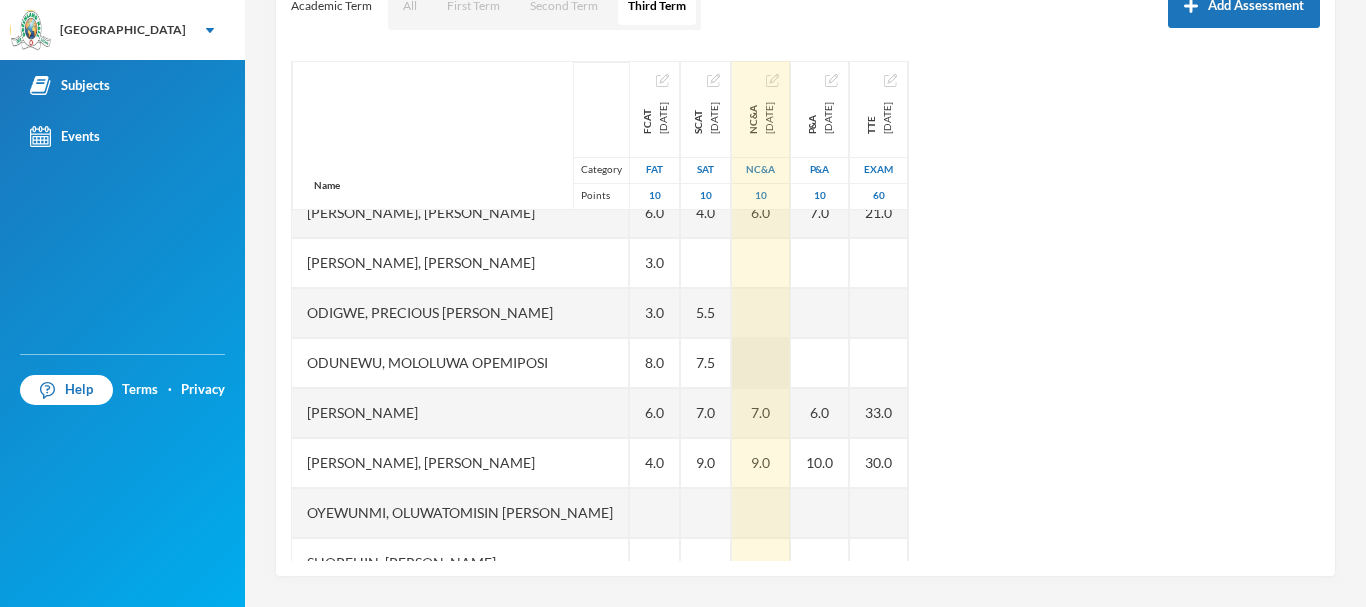 click at bounding box center [761, 363] 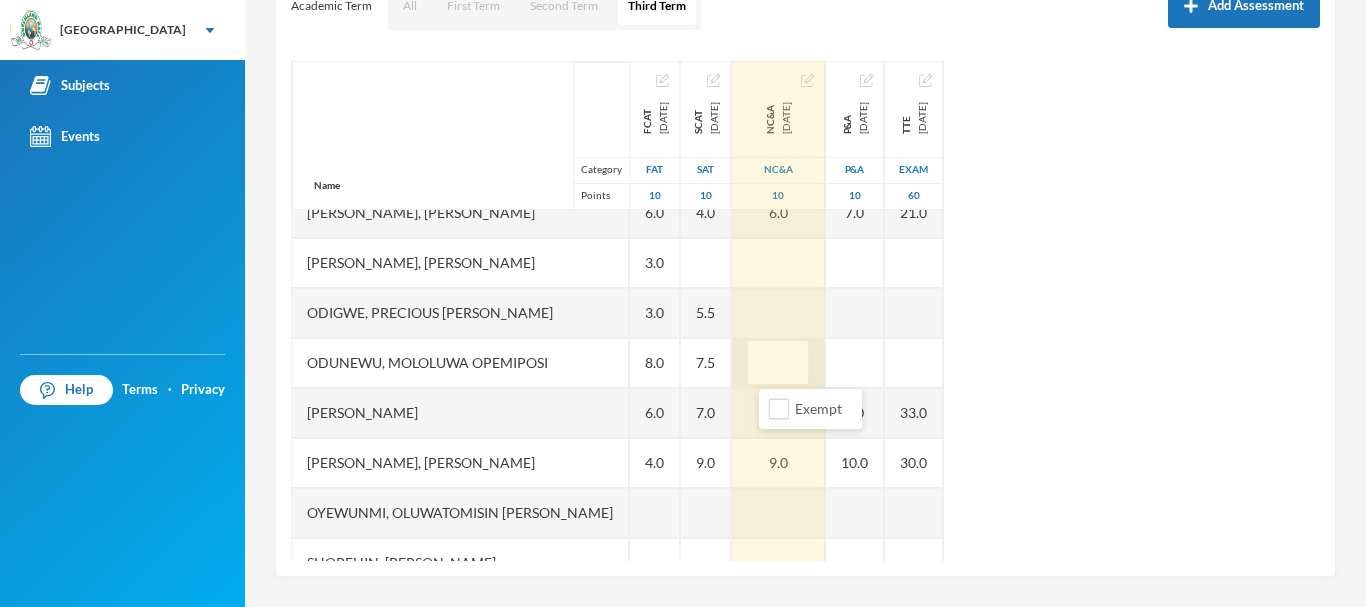 type on "8" 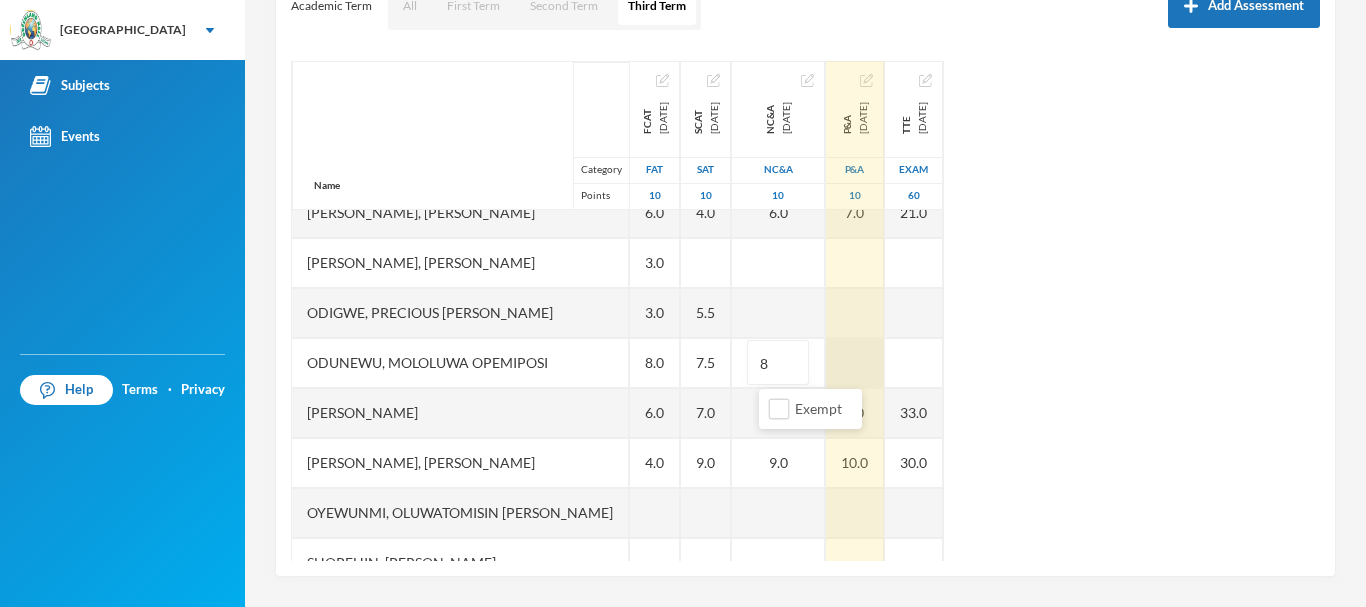 click at bounding box center [855, 363] 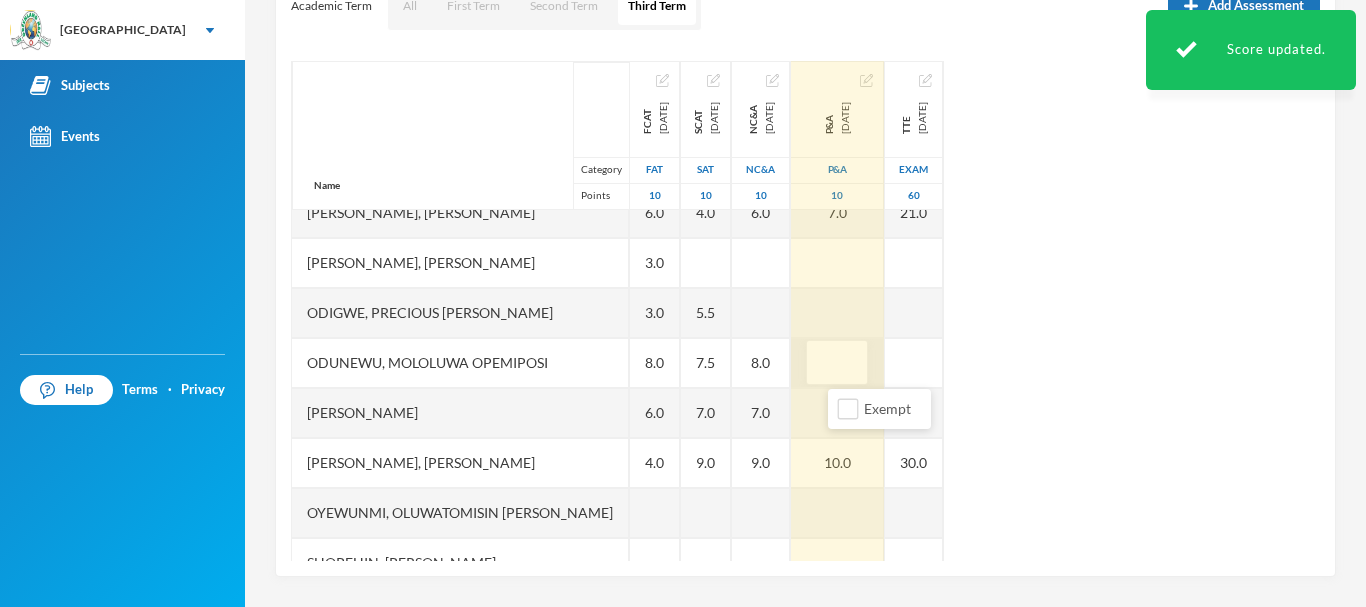 type on "8" 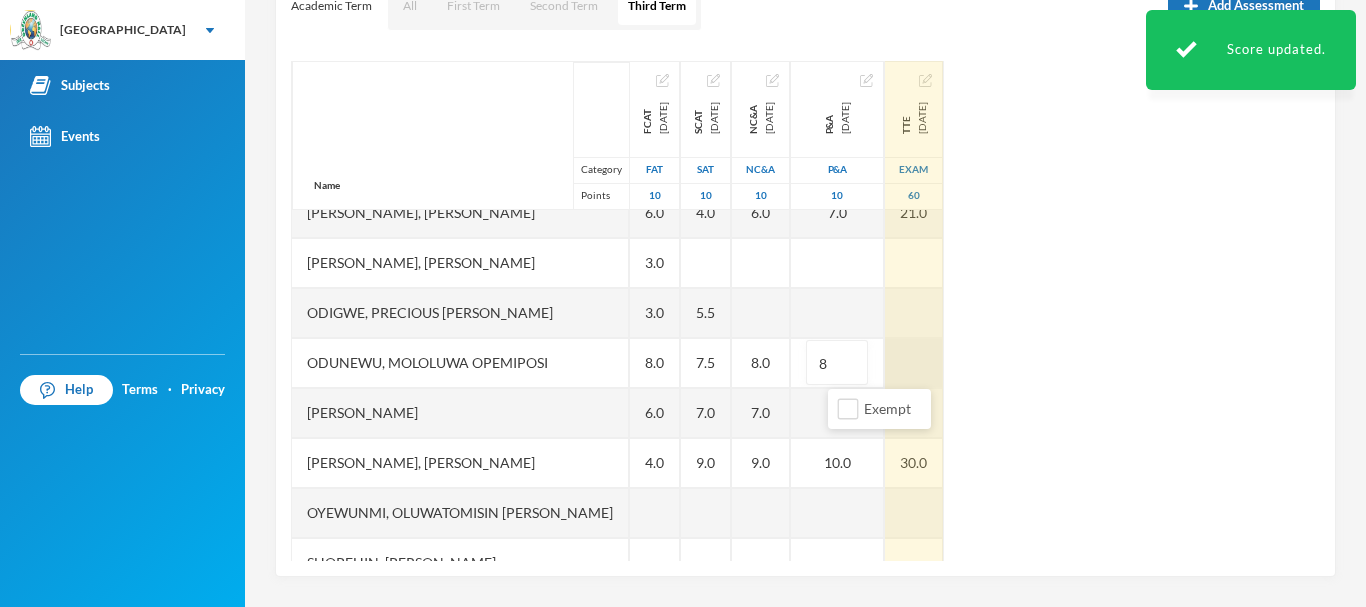 click at bounding box center [914, 363] 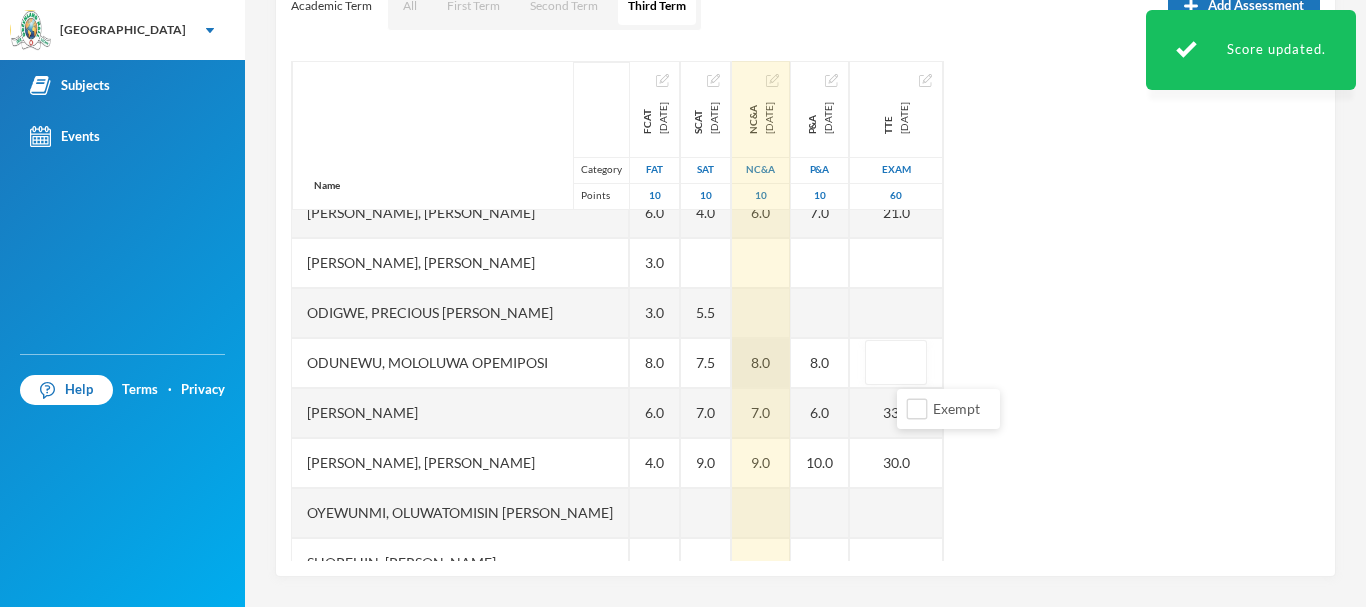 click on "8.0" at bounding box center [761, 363] 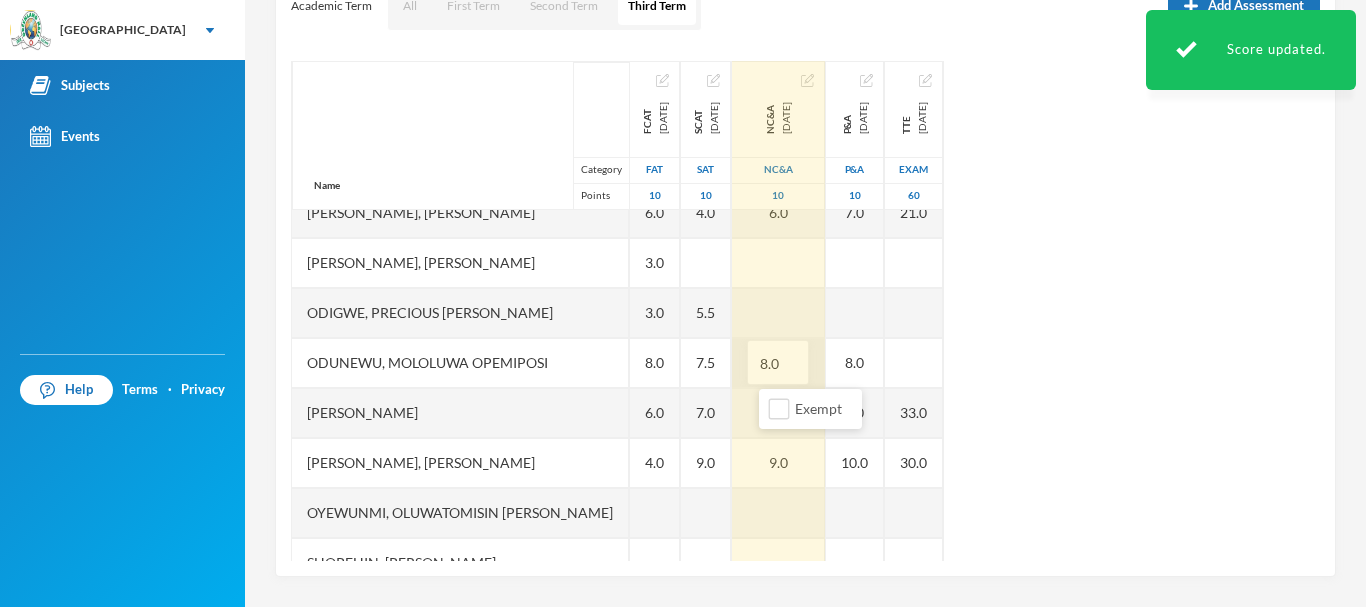 drag, startPoint x: 803, startPoint y: 362, endPoint x: 745, endPoint y: 367, distance: 58.21512 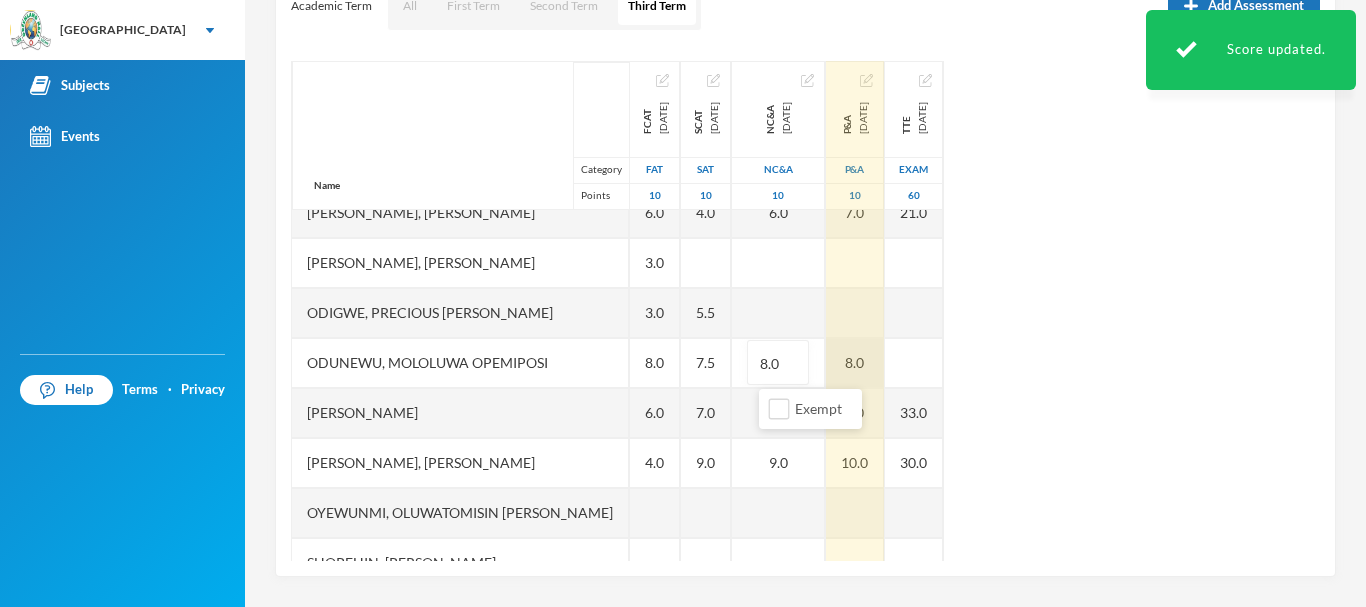 type on "9" 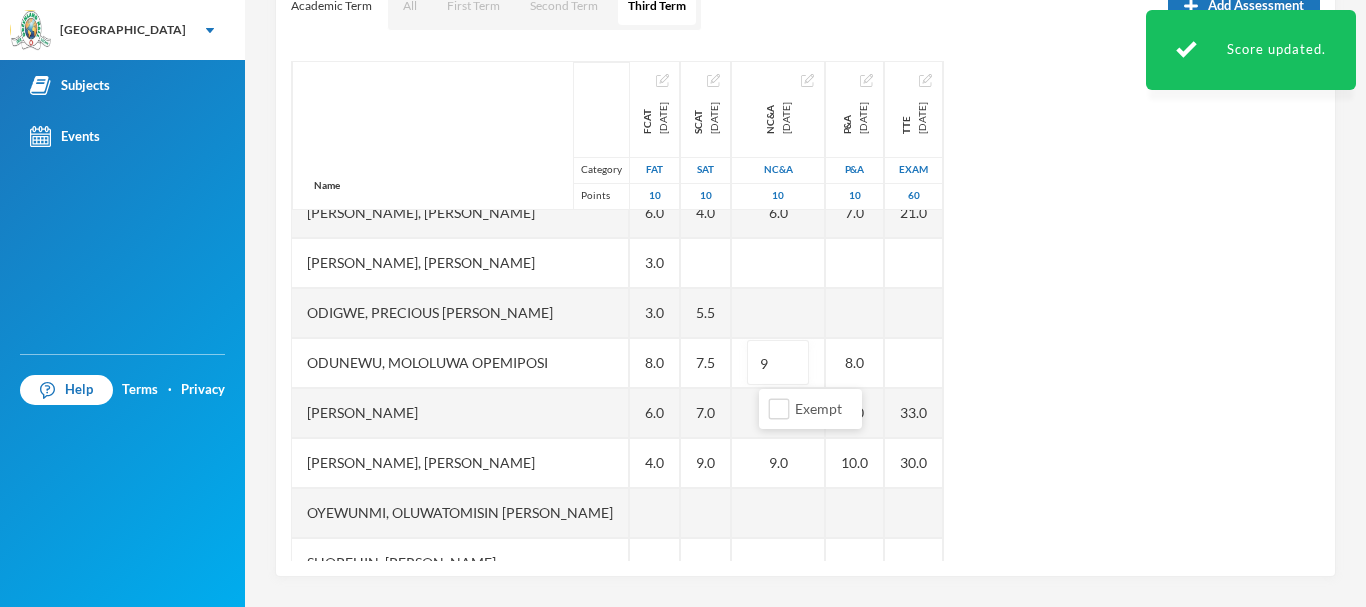click on "Name   Category Points [PERSON_NAME], [PERSON_NAME] [PERSON_NAME], [PERSON_NAME], Morireoluwa [PERSON_NAME], [PERSON_NAME], [PERSON_NAME] [PERSON_NAME] Darasimi [PERSON_NAME] [PERSON_NAME], [PERSON_NAME], [PERSON_NAME], [PERSON_NAME] [PERSON_NAME] [PERSON_NAME], Precious [PERSON_NAME], [PERSON_NAME] Oluwadarsimi [PERSON_NAME], [PERSON_NAME], Oluwatomisin [PERSON_NAME], [PERSON_NAME], [PERSON_NAME], [PERSON_NAME], [PERSON_NAME] FCAT [DATE] FAT 10 6.0 6.0 5.0 5.0 6.0 9.0 7.0 6.0 3.0 3.0 8.0 6.0 4.0 6.0 7.0 6.0 SCAT [DATE] 10 8.0 8.0 5.0 4.5 8.0 8.5 9.0 4.0 5.5 7.5 7.0 9.0 6.5 6.5 6.5 NC&A [DATE] NC&A 10 8.0 7.0 10.0 6.0 9 7.0 9.0 8.0 P&A [DATE] P&A 10 9.0 6.0 9.0 7.0 8.0 6.0 10.0 7.0 TTE [DATE] Exam 60 47.0 40.0 39.0 21.0 33.0 30.0 37.0" at bounding box center [805, 311] 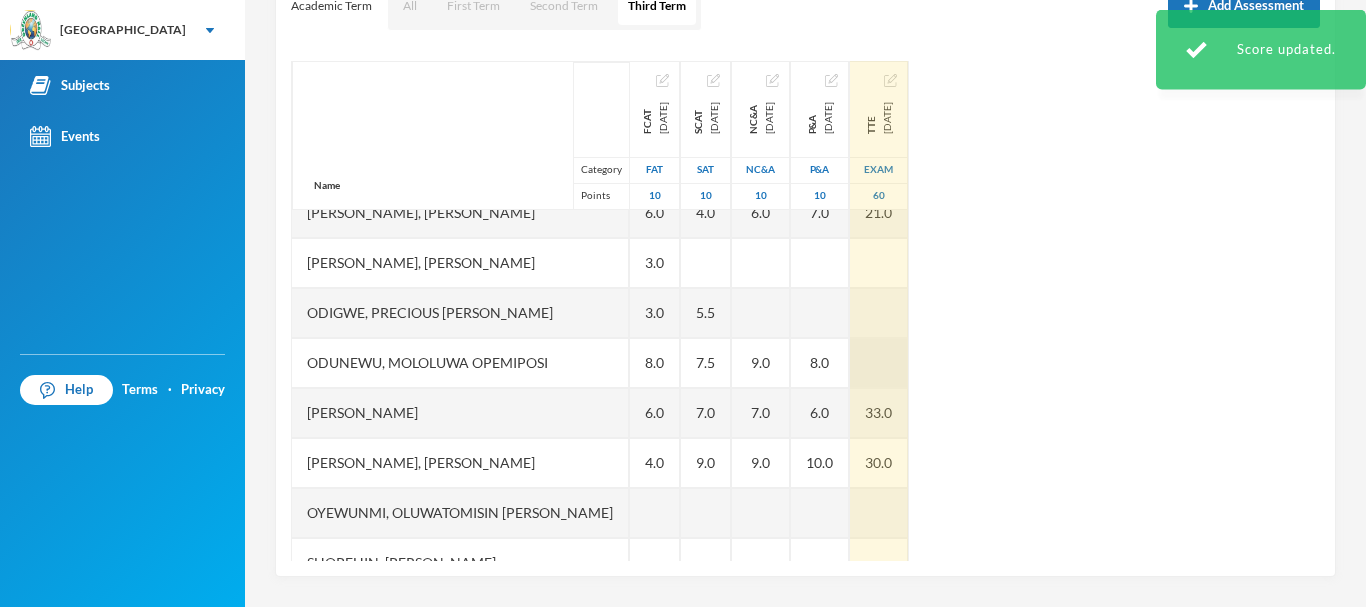 click at bounding box center [879, 363] 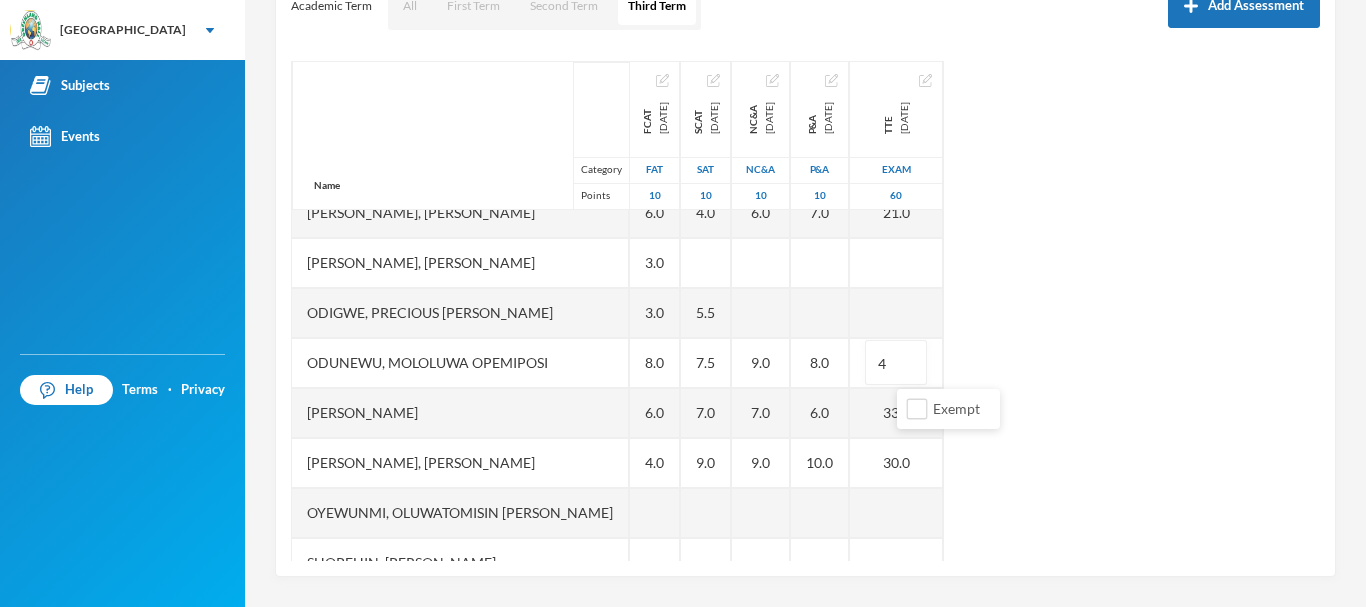 type on "49" 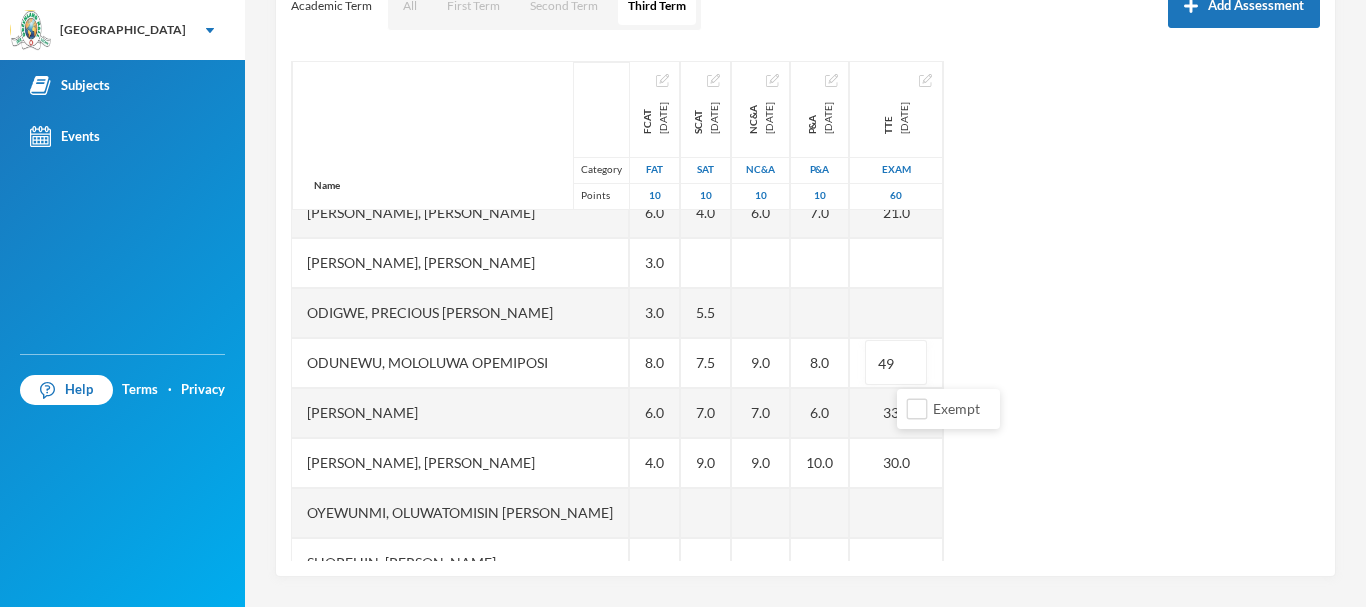 click on "Name   Category Points [PERSON_NAME], [PERSON_NAME] [PERSON_NAME], [PERSON_NAME], Morireoluwa [PERSON_NAME], [PERSON_NAME], [PERSON_NAME] [PERSON_NAME] Darasimi [PERSON_NAME] [PERSON_NAME], [PERSON_NAME], [PERSON_NAME], [PERSON_NAME] [PERSON_NAME] [PERSON_NAME], Precious [PERSON_NAME], [PERSON_NAME] Oluwadarsimi [PERSON_NAME], [PERSON_NAME], Oluwatomisin [PERSON_NAME], [PERSON_NAME], [PERSON_NAME], [PERSON_NAME], [PERSON_NAME] FCAT [DATE] FAT 10 6.0 6.0 5.0 5.0 6.0 9.0 7.0 6.0 3.0 3.0 8.0 6.0 4.0 6.0 7.0 6.0 SCAT [DATE] 10 8.0 8.0 5.0 4.5 8.0 8.5 9.0 4.0 5.5 7.5 7.0 9.0 6.5 6.5 6.5 NC&A [DATE] NC&A 10 8.0 7.0 10.0 6.0 9.0 7.0 9.0 8.0 P&A [DATE] P&A 10 9.0 6.0 9.0 7.0 8.0 6.0 10.0 7.0 TTE [DATE] Exam 60 47.0 40.0 39.0 21.0 49 33.0 30.0 37.0" at bounding box center [805, 311] 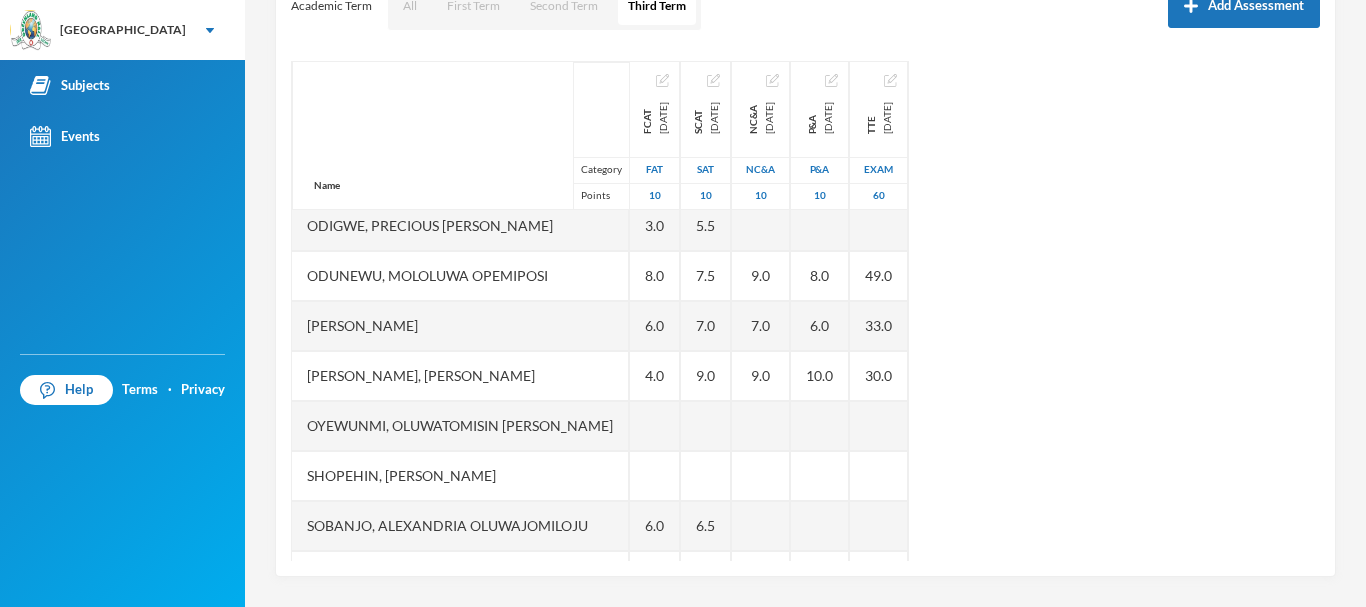 scroll, scrollTop: 701, scrollLeft: 0, axis: vertical 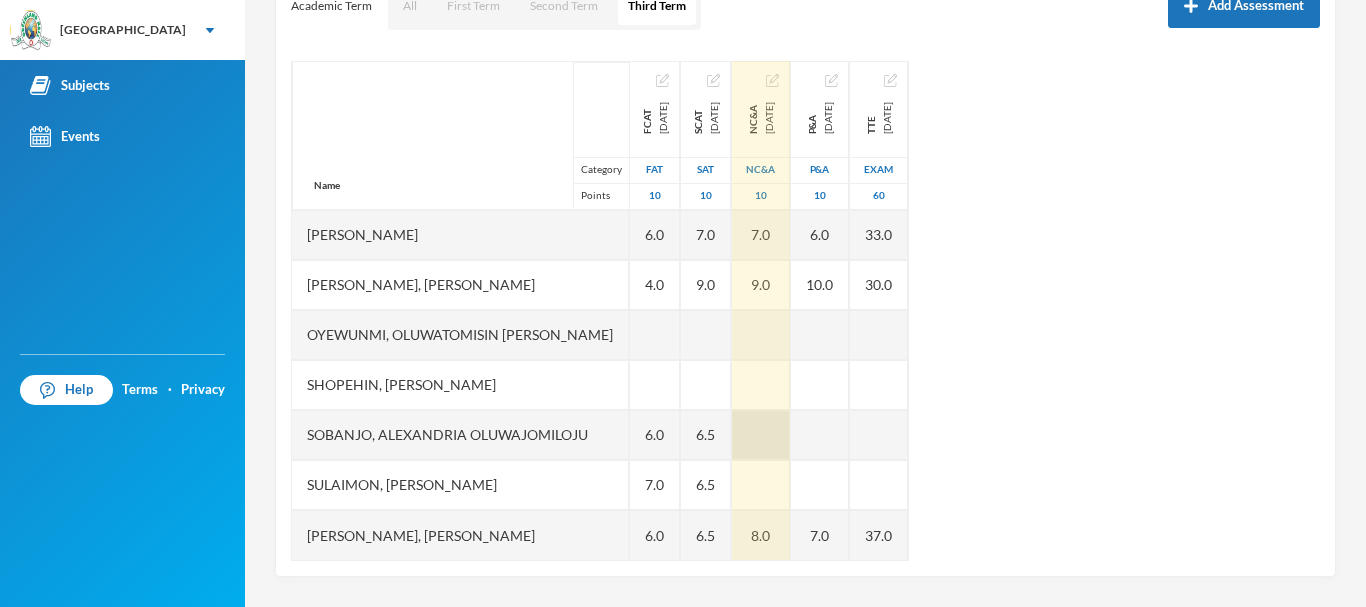 click at bounding box center (761, 435) 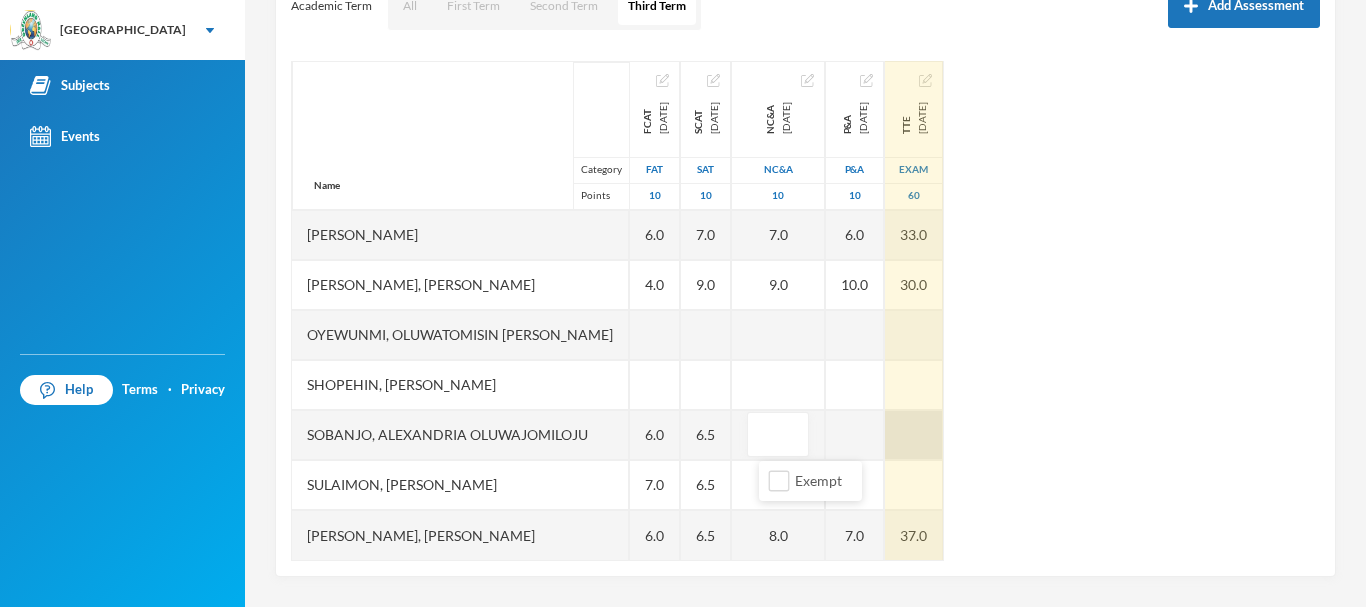 type on "8" 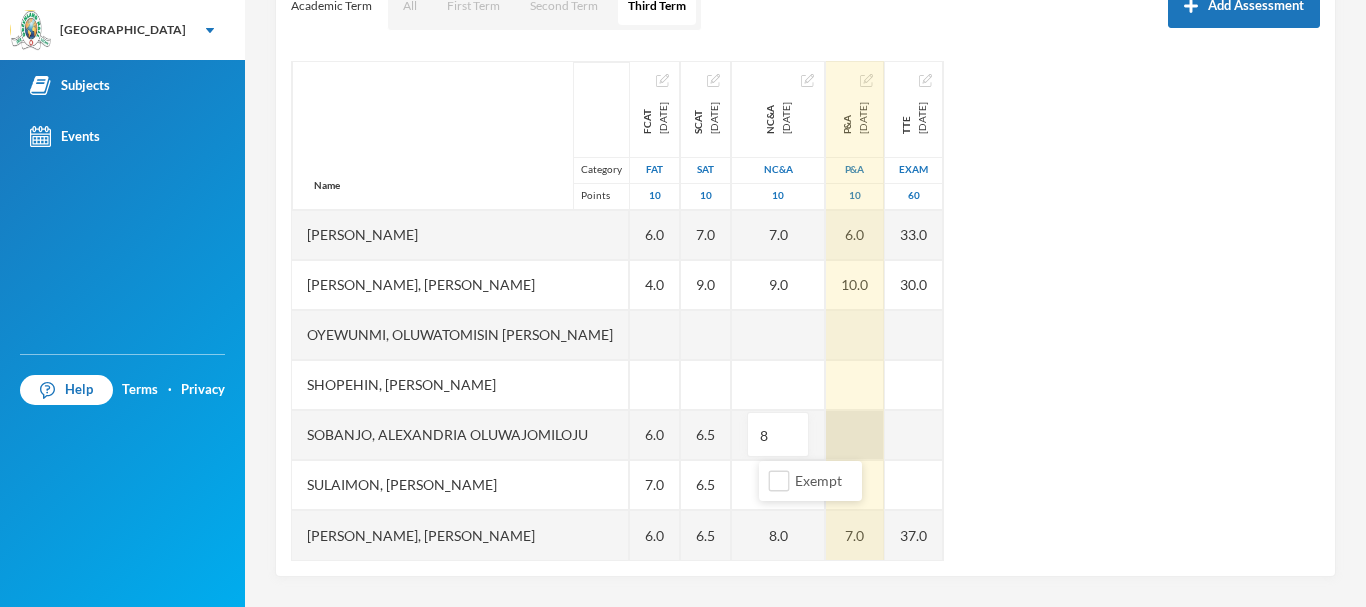 click at bounding box center [855, 435] 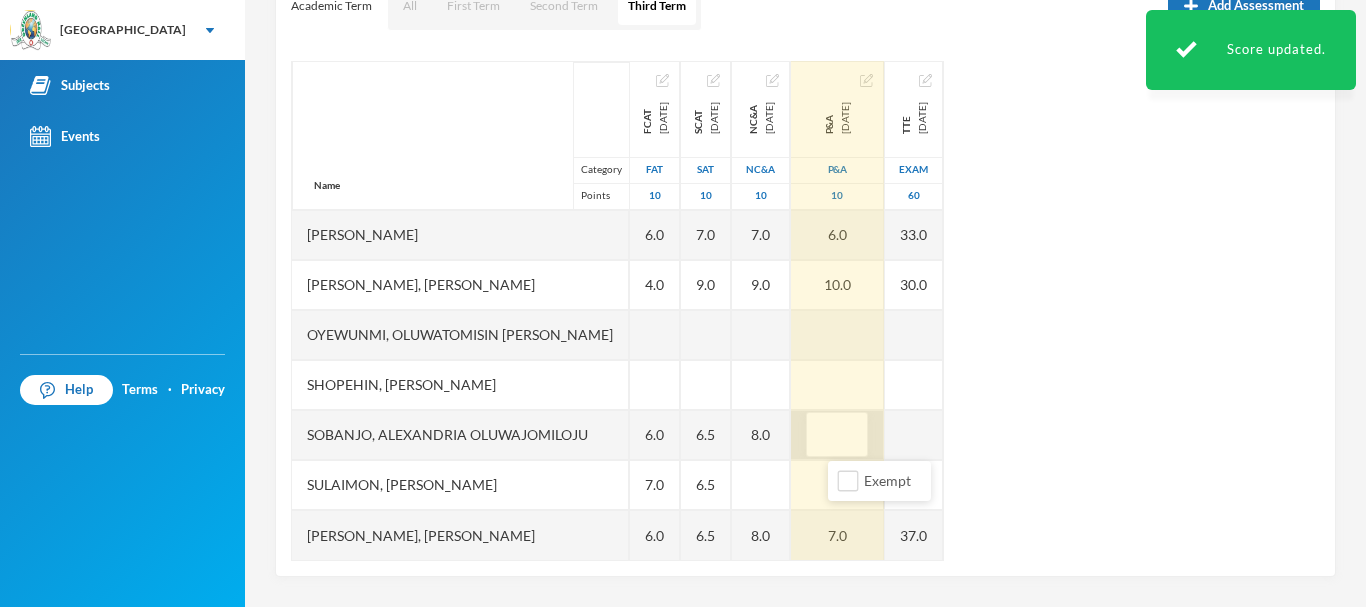 type on "9" 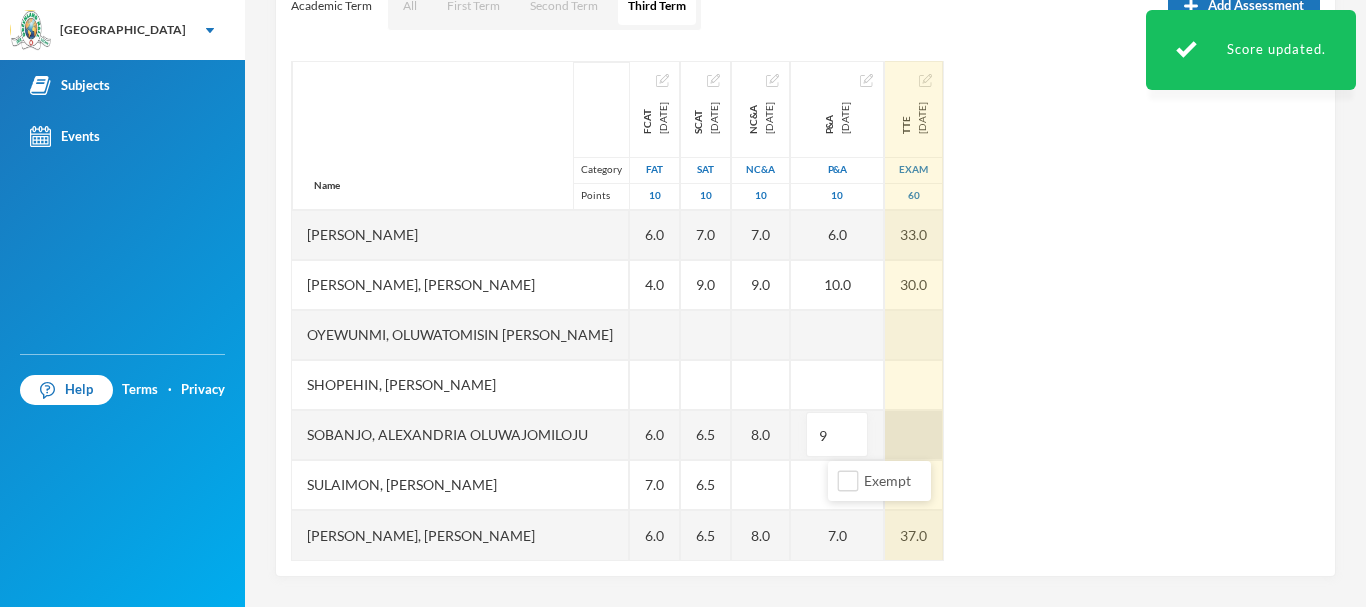 click at bounding box center [914, 435] 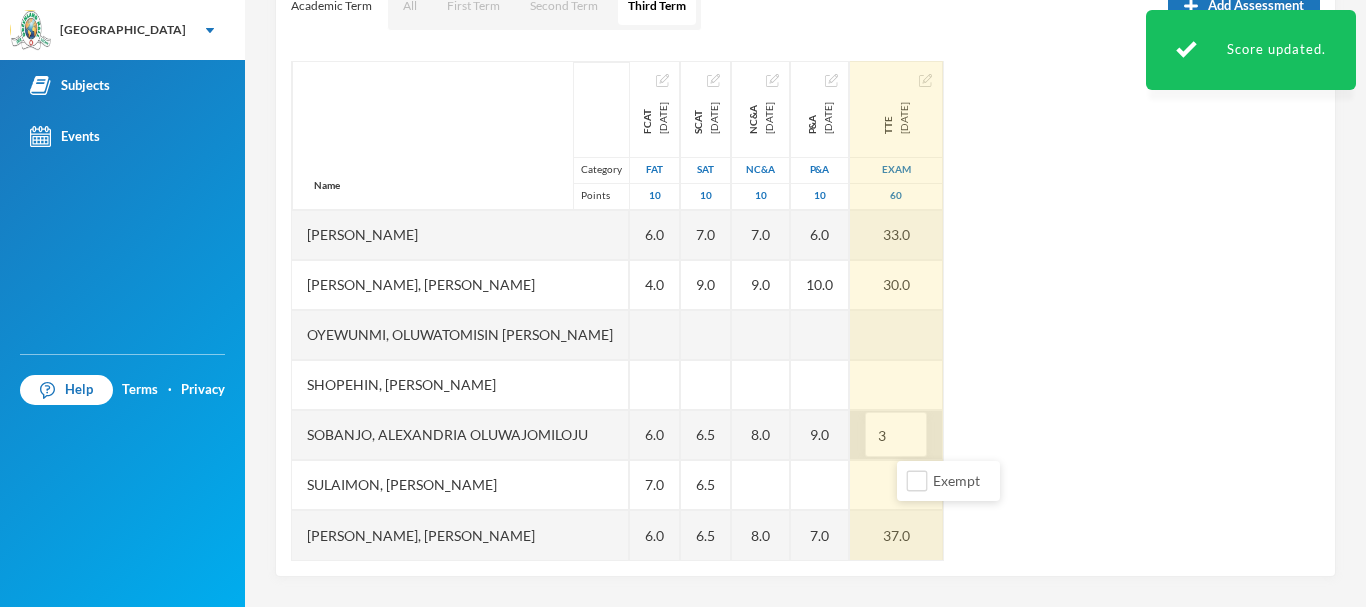 type on "34" 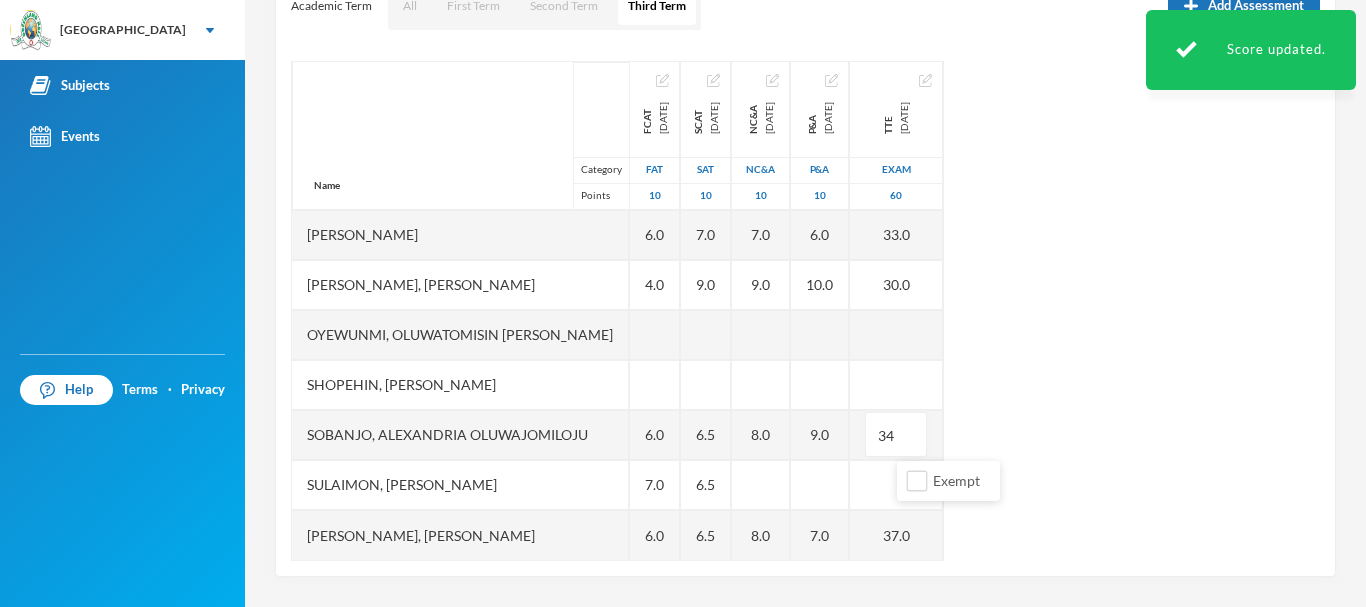 click on "Name   Category Points [PERSON_NAME], [PERSON_NAME] [PERSON_NAME], [PERSON_NAME], Morireoluwa [PERSON_NAME], [PERSON_NAME], [PERSON_NAME] [PERSON_NAME] Darasimi [PERSON_NAME] [PERSON_NAME], [PERSON_NAME], [PERSON_NAME], [PERSON_NAME] [PERSON_NAME] [PERSON_NAME], Precious [PERSON_NAME], [PERSON_NAME] Oluwadarsimi [PERSON_NAME], [PERSON_NAME], Oluwatomisin [PERSON_NAME], [PERSON_NAME], [PERSON_NAME], [PERSON_NAME], [PERSON_NAME] FCAT [DATE] FAT 10 6.0 6.0 5.0 5.0 6.0 9.0 7.0 6.0 3.0 3.0 8.0 6.0 4.0 6.0 7.0 6.0 SCAT [DATE] 10 8.0 8.0 5.0 4.5 8.0 8.5 9.0 4.0 5.5 7.5 7.0 9.0 6.5 6.5 6.5 NC&A [DATE] NC&A 10 8.0 7.0 10.0 6.0 9.0 7.0 9.0 8.0 8.0 P&A [DATE] P&A 10 9.0 6.0 9.0 7.0 8.0 6.0 10.0 9.0 7.0 TTE [DATE] Exam 60 47.0 40.0 39.0 21.0 49.0 33.0 30.0 34 37.0" at bounding box center (805, 311) 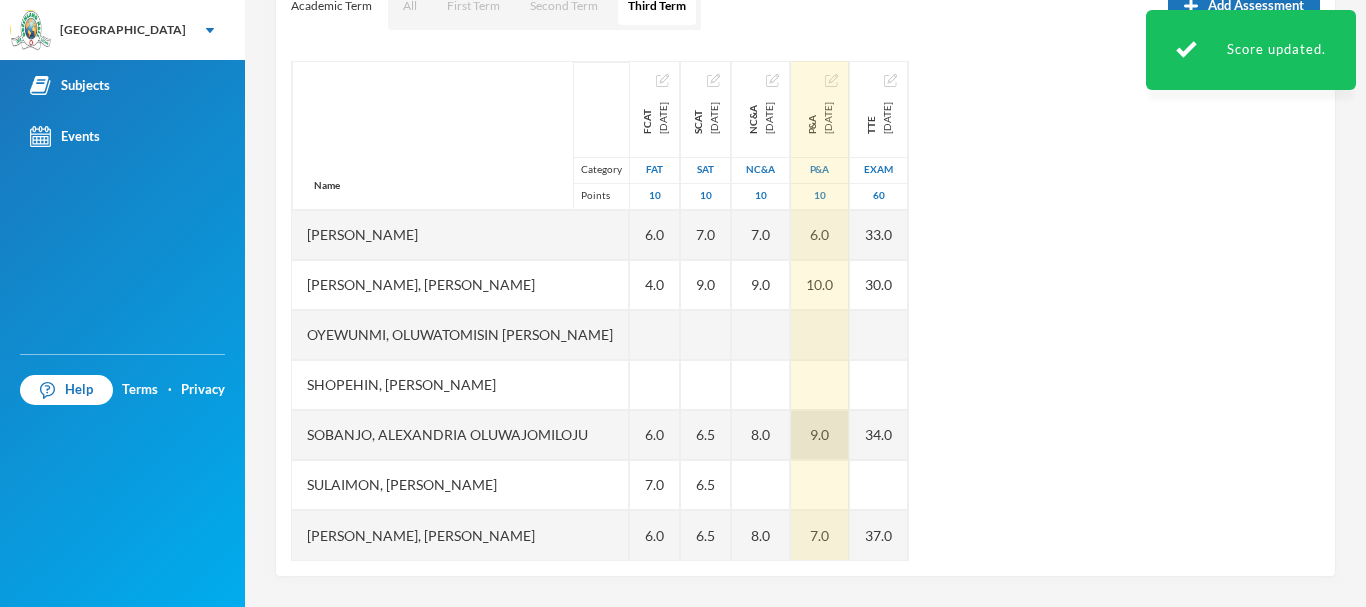 click on "9.0" at bounding box center (820, 435) 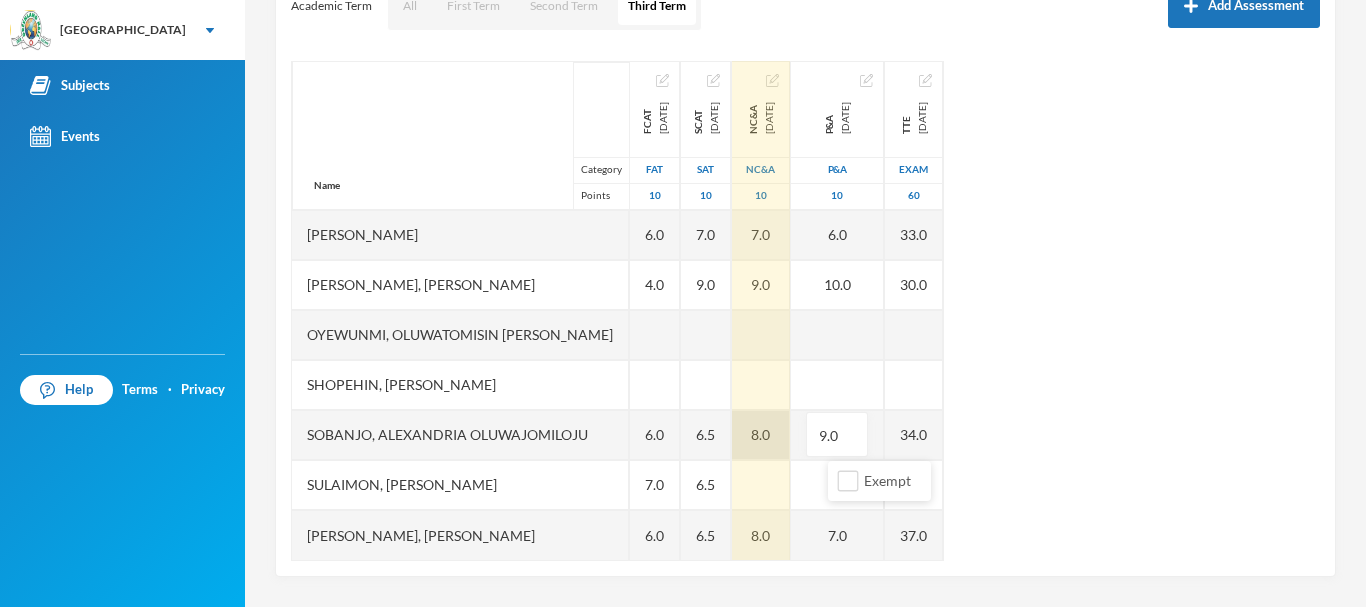 drag, startPoint x: 861, startPoint y: 436, endPoint x: 807, endPoint y: 429, distance: 54.451813 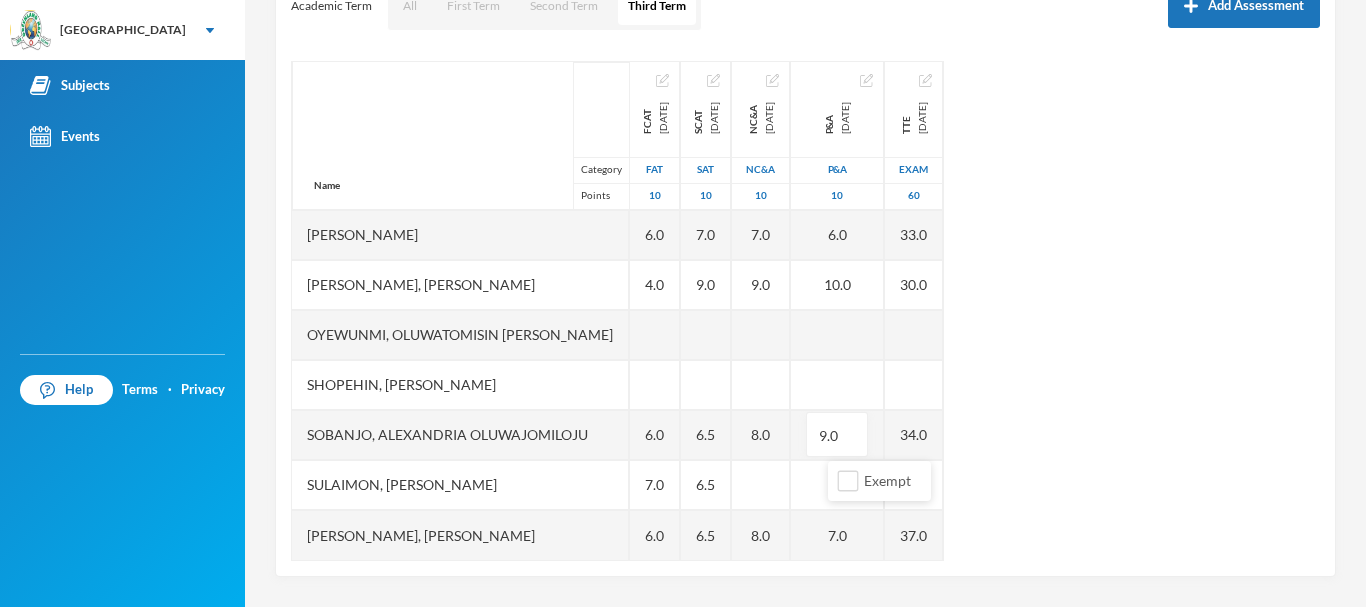 type on "8" 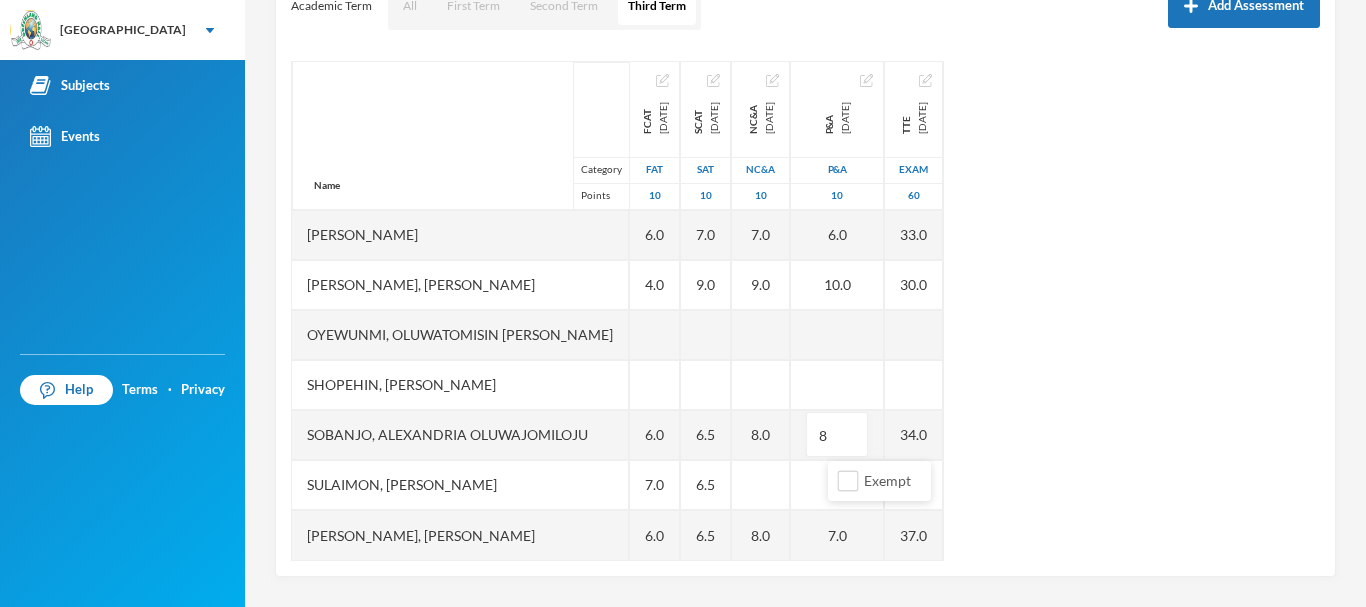 click on "Name   Category Points [PERSON_NAME], [PERSON_NAME] [PERSON_NAME], [PERSON_NAME], Morireoluwa [PERSON_NAME], [PERSON_NAME], [PERSON_NAME] [PERSON_NAME] Darasimi [PERSON_NAME] [PERSON_NAME], [PERSON_NAME], [PERSON_NAME], [PERSON_NAME] [PERSON_NAME] [PERSON_NAME], Precious [PERSON_NAME], [PERSON_NAME] Oluwadarsimi [PERSON_NAME], [PERSON_NAME], Oluwatomisin [PERSON_NAME], [PERSON_NAME], [PERSON_NAME], [PERSON_NAME], [PERSON_NAME] FCAT [DATE] FAT 10 6.0 6.0 5.0 5.0 6.0 9.0 7.0 6.0 3.0 3.0 8.0 6.0 4.0 6.0 7.0 6.0 SCAT [DATE] 10 8.0 8.0 5.0 4.5 8.0 8.5 9.0 4.0 5.5 7.5 7.0 9.0 6.5 6.5 6.5 NC&A [DATE] NC&A 10 8.0 7.0 10.0 6.0 9.0 7.0 9.0 8.0 8.0 P&A [DATE] P&A 10 9.0 6.0 9.0 7.0 8.0 6.0 10.0 8 7.0 TTE [DATE] Exam 60 47.0 40.0 39.0 21.0 49.0 33.0 30.0 34.0 37.0" at bounding box center [805, 311] 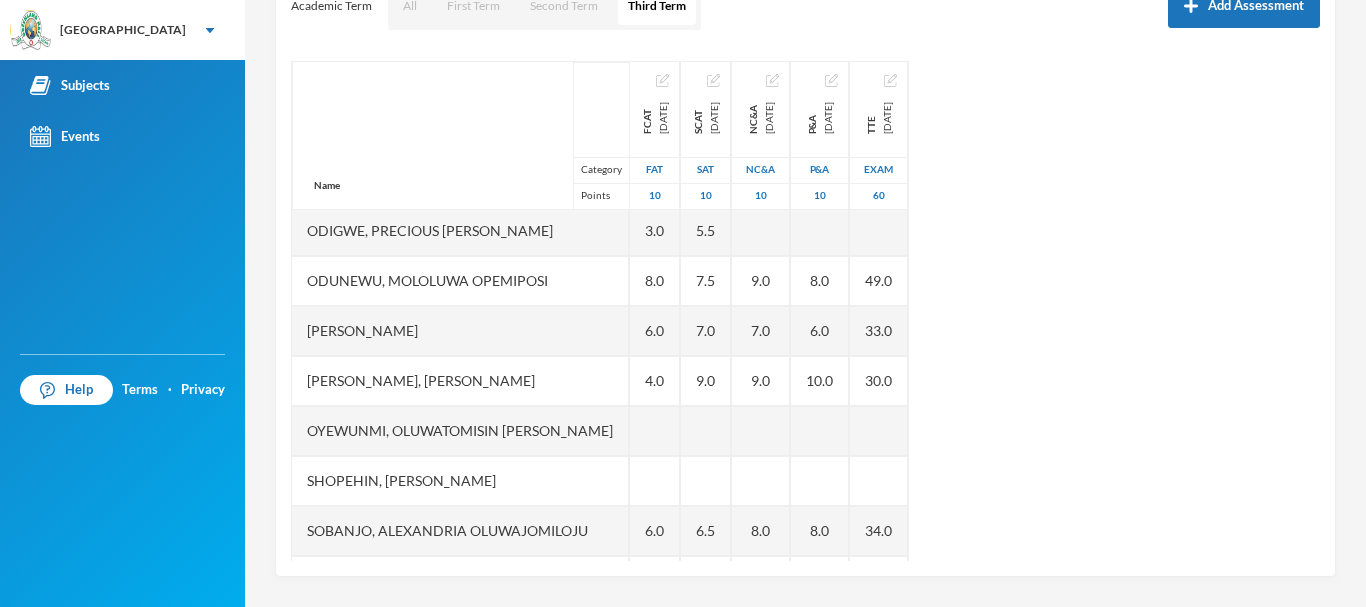 scroll, scrollTop: 701, scrollLeft: 0, axis: vertical 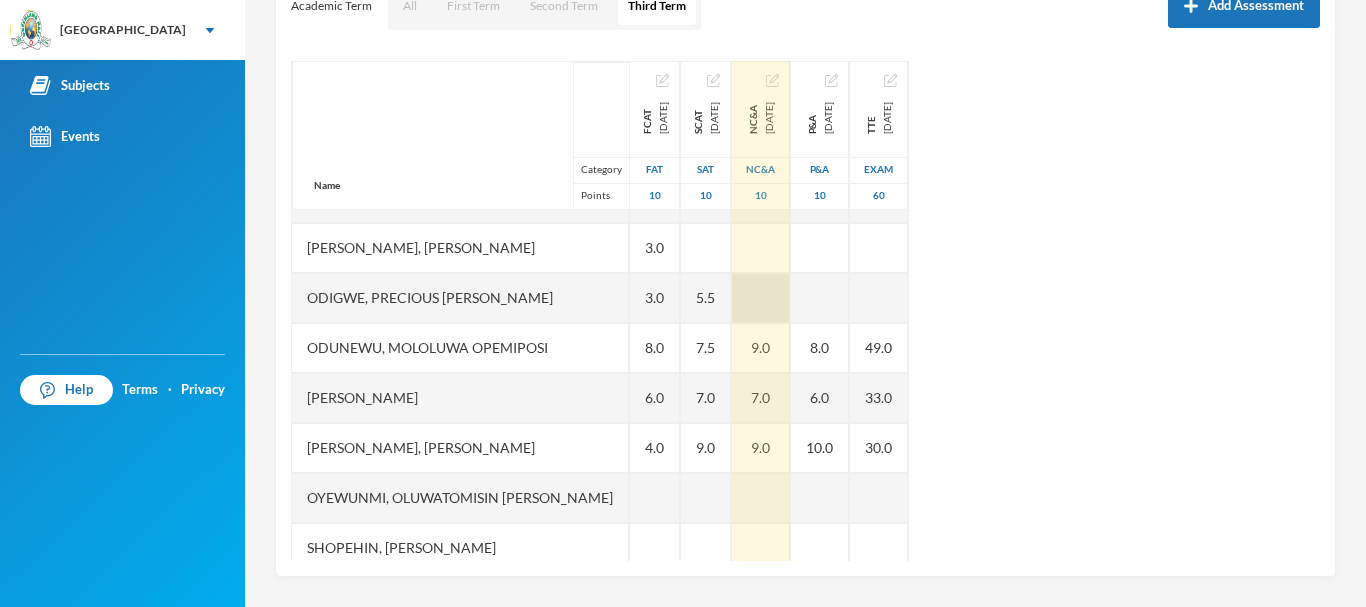 click at bounding box center [761, 298] 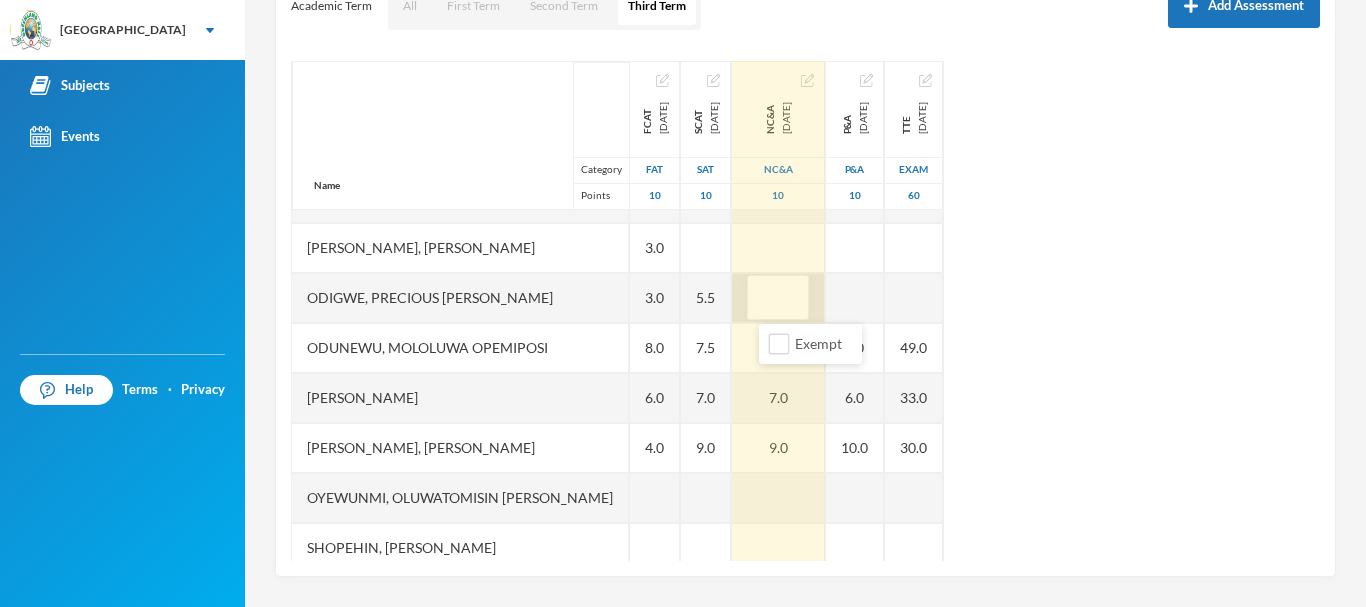 type on "5" 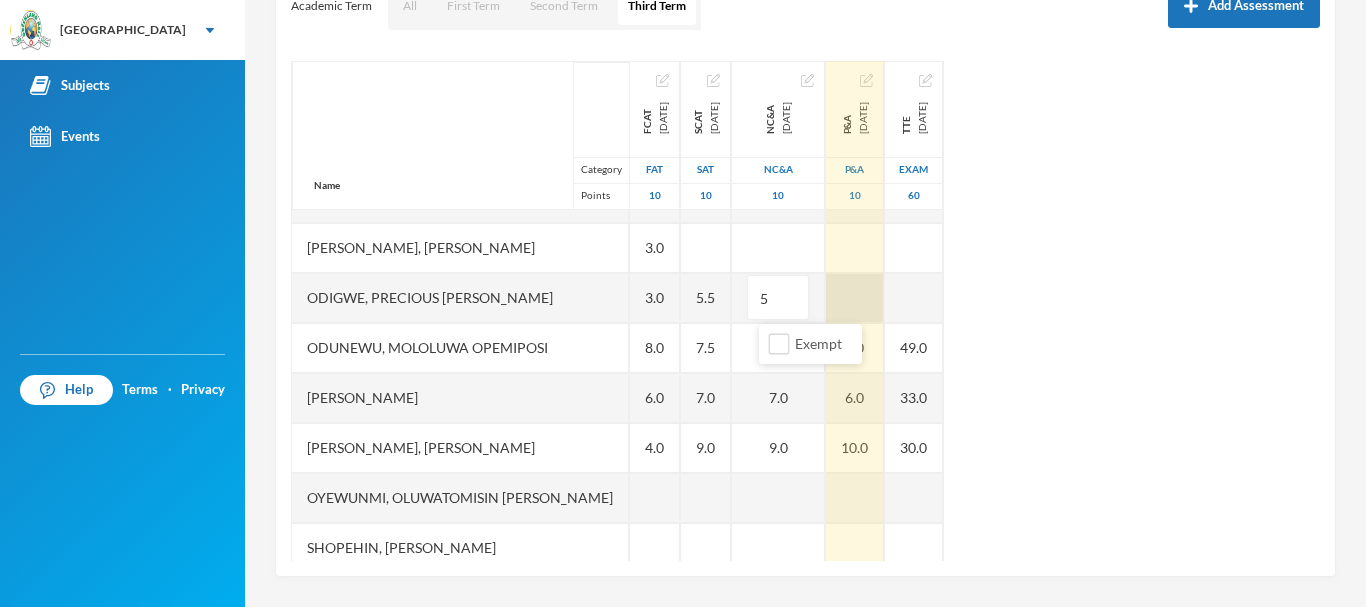 click at bounding box center [855, 298] 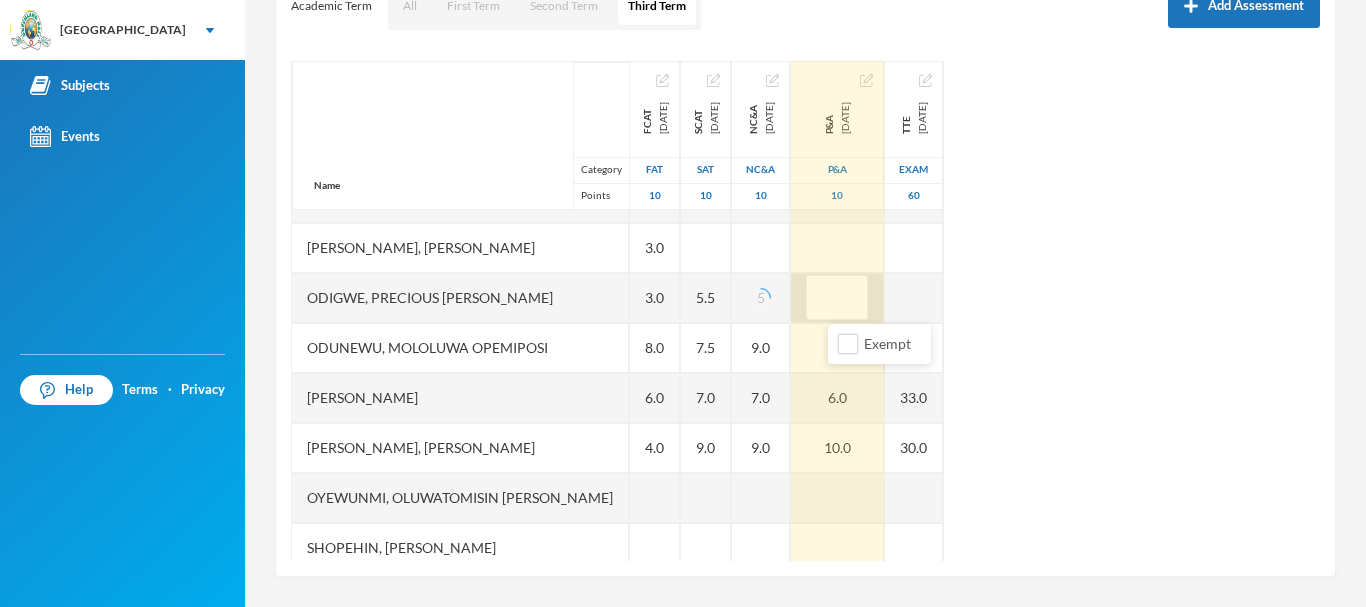 type on "6" 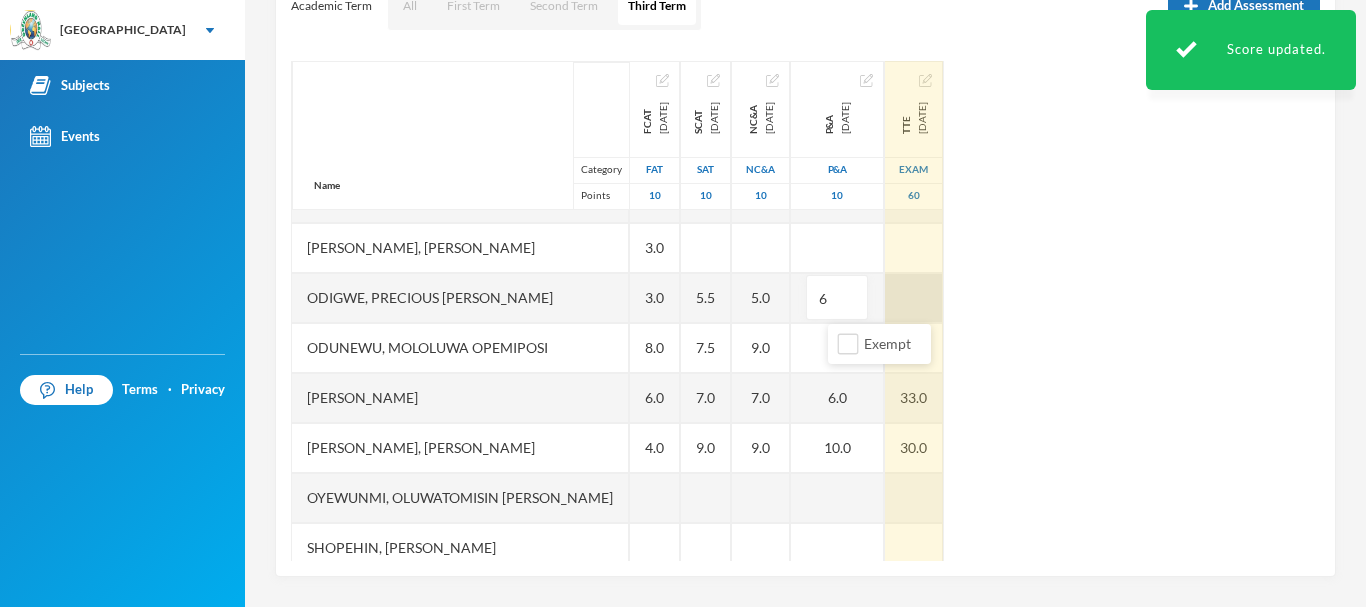 click at bounding box center [914, 298] 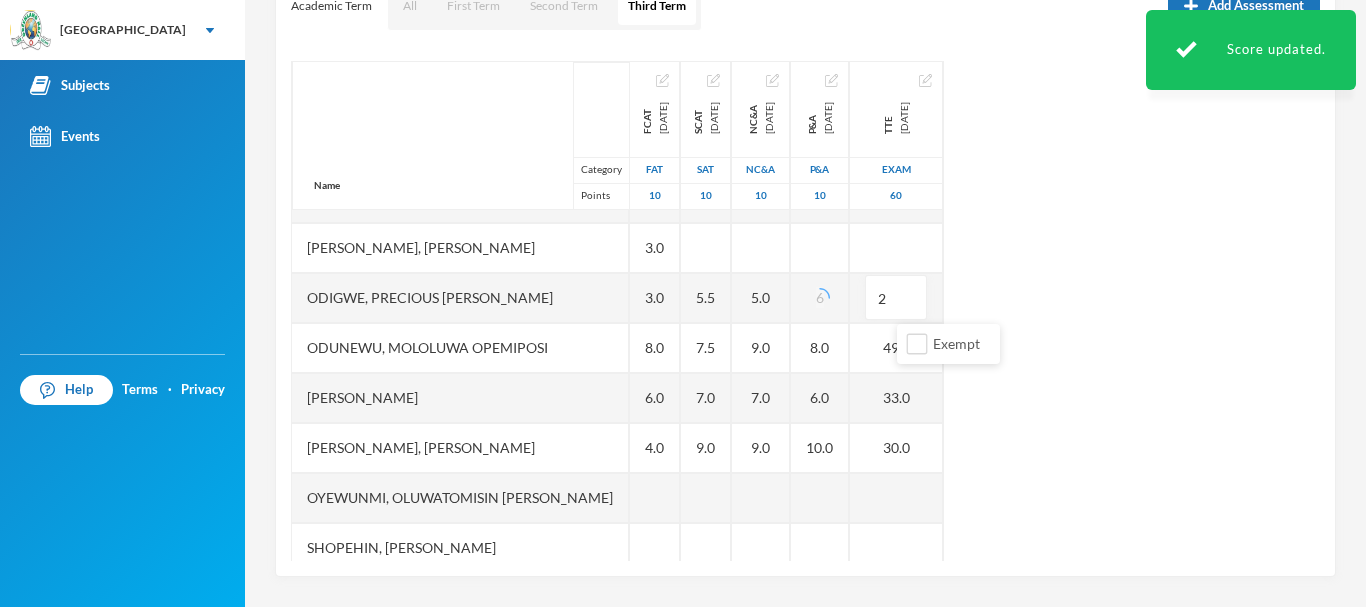 type on "22" 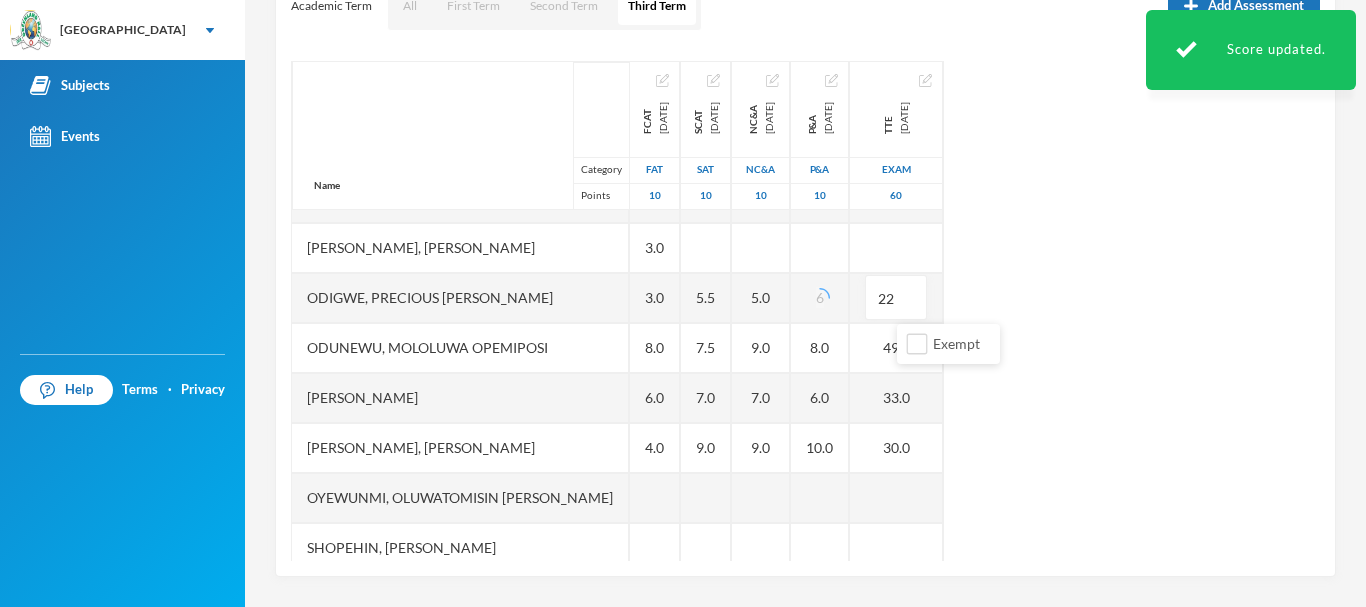 click on "Name   Category Points [PERSON_NAME], [PERSON_NAME] [PERSON_NAME], [PERSON_NAME], Morireoluwa [PERSON_NAME], [PERSON_NAME], [PERSON_NAME] [PERSON_NAME] Darasimi [PERSON_NAME] [PERSON_NAME], [PERSON_NAME], [PERSON_NAME], [PERSON_NAME] [PERSON_NAME] [PERSON_NAME], Precious [PERSON_NAME], [PERSON_NAME] Oluwadarsimi [PERSON_NAME], [PERSON_NAME], Oluwatomisin [PERSON_NAME], [PERSON_NAME], [PERSON_NAME], [PERSON_NAME], [PERSON_NAME] FCAT [DATE] FAT 10 6.0 6.0 5.0 5.0 6.0 9.0 7.0 6.0 3.0 3.0 8.0 6.0 4.0 6.0 7.0 6.0 SCAT [DATE] 10 8.0 8.0 5.0 4.5 8.0 8.5 9.0 4.0 5.5 7.5 7.0 9.0 6.5 6.5 6.5 NC&A [DATE] NC&A 10 8.0 7.0 10.0 6.0 5.0 9.0 7.0 9.0 8.0 8.0 P&A [DATE] P&A 10 9.0 6.0 9.0 7.0 6 8.0 6.0 10.0 8.0 7.0 TTE [DATE] Exam 60 47.0 40.0 39.0 21.0 22 49.0 33.0 30.0 34.0 37.0" at bounding box center (805, 311) 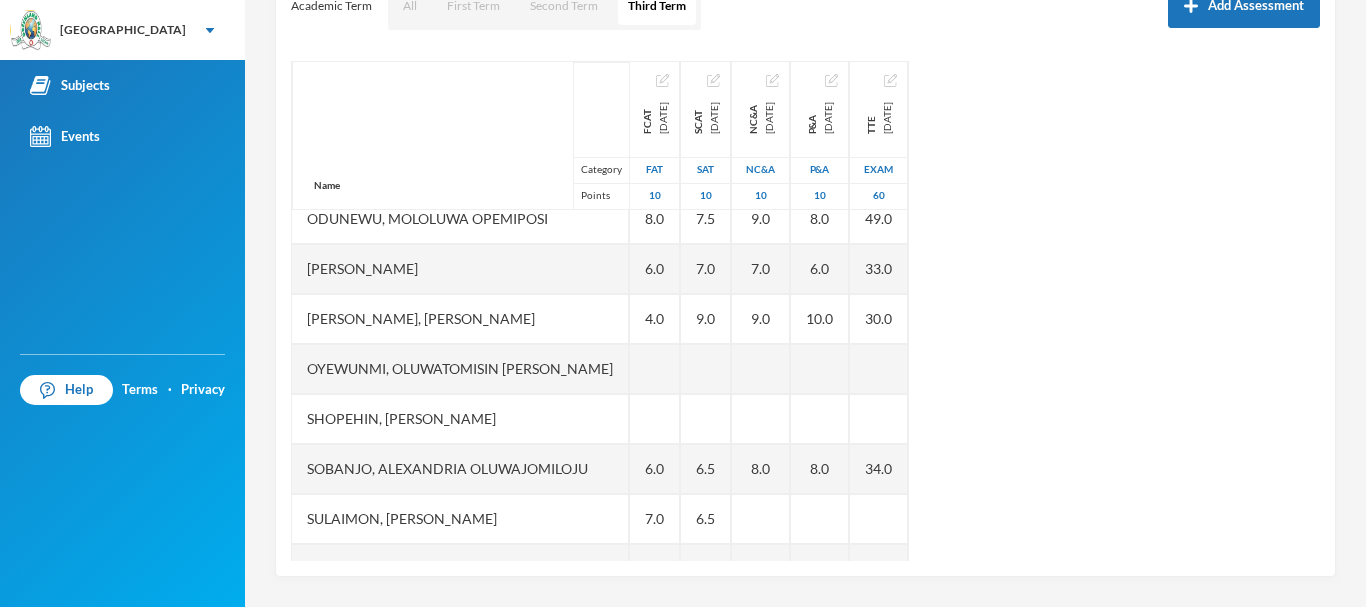 scroll, scrollTop: 701, scrollLeft: 0, axis: vertical 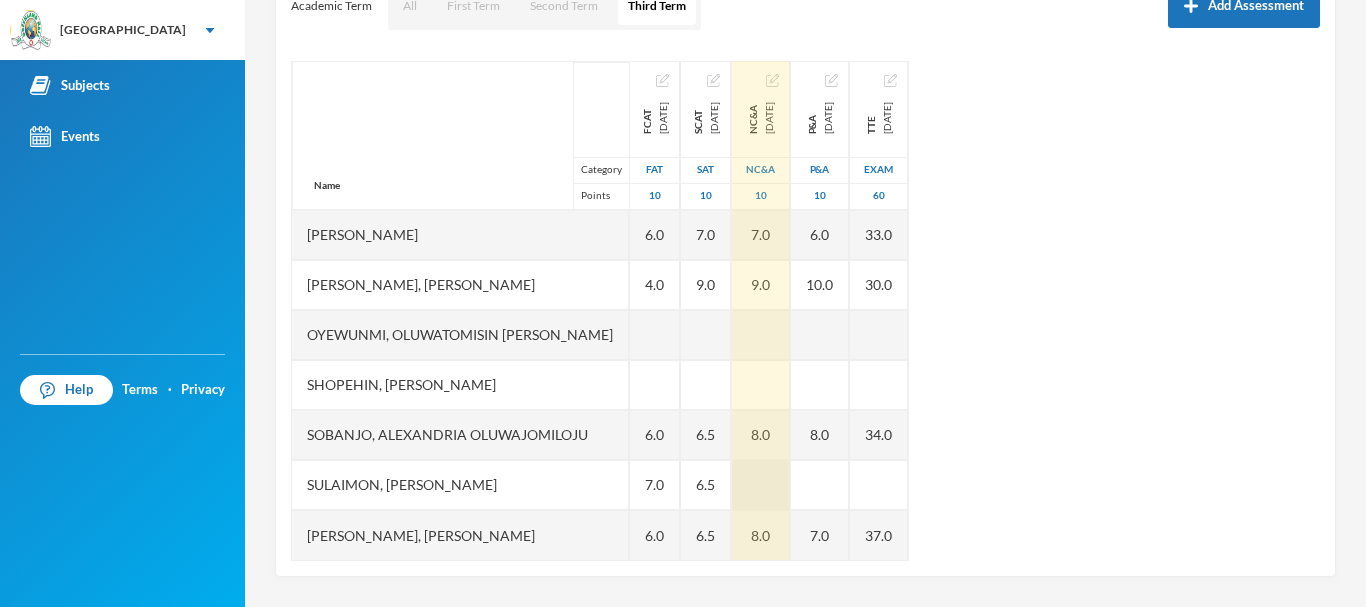 click at bounding box center (761, 485) 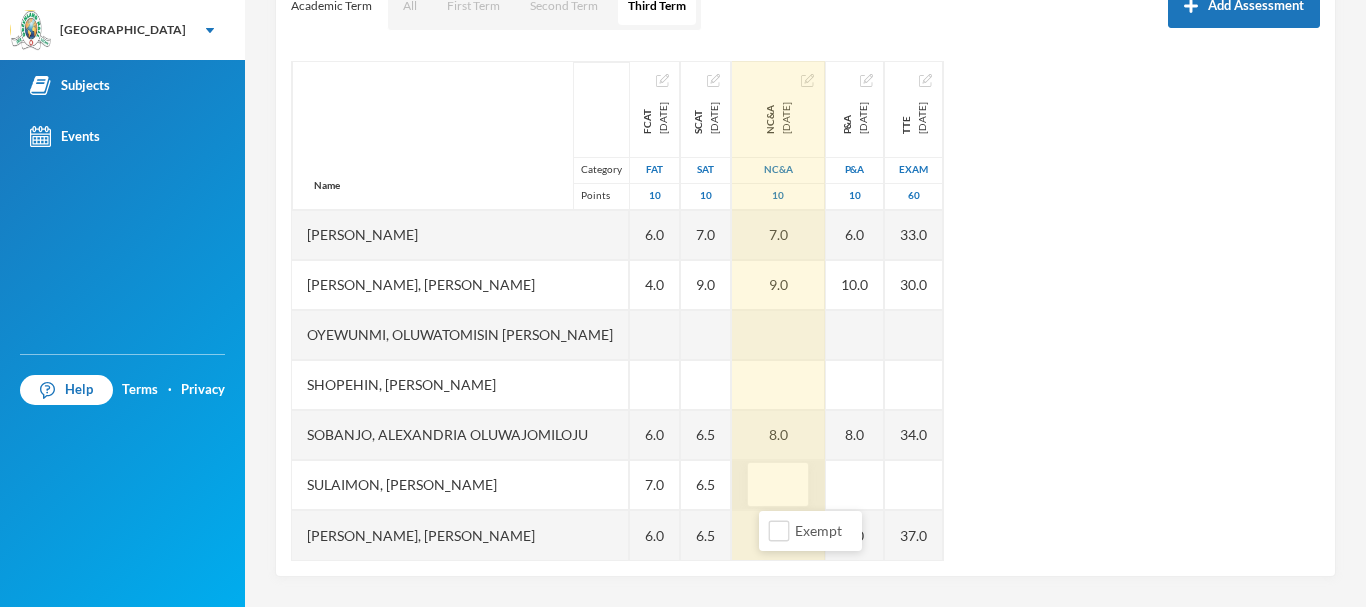 type on "7" 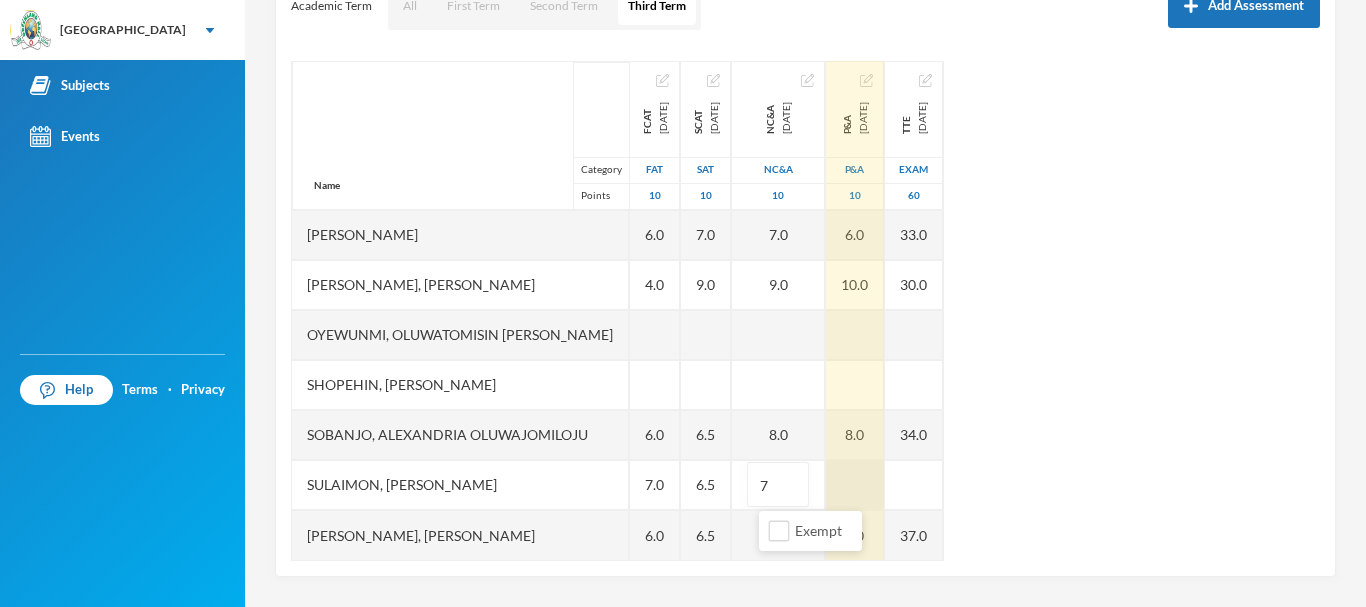 click at bounding box center (855, 485) 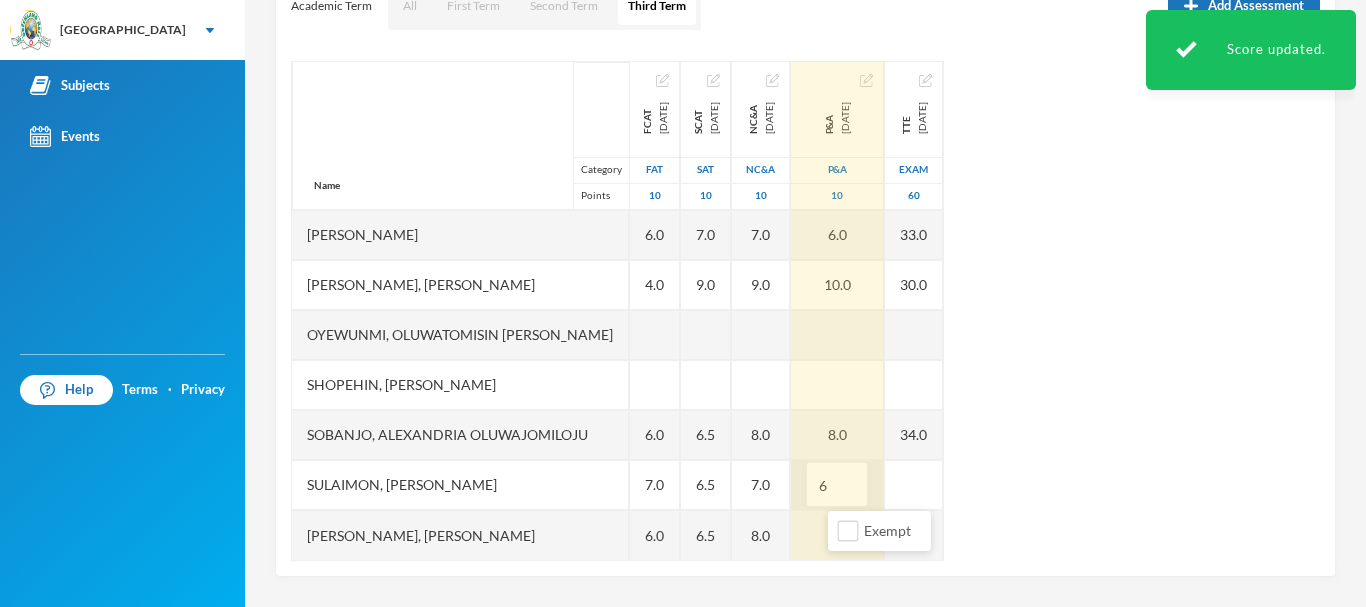 drag, startPoint x: 853, startPoint y: 479, endPoint x: 823, endPoint y: 491, distance: 32.31099 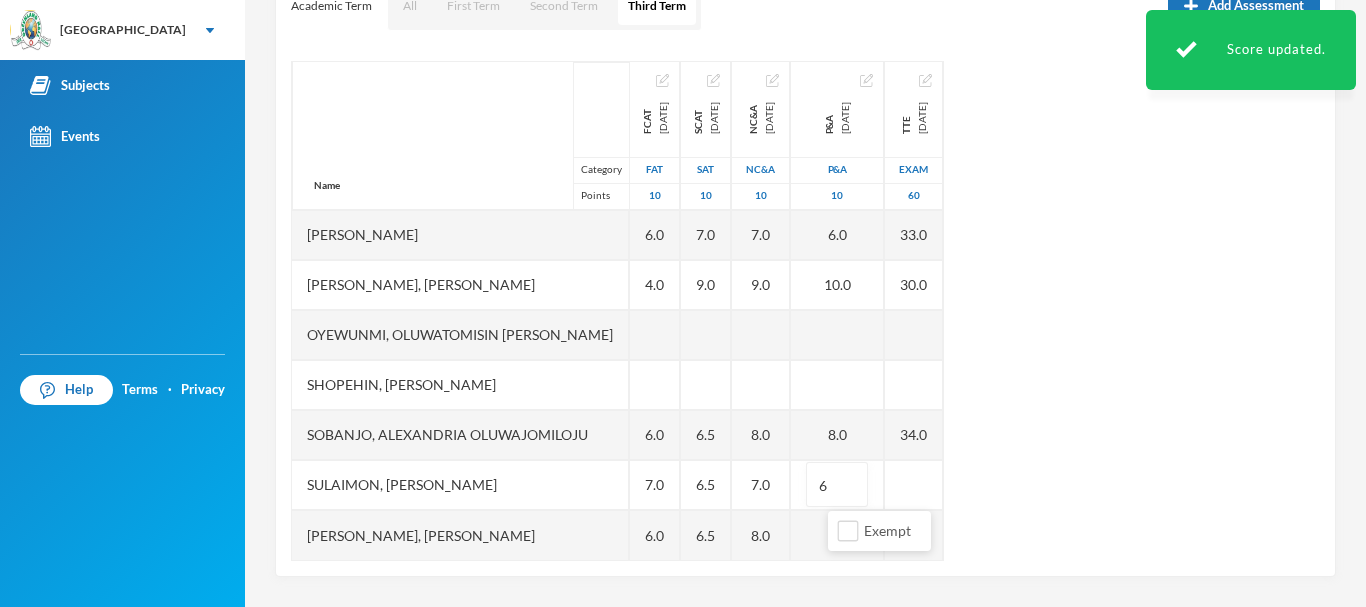 type on "8" 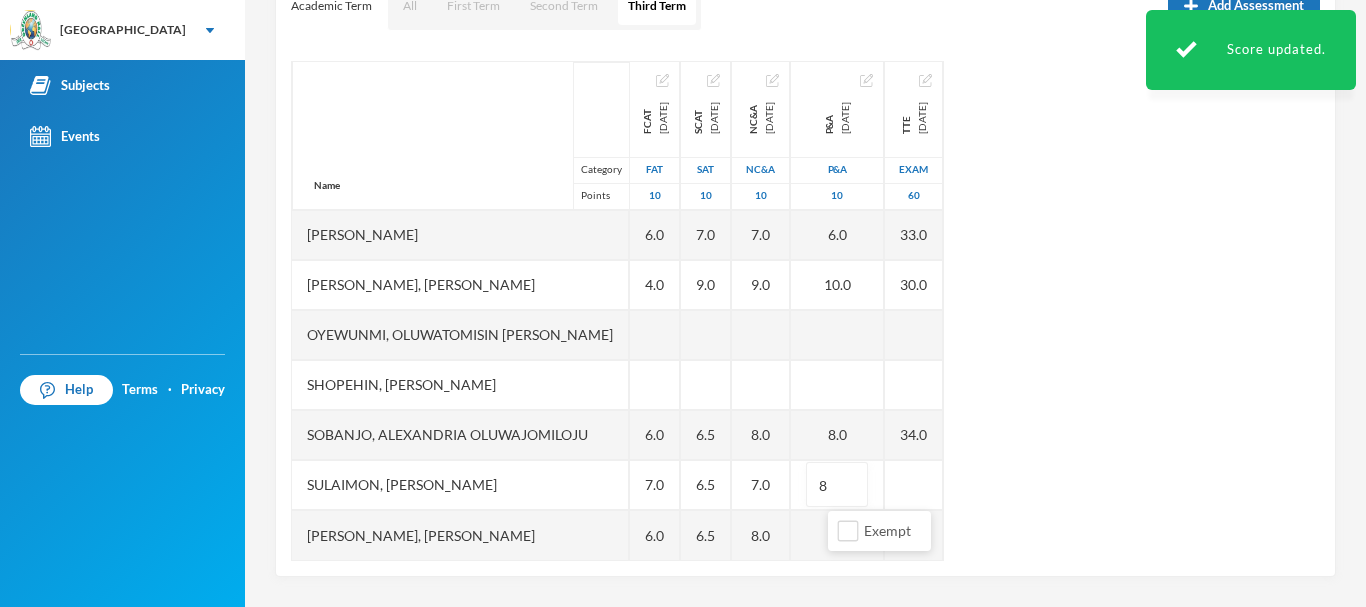 click on "Name   Category Points [PERSON_NAME], [PERSON_NAME] [PERSON_NAME], [PERSON_NAME], Morireoluwa [PERSON_NAME], [PERSON_NAME], [PERSON_NAME] [PERSON_NAME] Darasimi [PERSON_NAME] [PERSON_NAME], [PERSON_NAME], [PERSON_NAME], [PERSON_NAME] [PERSON_NAME] [PERSON_NAME], Precious [PERSON_NAME], [PERSON_NAME] Oluwadarsimi [PERSON_NAME], [PERSON_NAME], Oluwatomisin [PERSON_NAME], [PERSON_NAME], [PERSON_NAME], [PERSON_NAME], [PERSON_NAME] FCAT [DATE] FAT 10 6.0 6.0 5.0 5.0 6.0 9.0 7.0 6.0 3.0 3.0 8.0 6.0 4.0 6.0 7.0 6.0 SCAT [DATE] 10 8.0 8.0 5.0 4.5 8.0 8.5 9.0 4.0 5.5 7.5 7.0 9.0 6.5 6.5 6.5 NC&A [DATE] NC&A 10 8.0 7.0 10.0 6.0 5.0 9.0 7.0 9.0 8.0 7.0 8.0 P&A [DATE] P&A 10 9.0 6.0 9.0 7.0 6.0 8.0 6.0 10.0 8.0 8 7.0 TTE [DATE] Exam 60 47.0 40.0 39.0 21.0 22.0 49.0 33.0 30.0 34.0 37.0" at bounding box center [805, 311] 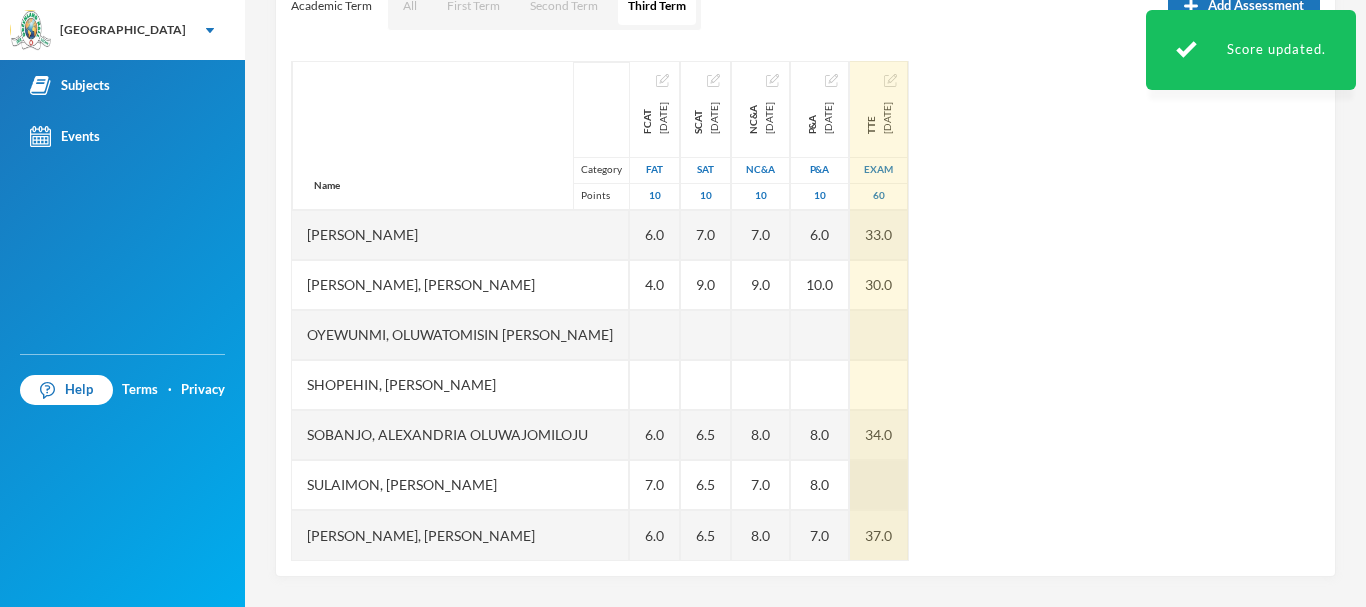 click at bounding box center (879, 485) 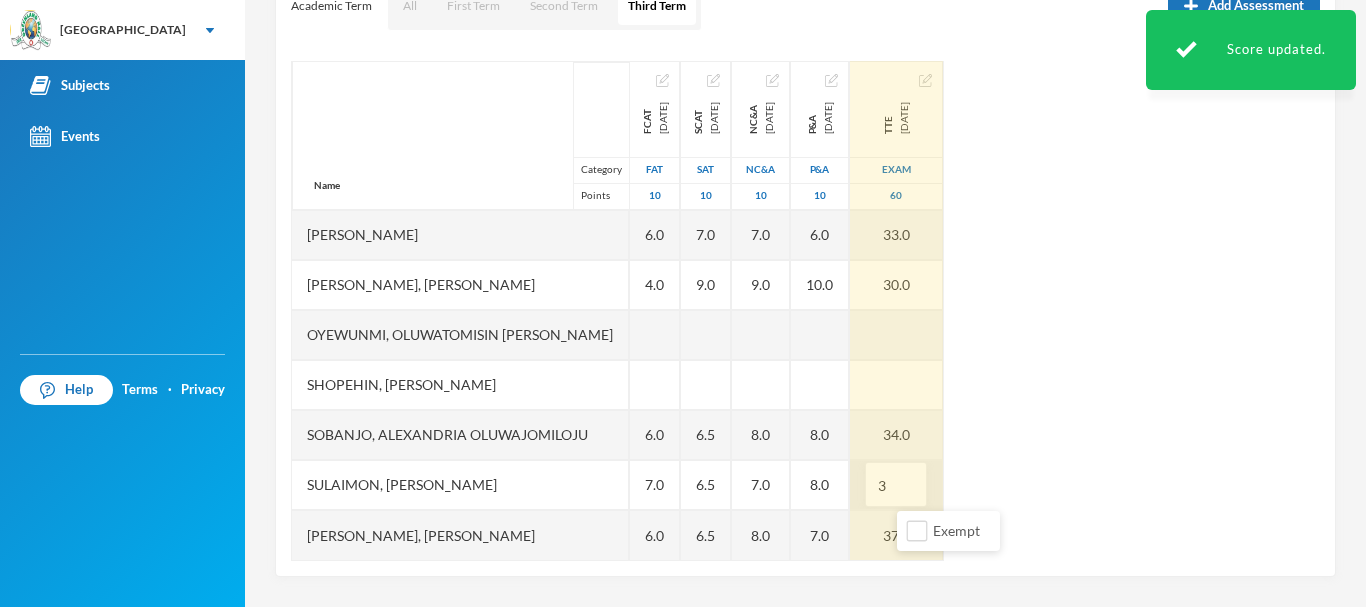 type on "33" 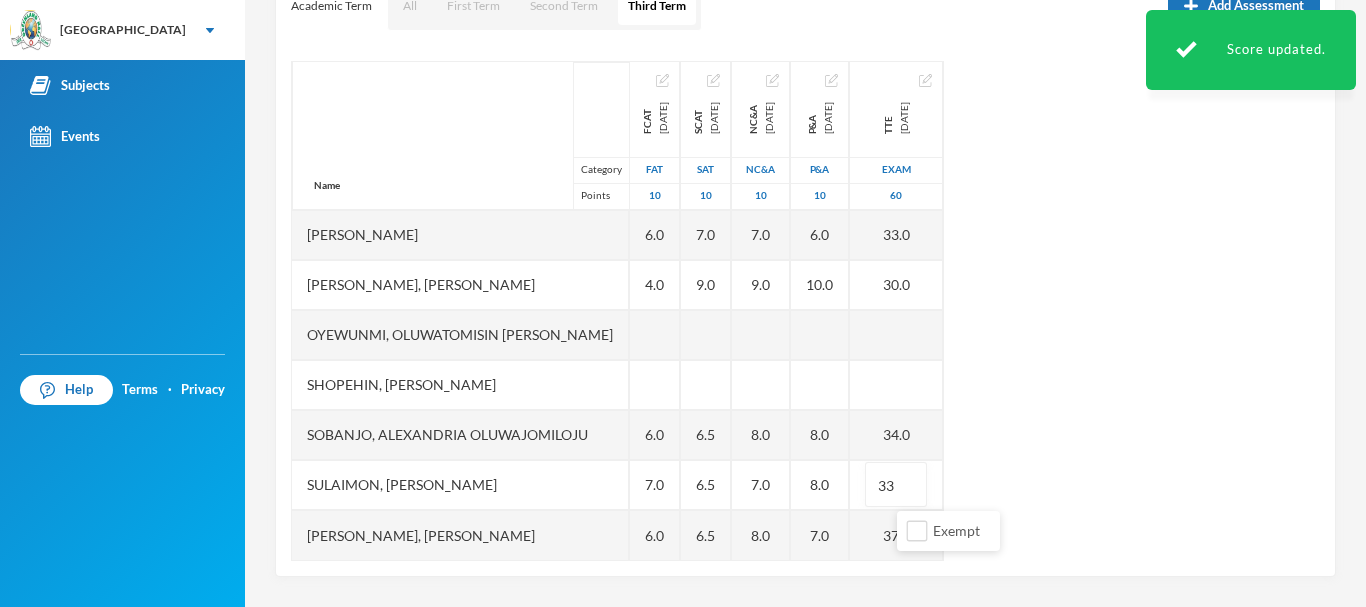 click on "Name   Category Points [PERSON_NAME], [PERSON_NAME] [PERSON_NAME], [PERSON_NAME], Morireoluwa [PERSON_NAME], [PERSON_NAME], [PERSON_NAME] [PERSON_NAME] Darasimi [PERSON_NAME] [PERSON_NAME], [PERSON_NAME], [PERSON_NAME], [PERSON_NAME] [PERSON_NAME] [PERSON_NAME], Precious [PERSON_NAME], [PERSON_NAME] Oluwadarsimi [PERSON_NAME], [PERSON_NAME], Oluwatomisin [PERSON_NAME], [PERSON_NAME], [PERSON_NAME], [PERSON_NAME], [PERSON_NAME] FCAT [DATE] FAT 10 6.0 6.0 5.0 5.0 6.0 9.0 7.0 6.0 3.0 3.0 8.0 6.0 4.0 6.0 7.0 6.0 SCAT [DATE] 10 8.0 8.0 5.0 4.5 8.0 8.5 9.0 4.0 5.5 7.5 7.0 9.0 6.5 6.5 6.5 NC&A [DATE] NC&A 10 8.0 7.0 10.0 6.0 5.0 9.0 7.0 9.0 8.0 7.0 8.0 P&A [DATE] P&A 10 9.0 6.0 9.0 7.0 6.0 8.0 6.0 10.0 8.0 8.0 7.0 TTE [DATE] Exam 60 47.0 40.0 39.0 21.0 22.0 49.0 33.0 30.0 34.0 33 37.0" at bounding box center [805, 311] 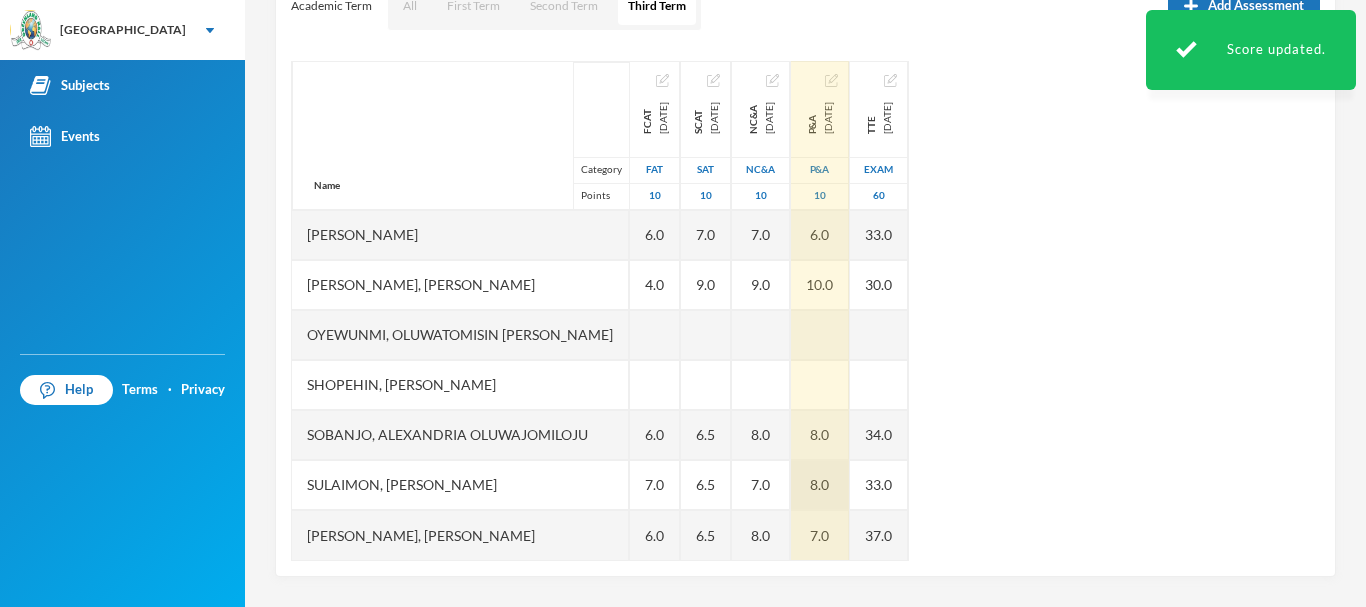 drag, startPoint x: 855, startPoint y: 482, endPoint x: 821, endPoint y: 486, distance: 34.234486 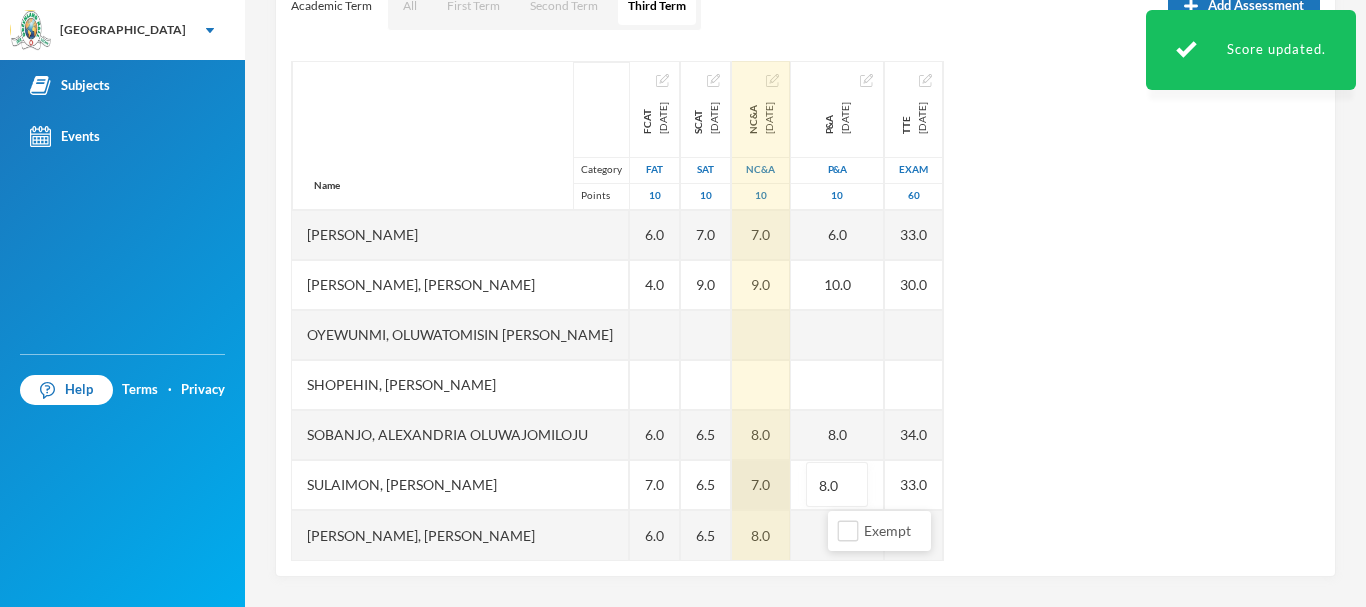drag, startPoint x: 865, startPoint y: 487, endPoint x: 811, endPoint y: 494, distance: 54.451813 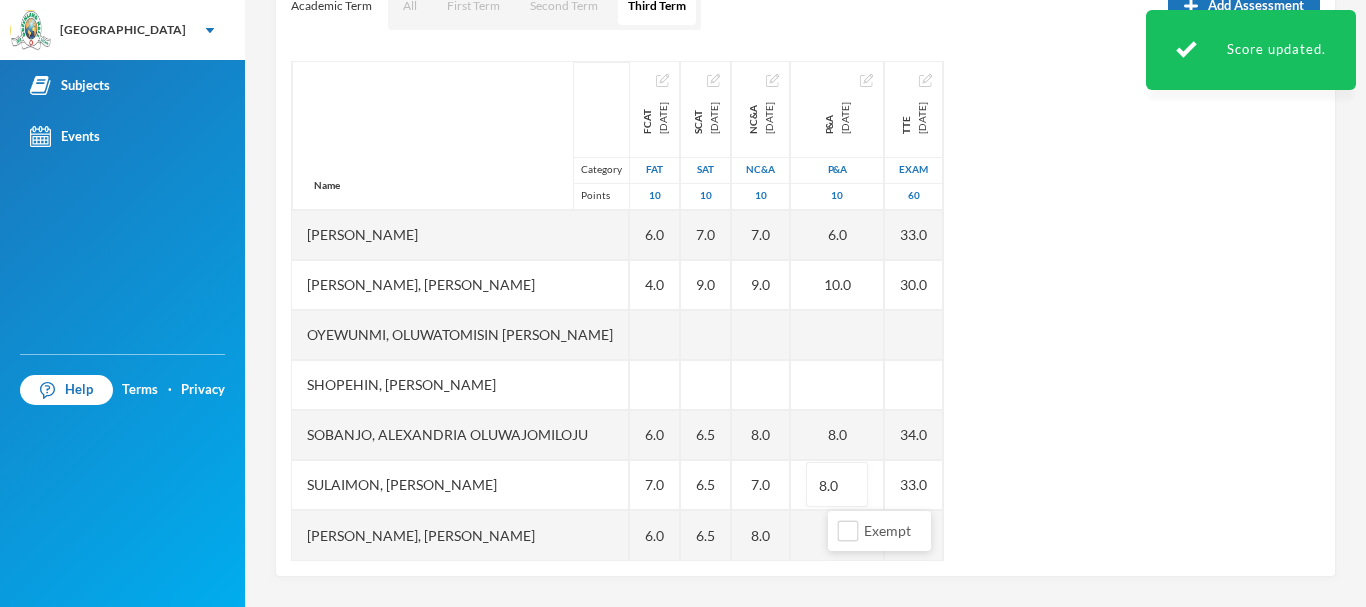 type on "9" 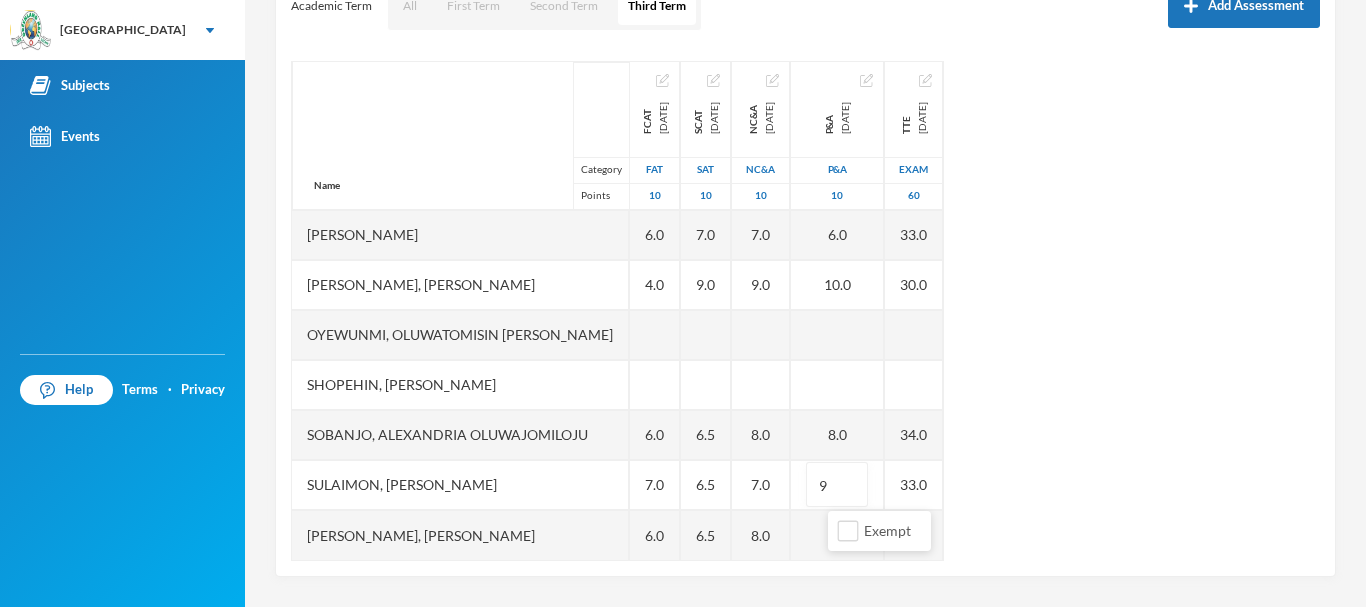 click on "Name   Category Points [PERSON_NAME], [PERSON_NAME] [PERSON_NAME], [PERSON_NAME], Morireoluwa [PERSON_NAME], [PERSON_NAME], [PERSON_NAME] [PERSON_NAME] Darasimi [PERSON_NAME] [PERSON_NAME], [PERSON_NAME], [PERSON_NAME], [PERSON_NAME] [PERSON_NAME] [PERSON_NAME], Precious [PERSON_NAME], [PERSON_NAME] Oluwadarsimi [PERSON_NAME], [PERSON_NAME], Oluwatomisin [PERSON_NAME], [PERSON_NAME], [PERSON_NAME], [PERSON_NAME], [PERSON_NAME] FCAT [DATE] FAT 10 6.0 6.0 5.0 5.0 6.0 9.0 7.0 6.0 3.0 3.0 8.0 6.0 4.0 6.0 7.0 6.0 SCAT [DATE] 10 8.0 8.0 5.0 4.5 8.0 8.5 9.0 4.0 5.5 7.5 7.0 9.0 6.5 6.5 6.5 NC&A [DATE] NC&A 10 8.0 7.0 10.0 6.0 5.0 9.0 7.0 9.0 8.0 7.0 8.0 P&A [DATE] P&A 10 9.0 6.0 9.0 7.0 6.0 8.0 6.0 10.0 8.0 9 7.0 TTE [DATE] Exam 60 47.0 40.0 39.0 21.0 22.0 49.0 33.0 30.0 34.0 33.0 37.0" at bounding box center (805, 311) 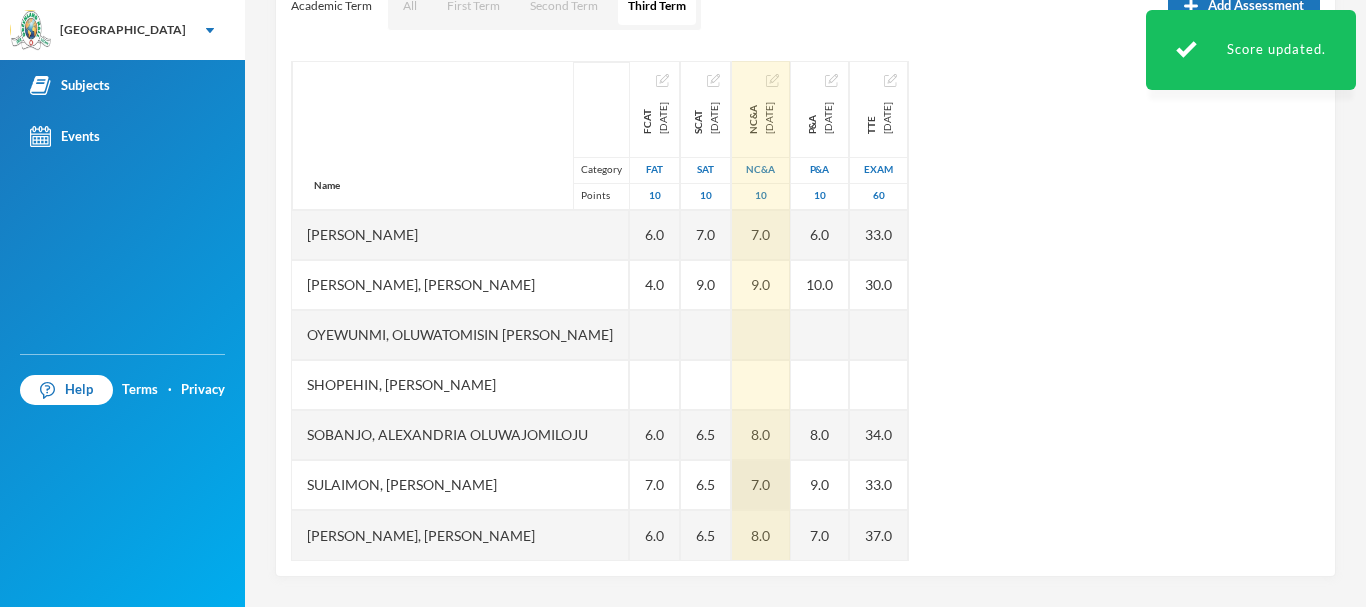 drag, startPoint x: 793, startPoint y: 483, endPoint x: 767, endPoint y: 488, distance: 26.476404 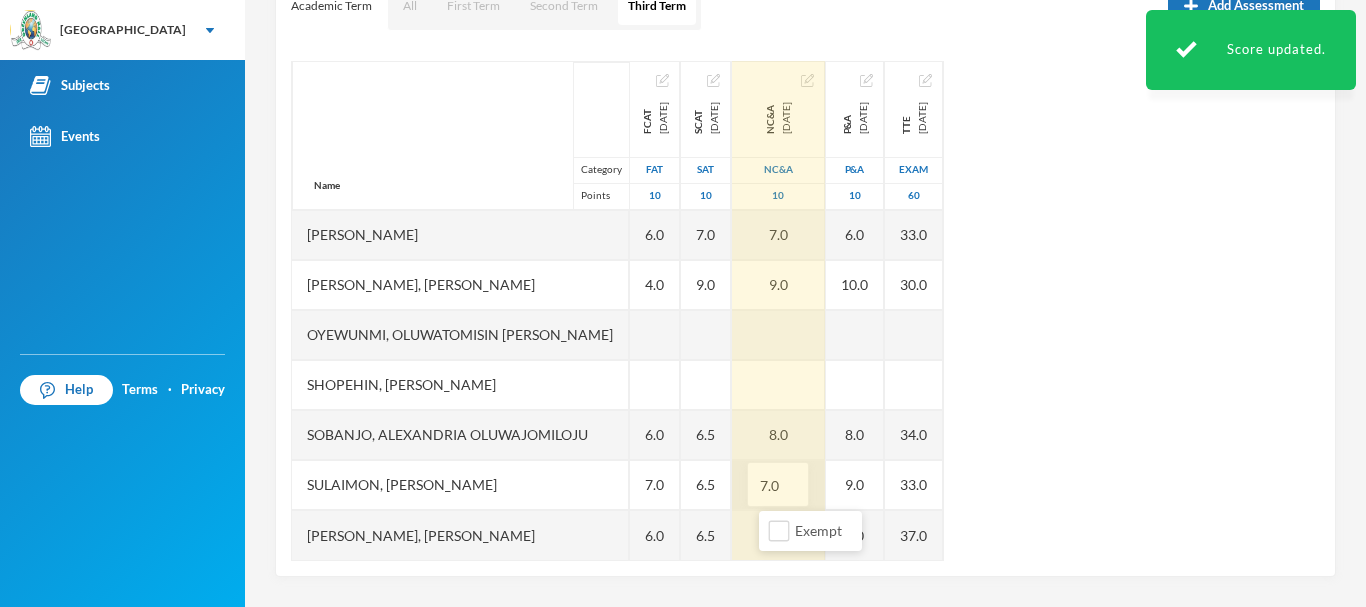 click on "7.0" at bounding box center (778, 485) 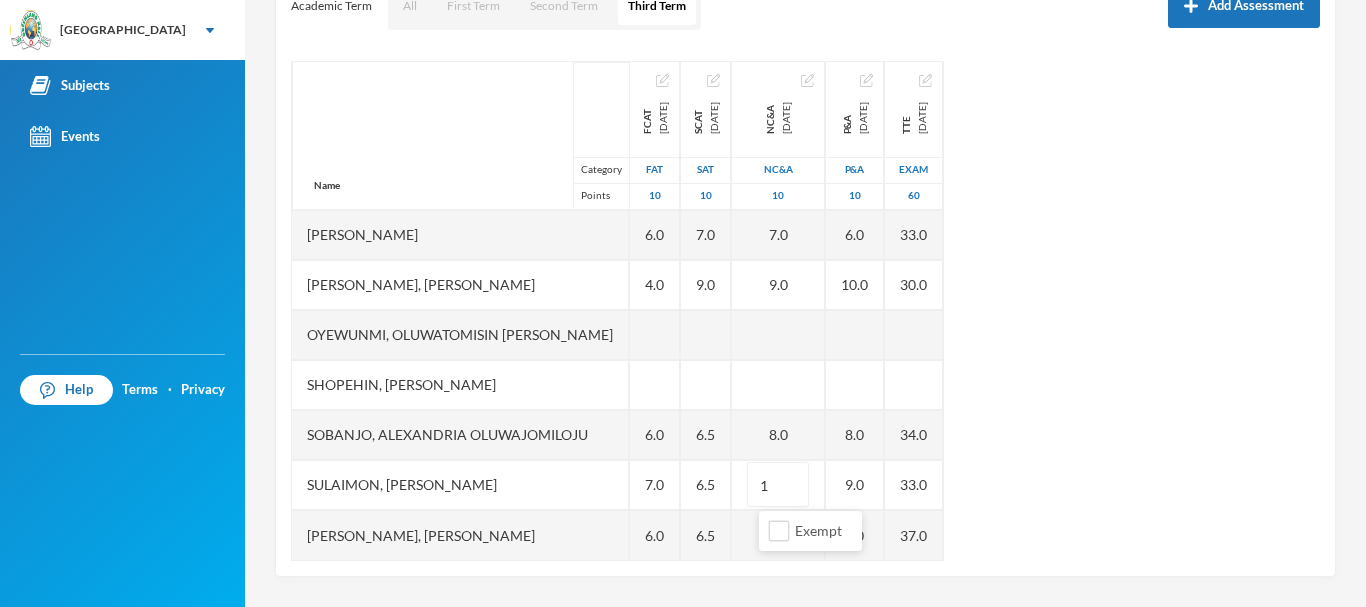 type on "10" 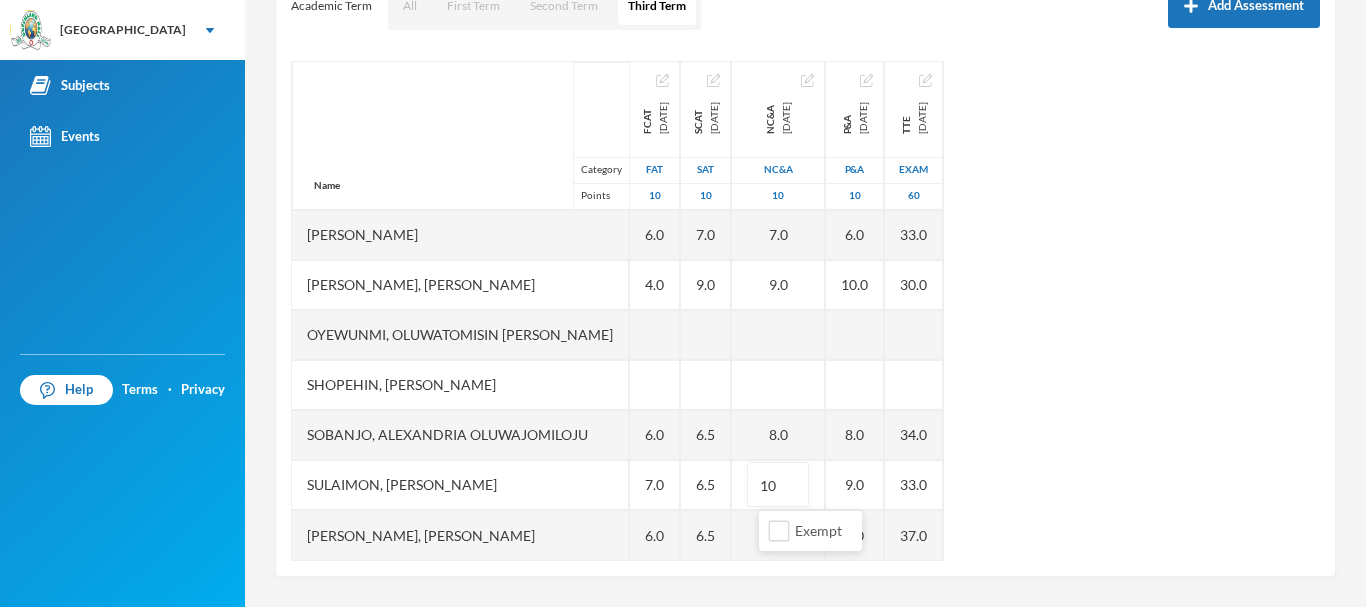 click on "Name   Category Points [PERSON_NAME], [PERSON_NAME] [PERSON_NAME], [PERSON_NAME], Morireoluwa [PERSON_NAME], [PERSON_NAME], [PERSON_NAME] [PERSON_NAME] Darasimi [PERSON_NAME] [PERSON_NAME], [PERSON_NAME], [PERSON_NAME], [PERSON_NAME] [PERSON_NAME] [PERSON_NAME], Precious [PERSON_NAME], [PERSON_NAME] Oluwadarsimi [PERSON_NAME], [PERSON_NAME], Oluwatomisin [PERSON_NAME], [PERSON_NAME], [PERSON_NAME], [PERSON_NAME], [PERSON_NAME] FCAT [DATE] FAT 10 6.0 6.0 5.0 5.0 6.0 9.0 7.0 6.0 3.0 3.0 8.0 6.0 4.0 6.0 7.0 6.0 SCAT [DATE] 10 8.0 8.0 5.0 4.5 8.0 8.5 9.0 4.0 5.5 7.5 7.0 9.0 6.5 6.5 6.5 NC&A [DATE] NC&A 10 8.0 7.0 10.0 6.0 5.0 9.0 7.0 9.0 8.0 10 8.0 P&A [DATE] P&A 10 9.0 6.0 9.0 7.0 6.0 8.0 6.0 10.0 8.0 9.0 7.0 TTE [DATE] Exam 60 47.0 40.0 39.0 21.0 22.0 49.0 33.0 30.0 34.0 33.0 37.0" at bounding box center [805, 311] 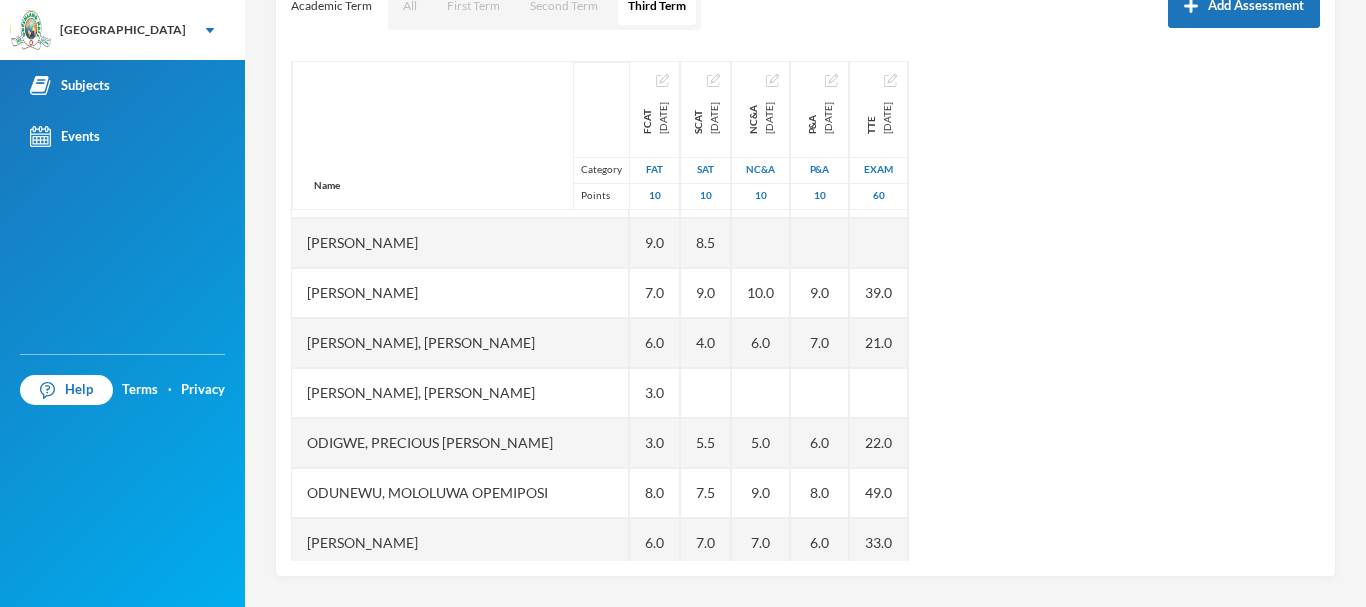scroll, scrollTop: 372, scrollLeft: 0, axis: vertical 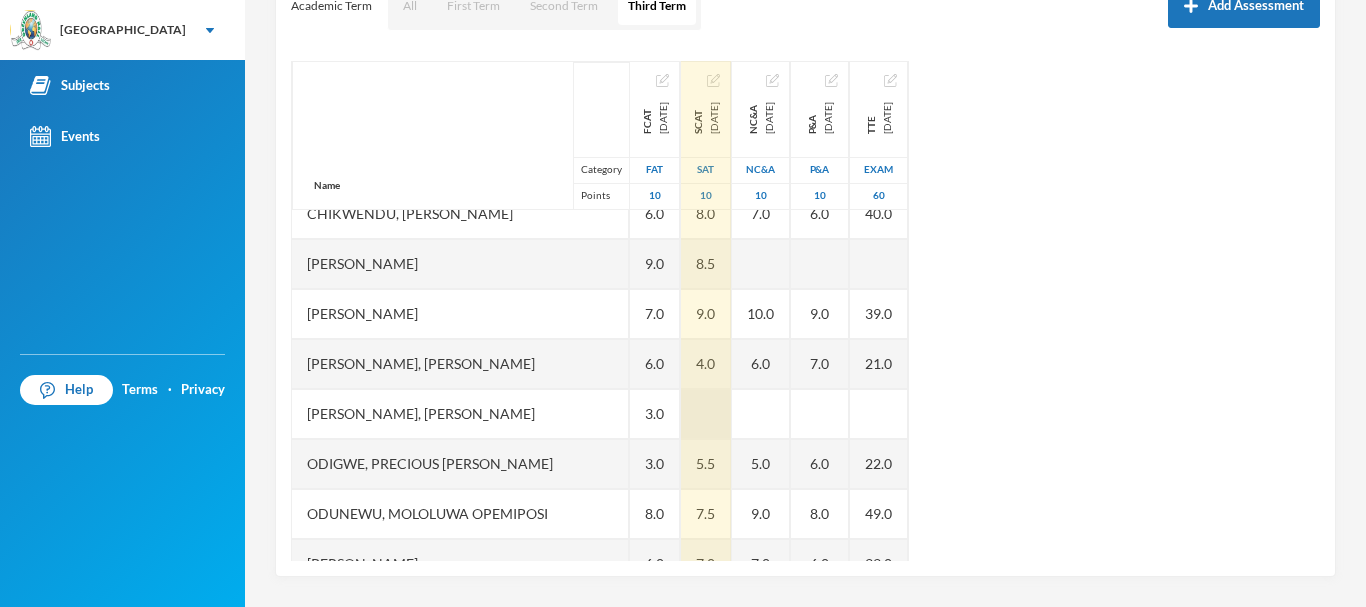 click at bounding box center [706, 414] 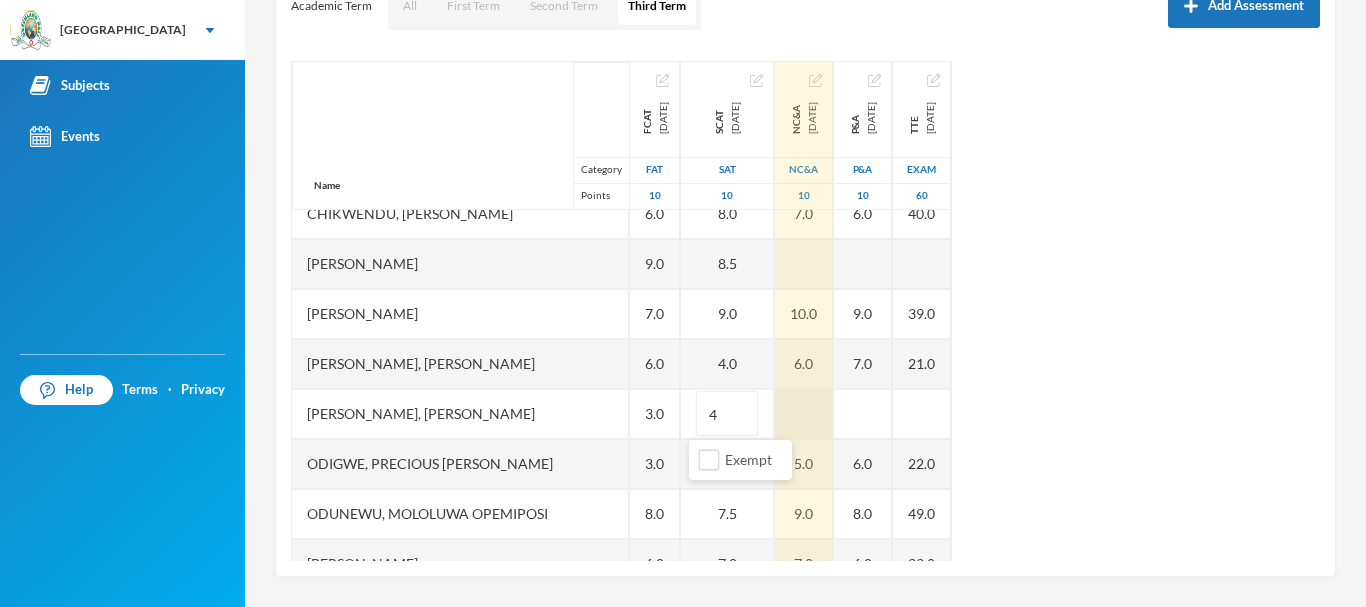 type on "4" 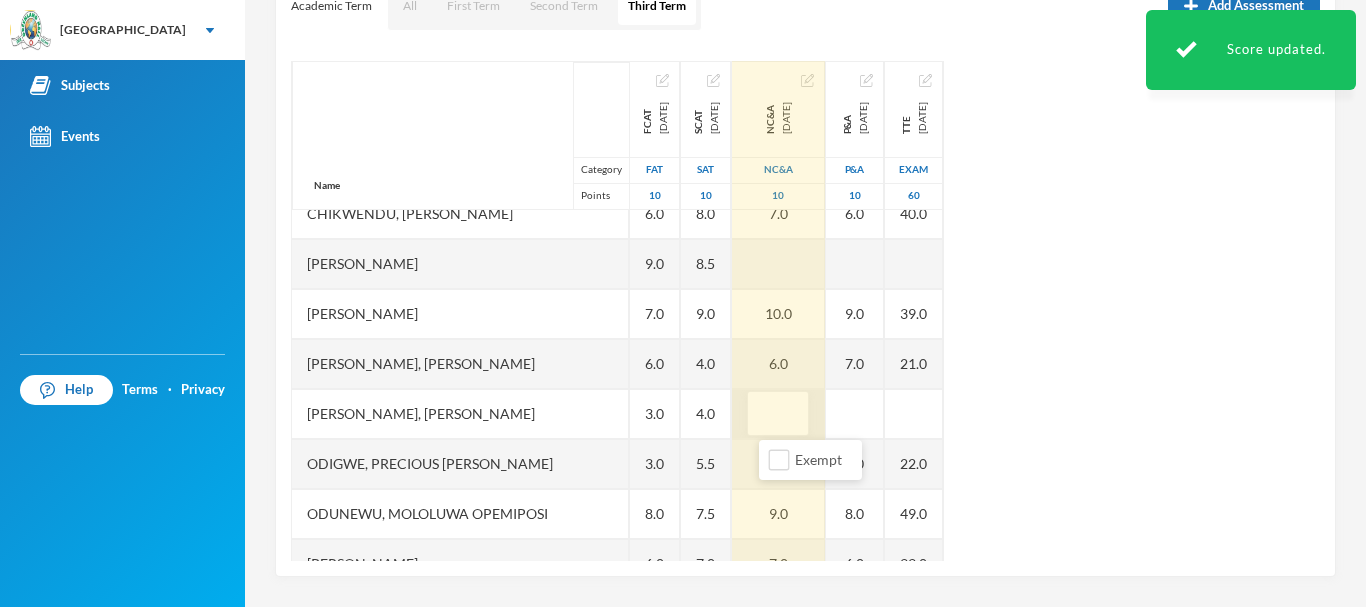 type on "5" 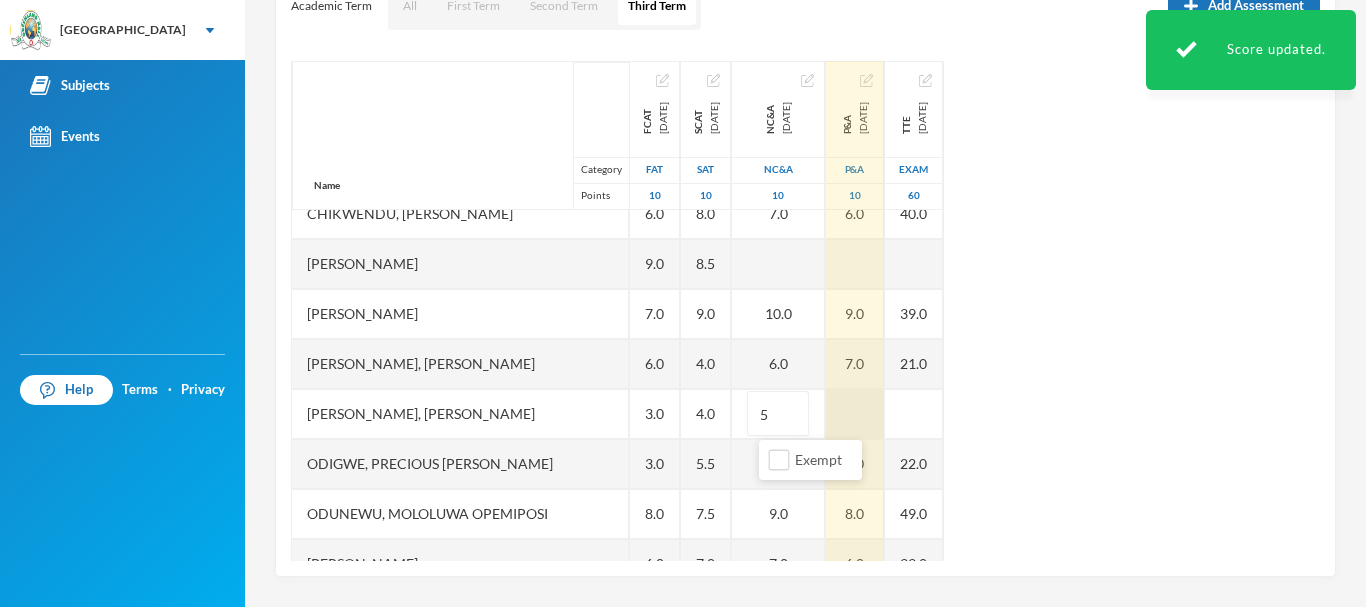 click at bounding box center (855, 414) 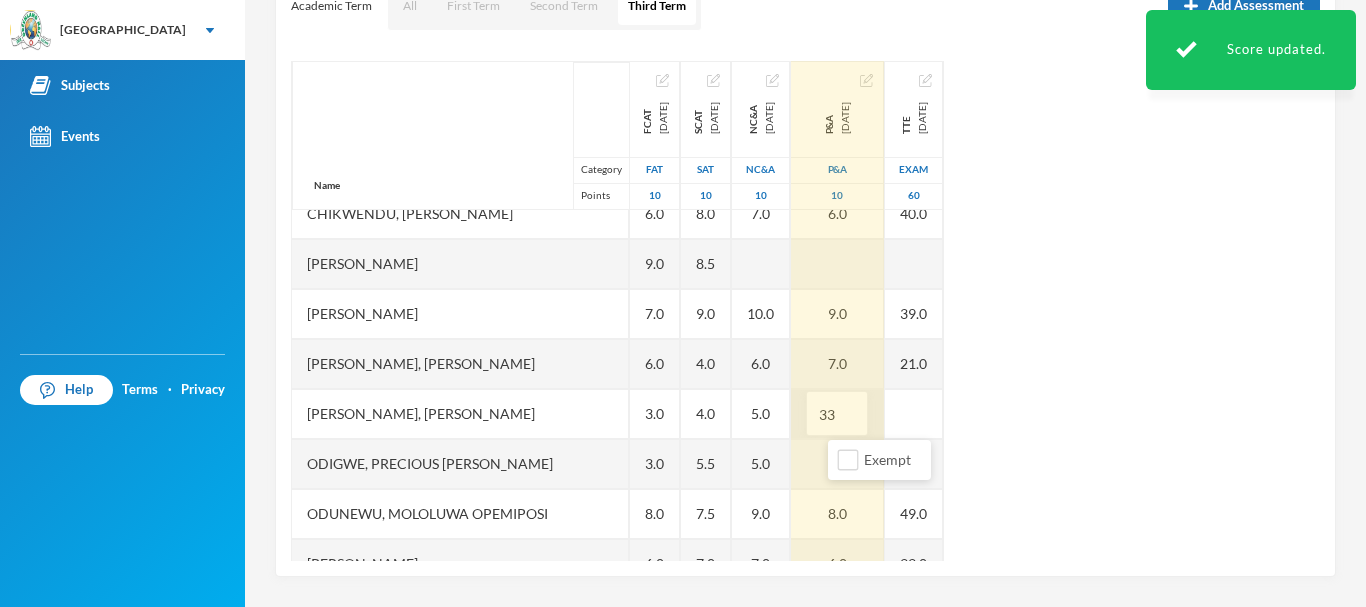 drag, startPoint x: 862, startPoint y: 415, endPoint x: 824, endPoint y: 418, distance: 38.118237 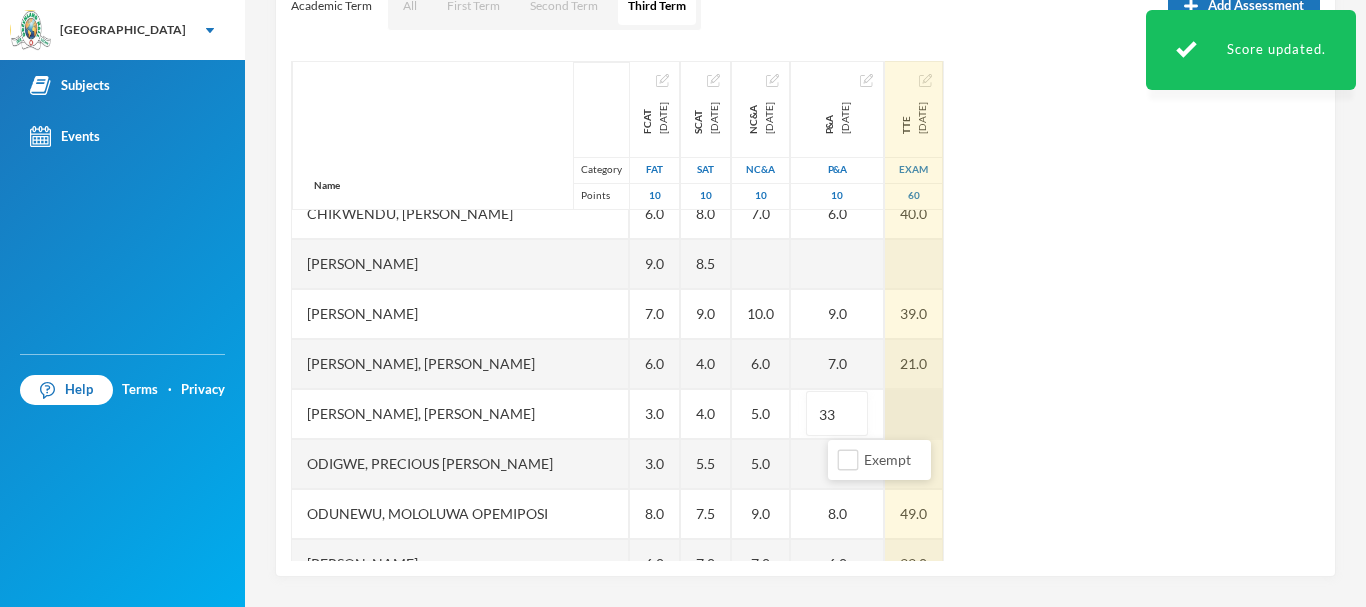type on "4" 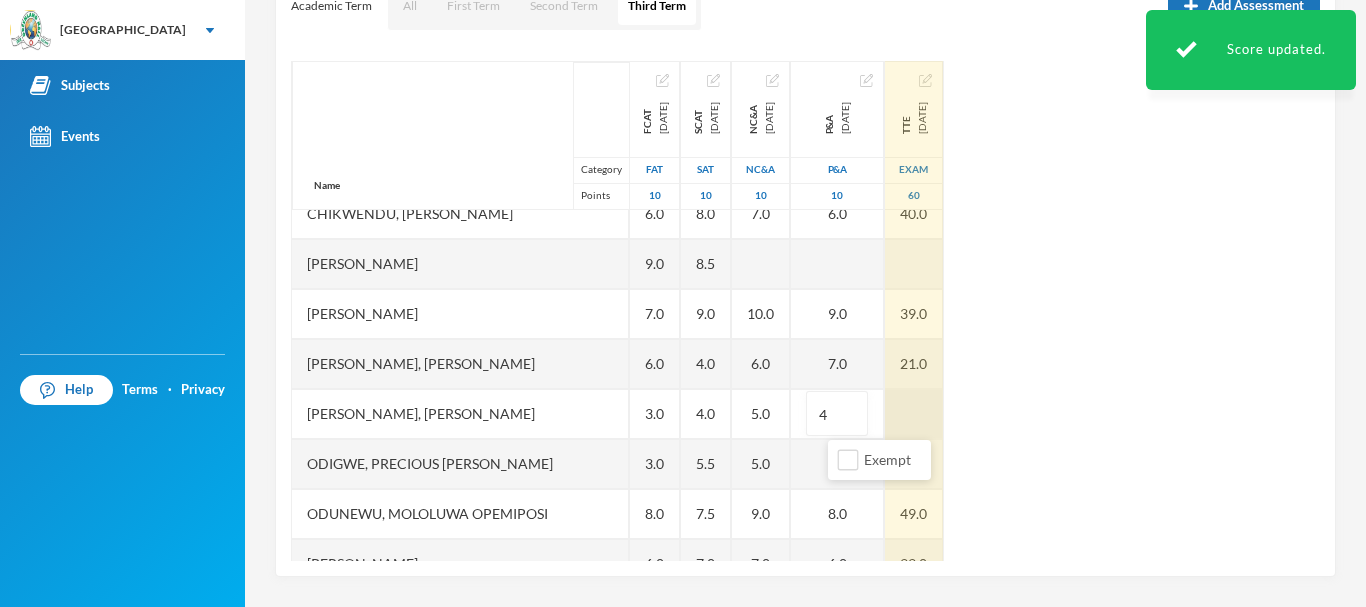 click at bounding box center [914, 414] 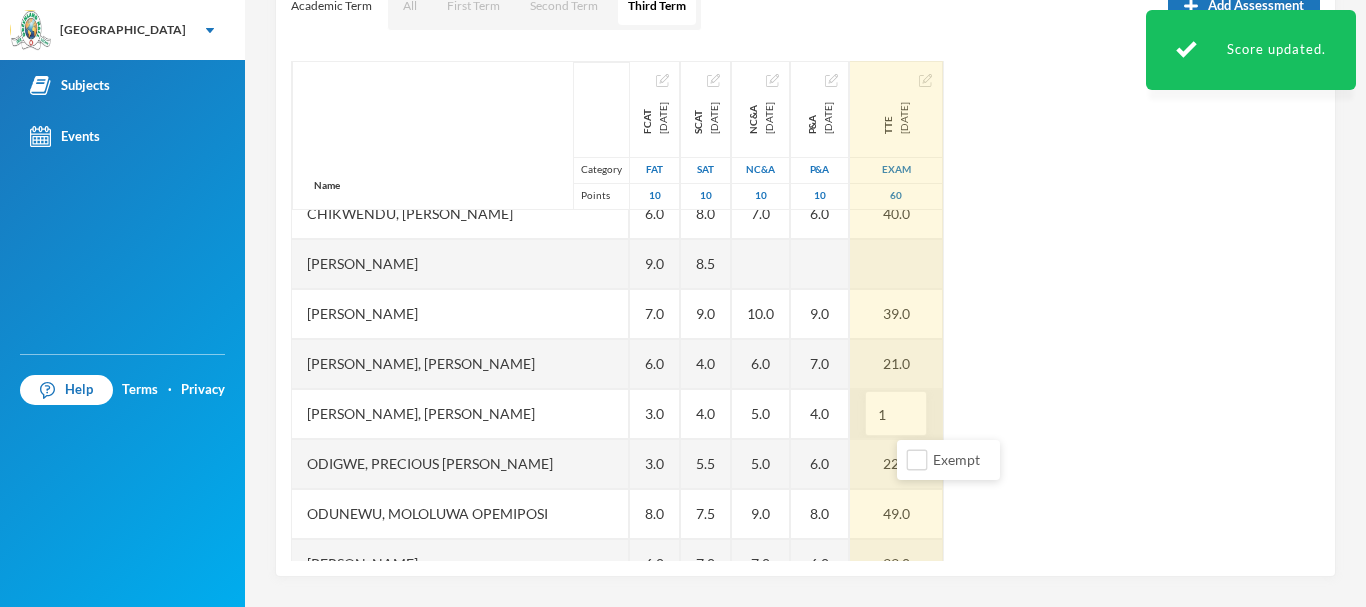 type on "12" 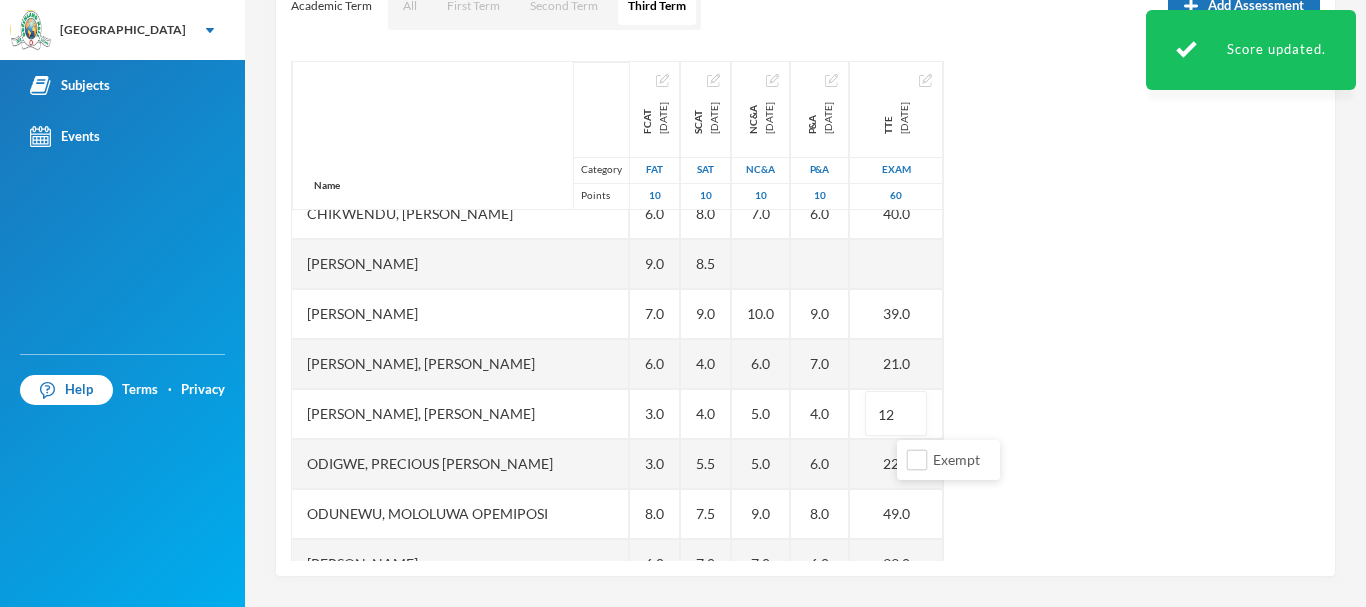 click on "Name   Category Points [PERSON_NAME], [PERSON_NAME] [PERSON_NAME], [PERSON_NAME], Morireoluwa [PERSON_NAME], [PERSON_NAME], [PERSON_NAME] [PERSON_NAME] Darasimi [PERSON_NAME] [PERSON_NAME], [PERSON_NAME], [PERSON_NAME], [PERSON_NAME] [PERSON_NAME] [PERSON_NAME], Precious [PERSON_NAME], [PERSON_NAME] Oluwadarsimi [PERSON_NAME], [PERSON_NAME], Oluwatomisin [PERSON_NAME], [PERSON_NAME], [PERSON_NAME], [PERSON_NAME], [PERSON_NAME] FCAT [DATE] FAT 10 6.0 6.0 5.0 5.0 6.0 9.0 7.0 6.0 3.0 3.0 8.0 6.0 4.0 6.0 7.0 6.0 SCAT [DATE] 10 8.0 8.0 5.0 4.5 8.0 8.5 9.0 4.0 4.0 5.5 7.5 7.0 9.0 6.5 6.5 6.5 NC&A [DATE] NC&A 10 8.0 7.0 10.0 6.0 5.0 5.0 9.0 7.0 9.0 8.0 10.0 8.0 P&A [DATE] P&A 10 9.0 6.0 9.0 7.0 4.0 6.0 8.0 6.0 10.0 8.0 9.0 7.0 TTE [DATE] Exam 60 47.0 40.0 39.0 21.0 12 22.0 49.0 33.0 30.0 34.0 33.0 37.0" at bounding box center [805, 311] 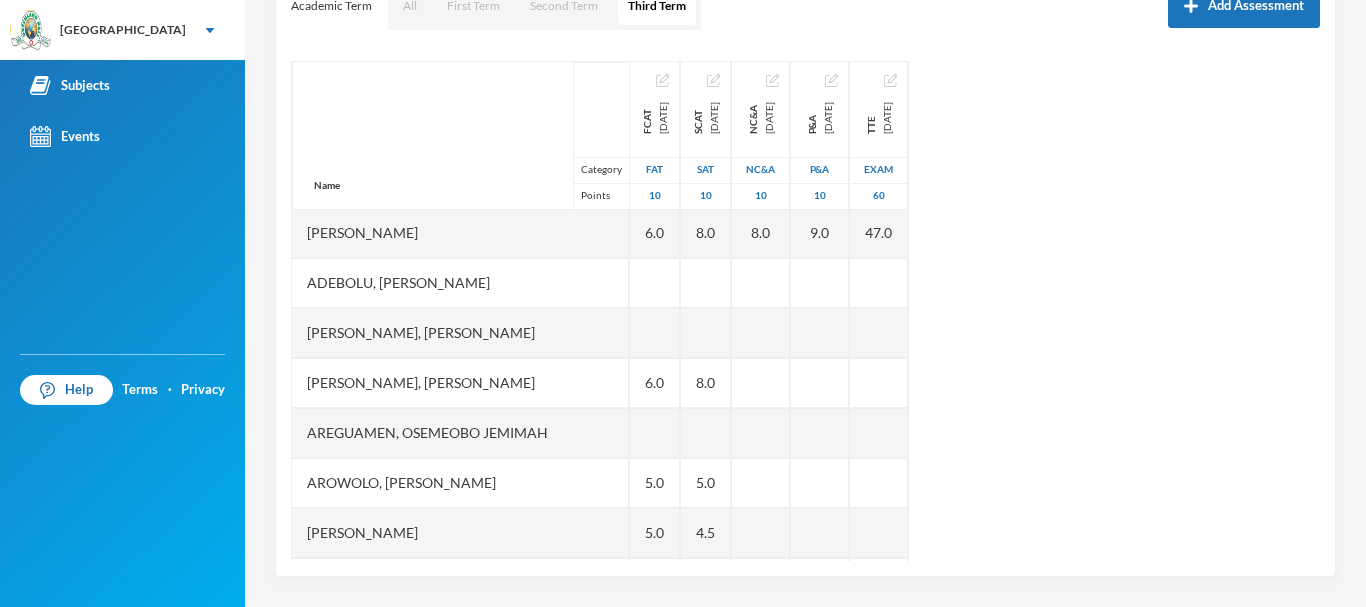 scroll, scrollTop: 0, scrollLeft: 0, axis: both 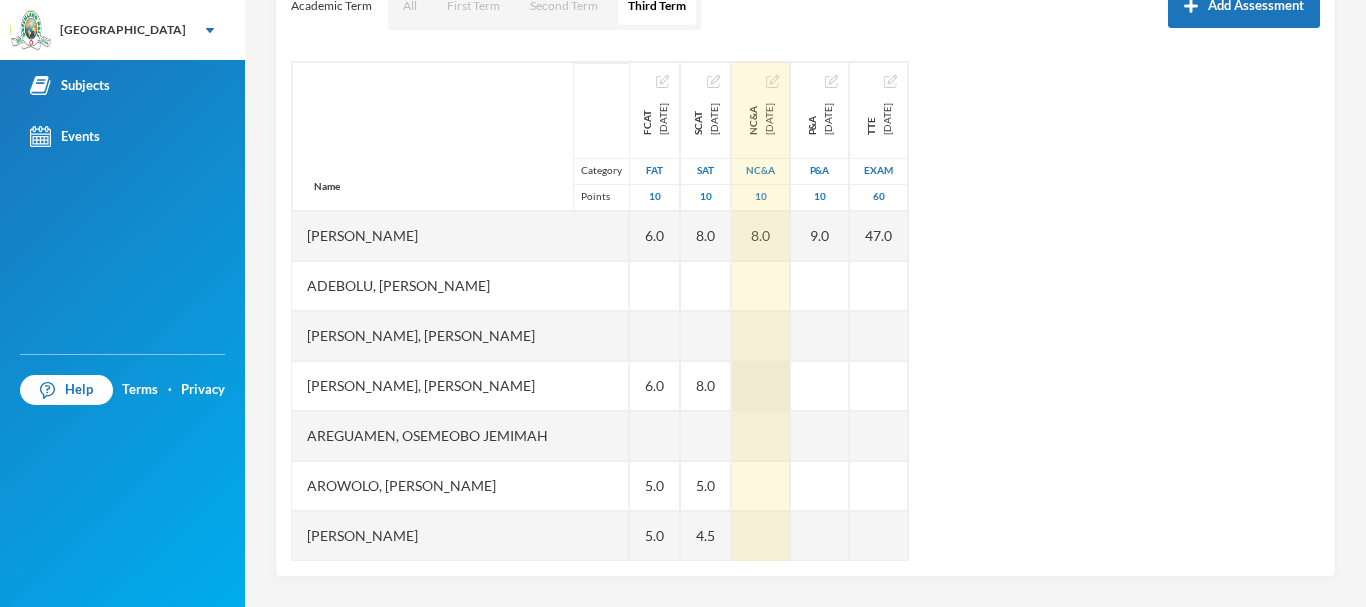 click at bounding box center (761, 386) 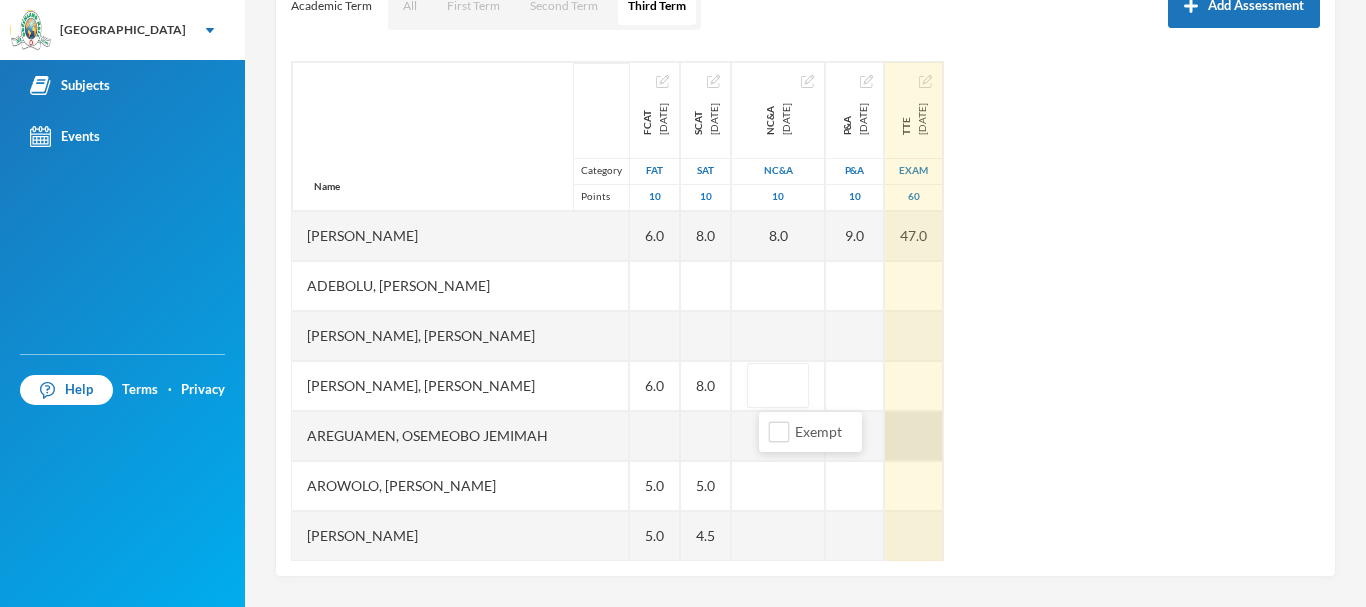 type on "8" 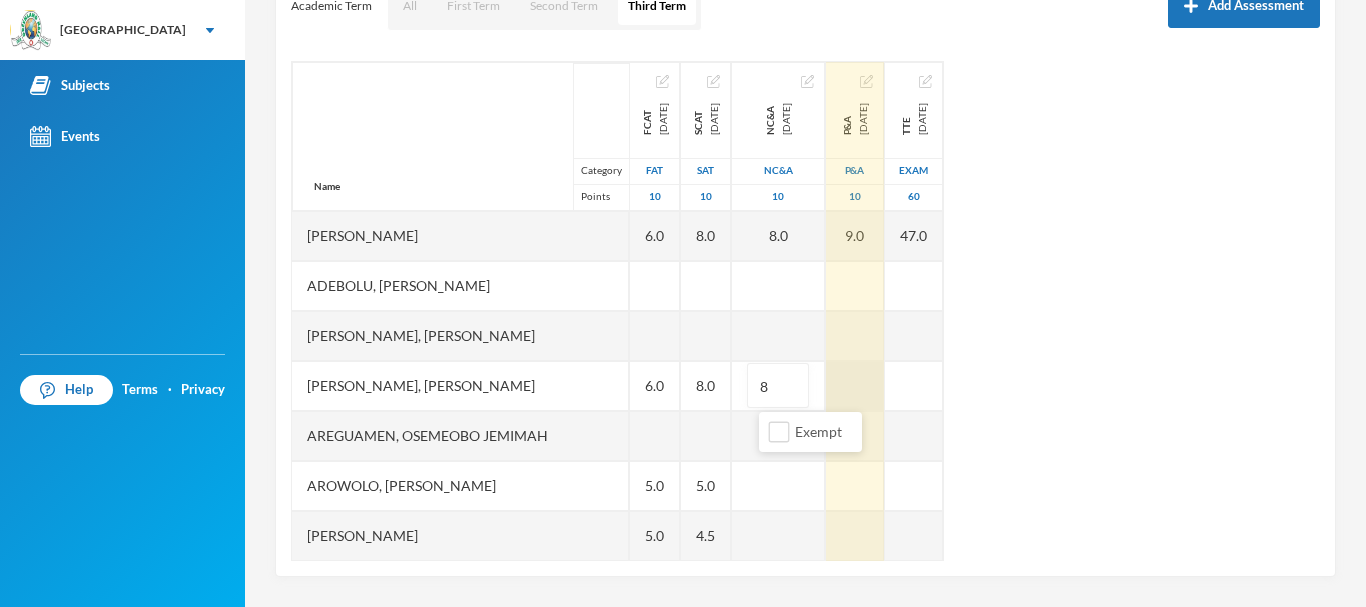 click at bounding box center [855, 386] 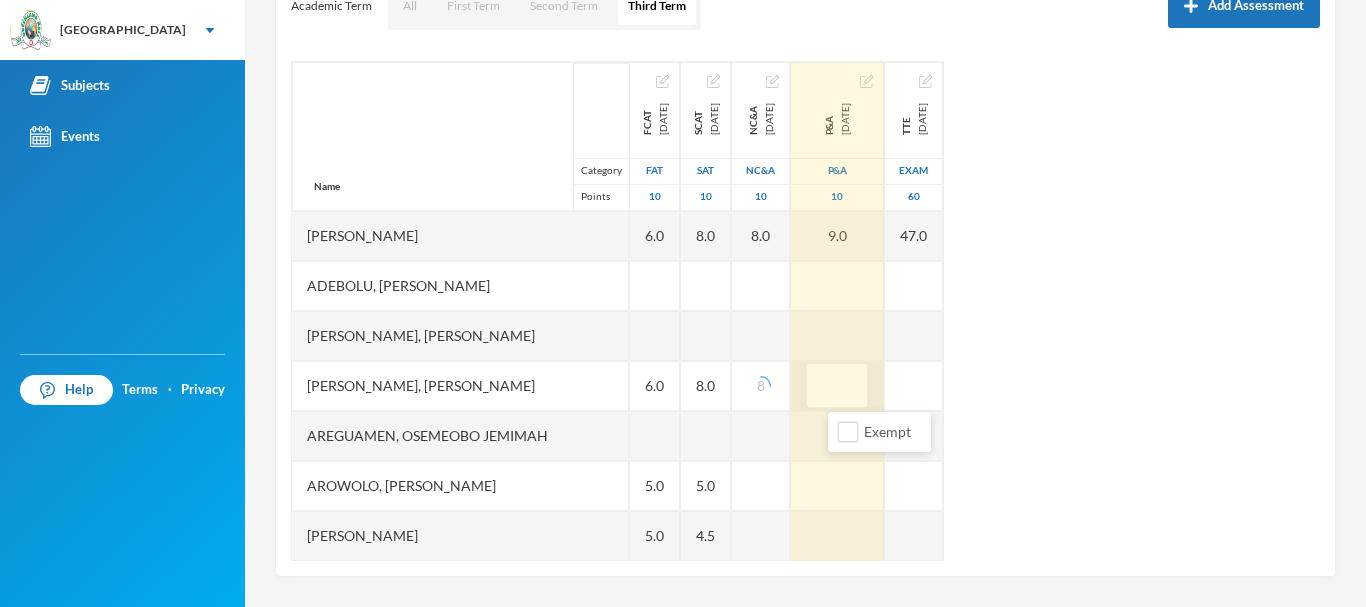 type on "9" 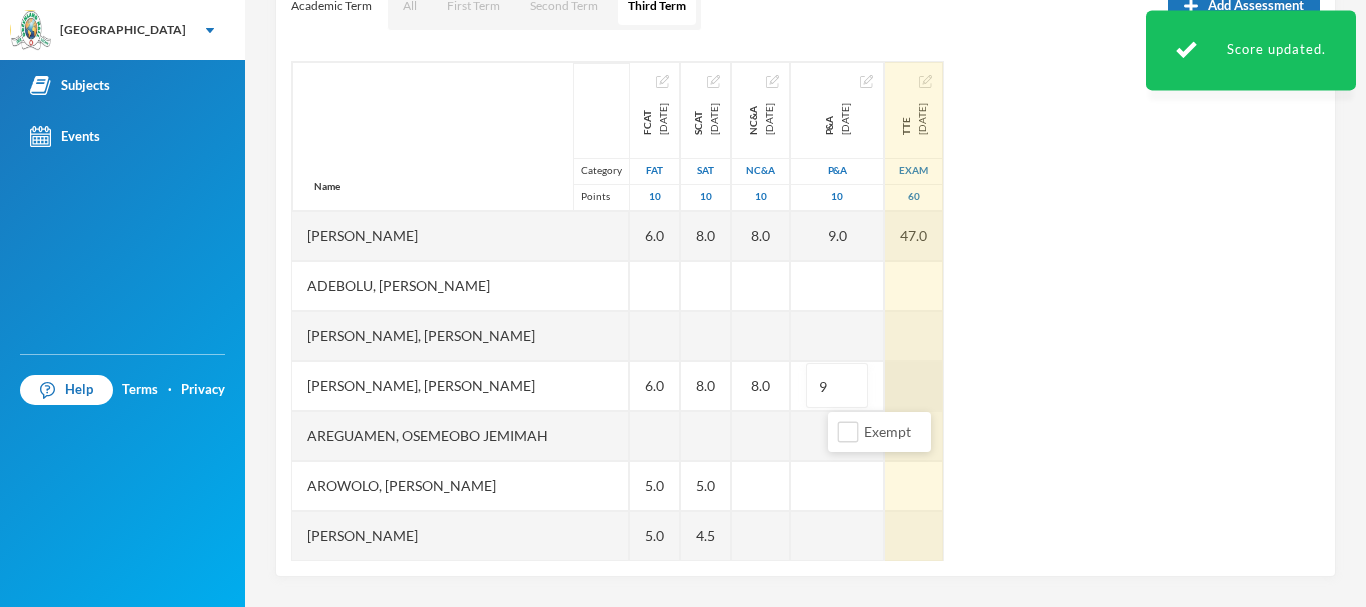 click at bounding box center [914, 386] 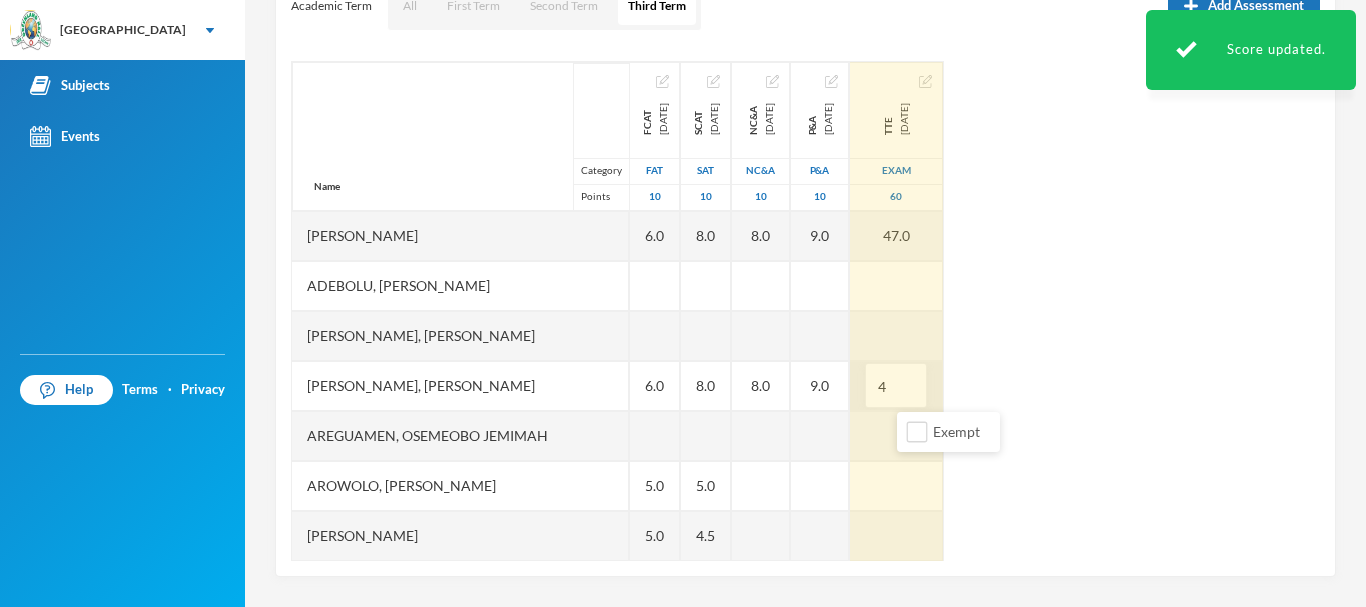 type on "40" 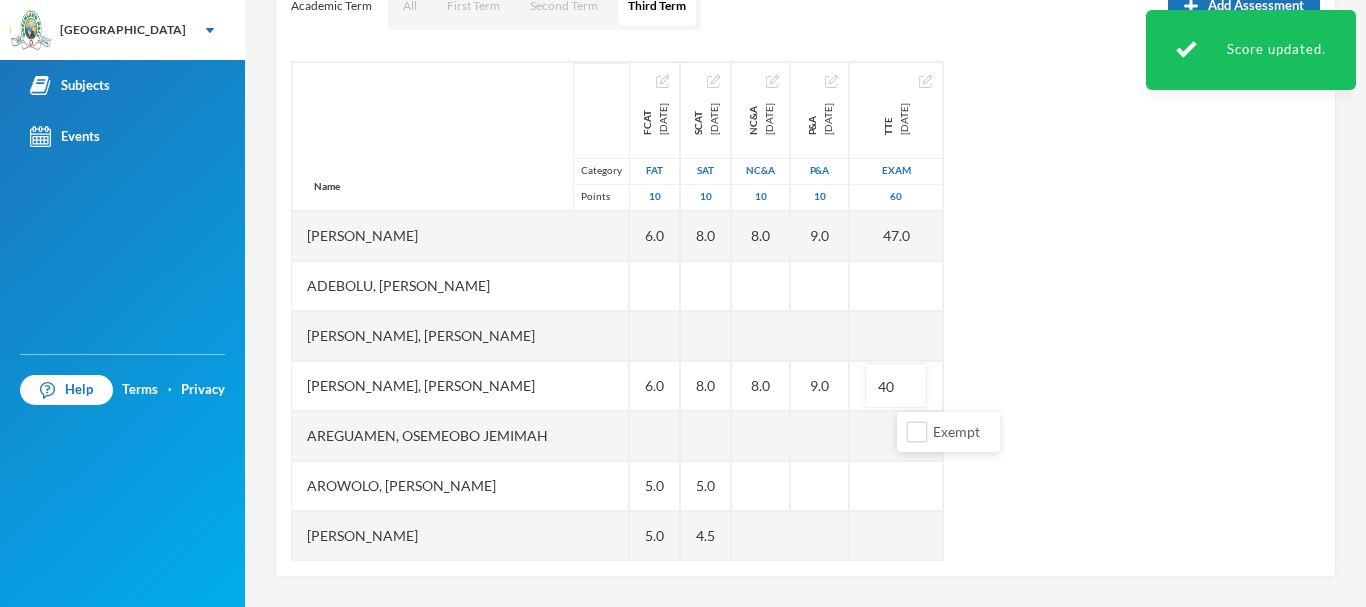 click on "Name   Category Points [PERSON_NAME], [PERSON_NAME] [PERSON_NAME], [PERSON_NAME], Morireoluwa [PERSON_NAME], [PERSON_NAME], [PERSON_NAME] [PERSON_NAME] Darasimi [PERSON_NAME] [PERSON_NAME], [PERSON_NAME], [PERSON_NAME], [PERSON_NAME] [PERSON_NAME] [PERSON_NAME], Precious [PERSON_NAME], [PERSON_NAME] Oluwadarsimi [PERSON_NAME], [PERSON_NAME], Oluwatomisin [PERSON_NAME], [PERSON_NAME], [PERSON_NAME], [PERSON_NAME], [PERSON_NAME] FCAT [DATE] FAT 10 6.0 6.0 5.0 5.0 6.0 9.0 7.0 6.0 3.0 3.0 8.0 6.0 4.0 6.0 7.0 6.0 SCAT [DATE] 10 8.0 8.0 5.0 4.5 8.0 8.5 9.0 4.0 4.0 5.5 7.5 7.0 9.0 6.5 6.5 6.5 NC&A [DATE] NC&A 10 8.0 8.0 7.0 10.0 6.0 5.0 5.0 9.0 7.0 9.0 8.0 10.0 8.0 P&A [DATE] P&A 10 9.0 9.0 6.0 9.0 7.0 4.0 6.0 8.0 6.0 10.0 8.0 9.0 7.0 TTE [DATE] Exam 60 47.0 40 40.0 39.0 21.0 12.0 22.0 49.0 33.0 30.0 34.0 33.0 37.0" at bounding box center (805, 311) 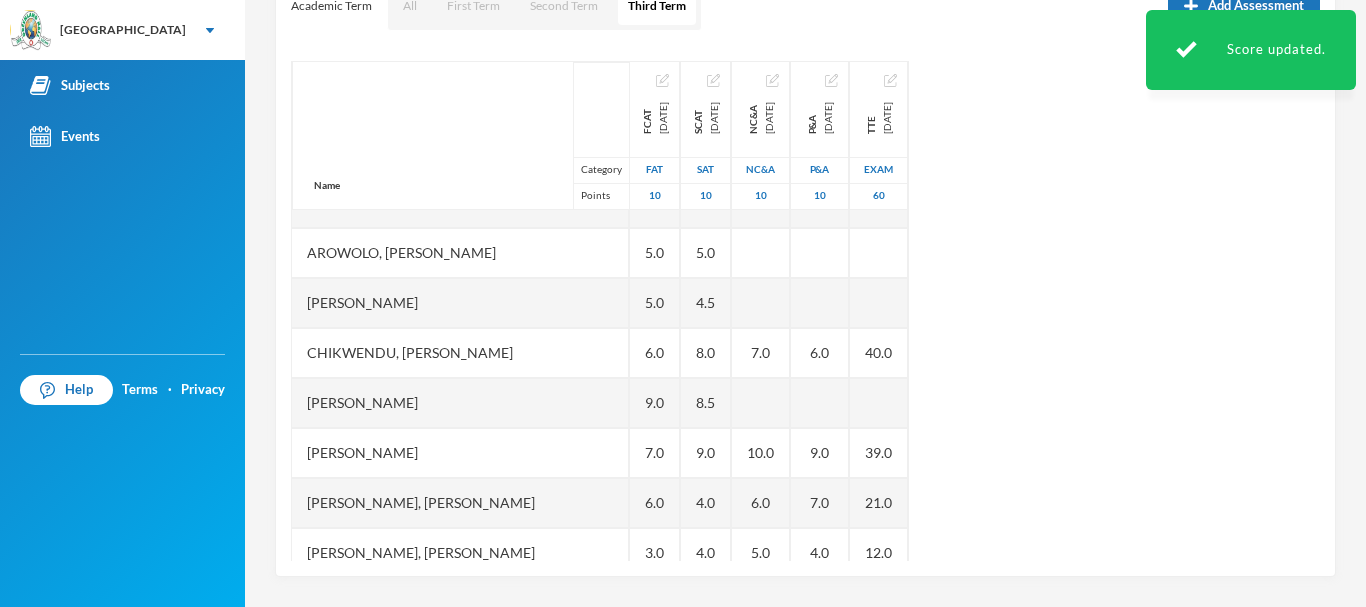 scroll, scrollTop: 235, scrollLeft: 0, axis: vertical 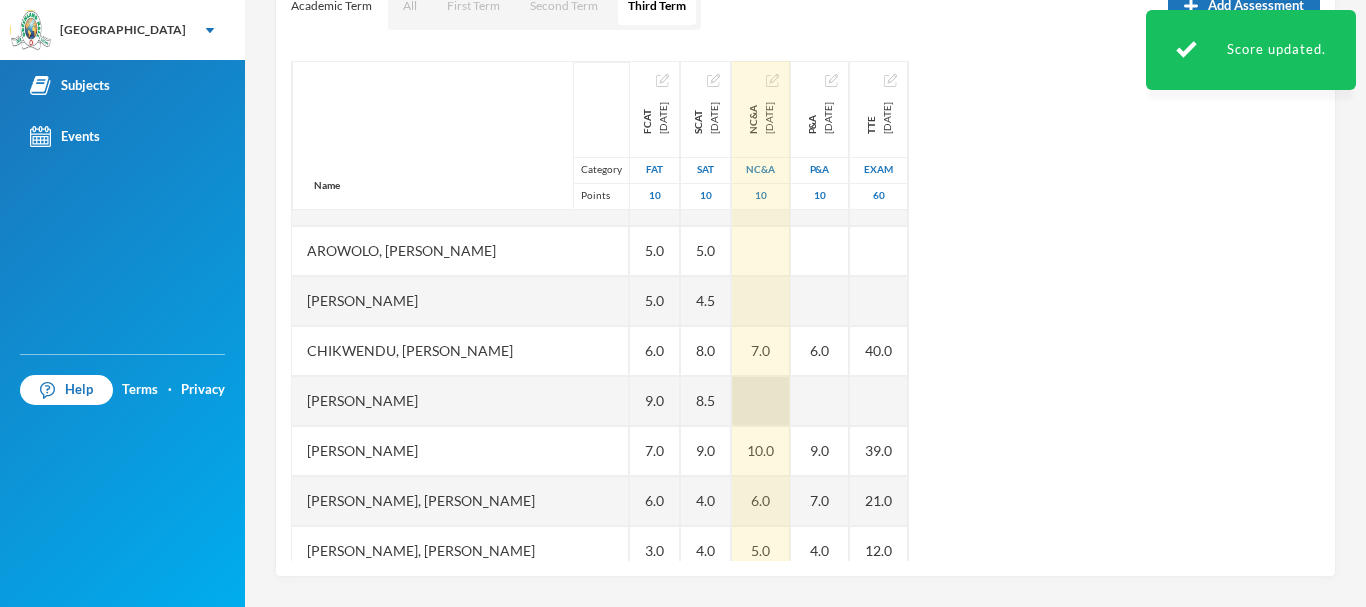 click at bounding box center [761, 401] 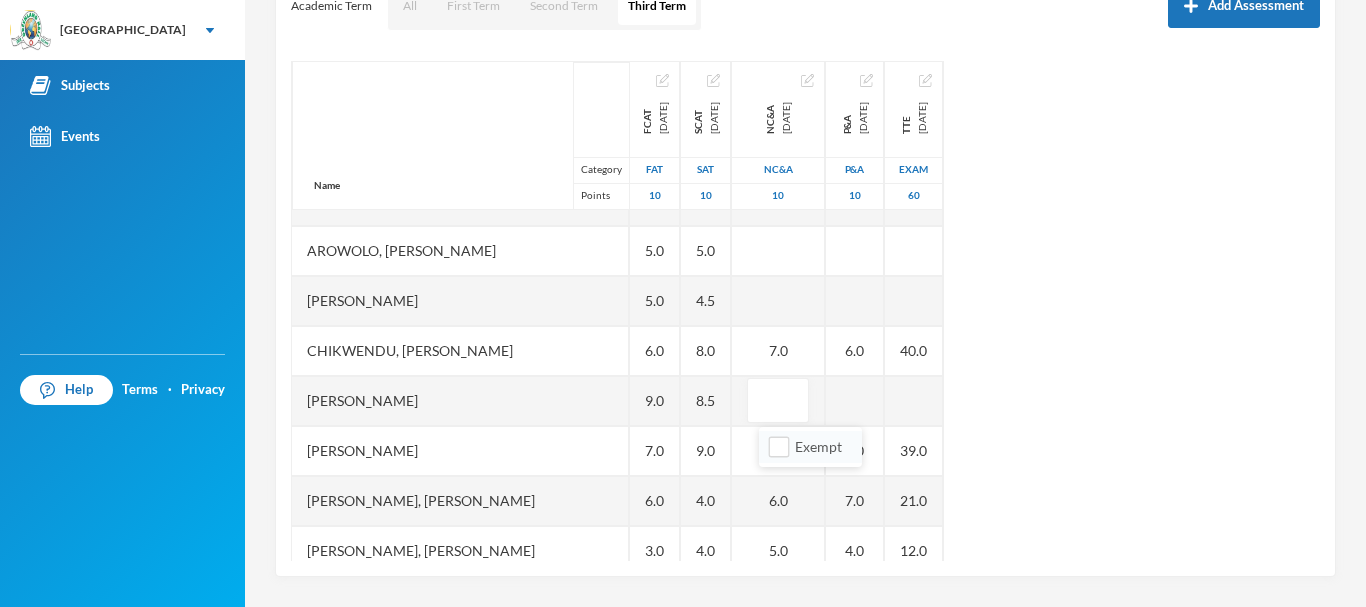 type on "9" 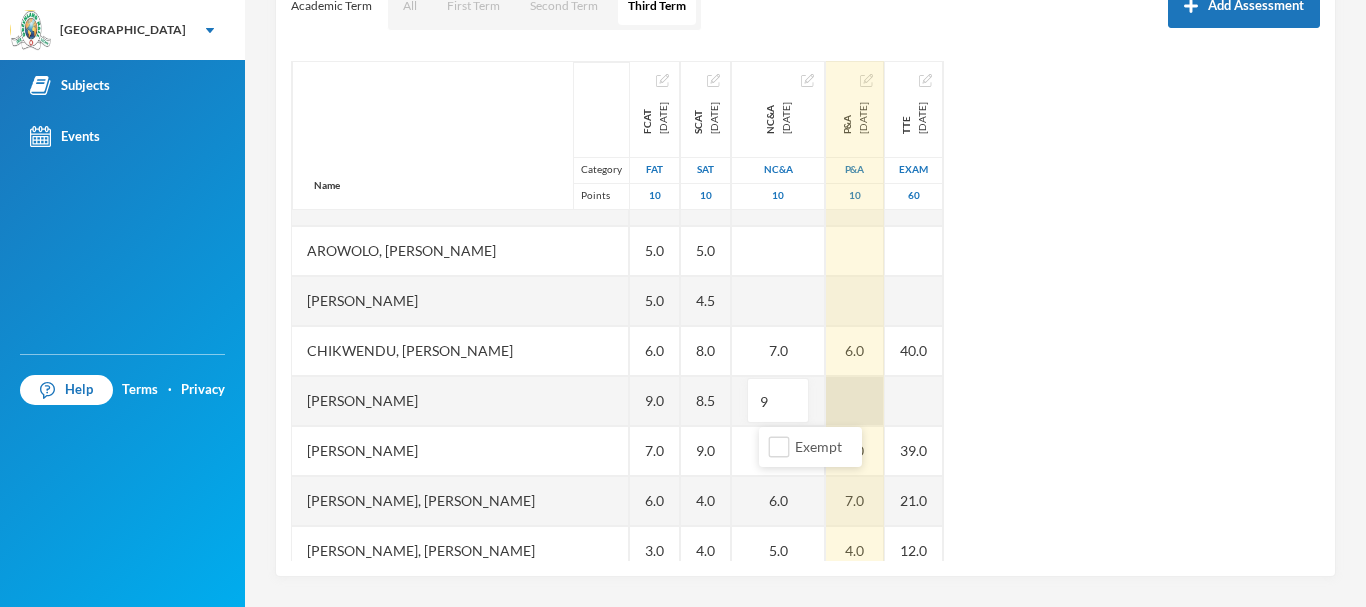 click at bounding box center (855, 401) 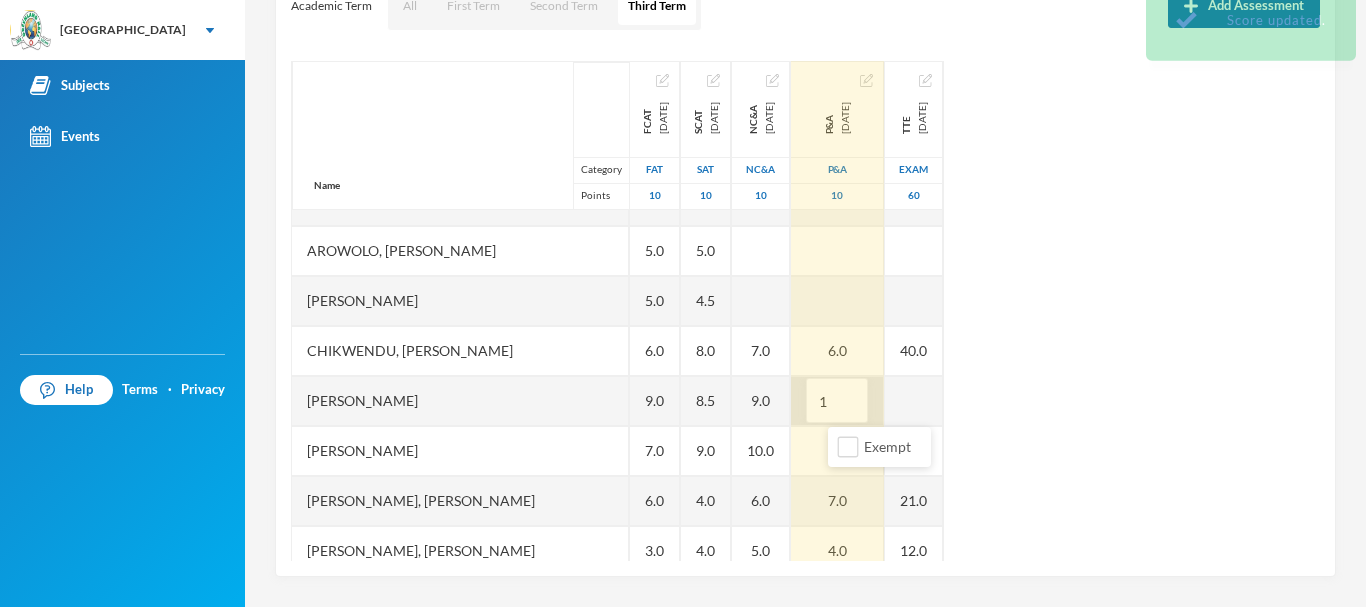 type on "10" 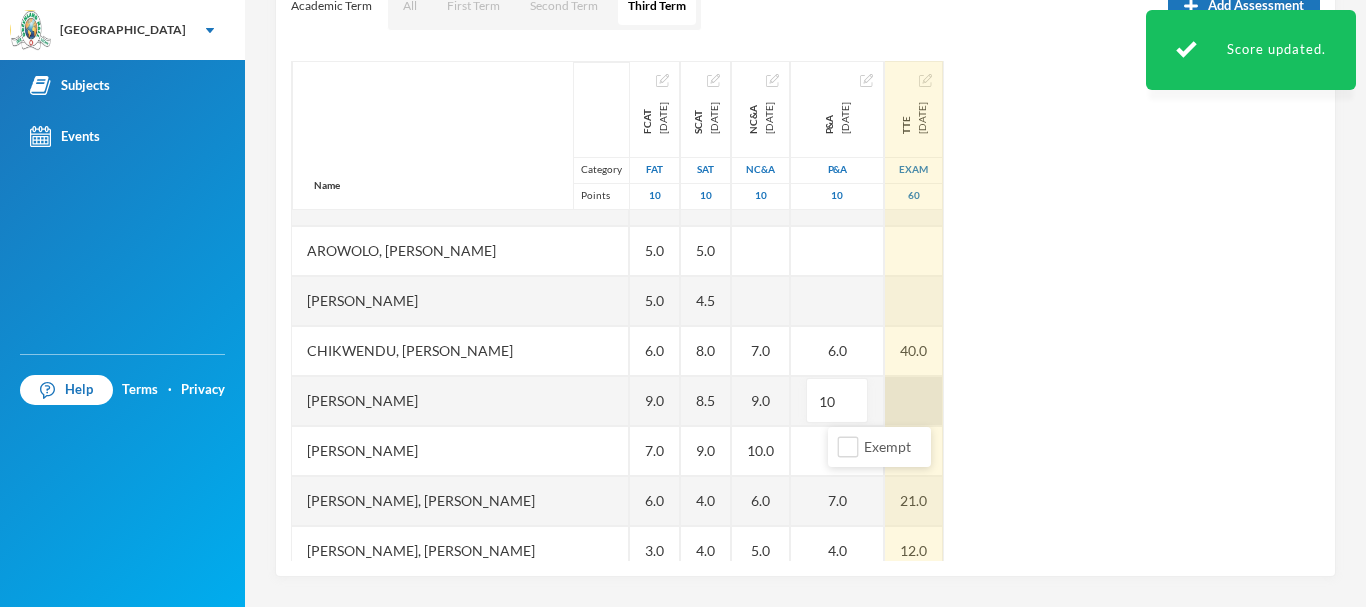 click at bounding box center [914, 401] 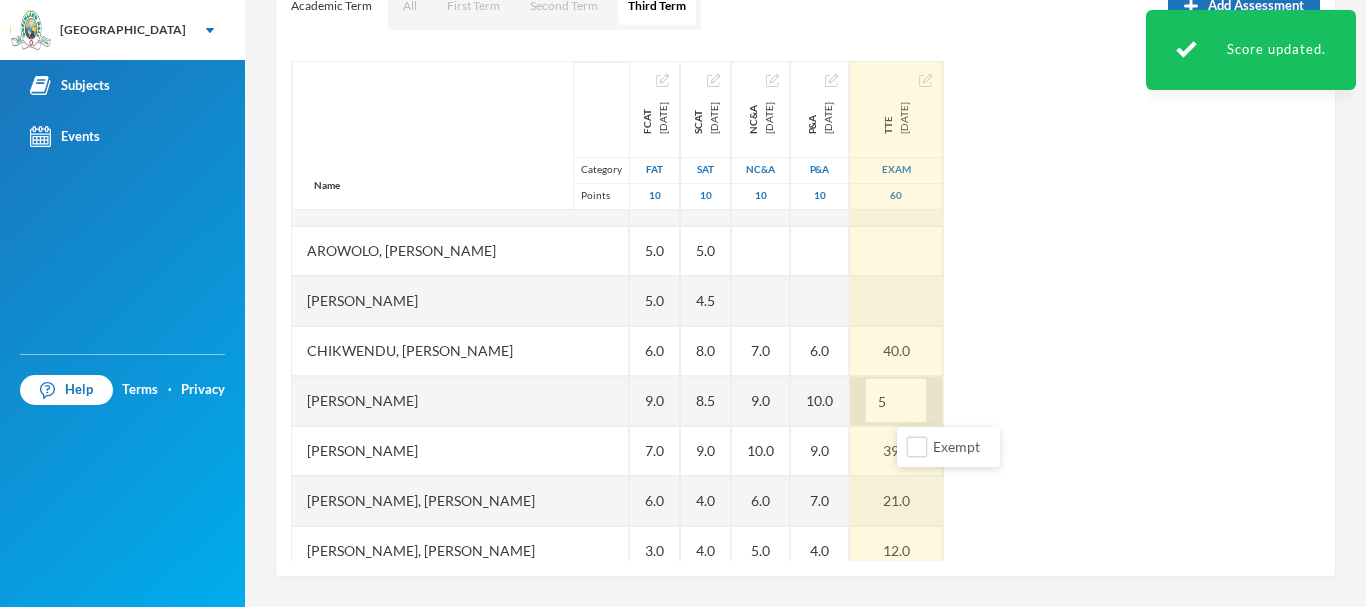 type on "51" 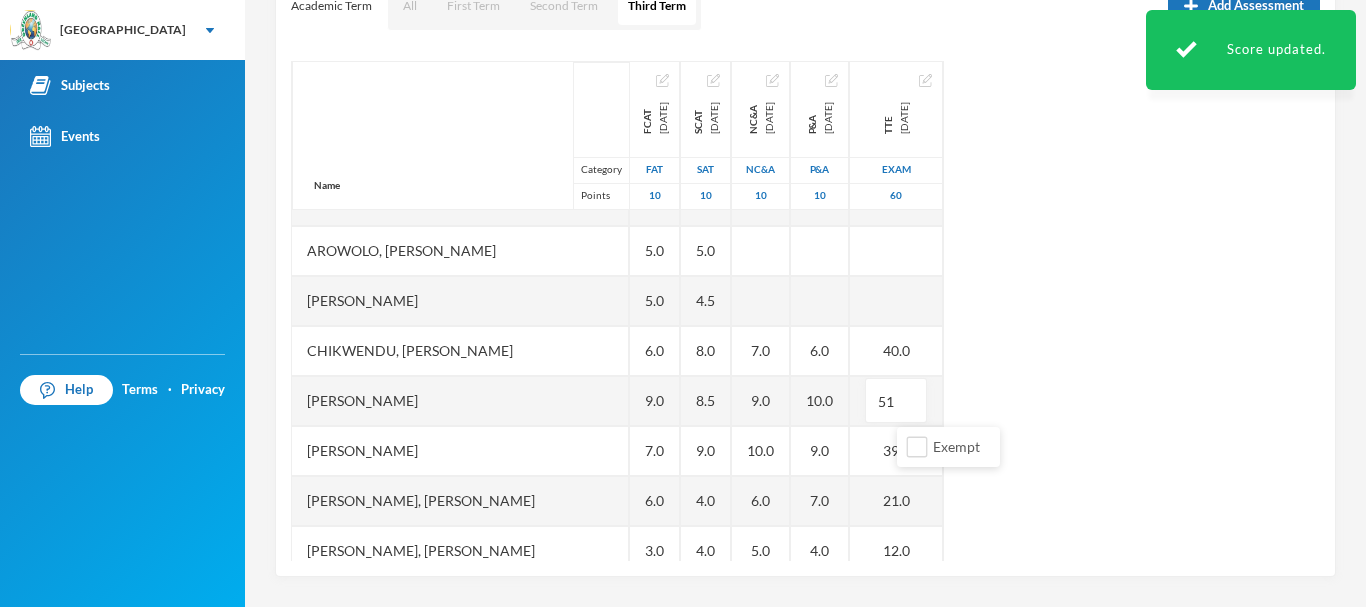 click on "Name   Category Points [PERSON_NAME], [PERSON_NAME] [PERSON_NAME], [PERSON_NAME], Morireoluwa [PERSON_NAME], [PERSON_NAME], [PERSON_NAME] [PERSON_NAME] Darasimi [PERSON_NAME] [PERSON_NAME], [PERSON_NAME], [PERSON_NAME], [PERSON_NAME] [PERSON_NAME] [PERSON_NAME], Precious [PERSON_NAME], [PERSON_NAME] Oluwadarsimi [PERSON_NAME], [PERSON_NAME], Oluwatomisin [PERSON_NAME], [PERSON_NAME], [PERSON_NAME], [PERSON_NAME], [PERSON_NAME] FCAT [DATE] FAT 10 6.0 6.0 5.0 5.0 6.0 9.0 7.0 6.0 3.0 3.0 8.0 6.0 4.0 6.0 7.0 6.0 SCAT [DATE] 10 8.0 8.0 5.0 4.5 8.0 8.5 9.0 4.0 4.0 5.5 7.5 7.0 9.0 6.5 6.5 6.5 NC&A [DATE] NC&A 10 8.0 8.0 7.0 9.0 10.0 6.0 5.0 5.0 9.0 7.0 9.0 8.0 10.0 8.0 P&A [DATE] P&A 10 9.0 9.0 6.0 10.0 9.0 7.0 4.0 6.0 8.0 6.0 10.0 8.0 9.0 7.0 TTE [DATE] Exam 60 47.0 40.0 40.0 51 39.0 21.0 12.0 22.0 49.0 33.0 30.0 34.0 33.0 37.0" at bounding box center (805, 311) 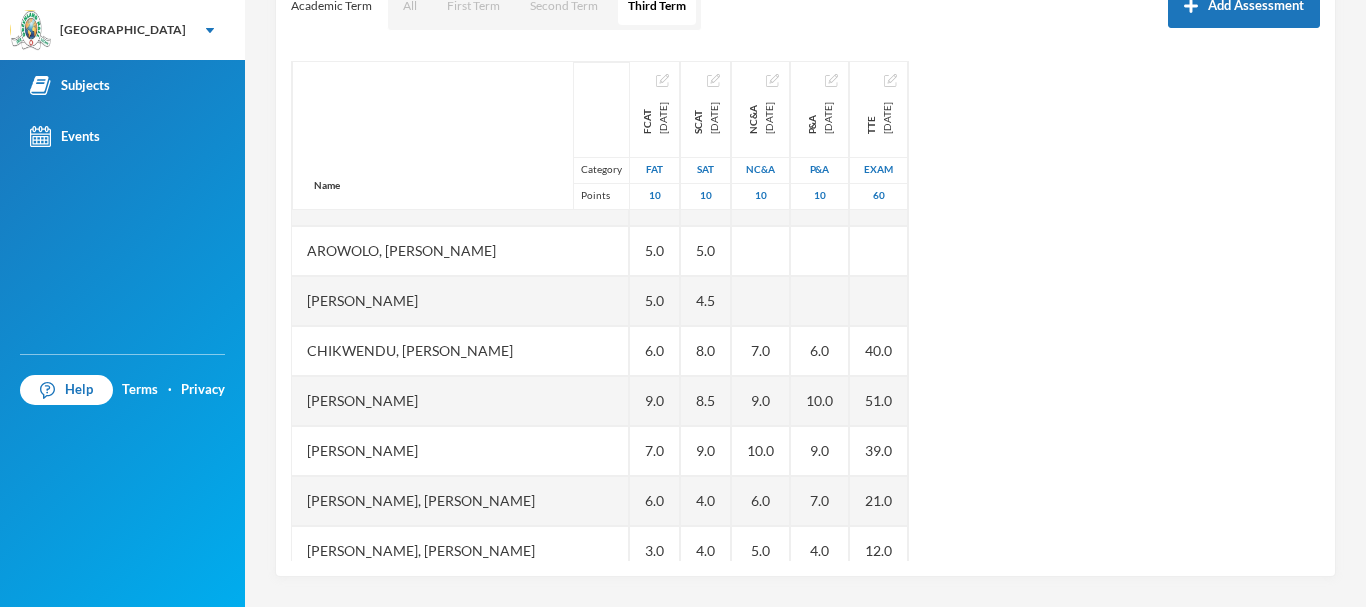 scroll, scrollTop: 160, scrollLeft: 0, axis: vertical 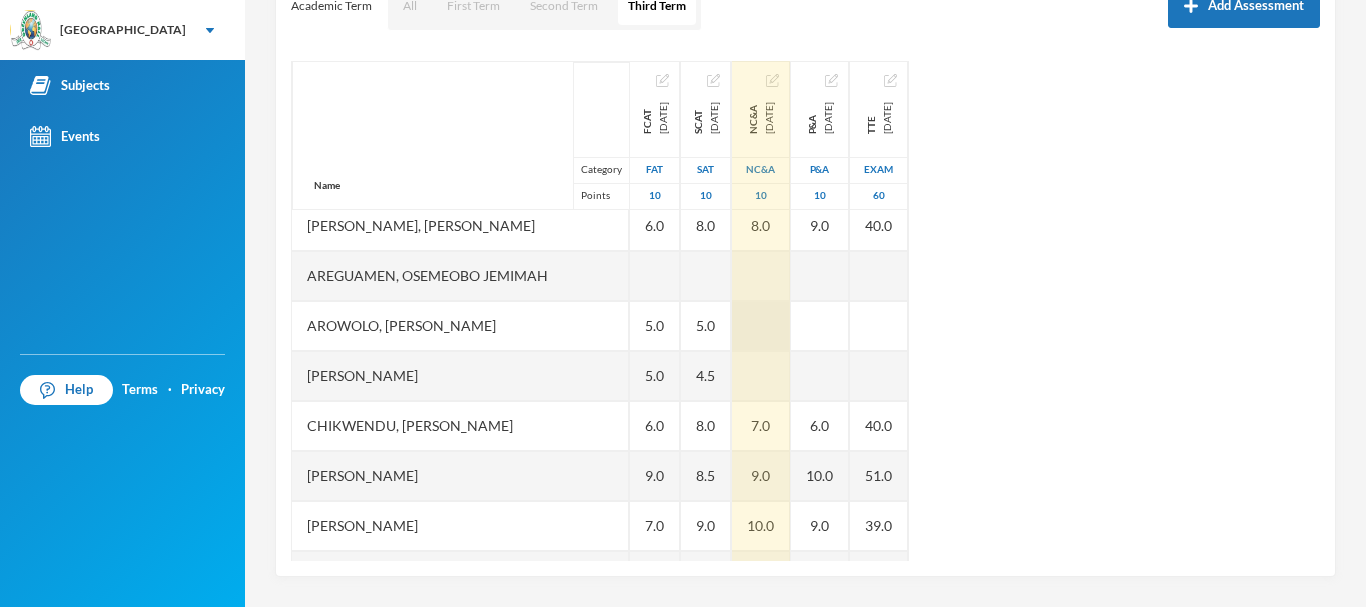 click at bounding box center [761, 326] 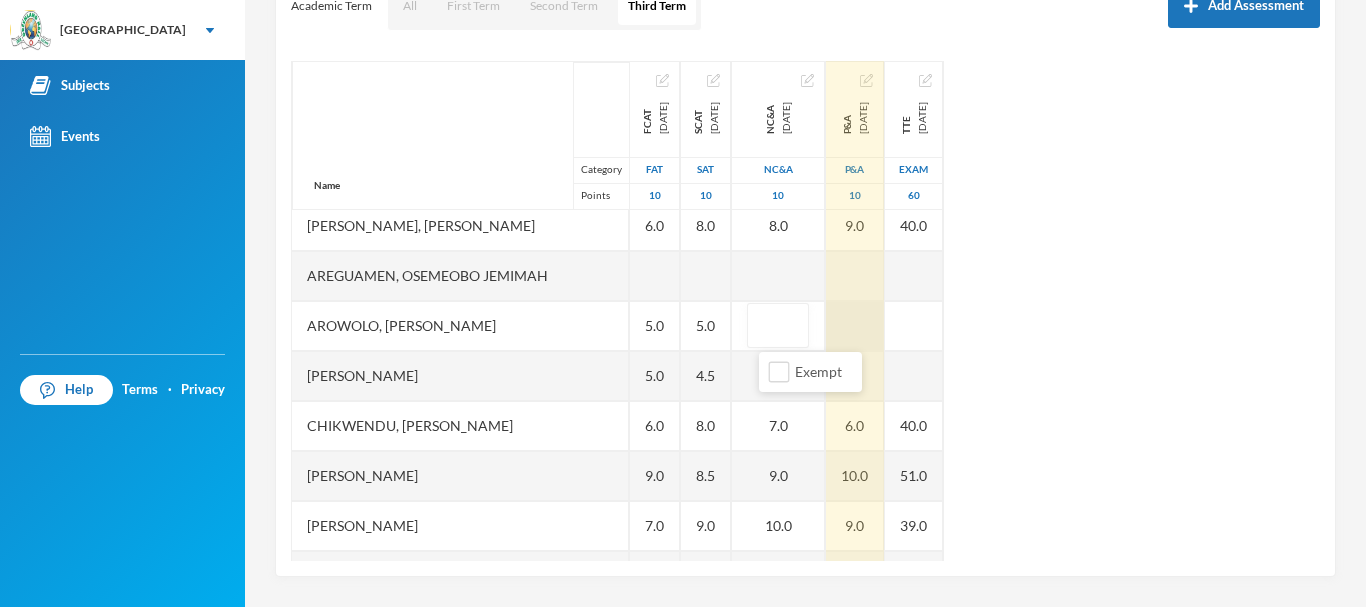 type on "6" 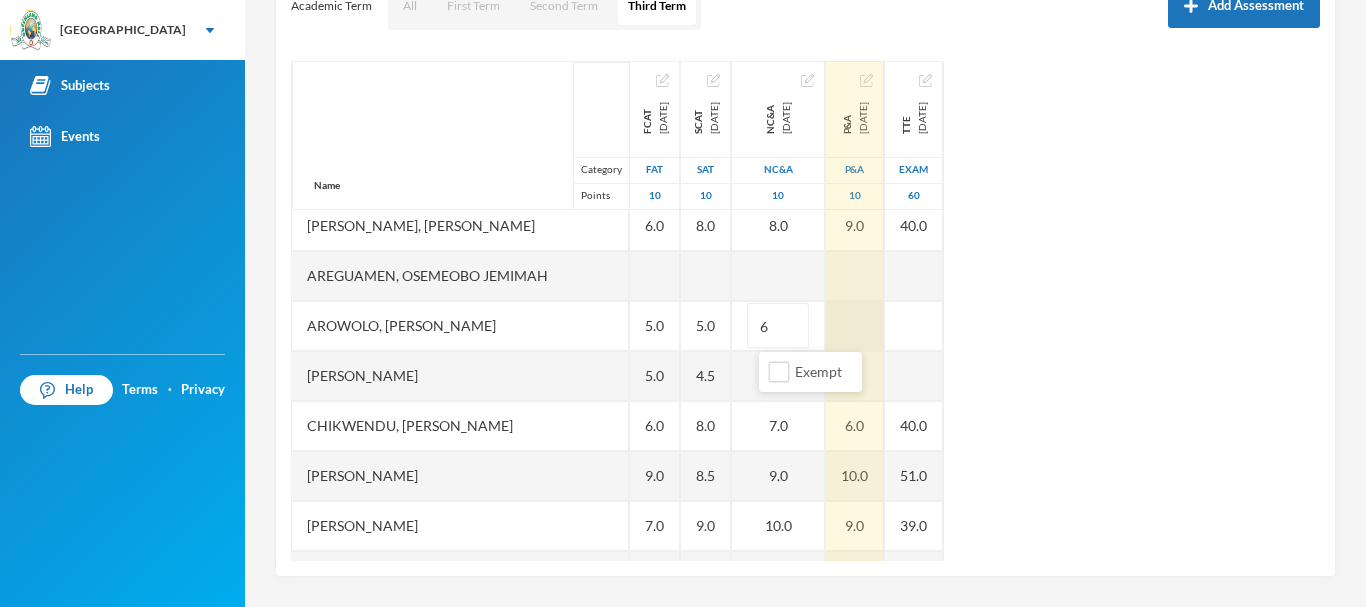 click at bounding box center (855, 326) 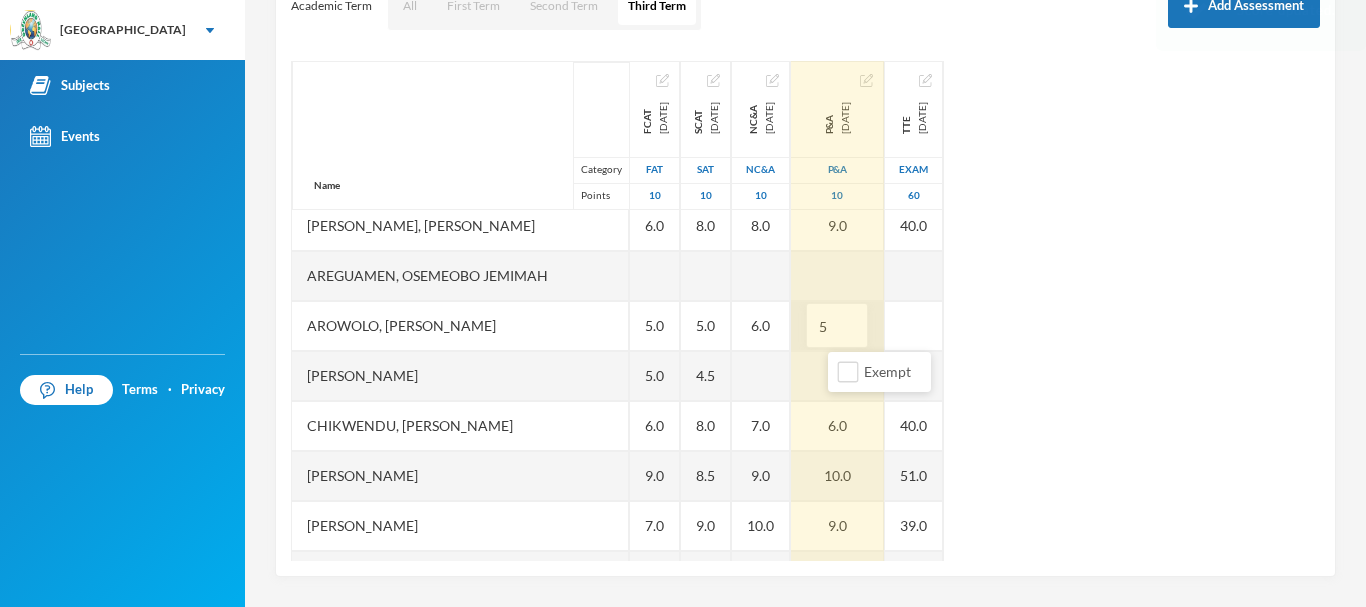 drag, startPoint x: 863, startPoint y: 332, endPoint x: 822, endPoint y: 331, distance: 41.01219 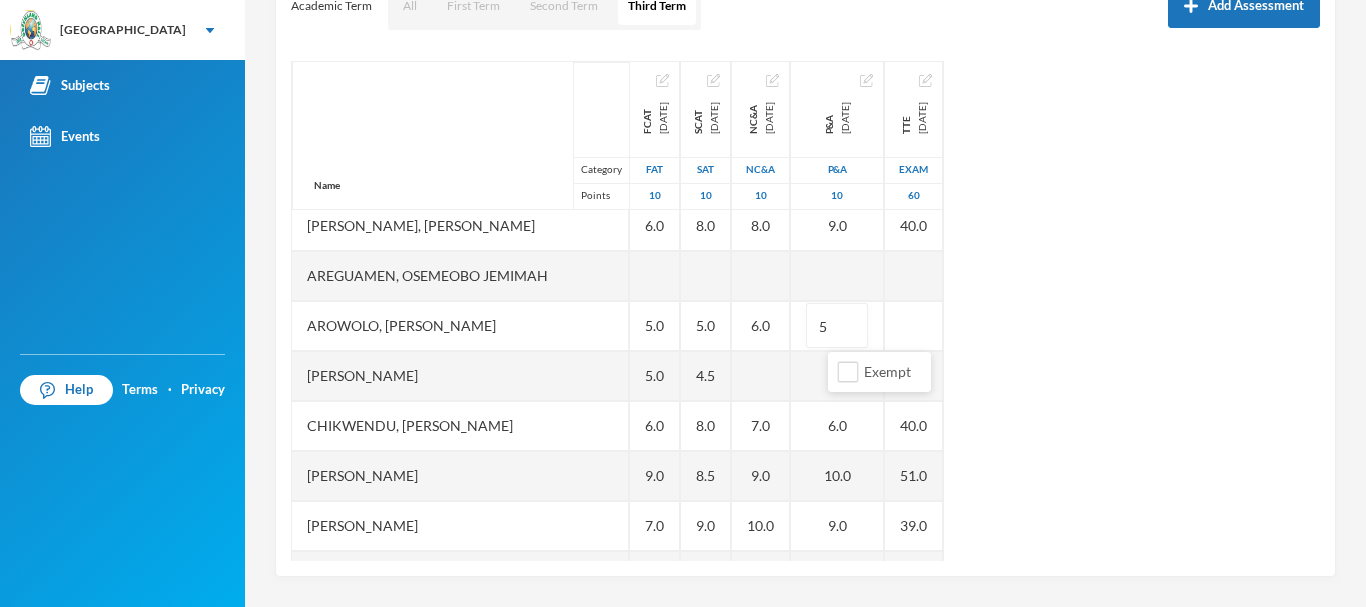 type on "7" 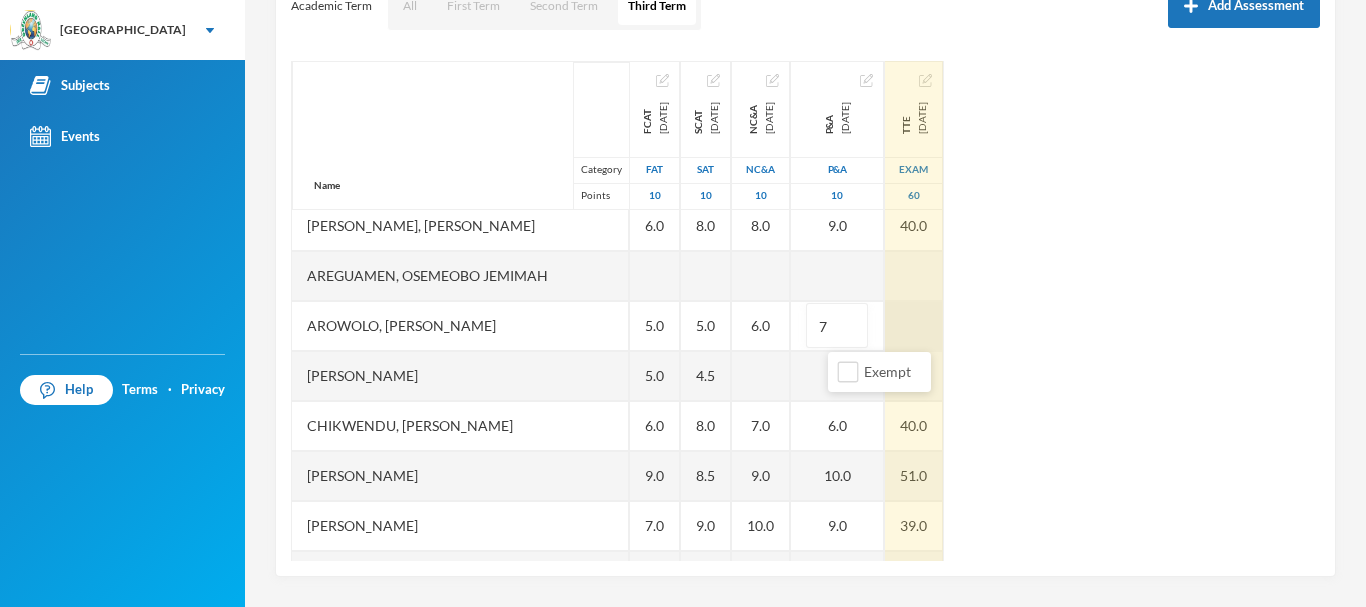 click at bounding box center [914, 326] 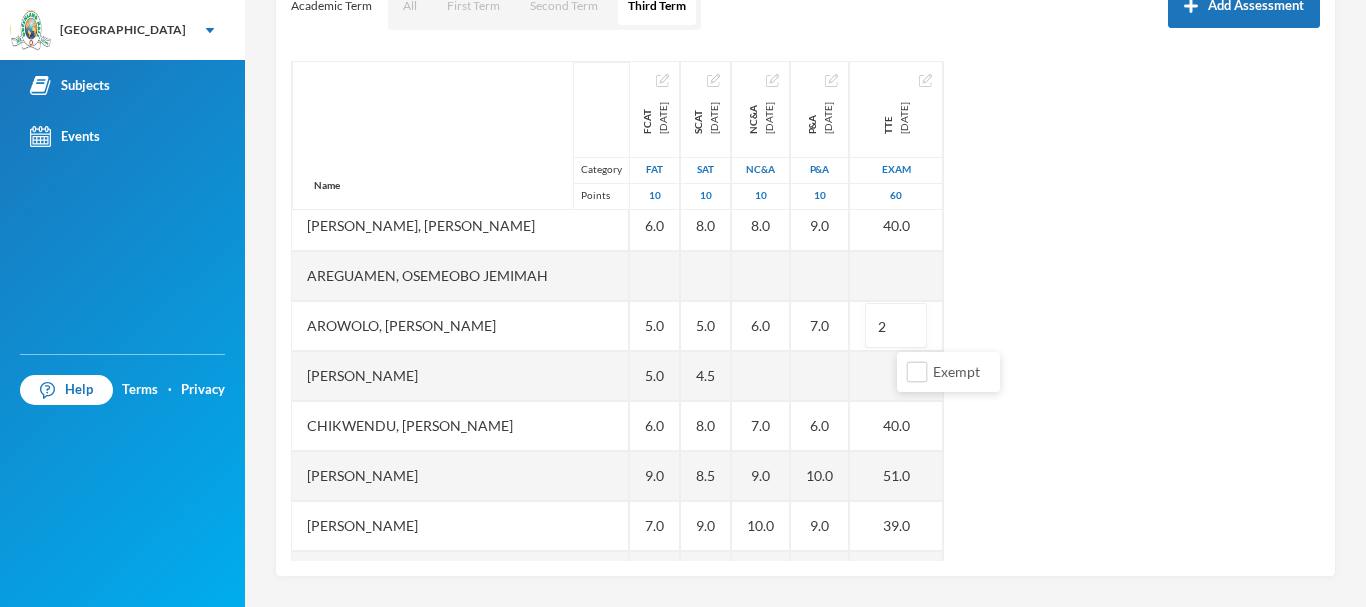 type on "23" 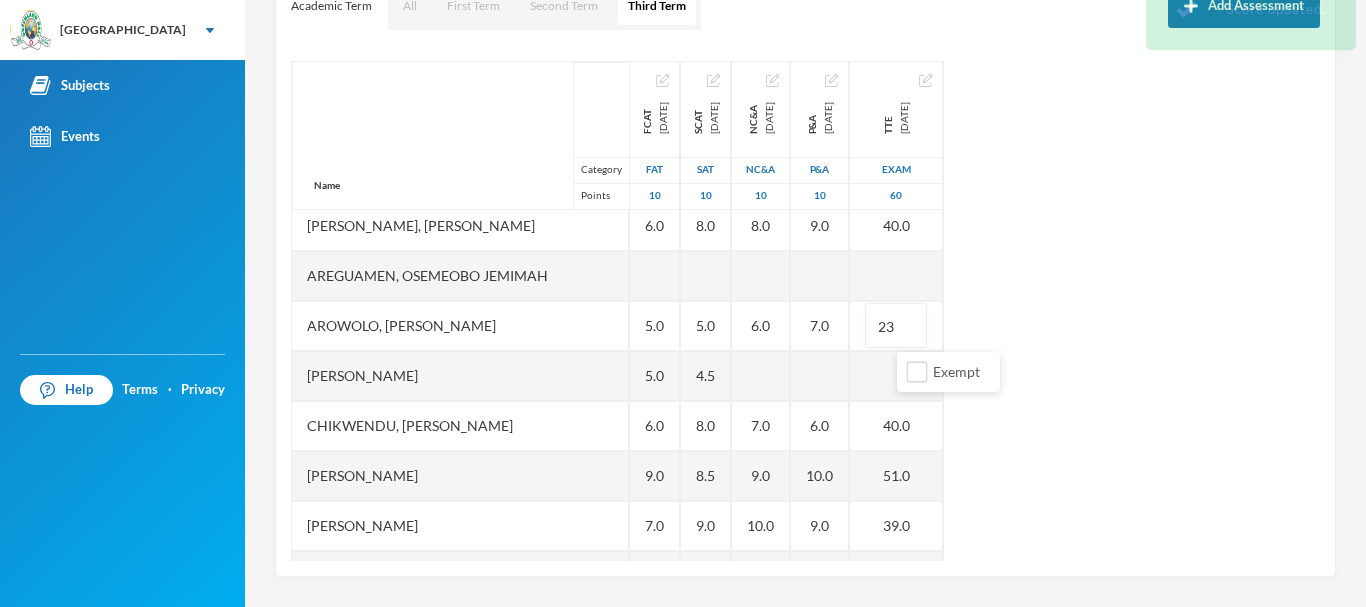 drag, startPoint x: 1121, startPoint y: 304, endPoint x: 1143, endPoint y: 308, distance: 22.36068 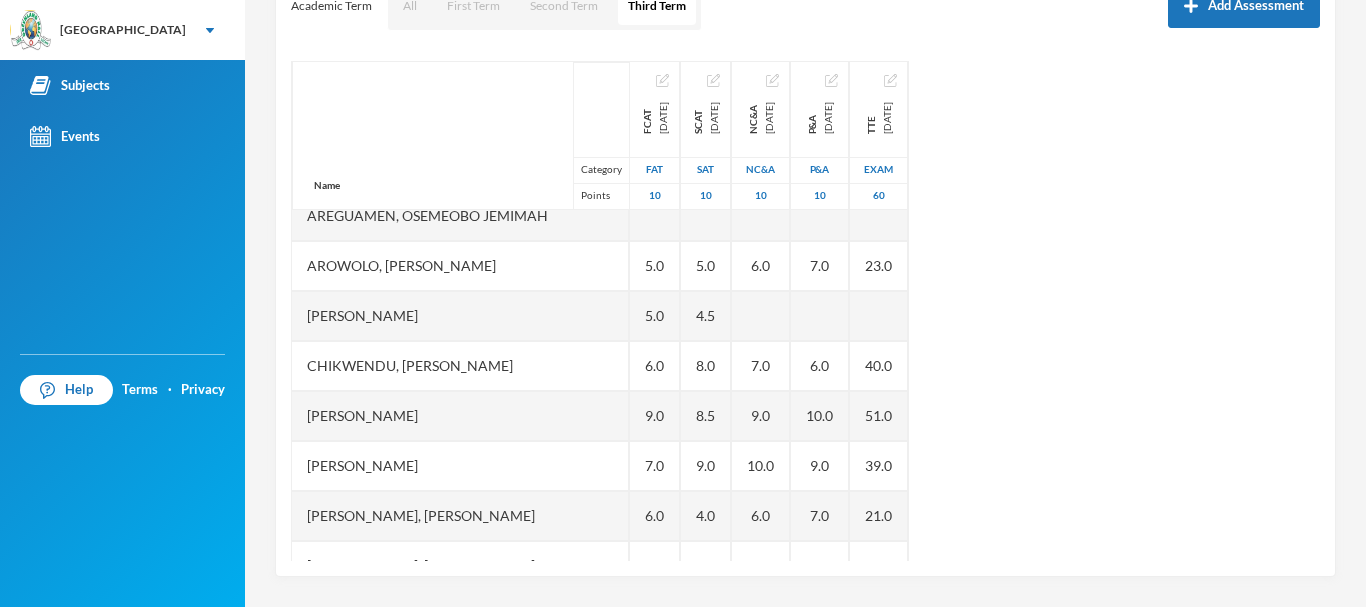 scroll, scrollTop: 222, scrollLeft: 0, axis: vertical 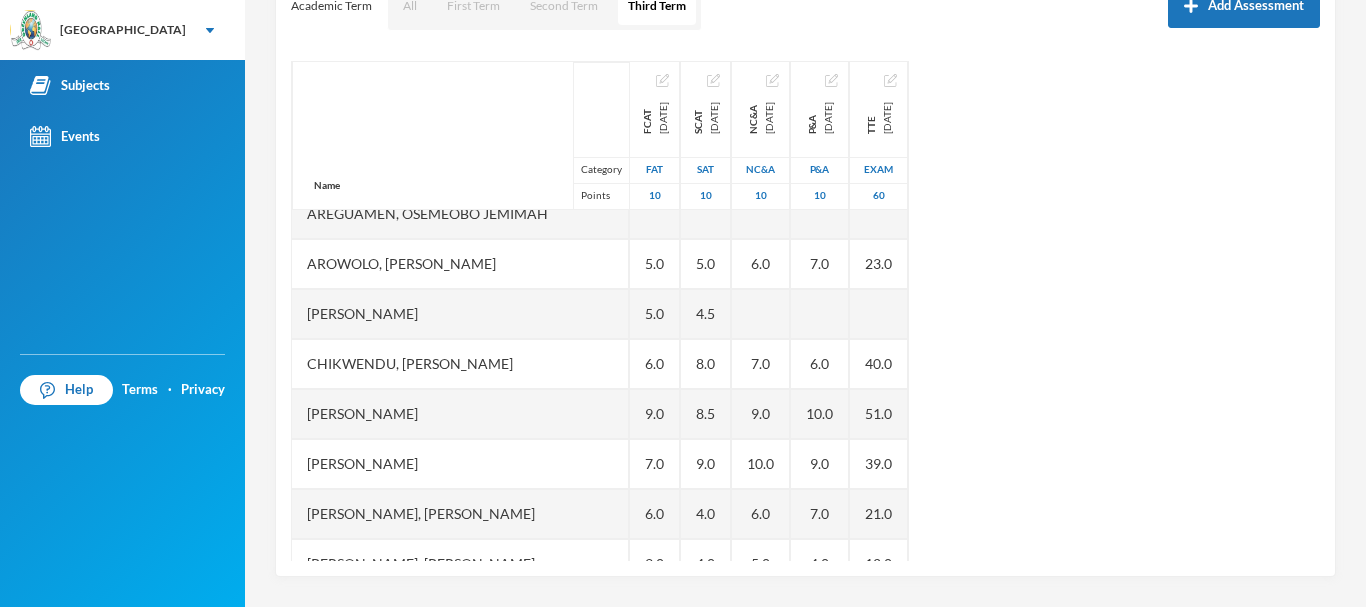 drag, startPoint x: 1305, startPoint y: 315, endPoint x: 1300, endPoint y: 376, distance: 61.204575 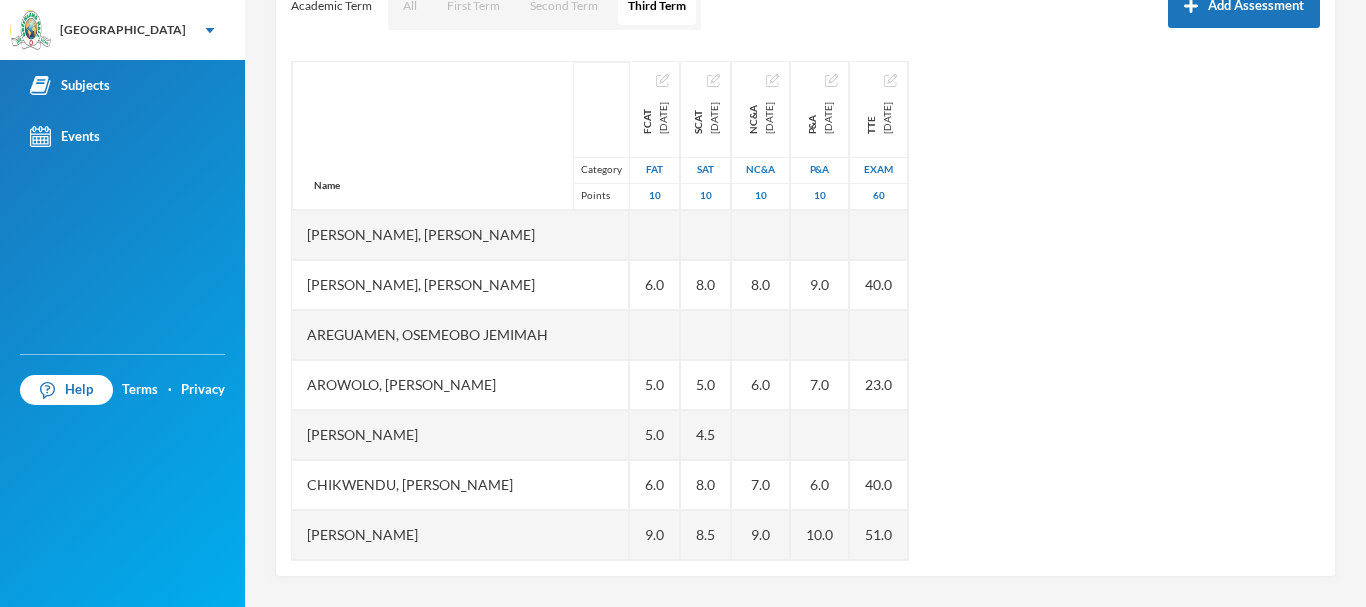 scroll, scrollTop: 83, scrollLeft: 0, axis: vertical 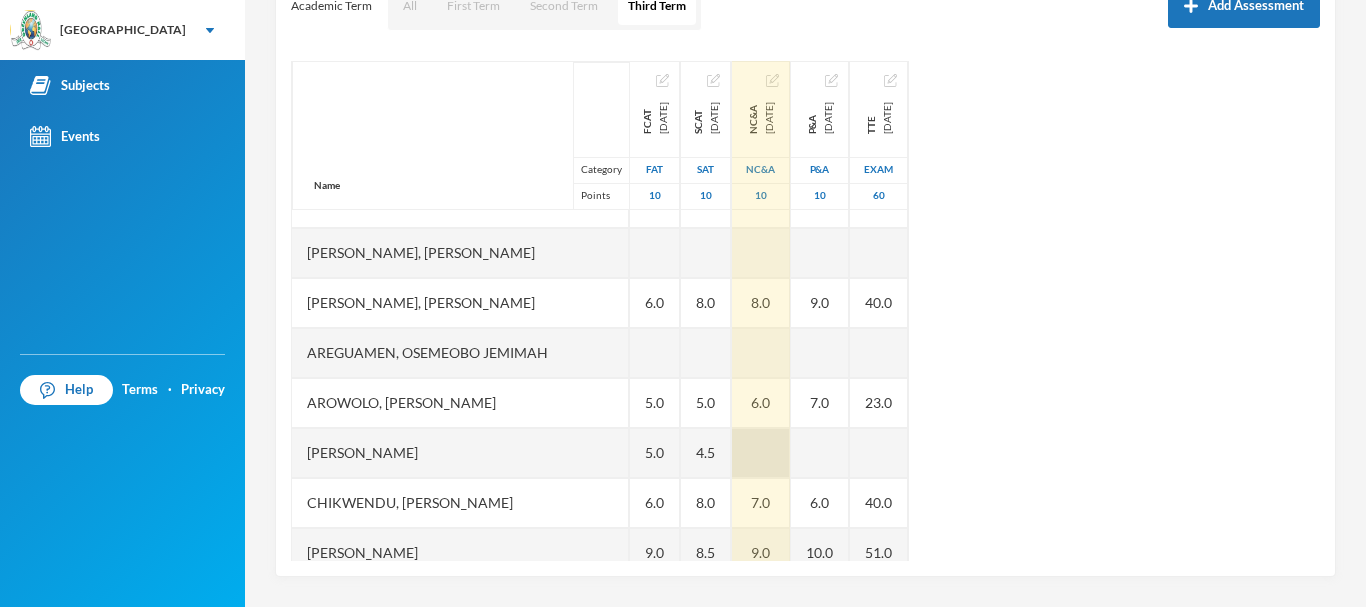 click at bounding box center (761, 453) 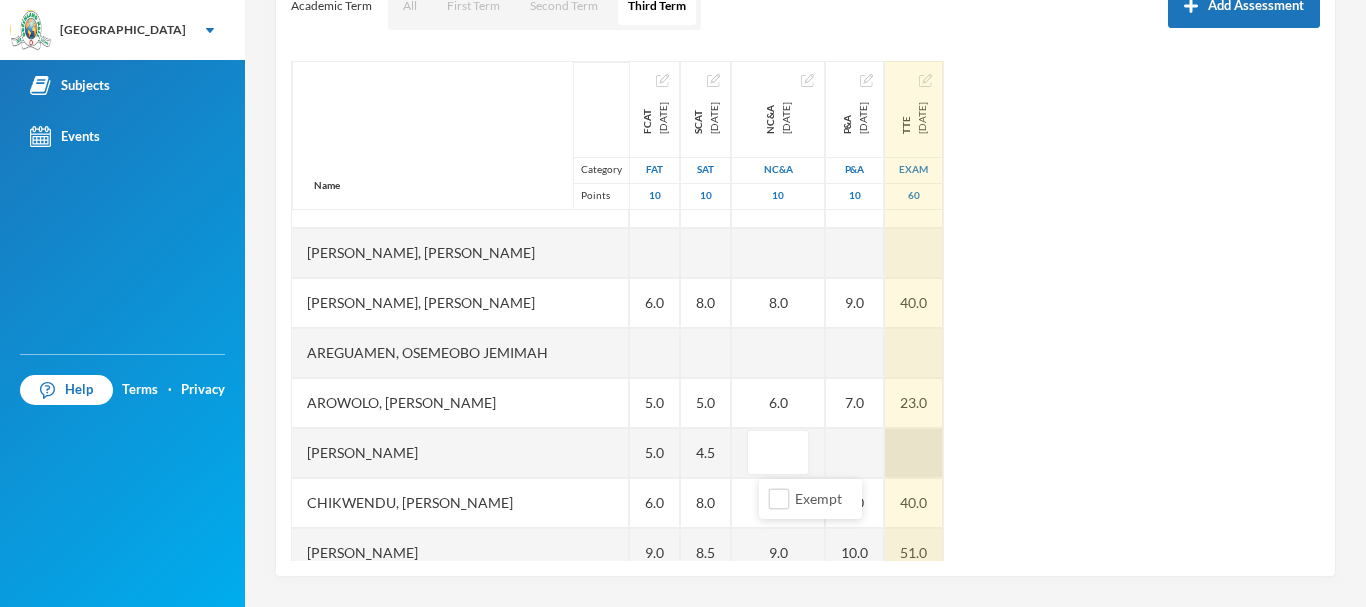 type on "4" 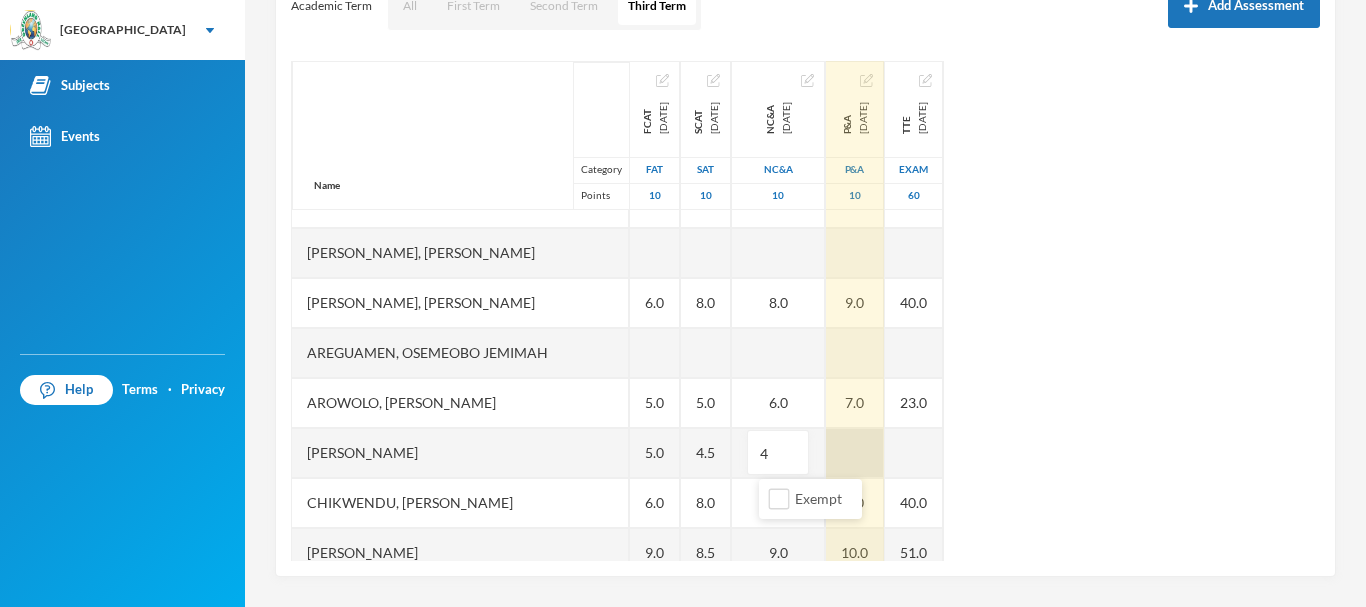 click at bounding box center (855, 453) 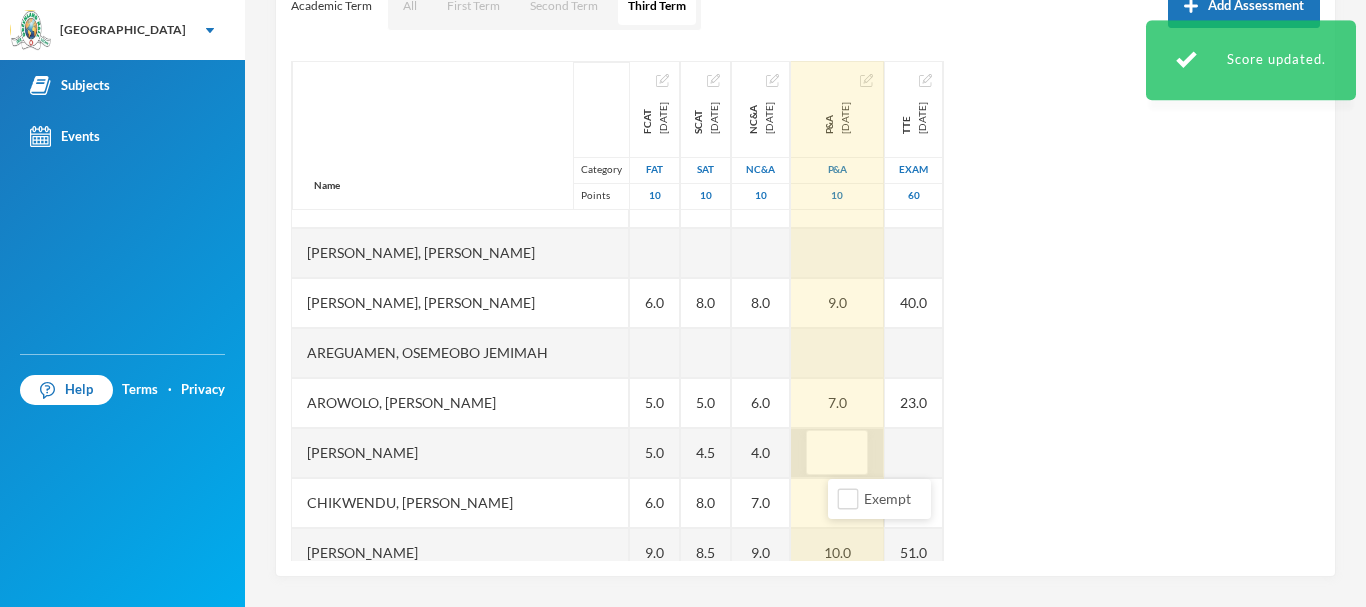 type on "5" 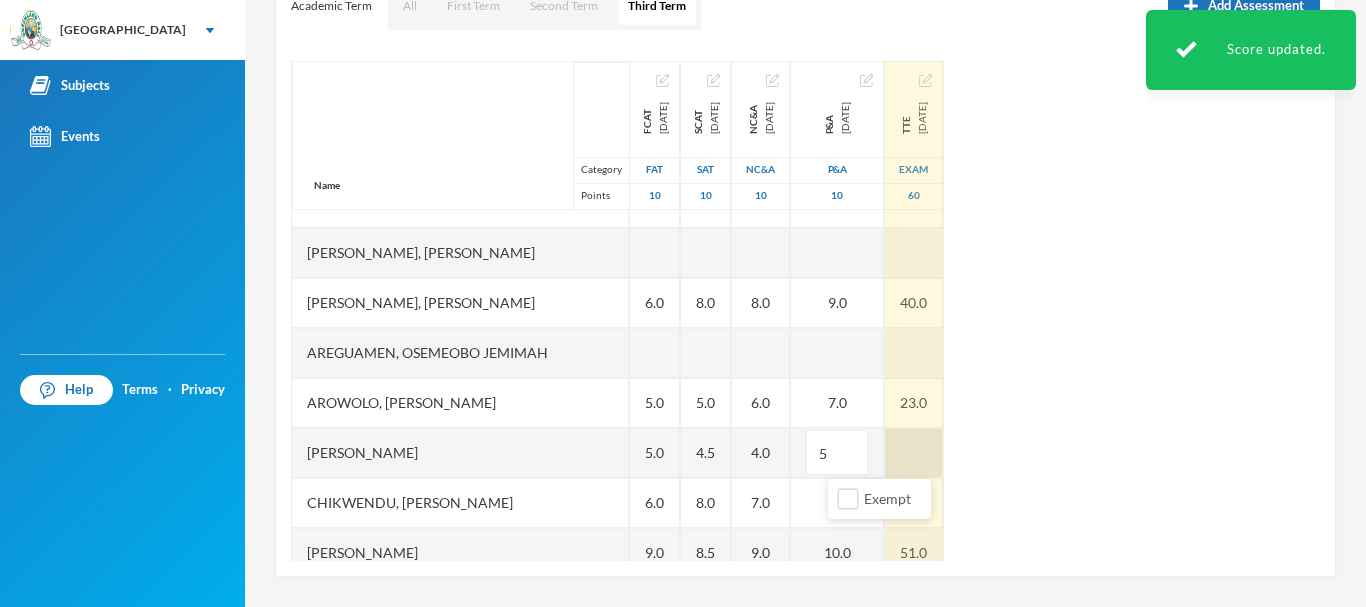 click at bounding box center [914, 453] 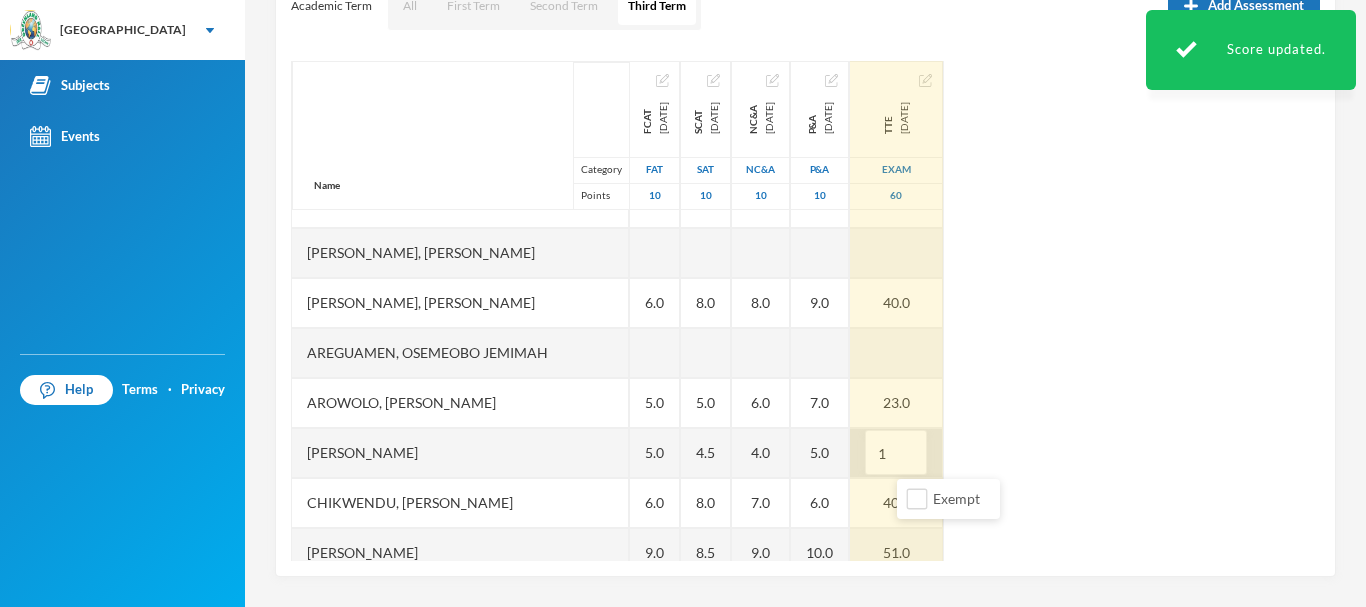type on "15" 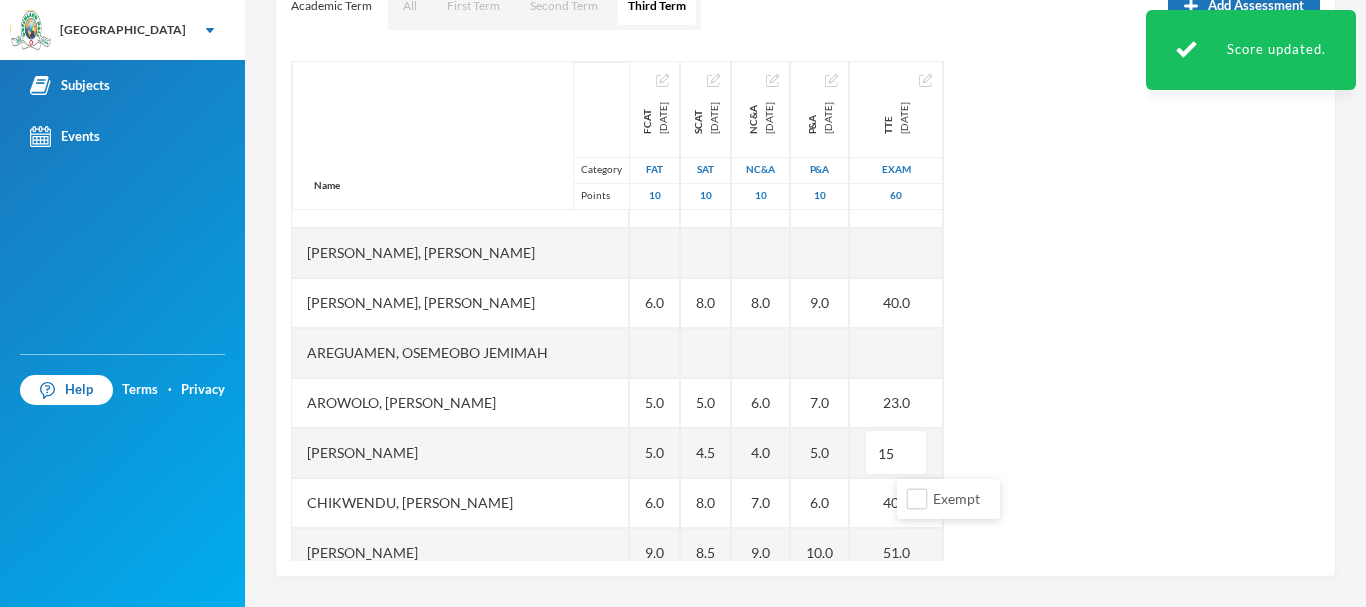 click on "Name   Category Points [PERSON_NAME], [PERSON_NAME] [PERSON_NAME], [PERSON_NAME], Morireoluwa [PERSON_NAME], [PERSON_NAME], [PERSON_NAME] [PERSON_NAME] Darasimi [PERSON_NAME] [PERSON_NAME], [PERSON_NAME], [PERSON_NAME], [PERSON_NAME] [PERSON_NAME] [PERSON_NAME], Precious [PERSON_NAME], [PERSON_NAME] Oluwadarsimi [PERSON_NAME], [PERSON_NAME], Oluwatomisin [PERSON_NAME], [PERSON_NAME], [PERSON_NAME], [PERSON_NAME], [PERSON_NAME] FCAT [DATE] FAT 10 6.0 6.0 5.0 5.0 6.0 9.0 7.0 6.0 3.0 3.0 8.0 6.0 4.0 6.0 7.0 6.0 SCAT [DATE] 10 8.0 8.0 5.0 4.5 8.0 8.5 9.0 4.0 4.0 5.5 7.5 7.0 9.0 6.5 6.5 6.5 NC&A [DATE] NC&A 10 8.0 8.0 6.0 4.0 7.0 9.0 10.0 6.0 5.0 5.0 9.0 7.0 9.0 8.0 10.0 8.0 P&A [DATE] P&A 10 9.0 9.0 7.0 5.0 6.0 10.0 9.0 7.0 4.0 6.0 8.0 6.0 10.0 8.0 9.0 7.0 TTE [DATE] Exam 60 47.0 40.0 23.0 15 40.0 51.0 39.0 21.0 12.0 22.0 49.0 33.0 30.0" at bounding box center [805, 311] 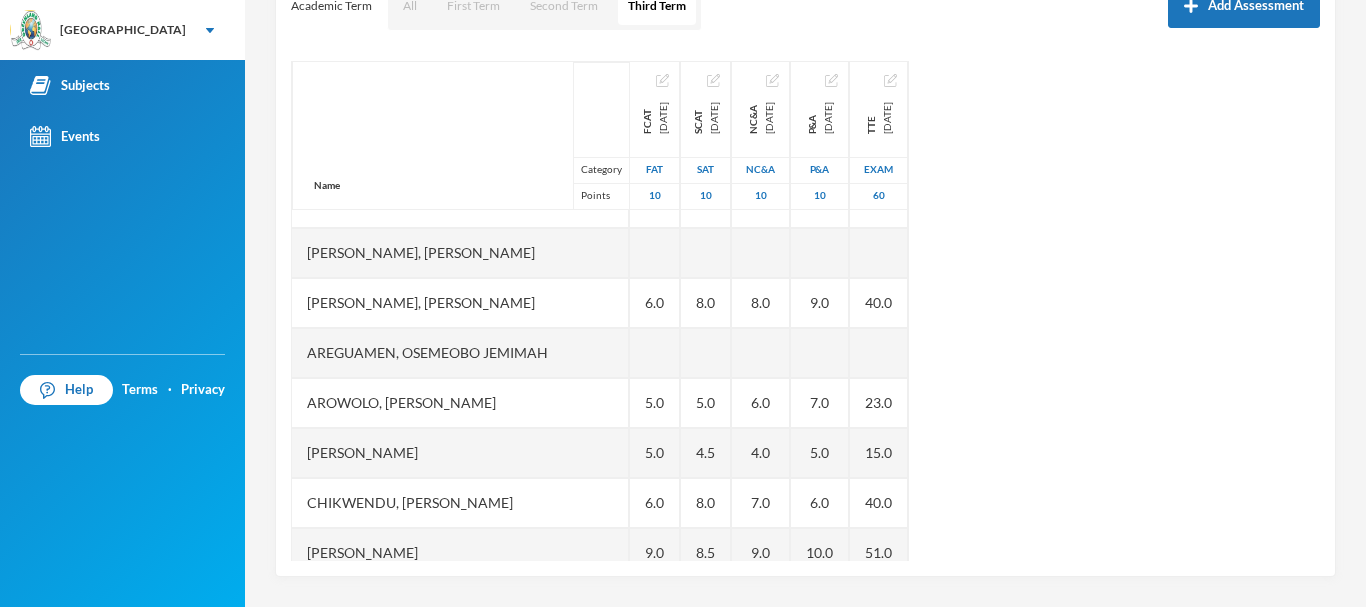scroll, scrollTop: 0, scrollLeft: 0, axis: both 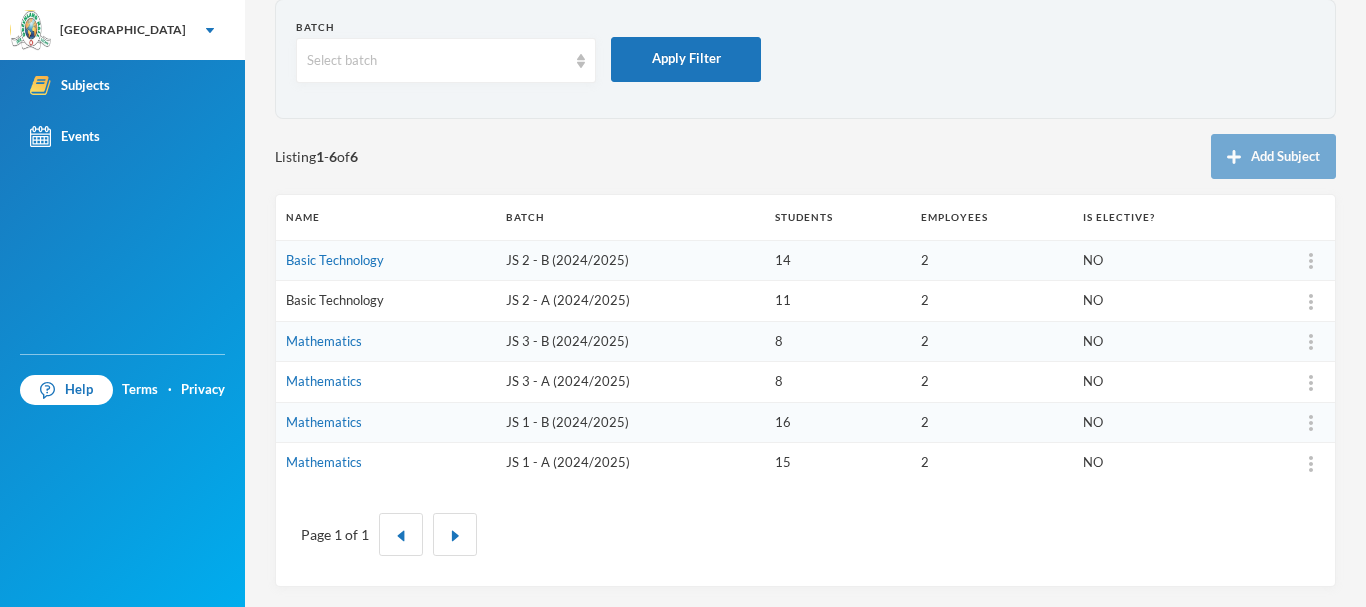 click on "Basic Technology" at bounding box center (335, 300) 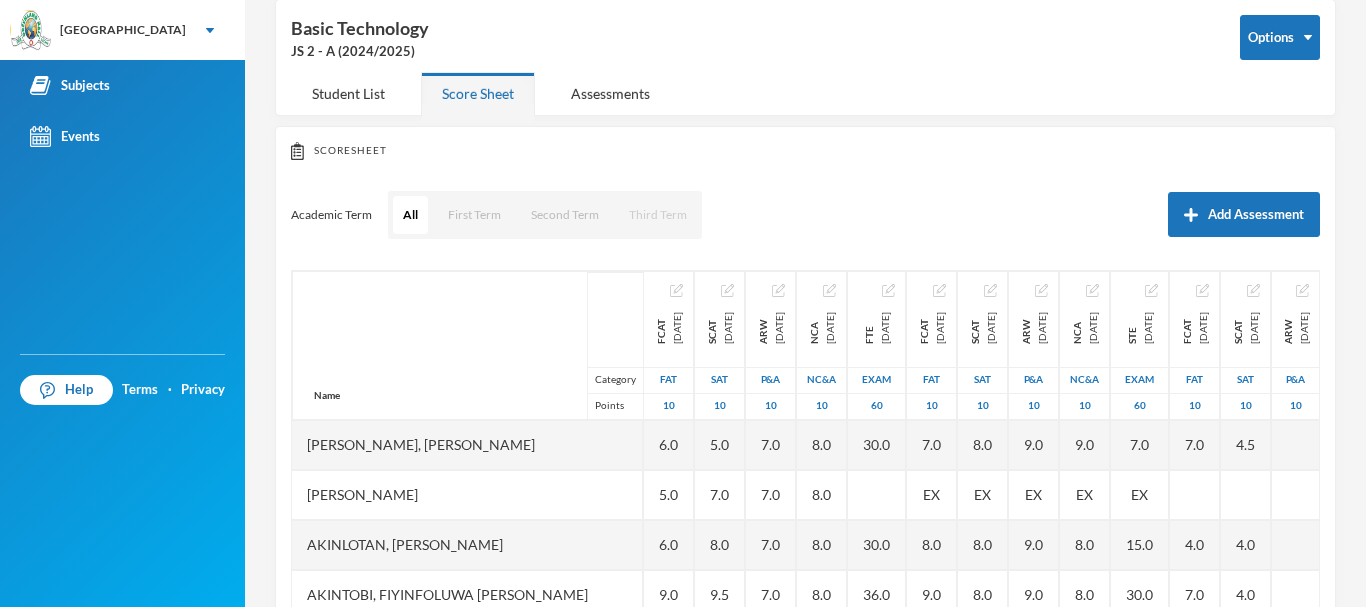 click on "Third Term" at bounding box center (658, 215) 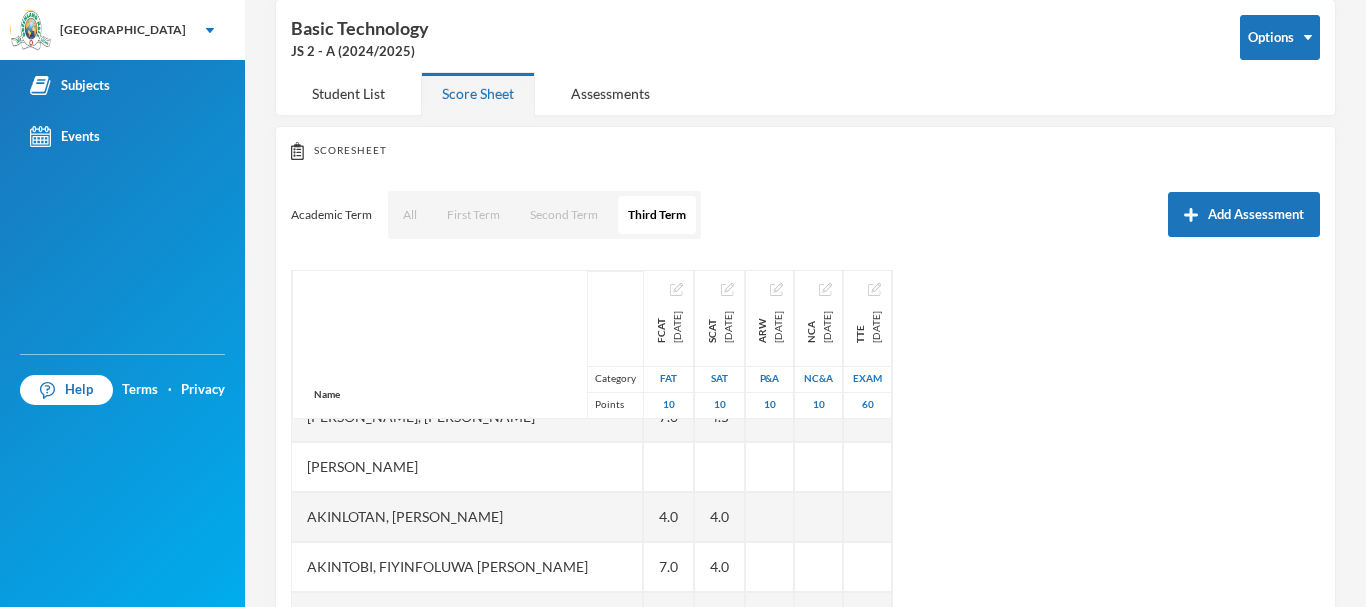 scroll, scrollTop: 29, scrollLeft: 0, axis: vertical 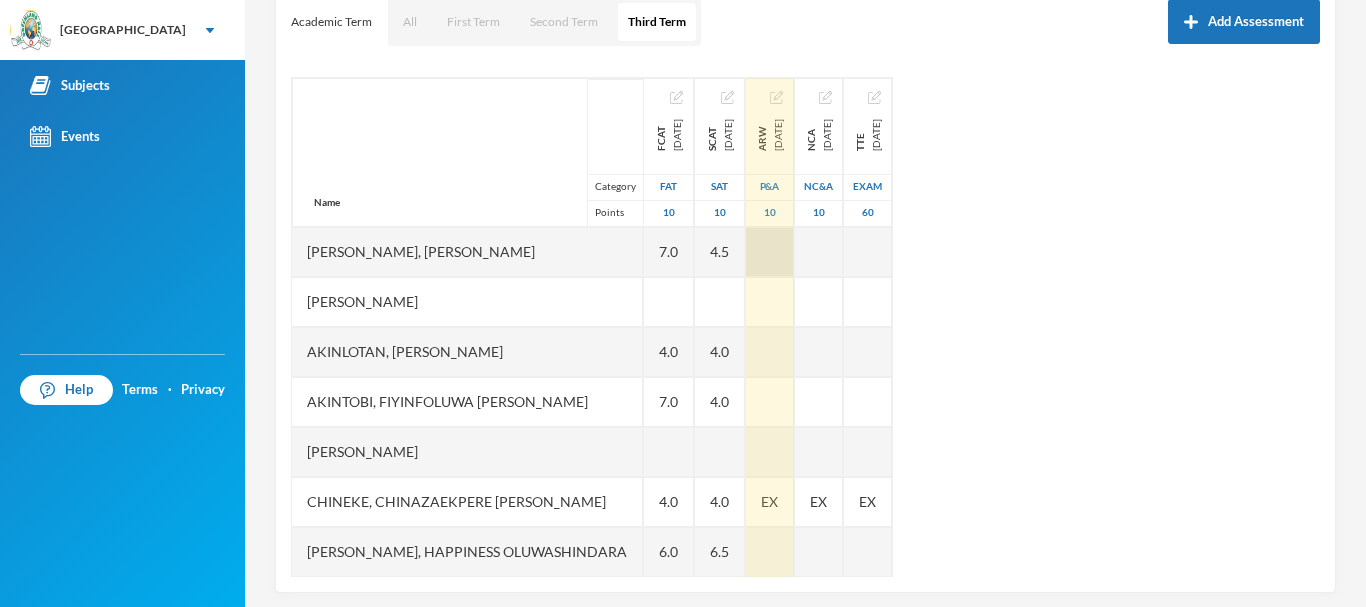 click at bounding box center [770, 252] 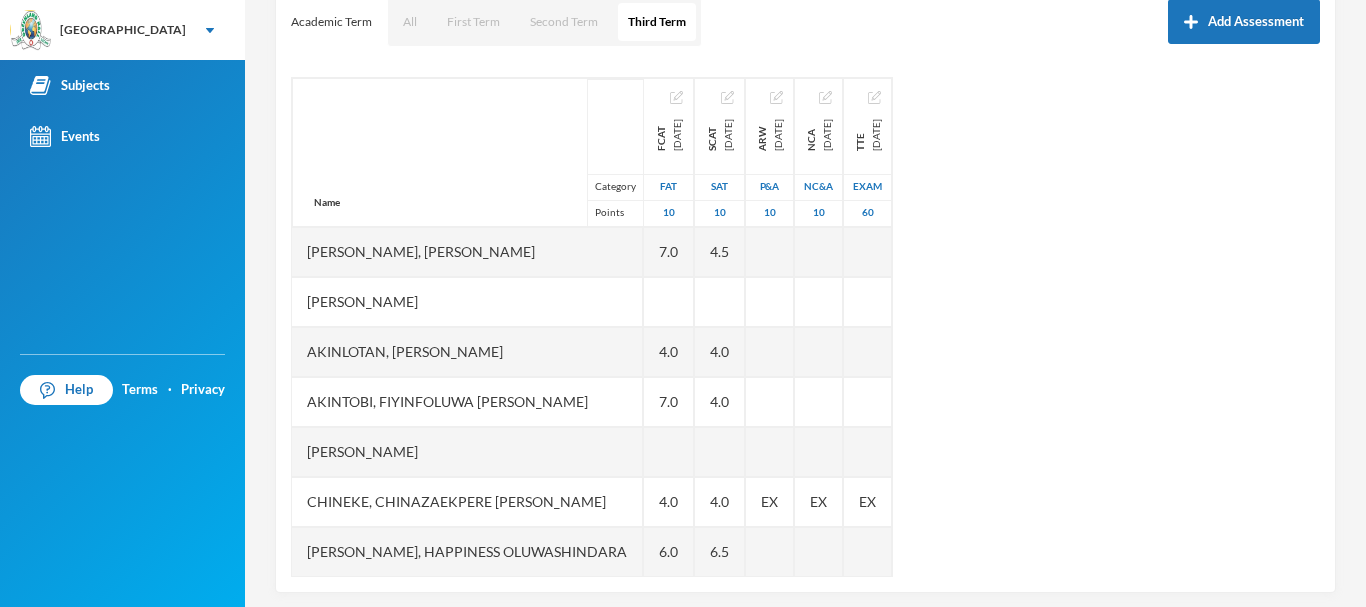click on "Name   Category Points [PERSON_NAME], [PERSON_NAME] [PERSON_NAME] [PERSON_NAME], [PERSON_NAME] [PERSON_NAME], [PERSON_NAME], [PERSON_NAME], Chinazaekpere [PERSON_NAME], Happiness [PERSON_NAME], [PERSON_NAME], [PERSON_NAME], [PERSON_NAME] Eshozozo [PERSON_NAME] Oluwadotun [PERSON_NAME] [PERSON_NAME] Yomi-[PERSON_NAME], Treasure [PERSON_NAME] FCAT [DATE] FAT 10 7.0 4.0 7.0 4.0 6.0 EX 4.0 6.0 6.0 4.0 7.0 SCAT [DATE] 10 4.5 4.0 4.0 4.0 6.5 EX 6.0 8.0 6.0 3.0 6.0 ARW [DATE] P&A 10 EX EX NCA [DATE] NC&A 10 EX EX TTE [DATE] Exam 60 EX EX" at bounding box center (805, 327) 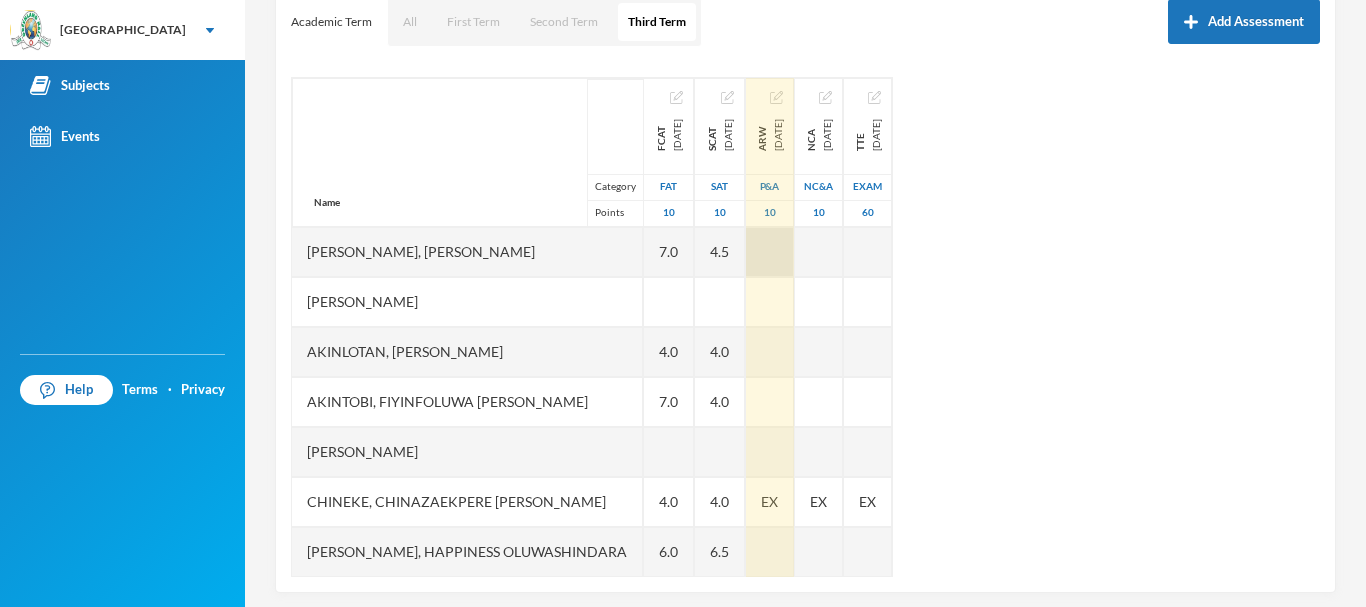 click at bounding box center [770, 252] 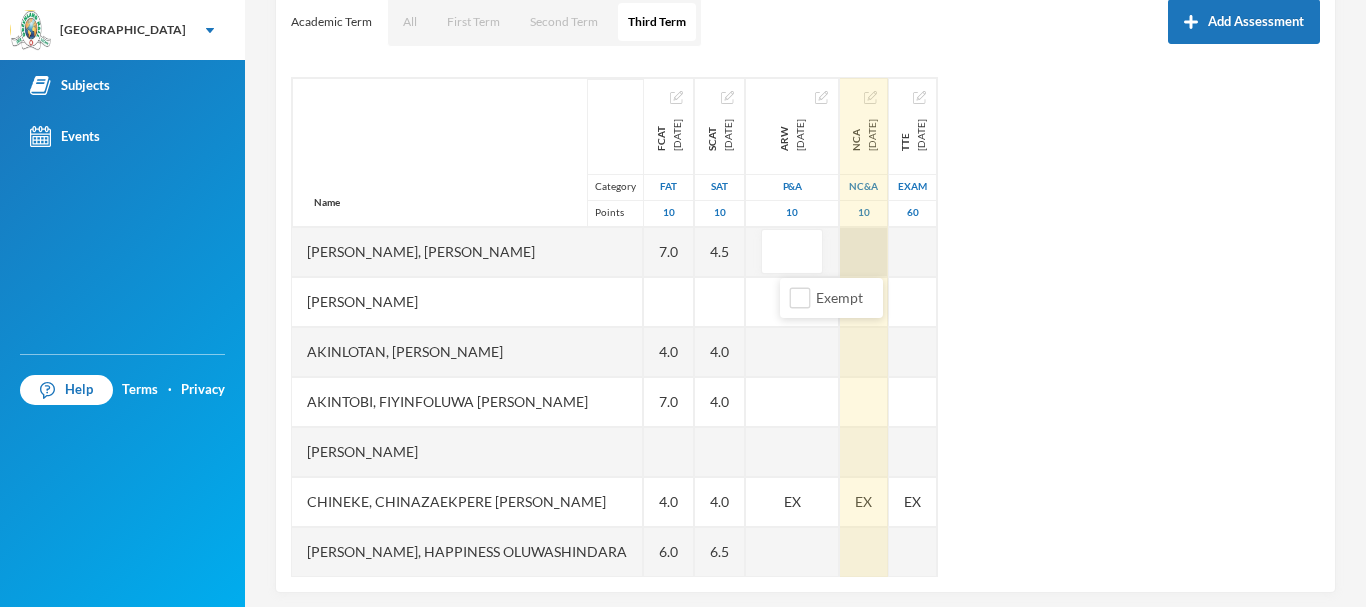 type on "6" 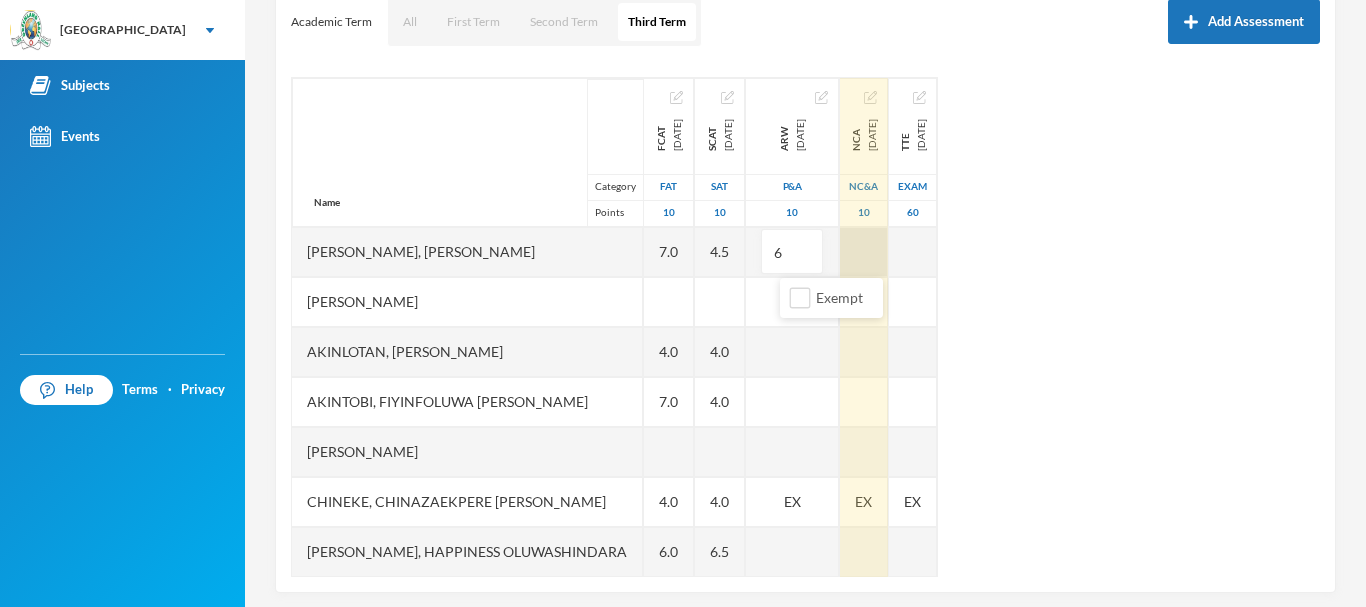 click at bounding box center [864, 252] 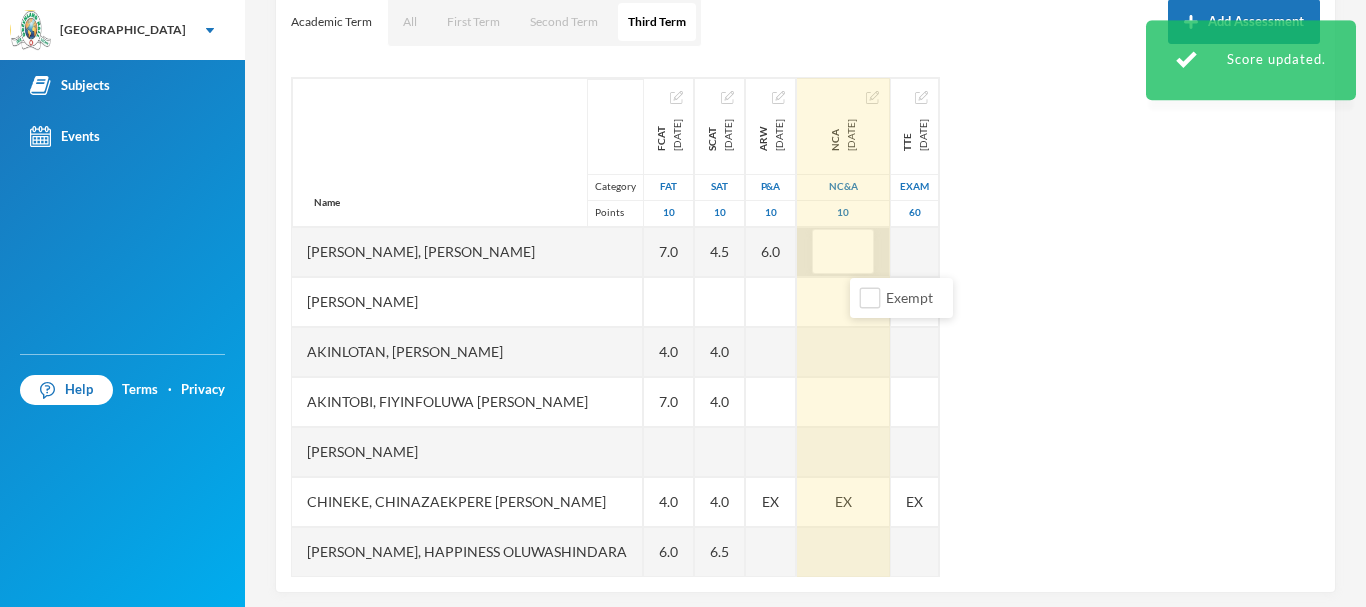 type on "8" 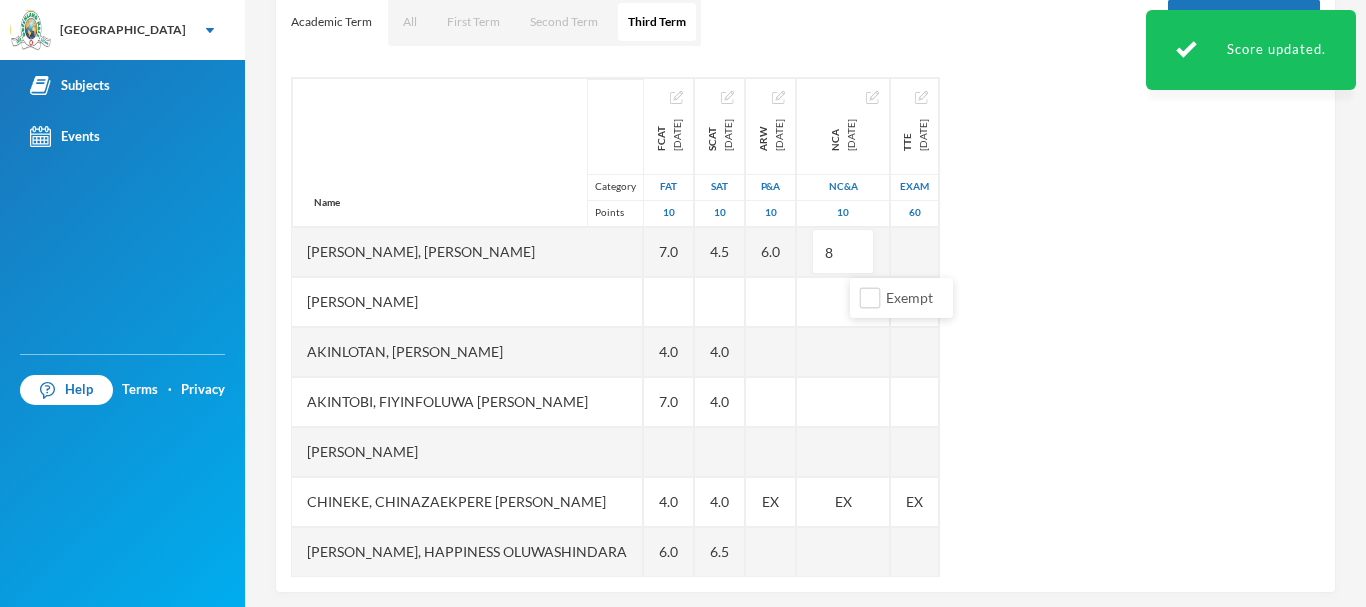 click on "Name   Category Points [PERSON_NAME], [PERSON_NAME] [PERSON_NAME] [PERSON_NAME], [PERSON_NAME] [PERSON_NAME], [PERSON_NAME], [PERSON_NAME], Chinazaekpere [PERSON_NAME], Happiness [PERSON_NAME], [PERSON_NAME], [PERSON_NAME], [PERSON_NAME] Eshozozo [PERSON_NAME] Oluwadotun [PERSON_NAME] [PERSON_NAME] Yomi-[PERSON_NAME], Treasure [PERSON_NAME] FCAT [DATE] FAT 10 7.0 4.0 7.0 4.0 6.0 EX 4.0 6.0 6.0 4.0 7.0 SCAT [DATE] 10 4.5 4.0 4.0 4.0 6.5 EX 6.0 8.0 6.0 3.0 6.0 ARW [DATE] P&A 10 6.0 EX EX NCA [DATE] NC&A 10 8 EX EX TTE [DATE] Exam 60 EX EX" at bounding box center (805, 327) 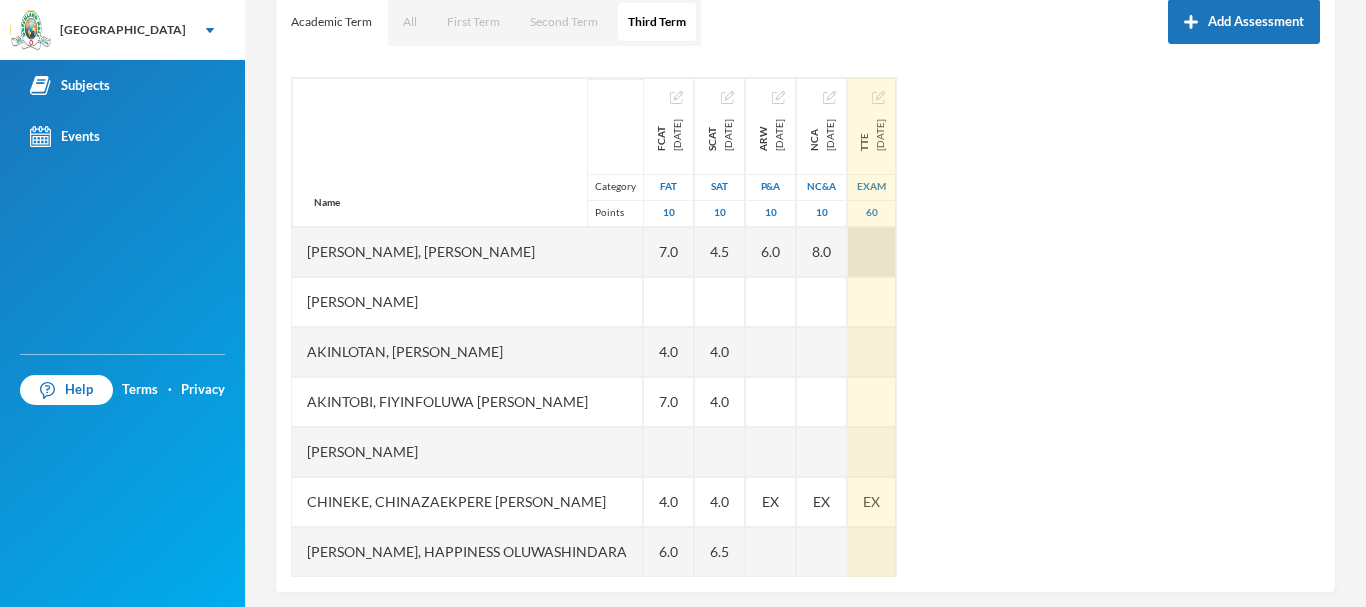 click at bounding box center [872, 252] 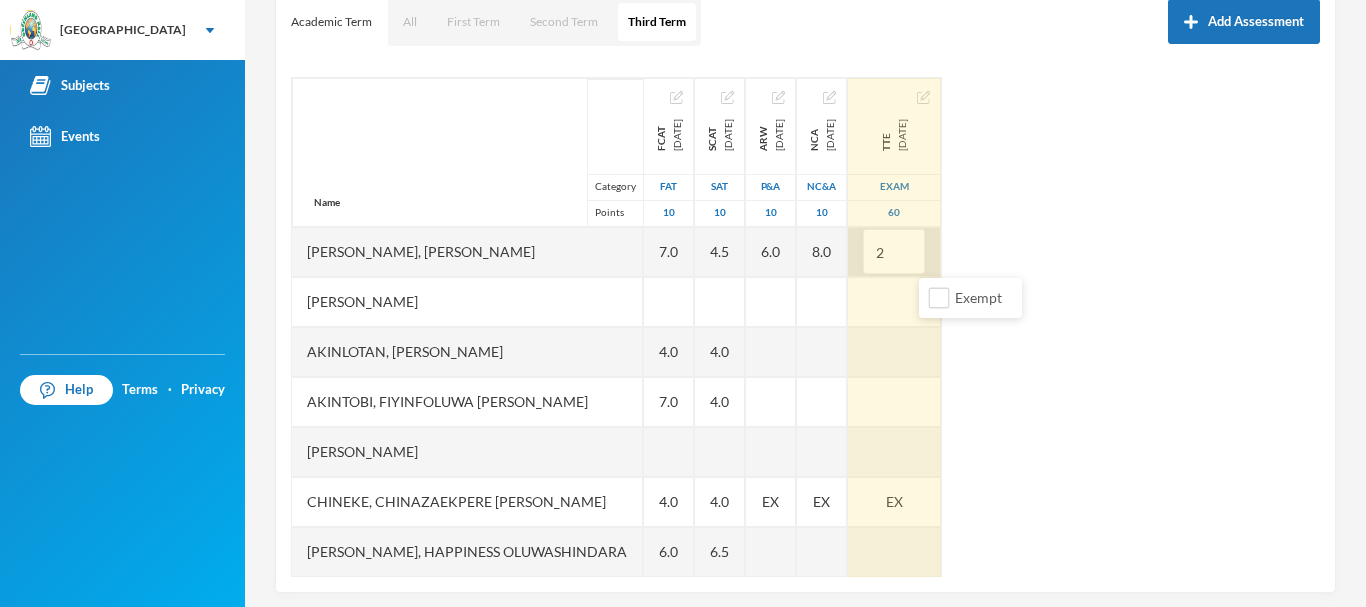 type on "21" 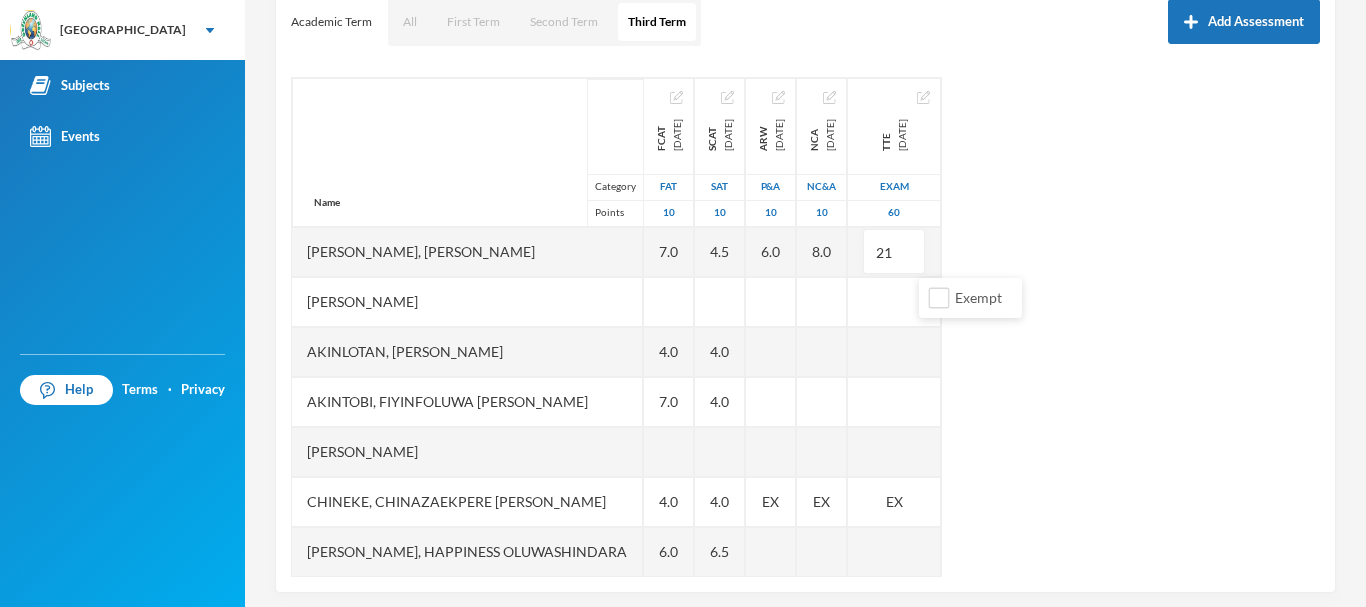 click on "Name   Category Points [PERSON_NAME], [PERSON_NAME] [PERSON_NAME] [PERSON_NAME], [PERSON_NAME] [PERSON_NAME], [PERSON_NAME], [PERSON_NAME], Chinazaekpere [PERSON_NAME], Happiness [PERSON_NAME], [PERSON_NAME], [PERSON_NAME], [PERSON_NAME] Eshozozo [PERSON_NAME] Oluwadotun [PERSON_NAME] [PERSON_NAME] Yomi-[PERSON_NAME], Treasure [PERSON_NAME] FCAT [DATE] FAT 10 7.0 4.0 7.0 4.0 6.0 EX 4.0 6.0 6.0 4.0 7.0 SCAT [DATE] 10 4.5 4.0 4.0 4.0 6.5 EX 6.0 8.0 6.0 3.0 6.0 ARW [DATE] P&A 10 6.0 EX EX NCA [DATE] NC&A 10 8.0 EX EX TTE [DATE] Exam 60 21 EX EX" at bounding box center (805, 327) 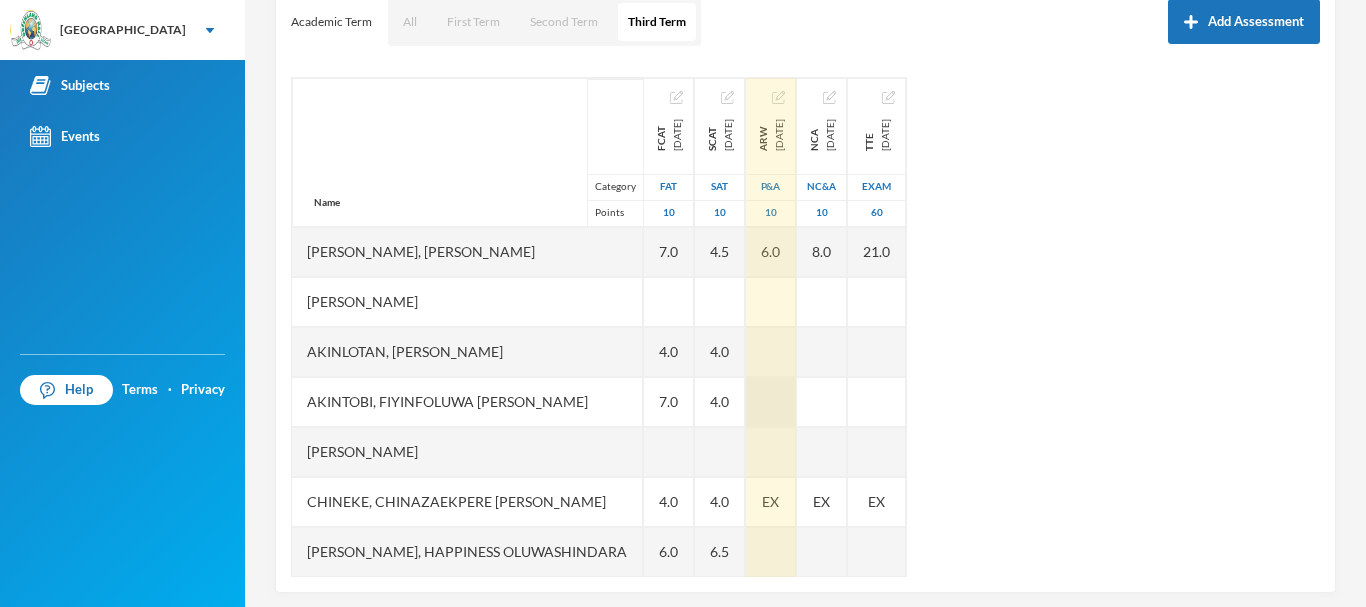 click at bounding box center [771, 402] 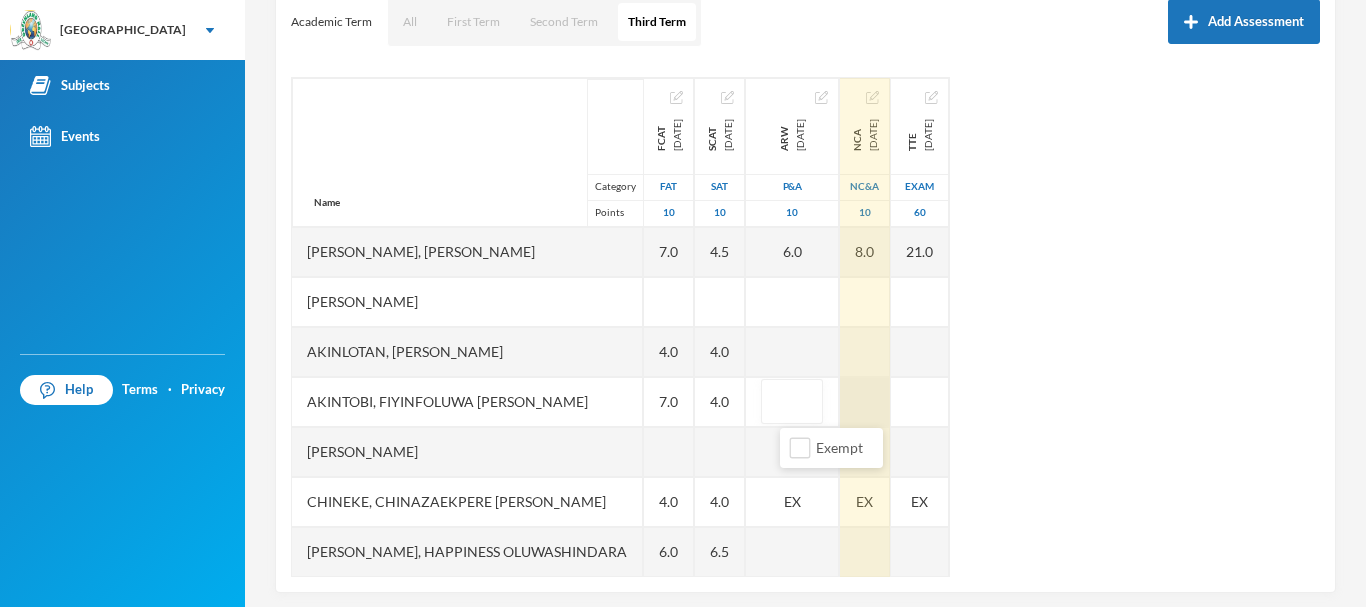 type on "7" 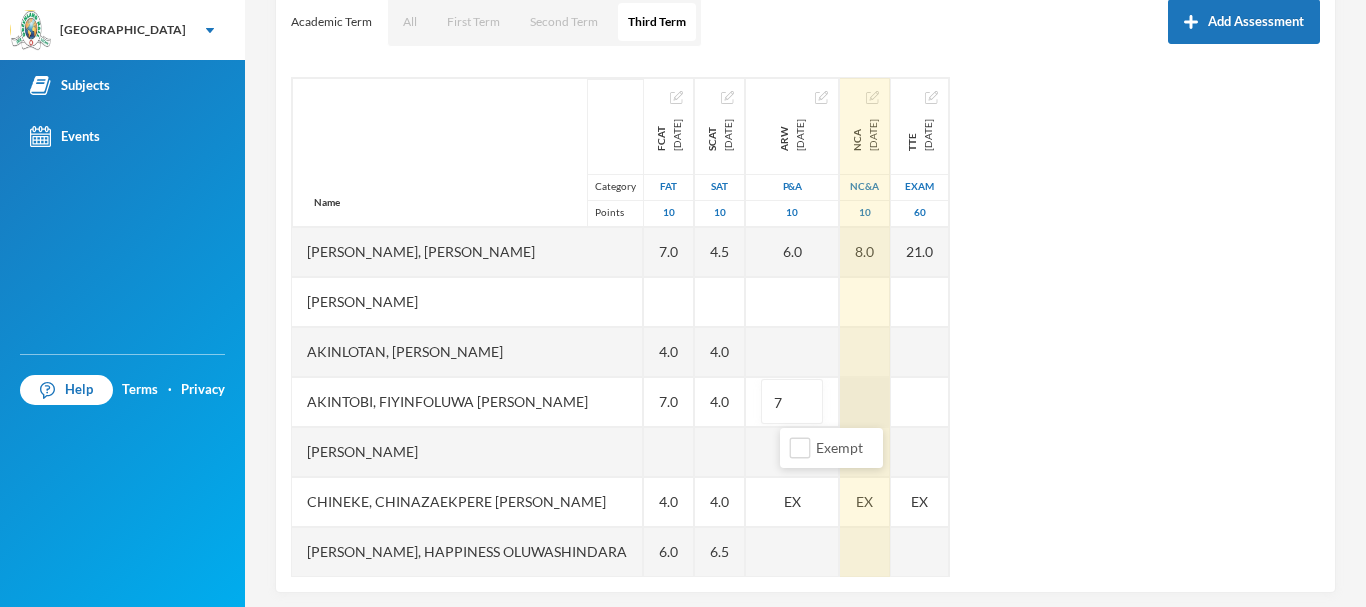 click at bounding box center [865, 402] 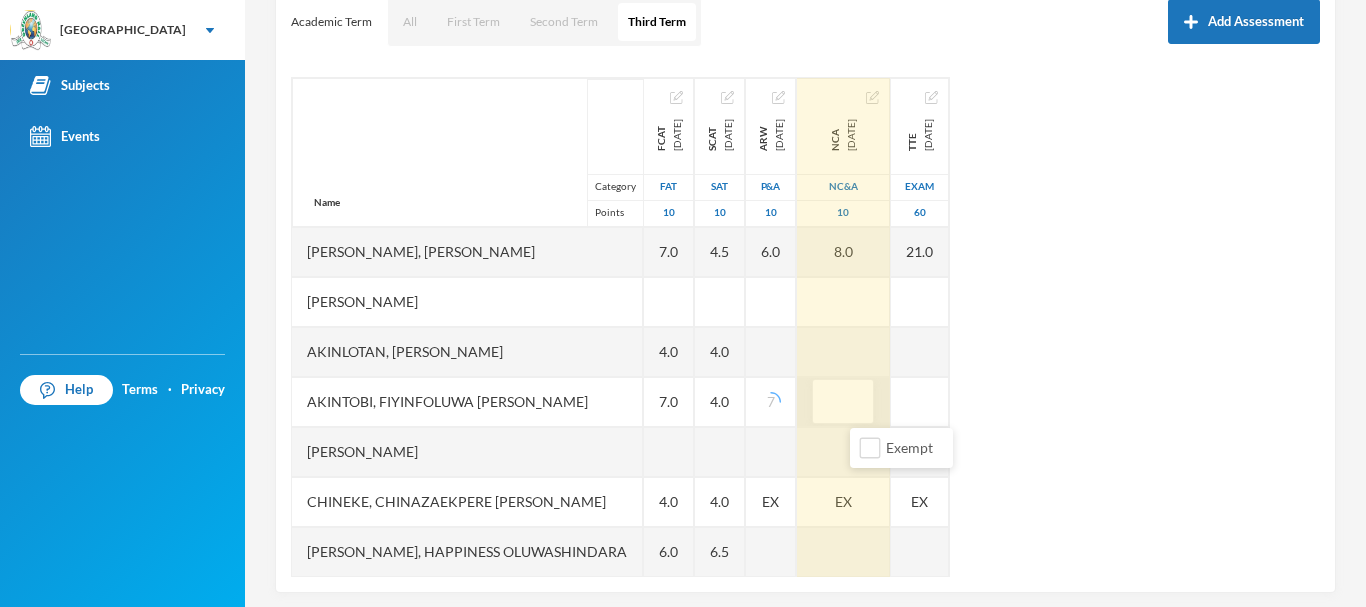 type on "6" 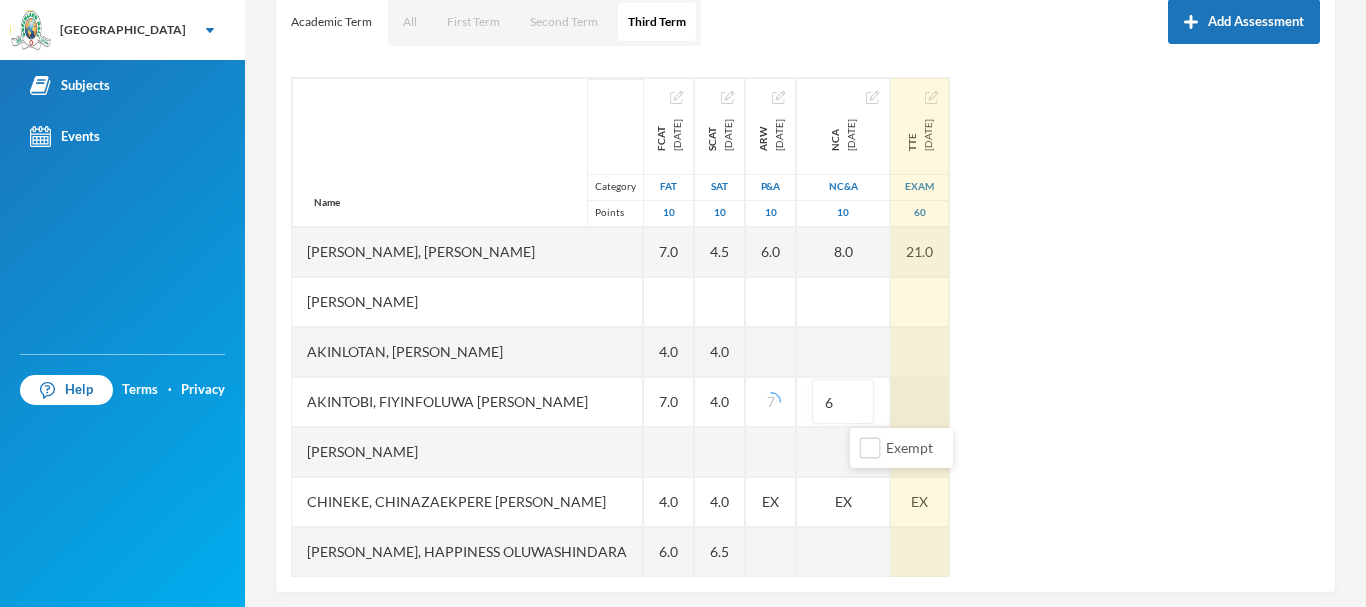click at bounding box center [920, 402] 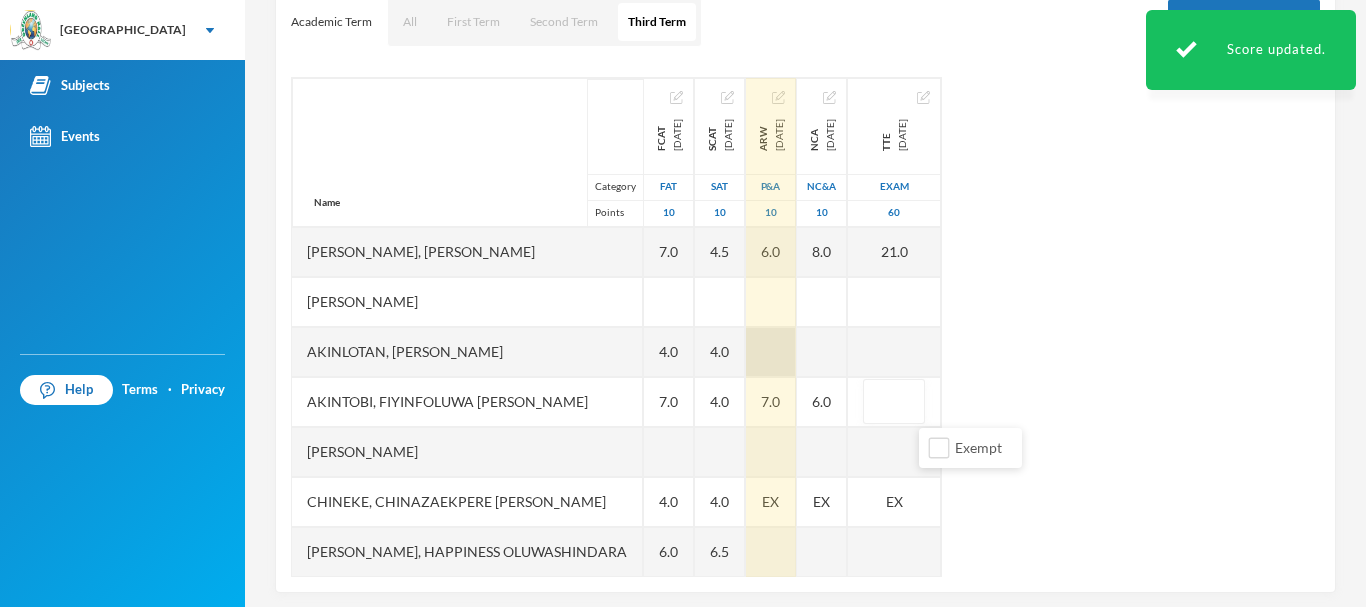 click at bounding box center [771, 352] 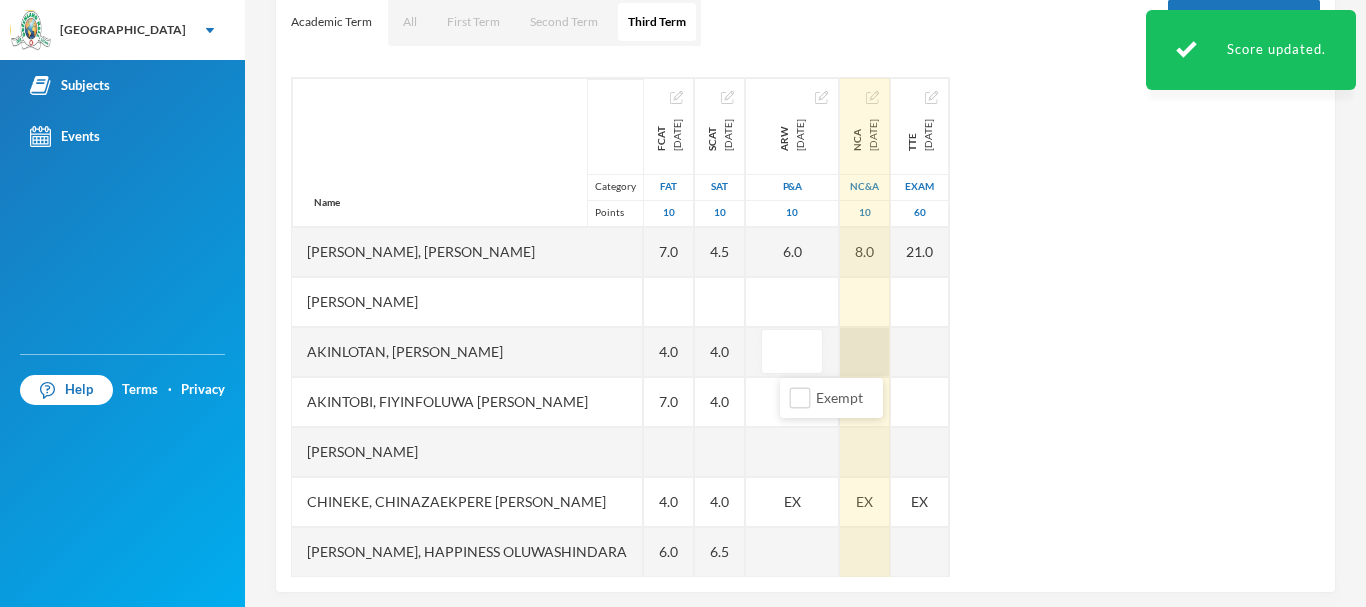 type on "6" 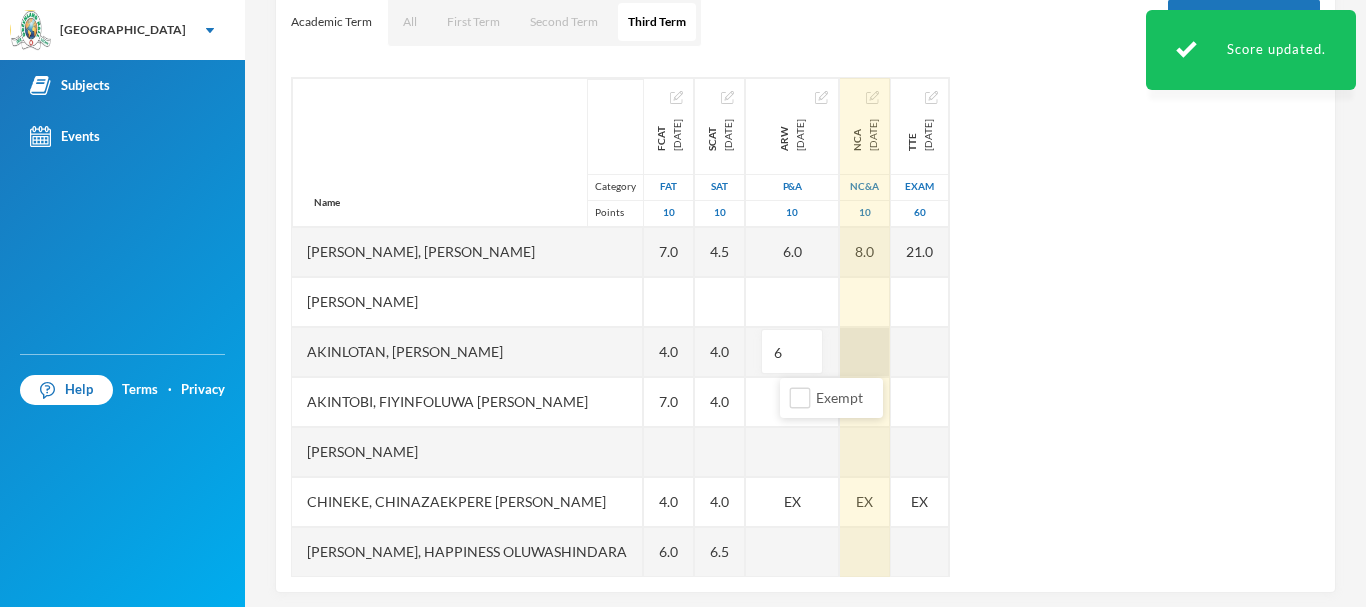 click at bounding box center [865, 352] 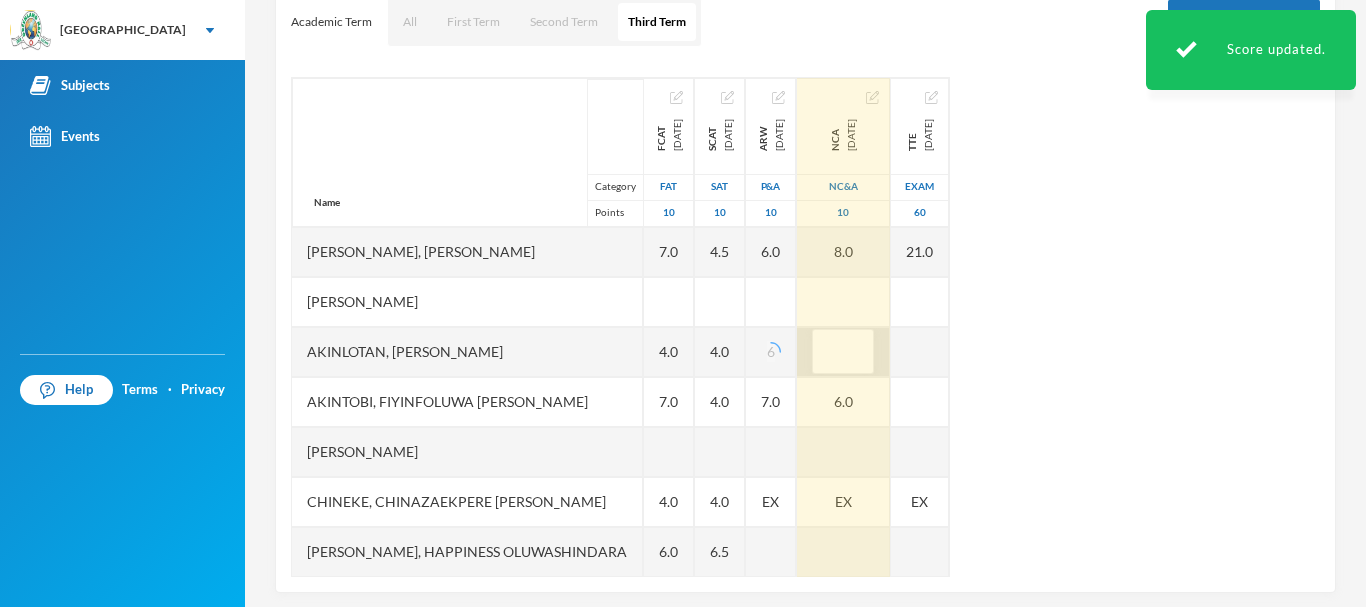 type on "7" 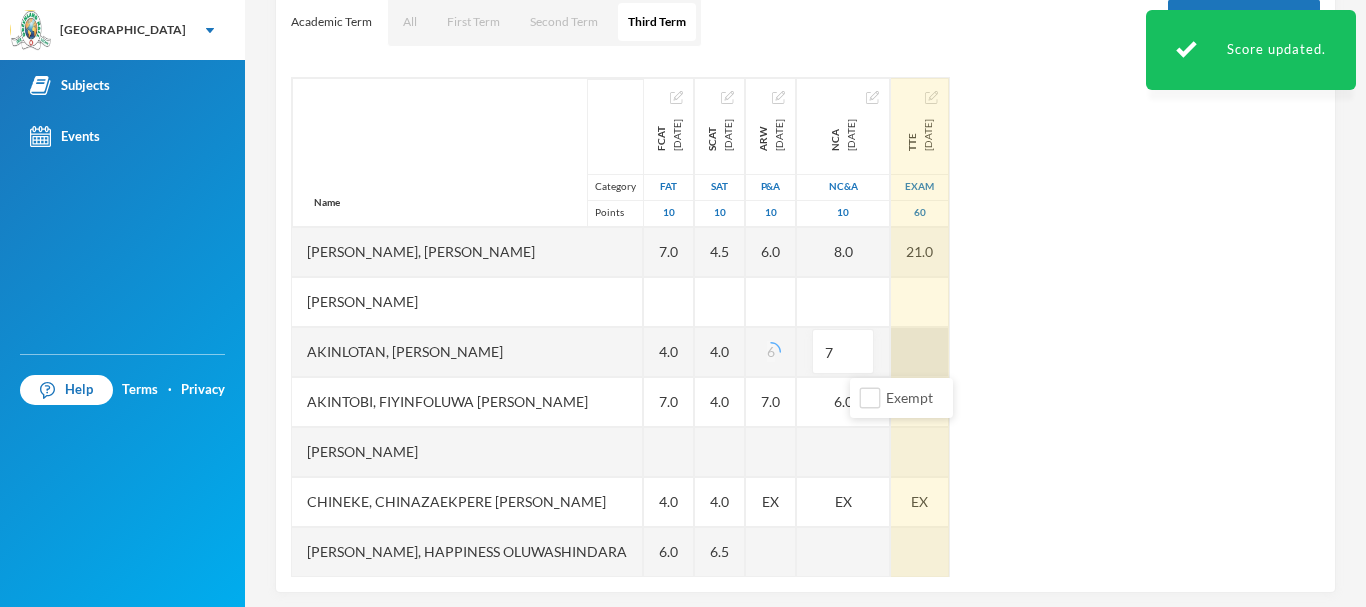click at bounding box center [920, 352] 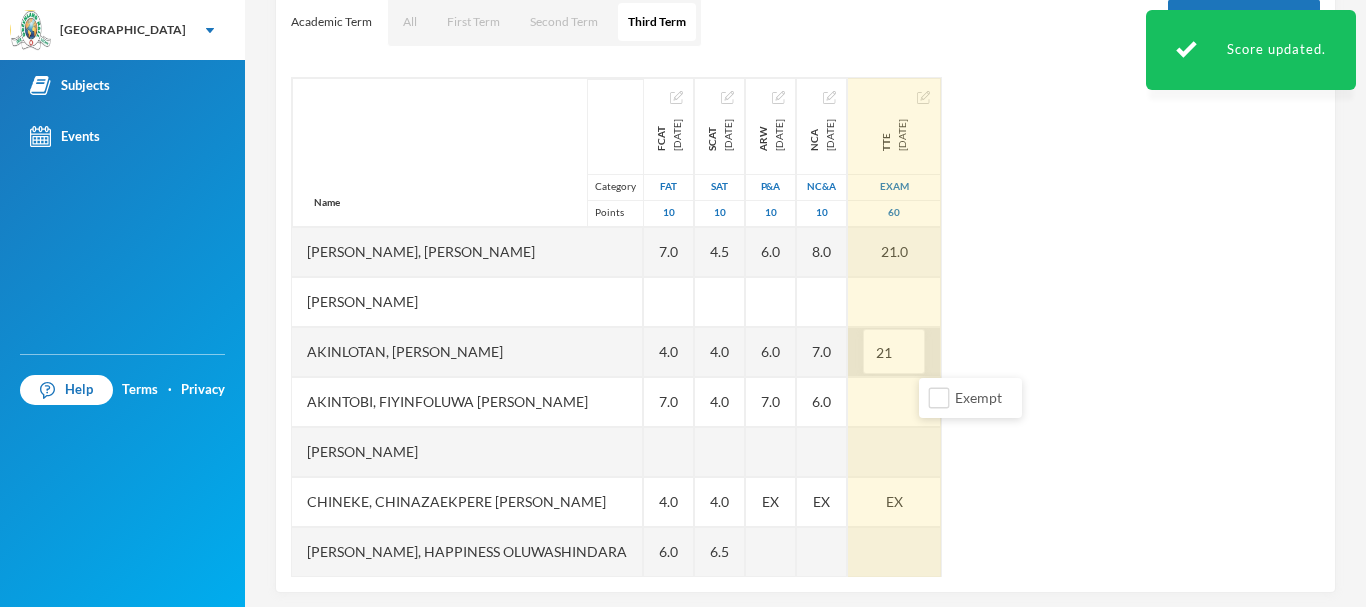 drag, startPoint x: 950, startPoint y: 346, endPoint x: 915, endPoint y: 354, distance: 35.902645 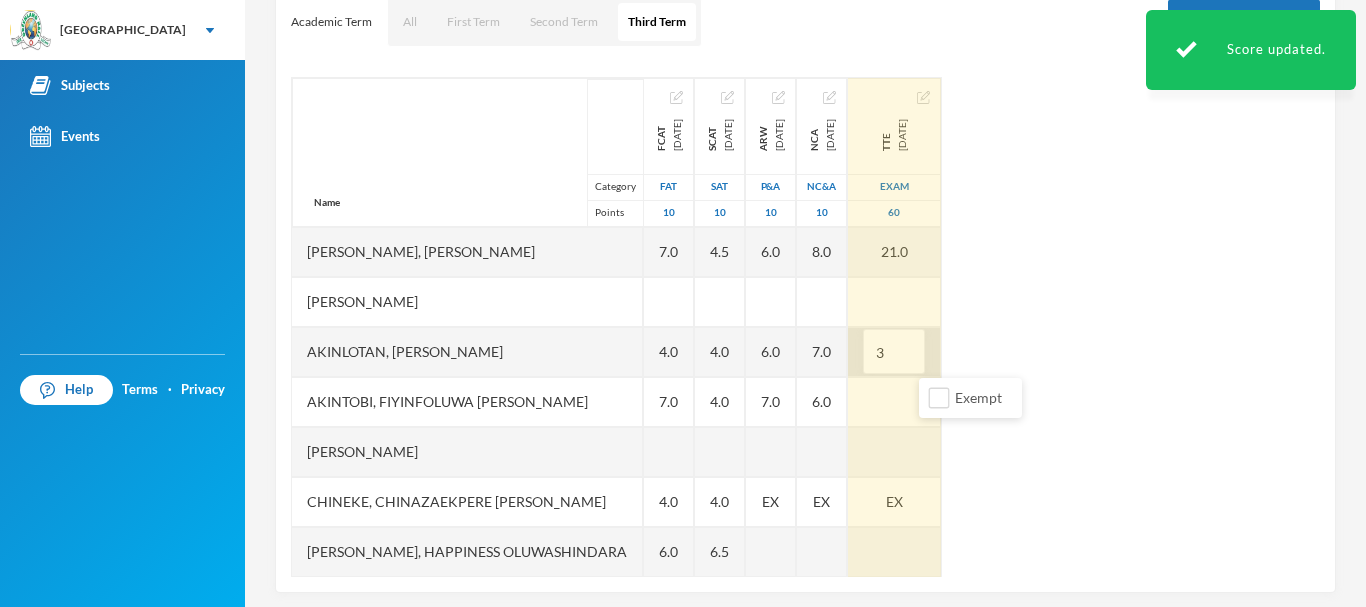 type on "31" 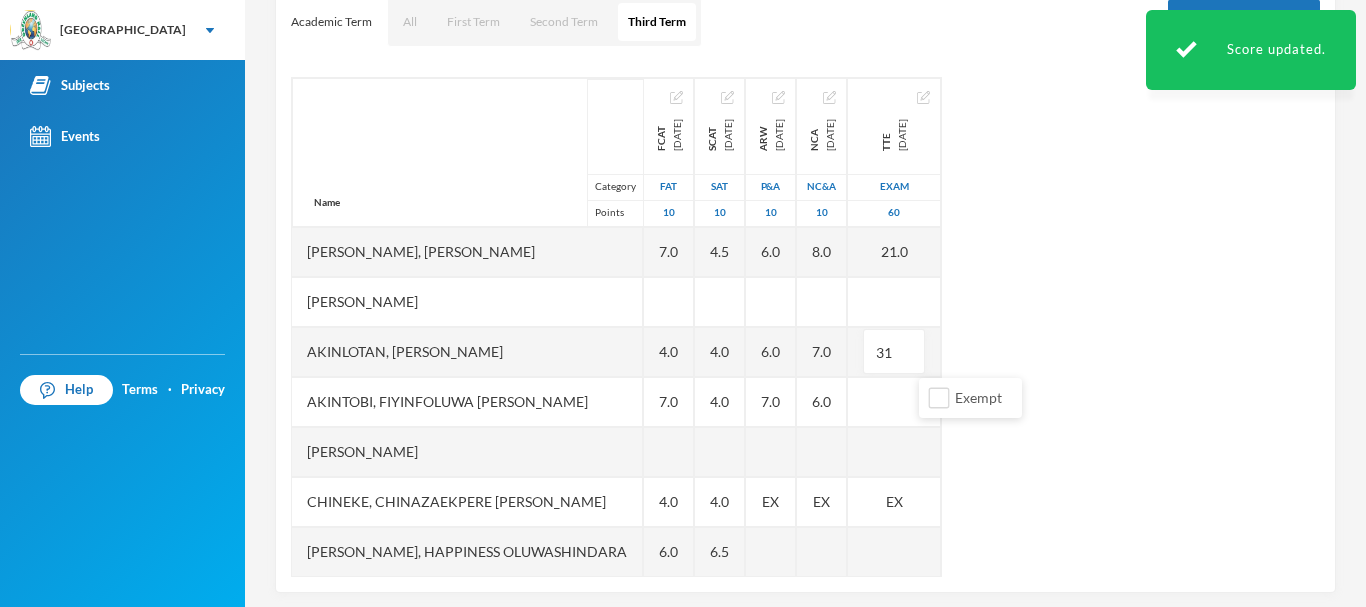 click on "Name   Category Points [PERSON_NAME], [PERSON_NAME] [PERSON_NAME] [PERSON_NAME], [PERSON_NAME] [PERSON_NAME], [PERSON_NAME], [PERSON_NAME], Chinazaekpere [PERSON_NAME], Happiness [PERSON_NAME], [PERSON_NAME], [PERSON_NAME], [PERSON_NAME] Eshozozo [PERSON_NAME] Oluwadotun [PERSON_NAME] [PERSON_NAME] Yomi-[PERSON_NAME], Treasure [PERSON_NAME] FCAT [DATE] FAT 10 7.0 4.0 7.0 4.0 6.0 EX 4.0 6.0 6.0 4.0 7.0 SCAT [DATE] 10 4.5 4.0 4.0 4.0 6.5 EX 6.0 8.0 6.0 3.0 6.0 ARW [DATE] P&A 10 6.0 6.0 7.0 EX EX NCA [DATE] NC&A 10 8.0 7.0 6.0 EX EX TTE [DATE] Exam 60 21.0 31 EX EX" at bounding box center (805, 327) 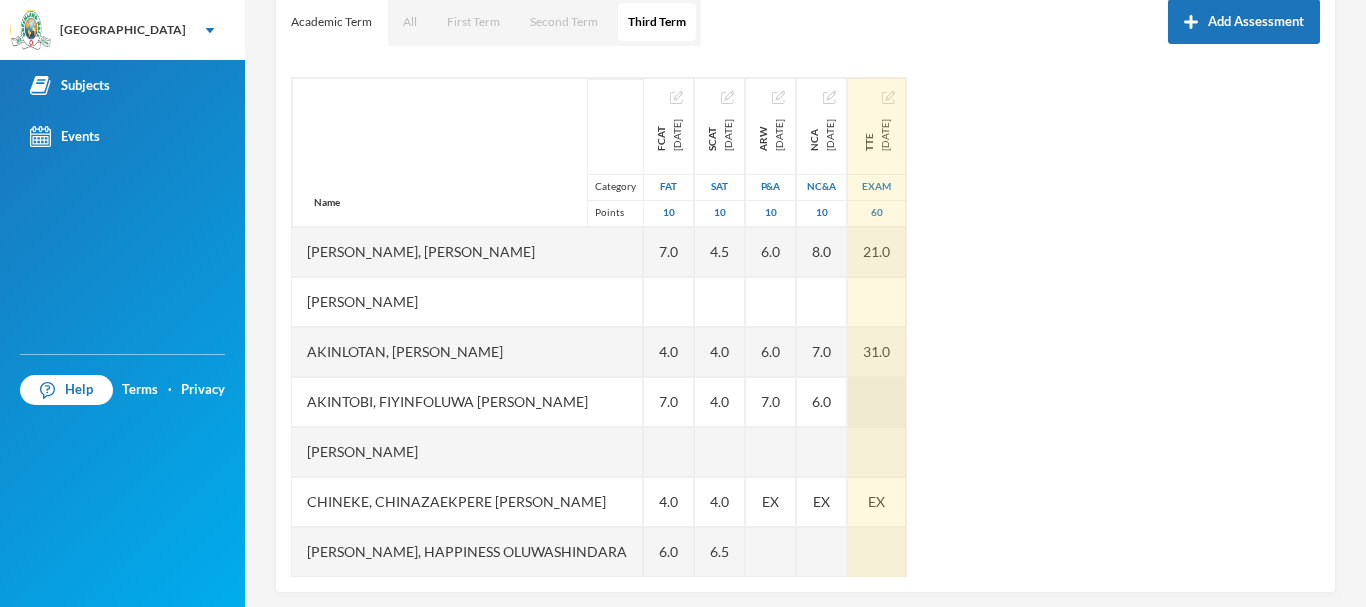 click at bounding box center [877, 402] 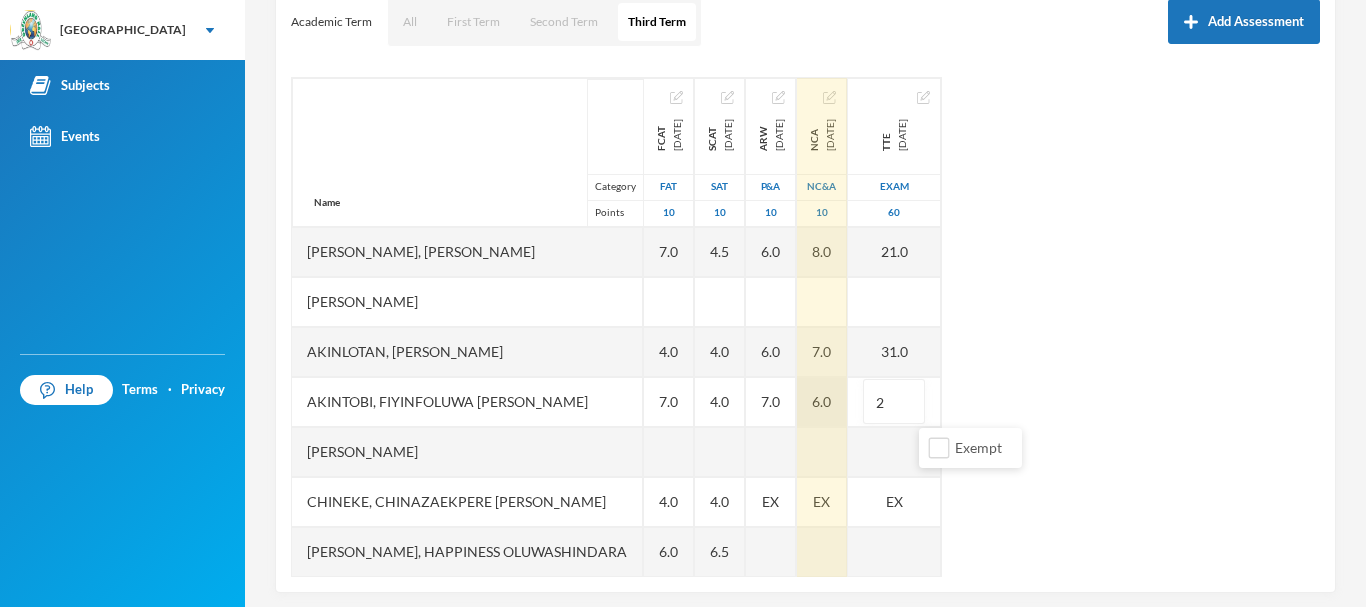 drag, startPoint x: 962, startPoint y: 401, endPoint x: 893, endPoint y: 407, distance: 69.260376 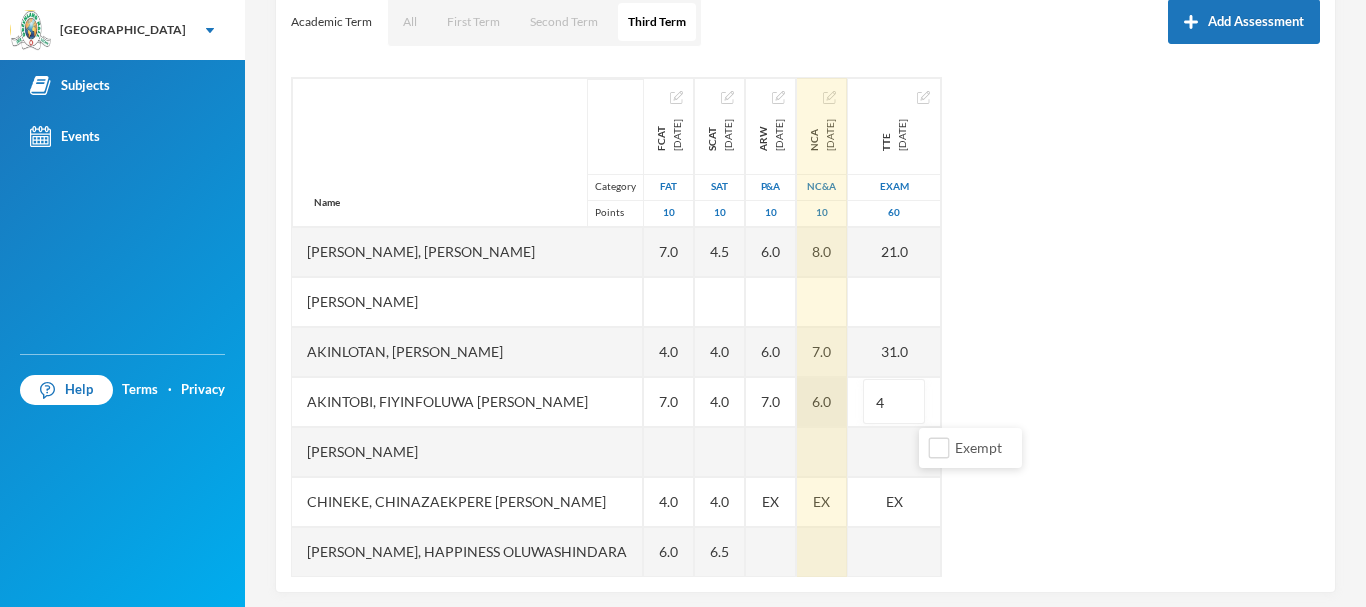 type on "43" 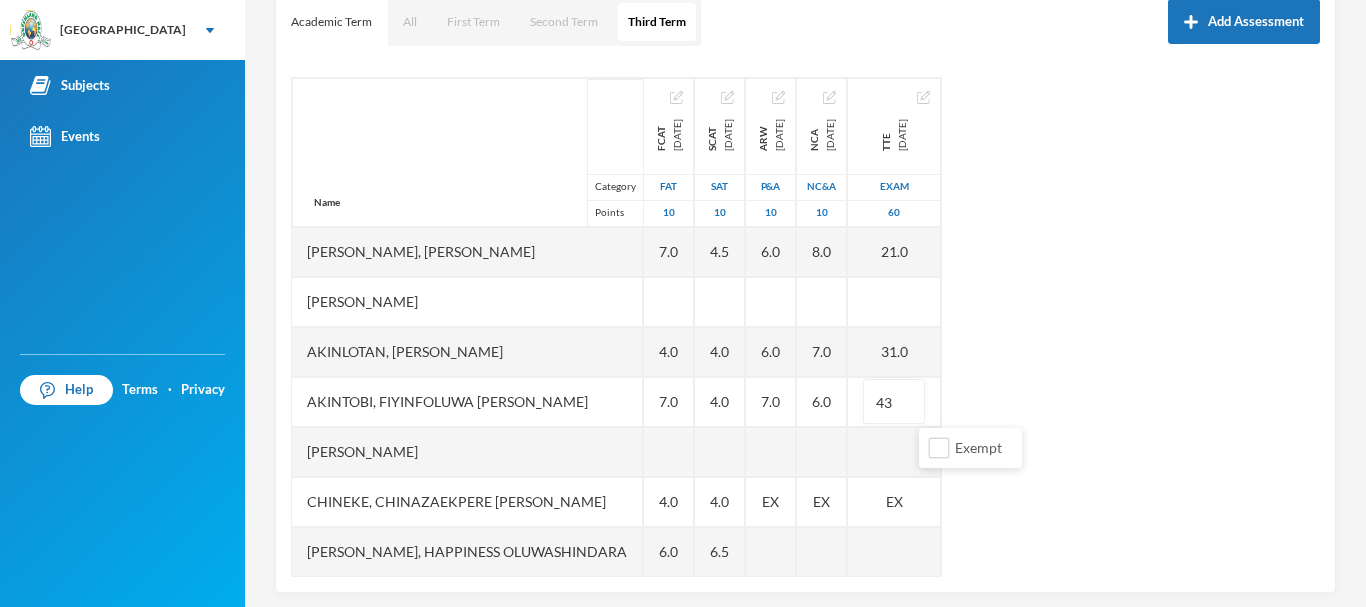 click on "Name   Category Points [PERSON_NAME], [PERSON_NAME] [PERSON_NAME] [PERSON_NAME], [PERSON_NAME] [PERSON_NAME], [PERSON_NAME], [PERSON_NAME], Chinazaekpere [PERSON_NAME], Happiness [PERSON_NAME], [PERSON_NAME], [PERSON_NAME], [PERSON_NAME] Eshozozo [PERSON_NAME] Oluwadotun [PERSON_NAME] [PERSON_NAME] Yomi-[PERSON_NAME], Treasure [PERSON_NAME] FCAT [DATE] FAT 10 7.0 4.0 7.0 4.0 6.0 EX 4.0 6.0 6.0 4.0 7.0 SCAT [DATE] 10 4.5 4.0 4.0 4.0 6.5 EX 6.0 8.0 6.0 3.0 6.0 ARW [DATE] P&A 10 6.0 6.0 7.0 EX EX NCA [DATE] NC&A 10 8.0 7.0 6.0 EX EX TTE [DATE] Exam 60 21.0 31.0 43 EX EX" at bounding box center (805, 327) 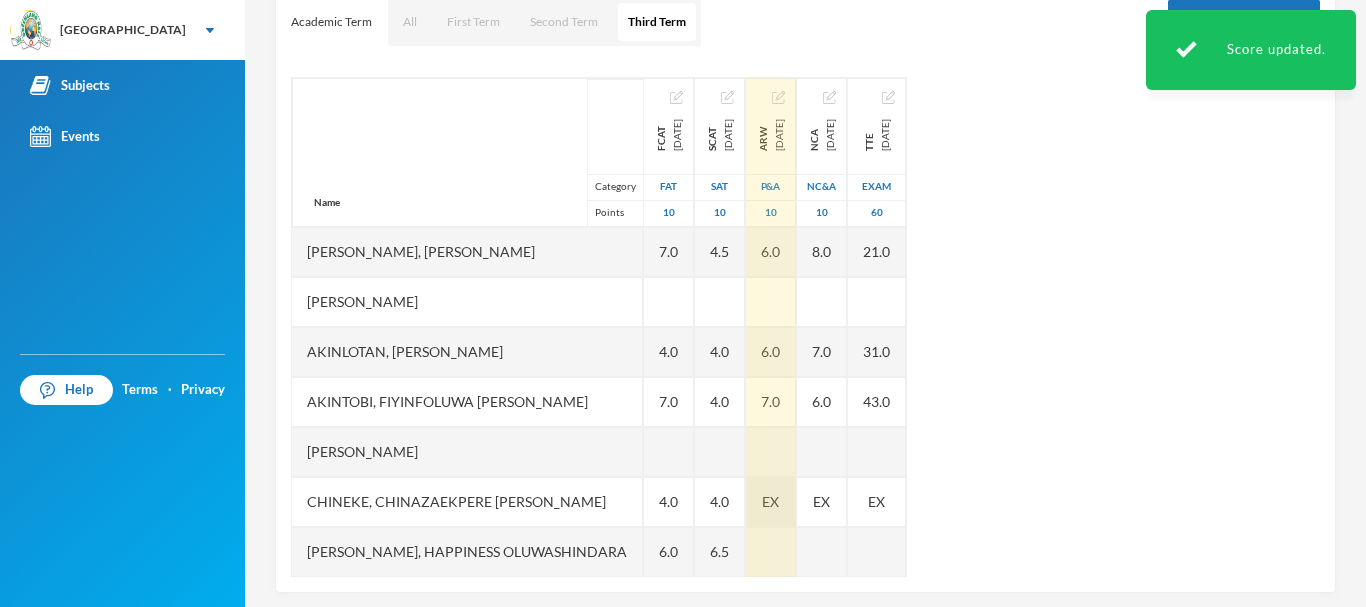 click on "EX" at bounding box center (770, 501) 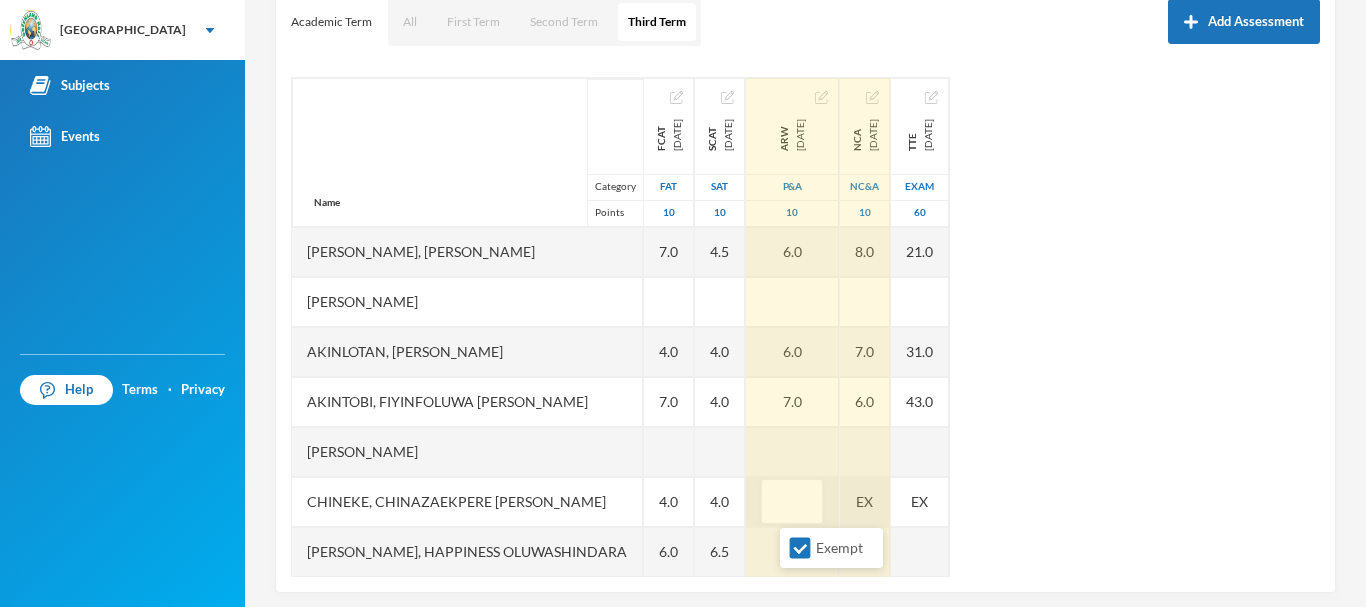 type on "7" 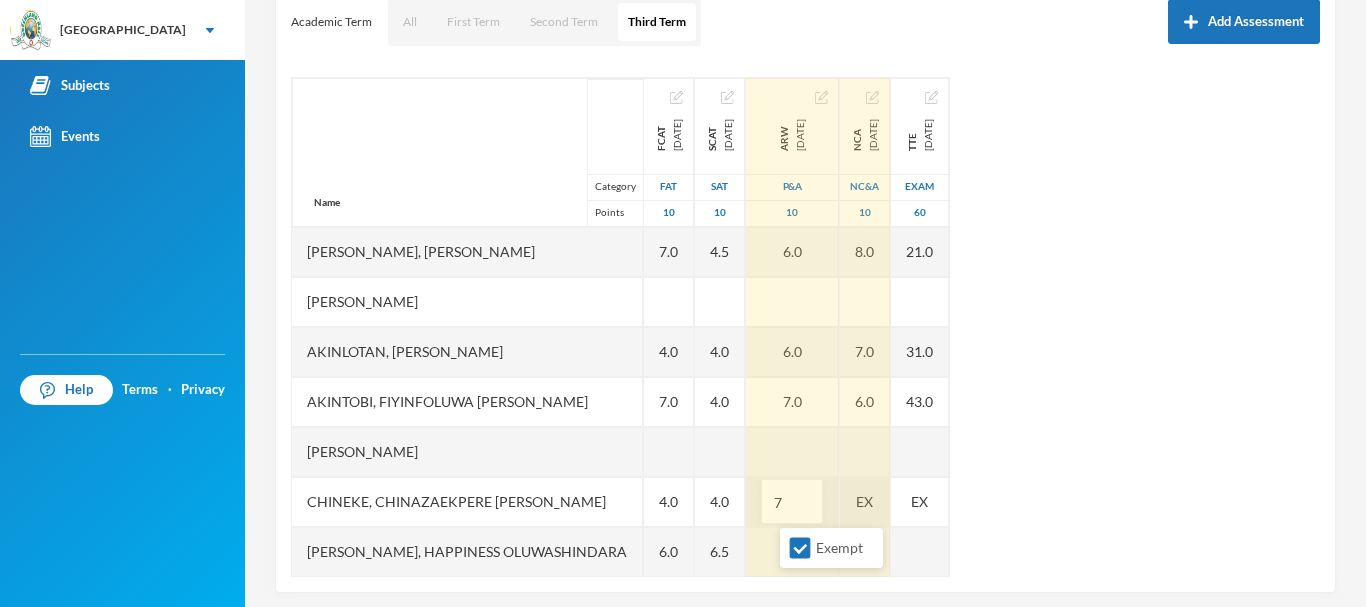 click on "EX" at bounding box center [865, 502] 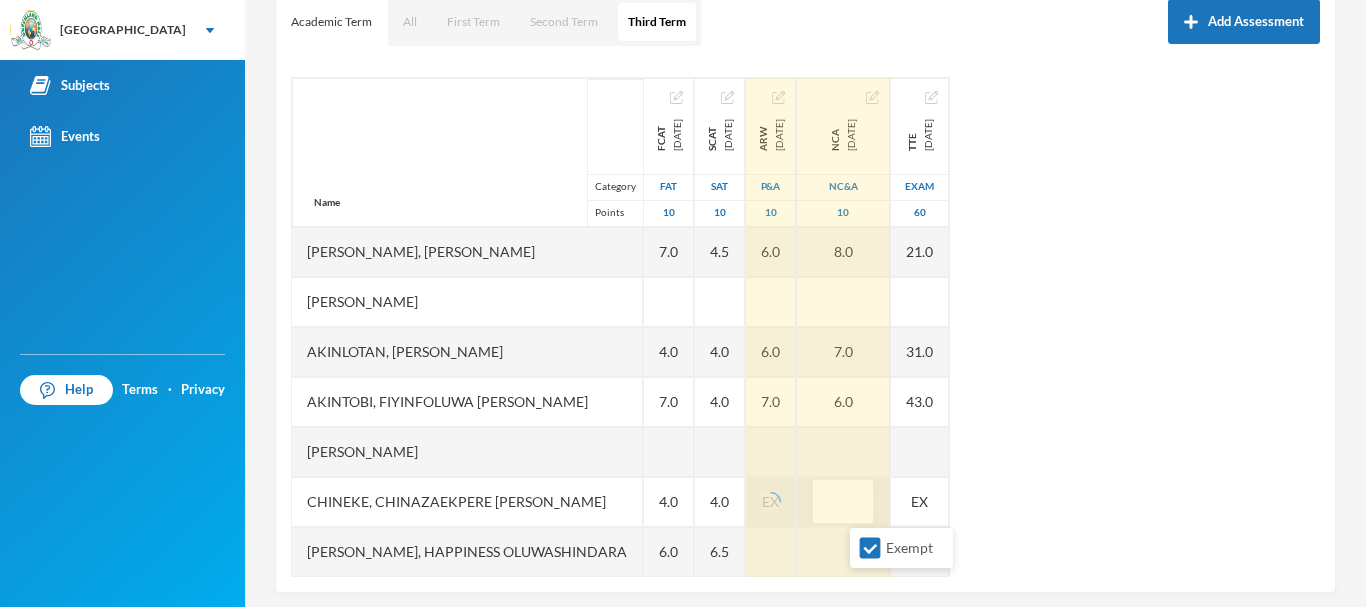 type on "9" 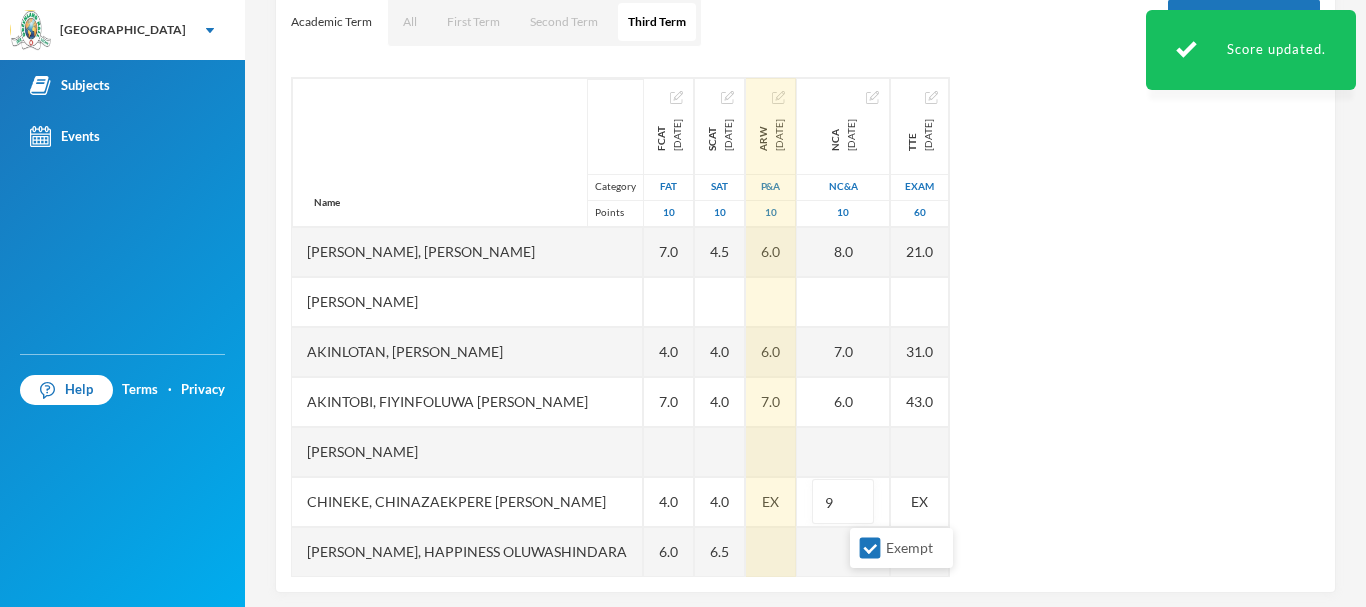 click on "Name   Category Points [PERSON_NAME], [PERSON_NAME] [PERSON_NAME] [PERSON_NAME], [PERSON_NAME] [PERSON_NAME], [PERSON_NAME], [PERSON_NAME], Chinazaekpere [PERSON_NAME], Happiness [PERSON_NAME], [PERSON_NAME], [PERSON_NAME], [PERSON_NAME] Eshozozo [PERSON_NAME] Oluwadotun [PERSON_NAME] [PERSON_NAME] Yomi-[PERSON_NAME], Treasure [PERSON_NAME] FCAT [DATE] FAT 10 7.0 4.0 7.0 4.0 6.0 EX 4.0 6.0 6.0 4.0 7.0 SCAT [DATE] 10 4.5 4.0 4.0 4.0 6.5 EX 6.0 8.0 6.0 3.0 6.0 ARW [DATE] P&A 10 6.0 6.0 7.0 EX EX NCA [DATE] NC&A 10 8.0 7.0 6.0 9 EX TTE [DATE] Exam 60 21.0 31.0 43.0 EX EX" at bounding box center (805, 327) 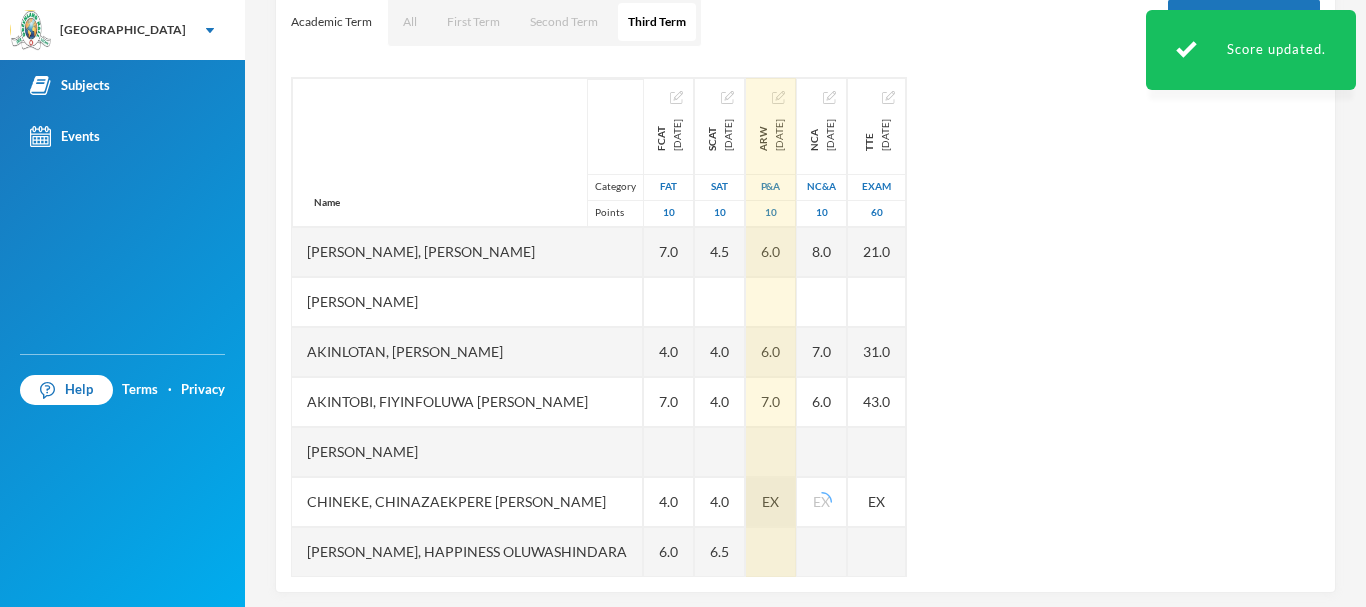click on "EX" at bounding box center [771, 502] 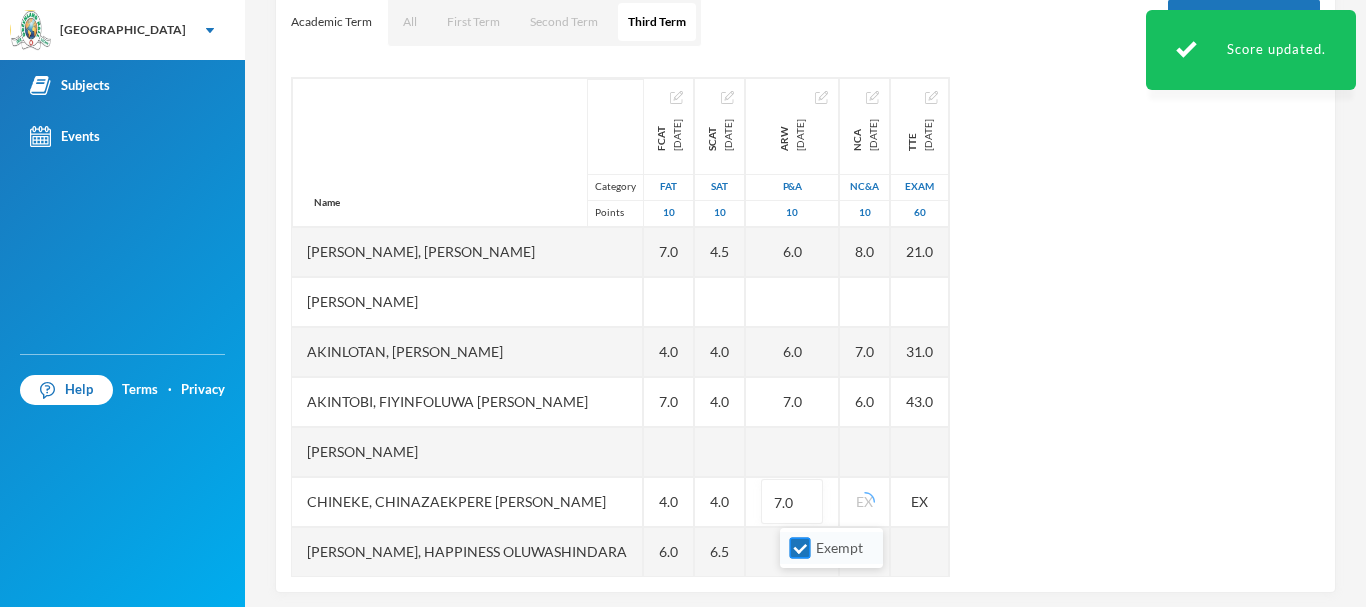 click on "Exempt" at bounding box center [800, 548] 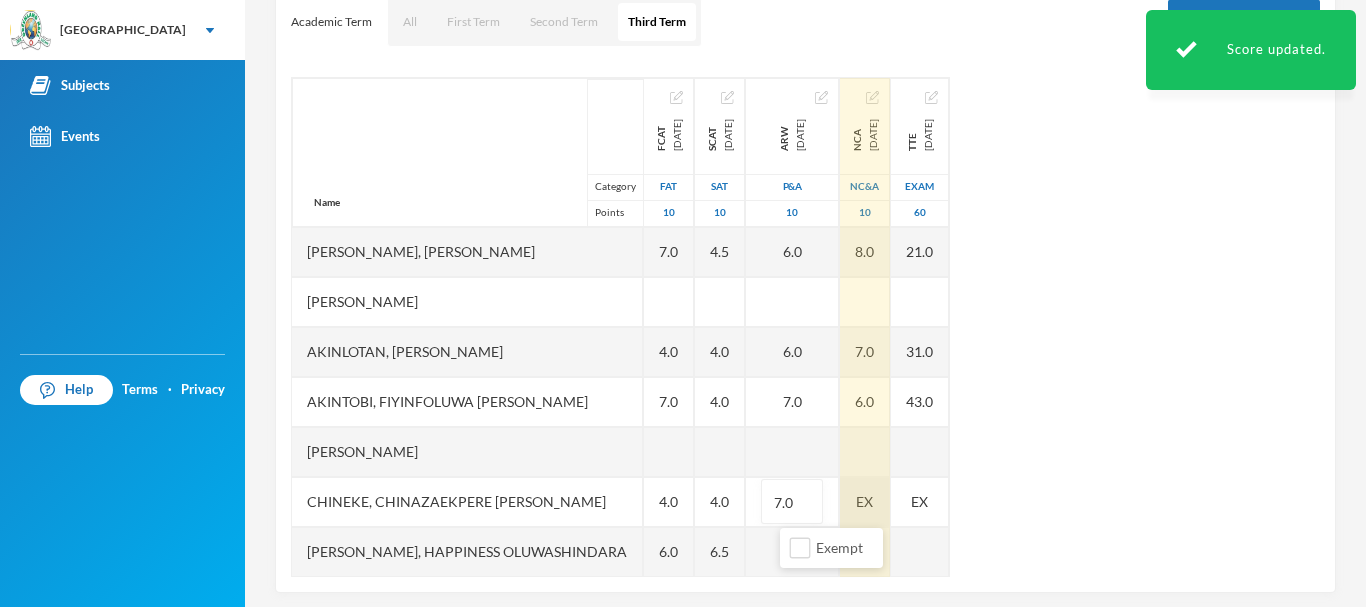 click on "EX" at bounding box center [865, 502] 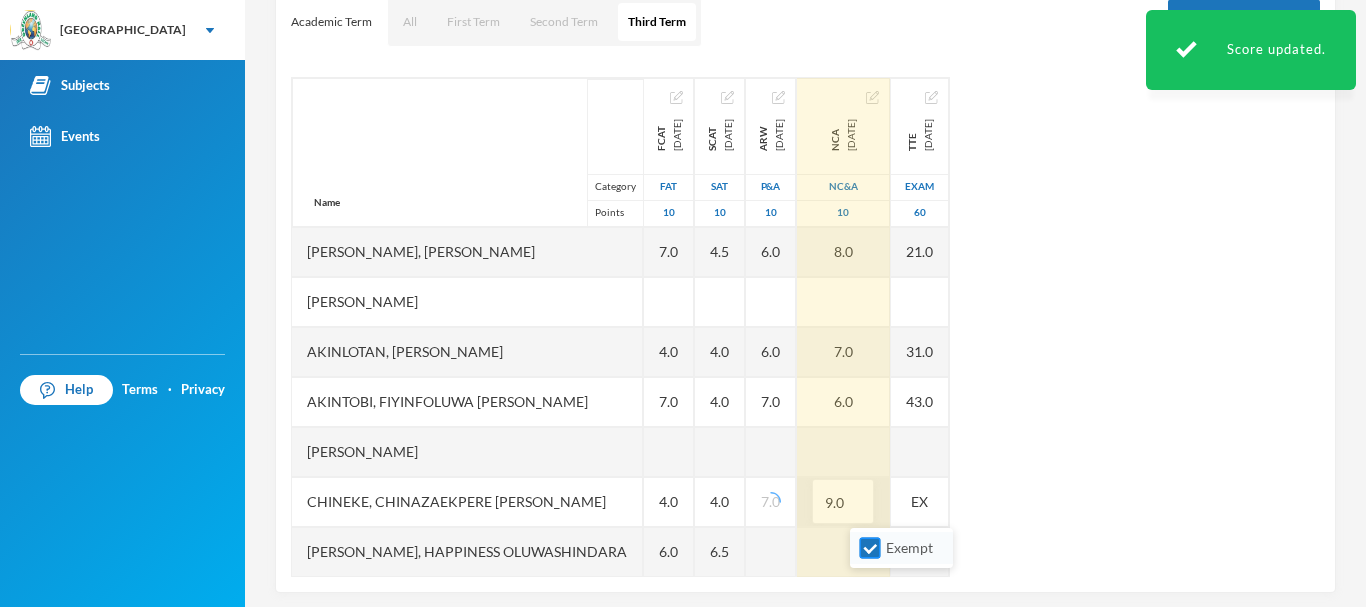 click on "Exempt" at bounding box center [909, 547] 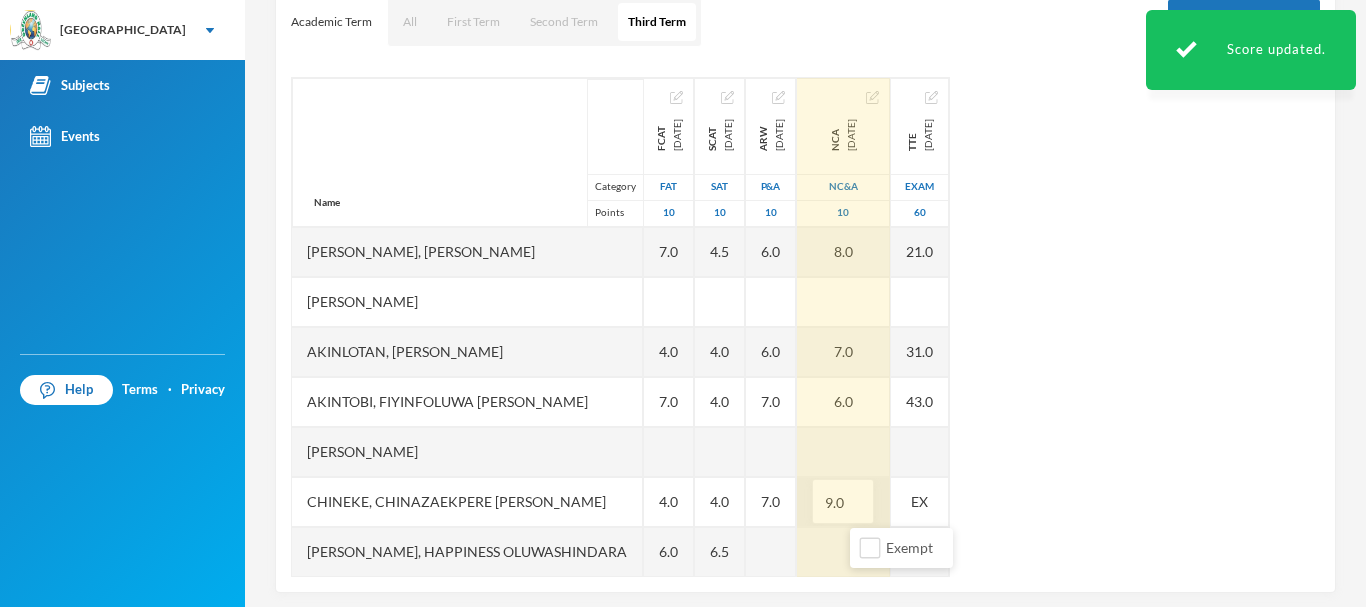 drag, startPoint x: 892, startPoint y: 504, endPoint x: 847, endPoint y: 506, distance: 45.044422 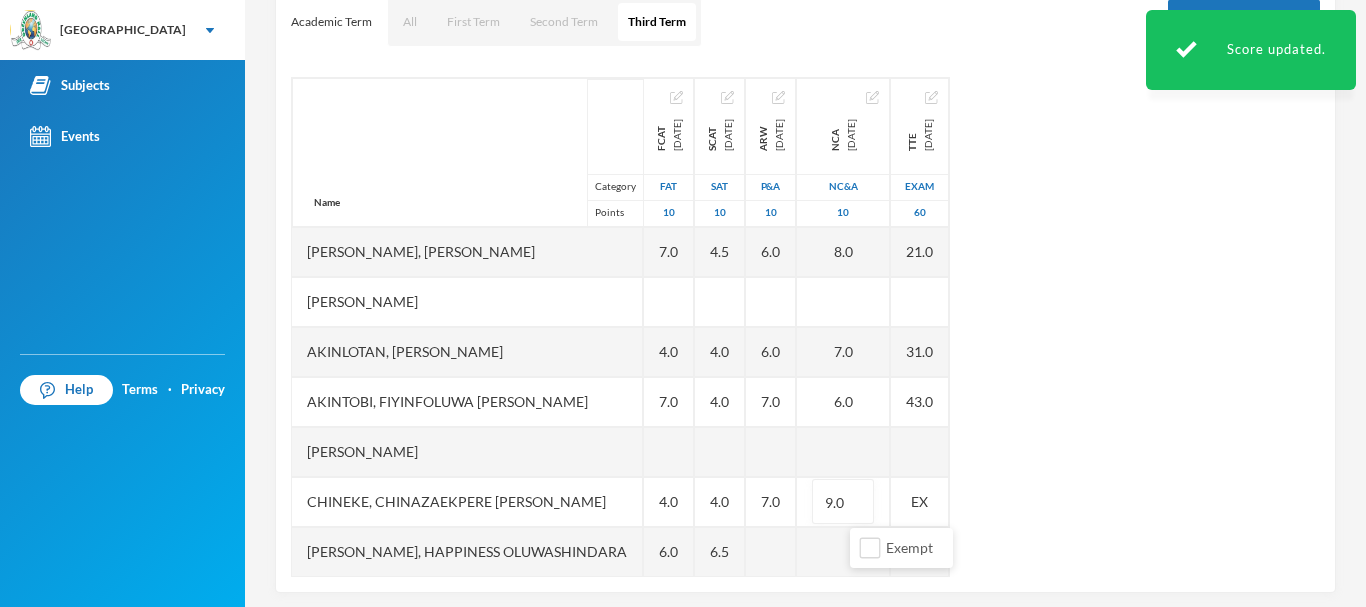 type on "8" 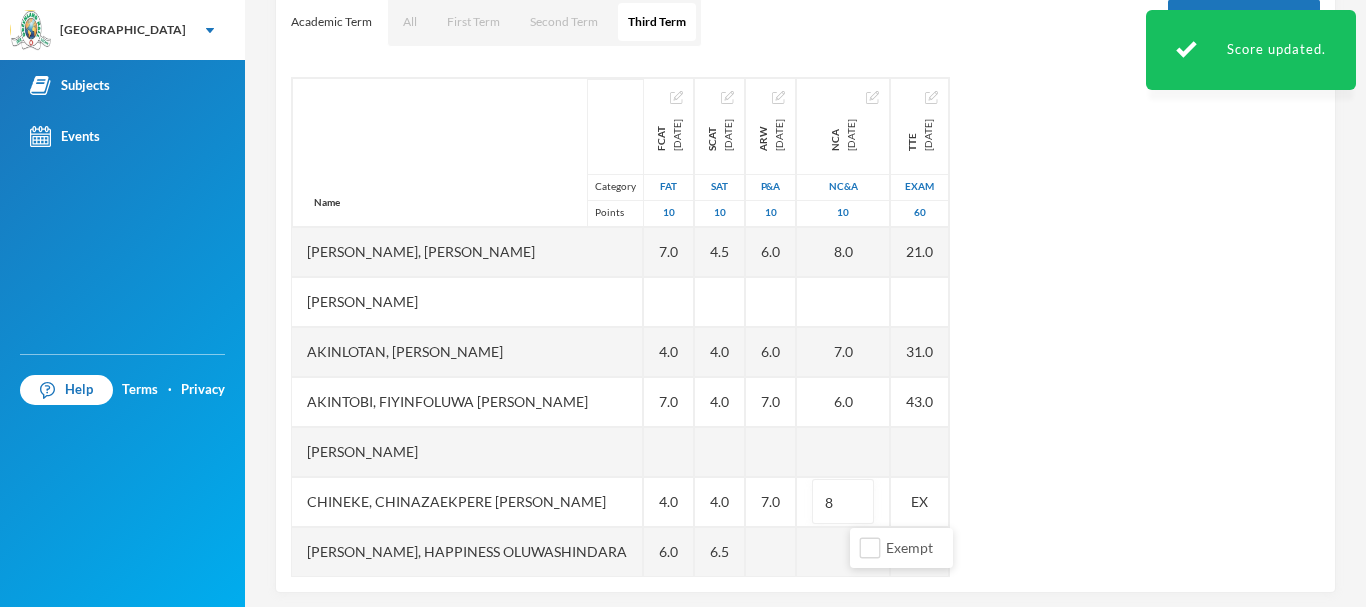 click on "Name   Category Points [PERSON_NAME], [PERSON_NAME] [PERSON_NAME] [PERSON_NAME], [PERSON_NAME] [PERSON_NAME], [PERSON_NAME], [PERSON_NAME], Chinazaekpere [PERSON_NAME], Happiness [PERSON_NAME], [PERSON_NAME], [PERSON_NAME], [PERSON_NAME] Eshozozo [PERSON_NAME] Oluwadotun [PERSON_NAME] [PERSON_NAME] Yomi-[PERSON_NAME], Treasure [PERSON_NAME] FCAT [DATE] FAT 10 7.0 4.0 7.0 4.0 6.0 EX 4.0 6.0 6.0 4.0 7.0 SCAT [DATE] 10 4.5 4.0 4.0 4.0 6.5 EX 6.0 8.0 6.0 3.0 6.0 ARW [DATE] P&A 10 6.0 6.0 7.0 7.0 EX NCA [DATE] NC&A 10 8.0 7.0 6.0 8 EX TTE [DATE] Exam 60 21.0 31.0 43.0 EX EX" at bounding box center (805, 327) 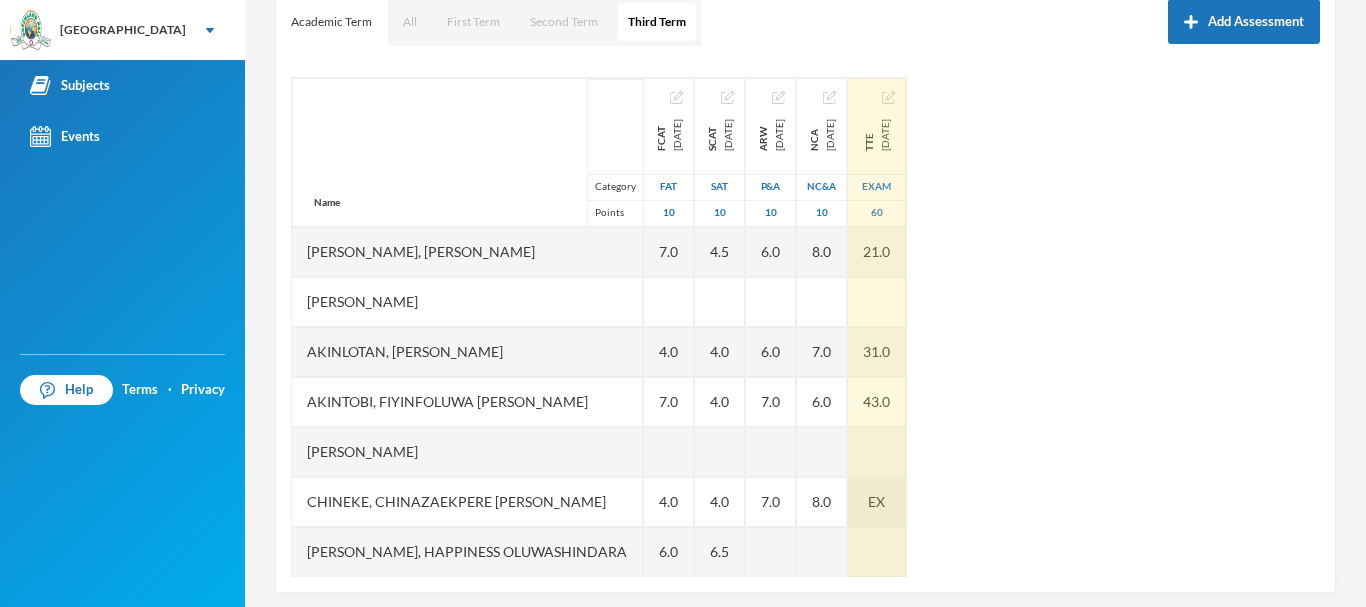 click on "EX" at bounding box center (876, 501) 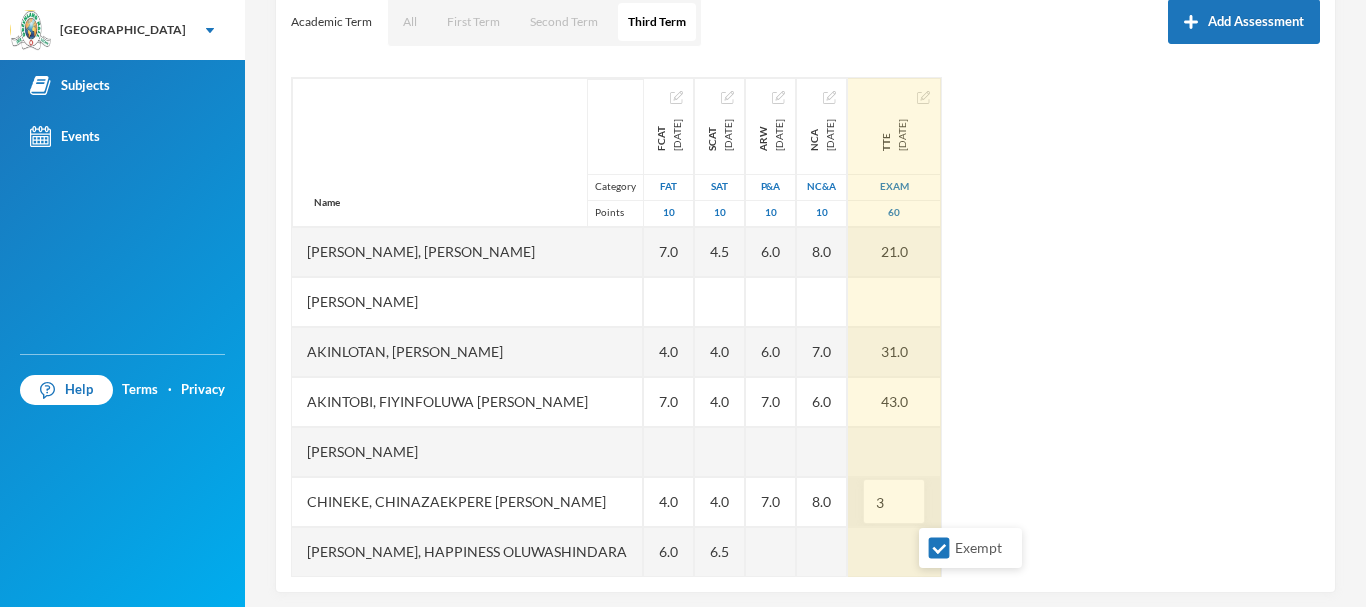 type on "30" 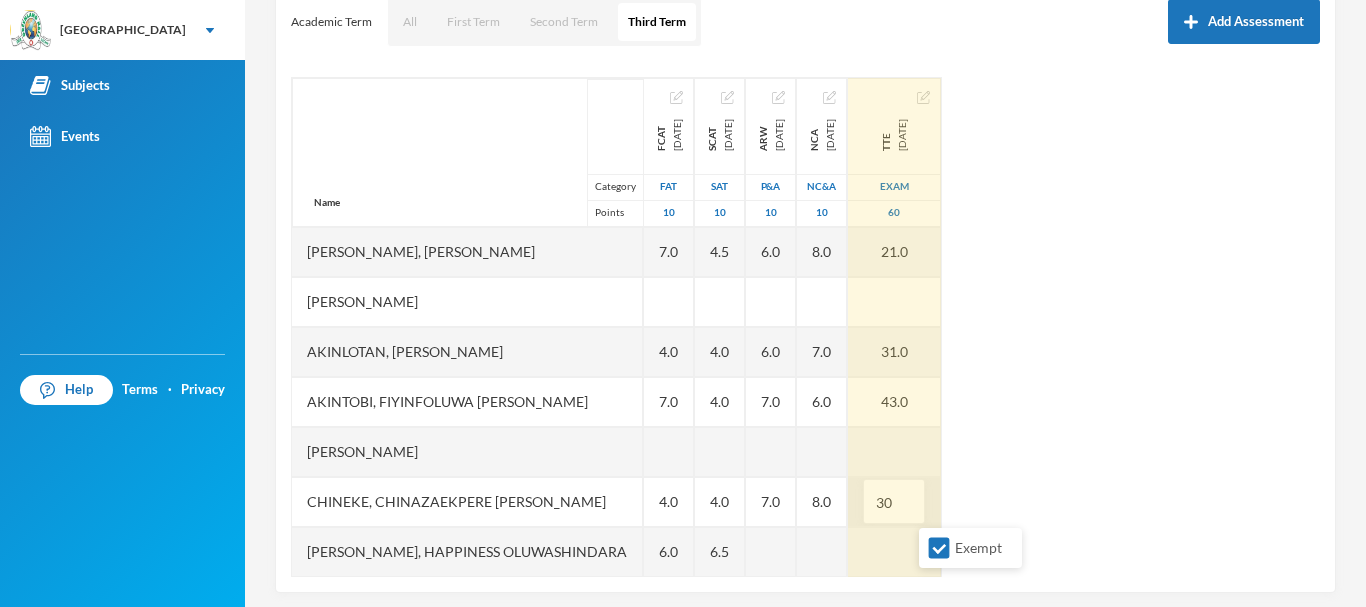 click on "Name   Category Points [PERSON_NAME], [PERSON_NAME] [PERSON_NAME] [PERSON_NAME], [PERSON_NAME] [PERSON_NAME], [PERSON_NAME], [PERSON_NAME], Chinazaekpere [PERSON_NAME], Happiness [PERSON_NAME], [PERSON_NAME], [PERSON_NAME], [PERSON_NAME] Eshozozo [PERSON_NAME] Oluwadotun [PERSON_NAME] [PERSON_NAME] Yomi-[PERSON_NAME], Treasure [PERSON_NAME] FCAT [DATE] FAT 10 7.0 4.0 7.0 4.0 6.0 EX 4.0 6.0 6.0 4.0 7.0 SCAT [DATE] 10 4.5 4.0 4.0 4.0 6.5 EX 6.0 8.0 6.0 3.0 6.0 ARW [DATE] P&A 10 6.0 6.0 7.0 7.0 EX NCA [DATE] NC&A 10 8.0 7.0 6.0 8.0 EX TTE [DATE] Exam 60 21.0 31.0 43.0 30 EX" at bounding box center [805, 327] 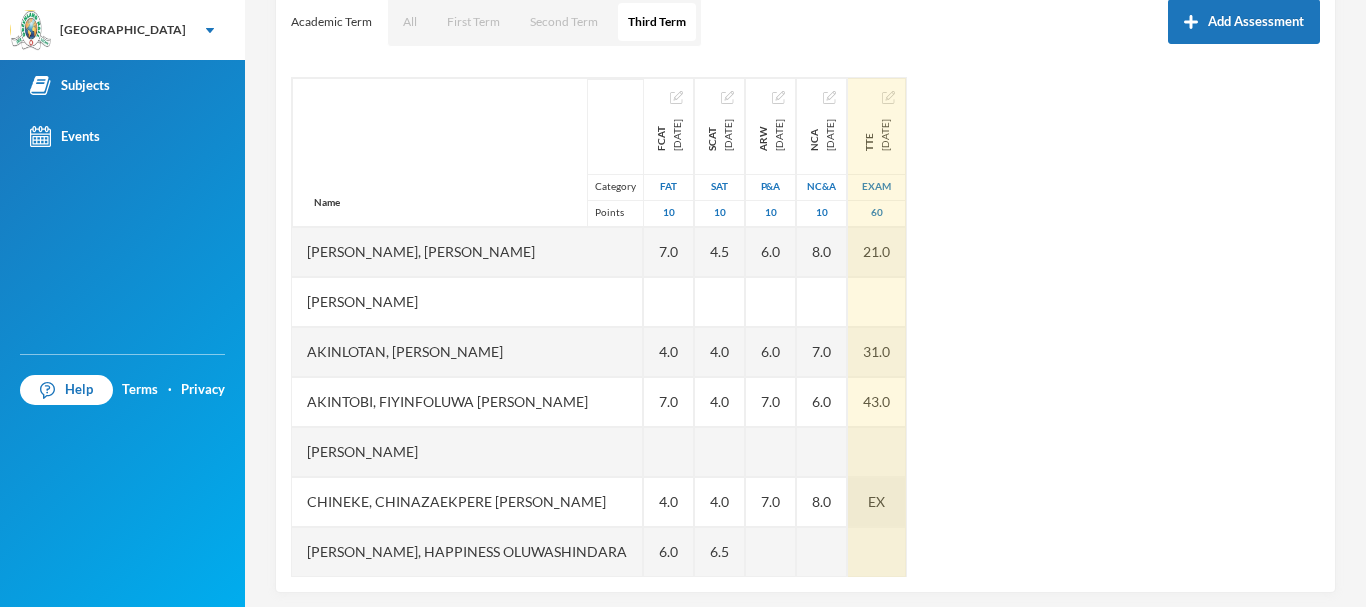 click on "EX" at bounding box center (877, 502) 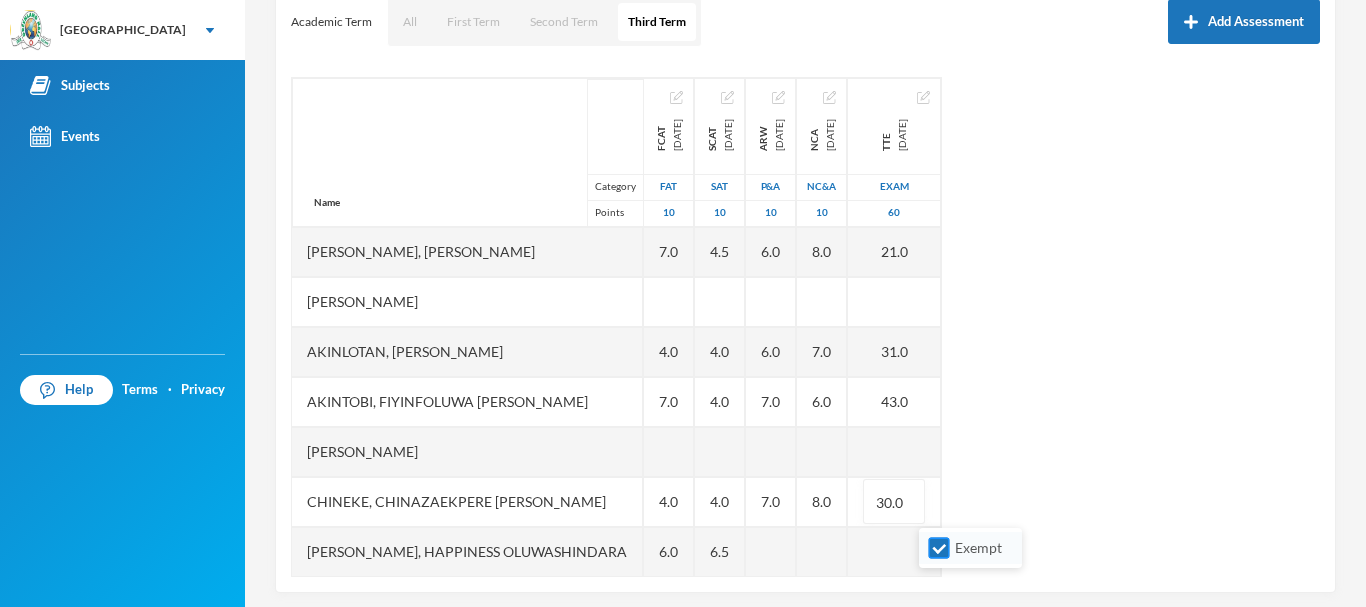 click on "Exempt" at bounding box center (939, 548) 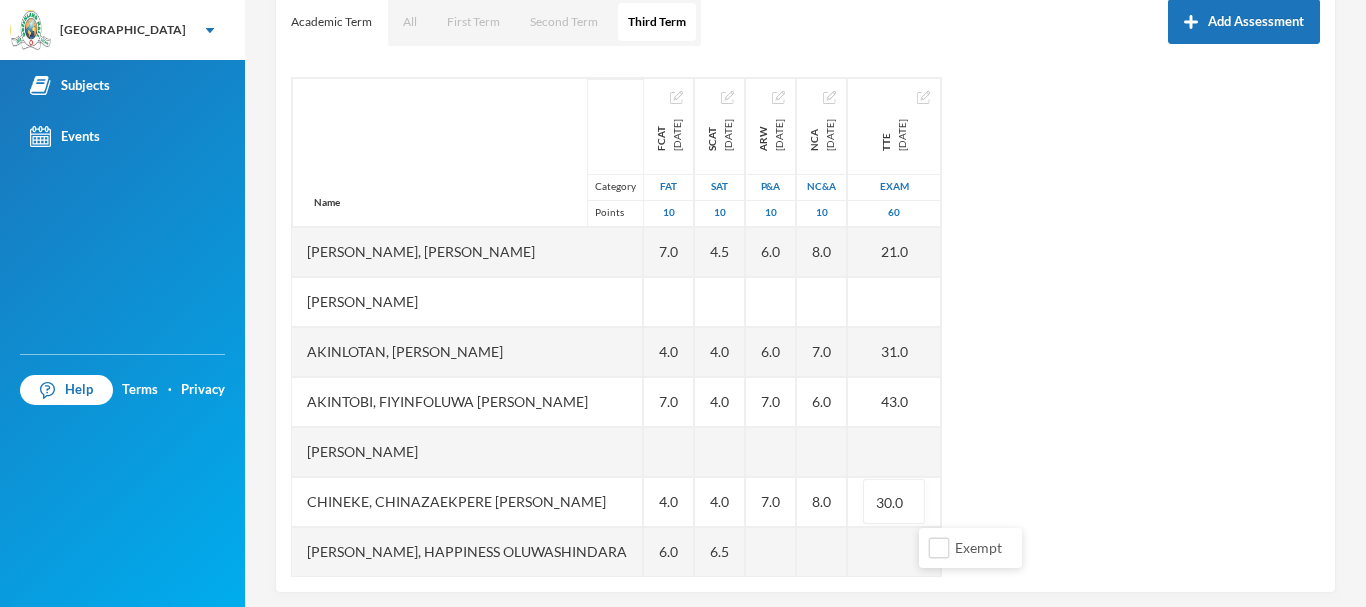 click on "Name   Category Points [PERSON_NAME], [PERSON_NAME] [PERSON_NAME] [PERSON_NAME], [PERSON_NAME] [PERSON_NAME], [PERSON_NAME], [PERSON_NAME], Chinazaekpere [PERSON_NAME], Happiness [PERSON_NAME], [PERSON_NAME], [PERSON_NAME], [PERSON_NAME] Eshozozo [PERSON_NAME] Oluwadotun [PERSON_NAME] [PERSON_NAME] Yomi-[PERSON_NAME], Treasure [PERSON_NAME] FCAT [DATE] FAT 10 7.0 4.0 7.0 4.0 6.0 EX 4.0 6.0 6.0 4.0 7.0 SCAT [DATE] 10 4.5 4.0 4.0 4.0 6.5 EX 6.0 8.0 6.0 3.0 6.0 ARW [DATE] P&A 10 6.0 6.0 7.0 7.0 EX NCA [DATE] NC&A 10 8.0 7.0 6.0 8.0 EX TTE [DATE] Exam 60 21.0 31.0 43.0 30.0 EX" at bounding box center (805, 327) 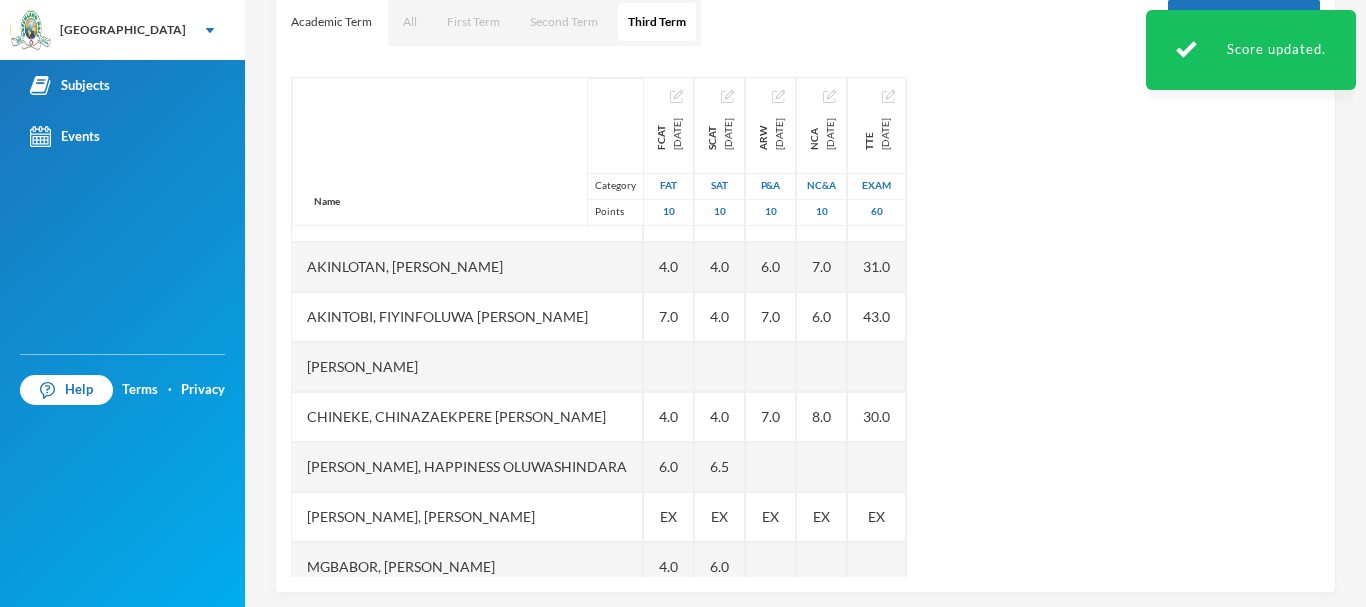 scroll, scrollTop: 93, scrollLeft: 0, axis: vertical 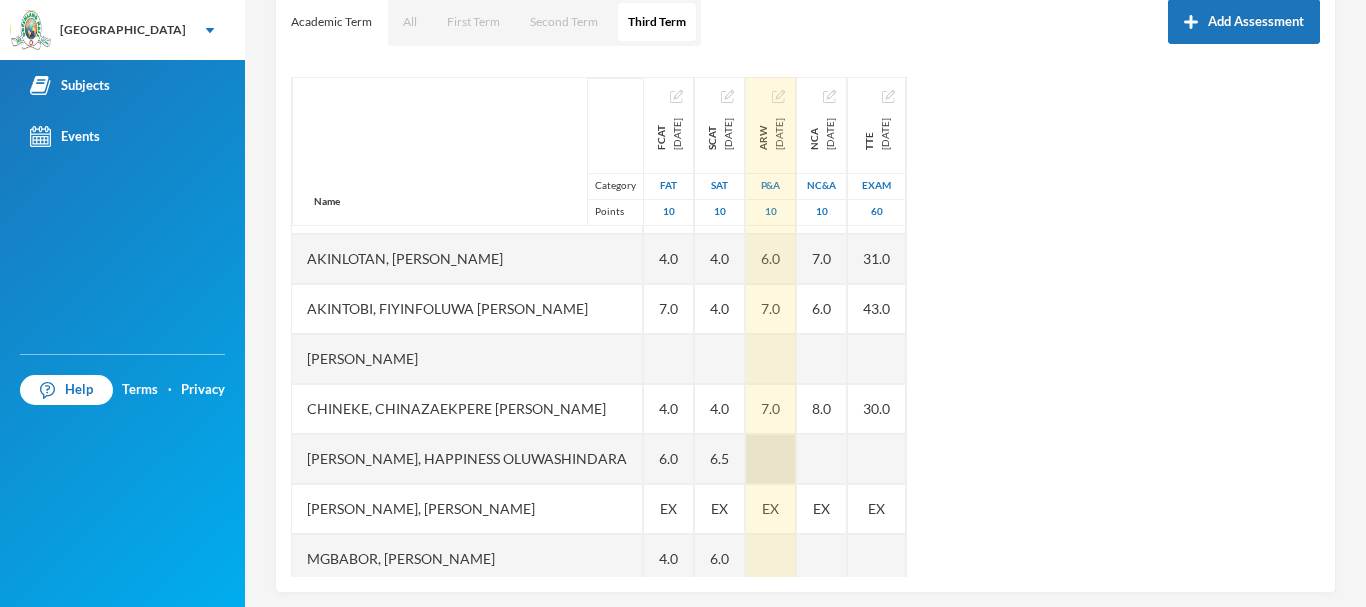 click at bounding box center [771, 459] 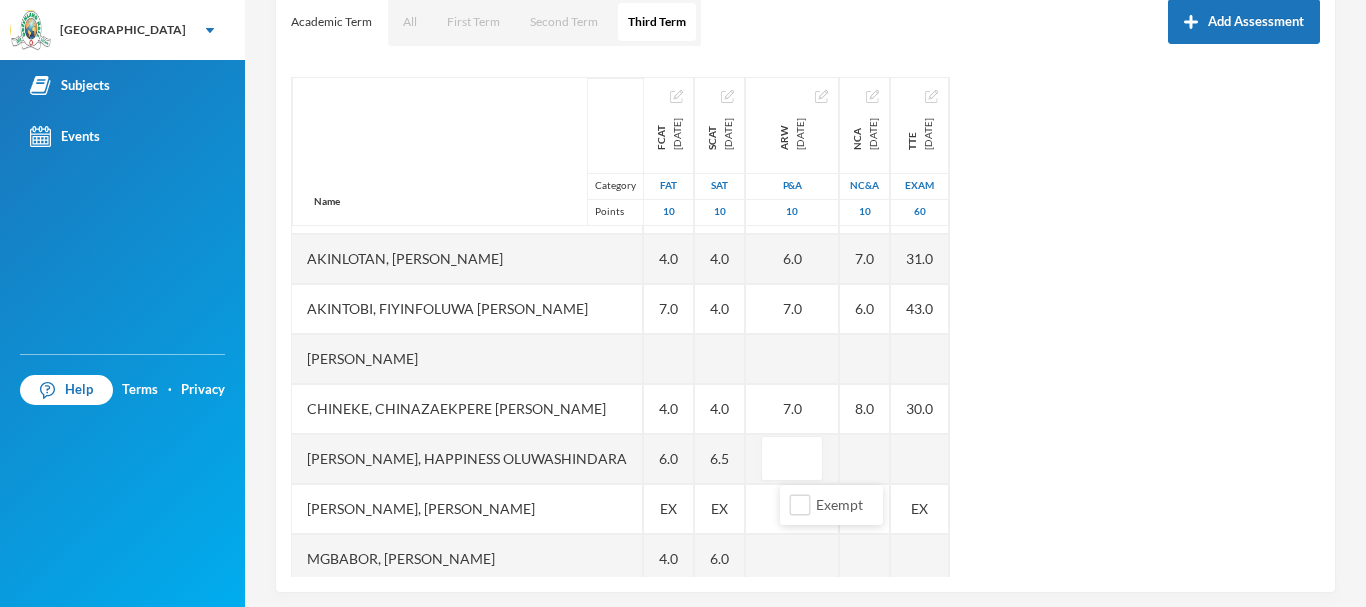 type on "6" 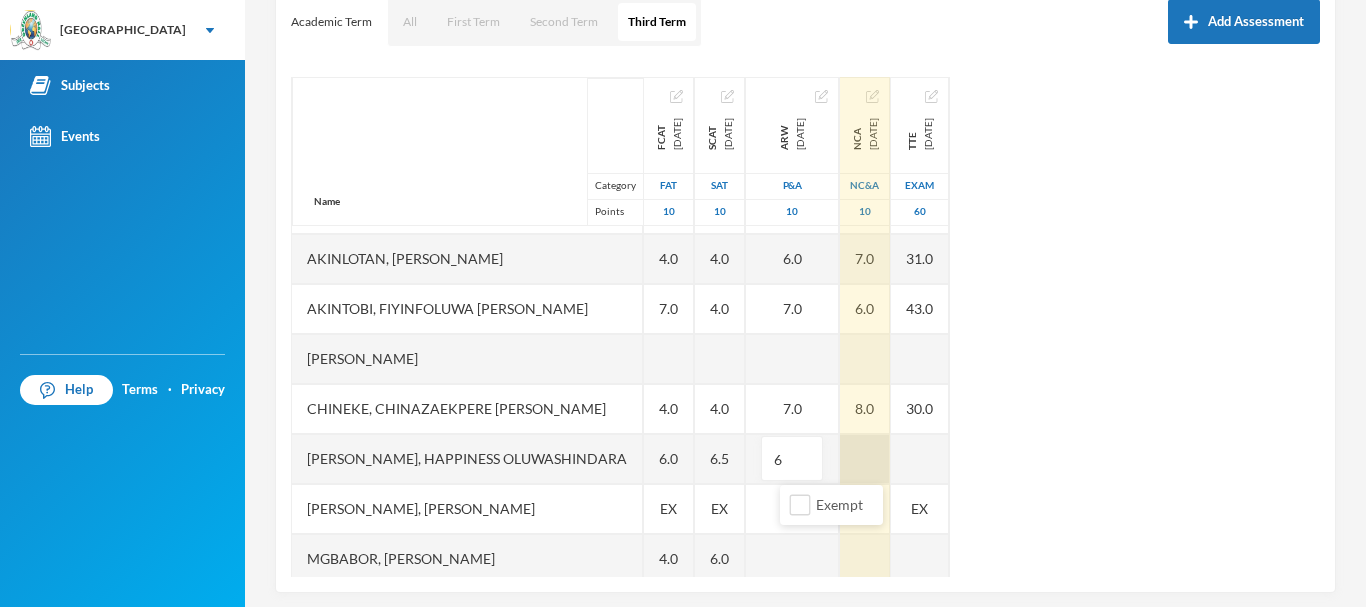 click at bounding box center (865, 459) 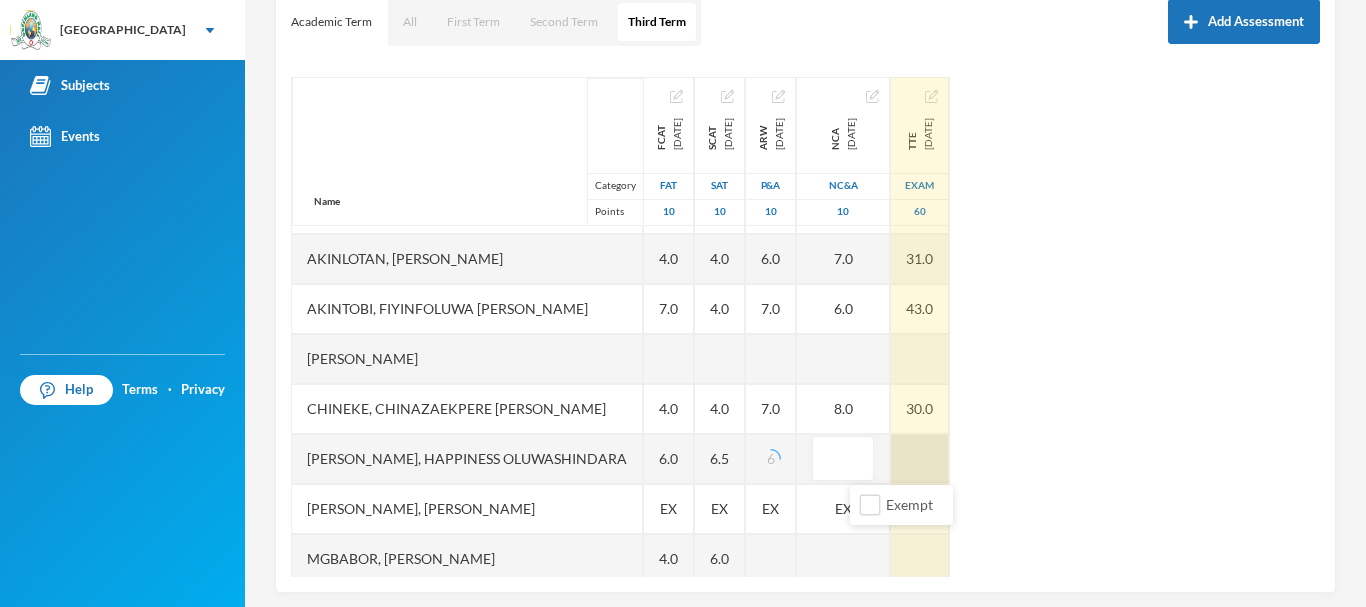 type on "8" 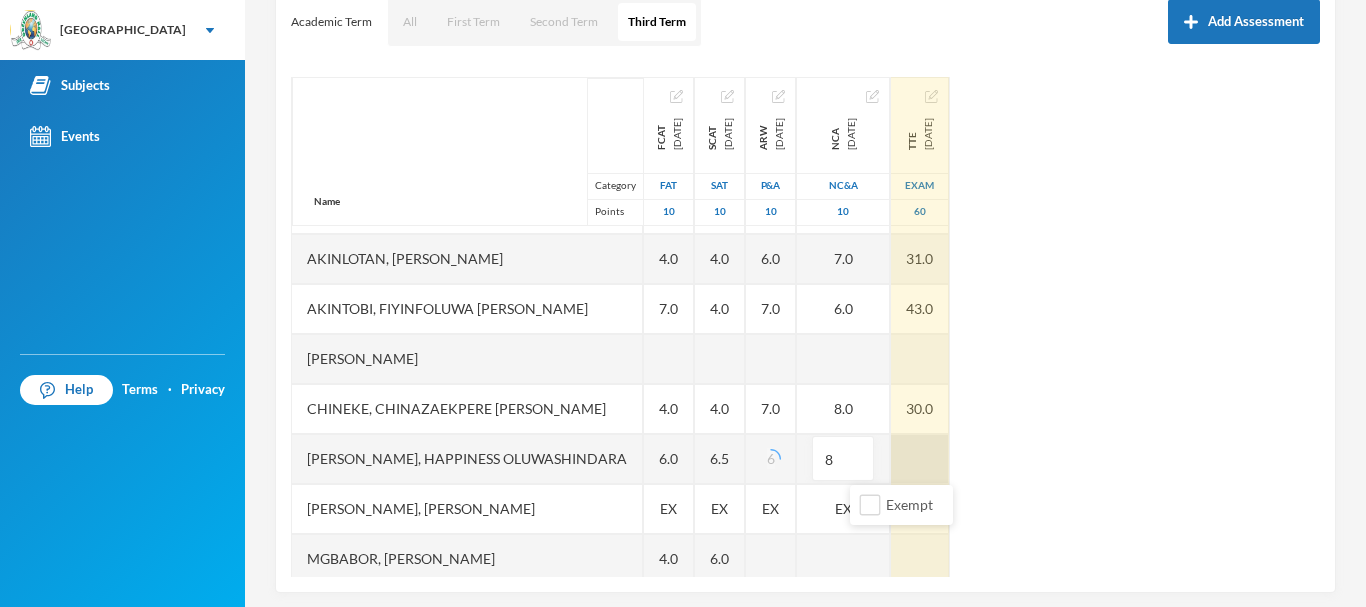 click at bounding box center [920, 459] 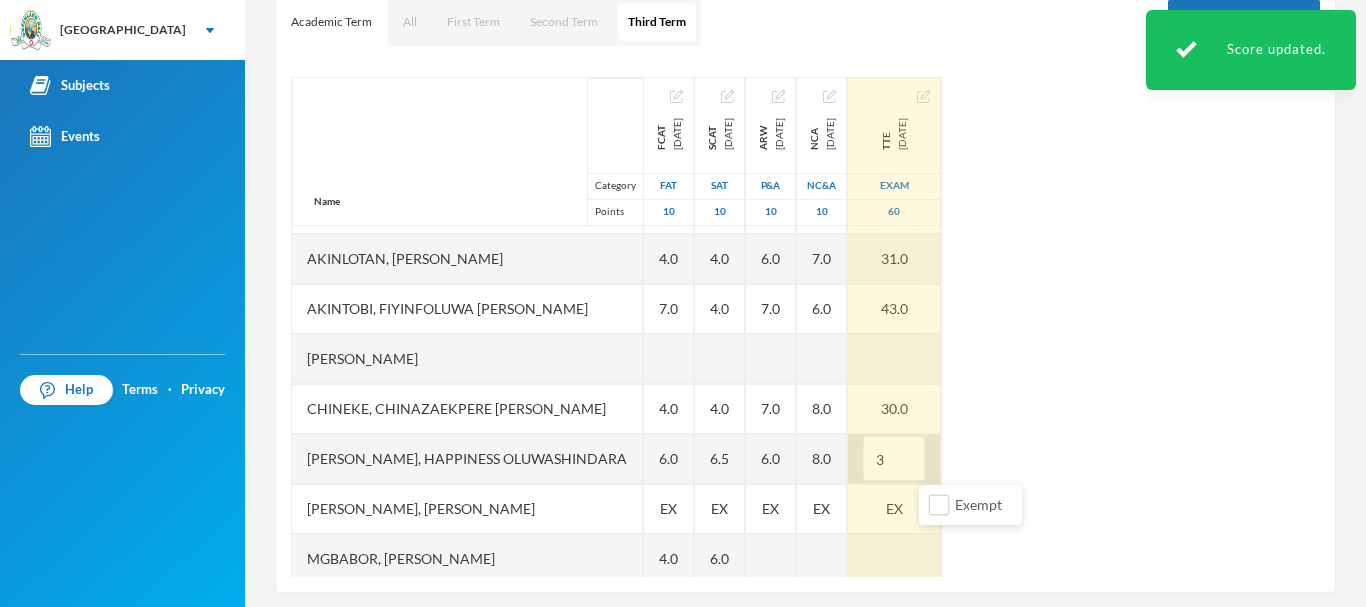 type on "36" 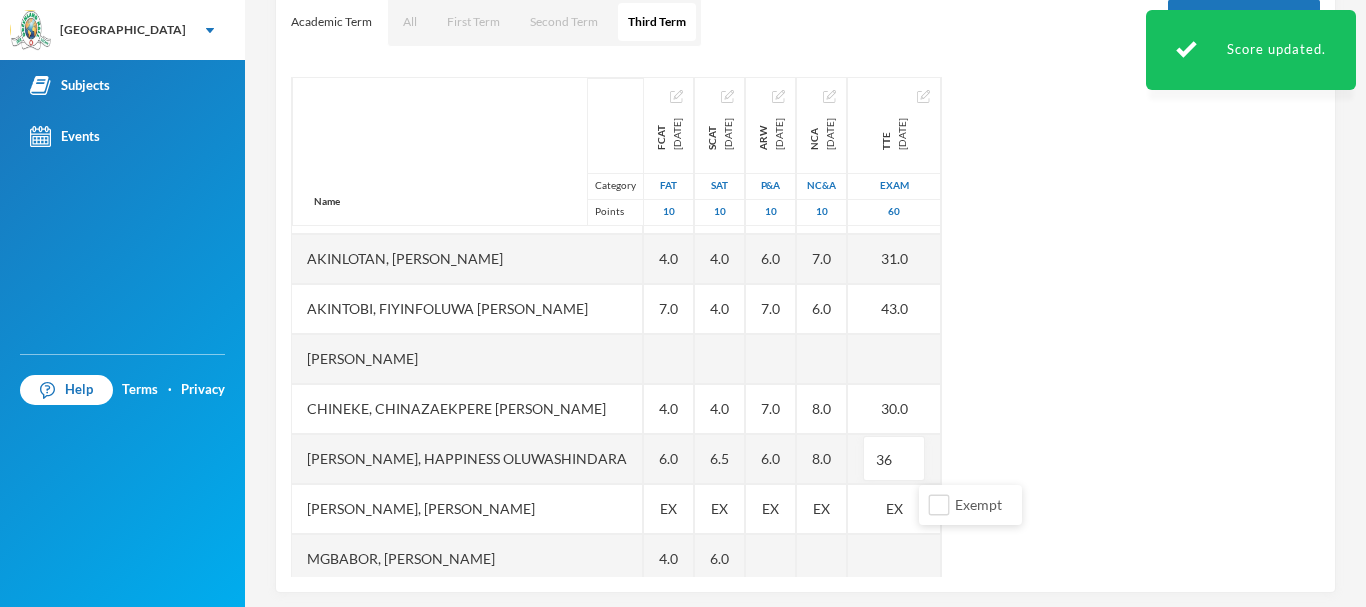 click on "Name   Category Points [PERSON_NAME], [PERSON_NAME] [PERSON_NAME] [PERSON_NAME], [PERSON_NAME] [PERSON_NAME], [PERSON_NAME], [PERSON_NAME], Chinazaekpere [PERSON_NAME], Happiness [PERSON_NAME], [PERSON_NAME], [PERSON_NAME], [PERSON_NAME] Eshozozo [PERSON_NAME] Oluwadotun [PERSON_NAME] [PERSON_NAME] Yomi-[PERSON_NAME], Treasure [PERSON_NAME] FCAT [DATE] FAT 10 7.0 4.0 7.0 4.0 6.0 EX 4.0 6.0 6.0 4.0 7.0 SCAT [DATE] 10 4.5 4.0 4.0 4.0 6.5 EX 6.0 8.0 6.0 3.0 6.0 ARW [DATE] P&A 10 6.0 6.0 7.0 7.0 6.0 EX NCA [DATE] NC&A 10 8.0 7.0 6.0 8.0 8.0 EX TTE [DATE] Exam 60 21.0 31.0 43.0 30.0 36 EX" at bounding box center [805, 327] 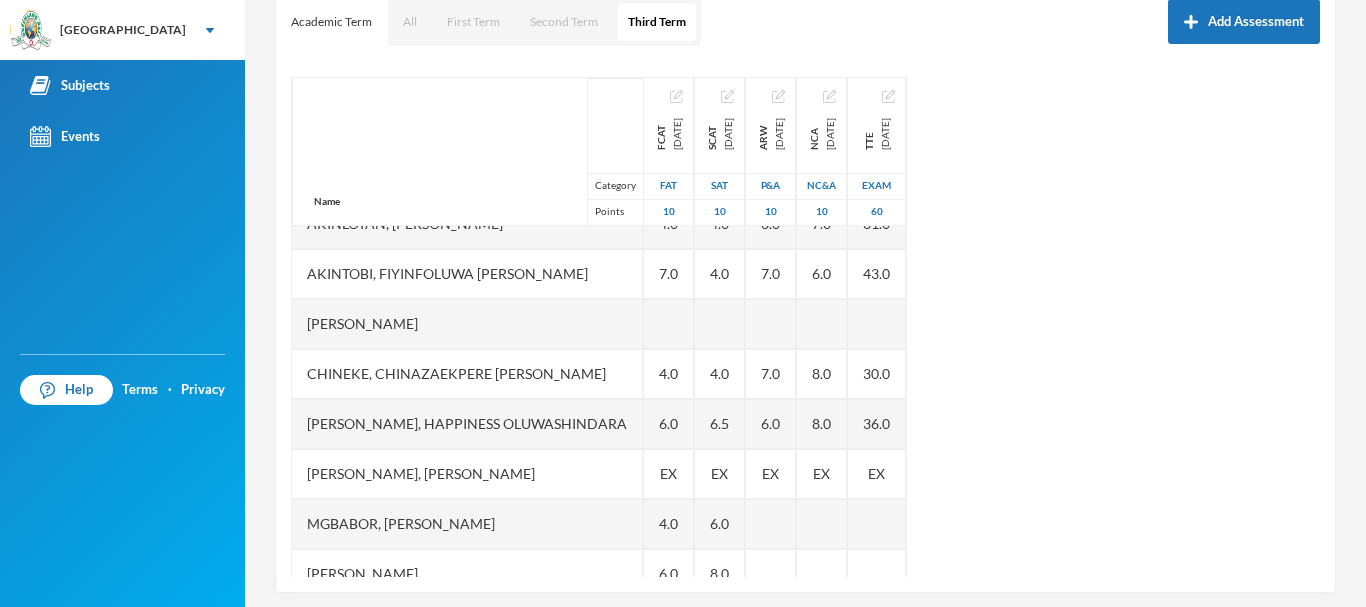 scroll, scrollTop: 130, scrollLeft: 0, axis: vertical 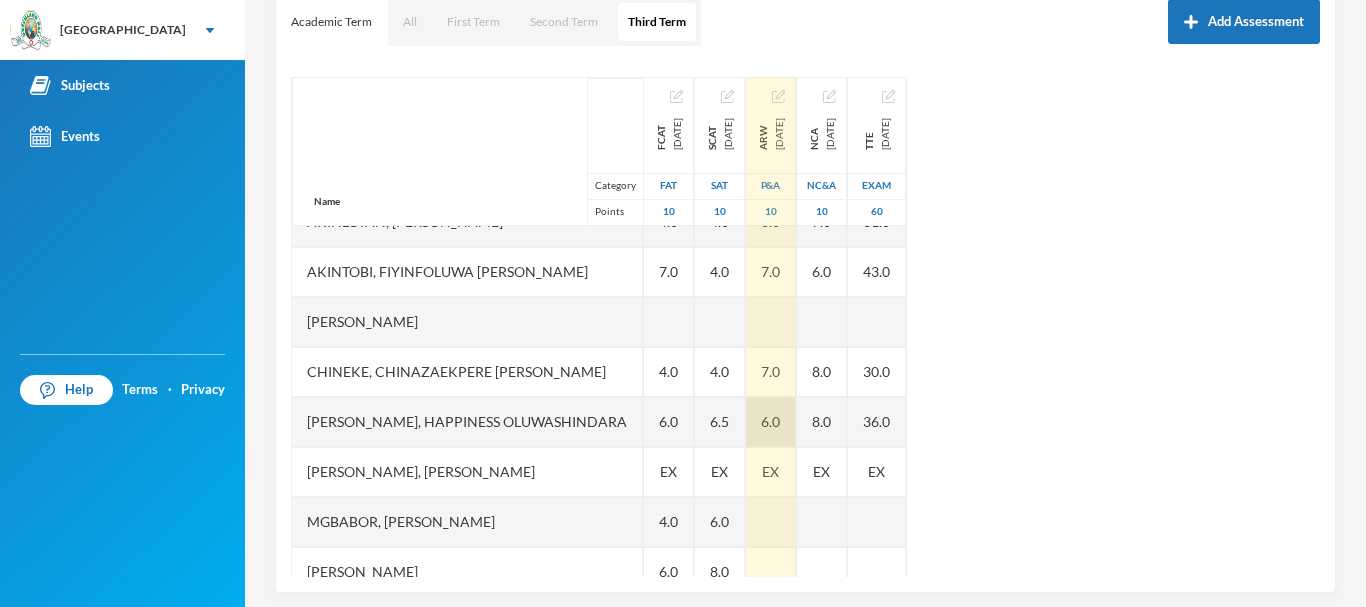 click on "6.0" at bounding box center [771, 422] 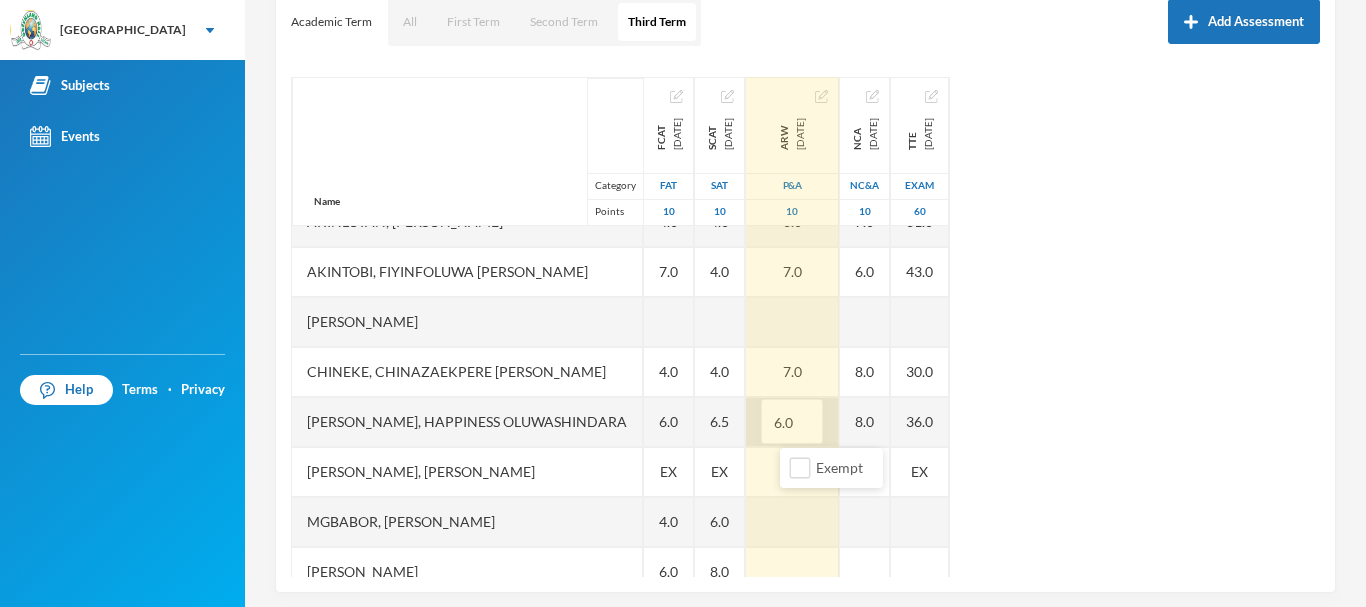 drag, startPoint x: 819, startPoint y: 424, endPoint x: 777, endPoint y: 420, distance: 42.190044 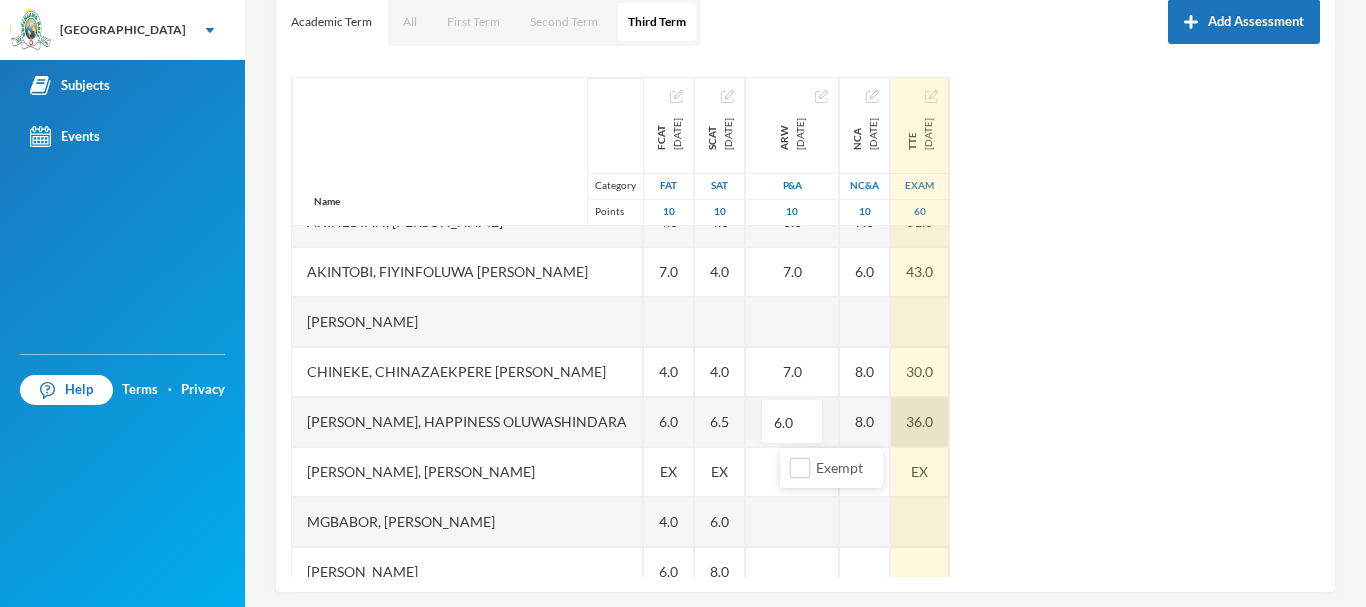type on "9" 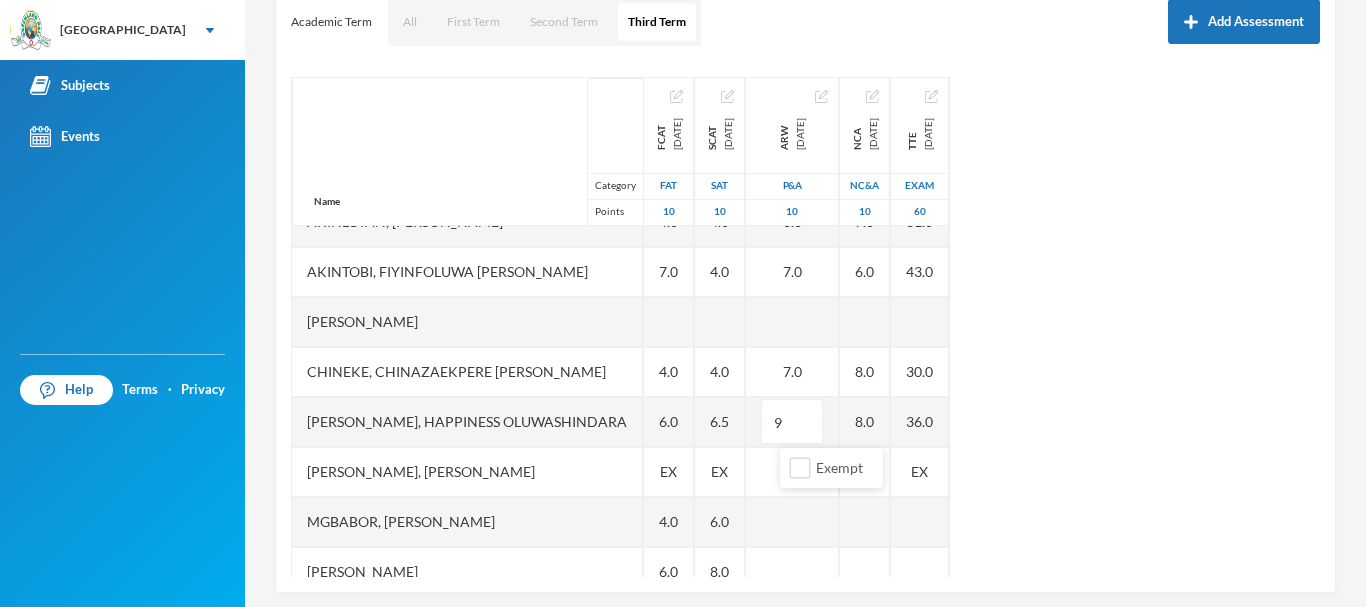 click on "Name   Category Points [PERSON_NAME], [PERSON_NAME] [PERSON_NAME] [PERSON_NAME], [PERSON_NAME] [PERSON_NAME], [PERSON_NAME], [PERSON_NAME], Chinazaekpere [PERSON_NAME], Happiness [PERSON_NAME], [PERSON_NAME], [PERSON_NAME], [PERSON_NAME] Eshozozo [PERSON_NAME] Oluwadotun [PERSON_NAME] [PERSON_NAME] Yomi-[PERSON_NAME], Treasure [PERSON_NAME] FCAT [DATE] FAT 10 7.0 4.0 7.0 4.0 6.0 EX 4.0 6.0 6.0 4.0 7.0 SCAT [DATE] 10 4.5 4.0 4.0 4.0 6.5 EX 6.0 8.0 6.0 3.0 6.0 ARW [DATE] P&A 10 6.0 6.0 7.0 7.0 9 EX NCA [DATE] NC&A 10 8.0 7.0 6.0 8.0 8.0 EX TTE [DATE] Exam 60 21.0 31.0 43.0 30.0 36.0 EX" at bounding box center [805, 327] 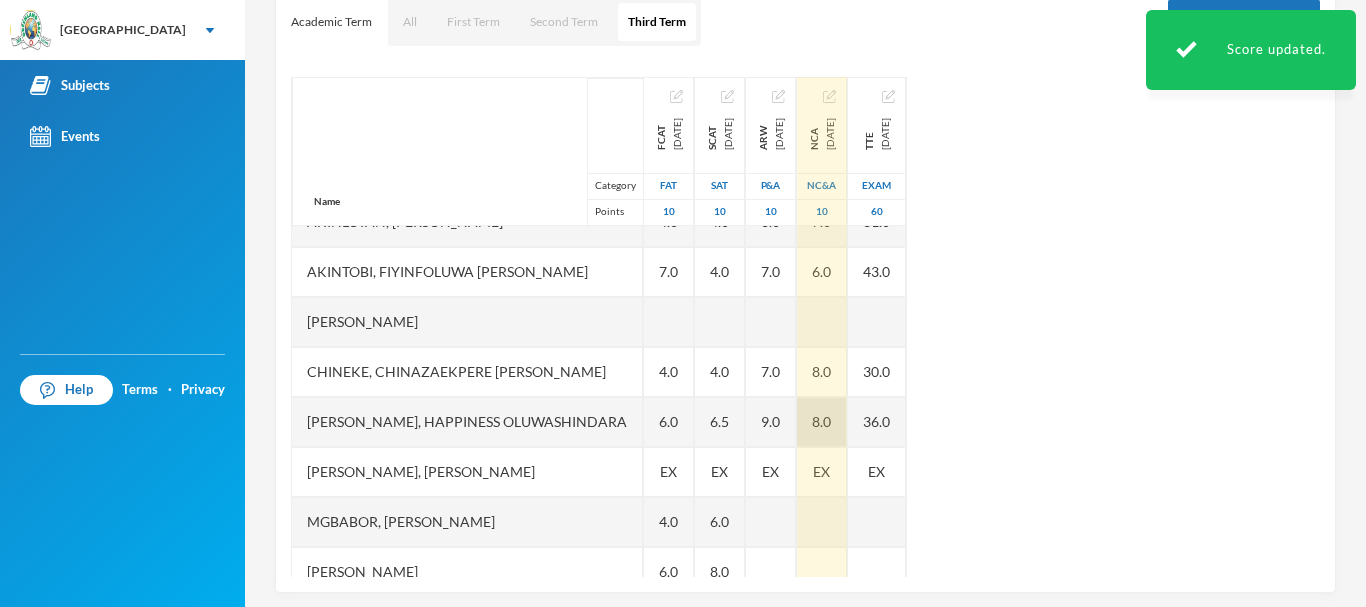 drag, startPoint x: 880, startPoint y: 415, endPoint x: 843, endPoint y: 419, distance: 37.215588 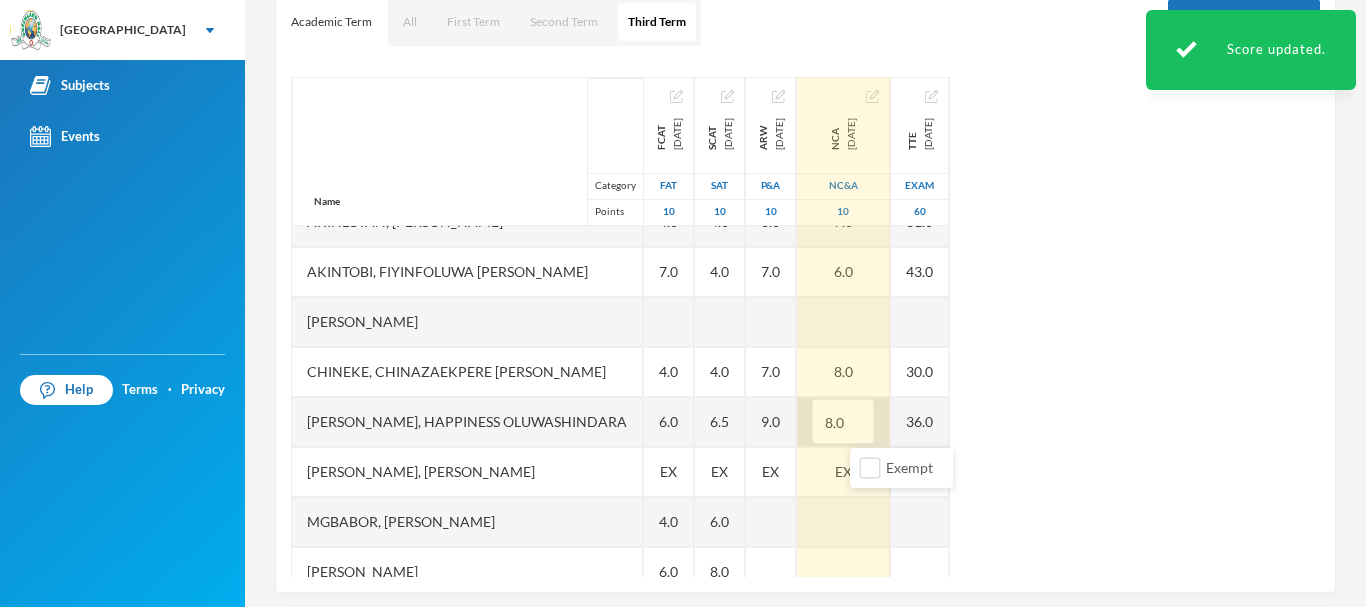 drag, startPoint x: 852, startPoint y: 417, endPoint x: 835, endPoint y: 417, distance: 17 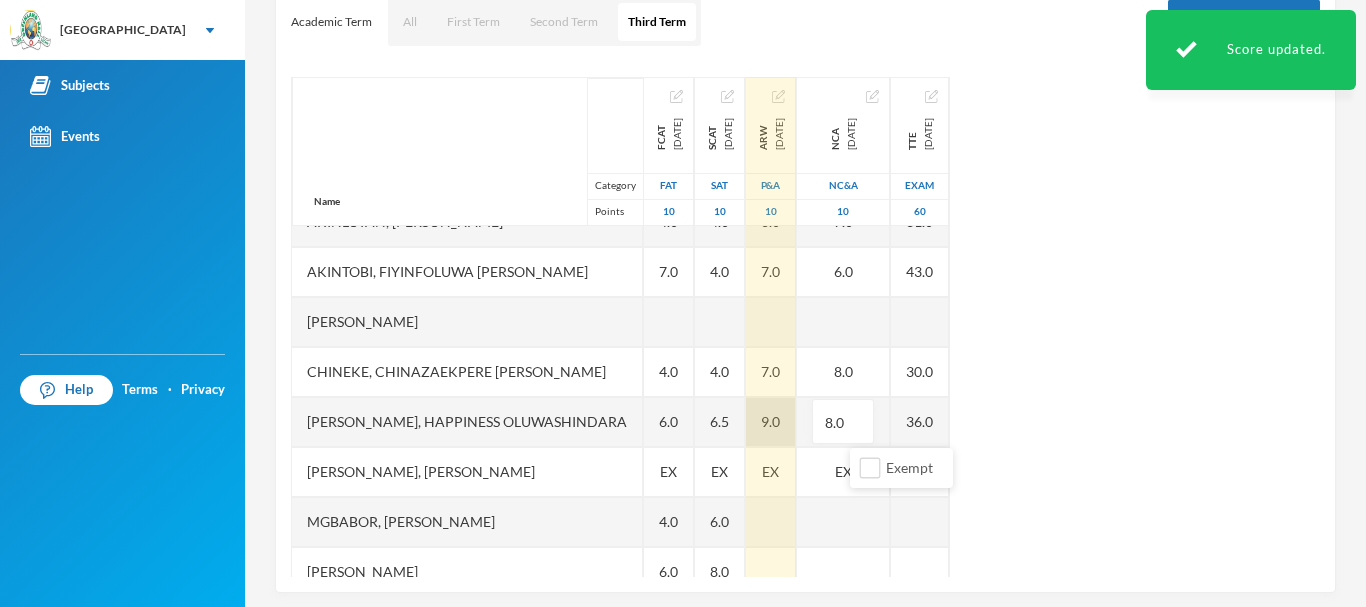 drag, startPoint x: 876, startPoint y: 417, endPoint x: 834, endPoint y: 418, distance: 42.0119 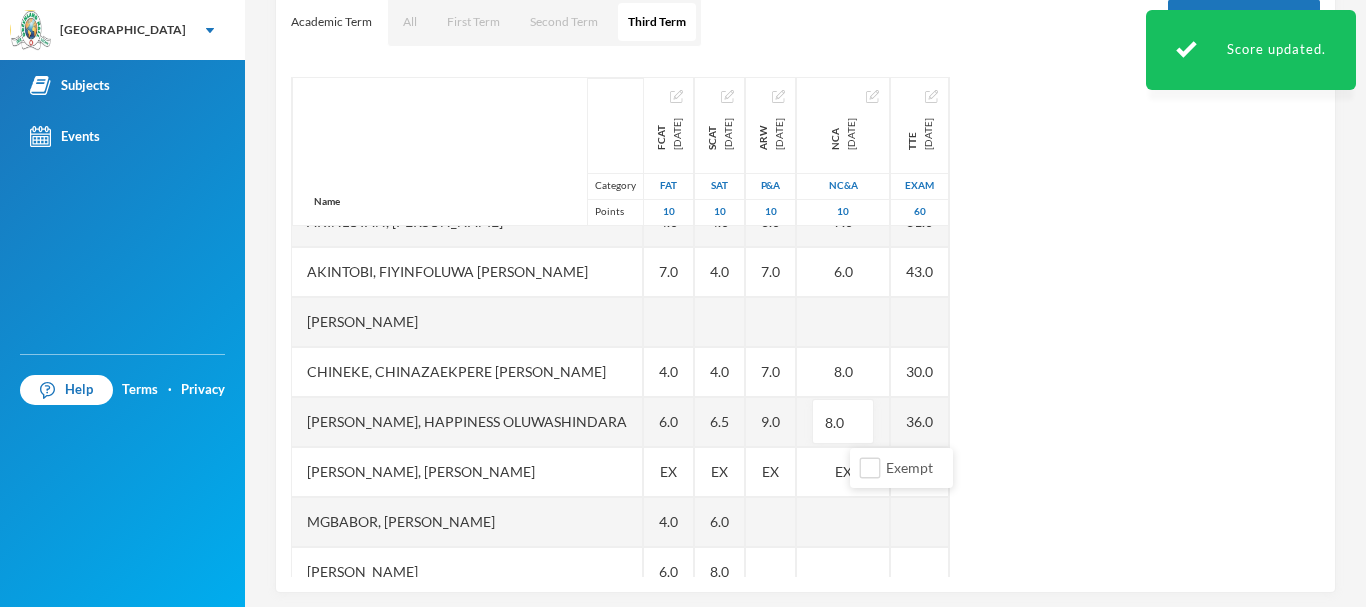 type on "9" 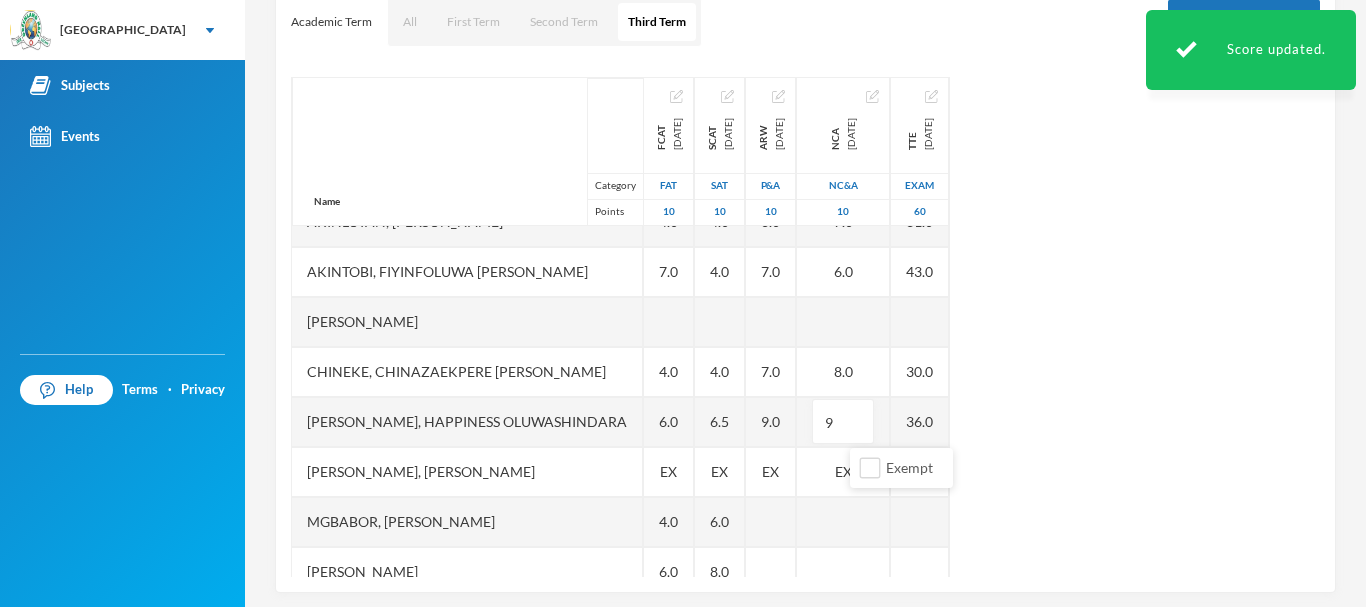 click on "Name   Category Points [PERSON_NAME], [PERSON_NAME] [PERSON_NAME] [PERSON_NAME], [PERSON_NAME] [PERSON_NAME], [PERSON_NAME], [PERSON_NAME], Chinazaekpere [PERSON_NAME], Happiness [PERSON_NAME], [PERSON_NAME], [PERSON_NAME], [PERSON_NAME] Eshozozo [PERSON_NAME] Oluwadotun [PERSON_NAME] [PERSON_NAME] Yomi-[PERSON_NAME], Treasure [PERSON_NAME] FCAT [DATE] FAT 10 7.0 4.0 7.0 4.0 6.0 EX 4.0 6.0 6.0 4.0 7.0 SCAT [DATE] 10 4.5 4.0 4.0 4.0 6.5 EX 6.0 8.0 6.0 3.0 6.0 ARW [DATE] P&A 10 6.0 6.0 7.0 7.0 9.0 EX NCA [DATE] NC&A 10 8.0 7.0 6.0 8.0 9 EX TTE [DATE] Exam 60 21.0 31.0 43.0 30.0 36.0 EX" at bounding box center (805, 327) 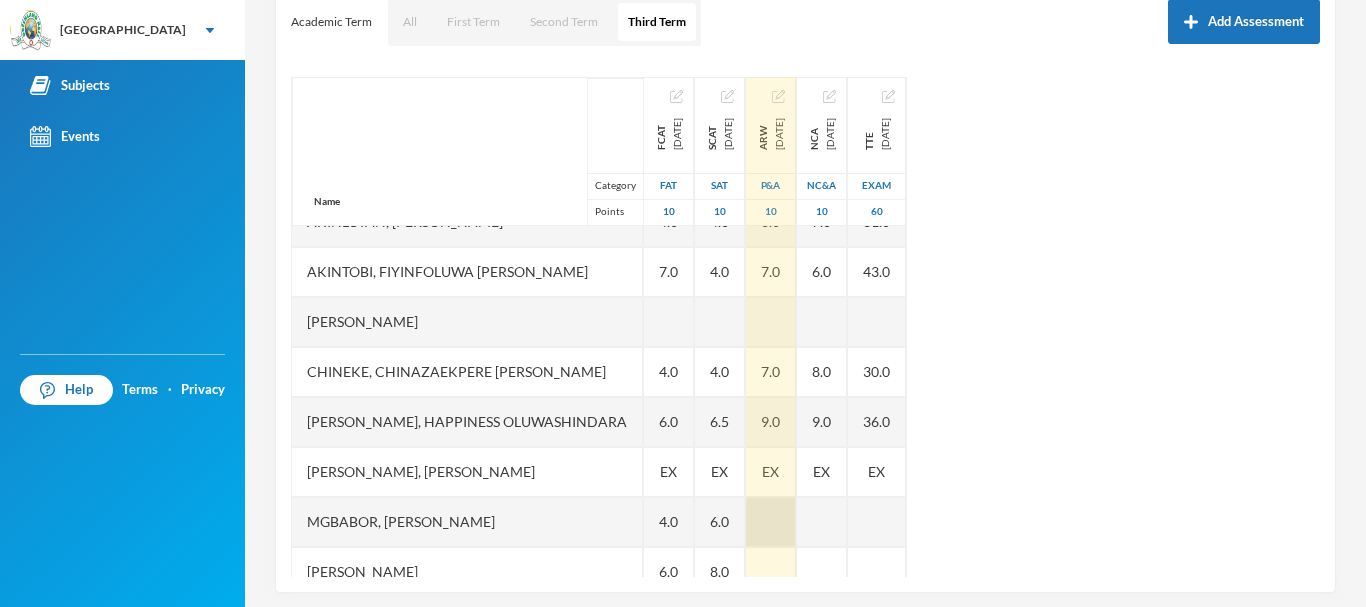 click at bounding box center (771, 522) 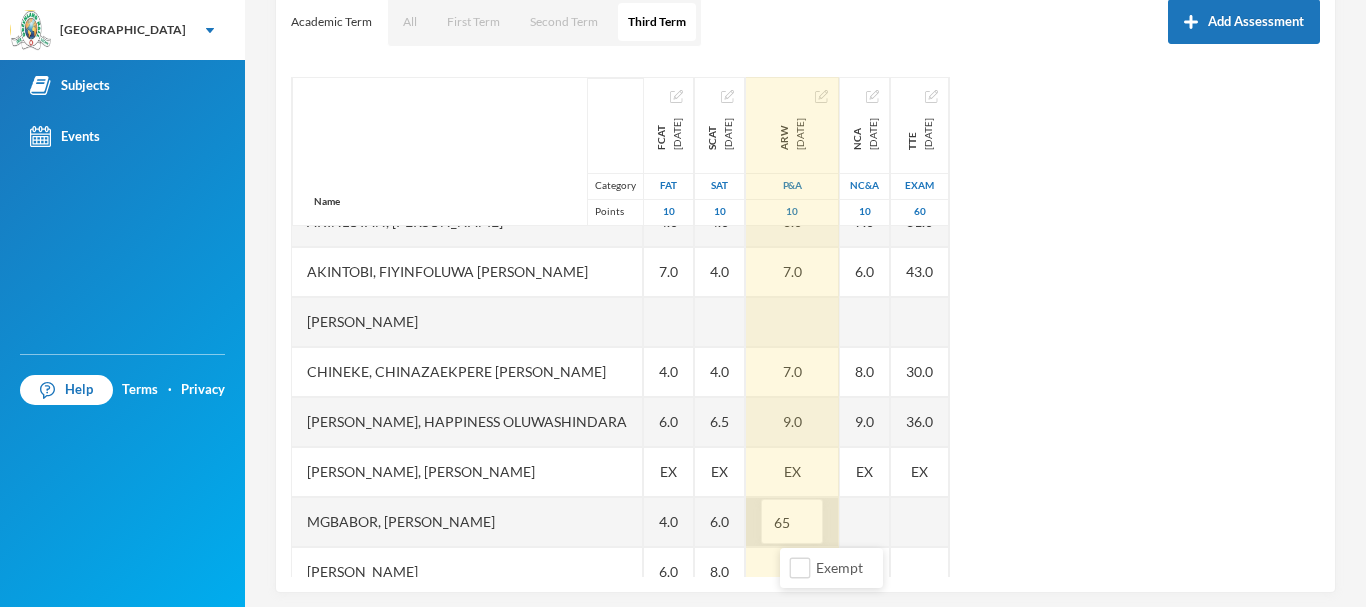 drag, startPoint x: 815, startPoint y: 517, endPoint x: 771, endPoint y: 520, distance: 44.102154 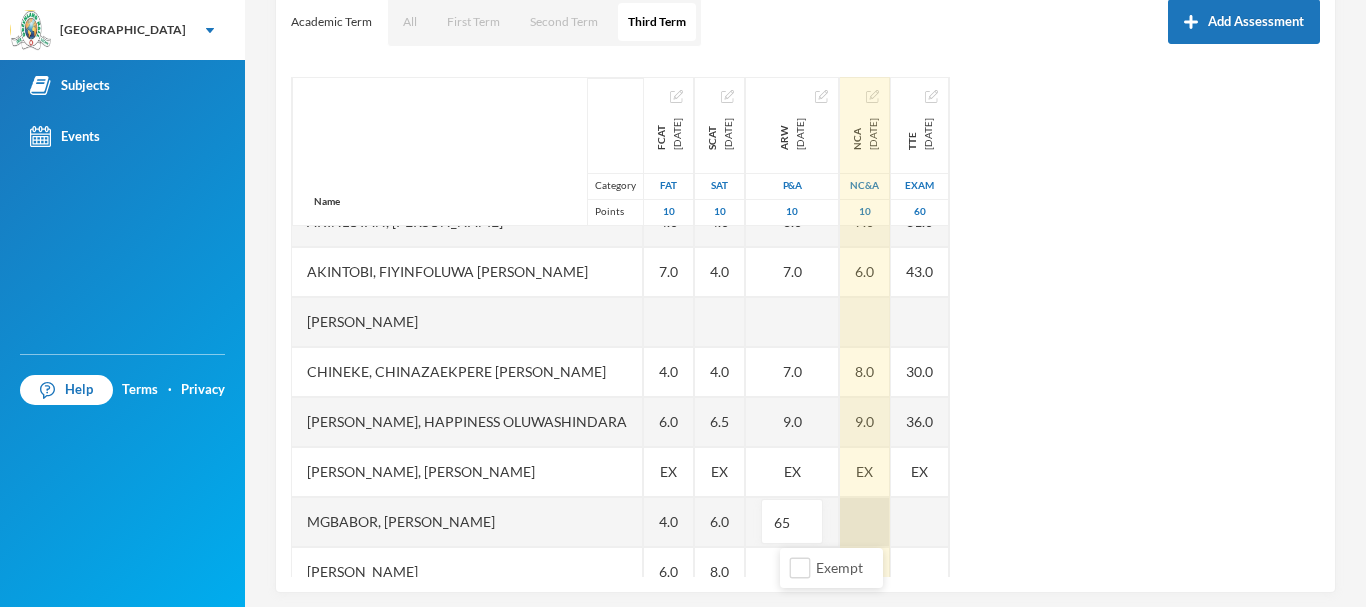 type on "7" 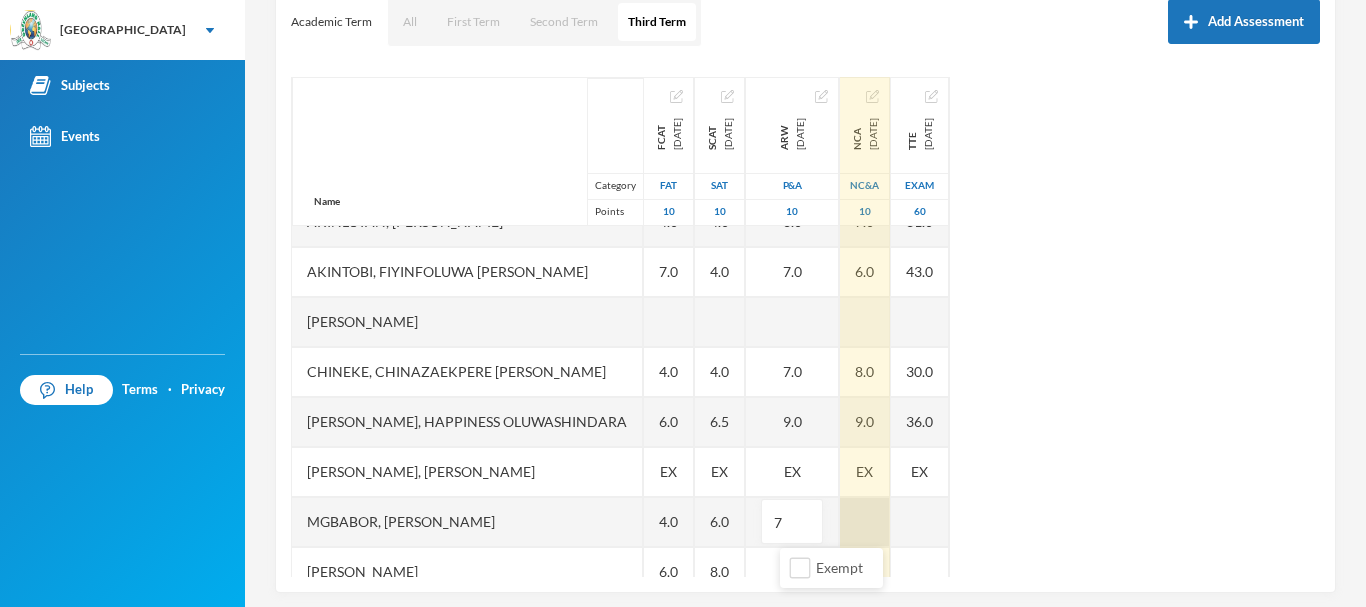 click at bounding box center [865, 522] 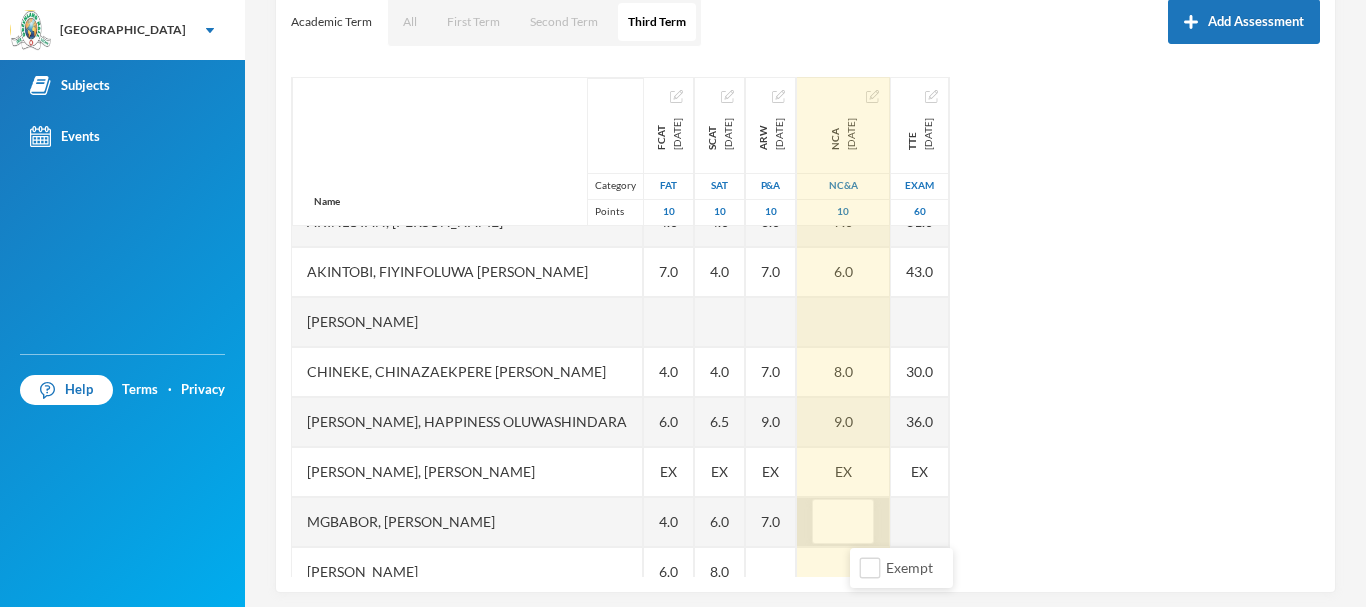 type on "8" 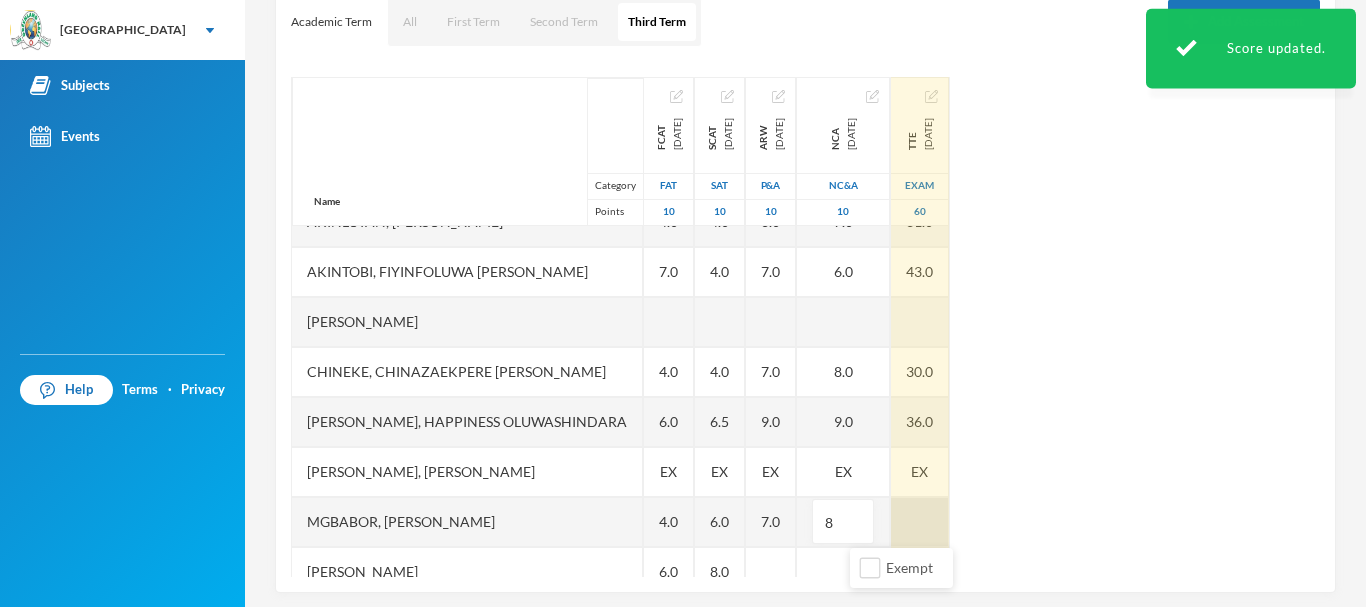 click at bounding box center (920, 522) 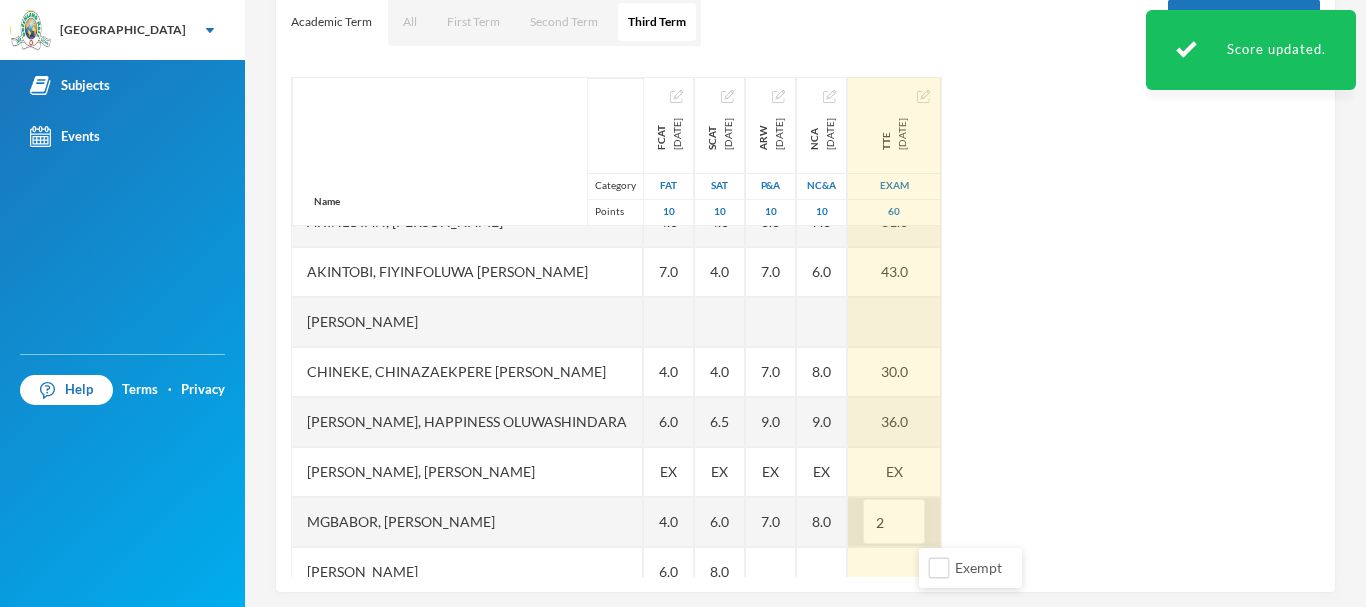 type on "23" 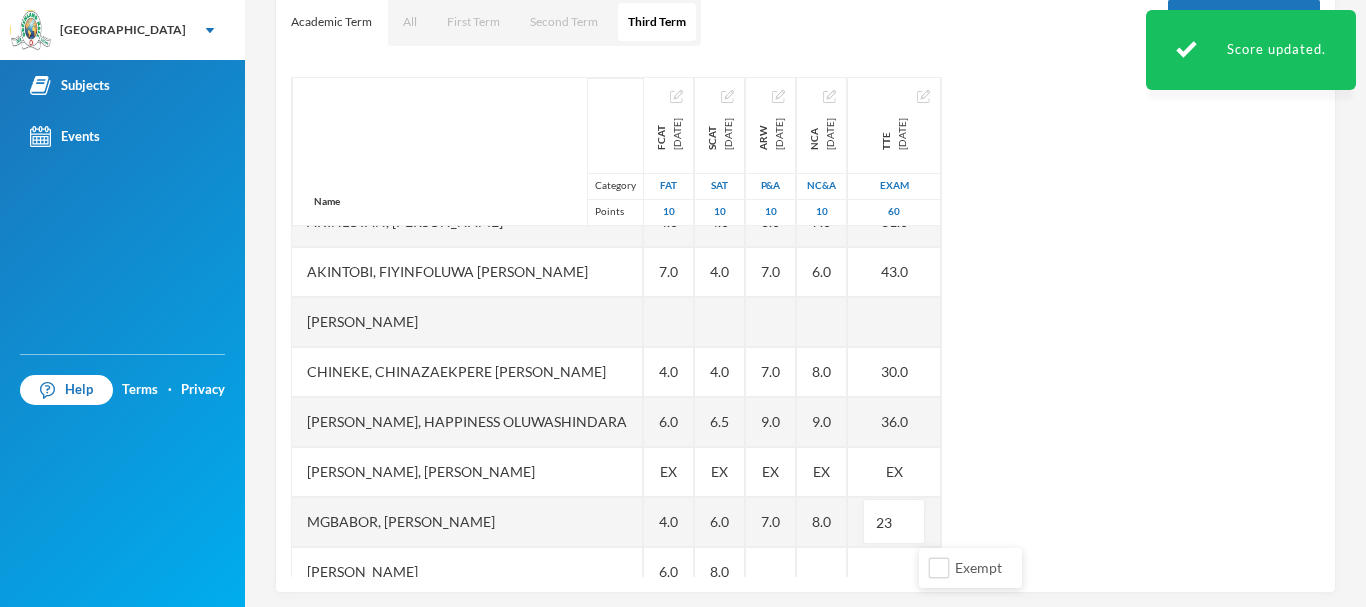 click on "Name   Category Points [PERSON_NAME], [PERSON_NAME] [PERSON_NAME] [PERSON_NAME], [PERSON_NAME] [PERSON_NAME], [PERSON_NAME], [PERSON_NAME], Chinazaekpere [PERSON_NAME], Happiness [PERSON_NAME], [PERSON_NAME], [PERSON_NAME], [PERSON_NAME] Eshozozo [PERSON_NAME] Oluwadotun [PERSON_NAME] [PERSON_NAME] Yomi-[PERSON_NAME], Treasure [PERSON_NAME] FCAT [DATE] FAT 10 7.0 4.0 7.0 4.0 6.0 EX 4.0 6.0 6.0 4.0 7.0 SCAT [DATE] 10 4.5 4.0 4.0 4.0 6.5 EX 6.0 8.0 6.0 3.0 6.0 ARW [DATE] P&A 10 6.0 6.0 7.0 7.0 9.0 EX 7.0 NCA [DATE] NC&A 10 8.0 7.0 6.0 8.0 9.0 EX 8.0 TTE [DATE] Exam 60 21.0 31.0 43.0 30.0 36.0 EX 23" at bounding box center (805, 327) 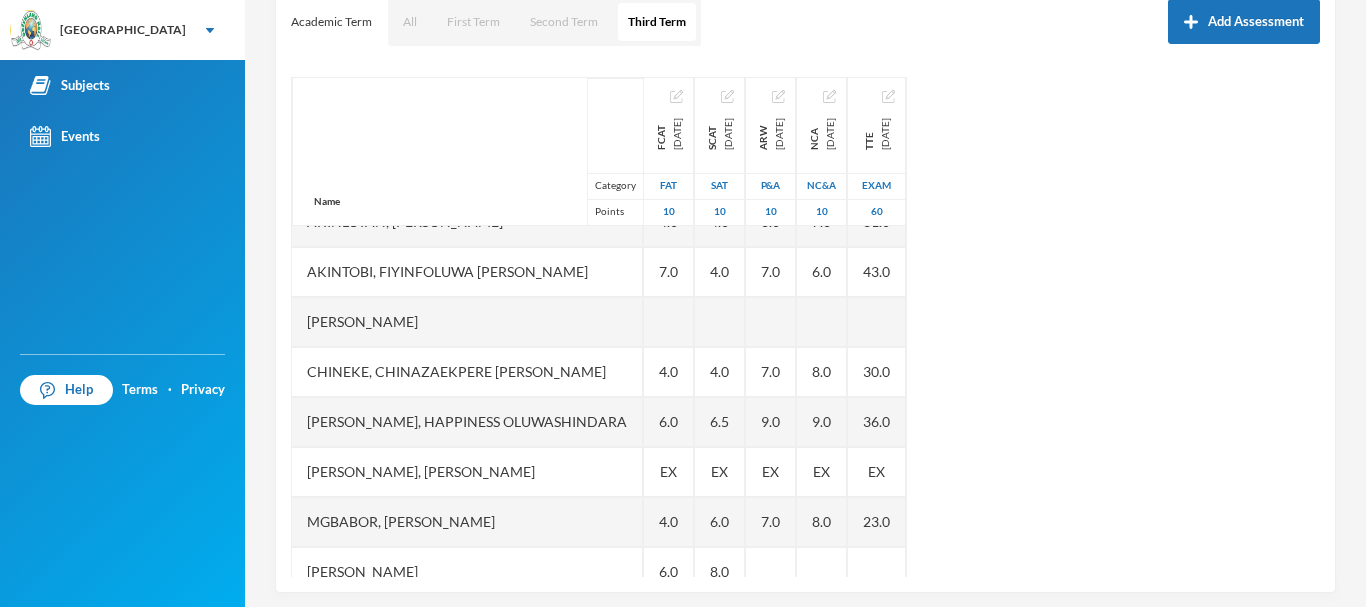 scroll, scrollTop: 247, scrollLeft: 0, axis: vertical 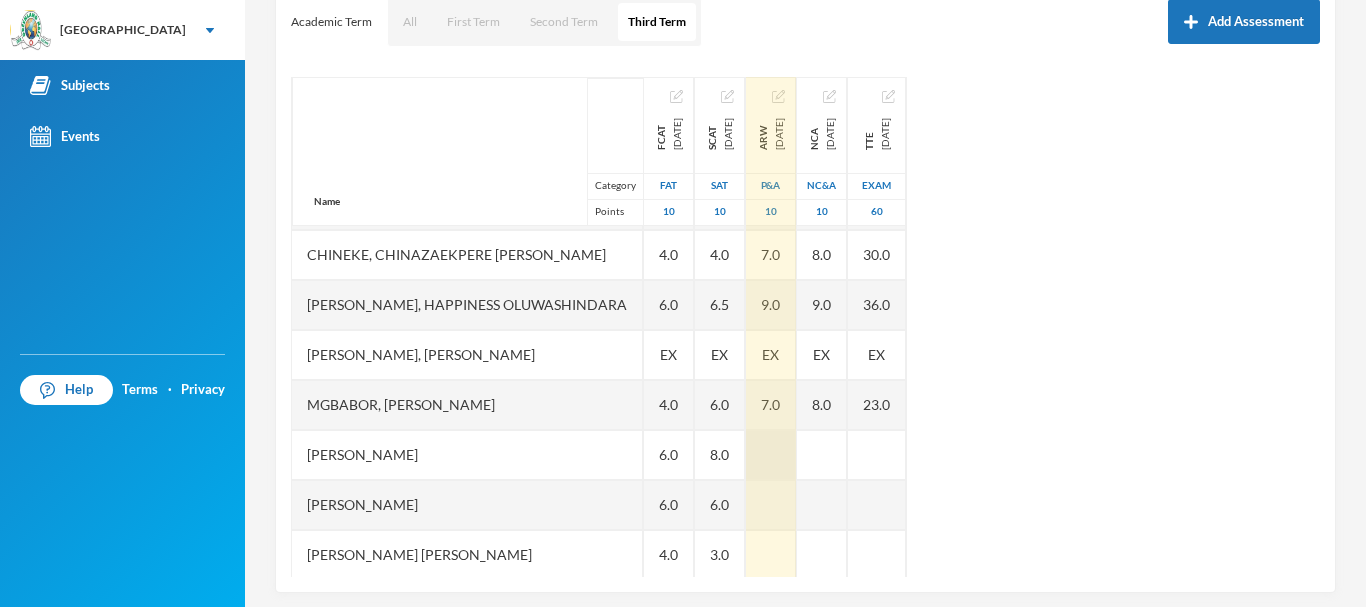 click at bounding box center [771, 455] 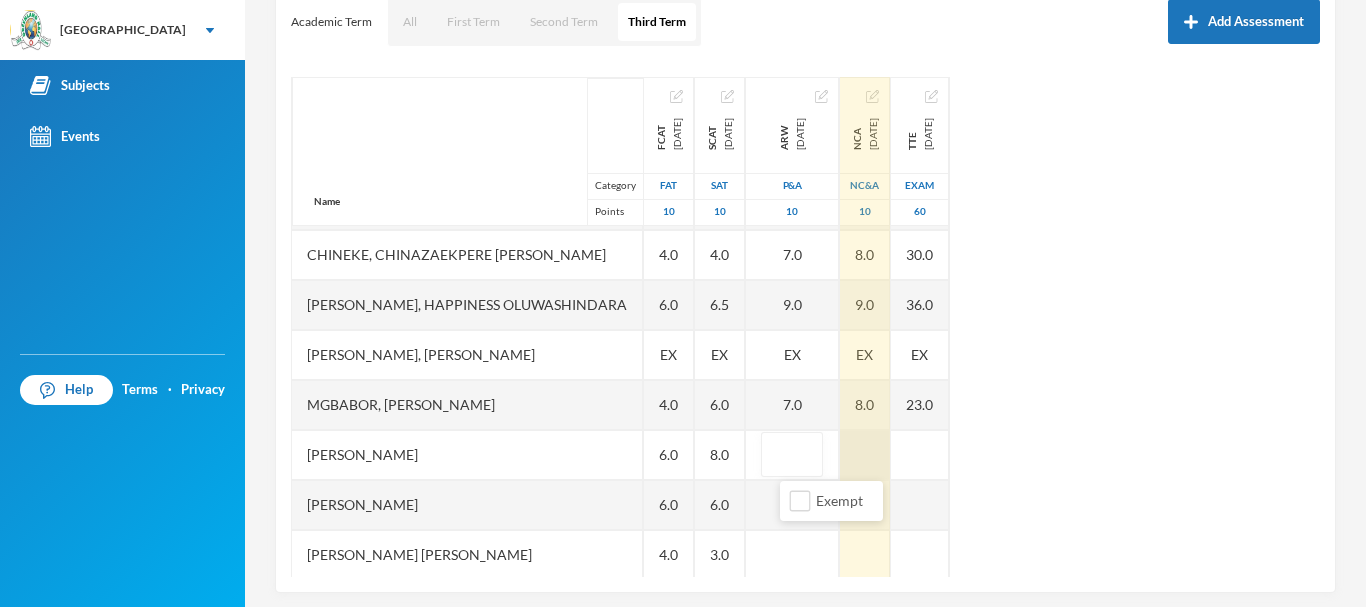 type on "9" 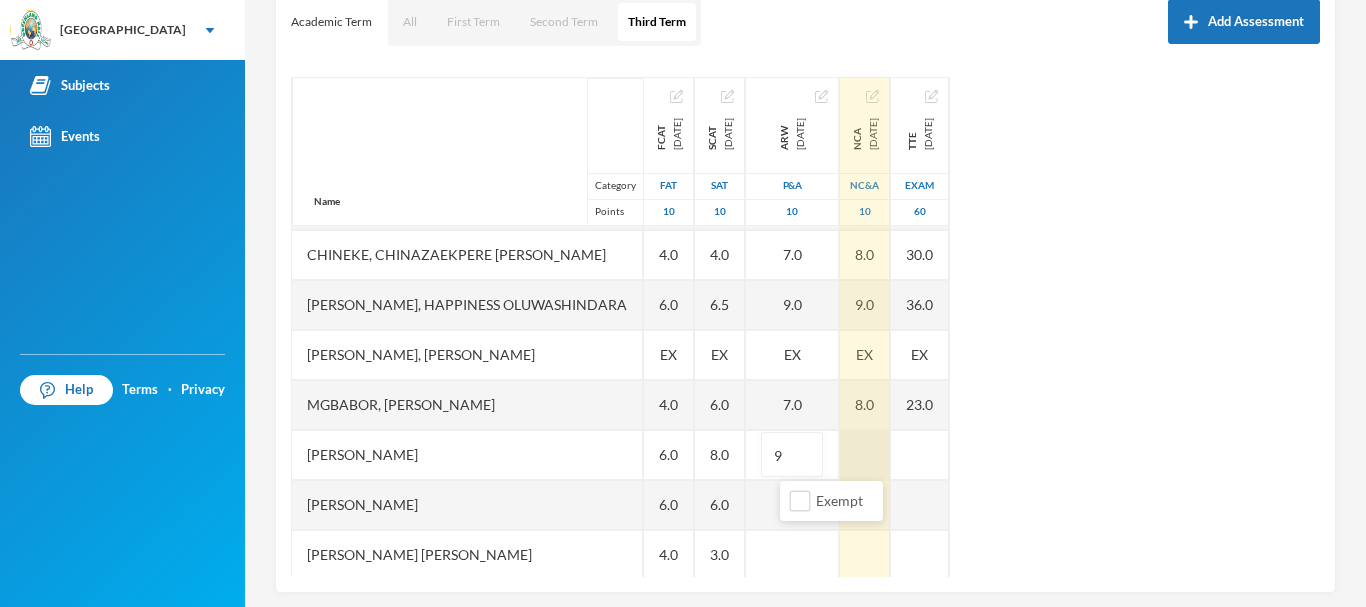 click at bounding box center [865, 455] 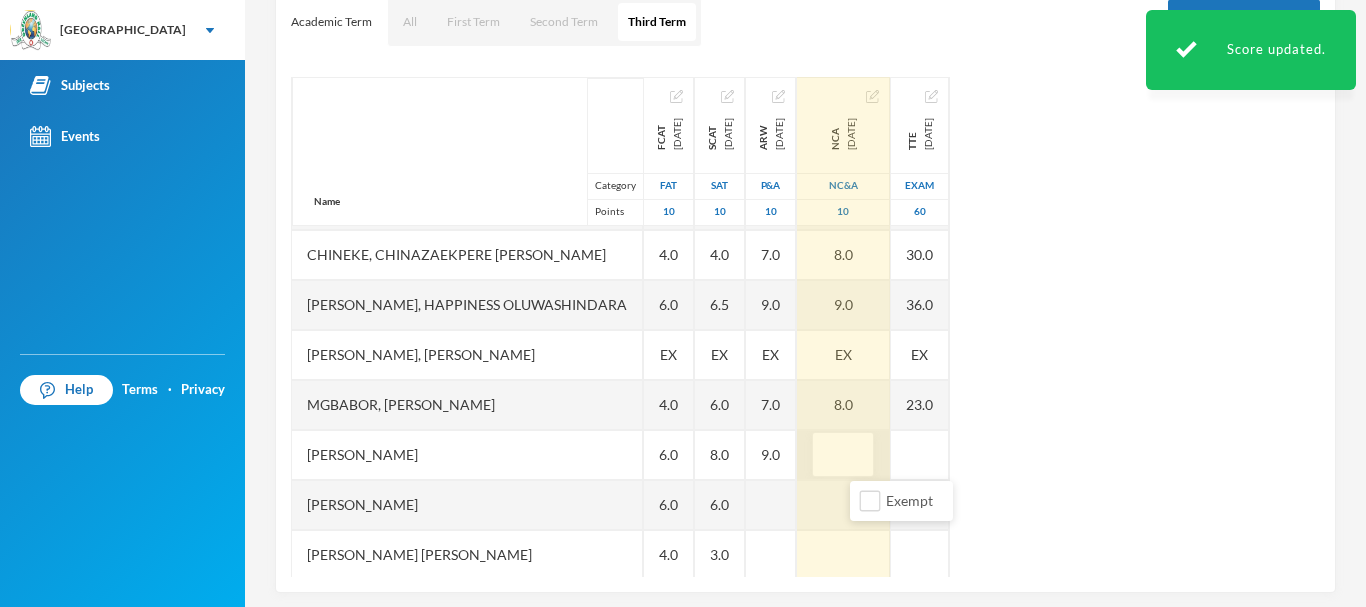 type on "8" 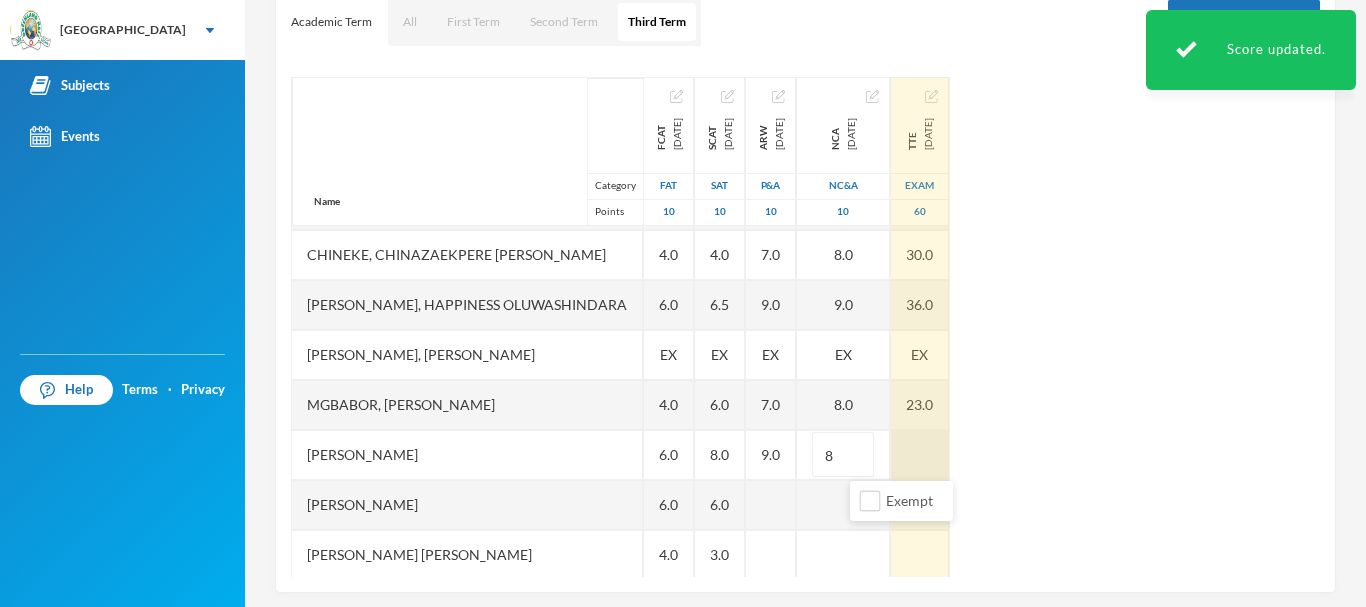 click at bounding box center [920, 455] 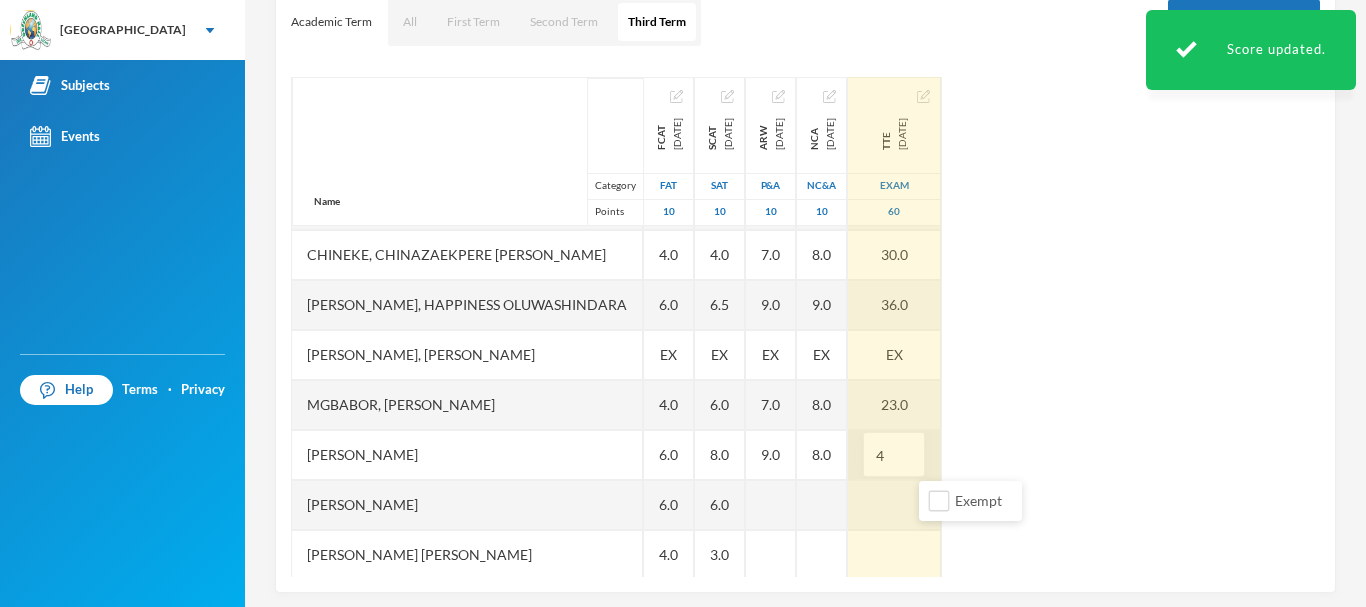 type on "47" 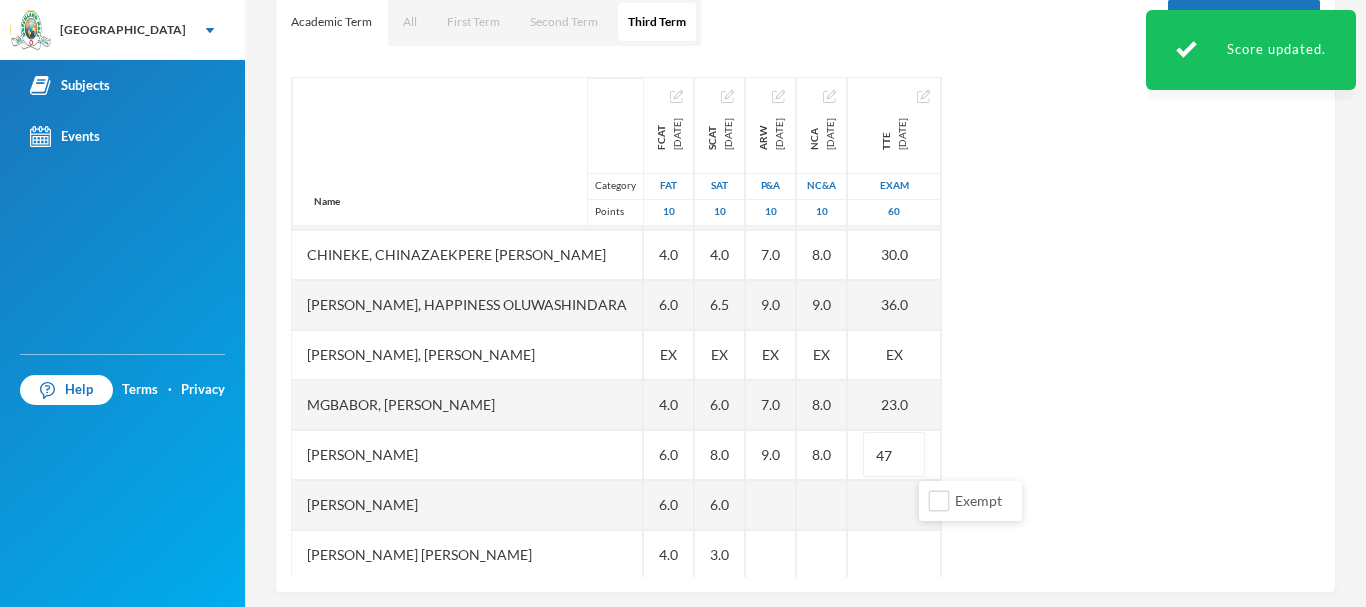 click on "Name   Category Points [PERSON_NAME], [PERSON_NAME] [PERSON_NAME] [PERSON_NAME], [PERSON_NAME] [PERSON_NAME], [PERSON_NAME], [PERSON_NAME], Chinazaekpere [PERSON_NAME], Happiness [PERSON_NAME], [PERSON_NAME], [PERSON_NAME], [PERSON_NAME] Eshozozo [PERSON_NAME] Oluwadotun [PERSON_NAME] [PERSON_NAME] Yomi-[PERSON_NAME], Treasure [PERSON_NAME] FCAT [DATE] FAT 10 7.0 4.0 7.0 4.0 6.0 EX 4.0 6.0 6.0 4.0 7.0 SCAT [DATE] 10 4.5 4.0 4.0 4.0 6.5 EX 6.0 8.0 6.0 3.0 6.0 ARW [DATE] P&A 10 6.0 6.0 7.0 7.0 9.0 EX 7.0 9.0 NCA [DATE] NC&A 10 8.0 7.0 6.0 8.0 9.0 EX 8.0 8.0 TTE [DATE] Exam 60 21.0 31.0 43.0 30.0 36.0 EX 23.0 47" at bounding box center [805, 327] 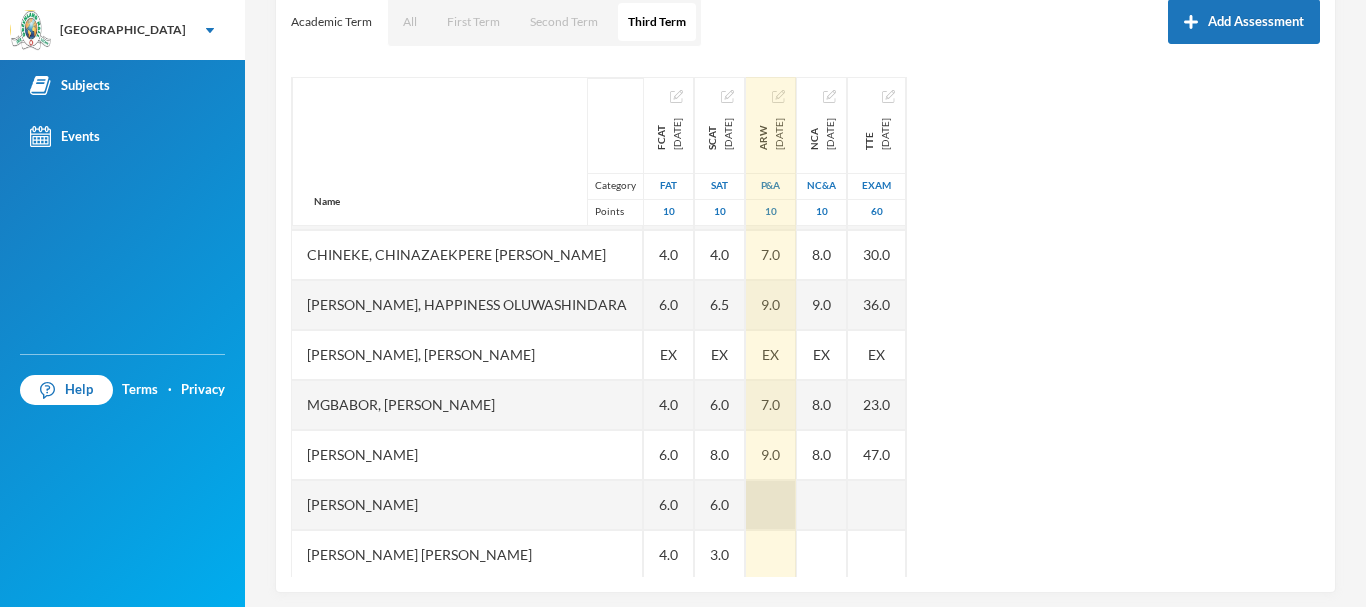 click at bounding box center (771, 505) 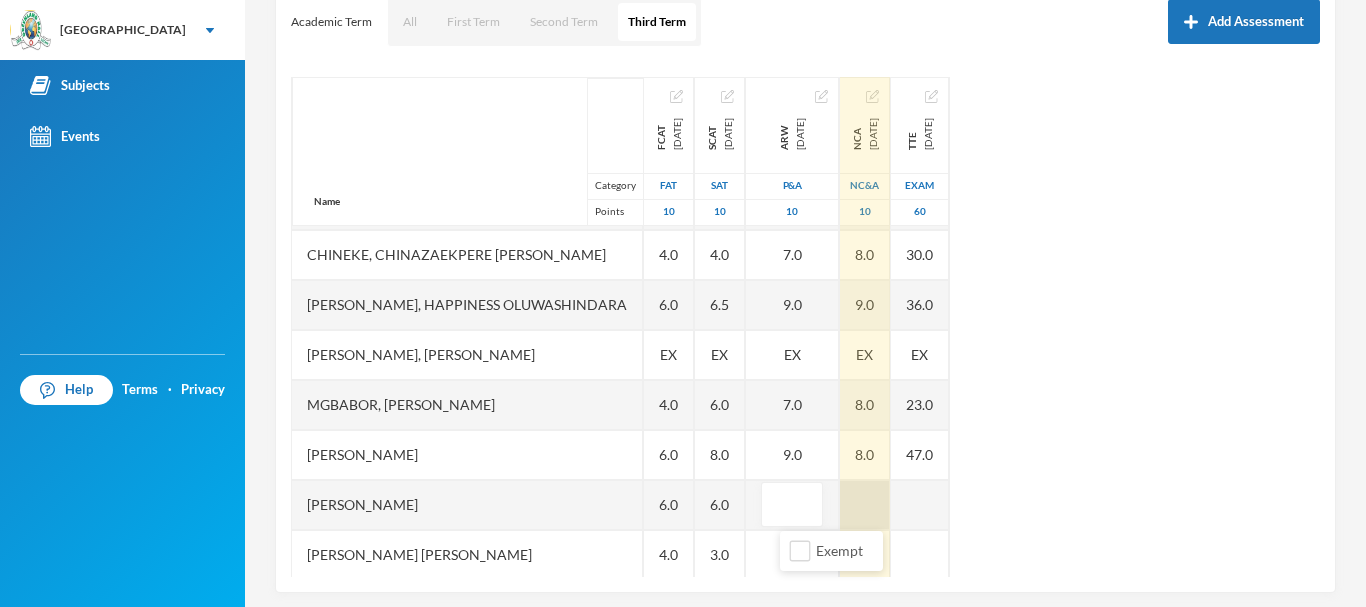 type on "6" 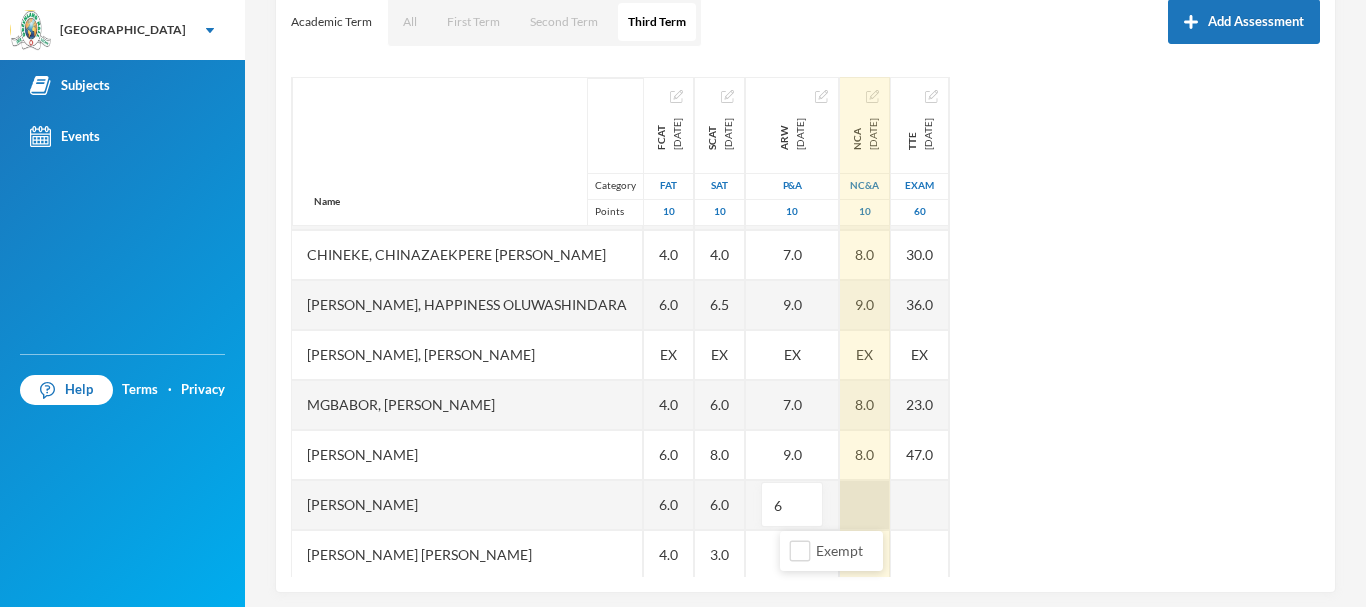 click on "Name   Category Points [PERSON_NAME], [PERSON_NAME] [PERSON_NAME] [PERSON_NAME], [PERSON_NAME] [PERSON_NAME], [PERSON_NAME], [PERSON_NAME], Chinazaekpere [PERSON_NAME], Happiness [PERSON_NAME], [PERSON_NAME], [PERSON_NAME], [PERSON_NAME] Eshozozo [PERSON_NAME] Oluwadotun [PERSON_NAME] [PERSON_NAME] Yomi-[PERSON_NAME], Treasure [PERSON_NAME] FCAT [DATE] FAT 10 7.0 4.0 7.0 4.0 6.0 EX 4.0 6.0 6.0 4.0 7.0 SCAT [DATE] 10 4.5 4.0 4.0 4.0 6.5 EX 6.0 8.0 6.0 3.0 6.0 ARW [DATE] P&A 10 6.0 6.0 7.0 7.0 9.0 EX 7.0 9.0 6 NCA [DATE] NC&A 10 8.0 7.0 6.0 8.0 9.0 EX 8.0 8.0 TTE [DATE] Exam 60 21.0 31.0 43.0 30.0 36.0 EX 23.0 47.0" at bounding box center (805, 327) 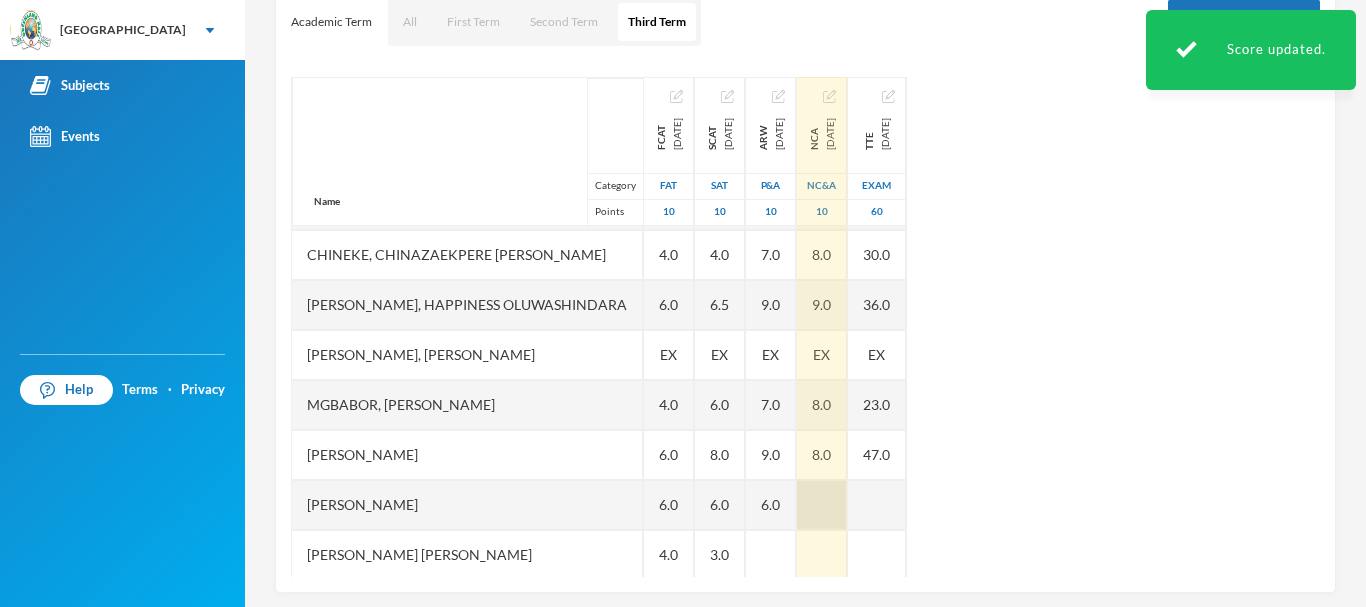click at bounding box center (822, 505) 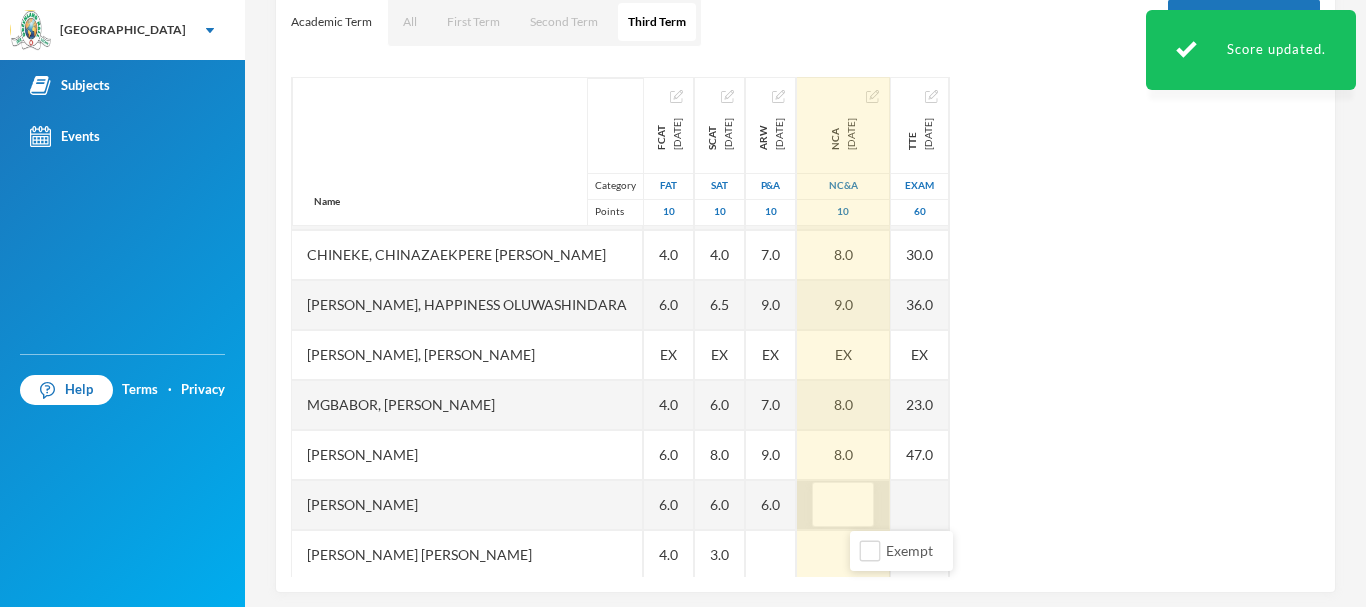 type on "7" 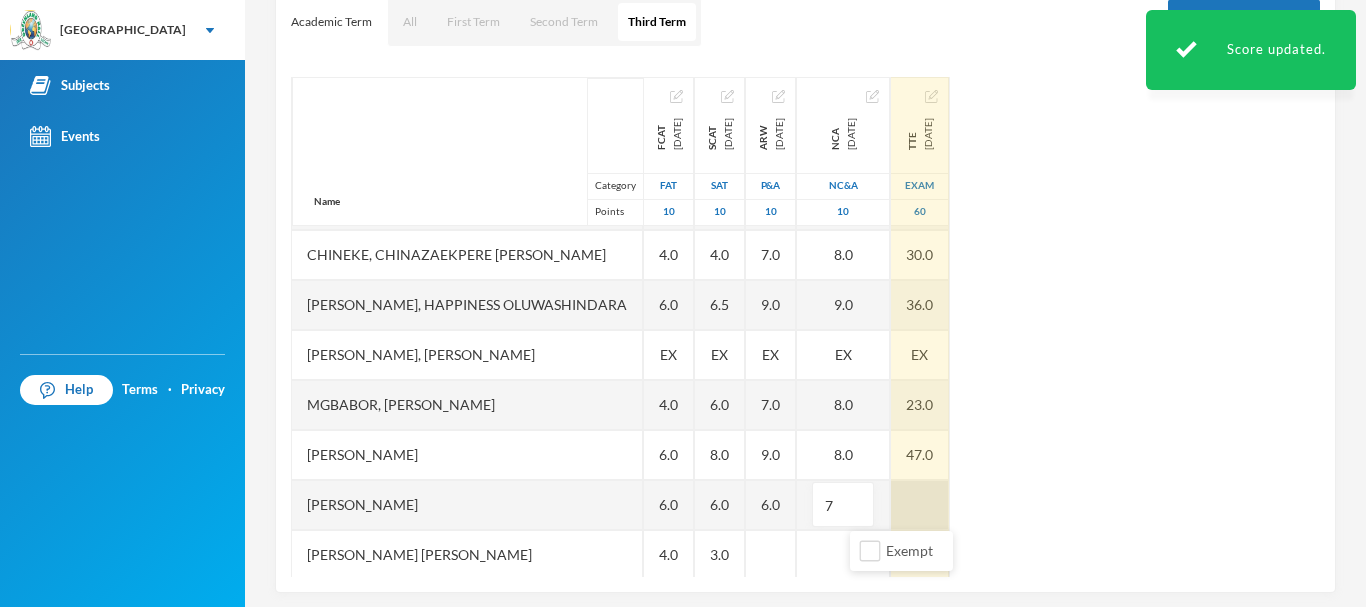 click at bounding box center [920, 505] 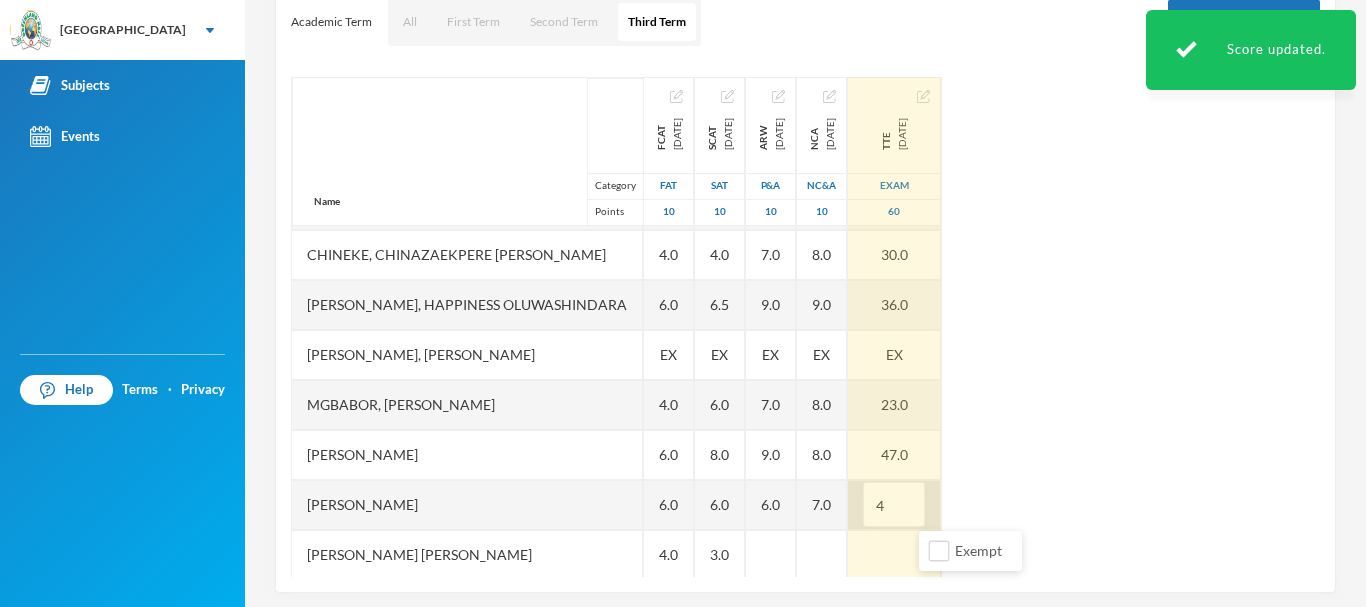 type on "41" 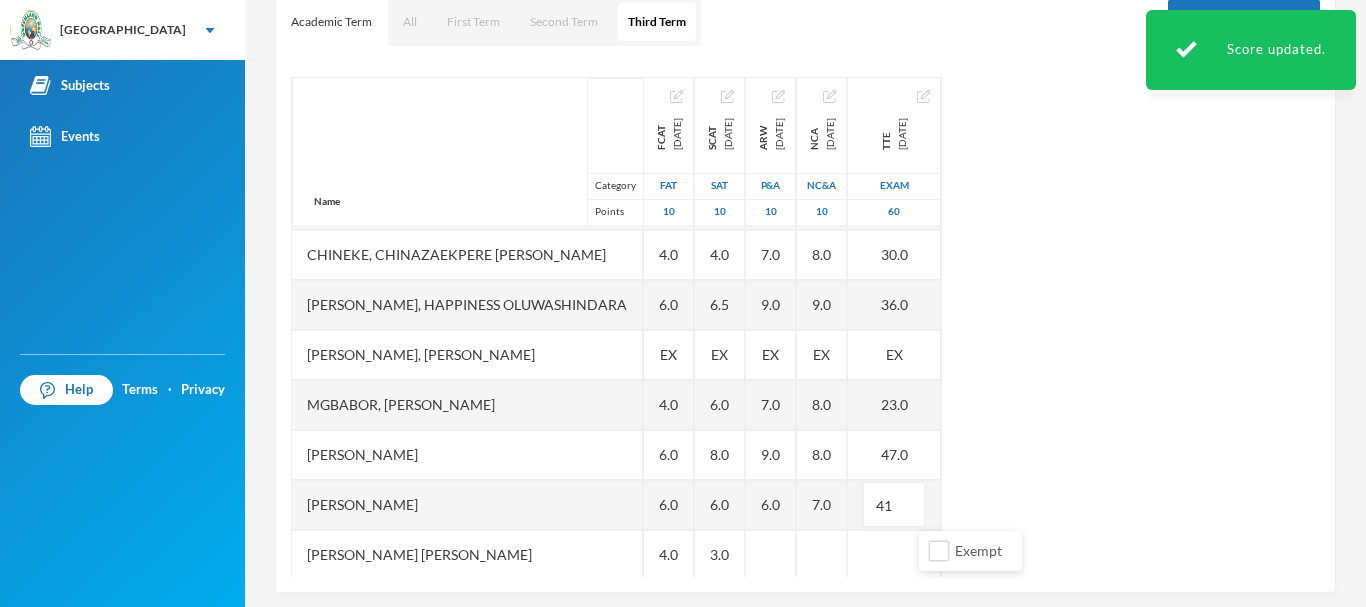 click on "Name   Category Points [PERSON_NAME], [PERSON_NAME] [PERSON_NAME] [PERSON_NAME], [PERSON_NAME] [PERSON_NAME], [PERSON_NAME], [PERSON_NAME], Chinazaekpere [PERSON_NAME], Happiness [PERSON_NAME], [PERSON_NAME], [PERSON_NAME], [PERSON_NAME] Eshozozo [PERSON_NAME] Oluwadotun [PERSON_NAME] [PERSON_NAME] Yomi-[PERSON_NAME], Treasure [PERSON_NAME] FCAT [DATE] FAT 10 7.0 4.0 7.0 4.0 6.0 EX 4.0 6.0 6.0 4.0 7.0 SCAT [DATE] 10 4.5 4.0 4.0 4.0 6.5 EX 6.0 8.0 6.0 3.0 6.0 ARW [DATE] P&A 10 6.0 6.0 7.0 7.0 9.0 EX 7.0 9.0 6.0 NCA [DATE] NC&A 10 8.0 7.0 6.0 8.0 9.0 EX 8.0 8.0 7.0 TTE [DATE] Exam 60 21.0 31.0 43.0 30.0 36.0 EX 23.0 47.0 41" at bounding box center (805, 327) 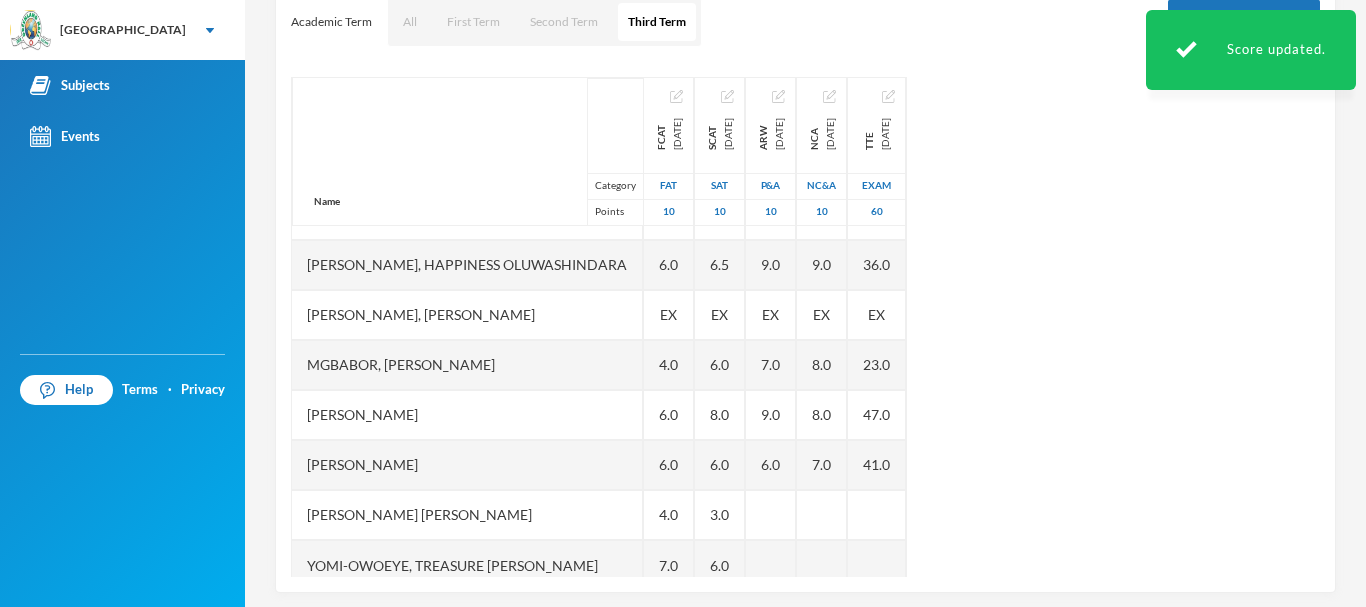 scroll, scrollTop: 301, scrollLeft: 0, axis: vertical 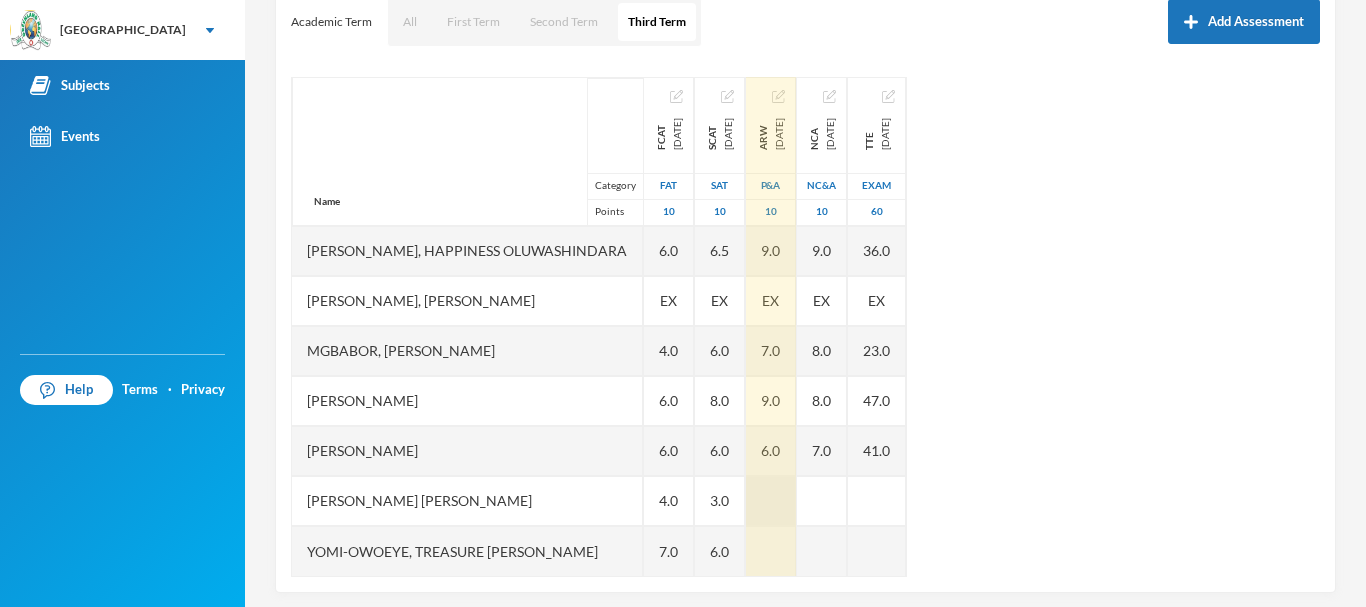 click at bounding box center (771, 501) 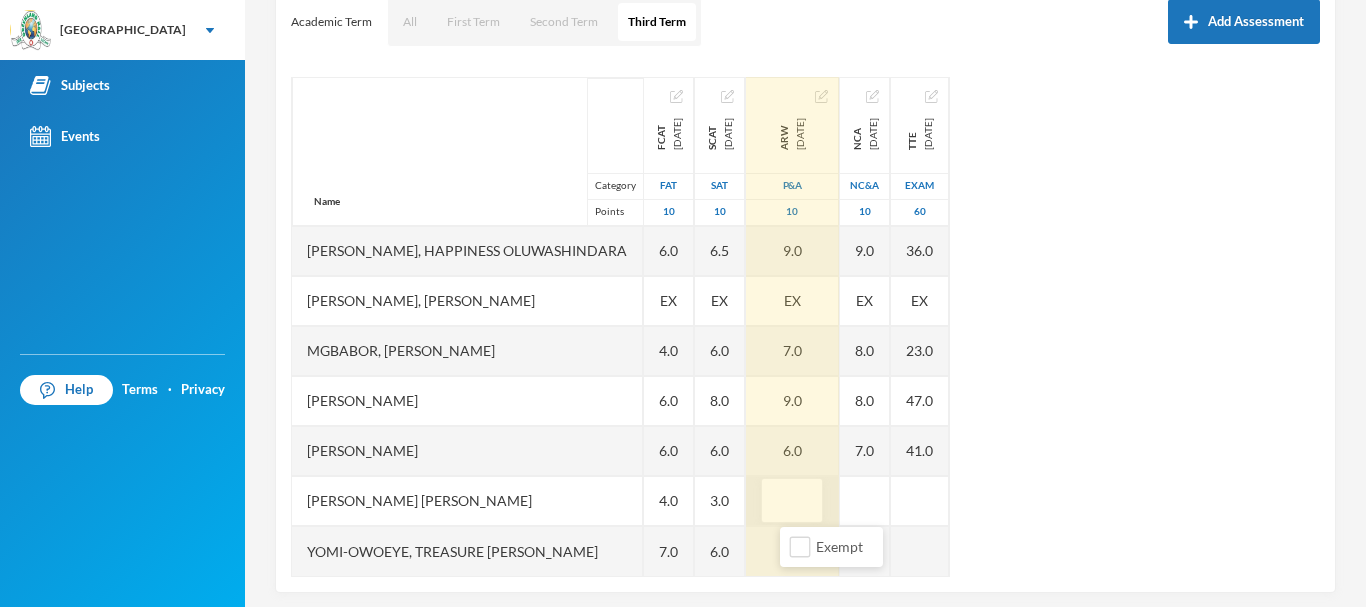 type on "6" 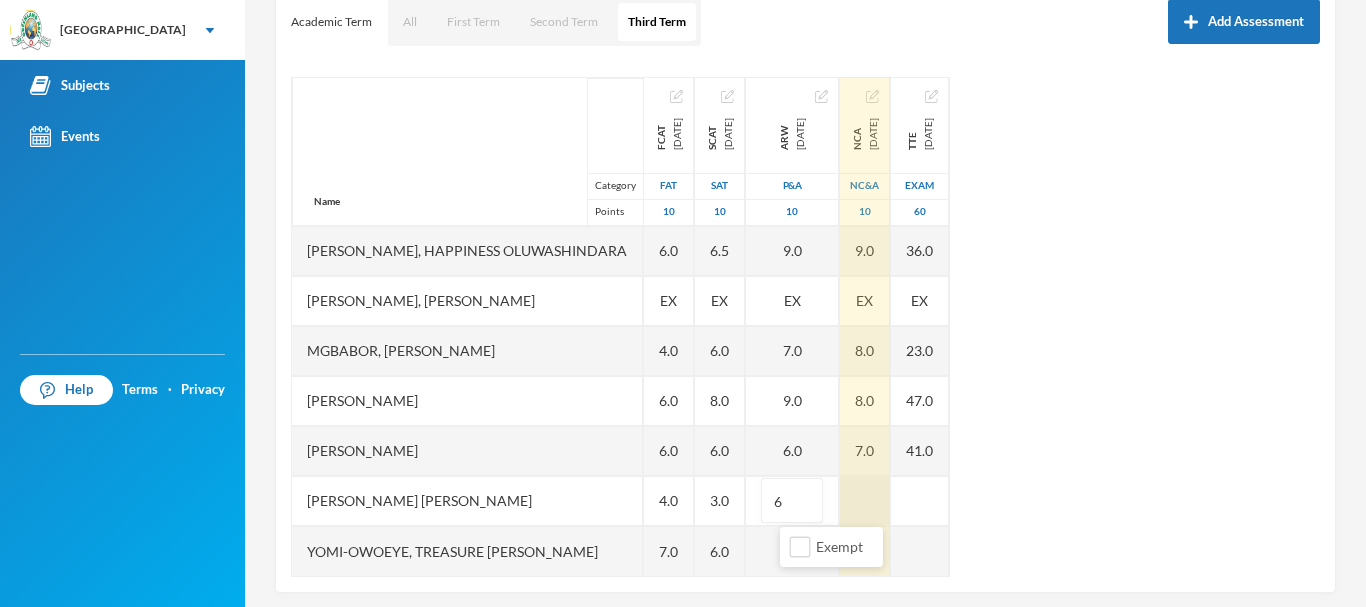 click at bounding box center [865, 501] 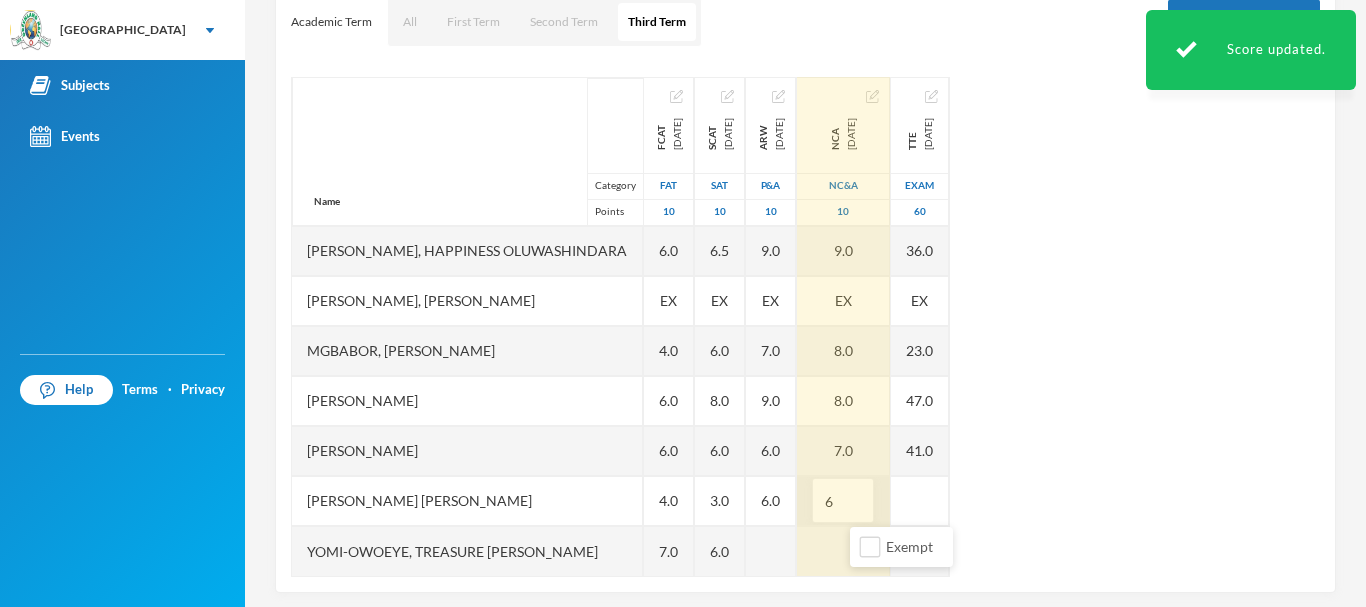 drag, startPoint x: 872, startPoint y: 497, endPoint x: 858, endPoint y: 499, distance: 14.142136 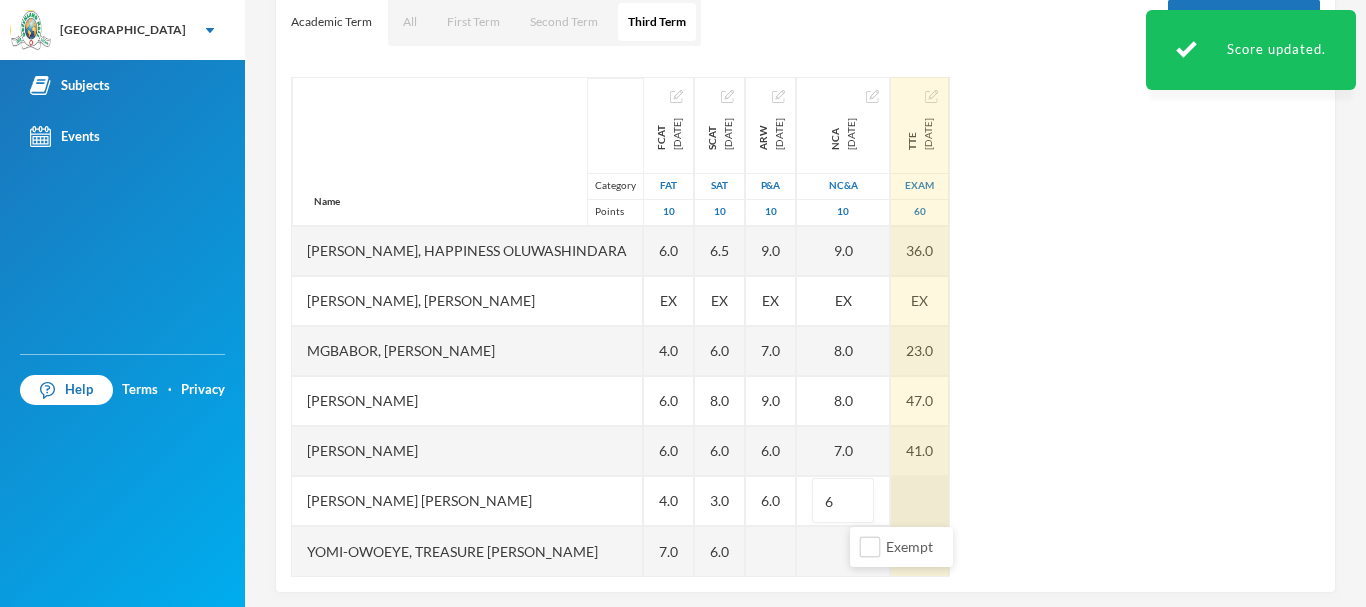 type on "5" 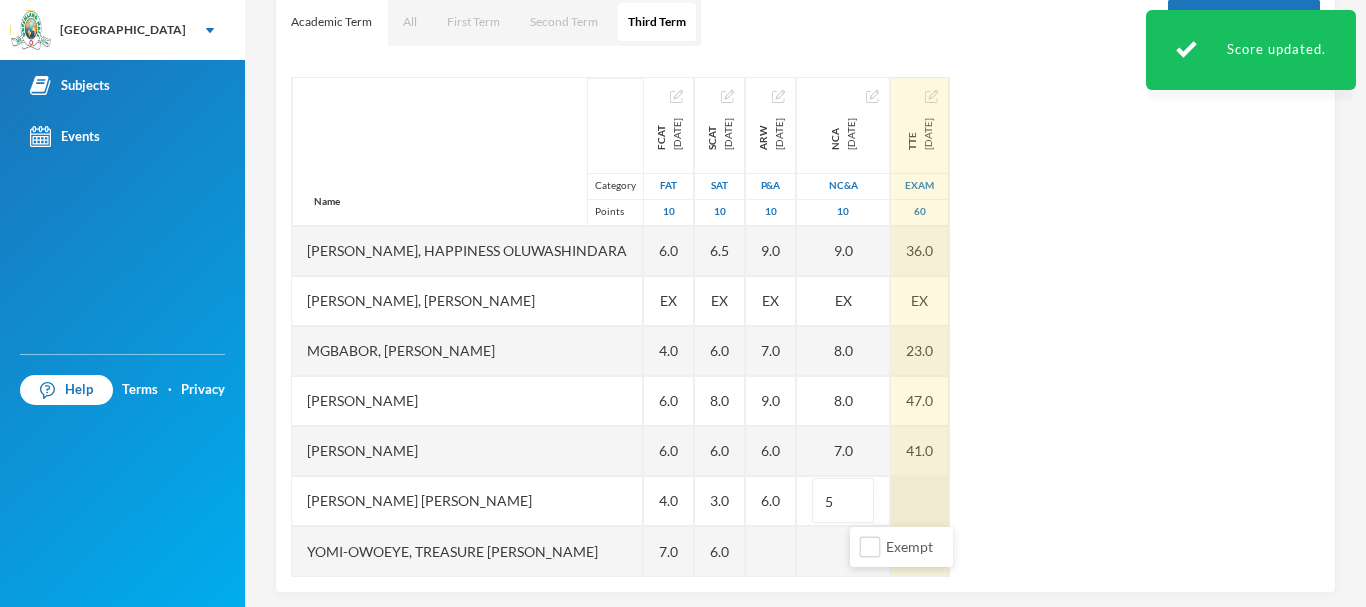 click at bounding box center (920, 501) 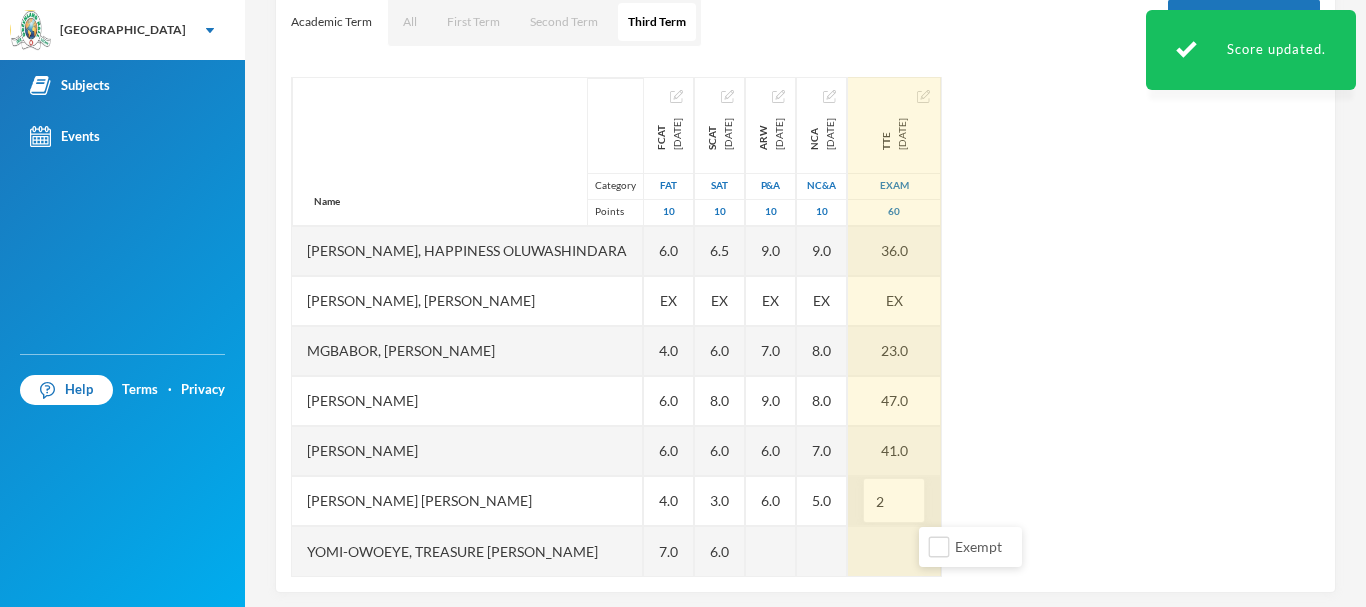type on "21" 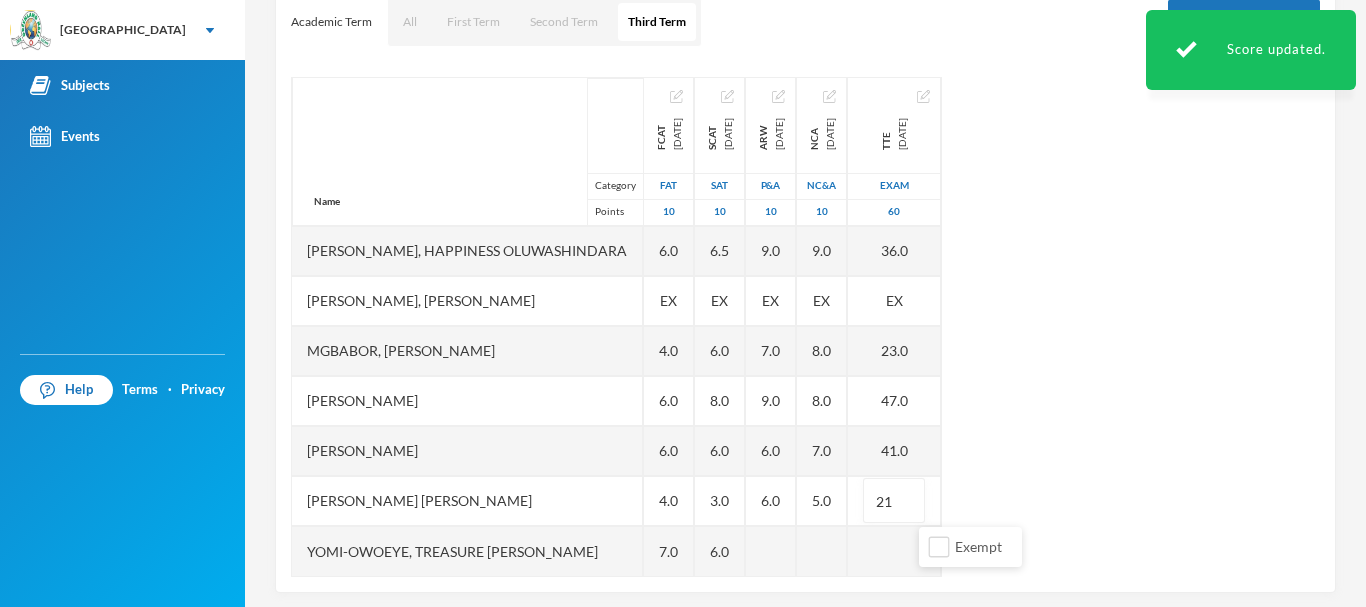 click on "Name   Category Points [PERSON_NAME], [PERSON_NAME] [PERSON_NAME] [PERSON_NAME], [PERSON_NAME] [PERSON_NAME], [PERSON_NAME], [PERSON_NAME], Chinazaekpere [PERSON_NAME], Happiness [PERSON_NAME], [PERSON_NAME], [PERSON_NAME], [PERSON_NAME] Eshozozo [PERSON_NAME] Oluwadotun [PERSON_NAME] [PERSON_NAME] Yomi-[PERSON_NAME], Treasure [PERSON_NAME] FCAT [DATE] FAT 10 7.0 4.0 7.0 4.0 6.0 EX 4.0 6.0 6.0 4.0 7.0 SCAT [DATE] 10 4.5 4.0 4.0 4.0 6.5 EX 6.0 8.0 6.0 3.0 6.0 ARW [DATE] P&A 10 6.0 6.0 7.0 7.0 9.0 EX 7.0 9.0 6.0 6.0 NCA [DATE] NC&A 10 8.0 7.0 6.0 8.0 9.0 EX 8.0 8.0 7.0 5.0 TTE [DATE] Exam 60 21.0 31.0 43.0 30.0 36.0 EX 23.0 47.0 41.0 21" at bounding box center (805, 327) 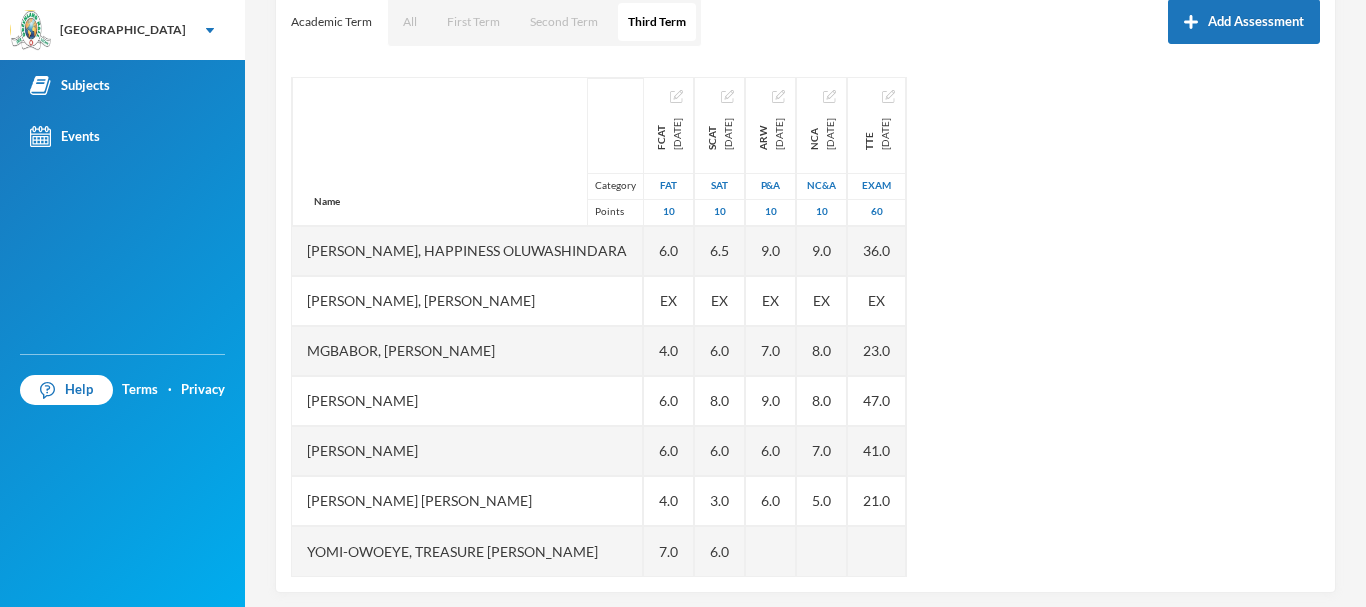 scroll, scrollTop: 305, scrollLeft: 0, axis: vertical 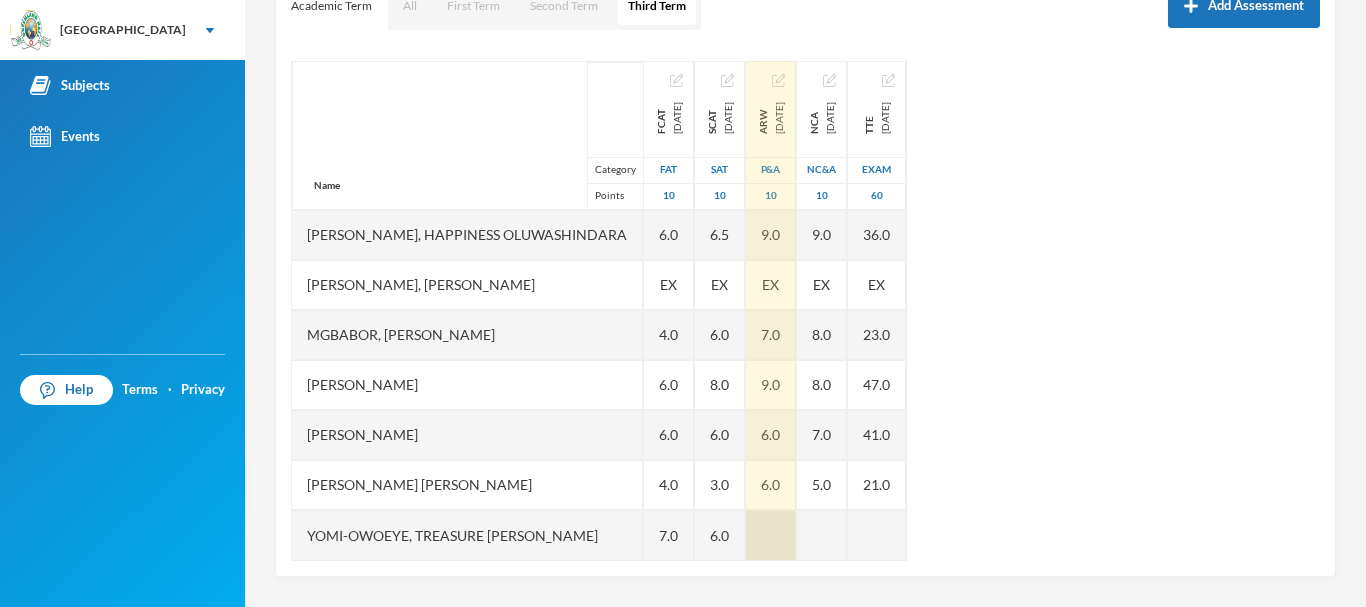 click at bounding box center (771, 535) 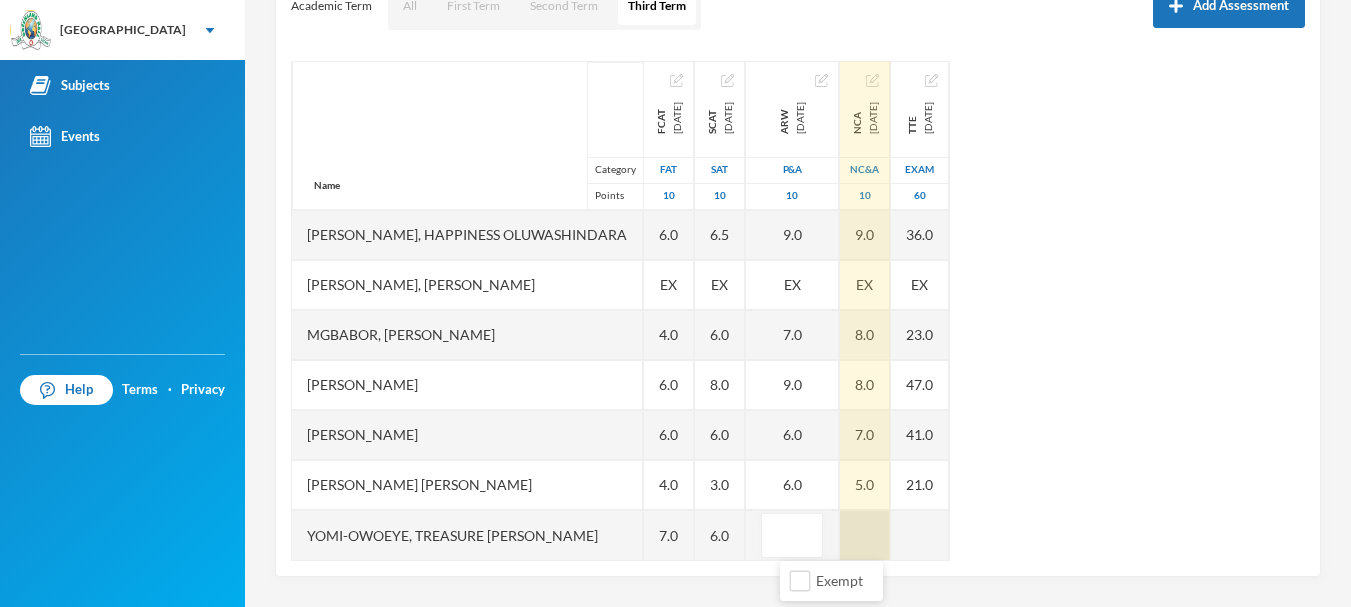 type on "7" 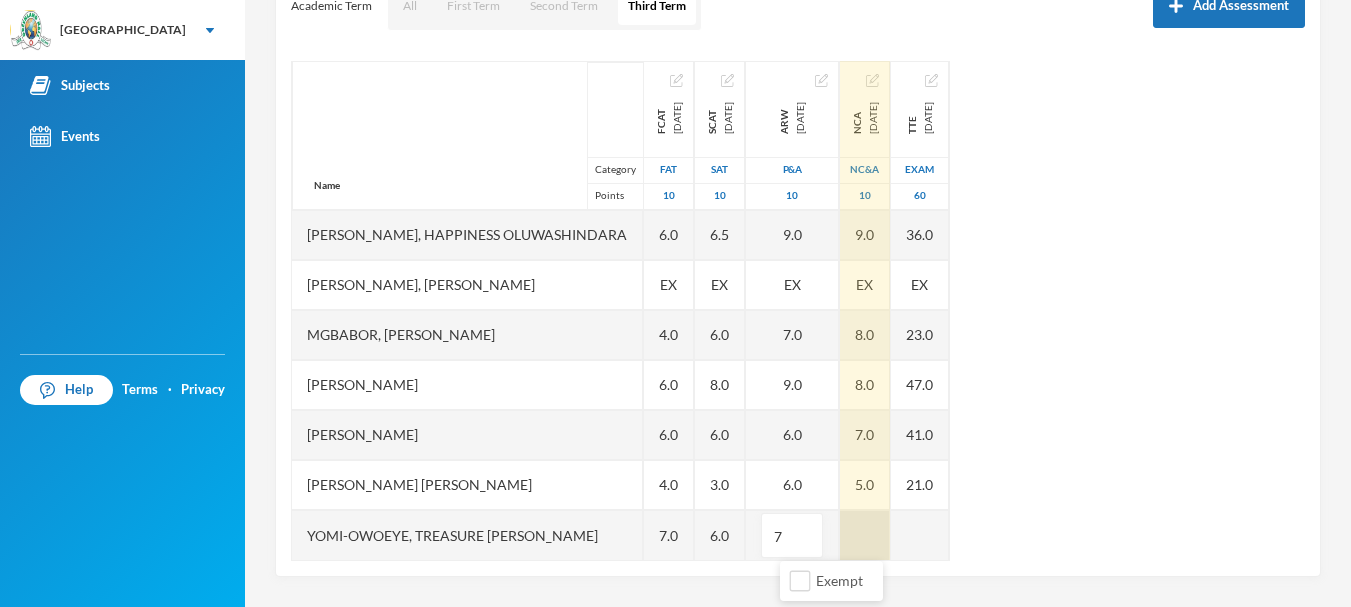 click at bounding box center [865, 535] 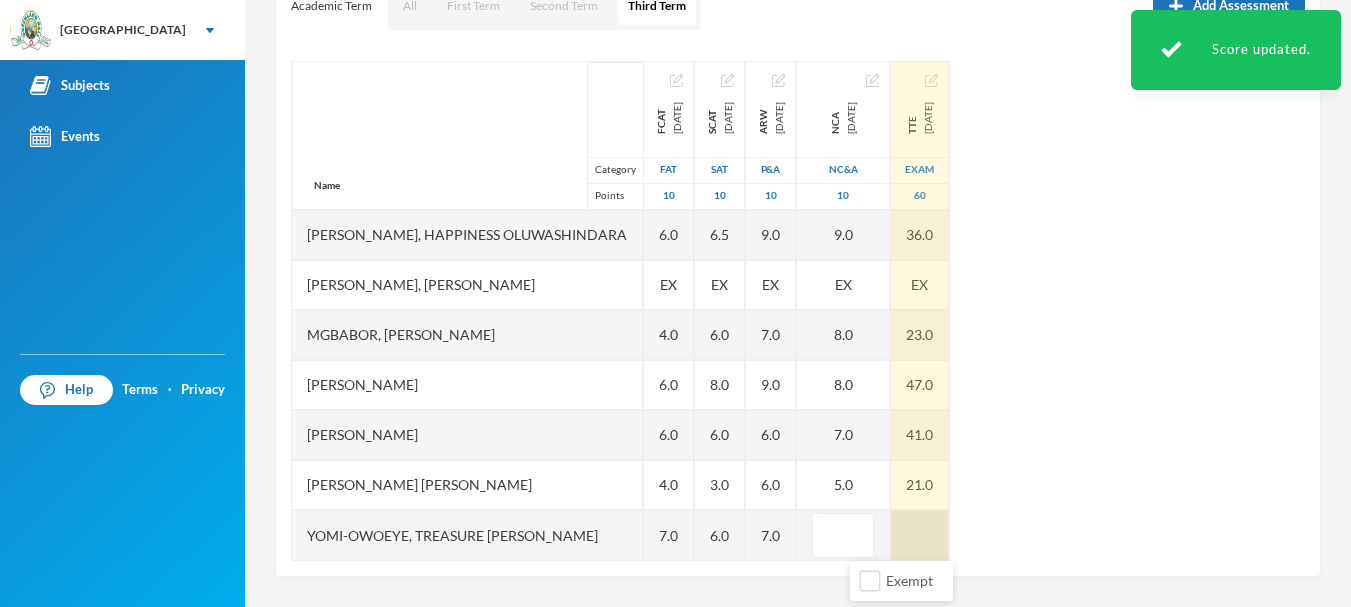 type on "8" 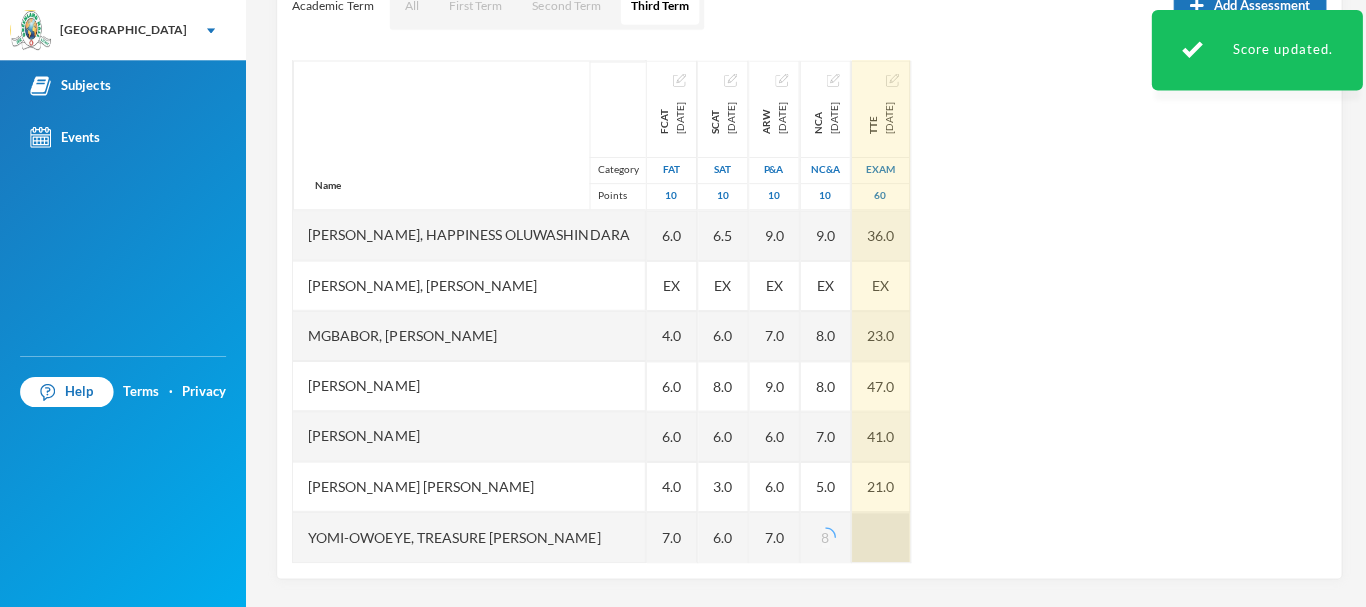 click at bounding box center (877, 535) 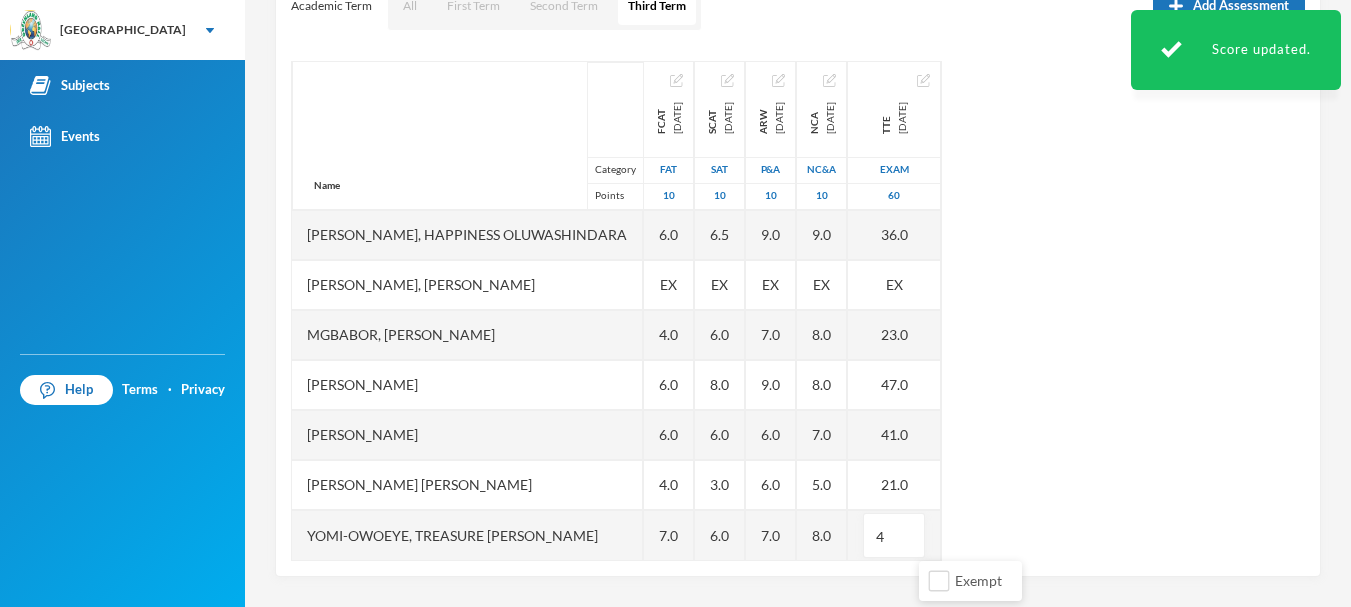 type on "43" 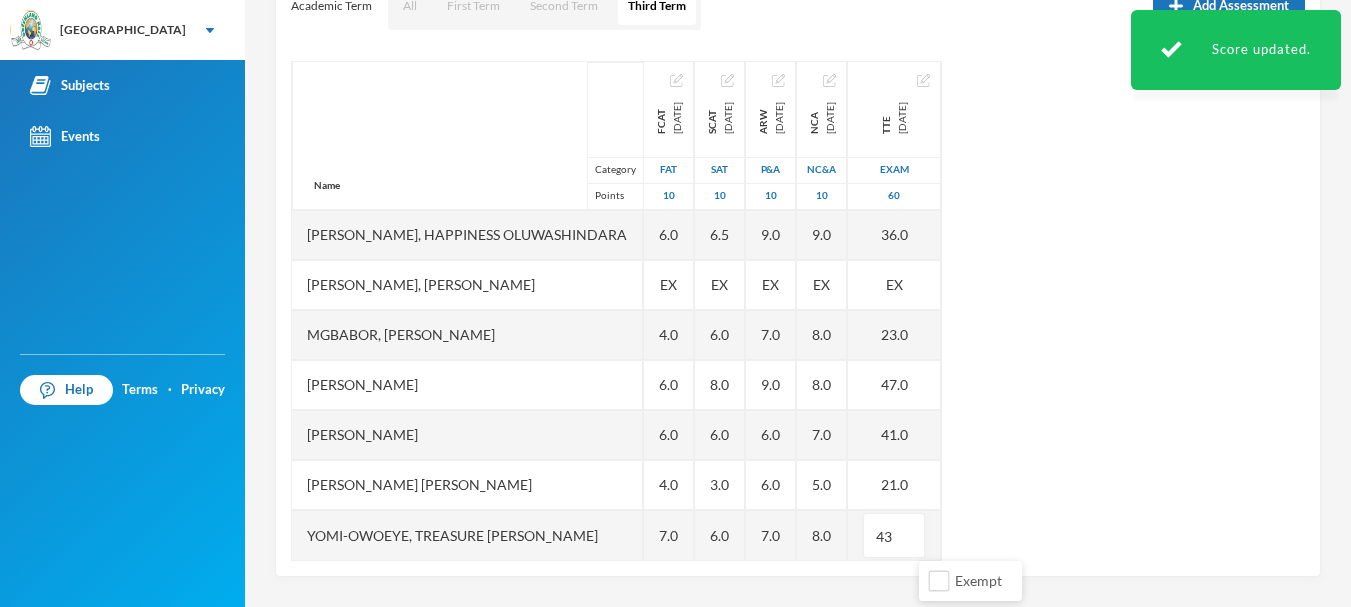 click on "Name   Category Points [PERSON_NAME], [PERSON_NAME] [PERSON_NAME] [PERSON_NAME], [PERSON_NAME] [PERSON_NAME], [PERSON_NAME], [PERSON_NAME], Chinazaekpere [PERSON_NAME], Happiness [PERSON_NAME], [PERSON_NAME], [PERSON_NAME], [PERSON_NAME] Eshozozo [PERSON_NAME] Oluwadotun [PERSON_NAME] [PERSON_NAME] Yomi-[PERSON_NAME], Treasure [PERSON_NAME] FCAT [DATE] FAT 10 7.0 4.0 7.0 4.0 6.0 EX 4.0 6.0 6.0 4.0 7.0 SCAT [DATE] 10 4.5 4.0 4.0 4.0 6.5 EX 6.0 8.0 6.0 3.0 6.0 ARW [DATE] P&A 10 6.0 6.0 7.0 7.0 9.0 EX 7.0 9.0 6.0 6.0 7.0 NCA [DATE] NC&A 10 8.0 7.0 6.0 8.0 9.0 EX 8.0 8.0 7.0 5.0 8.0 TTE [DATE] Exam 60 21.0 31.0 43.0 30.0 36.0 EX 23.0 47.0 41.0 21.0 43" at bounding box center (798, 311) 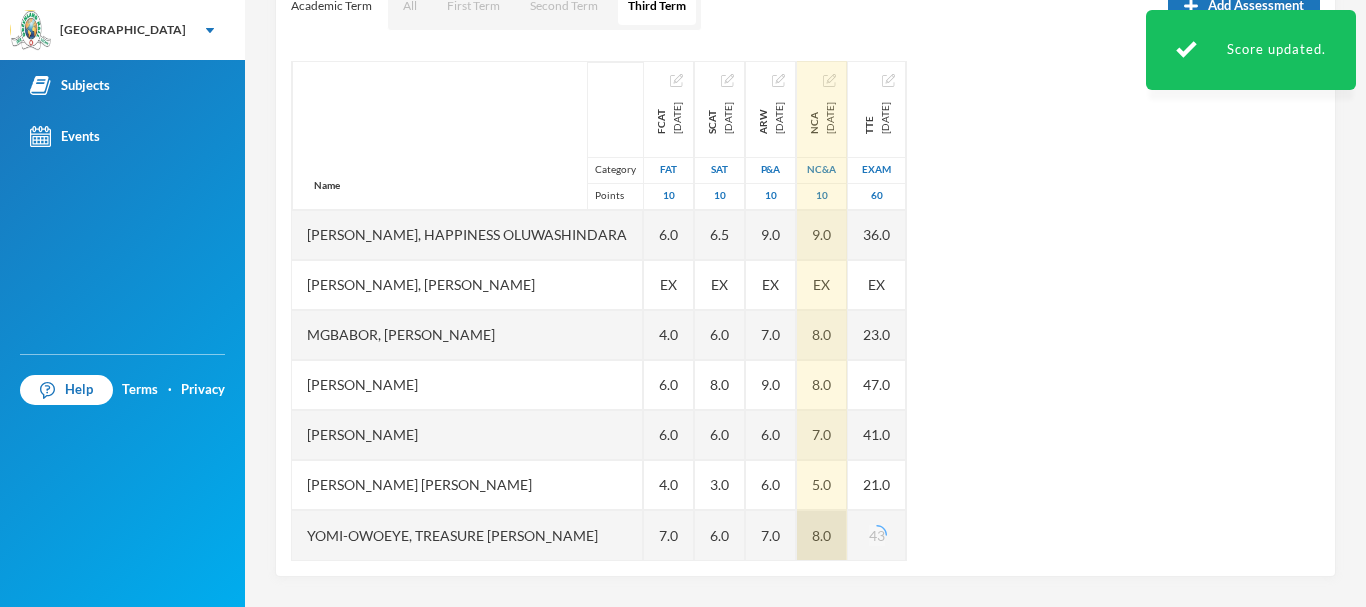 click on "8.0" at bounding box center (822, 535) 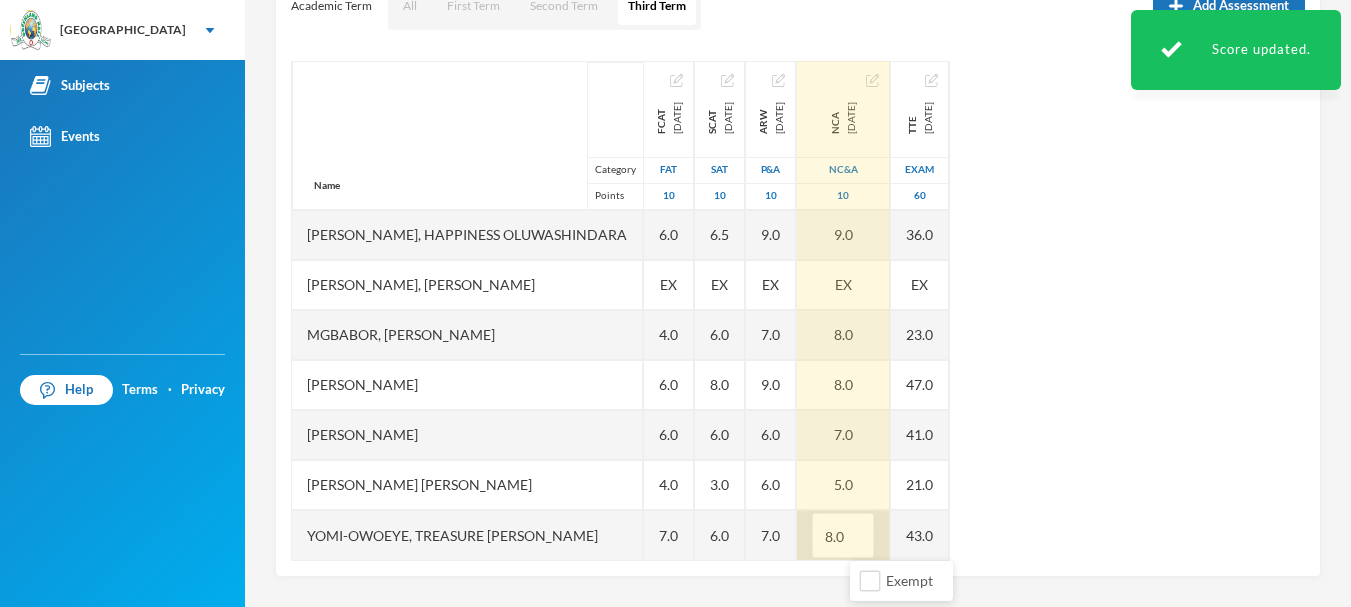 drag, startPoint x: 877, startPoint y: 529, endPoint x: 851, endPoint y: 533, distance: 26.305893 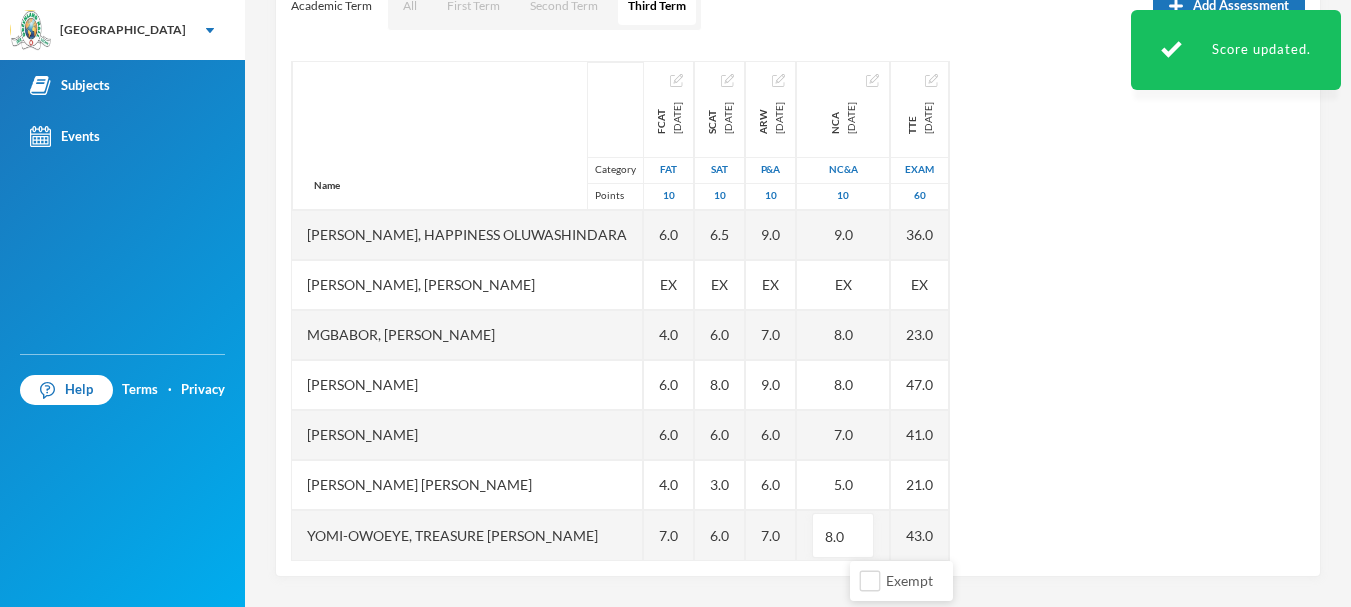 type on "90" 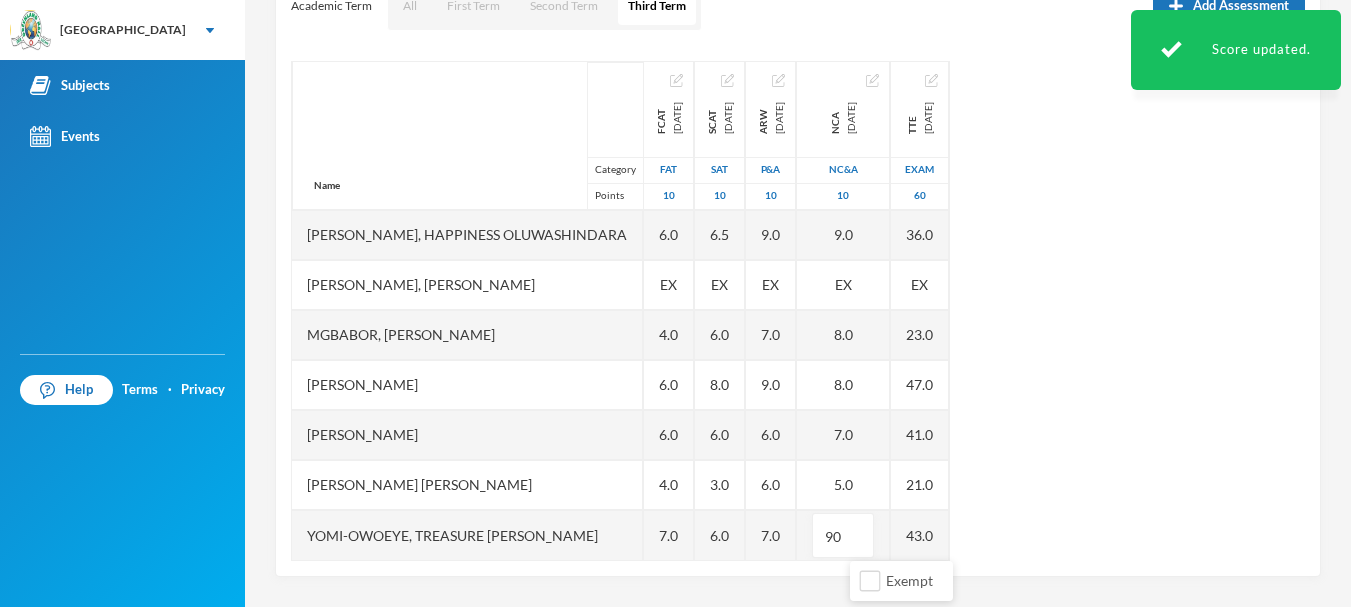 click on "Name   Category Points [PERSON_NAME], [PERSON_NAME] [PERSON_NAME] [PERSON_NAME], [PERSON_NAME] [PERSON_NAME], [PERSON_NAME], [PERSON_NAME], Chinazaekpere [PERSON_NAME], Happiness [PERSON_NAME], [PERSON_NAME], [PERSON_NAME], [PERSON_NAME] Eshozozo [PERSON_NAME] Oluwadotun [PERSON_NAME] [PERSON_NAME] Yomi-[PERSON_NAME], Treasure [PERSON_NAME] FCAT [DATE] FAT 10 7.0 4.0 7.0 4.0 6.0 EX 4.0 6.0 6.0 4.0 7.0 SCAT [DATE] 10 4.5 4.0 4.0 4.0 6.5 EX 6.0 8.0 6.0 3.0 6.0 ARW [DATE] P&A 10 6.0 6.0 7.0 7.0 9.0 EX 7.0 9.0 6.0 6.0 7.0 NCA [DATE] NC&A 10 8.0 7.0 6.0 8.0 9.0 EX 8.0 8.0 7.0 5.0 90 TTE [DATE] Exam 60 21.0 31.0 43.0 30.0 36.0 EX 23.0 47.0 41.0 21.0 43.0" at bounding box center (798, 311) 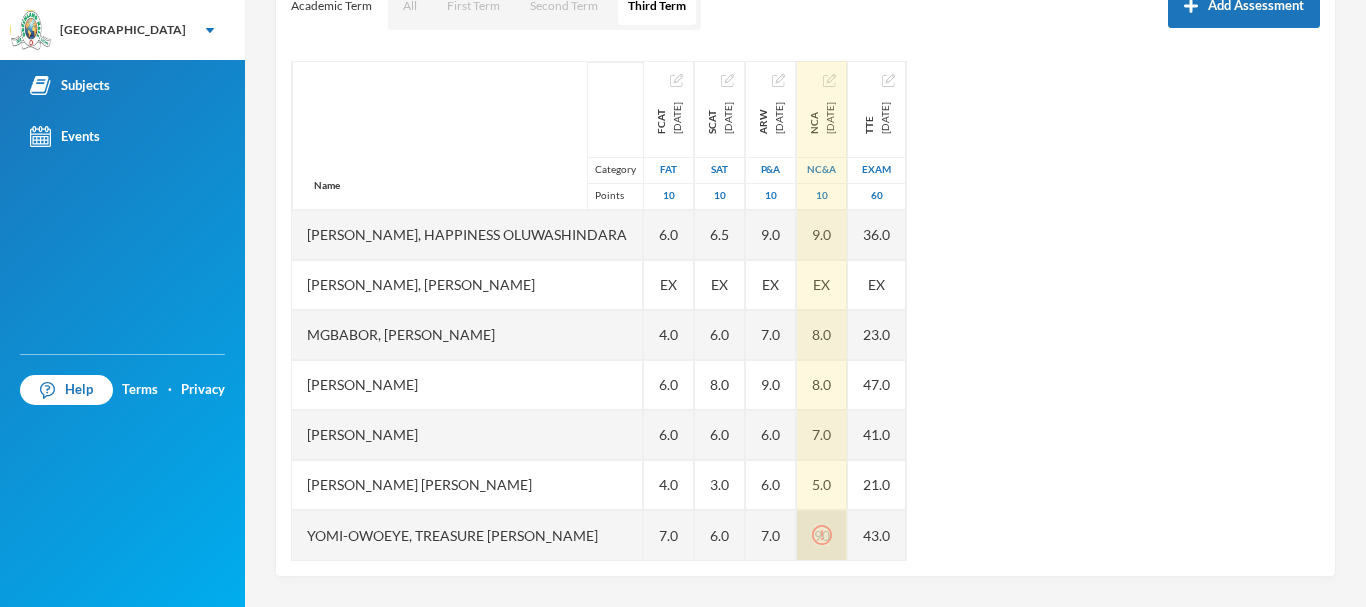 click on "90" at bounding box center (822, 535) 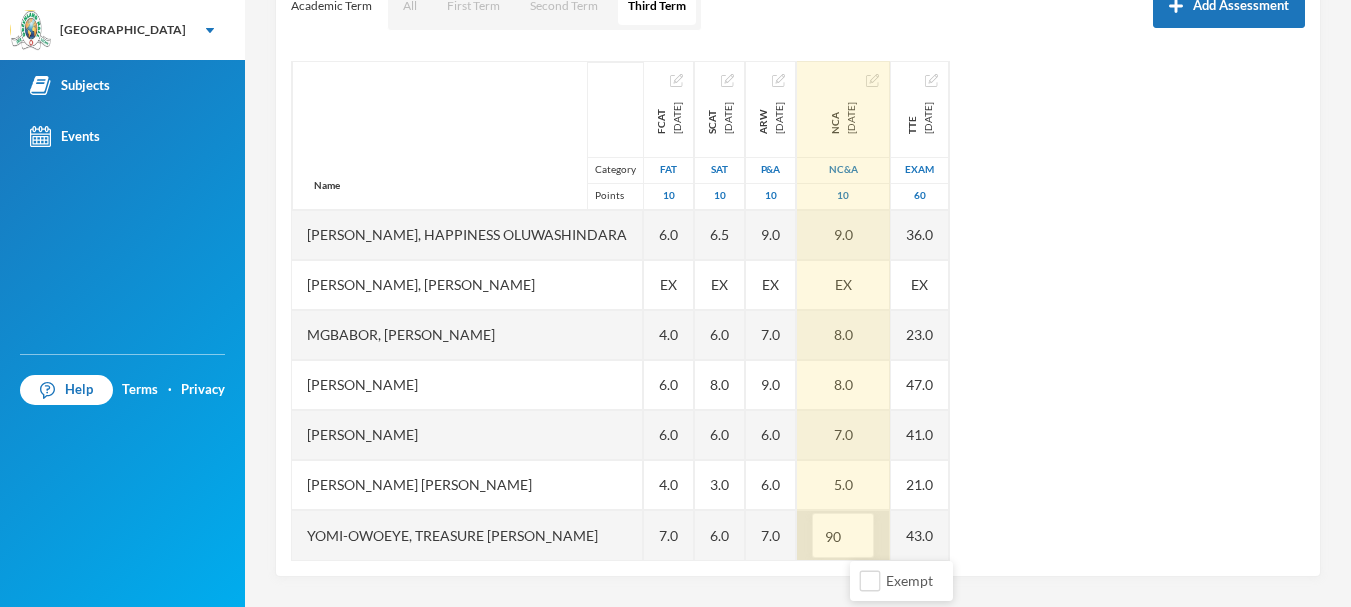click on "90" at bounding box center [843, 536] 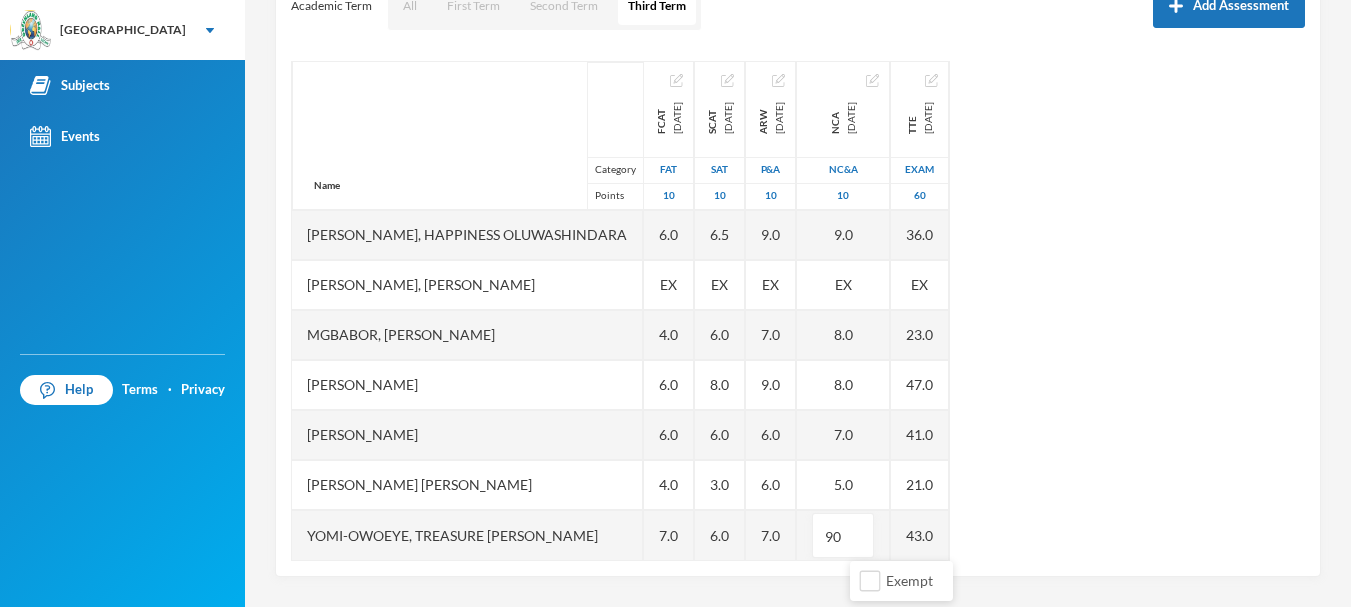 type on "9" 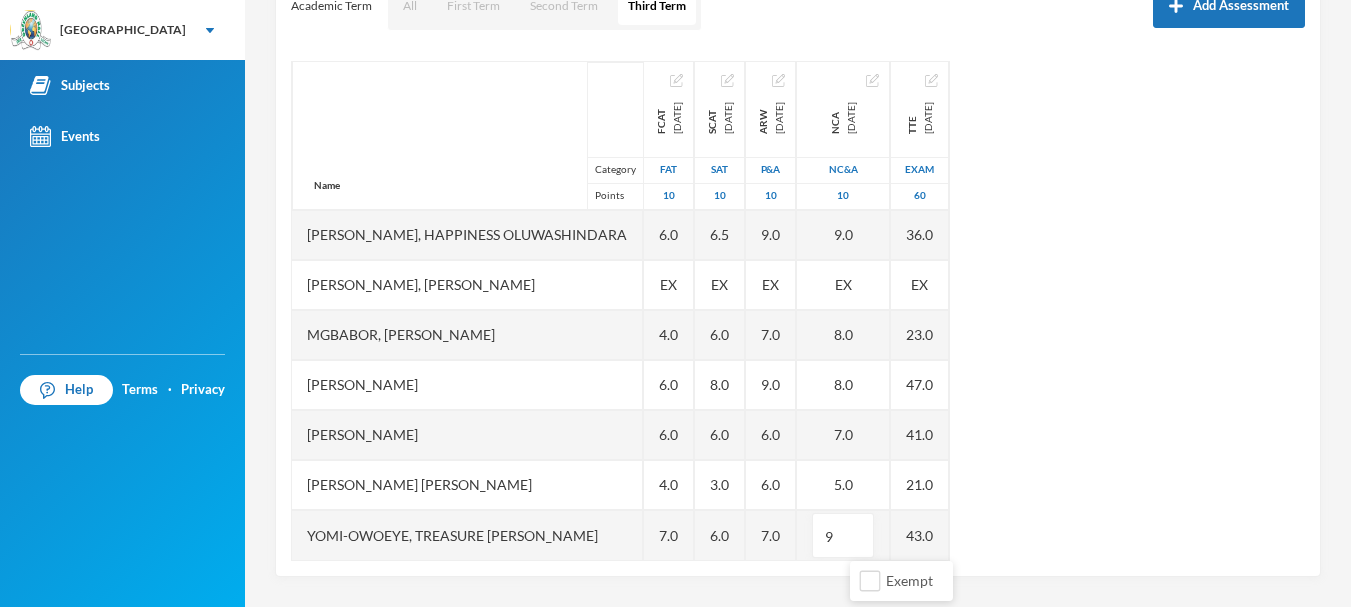 click on "Name   Category Points [PERSON_NAME], [PERSON_NAME] [PERSON_NAME] [PERSON_NAME], [PERSON_NAME] [PERSON_NAME], [PERSON_NAME], [PERSON_NAME], Chinazaekpere [PERSON_NAME], Happiness [PERSON_NAME], [PERSON_NAME], [PERSON_NAME], [PERSON_NAME] Eshozozo [PERSON_NAME] Oluwadotun [PERSON_NAME] [PERSON_NAME] Yomi-[PERSON_NAME], Treasure [PERSON_NAME] FCAT [DATE] FAT 10 7.0 4.0 7.0 4.0 6.0 EX 4.0 6.0 6.0 4.0 7.0 SCAT [DATE] 10 4.5 4.0 4.0 4.0 6.5 EX 6.0 8.0 6.0 3.0 6.0 ARW [DATE] P&A 10 6.0 6.0 7.0 7.0 9.0 EX 7.0 9.0 6.0 6.0 7.0 NCA [DATE] NC&A 10 8.0 7.0 6.0 8.0 9.0 EX 8.0 8.0 7.0 5.0 9 TTE [DATE] Exam 60 21.0 31.0 43.0 30.0 36.0 EX 23.0 47.0 41.0 21.0 43.0" at bounding box center [798, 311] 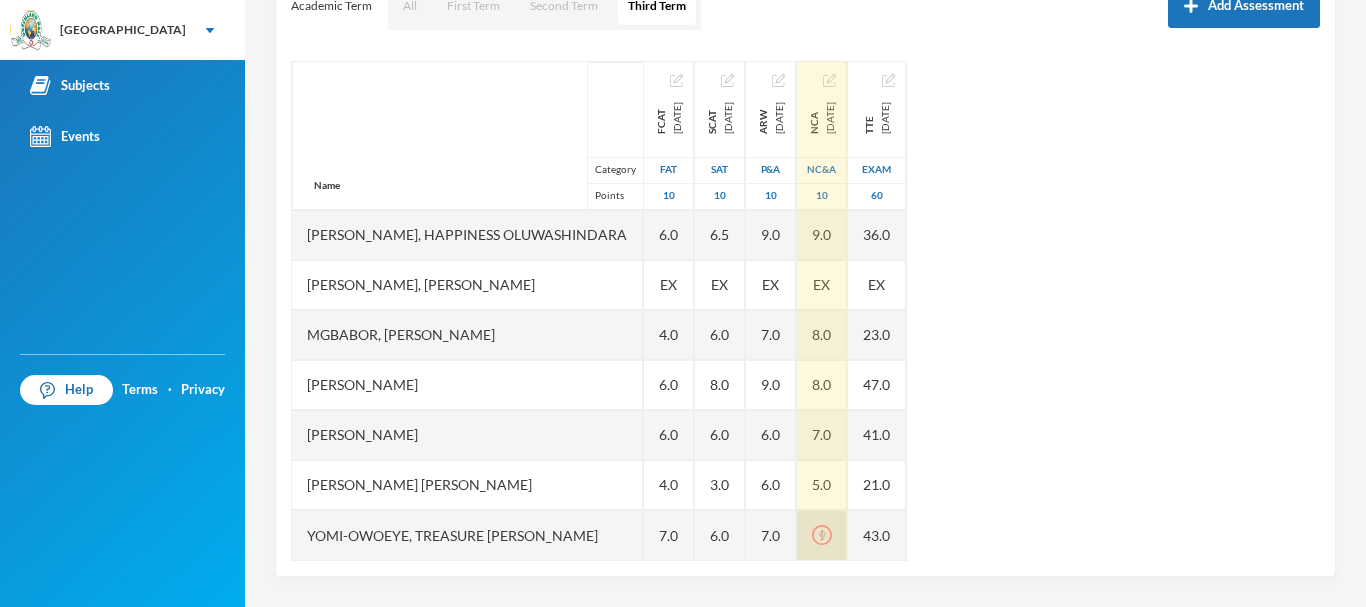 click 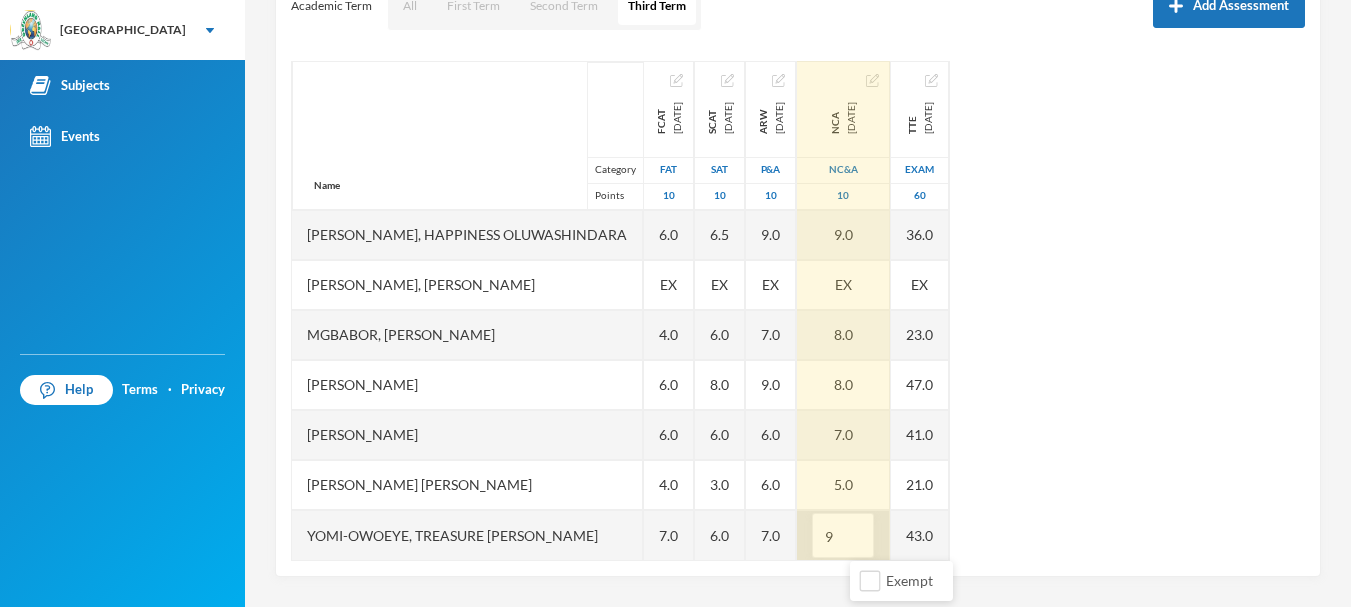 drag, startPoint x: 874, startPoint y: 535, endPoint x: 1112, endPoint y: 501, distance: 240.4163 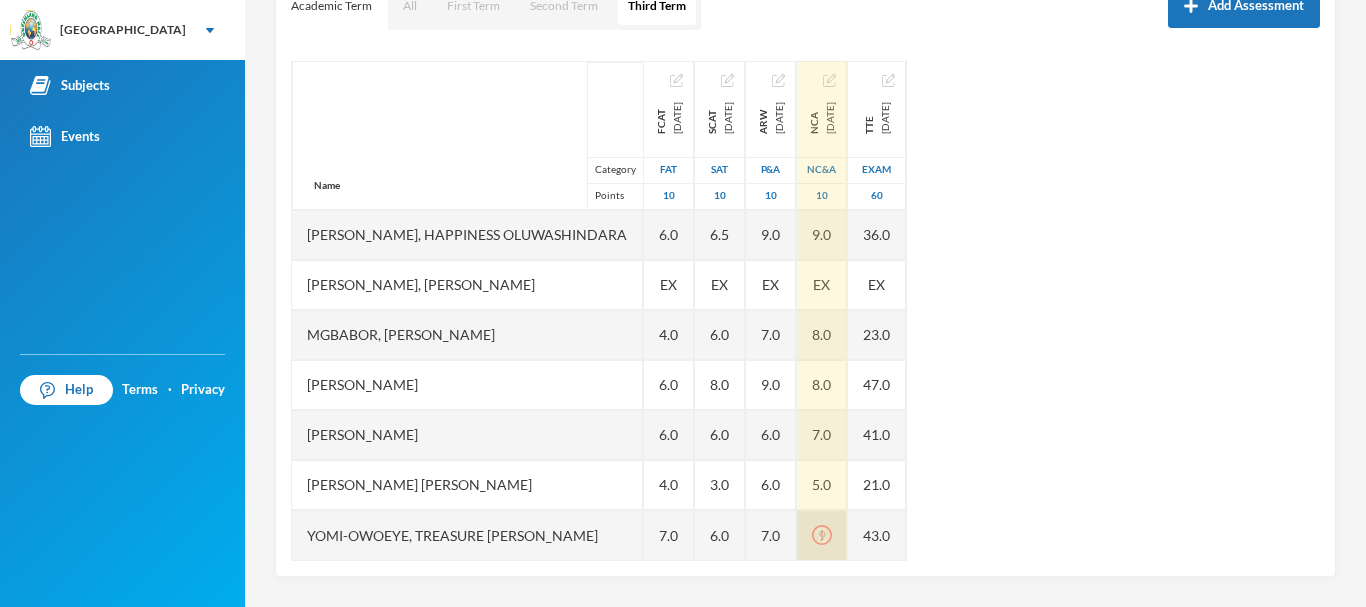 click 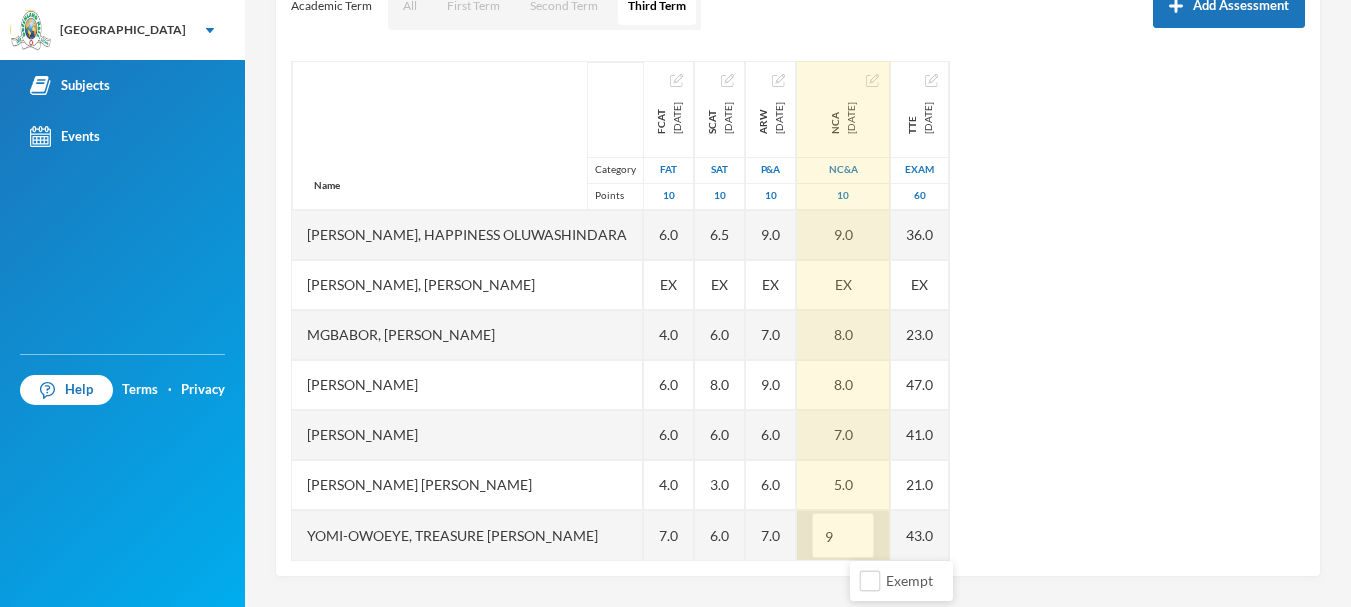 click on "Name   Category Points [PERSON_NAME], [PERSON_NAME] [PERSON_NAME] [PERSON_NAME], [PERSON_NAME] [PERSON_NAME], [PERSON_NAME], [PERSON_NAME], Chinazaekpere [PERSON_NAME], Happiness [PERSON_NAME], [PERSON_NAME], [PERSON_NAME], [PERSON_NAME] Eshozozo [PERSON_NAME] Oluwadotun [PERSON_NAME] [PERSON_NAME] Yomi-[PERSON_NAME], Treasure [PERSON_NAME] FCAT [DATE] FAT 10 7.0 4.0 7.0 4.0 6.0 EX 4.0 6.0 6.0 4.0 7.0 SCAT [DATE] 10 4.5 4.0 4.0 4.0 6.5 EX 6.0 8.0 6.0 3.0 6.0 ARW [DATE] P&A 10 6.0 6.0 7.0 7.0 9.0 EX 7.0 9.0 6.0 6.0 7.0 NCA [DATE] NC&A 10 8.0 7.0 6.0 8.0 9.0 EX 8.0 8.0 7.0 5.0 9 TTE [DATE] Exam 60 21.0 31.0 43.0 30.0 36.0 EX 23.0 47.0 41.0 21.0 43.0" at bounding box center [798, 311] 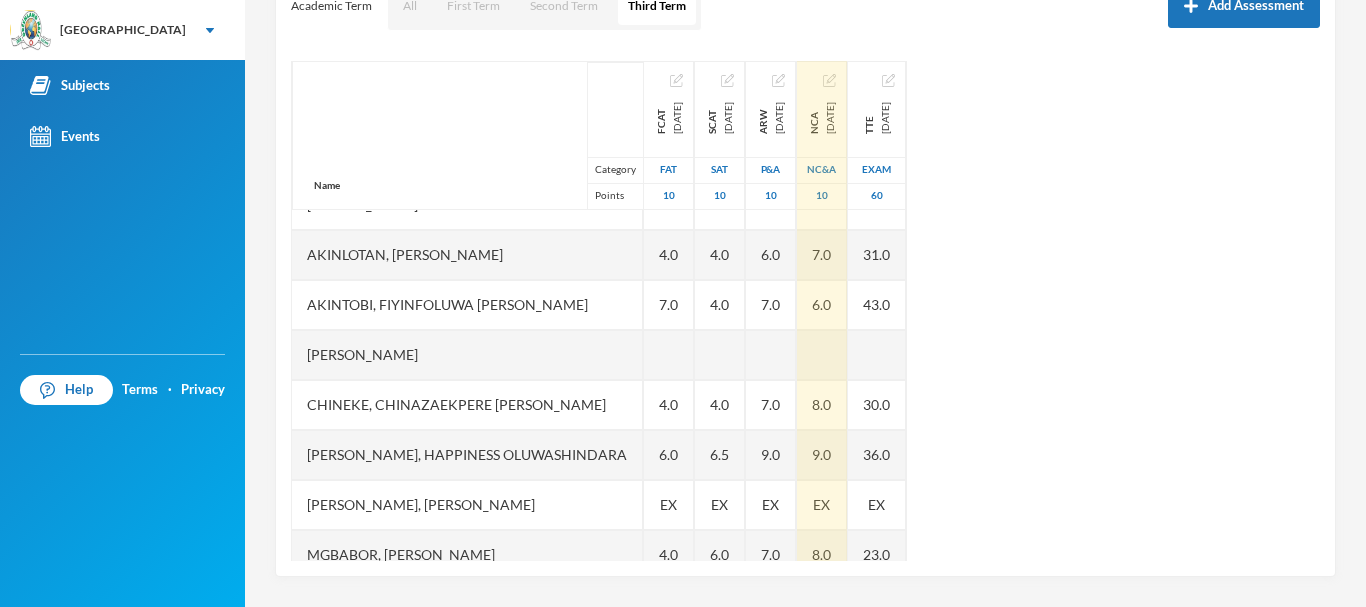 scroll, scrollTop: 0, scrollLeft: 0, axis: both 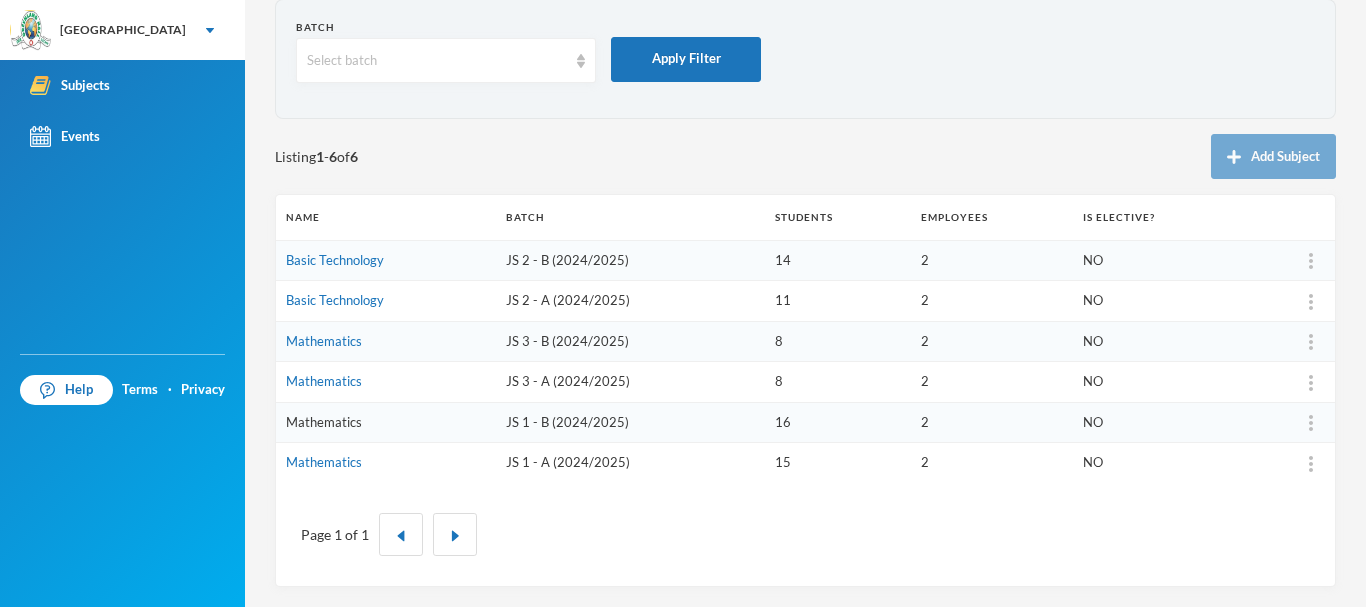 click on "Mathematics" at bounding box center (324, 422) 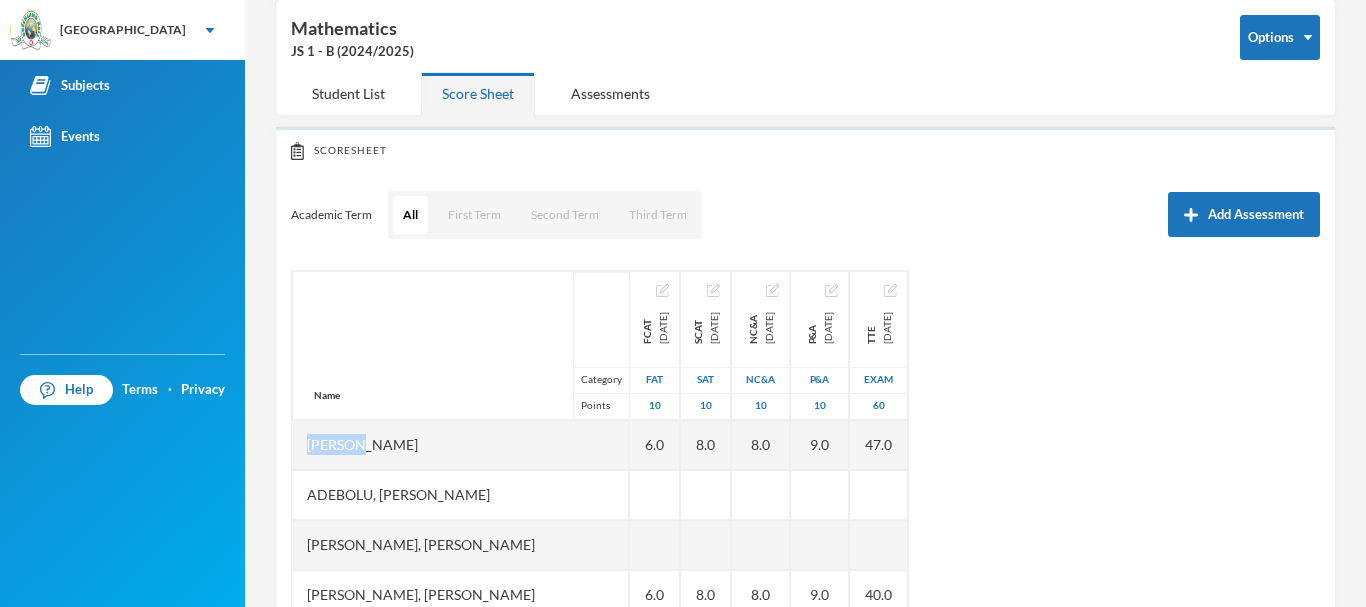 click on "[PERSON_NAME]" at bounding box center (460, 445) 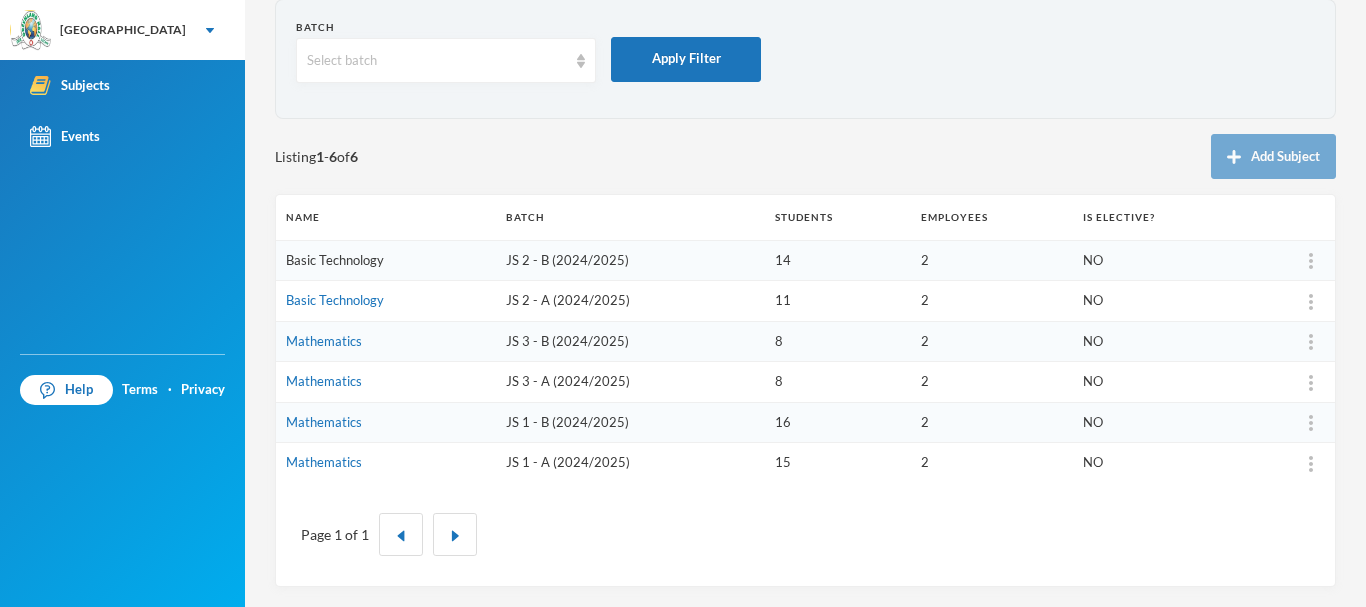 click on "Basic Technology" at bounding box center (335, 260) 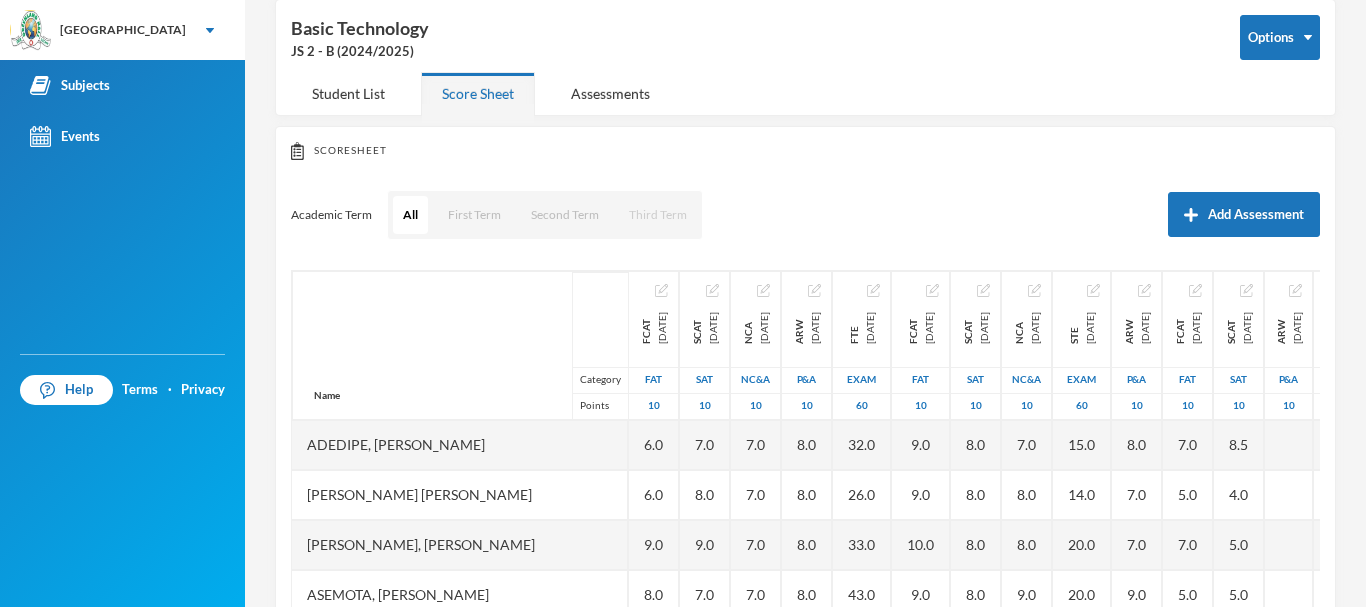 click on "Third Term" at bounding box center [658, 215] 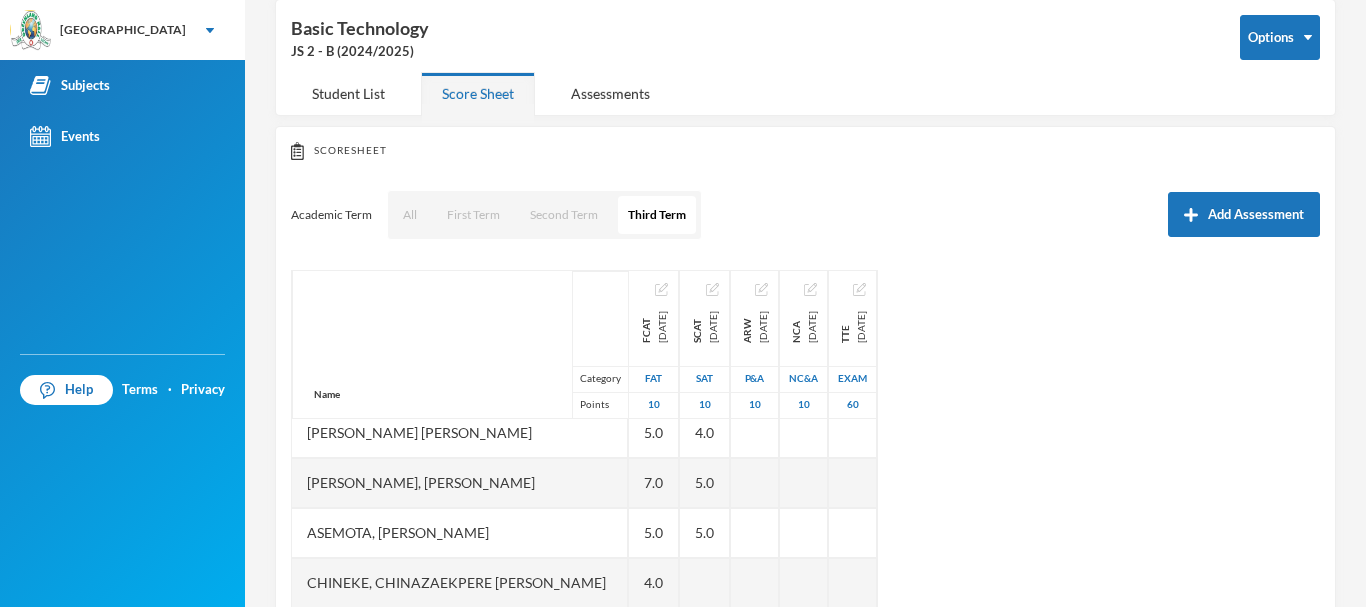scroll, scrollTop: 57, scrollLeft: 0, axis: vertical 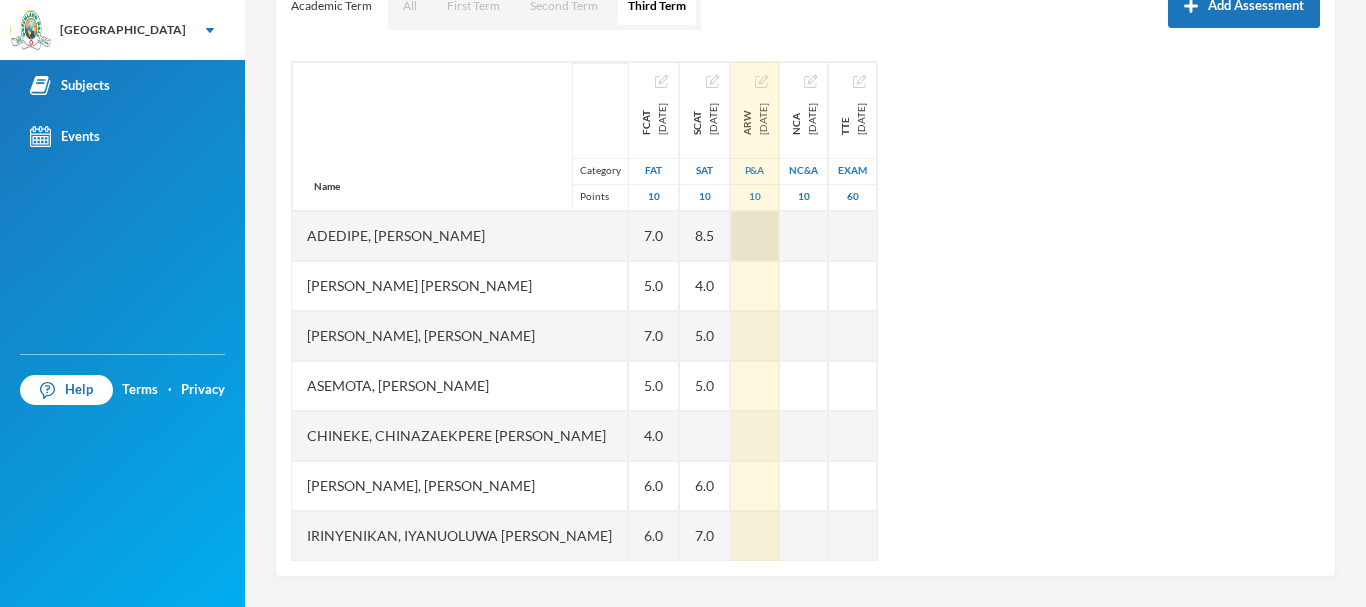 click at bounding box center (755, 236) 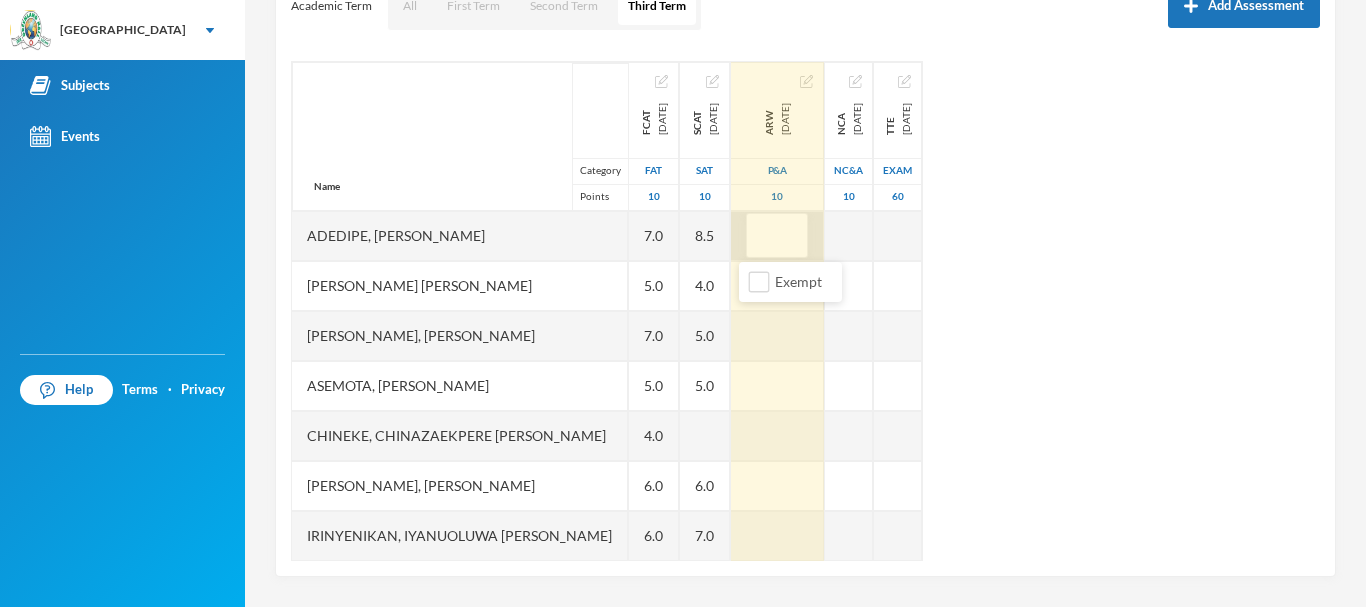 type on "6" 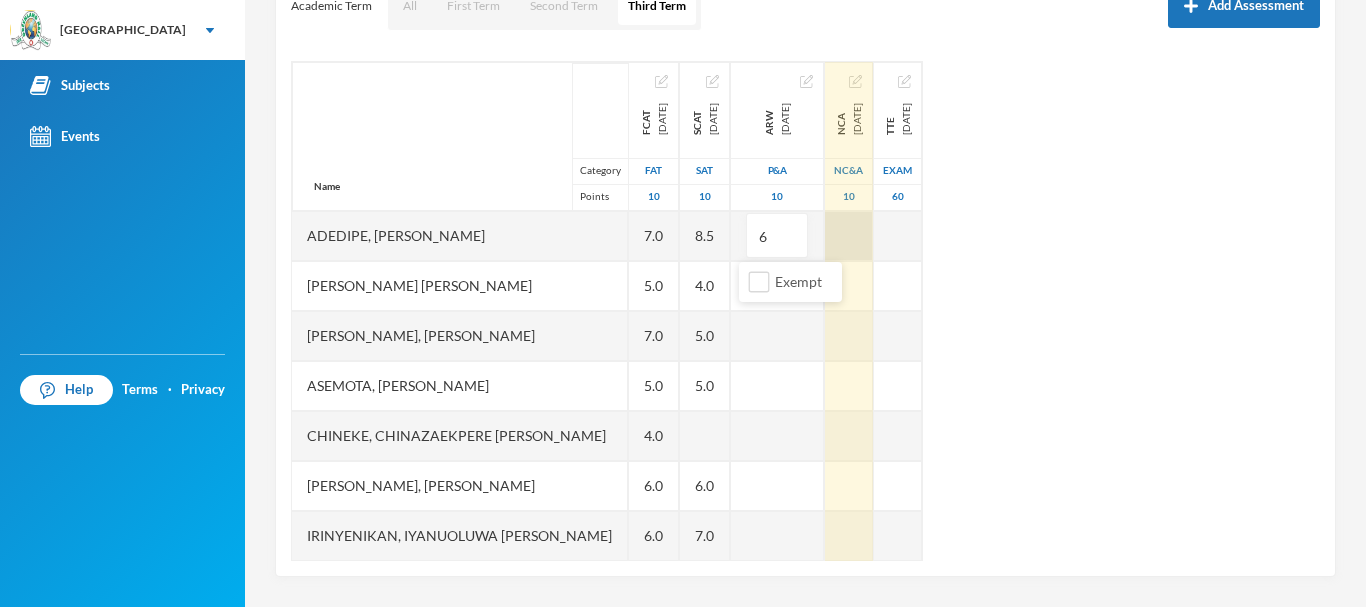 click at bounding box center [849, 236] 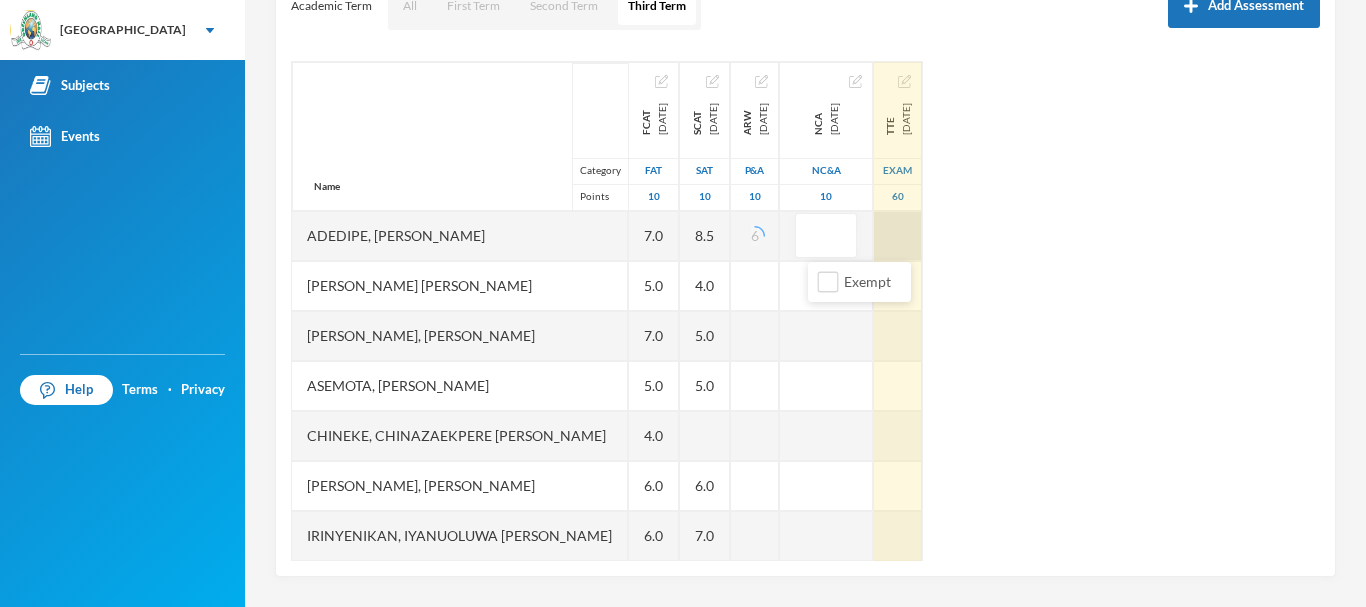 type on "6" 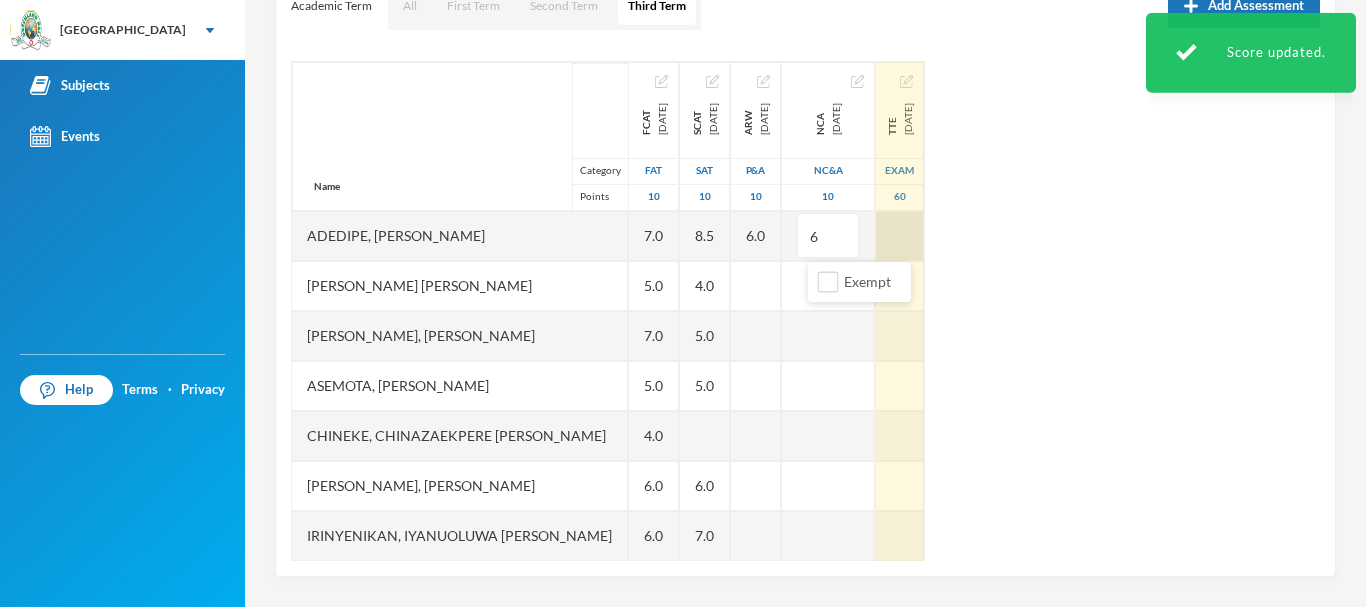 click at bounding box center (900, 236) 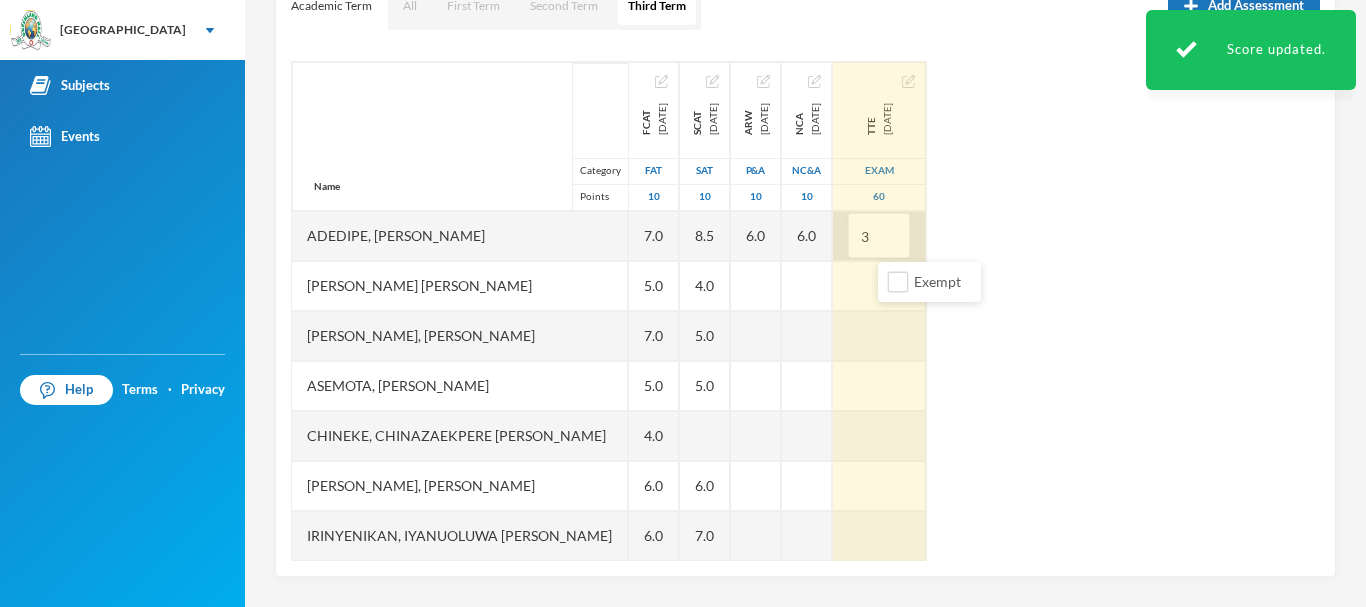 type on "37" 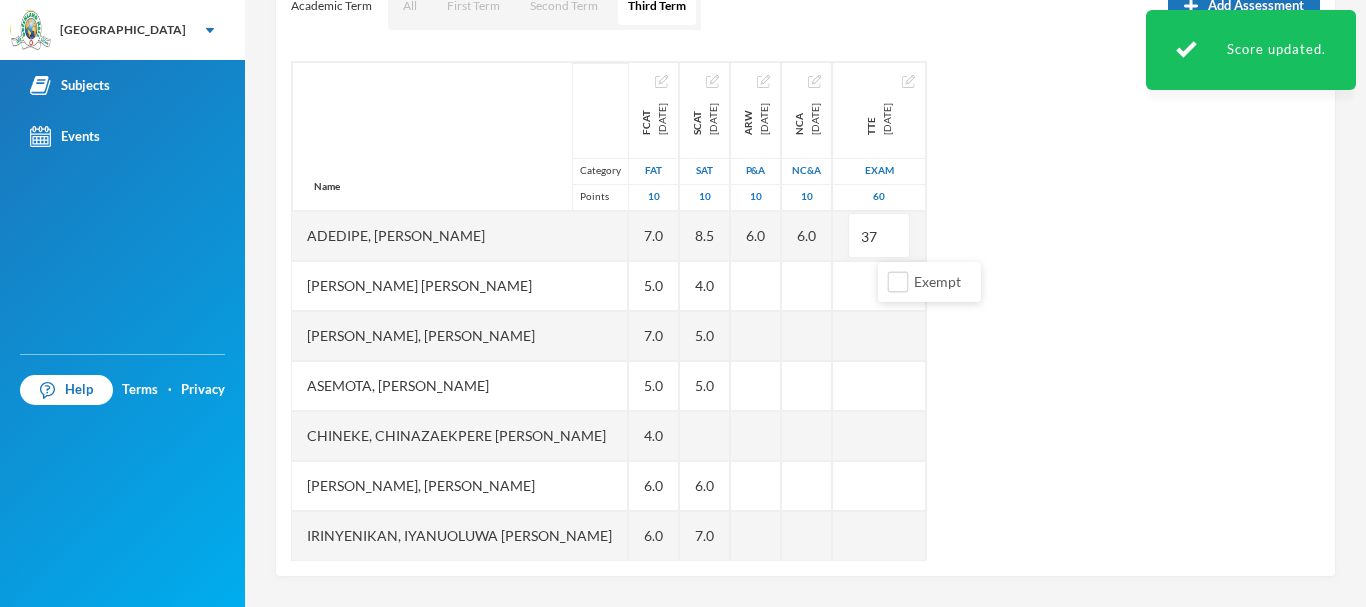 click on "Name   Category Points Adedipe, [PERSON_NAME], [PERSON_NAME], Toluwanimi [PERSON_NAME], [PERSON_NAME], [DEMOGRAPHIC_DATA] [PERSON_NAME], [PERSON_NAME] Irinyenikan, [PERSON_NAME] [PERSON_NAME], [PERSON_NAME], [PERSON_NAME] [PERSON_NAME], [PERSON_NAME], [PERSON_NAME] [PERSON_NAME], Comfort [PERSON_NAME], Ugochinyere [PERSON_NAME], Oghenetega Light Sobayo, Niniola Arabella FCAT [DATE] FAT 10 7.0 5.0 7.0 5.0 4.0 6.0 6.0 6.0 5.0 8.0 6.0 8.0 5.0 6.0 7.0 SCAT [DATE] 10 8.5 4.0 5.0 5.0 6.0 7.0 6.0 6.0 7.0 4.5 7.0 4.5 6.0 6.5 ARW [DATE] P&A 10 6.0 EX NCA [DATE] NC&A 10 6.0 EX TTE [DATE] Exam 60 37 EX" at bounding box center (805, 311) 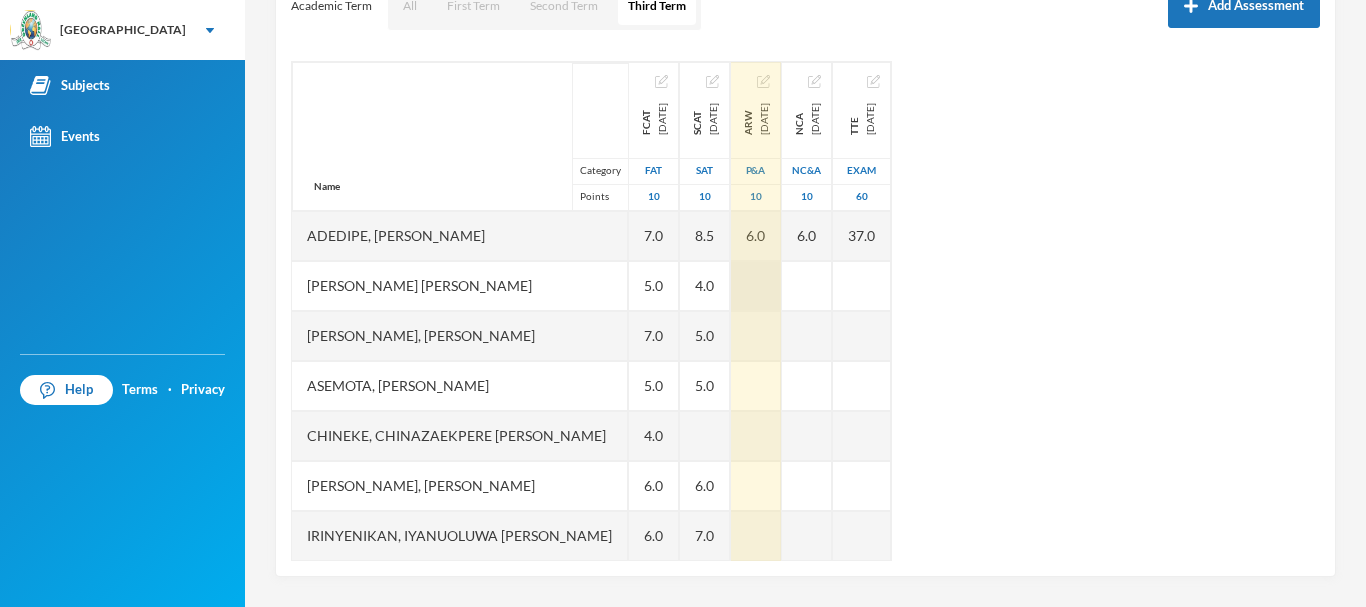 click at bounding box center [756, 286] 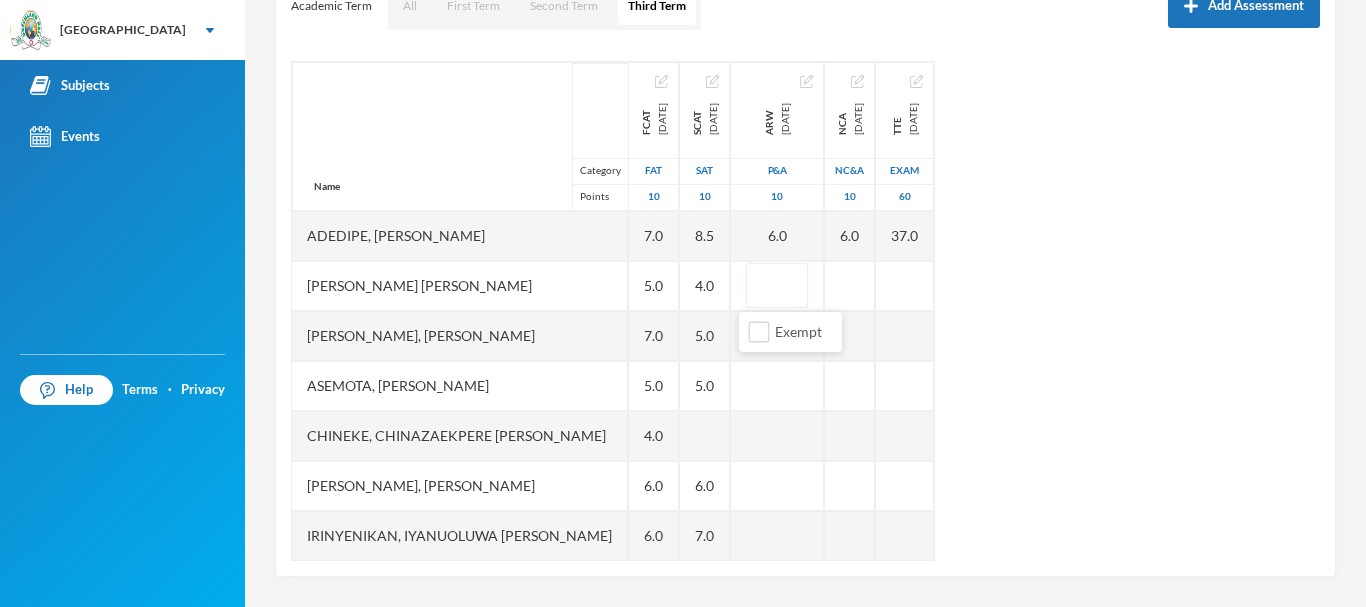 type on "6" 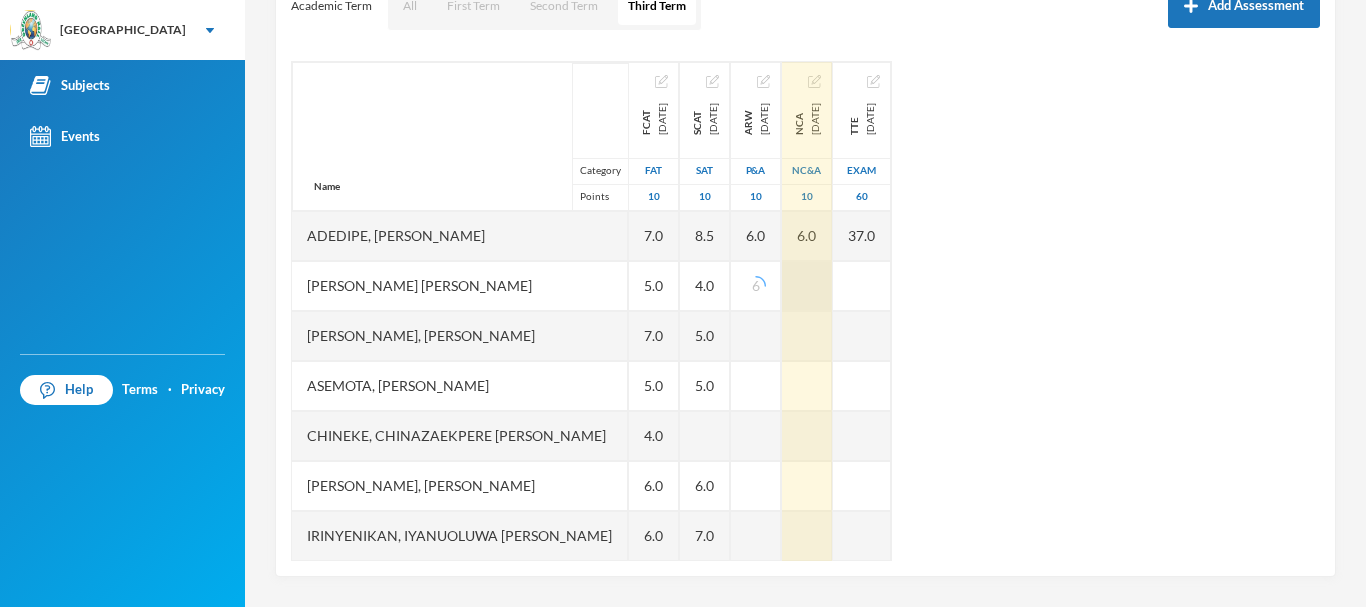 click at bounding box center (807, 286) 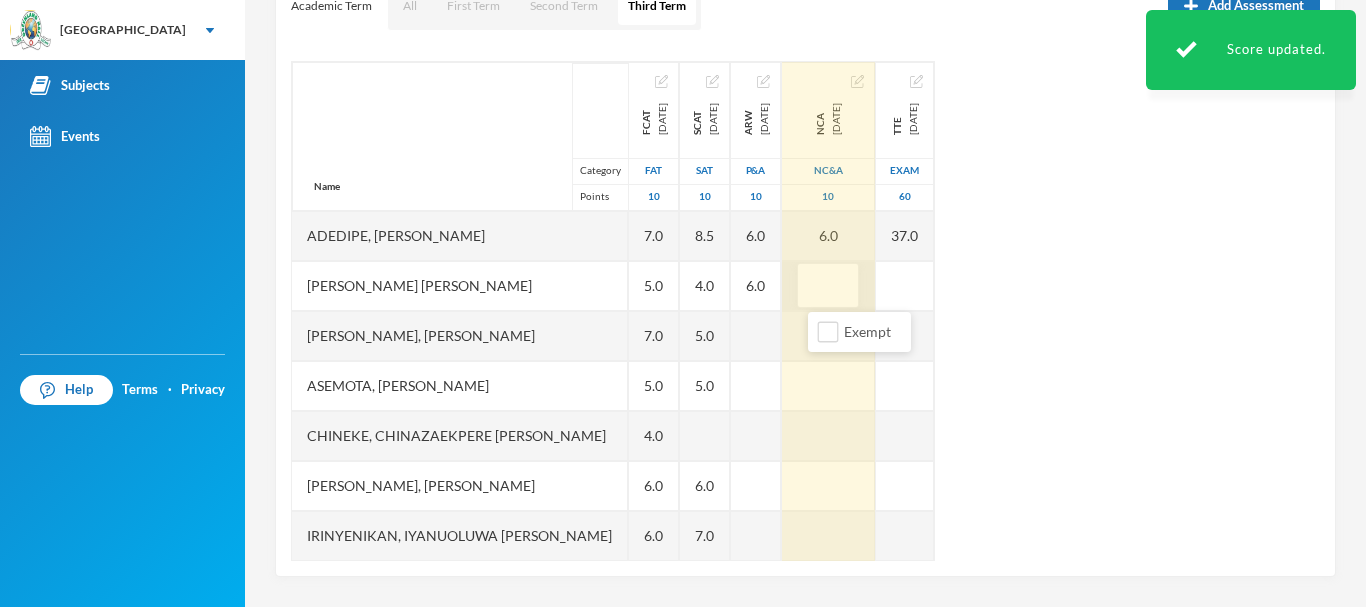 type on "6" 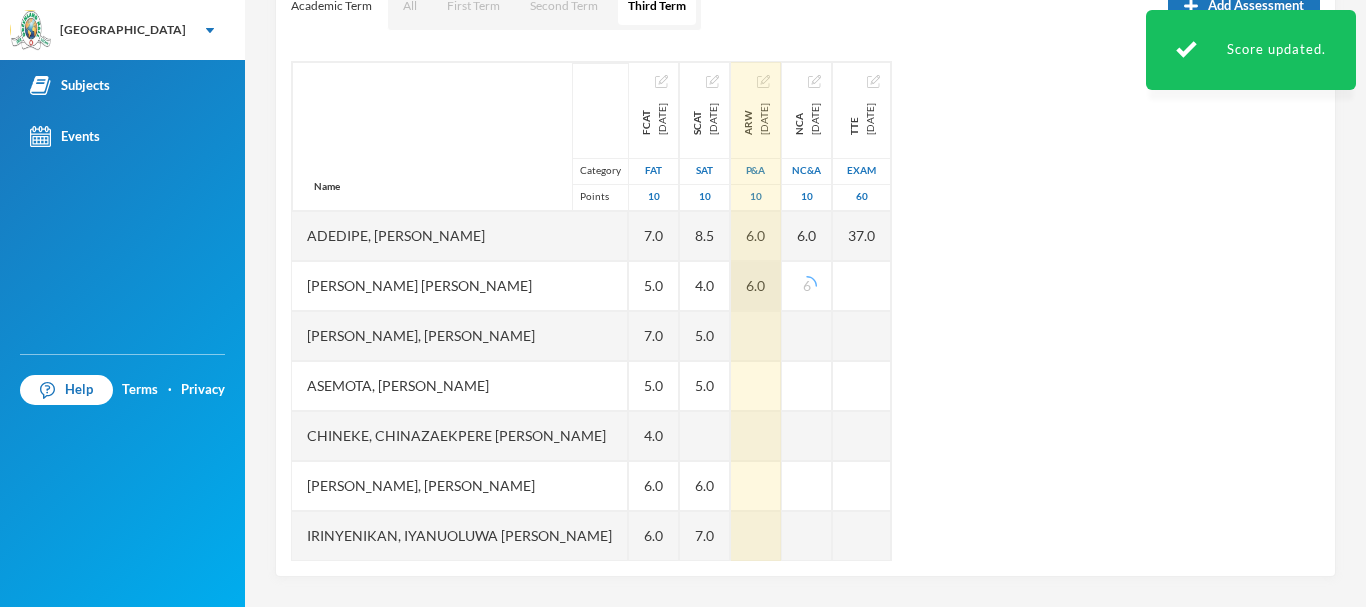 drag, startPoint x: 774, startPoint y: 281, endPoint x: 739, endPoint y: 281, distance: 35 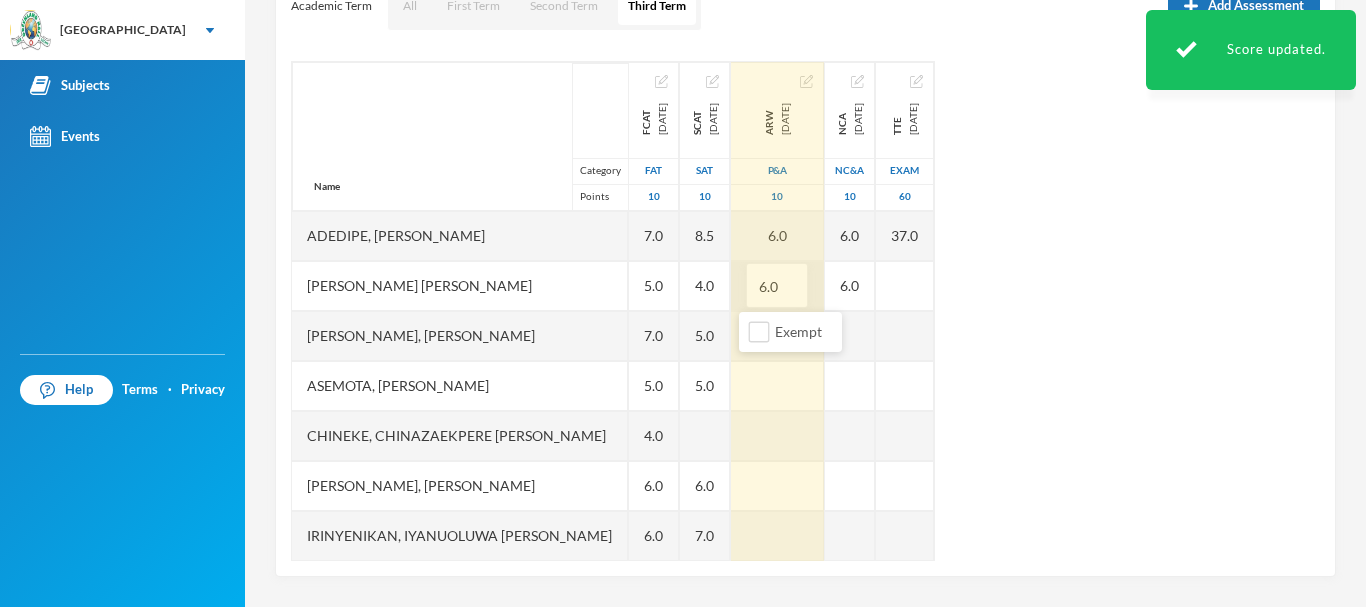 drag, startPoint x: 768, startPoint y: 281, endPoint x: 738, endPoint y: 285, distance: 30.265491 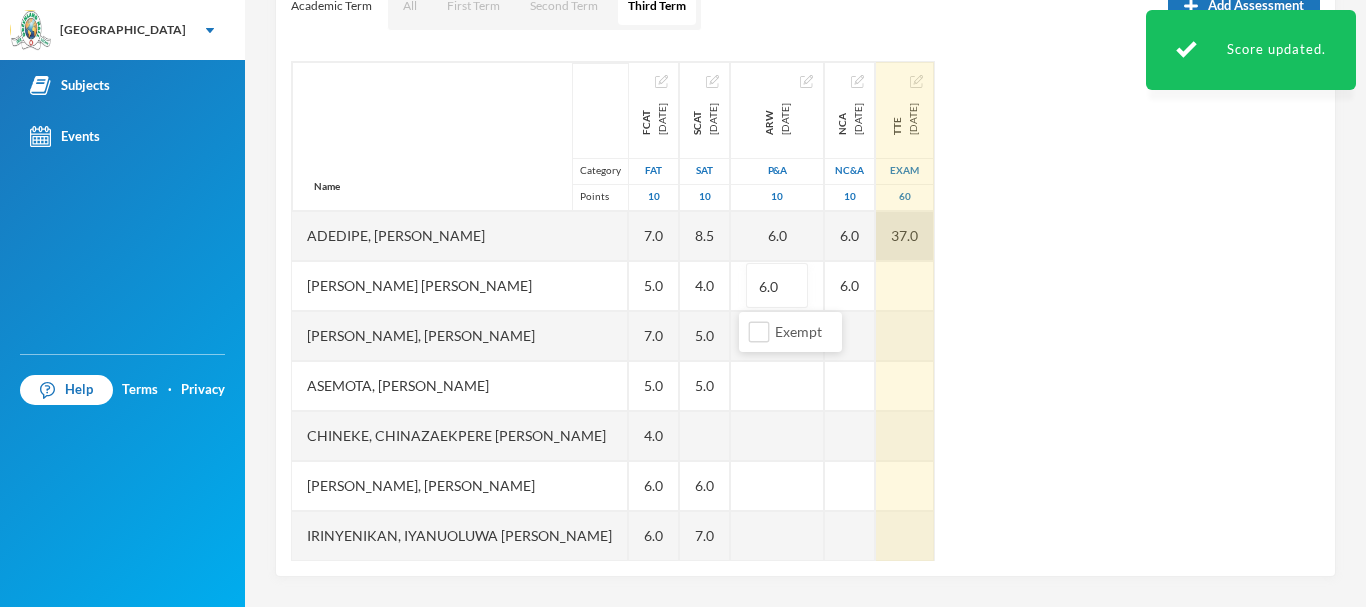 type on "5" 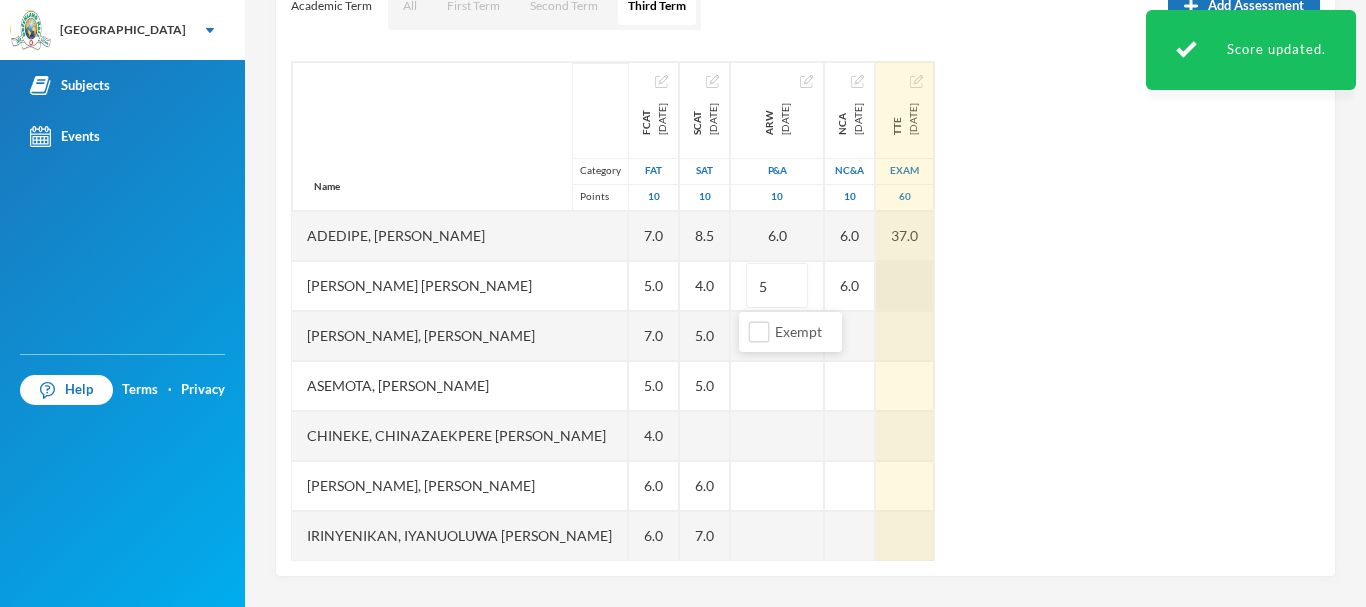 click at bounding box center (905, 286) 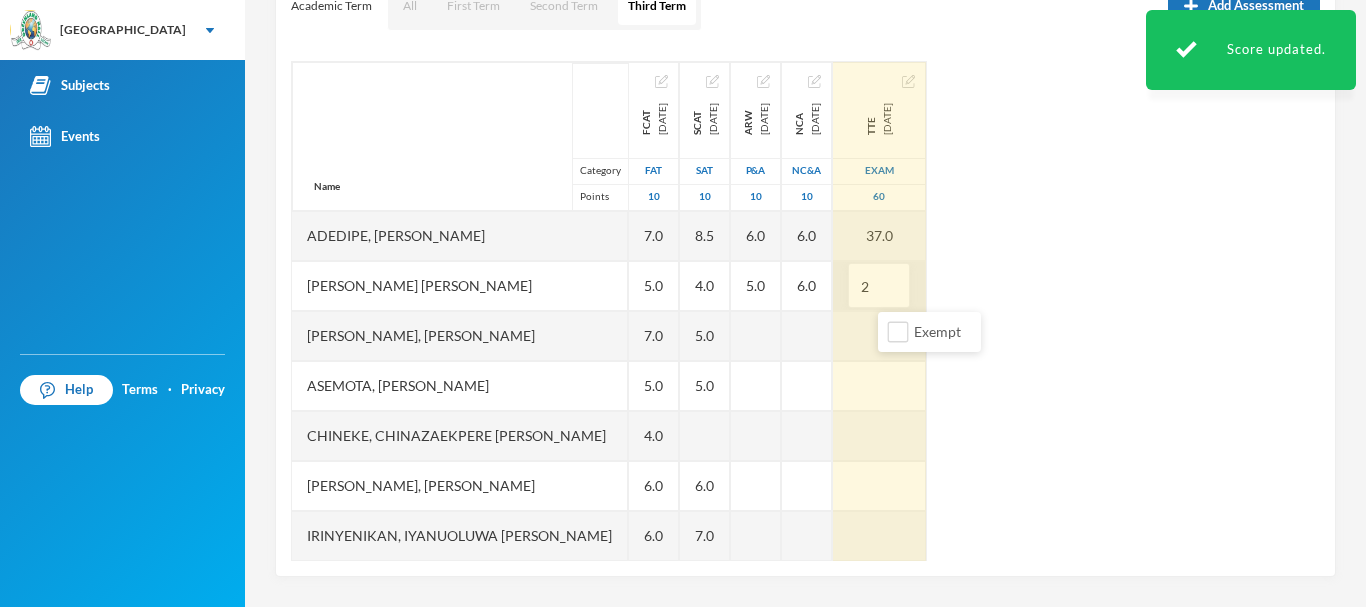 type on "26" 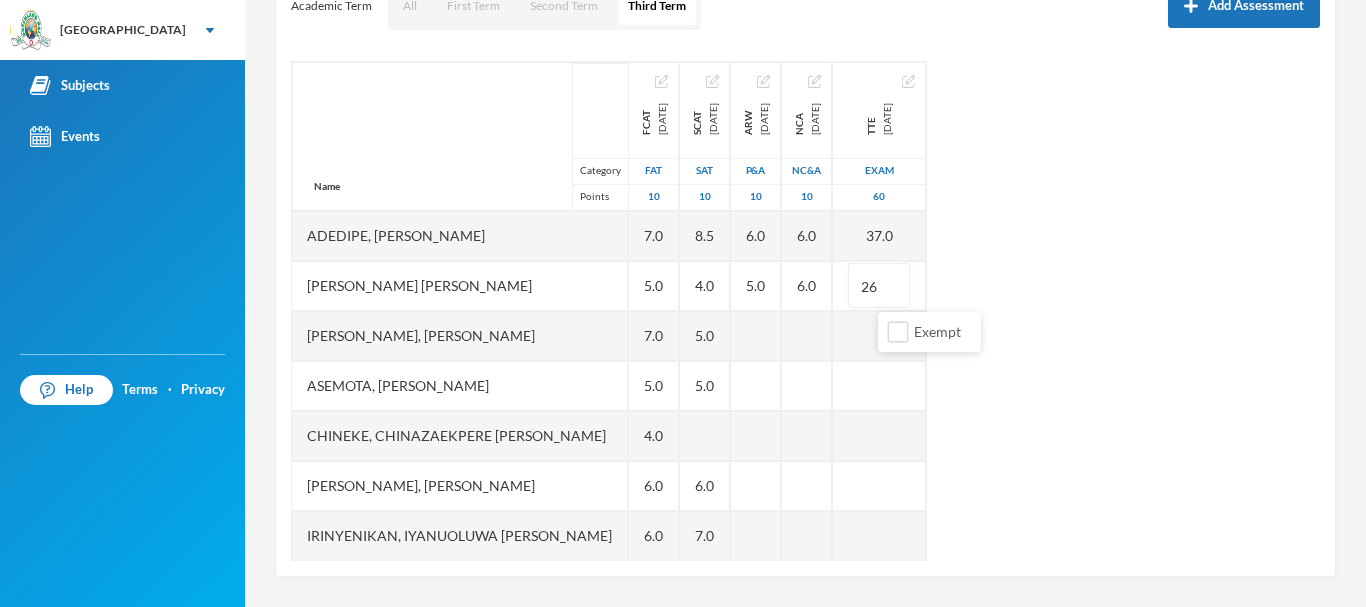 click on "Name   Category Points Adedipe, [PERSON_NAME], [PERSON_NAME], Toluwanimi [PERSON_NAME], [PERSON_NAME], [DEMOGRAPHIC_DATA] [PERSON_NAME], [PERSON_NAME] Irinyenikan, [PERSON_NAME] [PERSON_NAME], [PERSON_NAME], [PERSON_NAME] [PERSON_NAME], [PERSON_NAME], [PERSON_NAME] [PERSON_NAME], Comfort [PERSON_NAME], Ugochinyere [PERSON_NAME], Oghenetega Light Sobayo, Niniola Arabella FCAT [DATE] FAT 10 7.0 5.0 7.0 5.0 4.0 6.0 6.0 6.0 5.0 8.0 6.0 8.0 5.0 6.0 7.0 SCAT [DATE] 10 8.5 4.0 5.0 5.0 6.0 7.0 6.0 6.0 7.0 4.5 7.0 4.5 6.0 6.5 ARW [DATE] P&A 10 6.0 5.0 EX NCA [DATE] [GEOGRAPHIC_DATA] 10 6.0 6.0 EX TTE [DATE] Exam 60 37.0 26 EX" at bounding box center [805, 311] 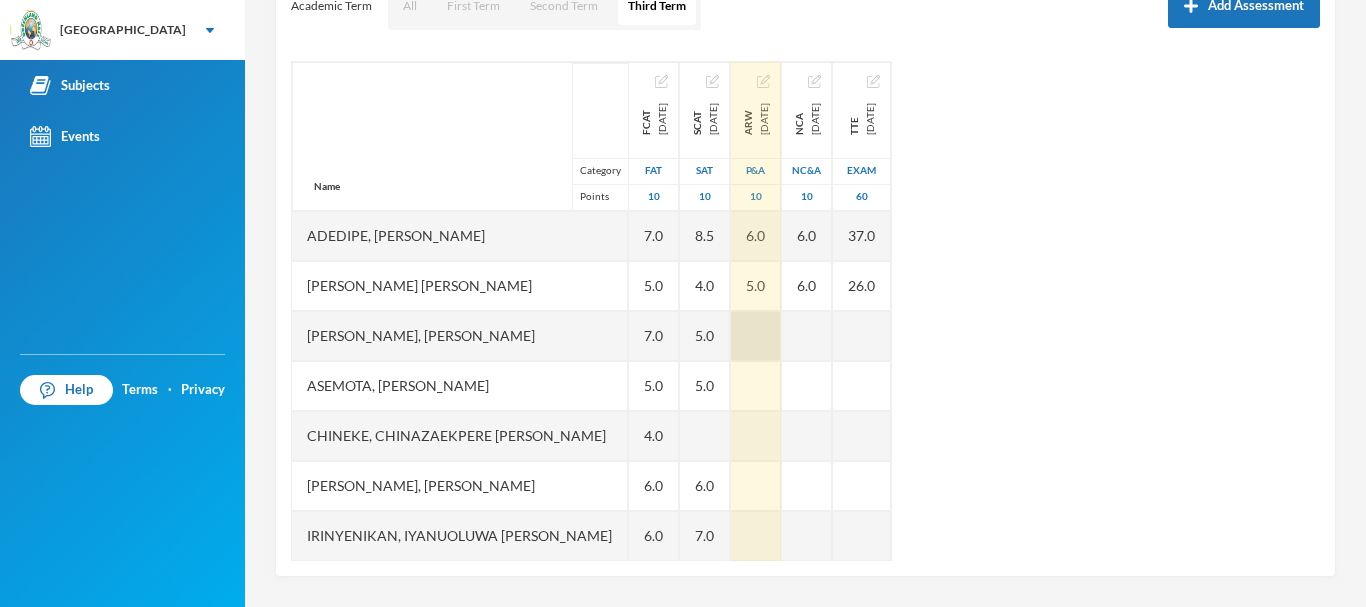 click at bounding box center (756, 336) 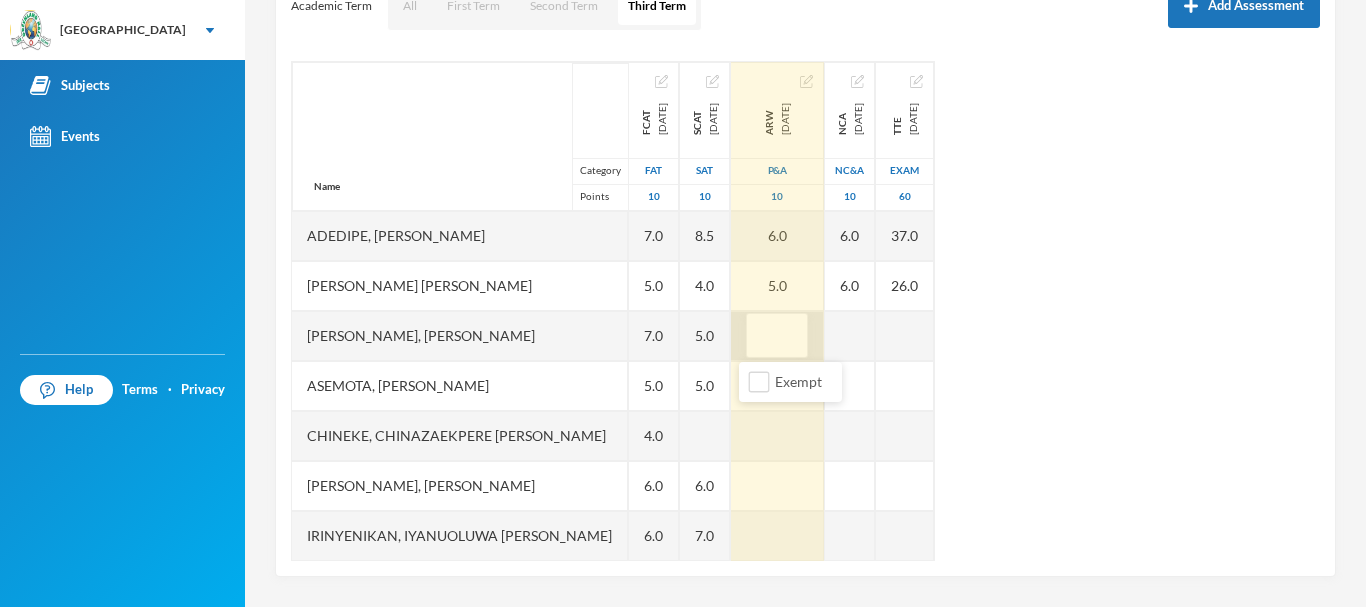 type on "6" 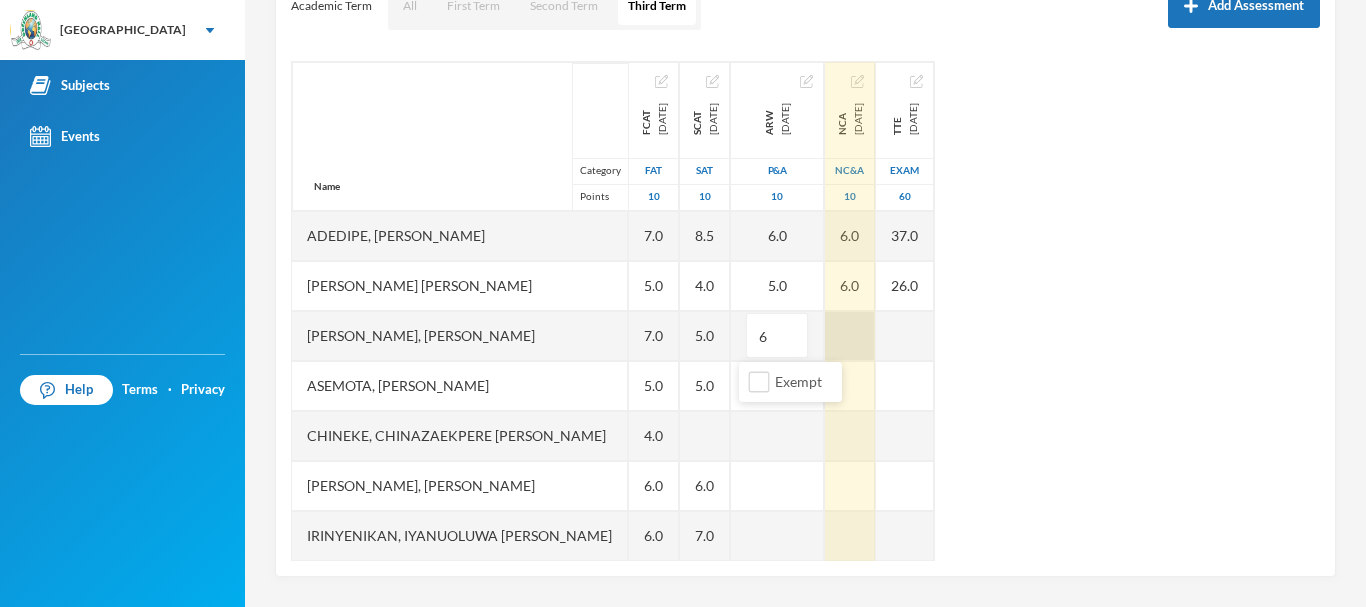 click at bounding box center (850, 336) 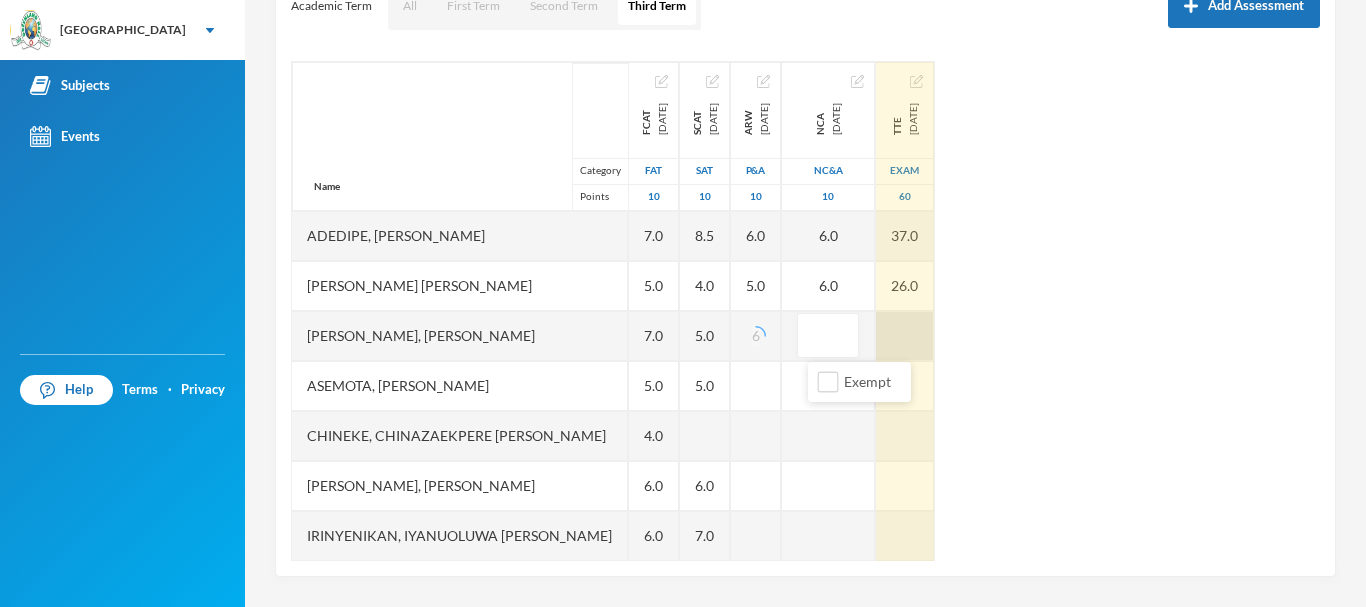 type on "5" 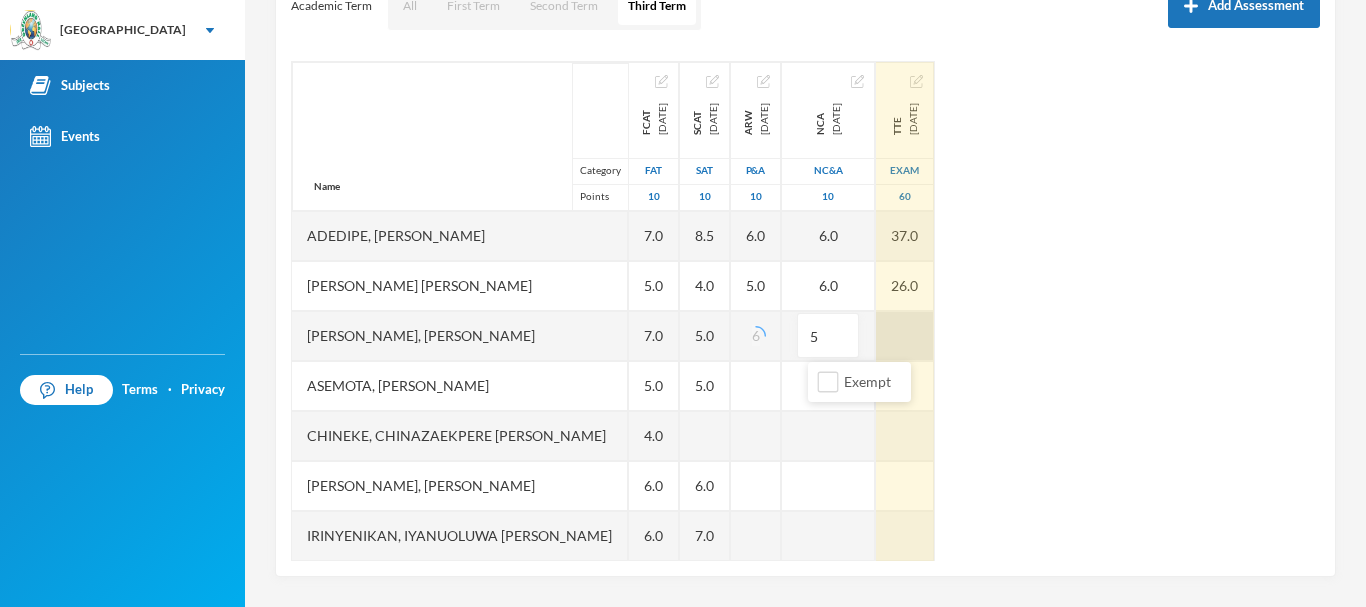click at bounding box center [905, 336] 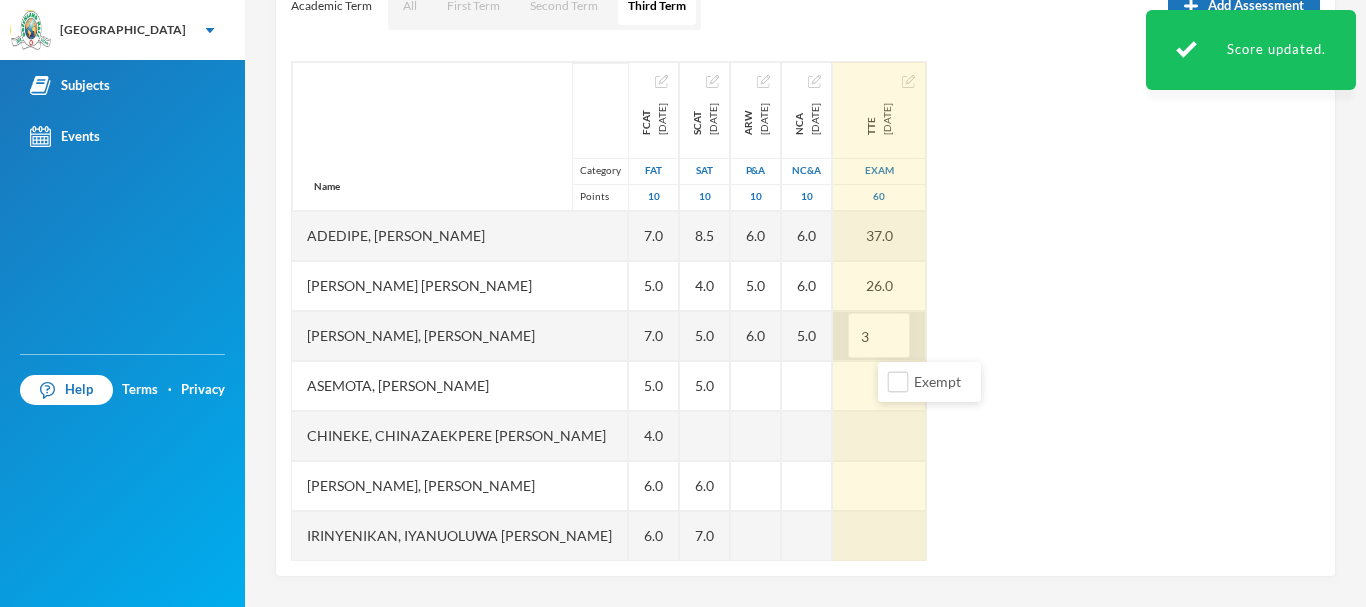 type on "39" 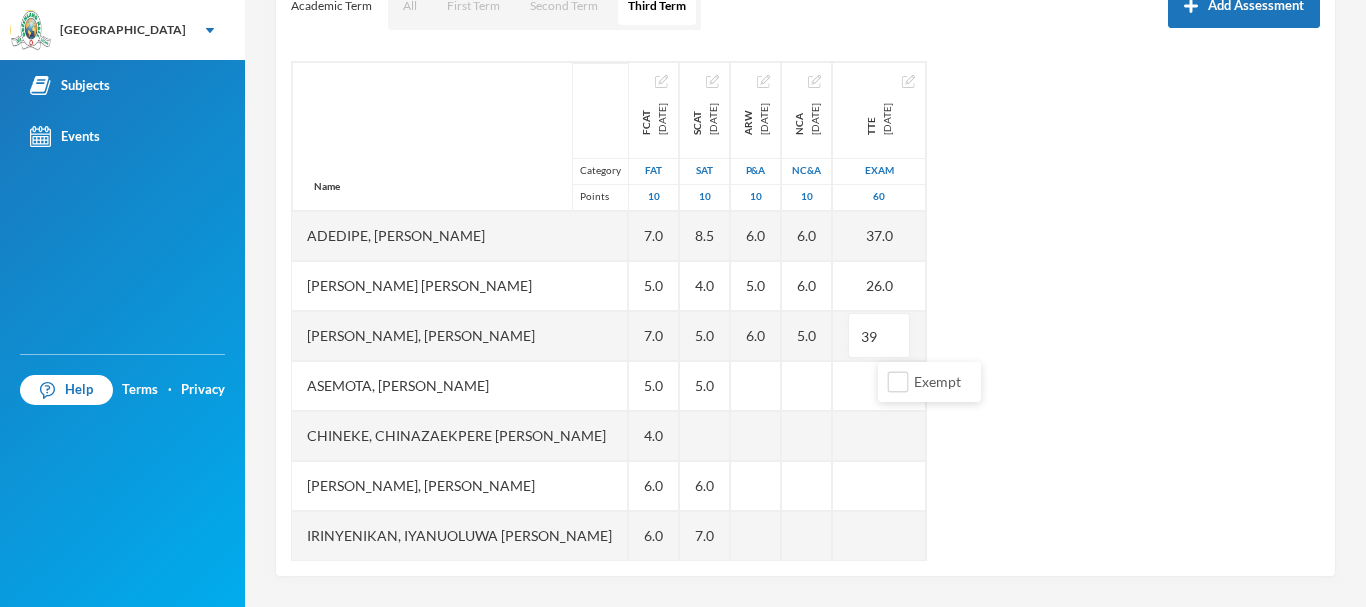 click on "Name   Category Points Adedipe, [PERSON_NAME], [PERSON_NAME], Toluwanimi [PERSON_NAME], [PERSON_NAME], [DEMOGRAPHIC_DATA] [PERSON_NAME], [PERSON_NAME] Irinyenikan, [PERSON_NAME] [PERSON_NAME], [PERSON_NAME], [PERSON_NAME] [PERSON_NAME], [PERSON_NAME], [PERSON_NAME] [PERSON_NAME], Comfort [PERSON_NAME], Ugochinyere [PERSON_NAME], Oghenetega Light Sobayo, Niniola Arabella FCAT [DATE] FAT 10 7.0 5.0 7.0 5.0 4.0 6.0 6.0 6.0 5.0 8.0 6.0 8.0 5.0 6.0 7.0 SCAT [DATE] 10 8.5 4.0 5.0 5.0 6.0 7.0 6.0 6.0 7.0 4.5 7.0 4.5 6.0 6.5 ARW [DATE] P&A 10 6.0 5.0 6.0 EX NCA [DATE] NC&A 10 6.0 6.0 5.0 EX TTE [DATE] Exam 60 37.0 26.0 39 EX" at bounding box center (805, 311) 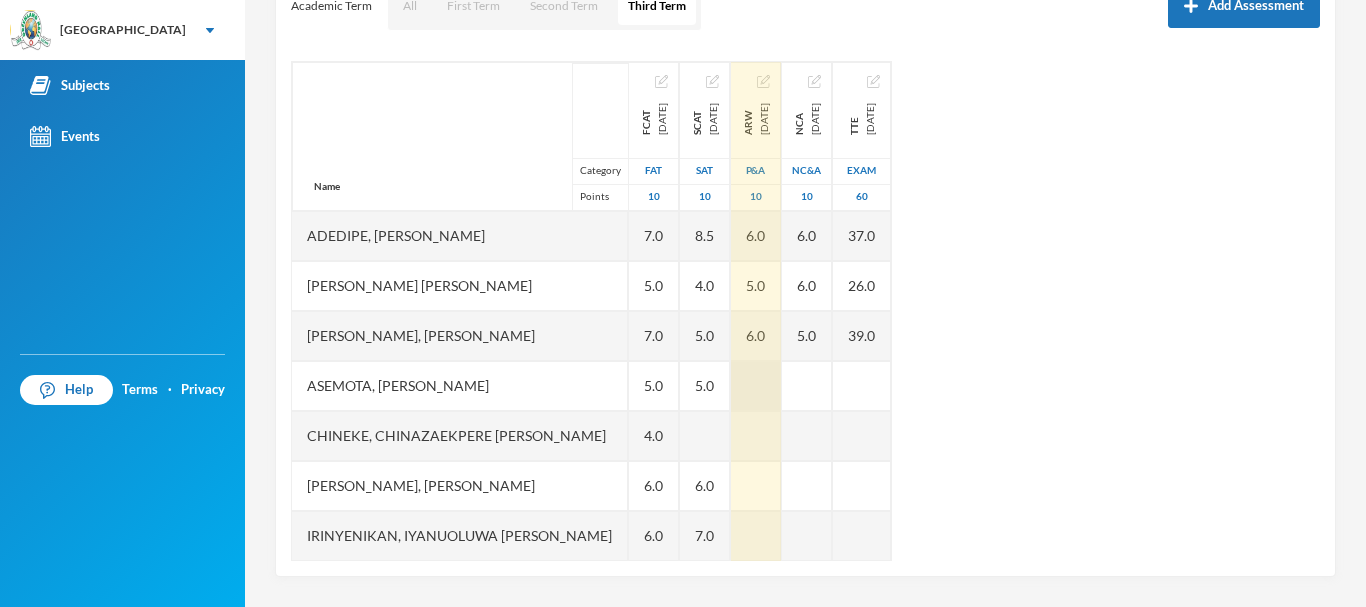 click at bounding box center [756, 386] 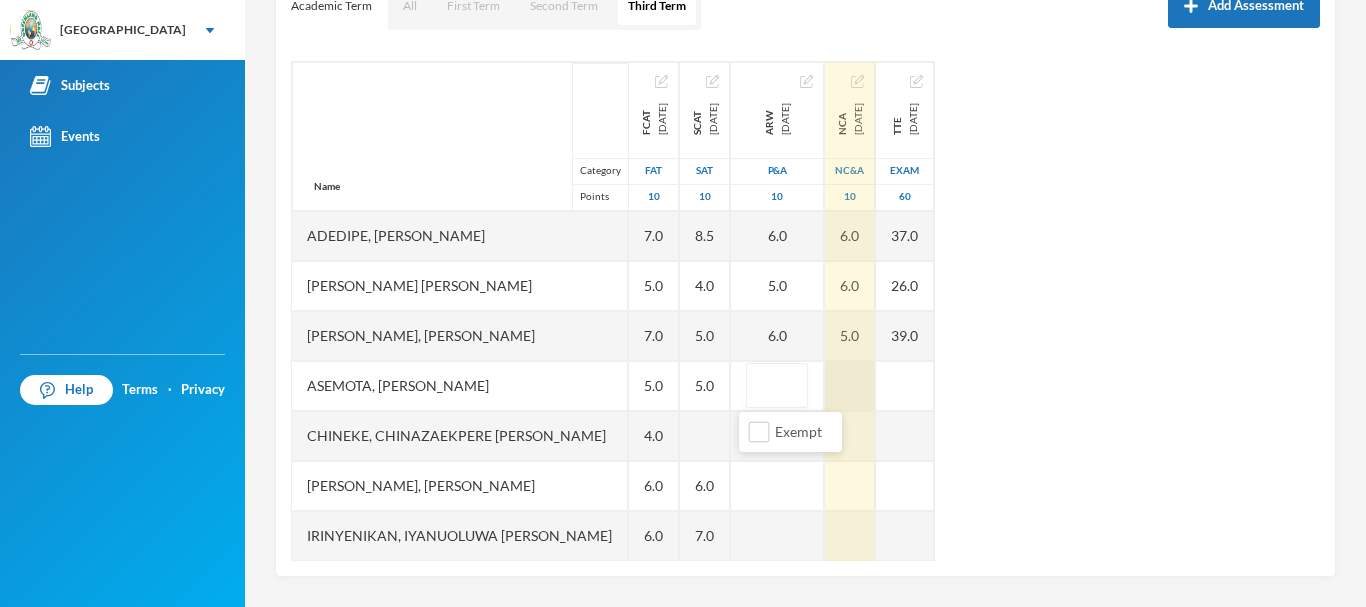 type on "6" 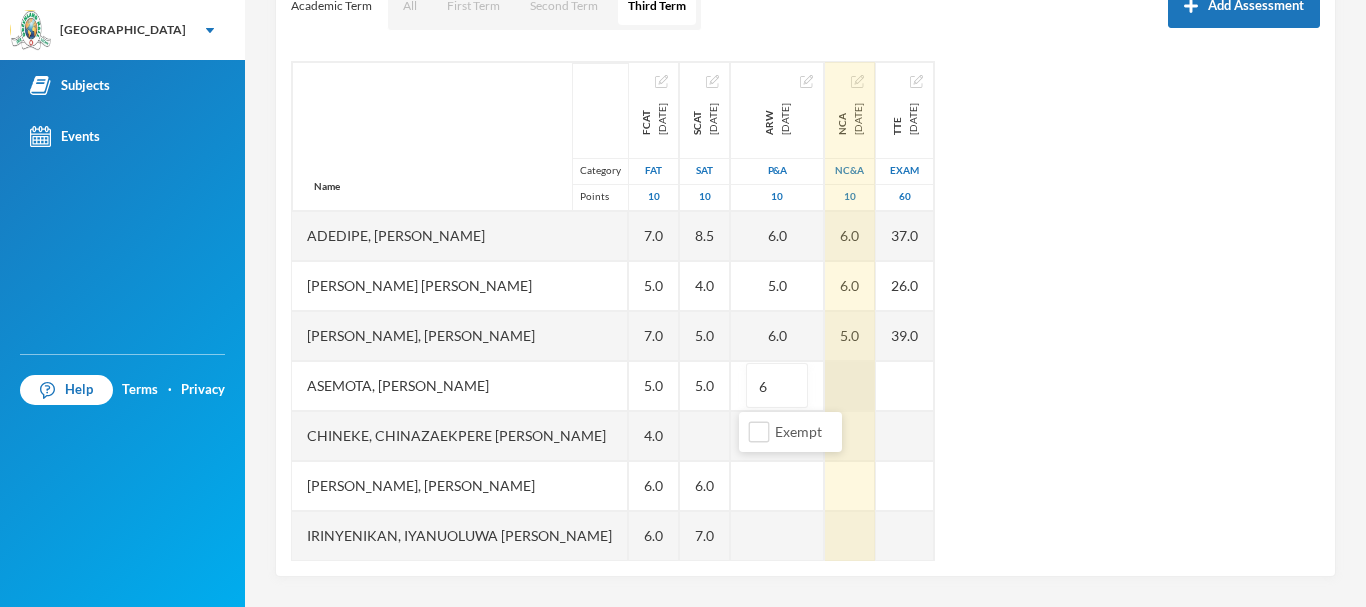 click at bounding box center (850, 386) 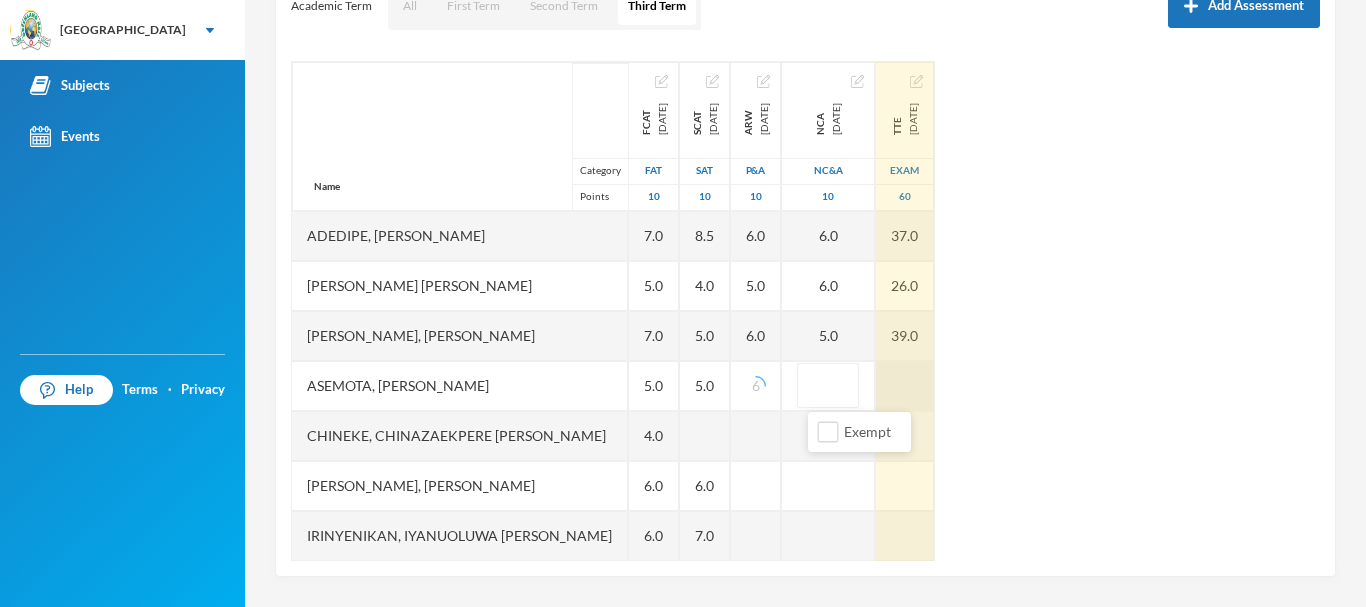 type on "7" 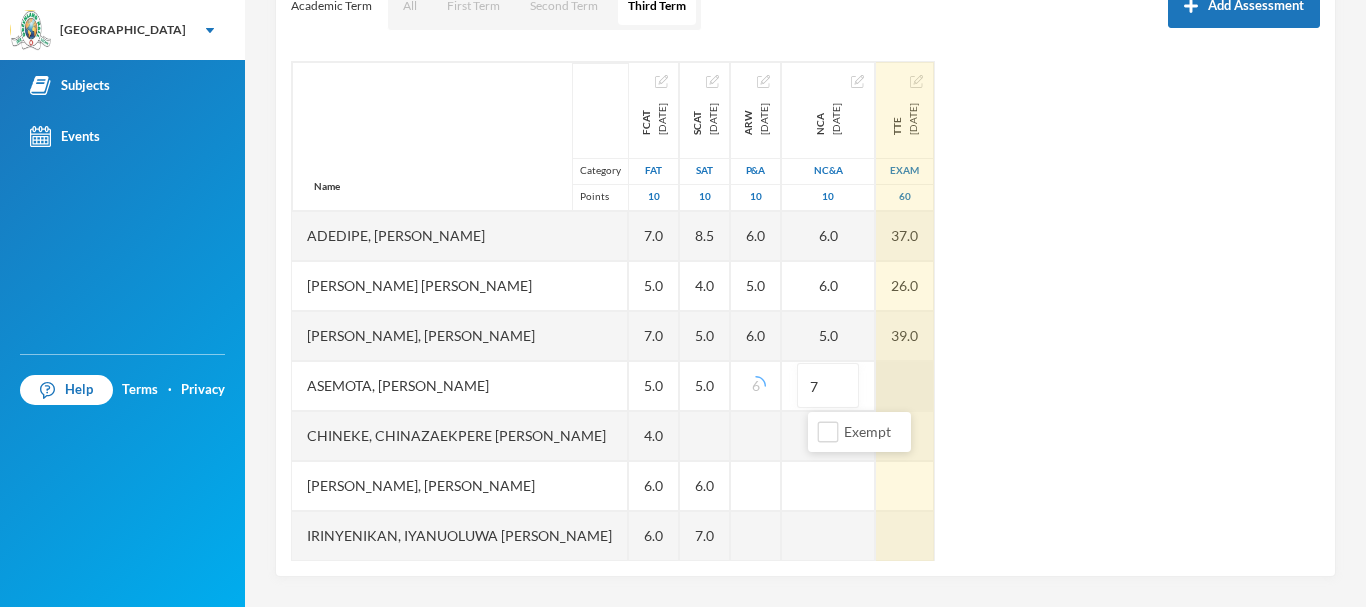 click at bounding box center (905, 386) 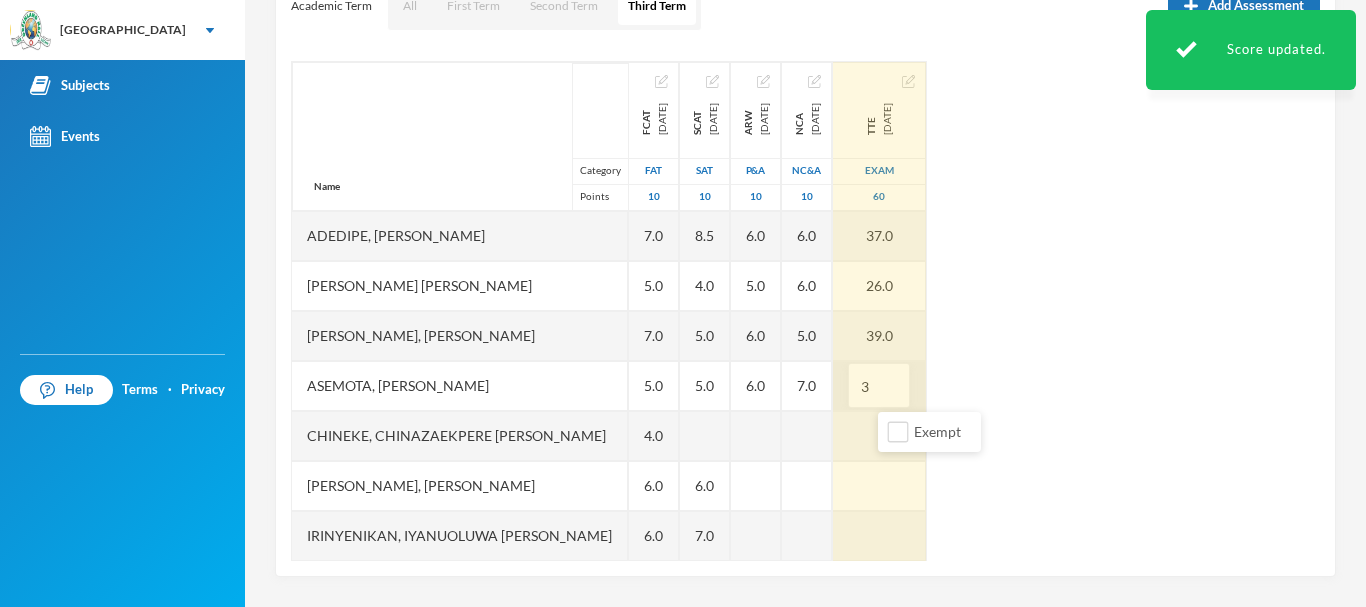 type on "35" 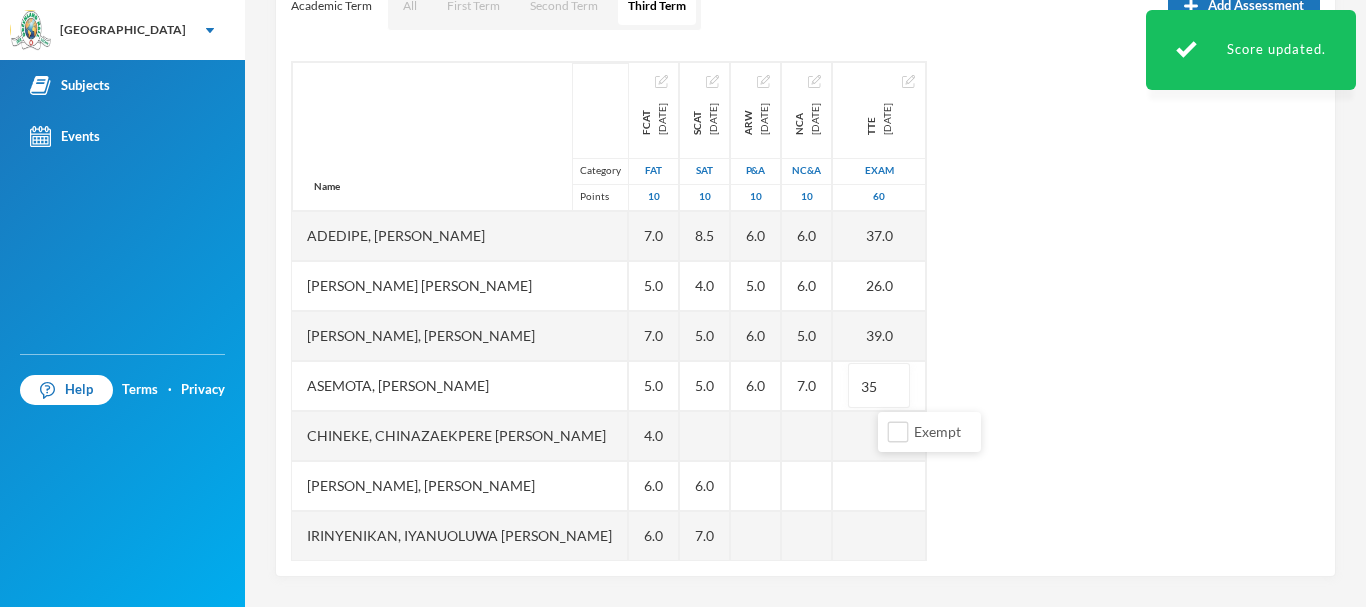 click on "Name   Category Points Adedipe, [PERSON_NAME], [PERSON_NAME], Toluwanimi [PERSON_NAME], [PERSON_NAME], [DEMOGRAPHIC_DATA] [PERSON_NAME], [PERSON_NAME] Irinyenikan, [PERSON_NAME] [PERSON_NAME], [PERSON_NAME], [PERSON_NAME] [PERSON_NAME], [PERSON_NAME], [PERSON_NAME] [PERSON_NAME], Comfort [PERSON_NAME], Ugochinyere [PERSON_NAME], Oghenetega Light Sobayo, Niniola Arabella FCAT [DATE] FAT 10 7.0 5.0 7.0 5.0 4.0 6.0 6.0 6.0 5.0 8.0 6.0 8.0 5.0 6.0 7.0 SCAT [DATE] 10 8.5 4.0 5.0 5.0 6.0 7.0 6.0 6.0 7.0 4.5 7.0 4.5 6.0 6.5 ARW [DATE] P&A 10 6.0 5.0 6.0 6.0 EX NCA [DATE] NC&A 10 6.0 6.0 5.0 7.0 EX TTE [DATE] Exam 60 37.0 26.0 39.0 35 EX" at bounding box center (805, 311) 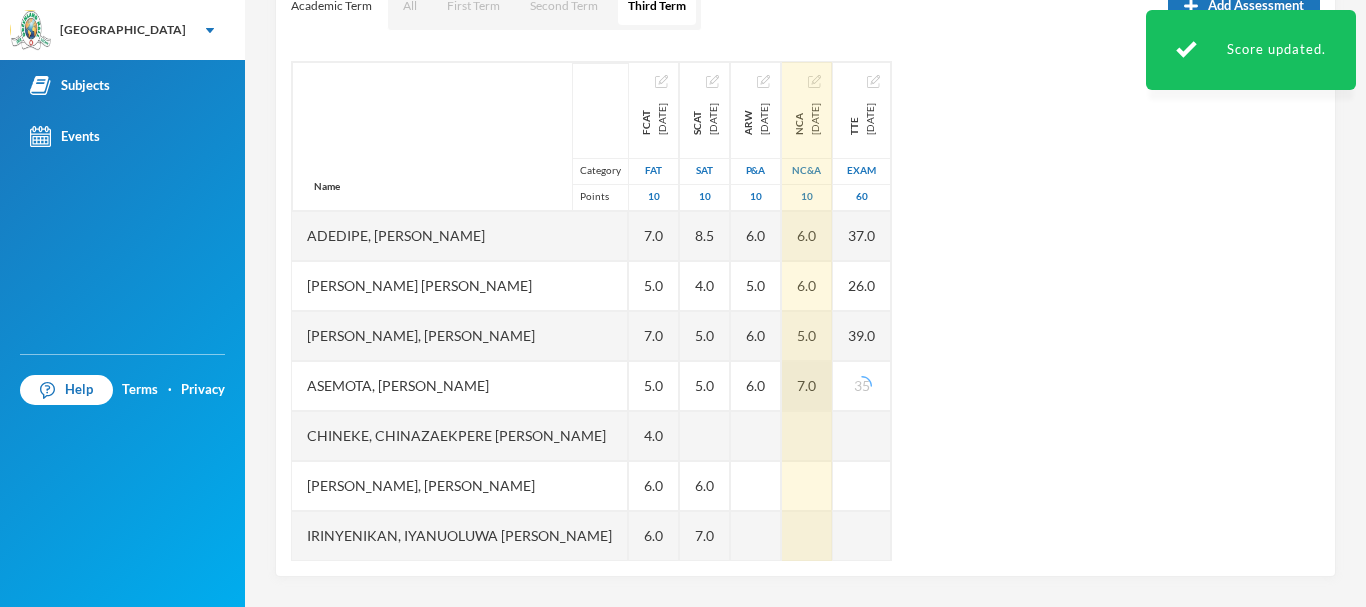 click on "7.0" at bounding box center (807, 386) 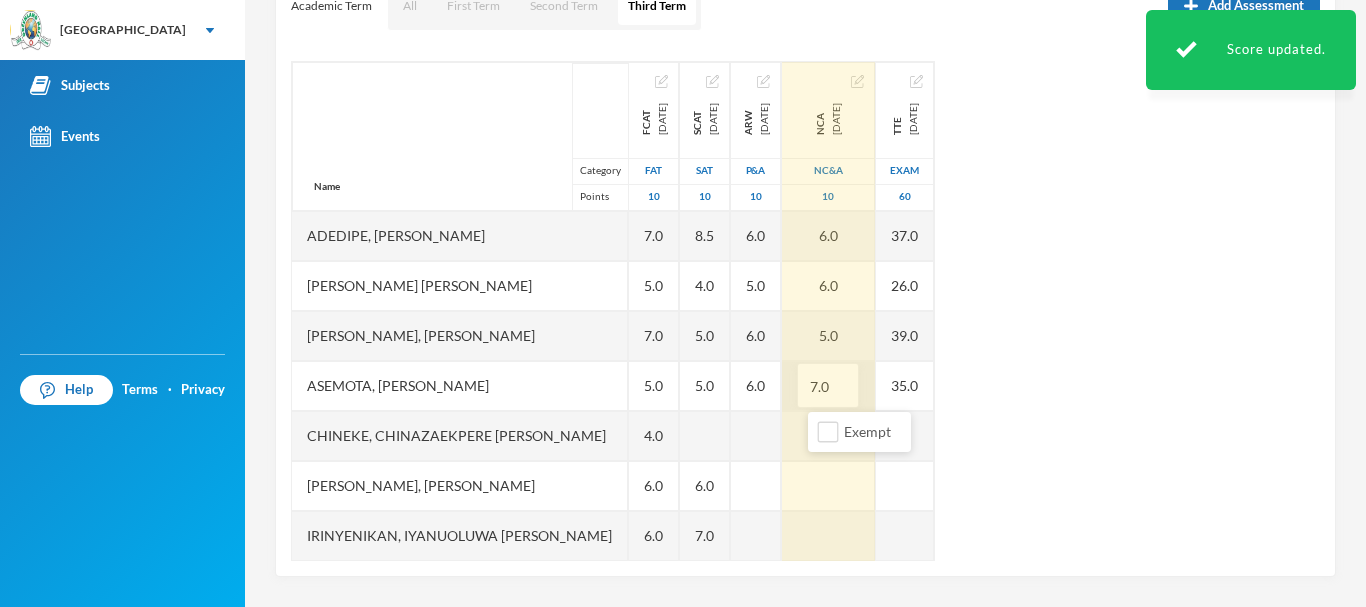 drag, startPoint x: 828, startPoint y: 389, endPoint x: 808, endPoint y: 389, distance: 20 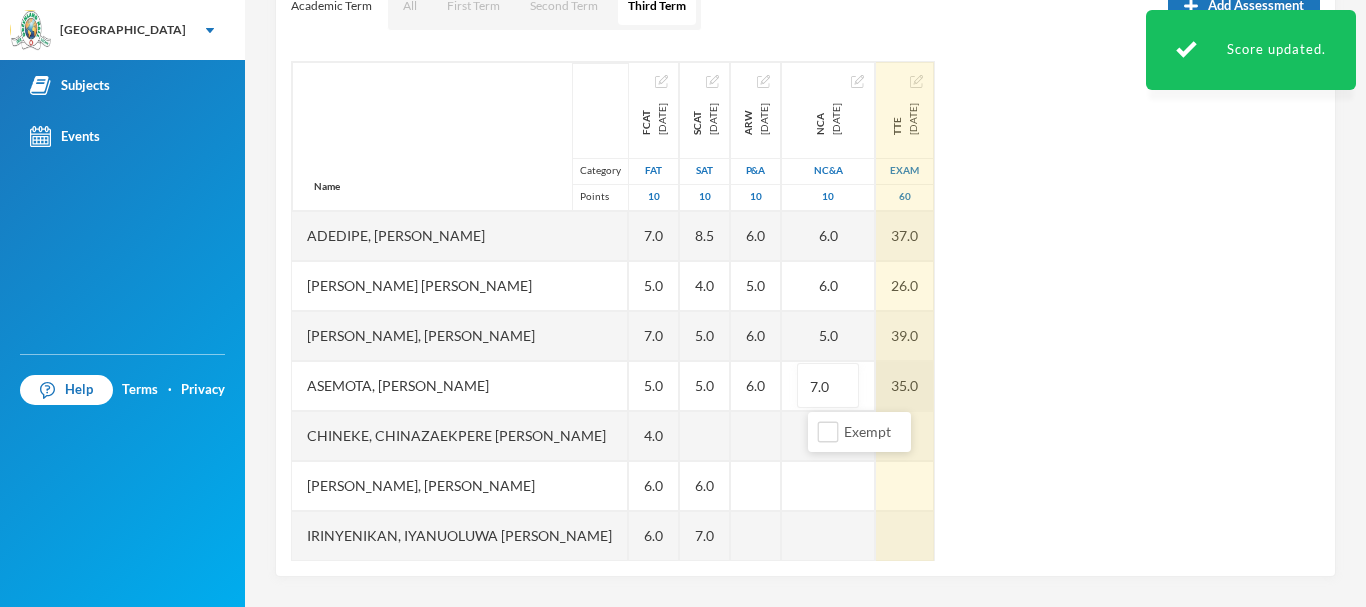 type on "6" 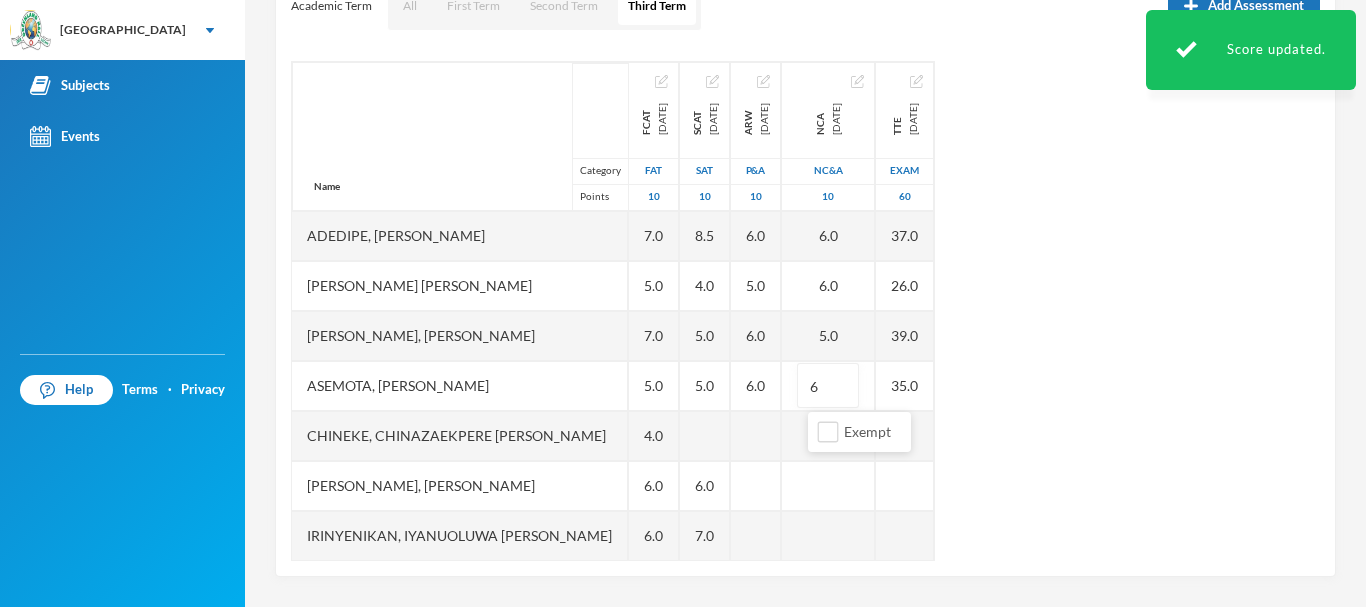 click on "Name   Category Points Adedipe, [PERSON_NAME], [PERSON_NAME], Toluwanimi [PERSON_NAME], [PERSON_NAME], [DEMOGRAPHIC_DATA] [PERSON_NAME], [PERSON_NAME] Irinyenikan, [PERSON_NAME] [PERSON_NAME], [PERSON_NAME], [PERSON_NAME] [PERSON_NAME], [PERSON_NAME], [PERSON_NAME] [PERSON_NAME], Comfort [PERSON_NAME], Ugochinyere [PERSON_NAME], Oghenetega Light Sobayo, Niniola Arabella FCAT [DATE] FAT 10 7.0 5.0 7.0 5.0 4.0 6.0 6.0 6.0 5.0 8.0 6.0 8.0 5.0 6.0 7.0 SCAT [DATE] 10 8.5 4.0 5.0 5.0 6.0 7.0 6.0 6.0 7.0 4.5 7.0 4.5 6.0 6.5 ARW [DATE] P&A 10 6.0 5.0 6.0 6.0 EX NCA [DATE] NC&A 10 6.0 6.0 5.0 6 EX TTE [DATE] Exam 60 37.0 26.0 39.0 35.0 EX" at bounding box center [805, 311] 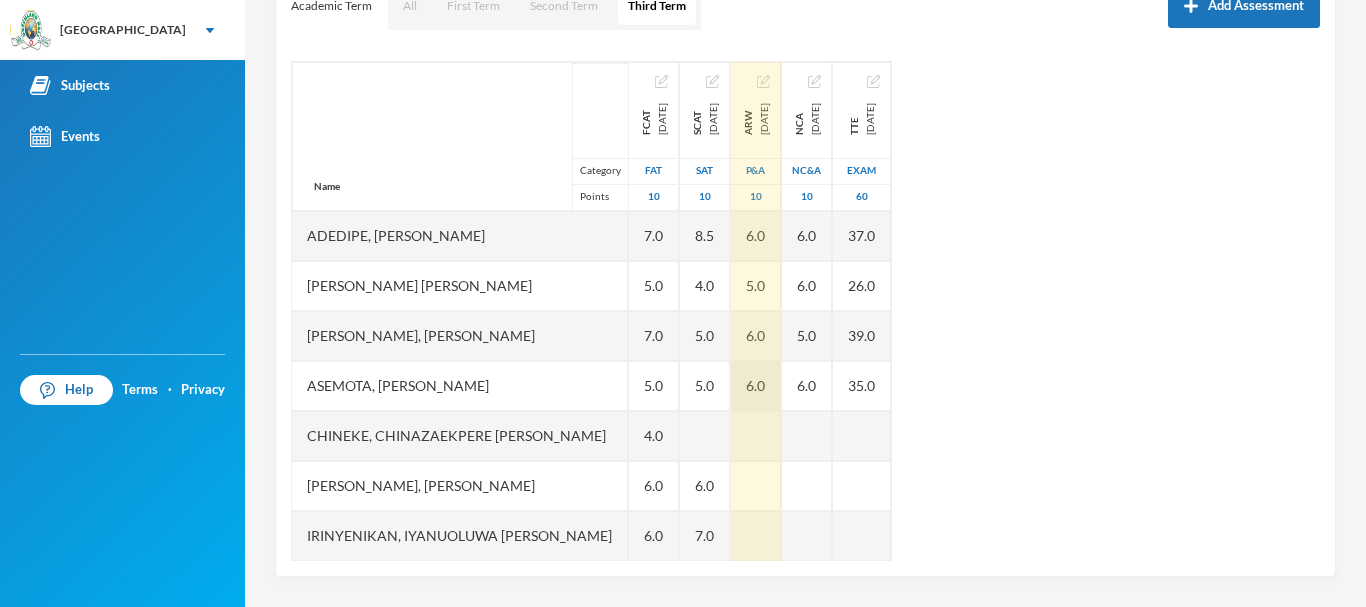 drag, startPoint x: 767, startPoint y: 383, endPoint x: 736, endPoint y: 384, distance: 31.016125 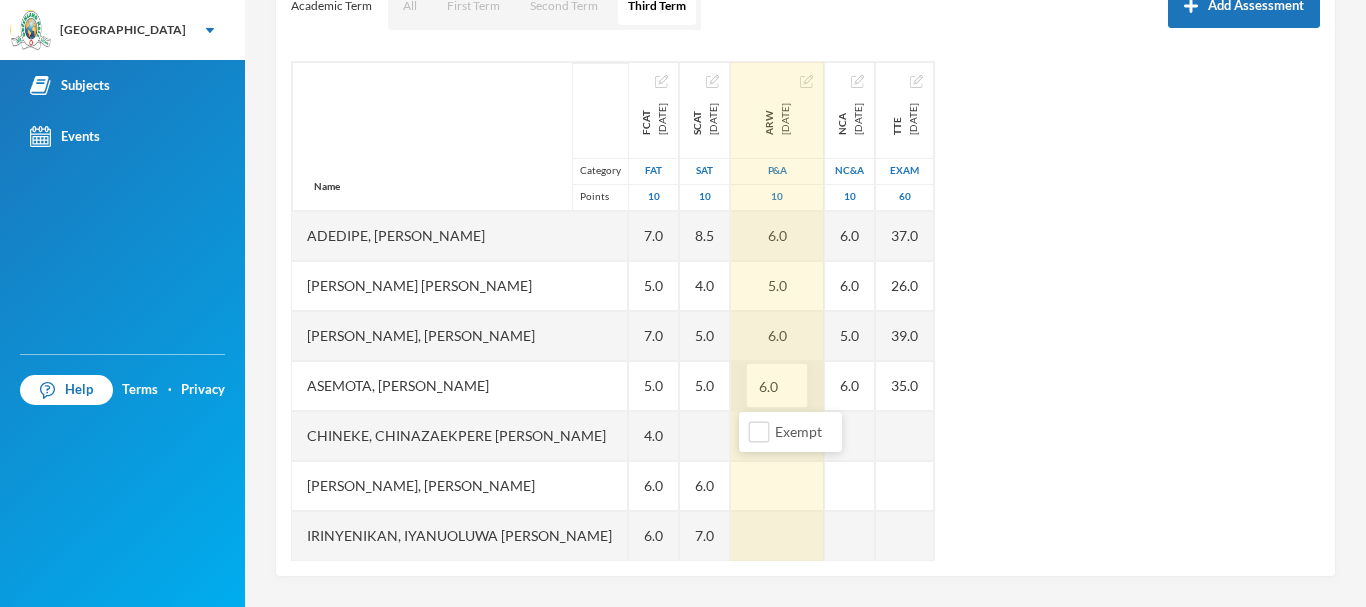 click on "6.0" at bounding box center (777, 386) 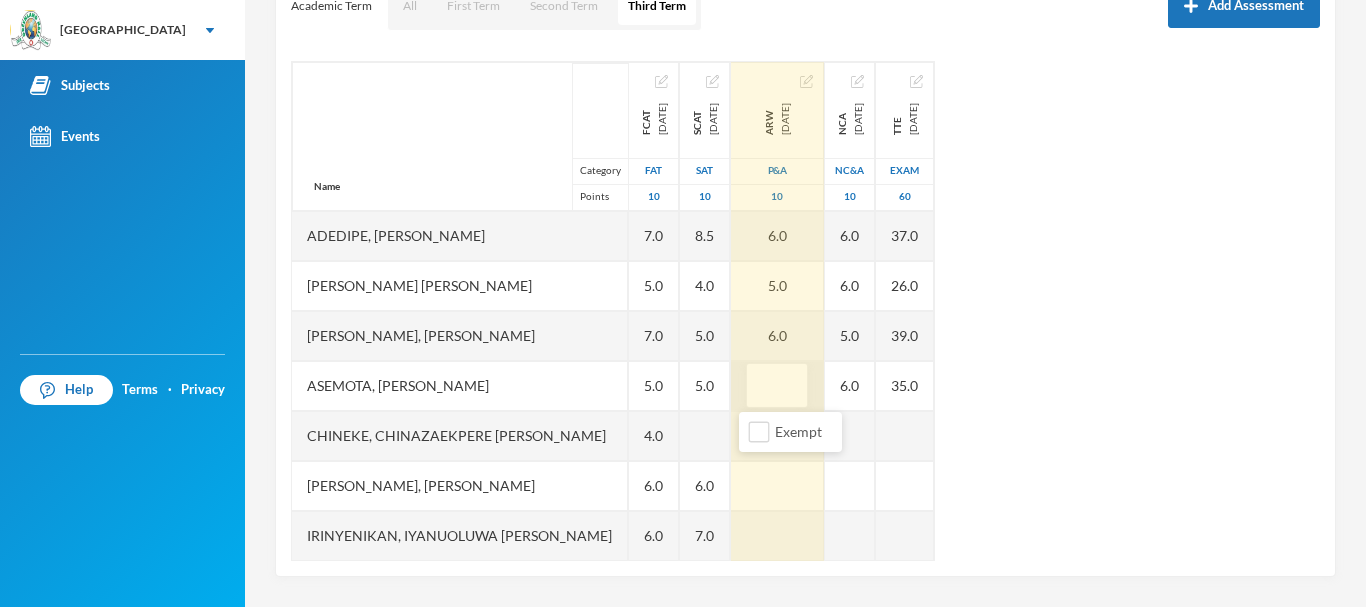type on "5" 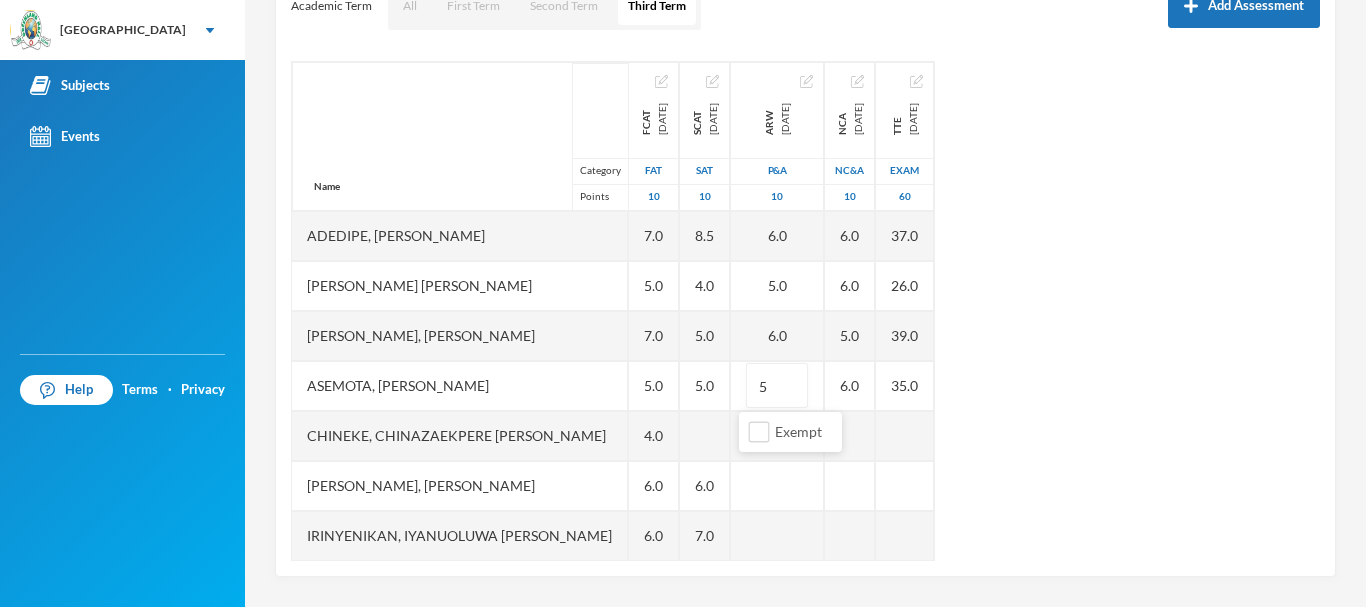 click on "Name   Category Points Adedipe, [PERSON_NAME], [PERSON_NAME], Toluwanimi [PERSON_NAME], [PERSON_NAME], [DEMOGRAPHIC_DATA] [PERSON_NAME], [PERSON_NAME] Irinyenikan, [PERSON_NAME] [PERSON_NAME], [PERSON_NAME], [PERSON_NAME] [PERSON_NAME], [PERSON_NAME], [PERSON_NAME] [PERSON_NAME], Comfort [PERSON_NAME], Ugochinyere [PERSON_NAME], Oghenetega Light Sobayo, Niniola Arabella FCAT [DATE] FAT 10 7.0 5.0 7.0 5.0 4.0 6.0 6.0 6.0 5.0 8.0 6.0 8.0 5.0 6.0 7.0 SCAT [DATE] 10 8.5 4.0 5.0 5.0 6.0 7.0 6.0 6.0 7.0 4.5 7.0 4.5 6.0 6.5 ARW [DATE] P&A 10 6.0 5.0 6.0 5 EX NCA [DATE] NC&A 10 6.0 6.0 5.0 6.0 EX TTE [DATE] Exam 60 37.0 26.0 39.0 35.0 EX" at bounding box center [805, 311] 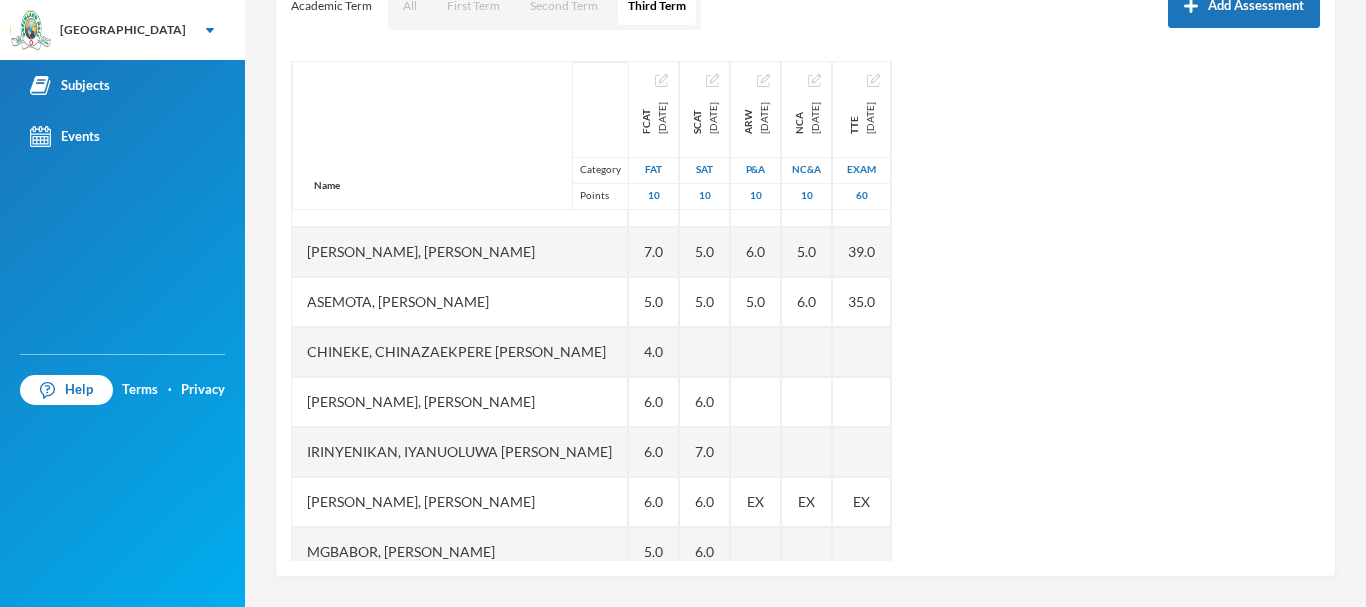 scroll, scrollTop: 92, scrollLeft: 0, axis: vertical 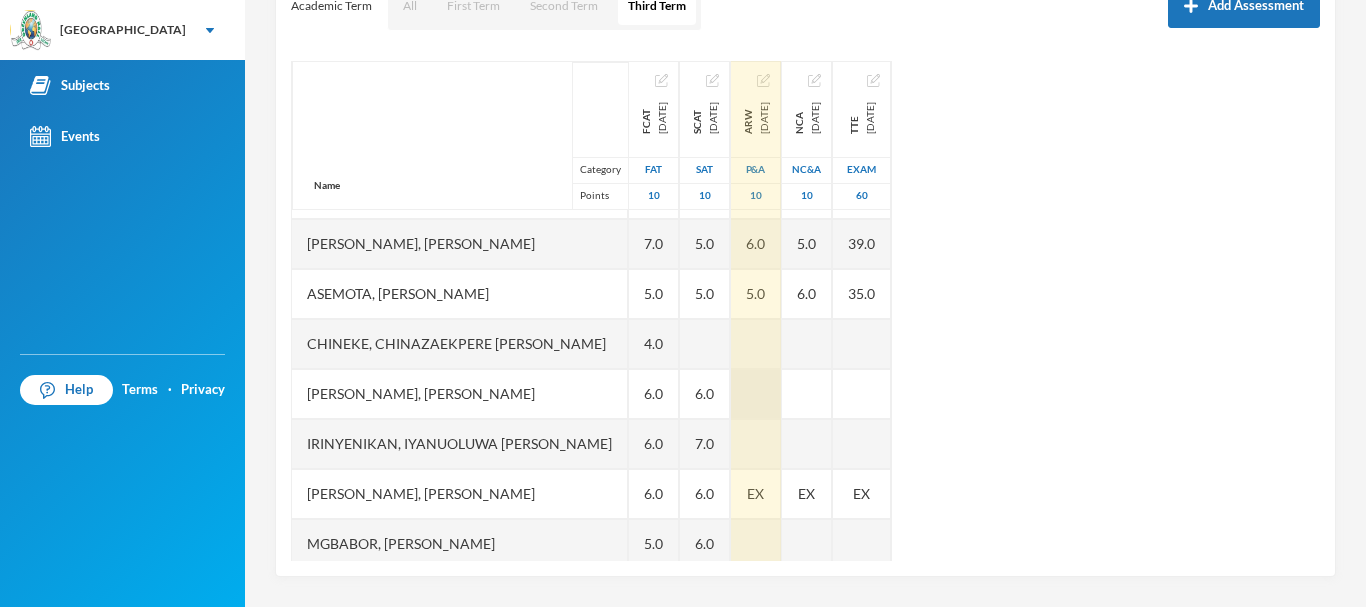 click at bounding box center [756, 394] 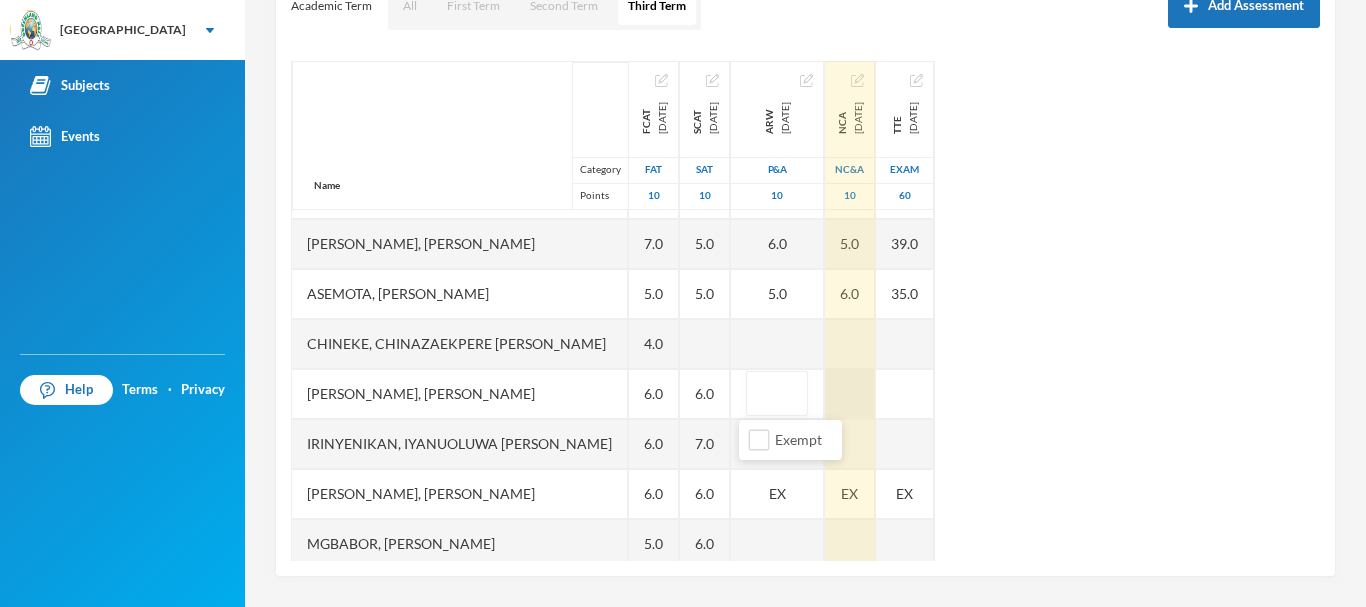 type on "7" 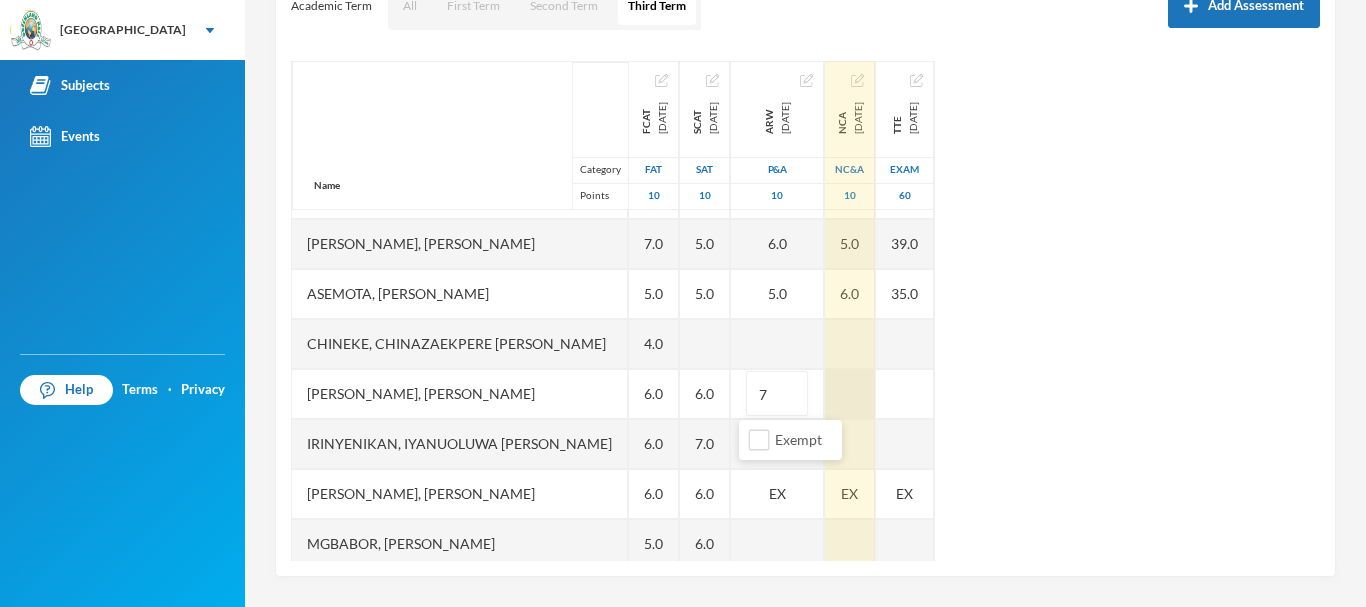 click at bounding box center [850, 394] 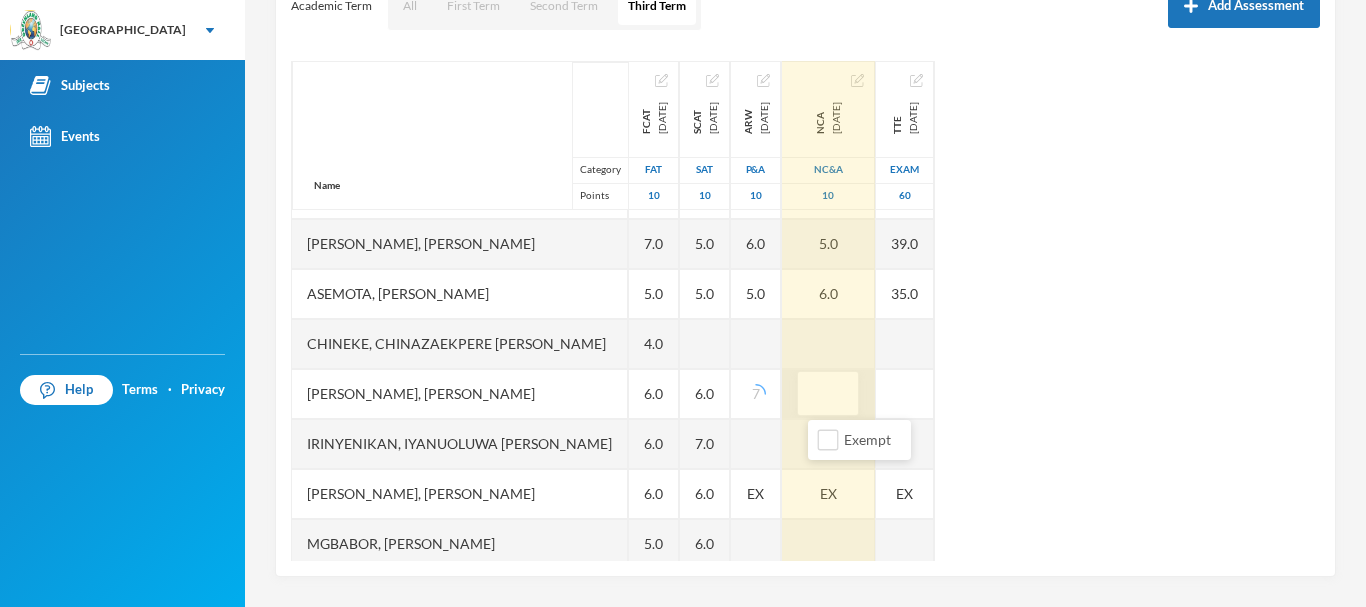 type on "6" 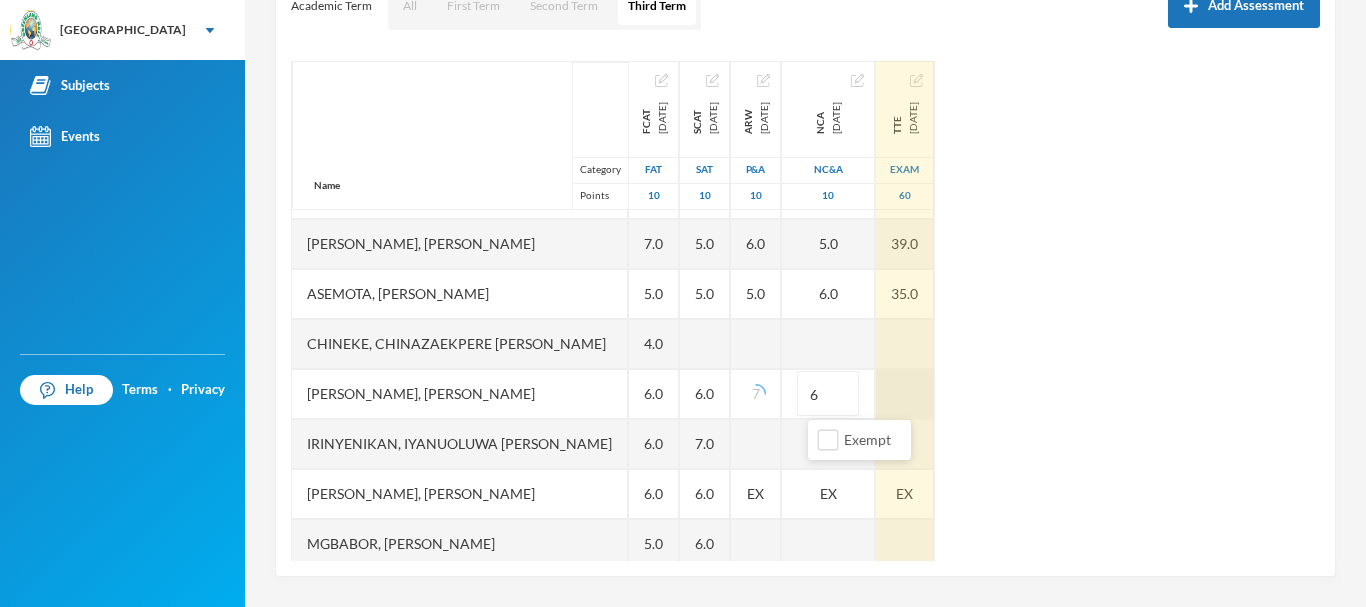 click at bounding box center [905, 394] 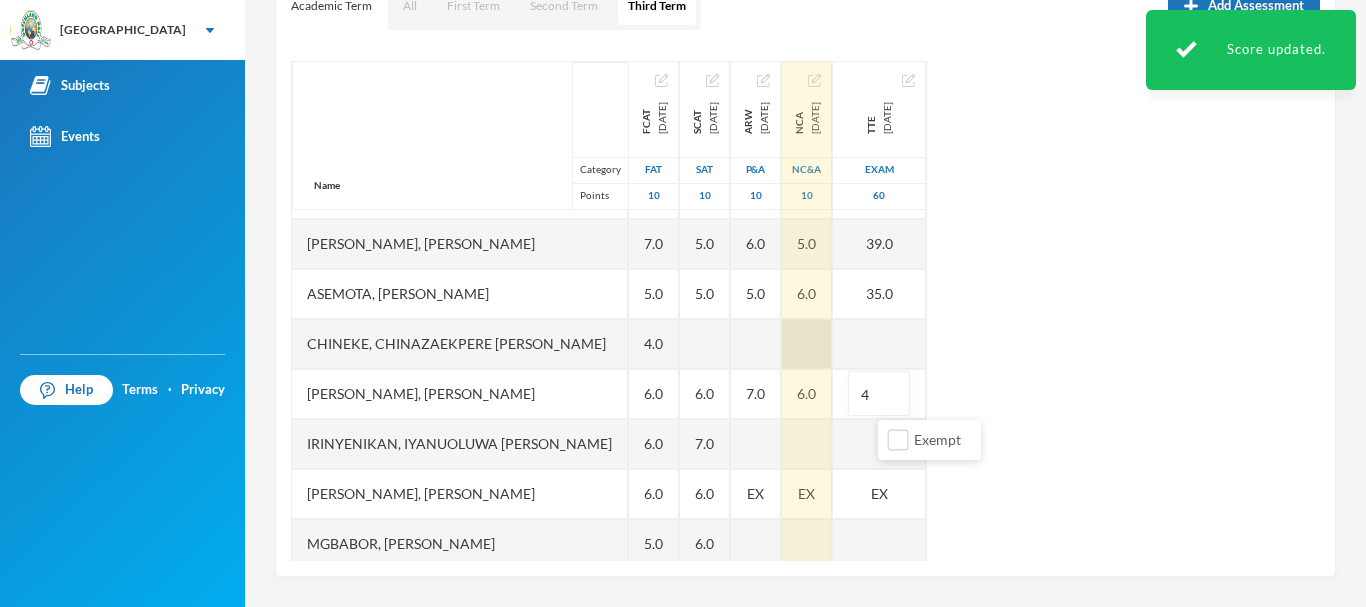 type on "43" 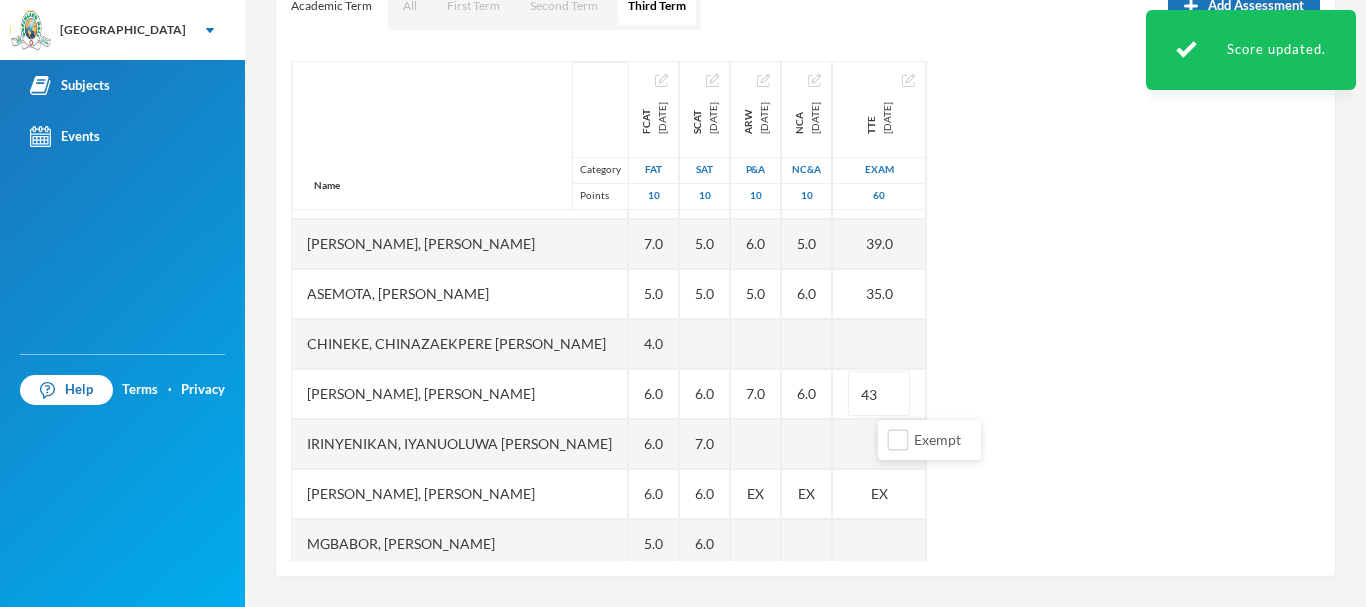 click on "Name   Category Points Adedipe, [PERSON_NAME], [PERSON_NAME], Toluwanimi [PERSON_NAME], [PERSON_NAME], [DEMOGRAPHIC_DATA] [PERSON_NAME], [PERSON_NAME] Irinyenikan, [PERSON_NAME] [PERSON_NAME], [PERSON_NAME], [PERSON_NAME] [PERSON_NAME], [PERSON_NAME], [PERSON_NAME] [PERSON_NAME], Comfort [PERSON_NAME], Ugochinyere [PERSON_NAME], Oghenetega Light Sobayo, Niniola Arabella FCAT [DATE] FAT 10 7.0 5.0 7.0 5.0 4.0 6.0 6.0 6.0 5.0 8.0 6.0 8.0 5.0 6.0 7.0 SCAT [DATE] 10 8.5 4.0 5.0 5.0 6.0 7.0 6.0 6.0 7.0 4.5 7.0 4.5 6.0 6.5 ARW [DATE] P&A 10 6.0 5.0 6.0 5.0 7.0 EX NCA [DATE] NC&A 10 6.0 6.0 5.0 6.0 6.0 EX TTE [DATE] Exam 60 37.0 26.0 39.0 35.0 43 EX" at bounding box center [805, 311] 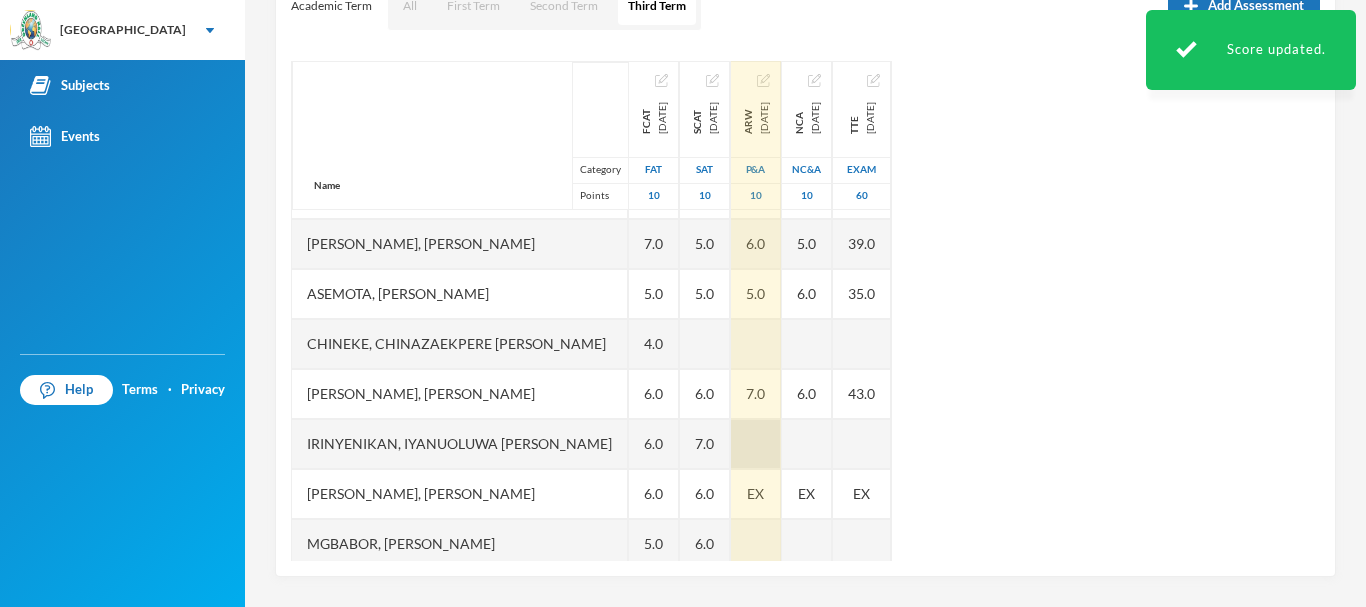 click at bounding box center (756, 444) 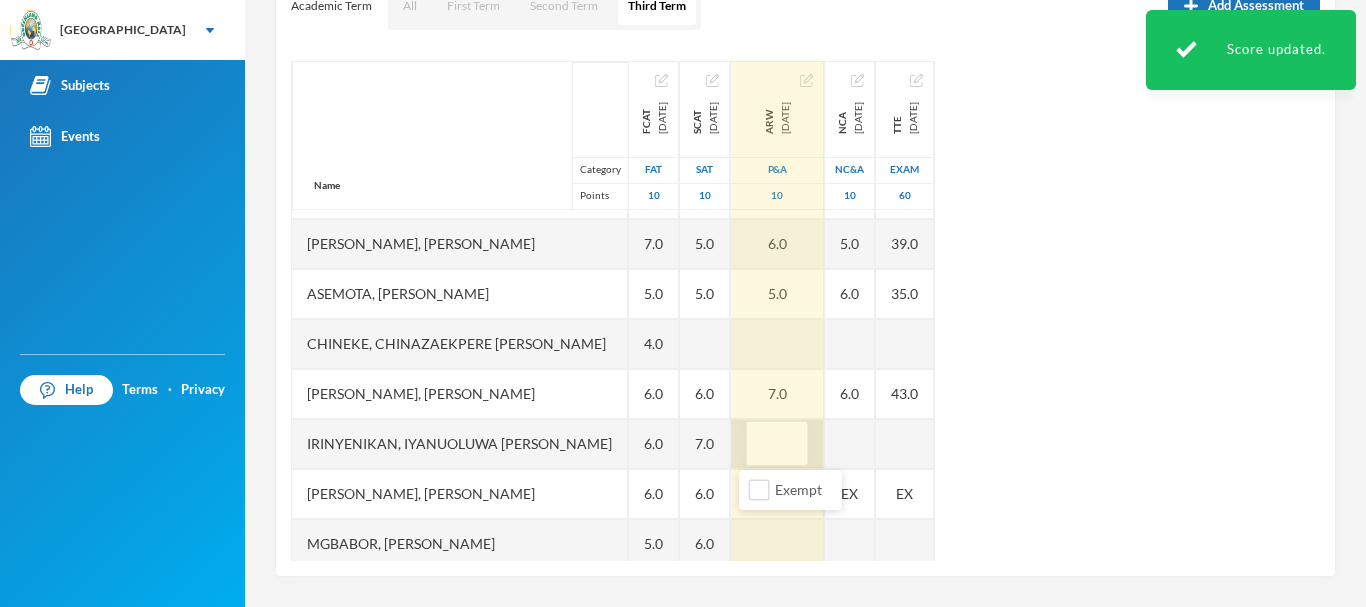 type on "8" 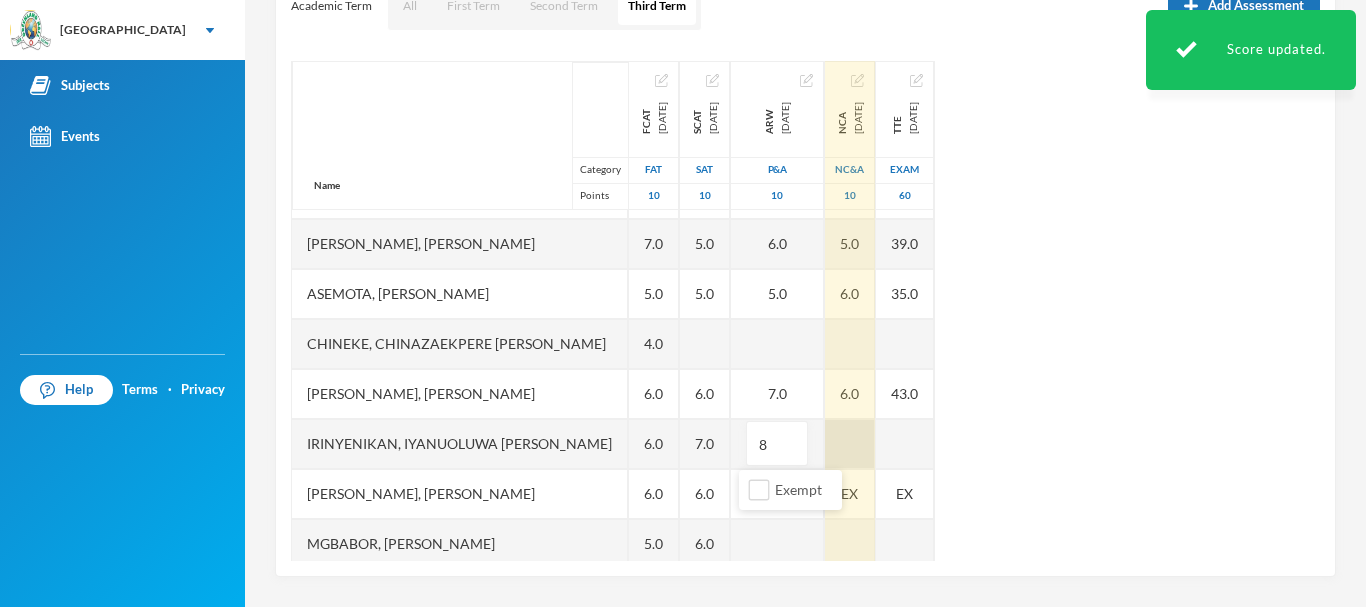 click at bounding box center [850, 444] 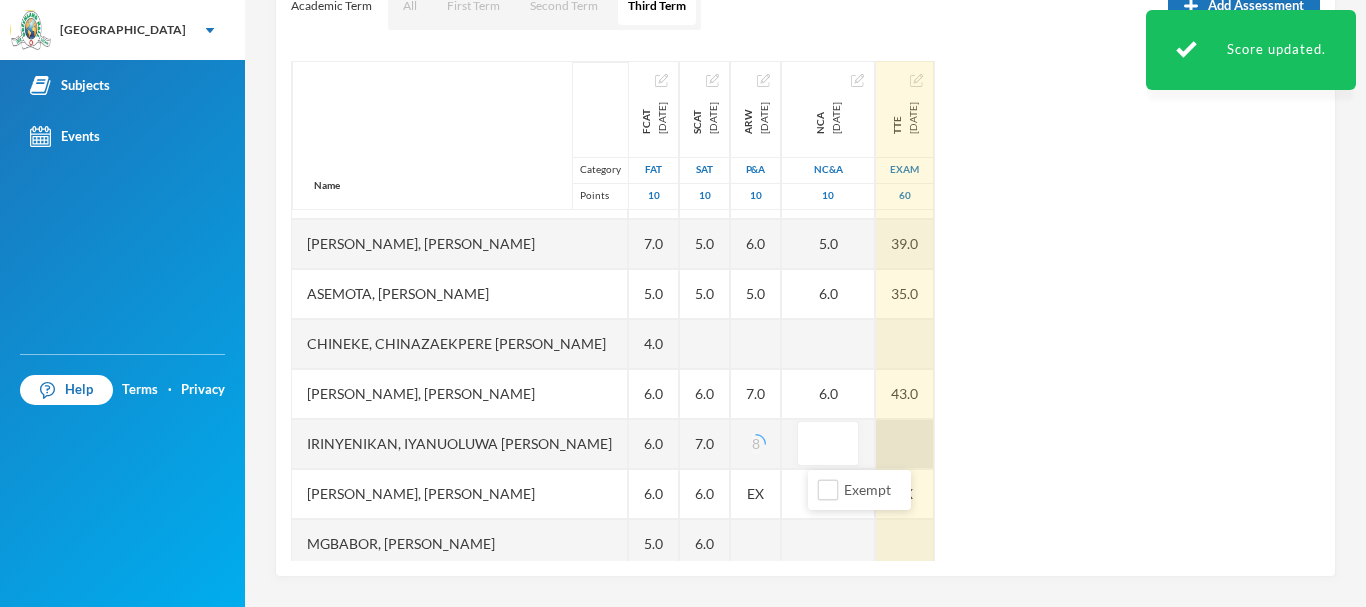 type on "9" 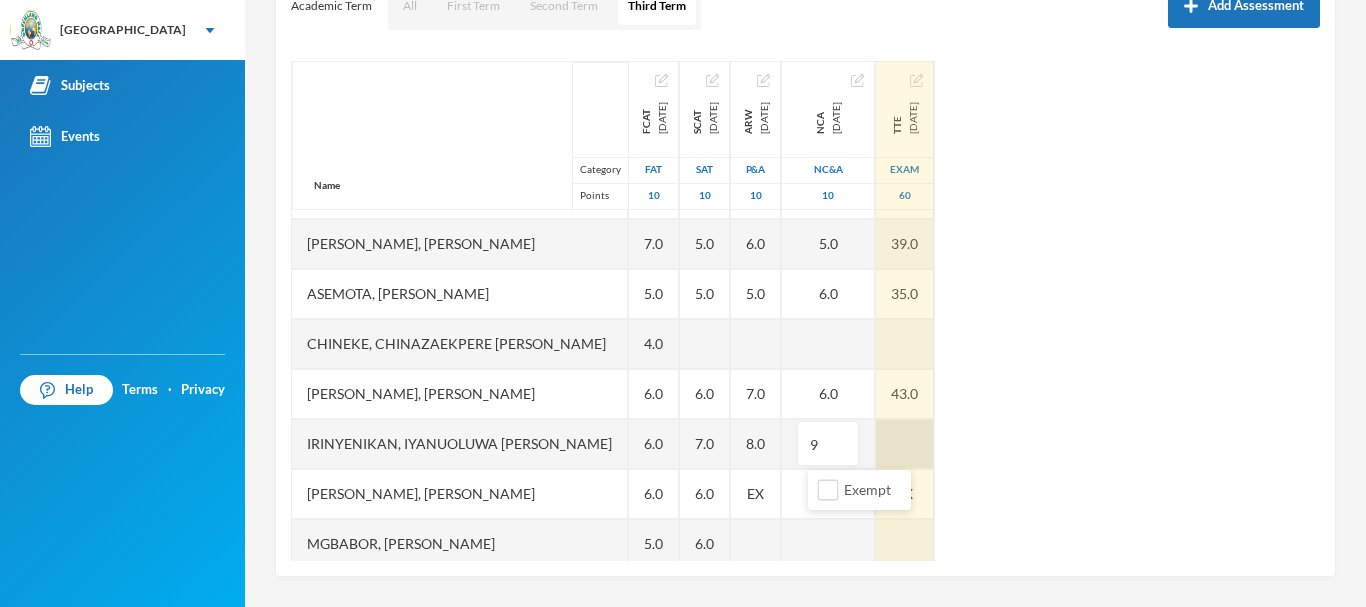 click at bounding box center (905, 444) 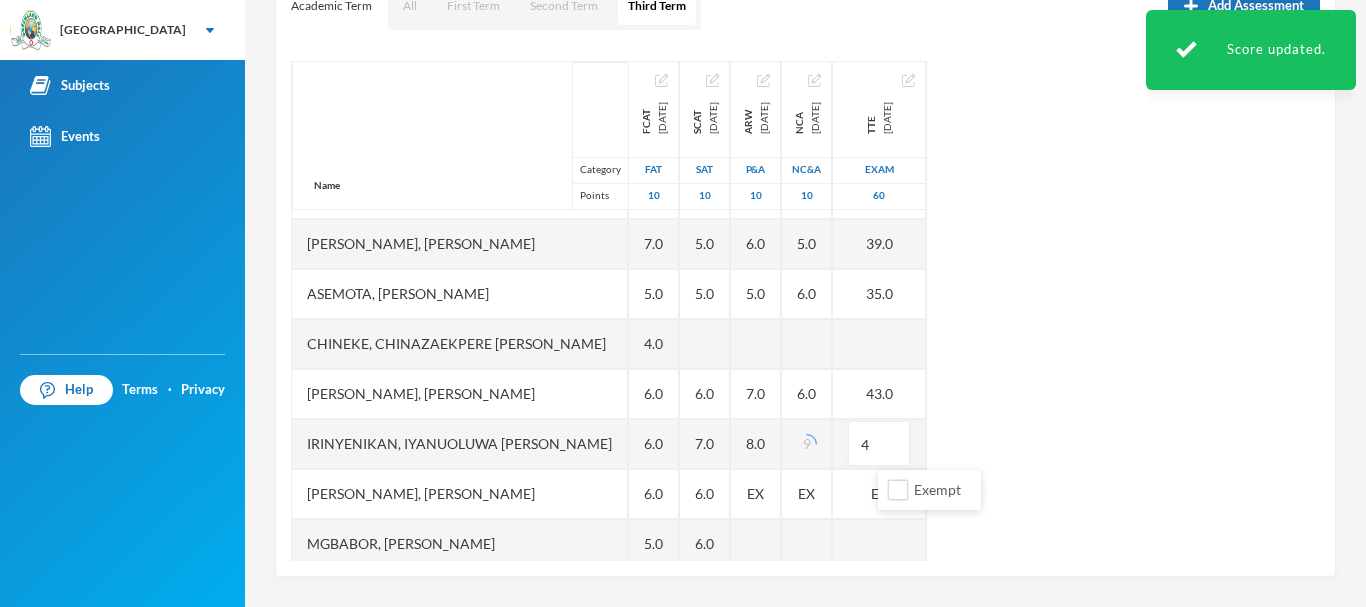 type on "40" 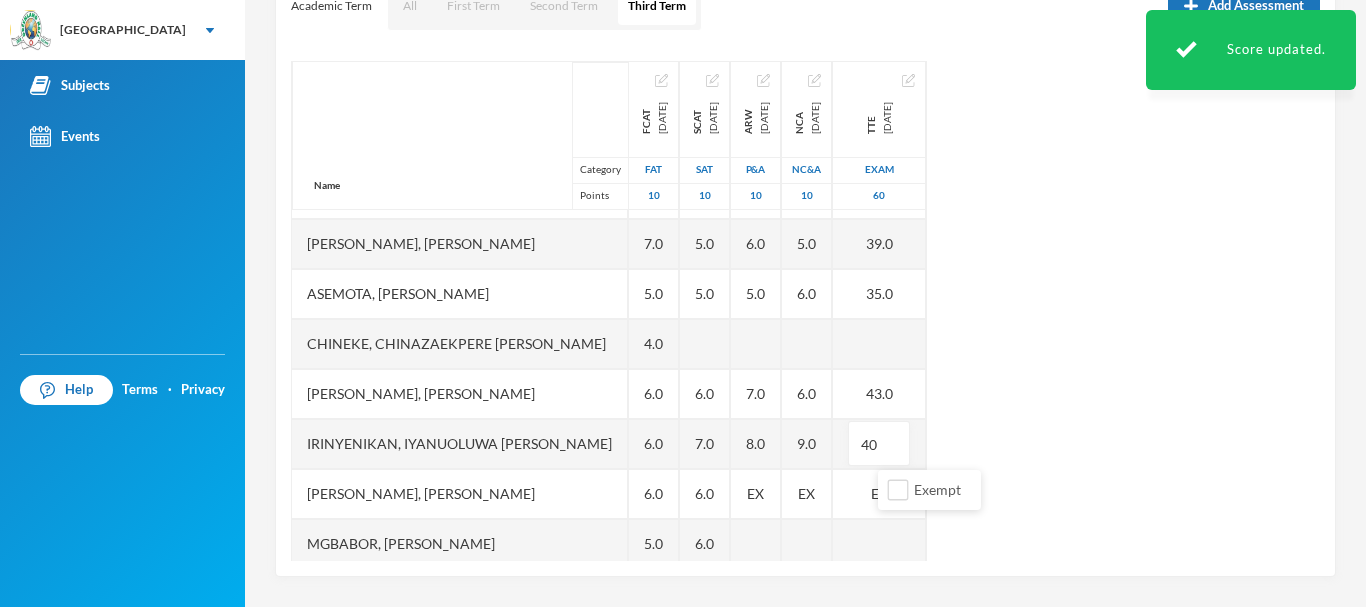 click on "Name   Category Points Adedipe, [PERSON_NAME], [PERSON_NAME], Toluwanimi [PERSON_NAME], [PERSON_NAME], [DEMOGRAPHIC_DATA] [PERSON_NAME], [PERSON_NAME] Irinyenikan, [PERSON_NAME] [PERSON_NAME], [PERSON_NAME], [PERSON_NAME] [PERSON_NAME], [PERSON_NAME], [PERSON_NAME] [PERSON_NAME], Comfort [PERSON_NAME], Ugochinyere [PERSON_NAME], Oghenetega Light Sobayo, Niniola Arabella FCAT [DATE] FAT 10 7.0 5.0 7.0 5.0 4.0 6.0 6.0 6.0 5.0 8.0 6.0 8.0 5.0 6.0 7.0 SCAT [DATE] 10 8.5 4.0 5.0 5.0 6.0 7.0 6.0 6.0 7.0 4.5 7.0 4.5 6.0 6.5 ARW [DATE] P&A 10 6.0 5.0 6.0 5.0 7.0 8.0 EX NCA [DATE] NC&A 10 6.0 6.0 5.0 6.0 6.0 9.0 EX TTE [DATE] Exam 60 37.0 26.0 39.0 35.0 43.0 40 EX" at bounding box center [805, 311] 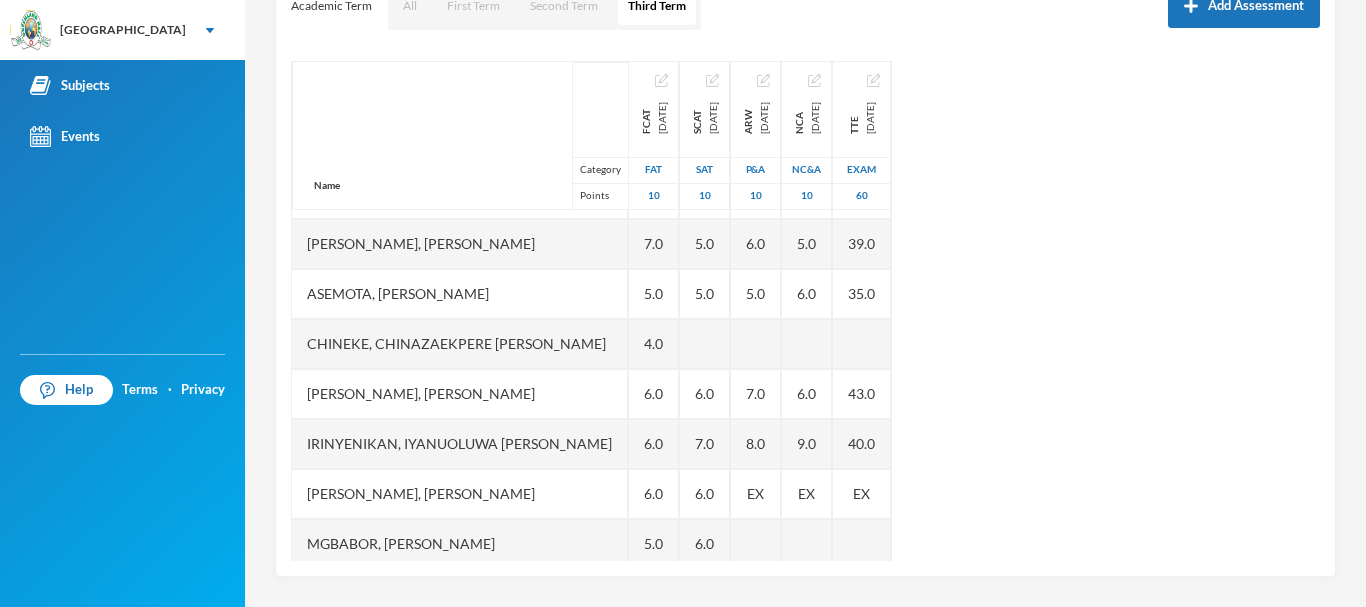 drag, startPoint x: 1305, startPoint y: 320, endPoint x: 1301, endPoint y: 358, distance: 38.209946 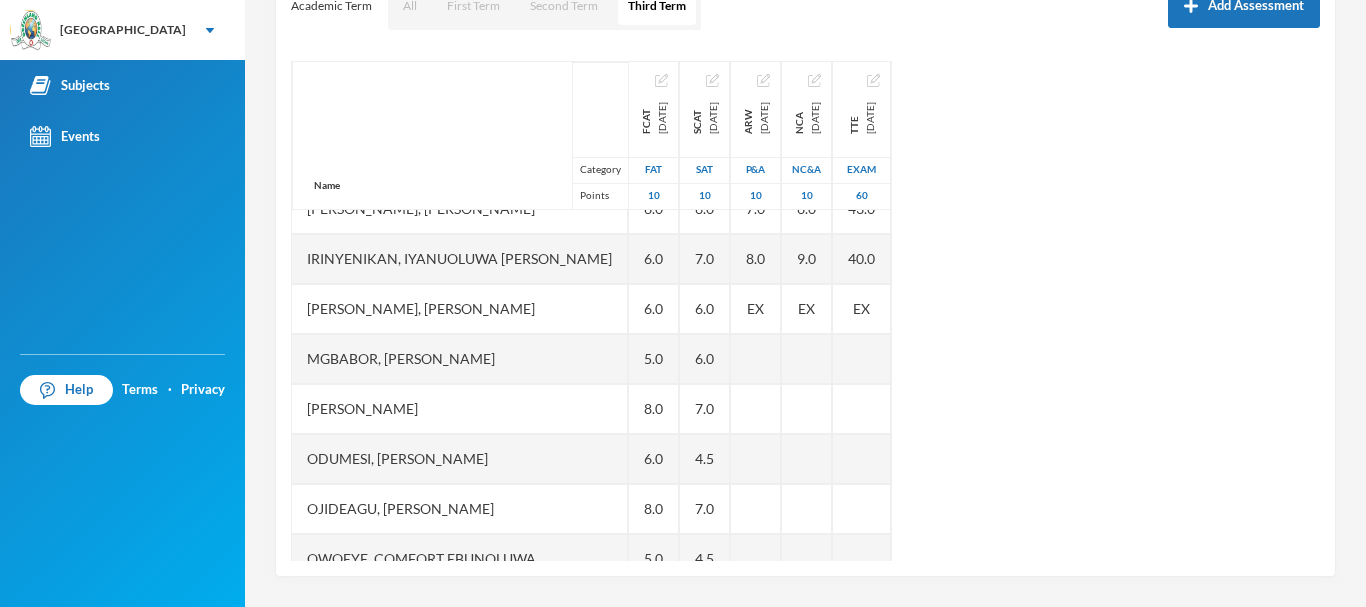 scroll, scrollTop: 279, scrollLeft: 0, axis: vertical 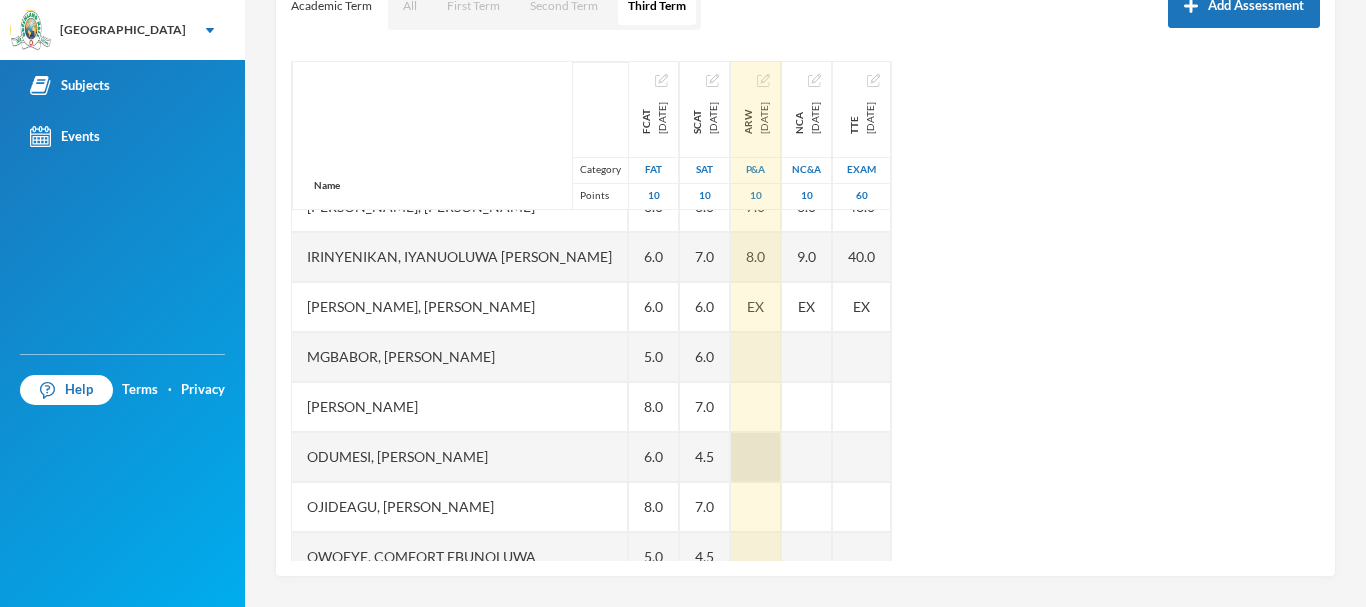 click at bounding box center (756, 457) 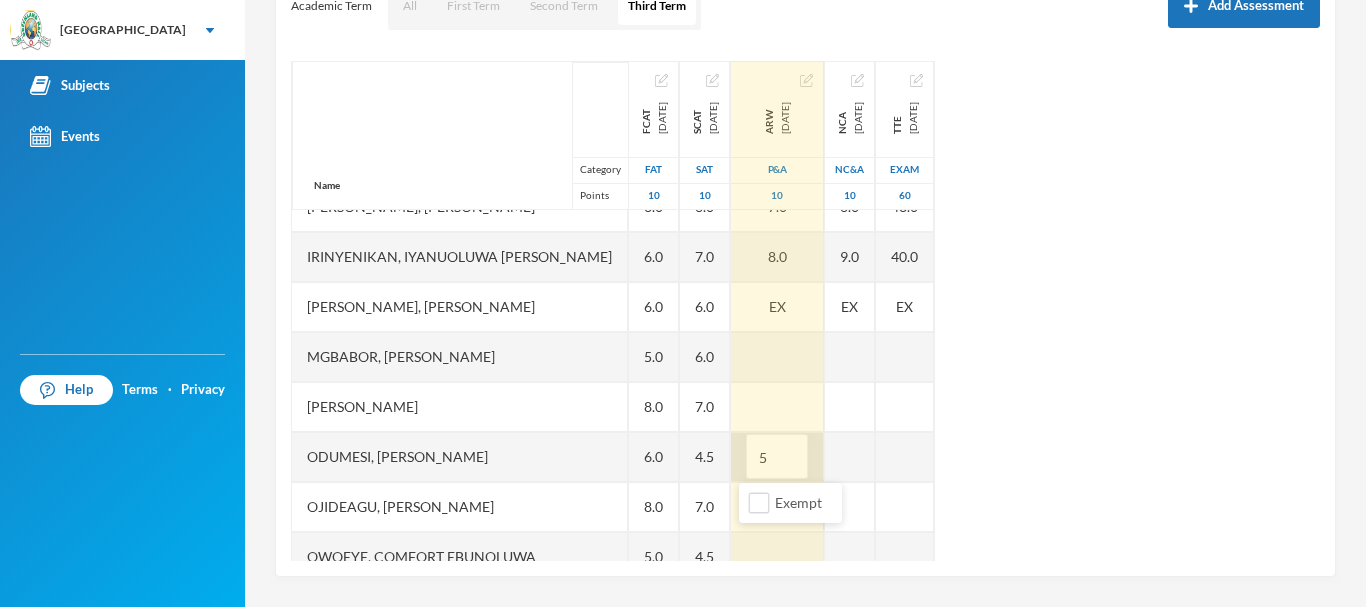 drag, startPoint x: 767, startPoint y: 460, endPoint x: 741, endPoint y: 457, distance: 26.172504 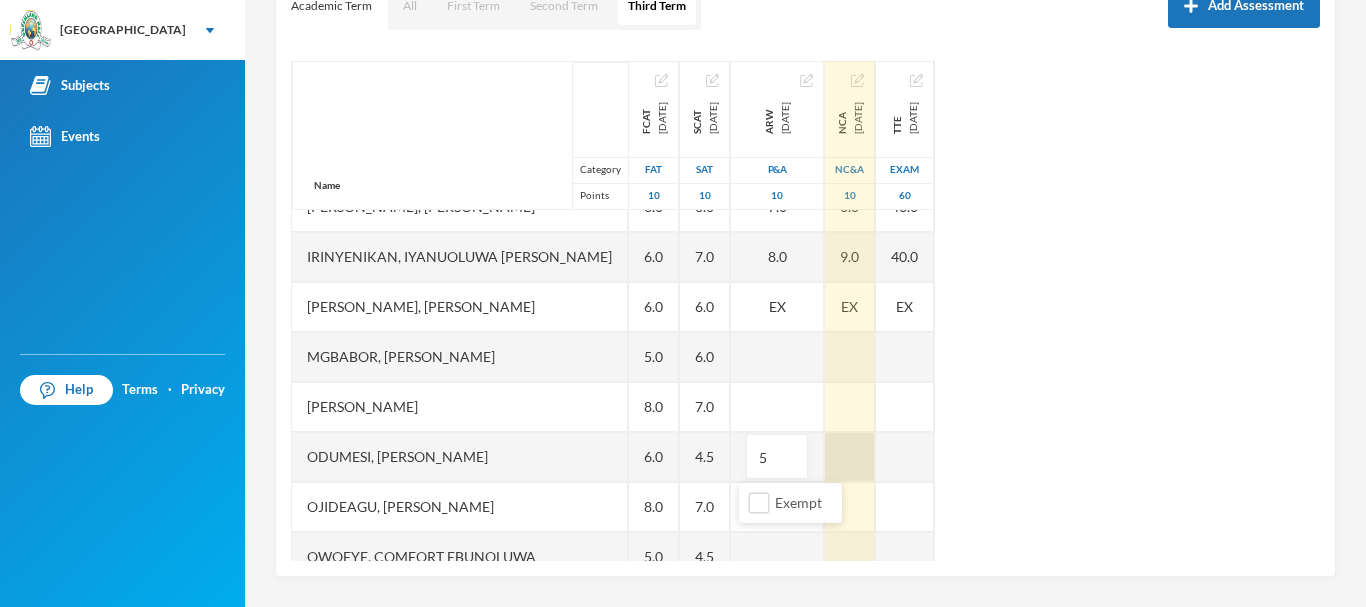type on "6" 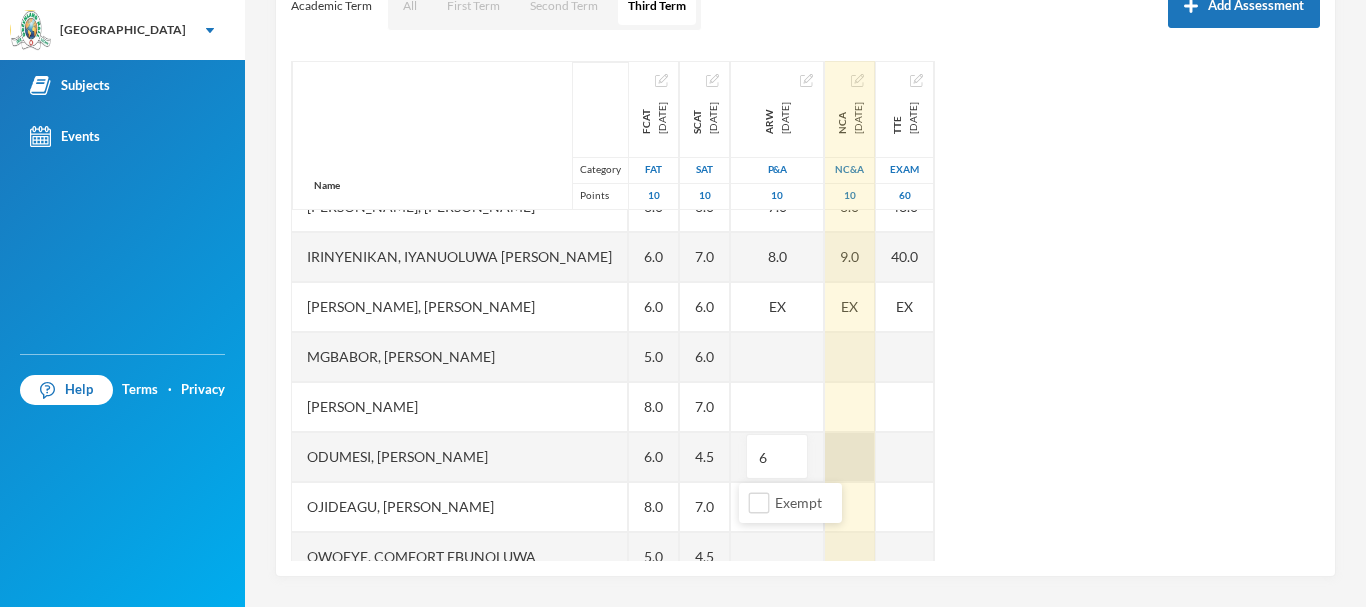 click at bounding box center (850, 457) 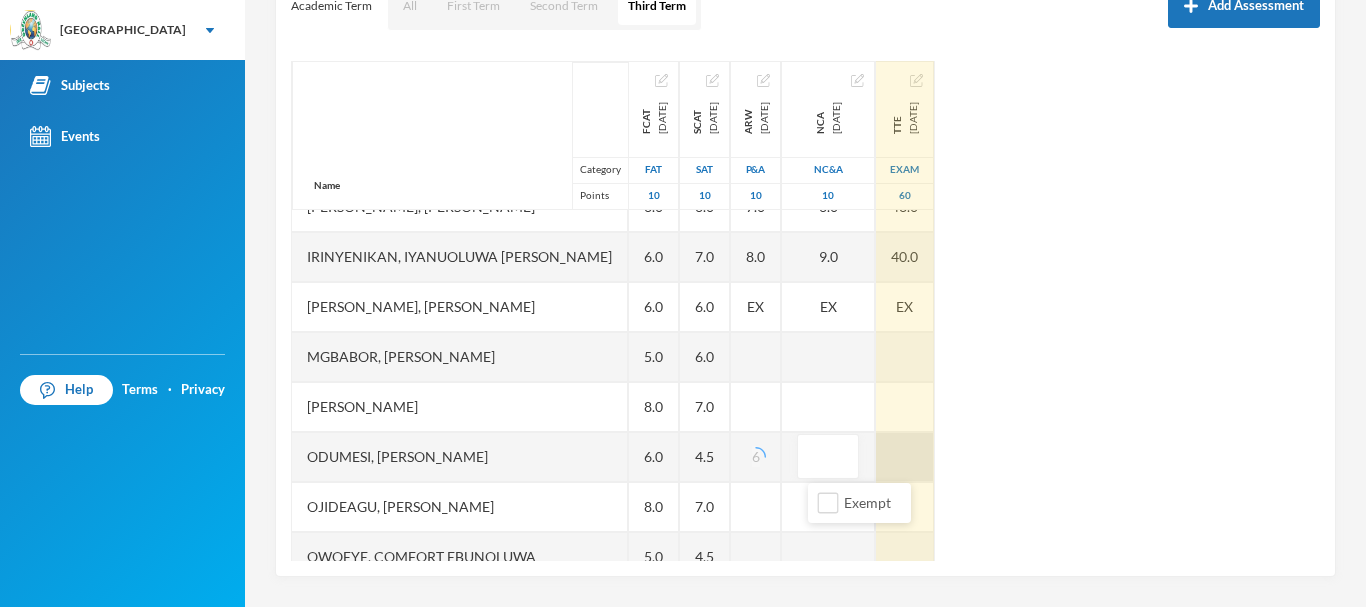 type on "7" 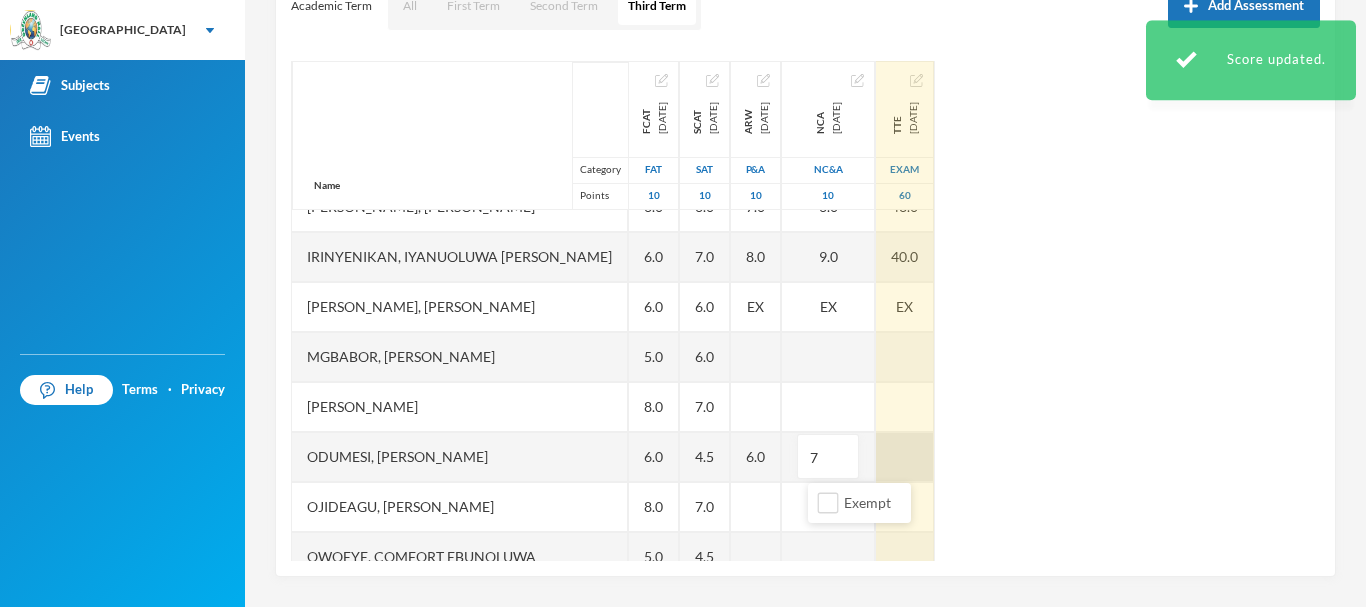 click at bounding box center (905, 457) 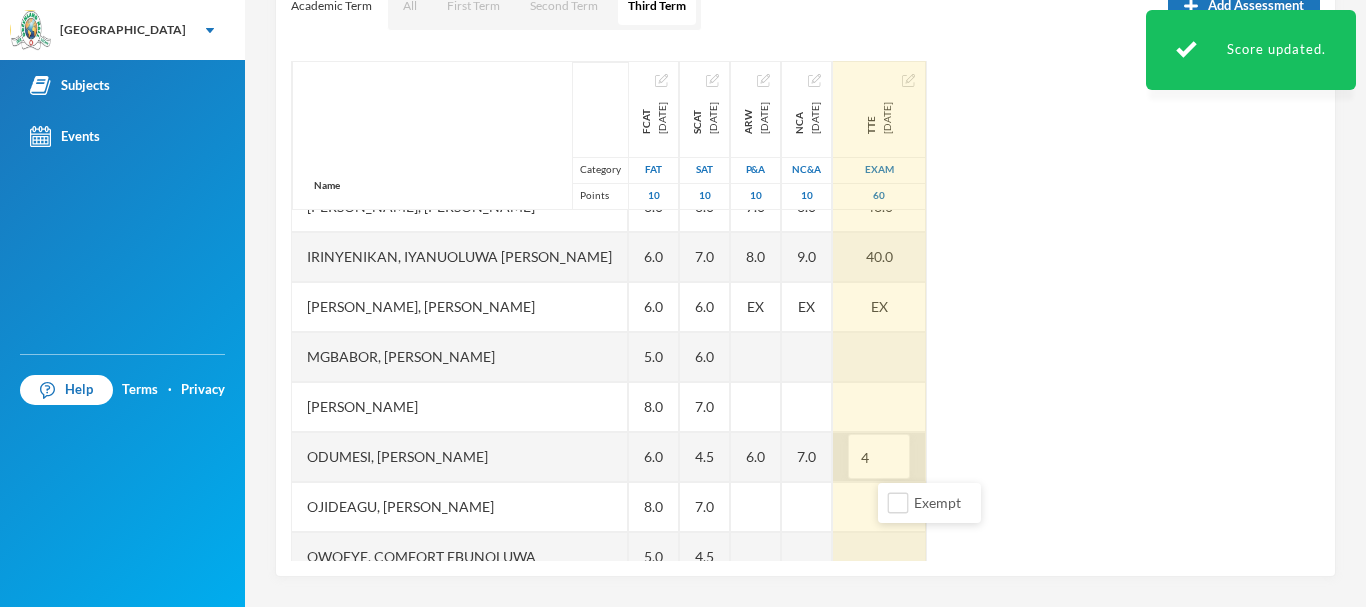 type on "45" 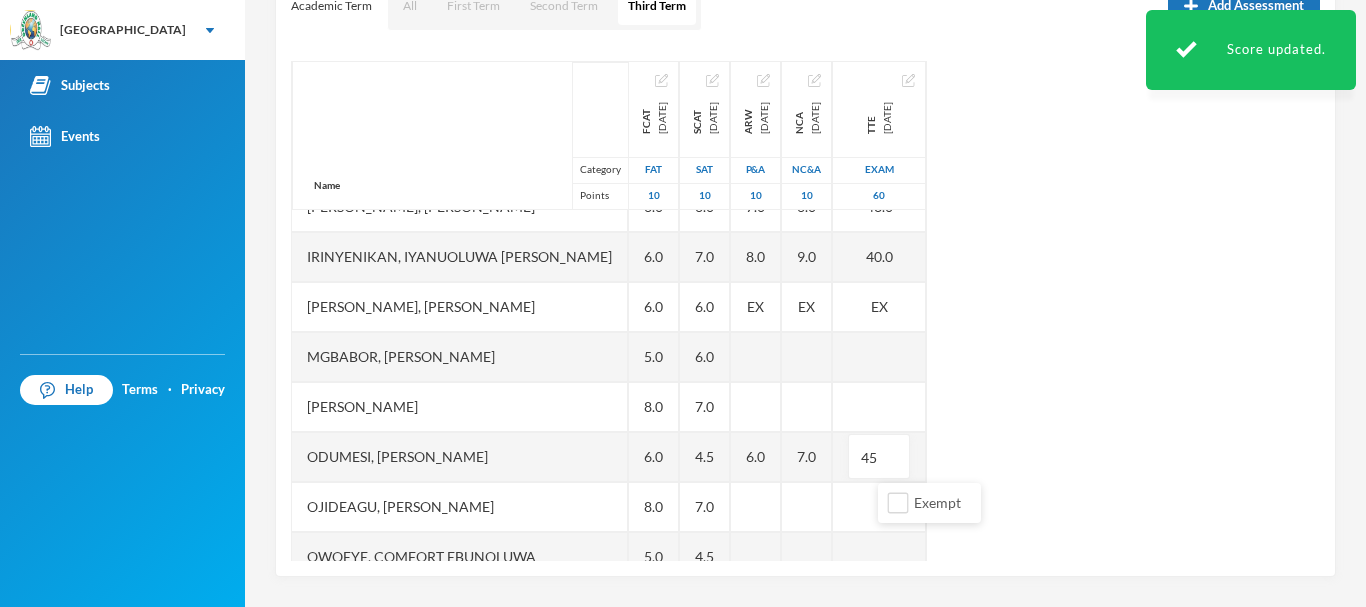 click on "Name   Category Points Adedipe, [PERSON_NAME], [PERSON_NAME], Toluwanimi [PERSON_NAME], [PERSON_NAME], [DEMOGRAPHIC_DATA] [PERSON_NAME], [PERSON_NAME] Irinyenikan, [PERSON_NAME] [PERSON_NAME], [PERSON_NAME], [PERSON_NAME] [PERSON_NAME], [PERSON_NAME], [PERSON_NAME] [PERSON_NAME], Comfort [PERSON_NAME], Ugochinyere [PERSON_NAME], Oghenetega Light Sobayo, Niniola Arabella FCAT [DATE] FAT 10 7.0 5.0 7.0 5.0 4.0 6.0 6.0 6.0 5.0 8.0 6.0 8.0 5.0 6.0 7.0 SCAT [DATE] 10 8.5 4.0 5.0 5.0 6.0 7.0 6.0 6.0 7.0 4.5 7.0 4.5 6.0 6.5 ARW [DATE] P&A 10 6.0 5.0 6.0 5.0 7.0 8.0 EX 6.0 NCA [DATE] NC&A 10 6.0 6.0 5.0 6.0 6.0 9.0 EX 7.0 TTE [DATE] Exam 60 37.0 26.0 39.0 35.0 43.0 40.0 EX 45" at bounding box center (805, 311) 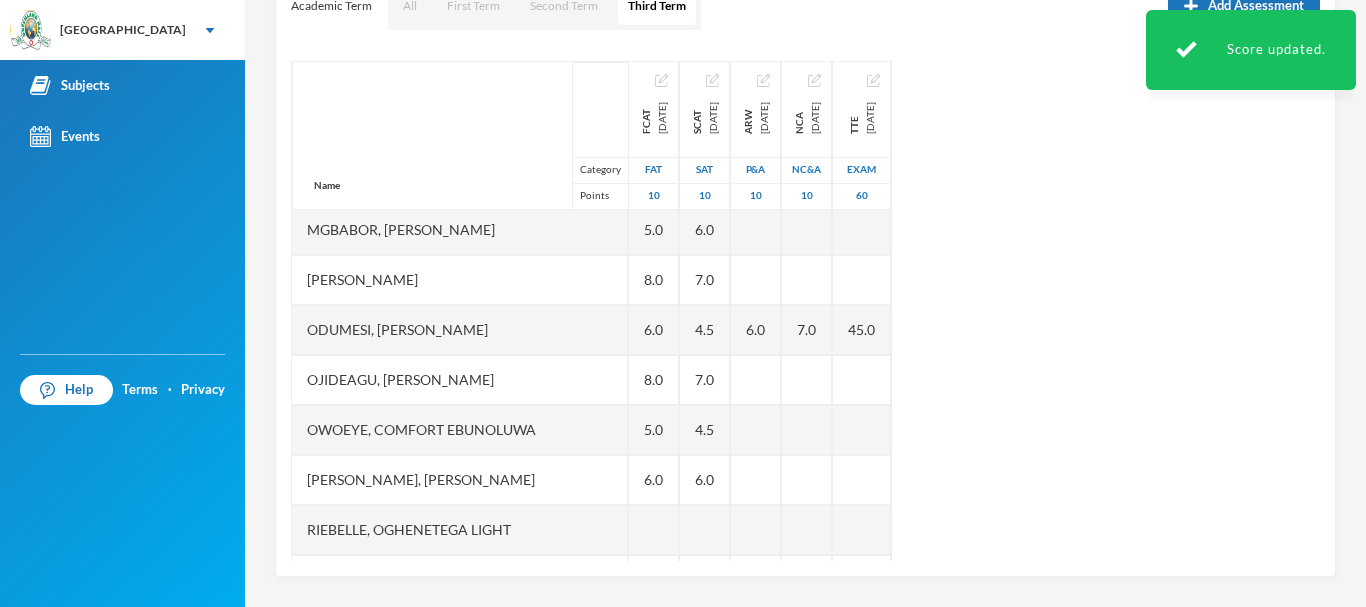 scroll, scrollTop: 451, scrollLeft: 0, axis: vertical 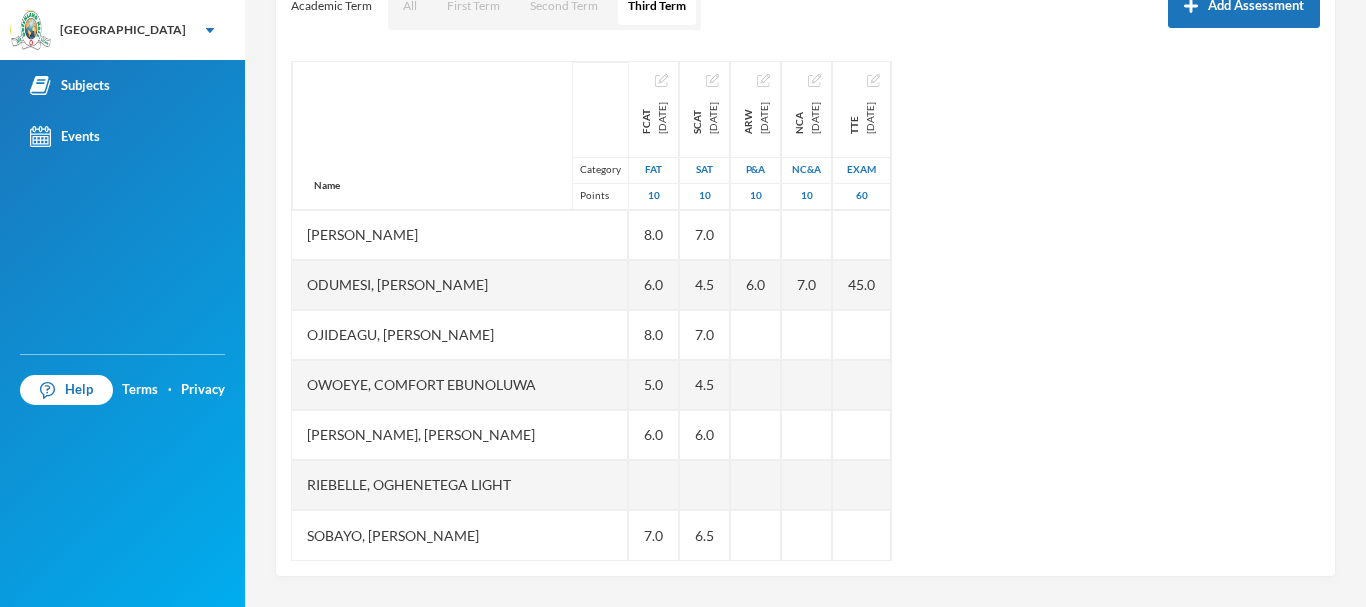 drag, startPoint x: 1285, startPoint y: 470, endPoint x: 1281, endPoint y: 423, distance: 47.169907 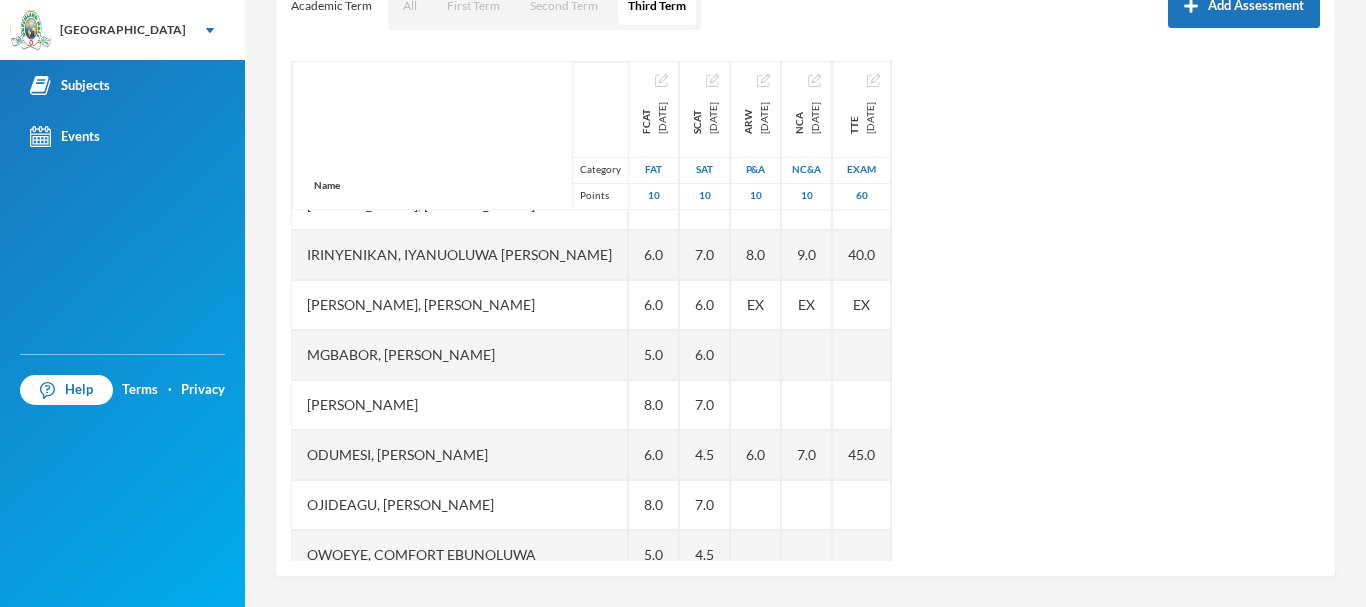 scroll, scrollTop: 262, scrollLeft: 0, axis: vertical 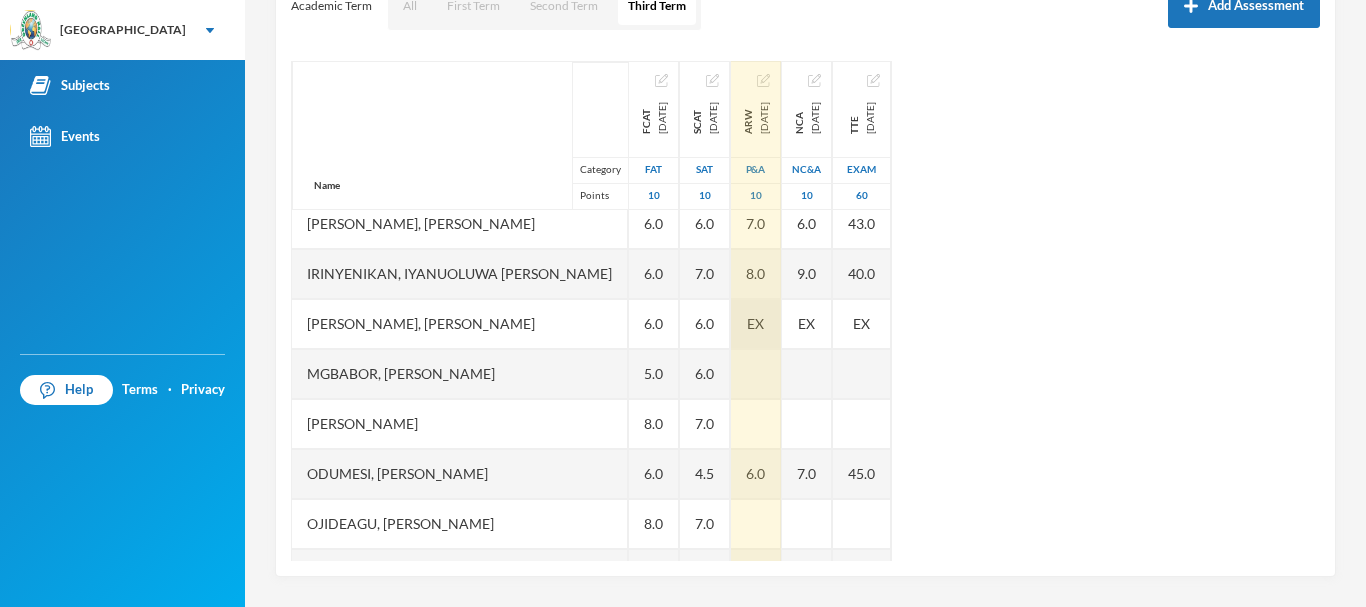 click on "EX" at bounding box center (755, 323) 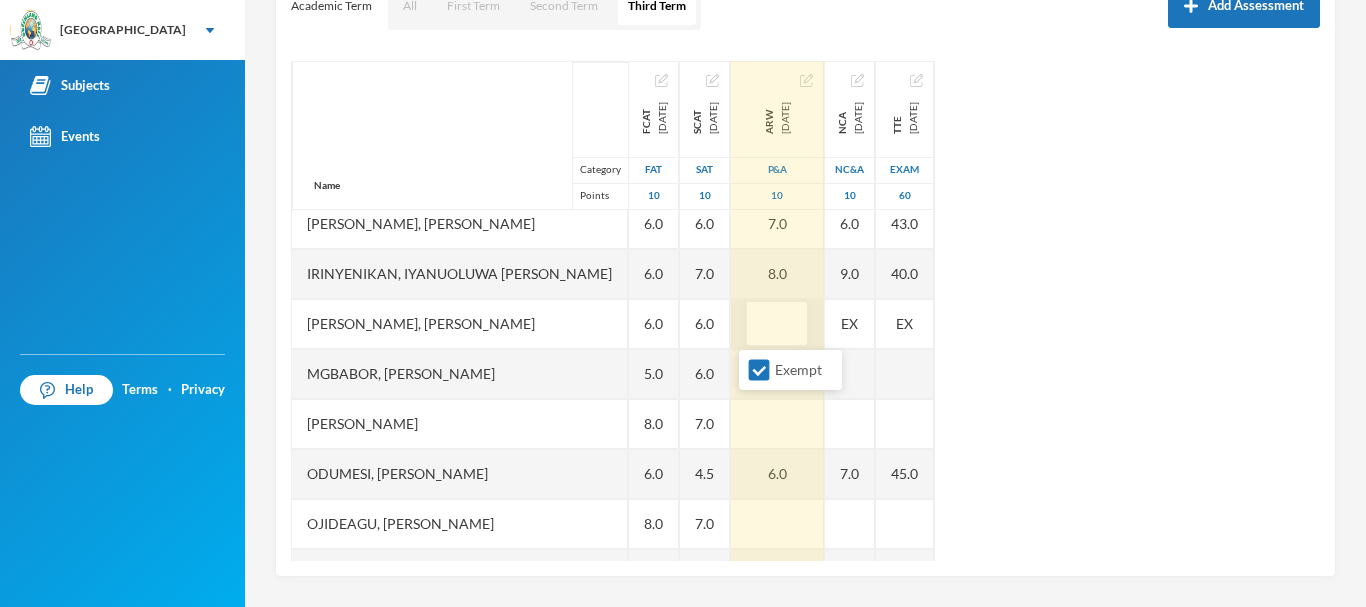 type on "7" 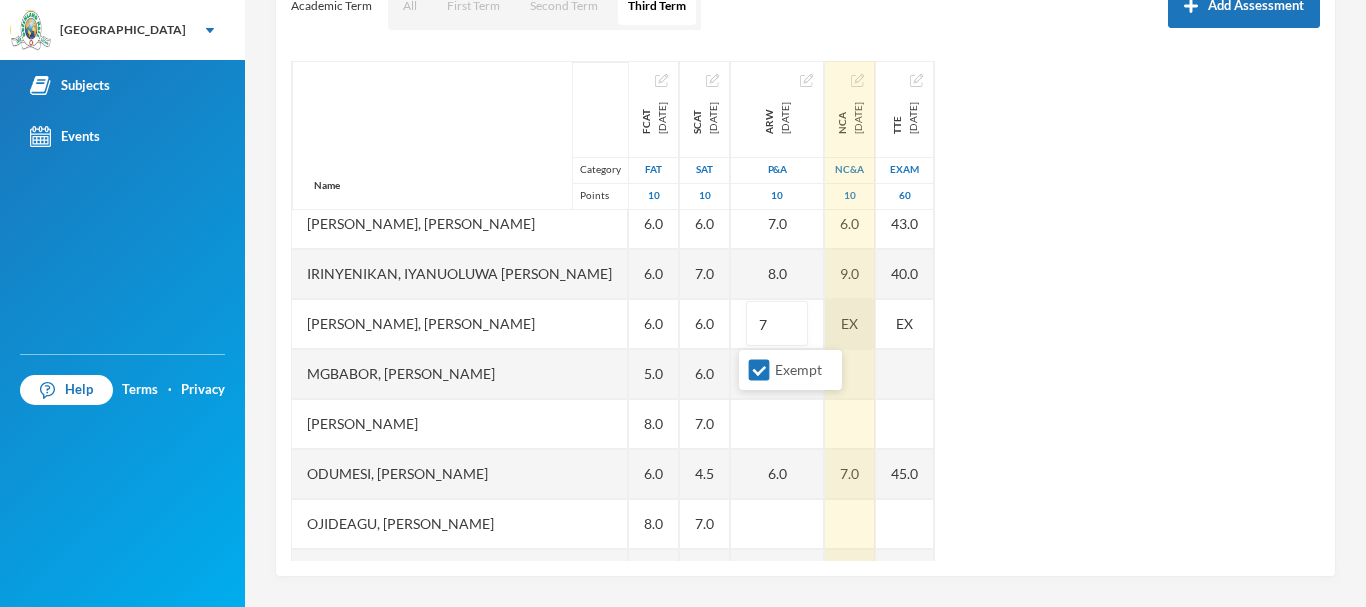 click on "EX" at bounding box center (850, 324) 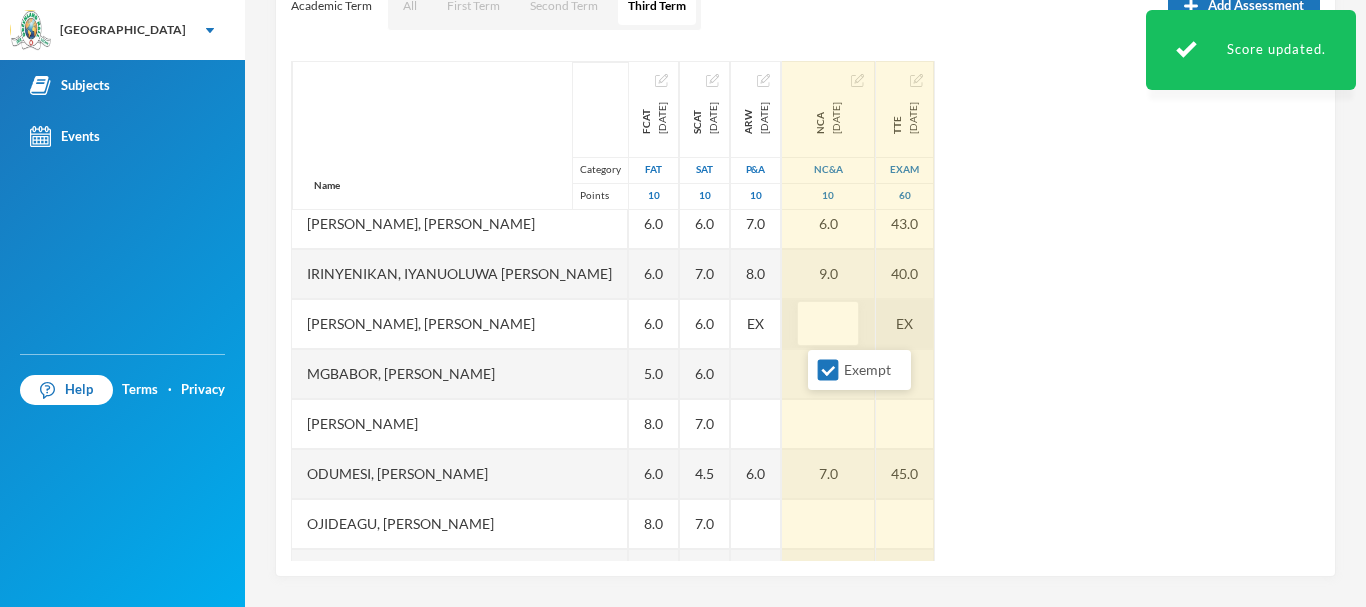 type on "6" 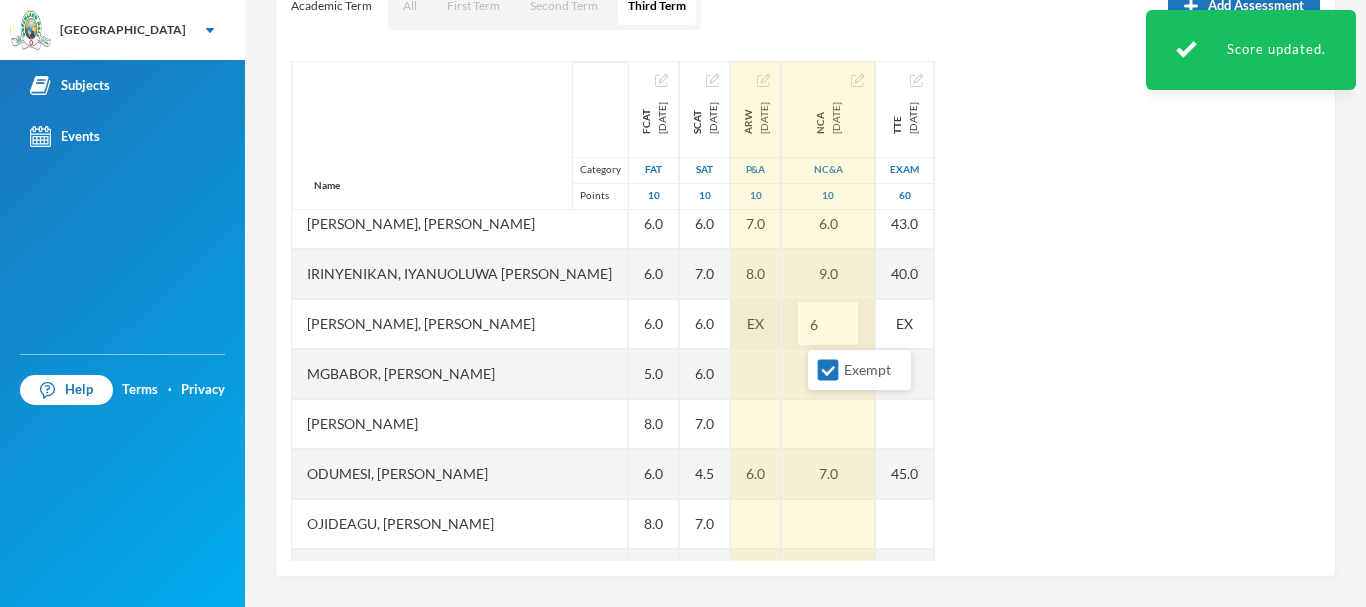 click on "EX" at bounding box center [755, 323] 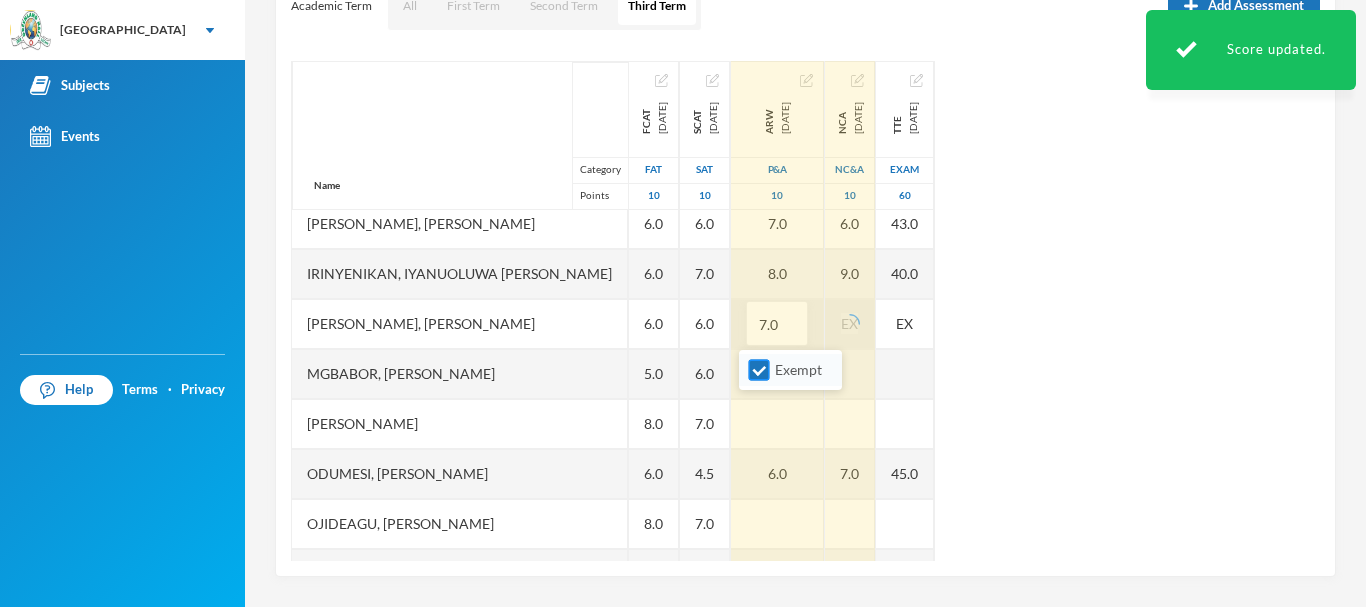 click on "Exempt" at bounding box center (790, 370) 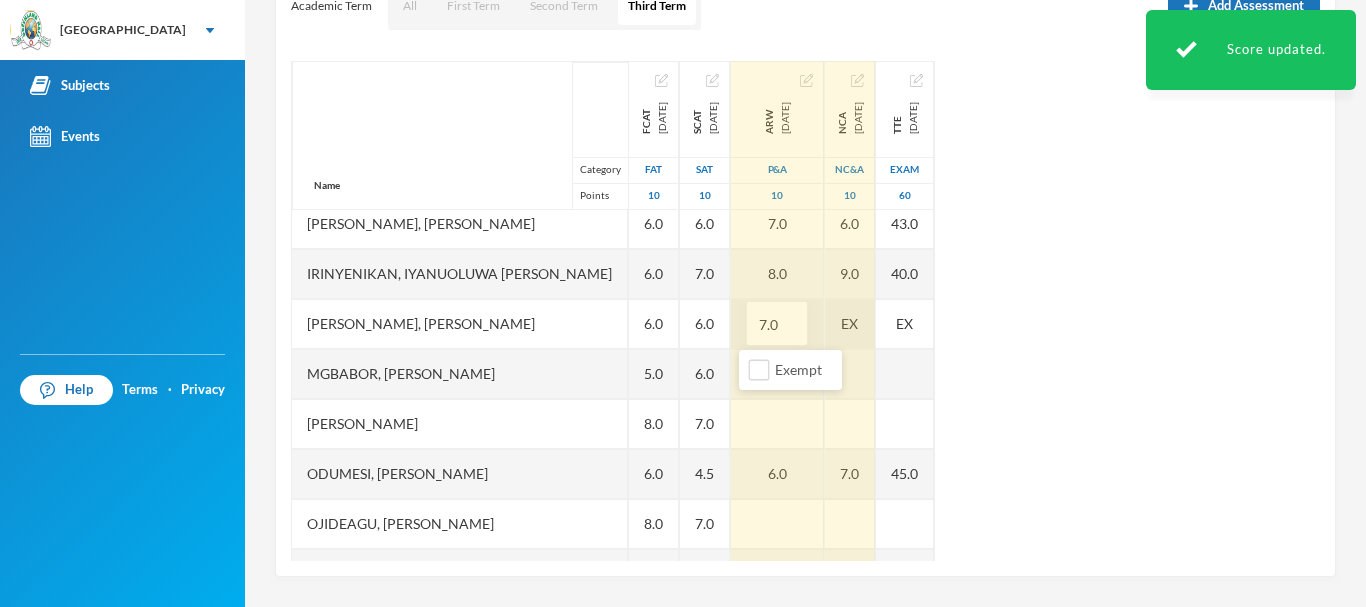 click on "EX" at bounding box center [850, 324] 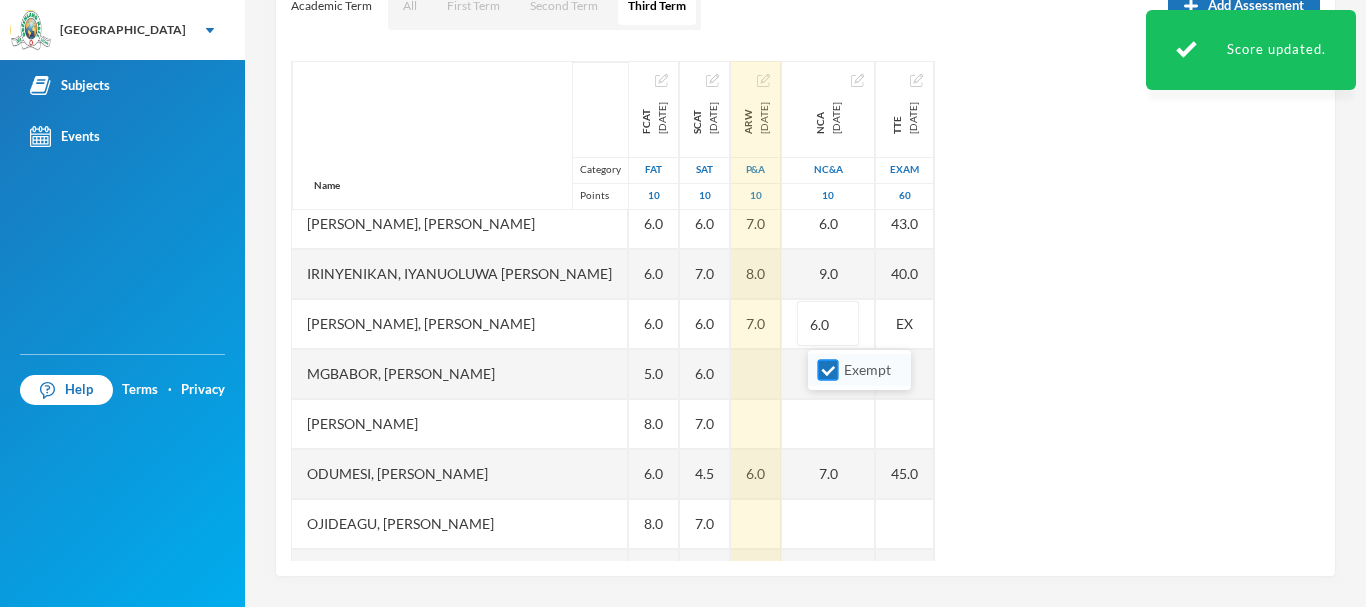 click on "Exempt" at bounding box center (859, 370) 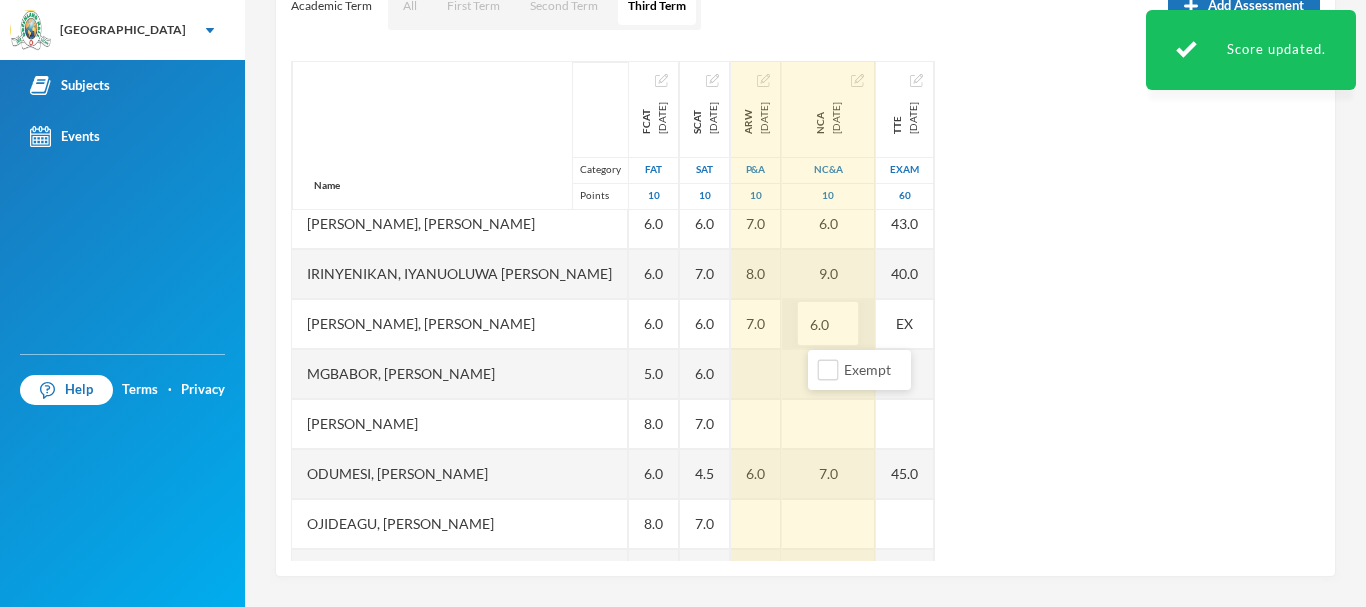 click on "6.0" at bounding box center (828, 324) 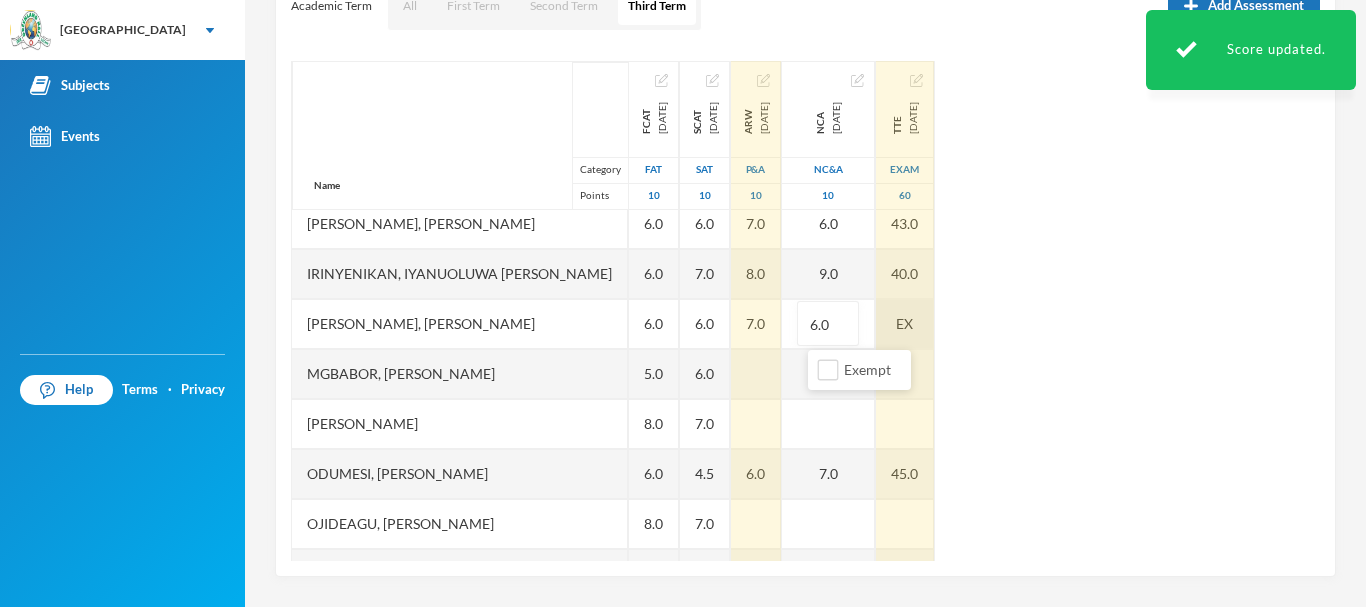 type on "8" 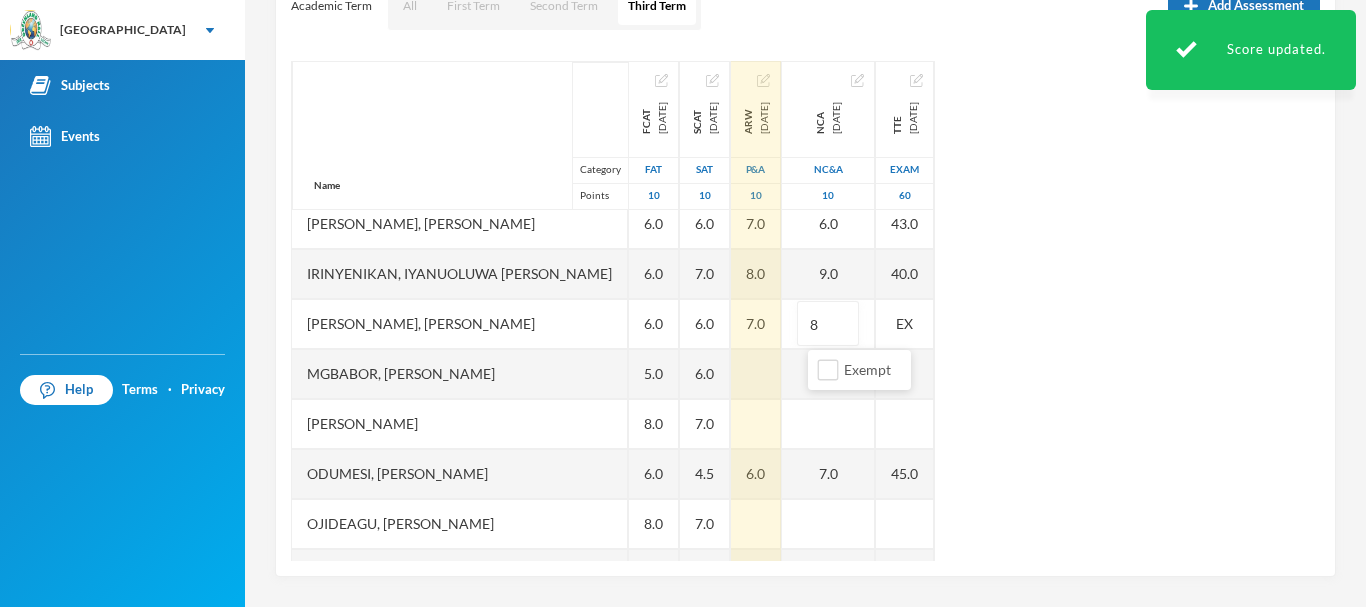 click on "Name   Category Points Adedipe, [PERSON_NAME], [PERSON_NAME], Toluwanimi [PERSON_NAME], [PERSON_NAME], [DEMOGRAPHIC_DATA] [PERSON_NAME], [PERSON_NAME] Irinyenikan, [PERSON_NAME] [PERSON_NAME], [PERSON_NAME], [PERSON_NAME] [PERSON_NAME], [PERSON_NAME], [PERSON_NAME] [PERSON_NAME], Comfort [PERSON_NAME], Ugochinyere [PERSON_NAME], Oghenetega Light Sobayo, Niniola Arabella FCAT [DATE] FAT 10 7.0 5.0 7.0 5.0 4.0 6.0 6.0 6.0 5.0 8.0 6.0 8.0 5.0 6.0 7.0 SCAT [DATE] 10 8.5 4.0 5.0 5.0 6.0 7.0 6.0 6.0 7.0 4.5 7.0 4.5 6.0 6.5 ARW [DATE] P&A 10 6.0 5.0 6.0 5.0 7.0 8.0 7.0 6.0 NCA [DATE] NC&A 10 6.0 6.0 5.0 6.0 6.0 9.0 8 7.0 TTE [DATE] Exam 60 37.0 26.0 39.0 35.0 43.0 40.0 EX 45.0" at bounding box center (805, 311) 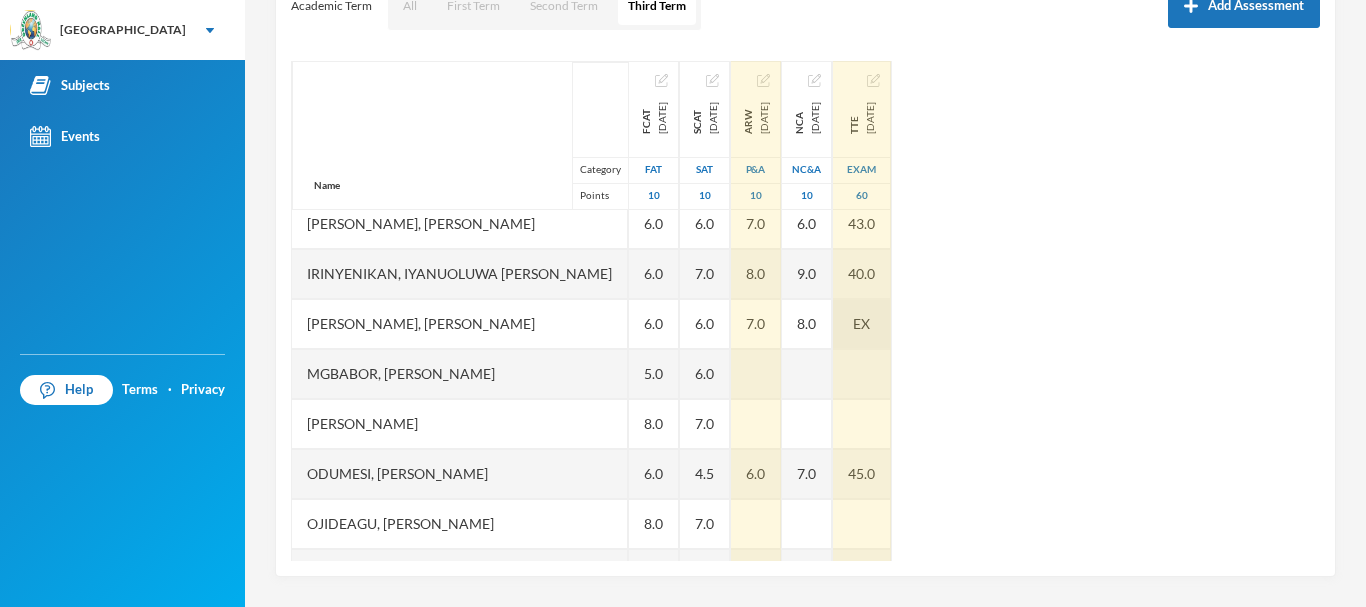 click on "EX" at bounding box center (862, 324) 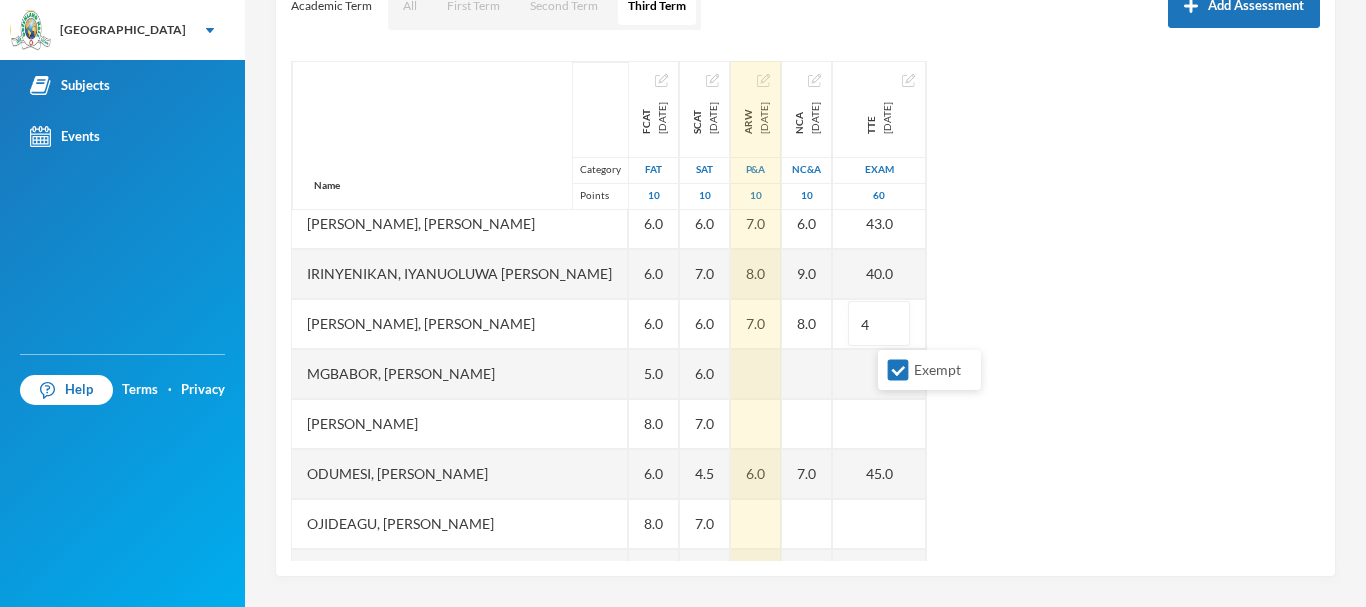 type on "43" 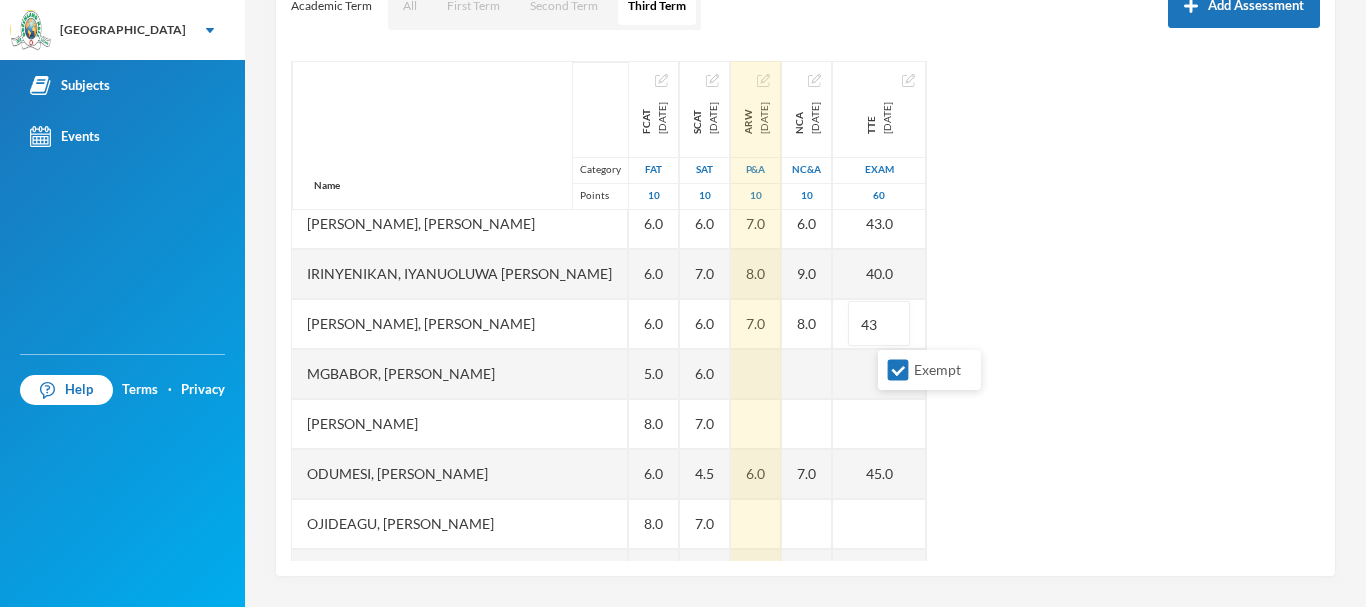 click on "Name   Category Points Adedipe, [PERSON_NAME], [PERSON_NAME], Toluwanimi [PERSON_NAME], [PERSON_NAME], [DEMOGRAPHIC_DATA] [PERSON_NAME], [PERSON_NAME] Irinyenikan, [PERSON_NAME] [PERSON_NAME], [PERSON_NAME], [PERSON_NAME] [PERSON_NAME], [PERSON_NAME], [PERSON_NAME] [PERSON_NAME], Comfort [PERSON_NAME], Ugochinyere [PERSON_NAME], Oghenetega Light Sobayo, Niniola Arabella FCAT [DATE] FAT 10 7.0 5.0 7.0 5.0 4.0 6.0 6.0 6.0 5.0 8.0 6.0 8.0 5.0 6.0 7.0 SCAT [DATE] 10 8.5 4.0 5.0 5.0 6.0 7.0 6.0 6.0 7.0 4.5 7.0 4.5 6.0 6.5 ARW [DATE] P&A 10 6.0 5.0 6.0 5.0 7.0 8.0 7.0 6.0 NCA [DATE] NC&A 10 6.0 6.0 5.0 6.0 6.0 9.0 8.0 7.0 TTE [DATE] Exam 60 37.0 26.0 39.0 35.0 43.0 40.0 43 45.0" at bounding box center (805, 311) 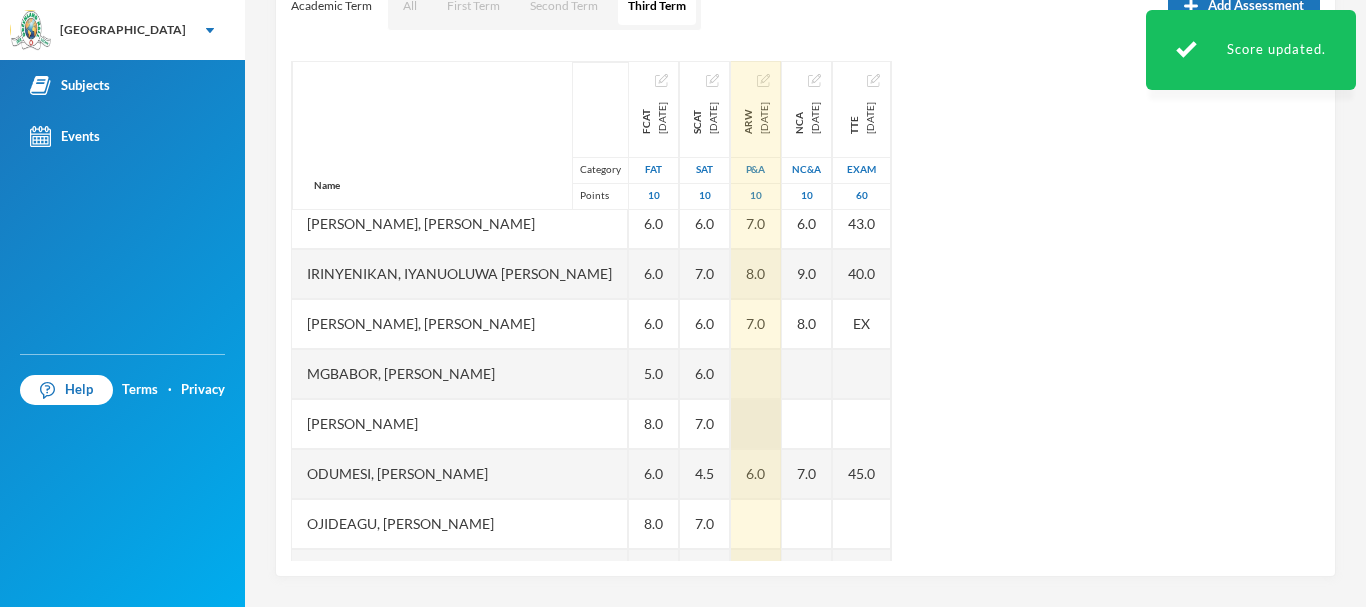 click at bounding box center [756, 424] 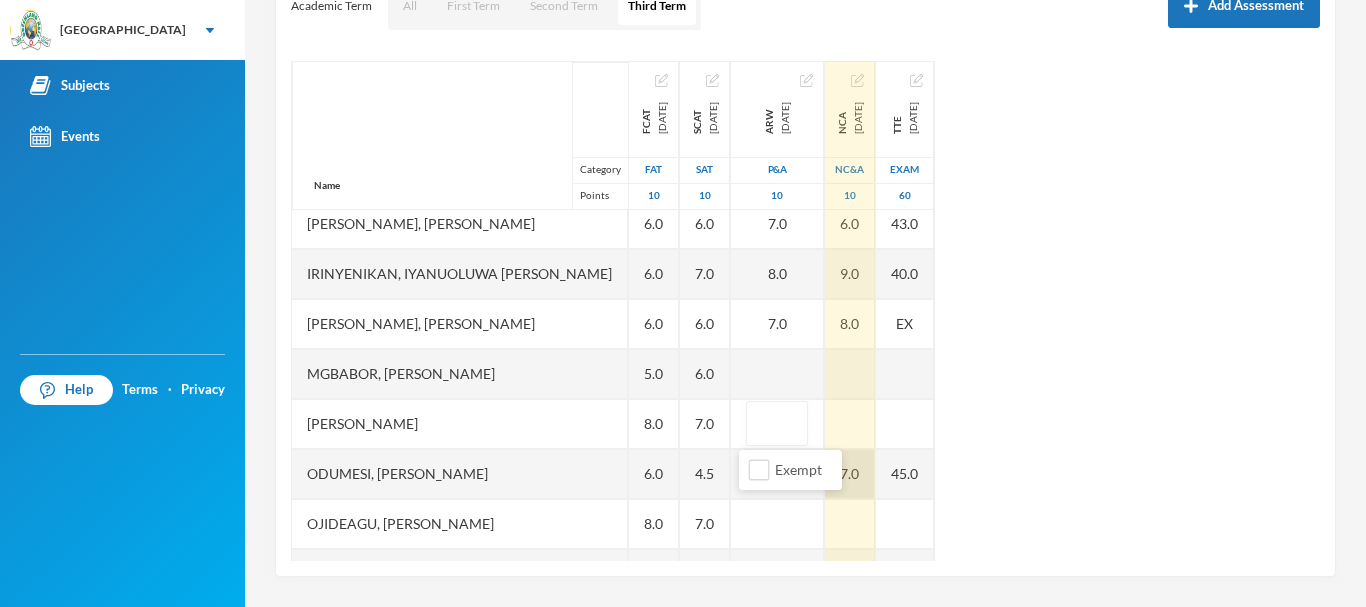 type on "7" 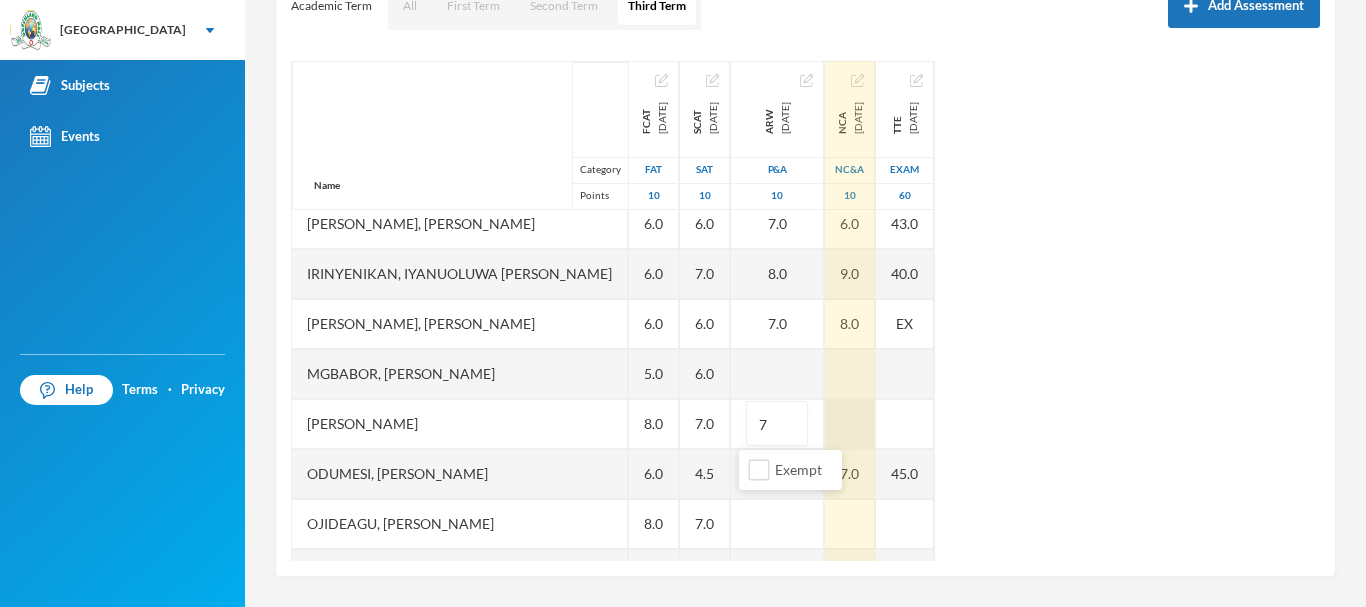 click at bounding box center (850, 424) 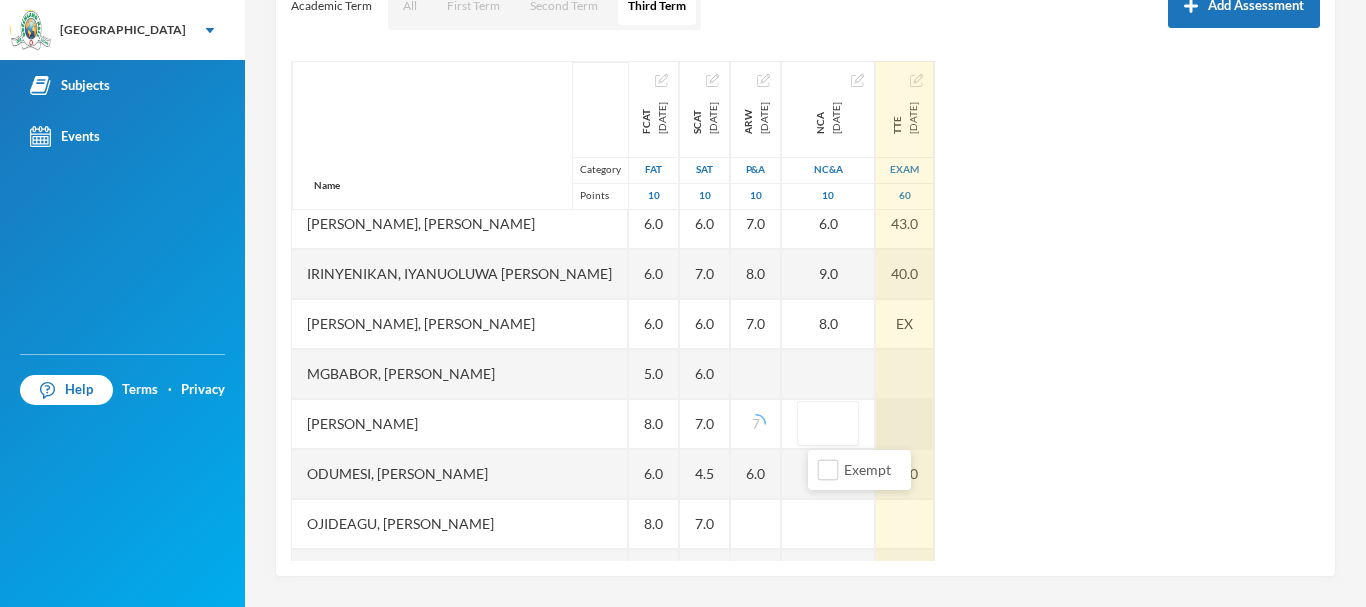 type on "8" 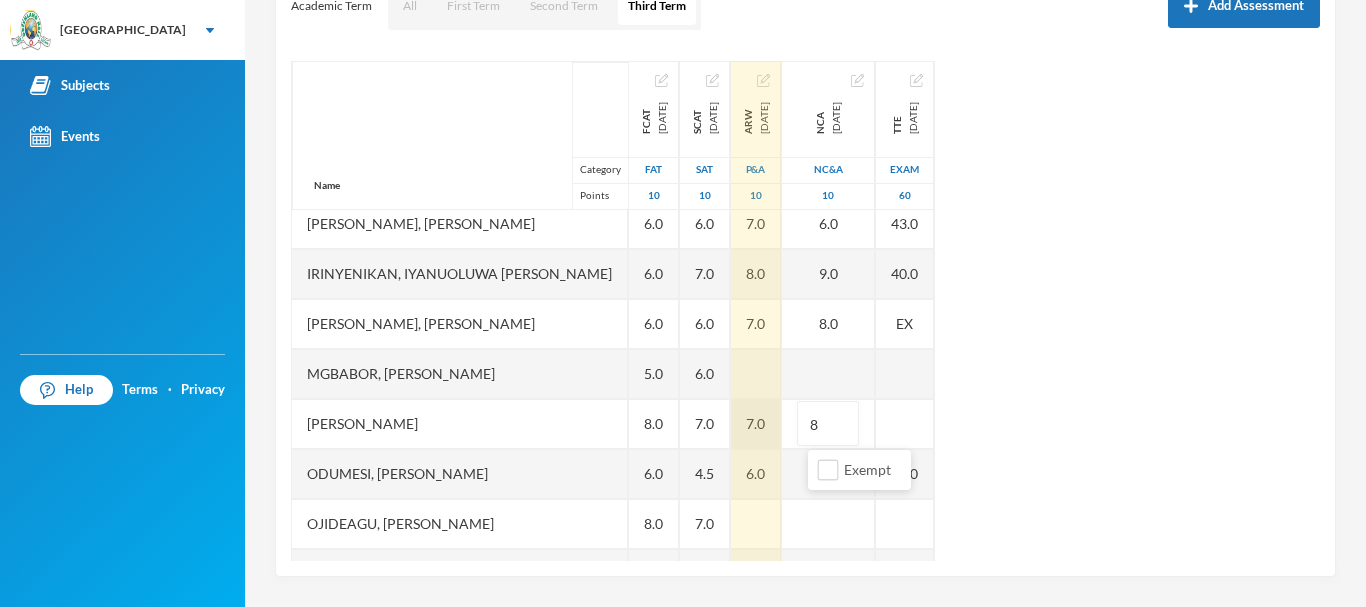 click on "7.0" at bounding box center [756, 424] 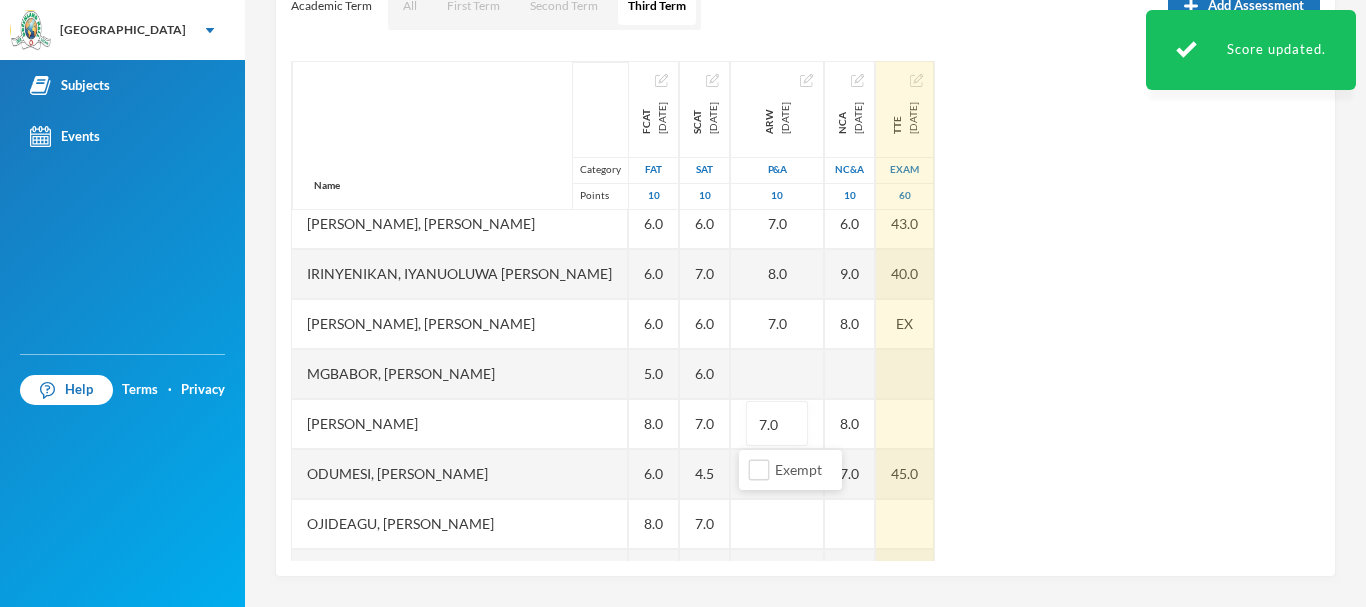click on "TTE [DATE] Exam 60 37.0 26.0 39.0 35.0 43.0 40.0 EX 45.0" at bounding box center [905, 274] 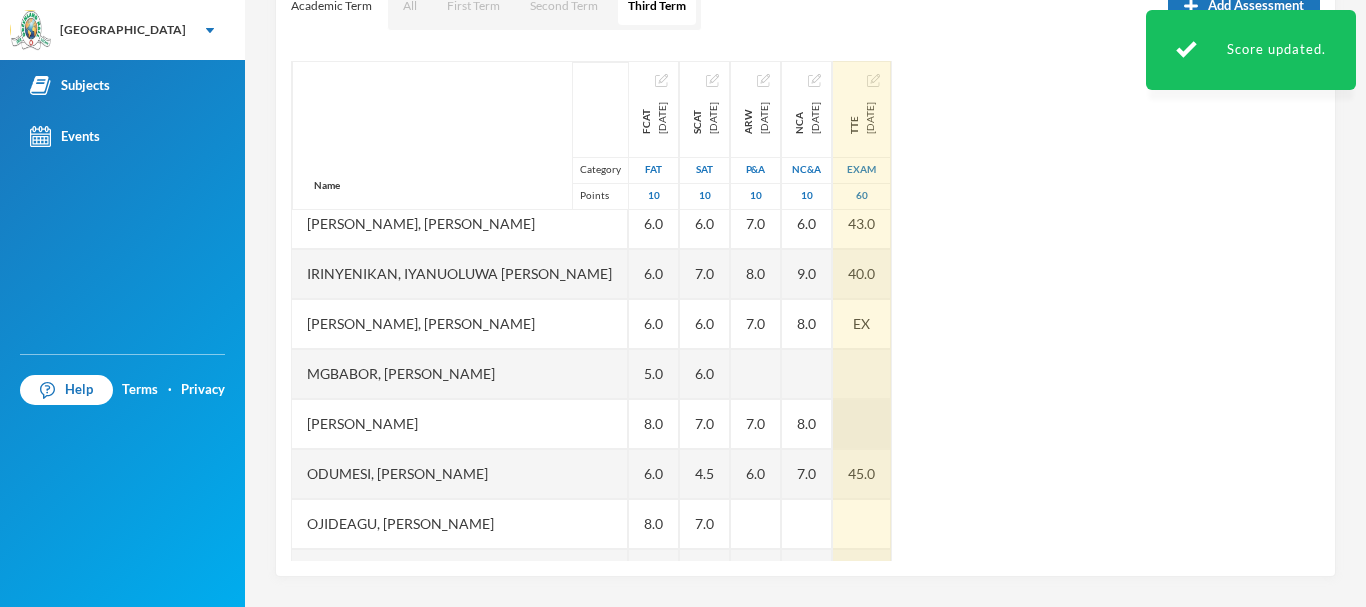 click at bounding box center (862, 424) 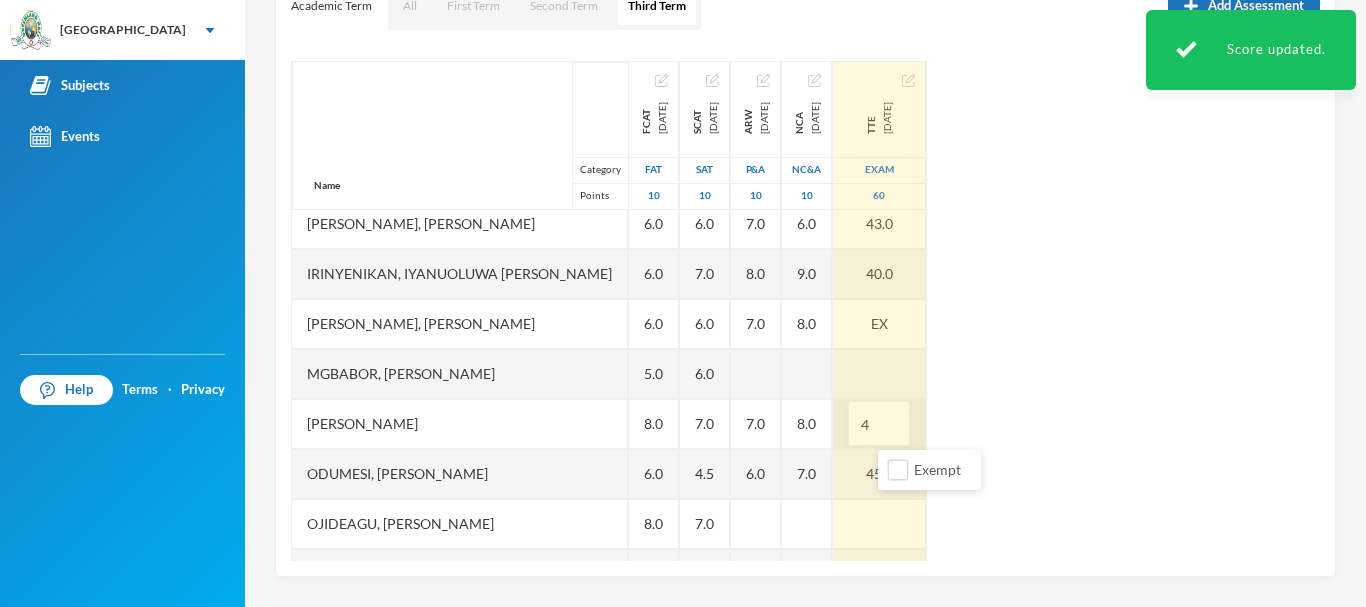 type on "45" 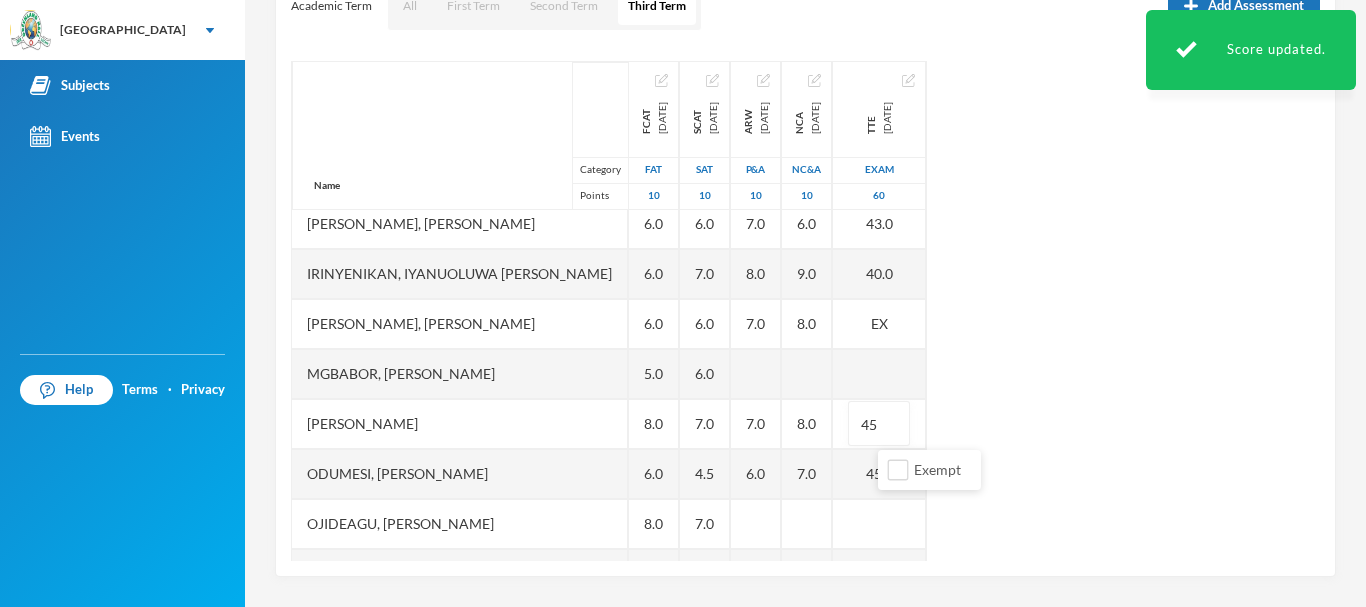 click on "Name   Category Points Adedipe, [PERSON_NAME], [PERSON_NAME], Toluwanimi [PERSON_NAME], [PERSON_NAME], [DEMOGRAPHIC_DATA] [PERSON_NAME], [PERSON_NAME] Irinyenikan, [PERSON_NAME] [PERSON_NAME], [PERSON_NAME], [PERSON_NAME] [PERSON_NAME], [PERSON_NAME], [PERSON_NAME] [PERSON_NAME], Comfort [PERSON_NAME], Ugochinyere [PERSON_NAME], Oghenetega Light Sobayo, Niniola Arabella FCAT [DATE] FAT 10 7.0 5.0 7.0 5.0 4.0 6.0 6.0 6.0 5.0 8.0 6.0 8.0 5.0 6.0 7.0 SCAT [DATE] 10 8.5 4.0 5.0 5.0 6.0 7.0 6.0 6.0 7.0 4.5 7.0 4.5 6.0 6.5 ARW [DATE] P&A 10 6.0 5.0 6.0 5.0 7.0 8.0 7.0 7.0 6.0 NCA [DATE] NC&A 10 6.0 6.0 5.0 6.0 6.0 9.0 8.0 8.0 7.0 TTE [DATE] Exam 60 37.0 26.0 39.0 35.0 43.0 40.0 EX 45 45.0" at bounding box center (805, 311) 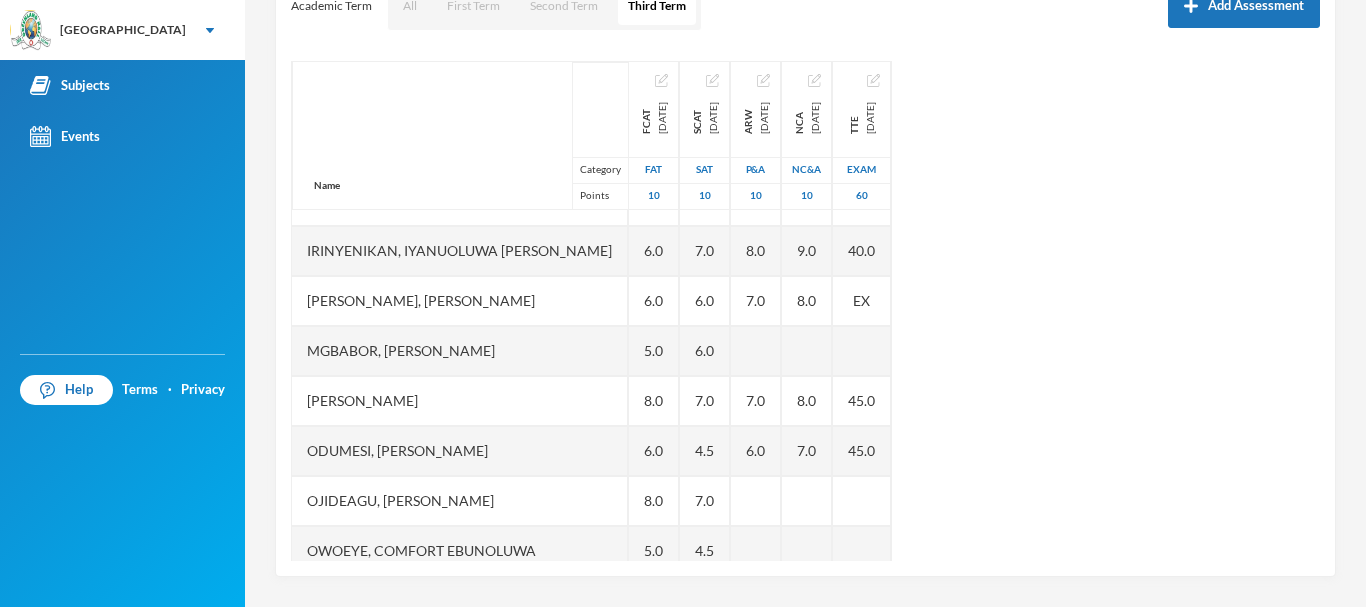 scroll, scrollTop: 279, scrollLeft: 0, axis: vertical 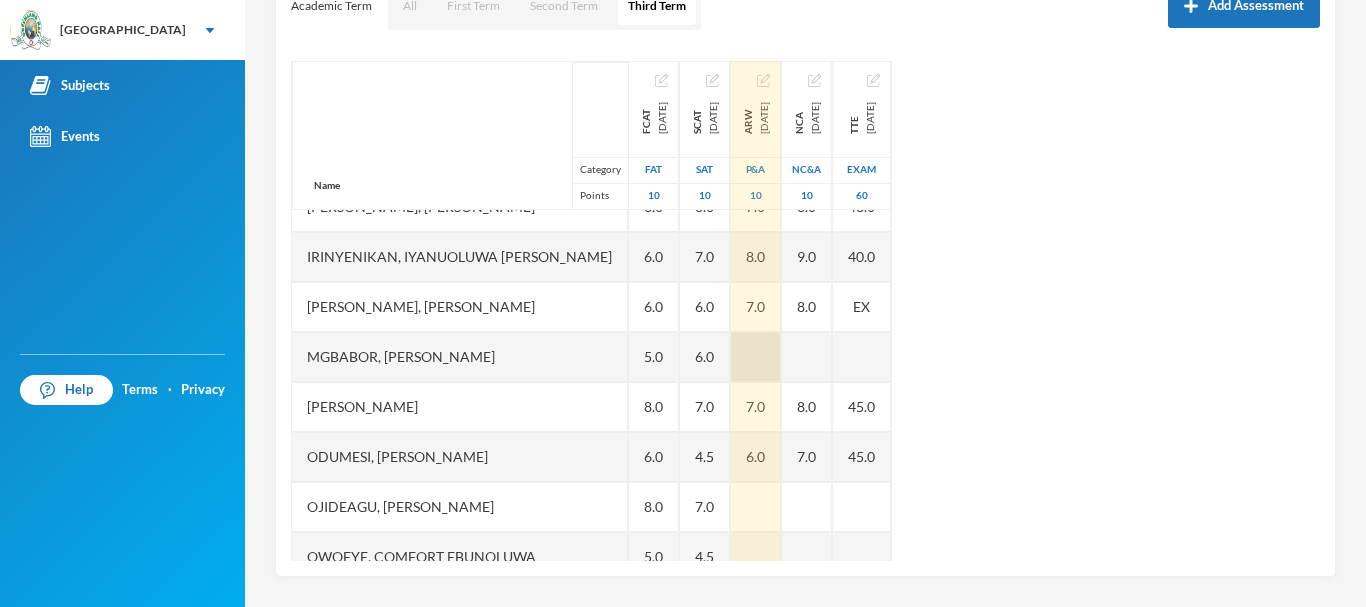 click at bounding box center (756, 357) 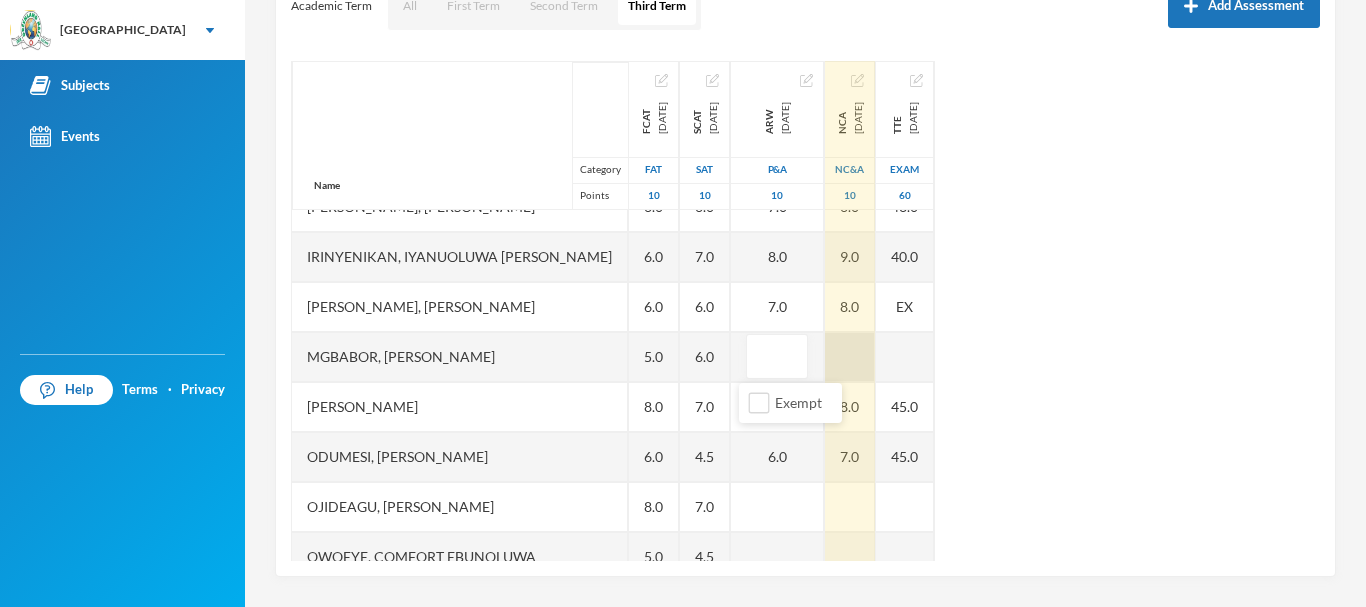 type on "7" 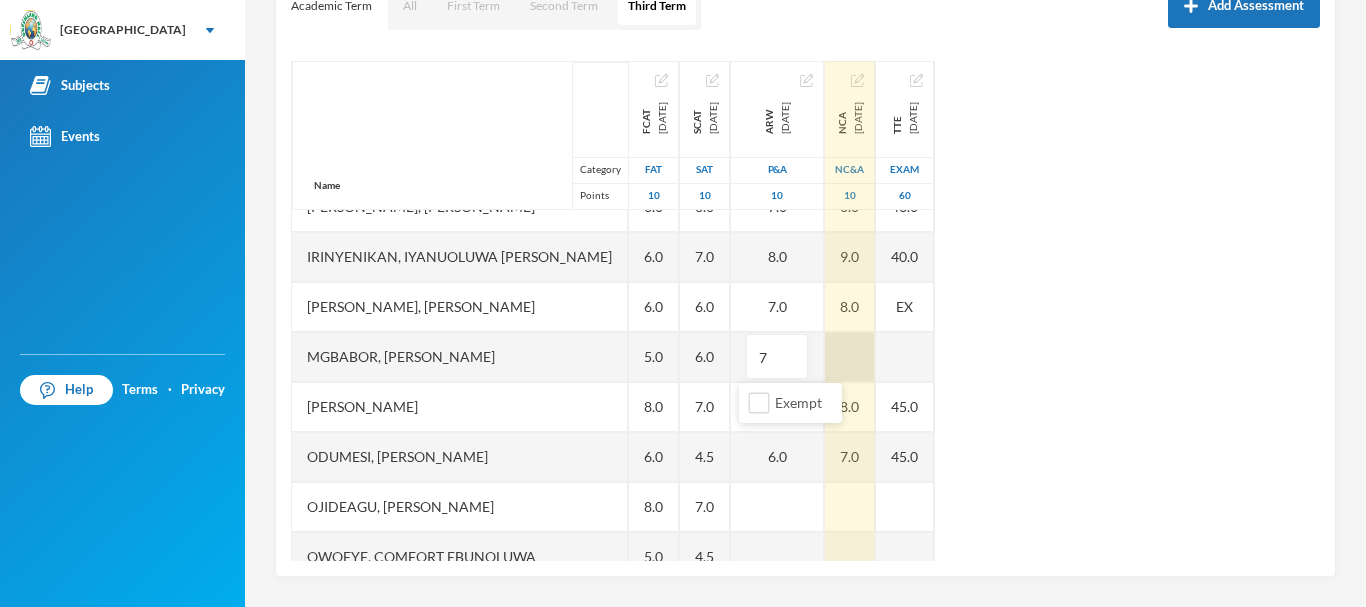 click at bounding box center [850, 357] 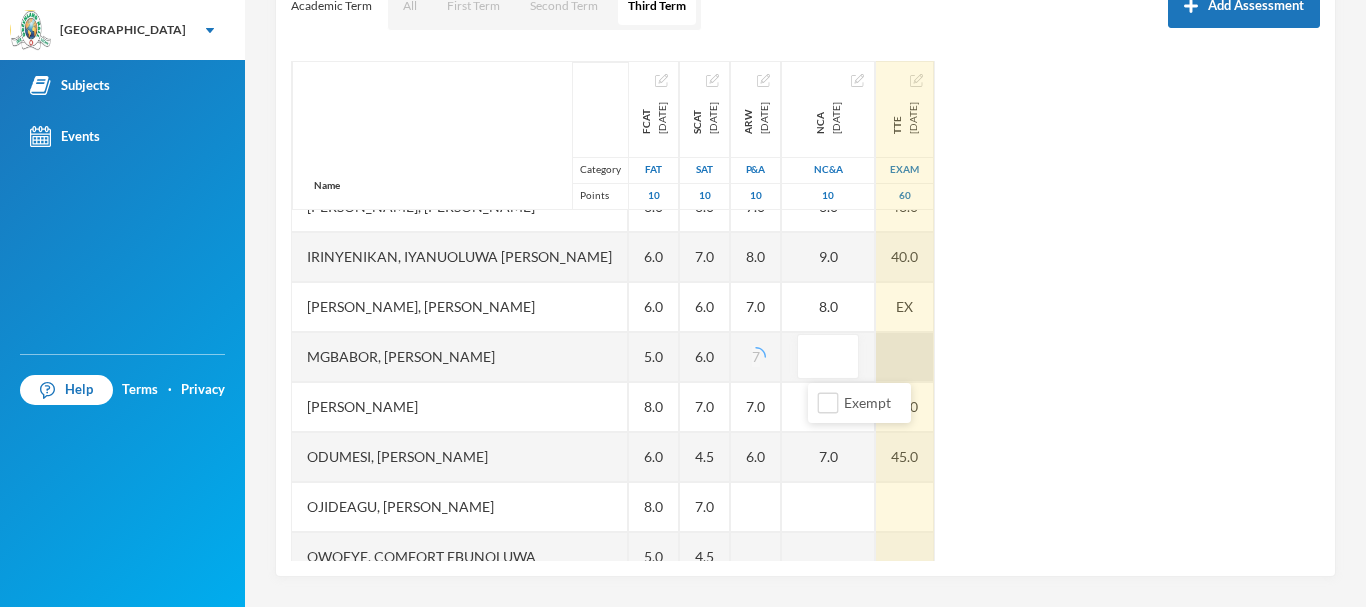 type on "6" 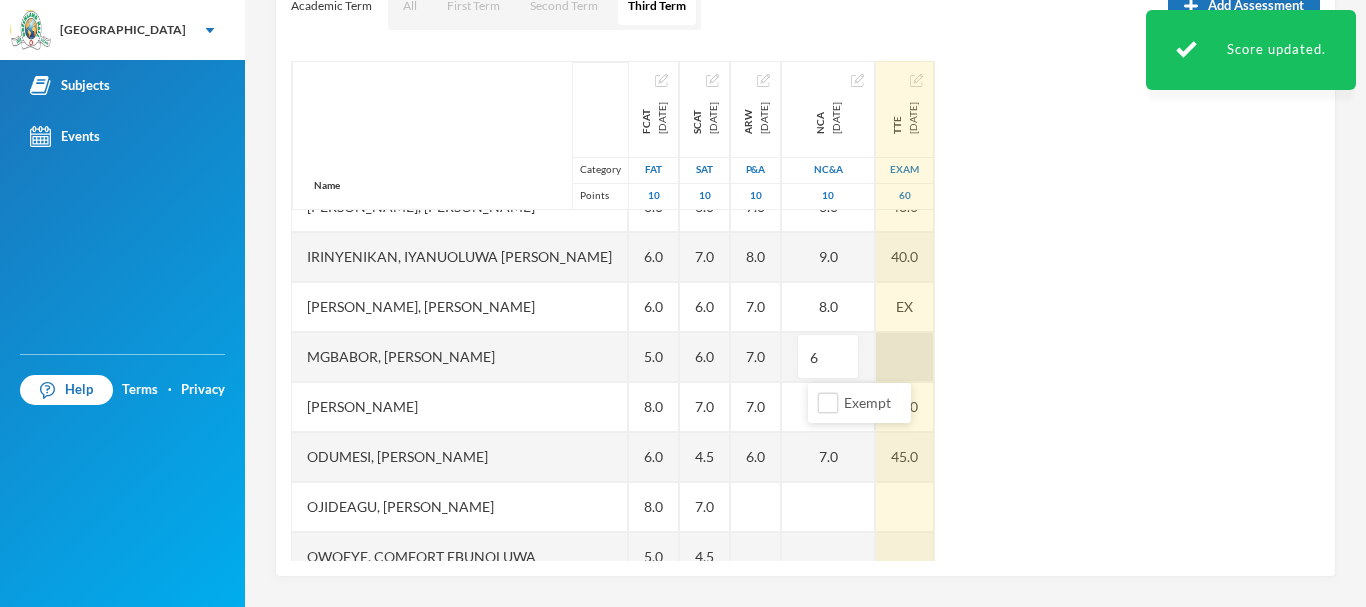click at bounding box center [905, 357] 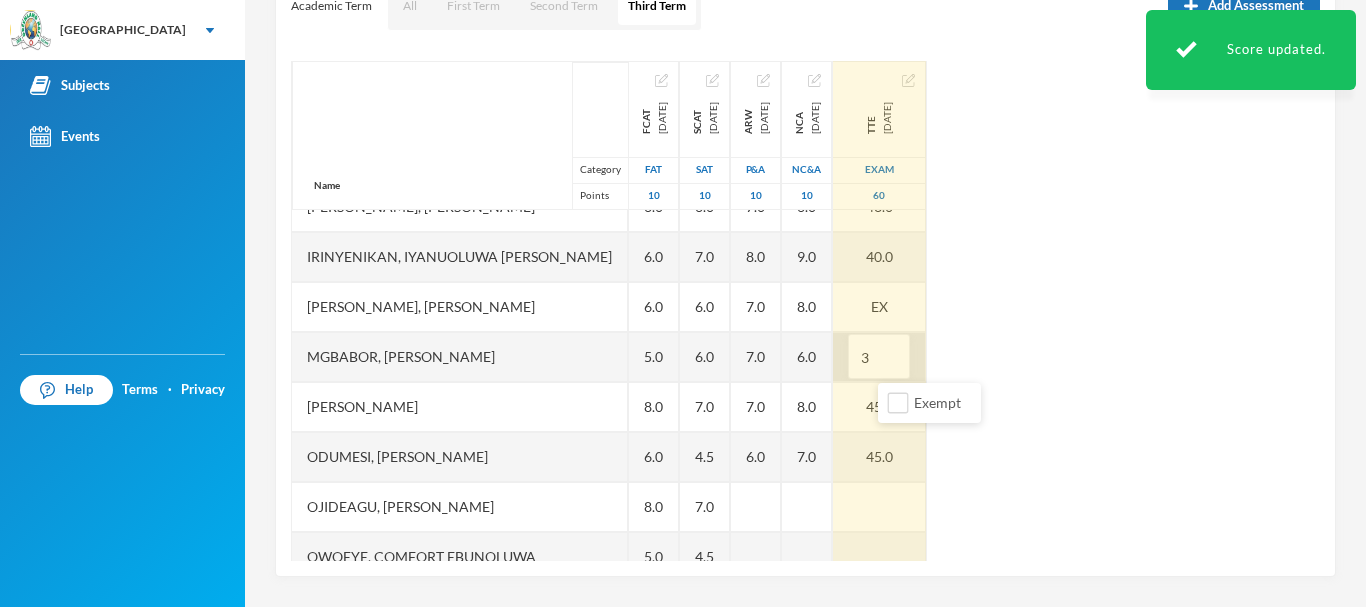 type on "36" 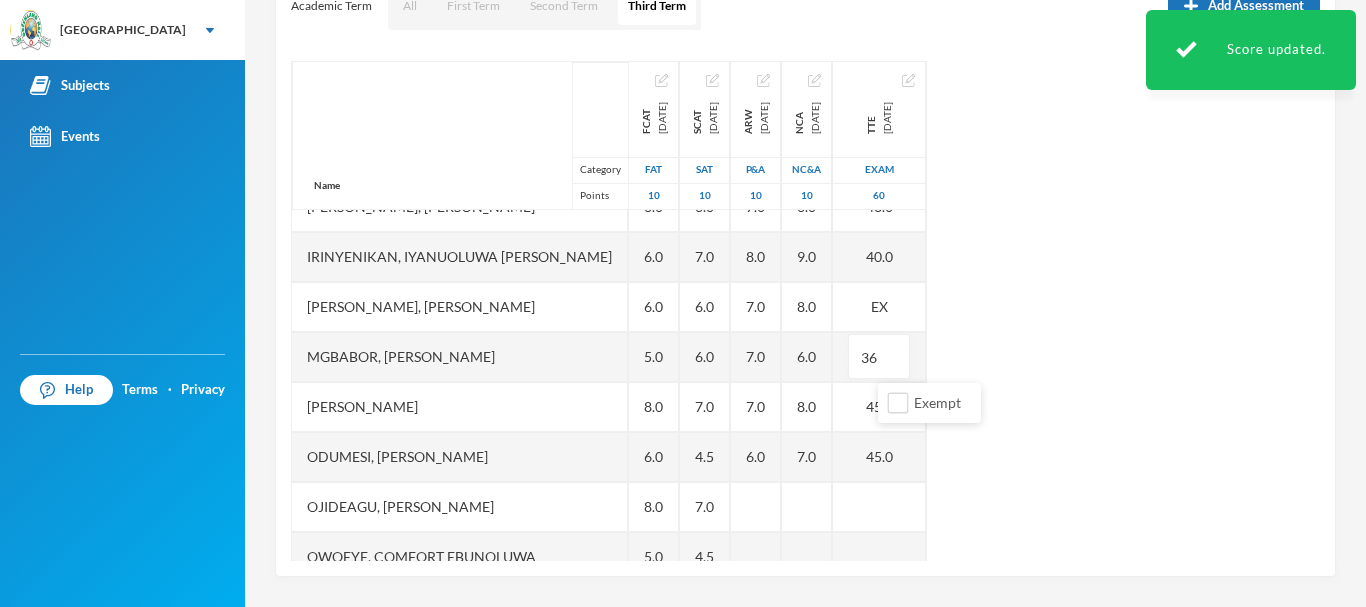click on "Name   Category Points Adedipe, [PERSON_NAME], [PERSON_NAME], Toluwanimi [PERSON_NAME], [PERSON_NAME], [DEMOGRAPHIC_DATA] [PERSON_NAME], [PERSON_NAME] Irinyenikan, [PERSON_NAME] [PERSON_NAME], [PERSON_NAME], [PERSON_NAME] [PERSON_NAME], [PERSON_NAME], [PERSON_NAME] [PERSON_NAME], Comfort [PERSON_NAME], Ugochinyere [PERSON_NAME], Oghenetega Light Sobayo, Niniola Arabella FCAT [DATE] FAT 10 7.0 5.0 7.0 5.0 4.0 6.0 6.0 6.0 5.0 8.0 6.0 8.0 5.0 6.0 7.0 SCAT [DATE] 10 8.5 4.0 5.0 5.0 6.0 7.0 6.0 6.0 7.0 4.5 7.0 4.5 6.0 6.5 ARW [DATE] P&A 10 6.0 5.0 6.0 5.0 7.0 8.0 7.0 7.0 7.0 6.0 NCA [DATE] NC&A 10 6.0 6.0 5.0 6.0 6.0 9.0 8.0 6.0 8.0 7.0 TTE [DATE] Exam 60 37.0 26.0 39.0 35.0 43.0 40.0 EX 36 45.0 45.0" at bounding box center [805, 311] 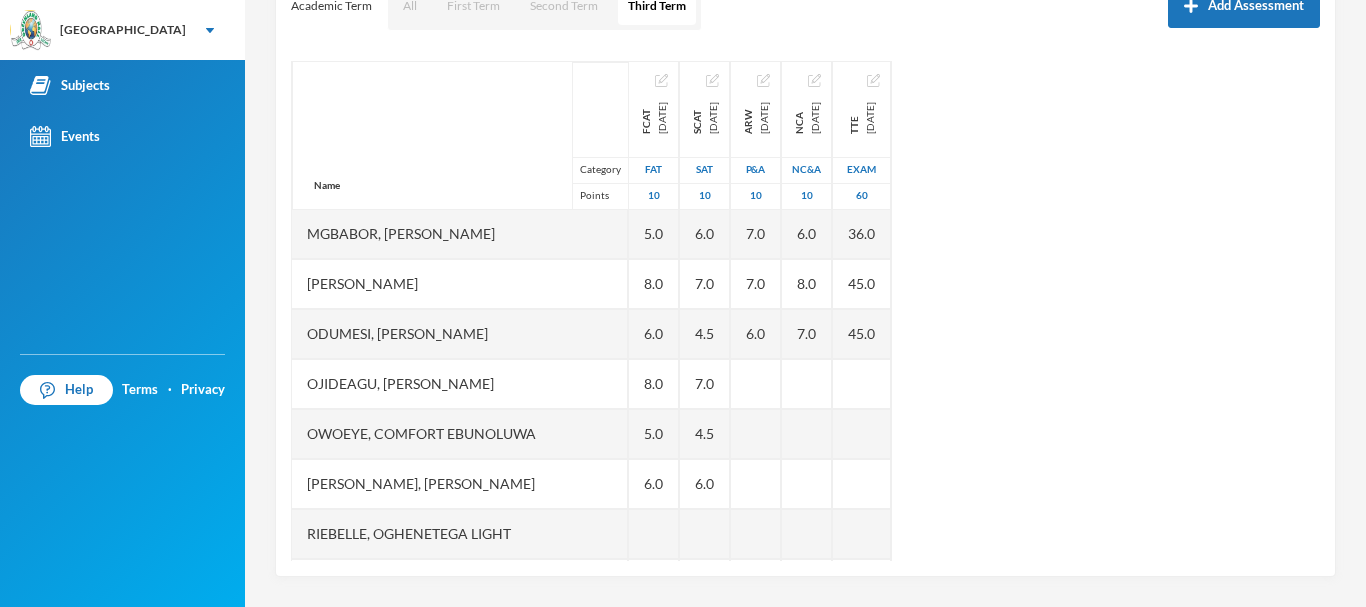 scroll, scrollTop: 398, scrollLeft: 0, axis: vertical 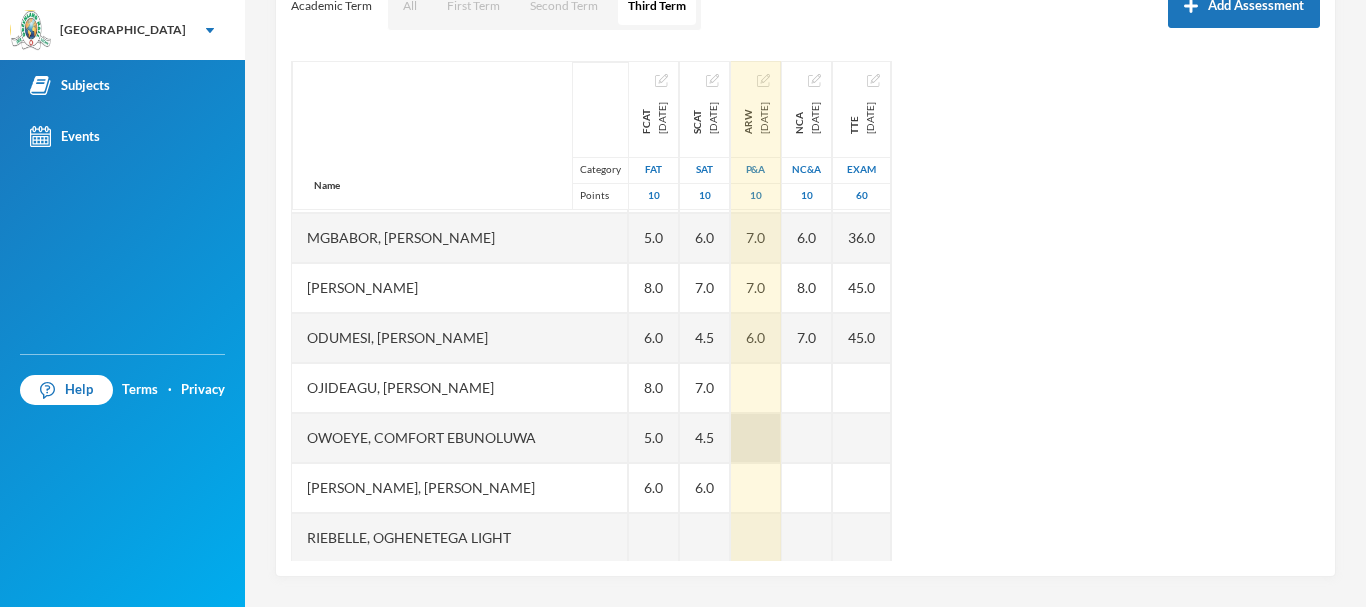 click at bounding box center (756, 438) 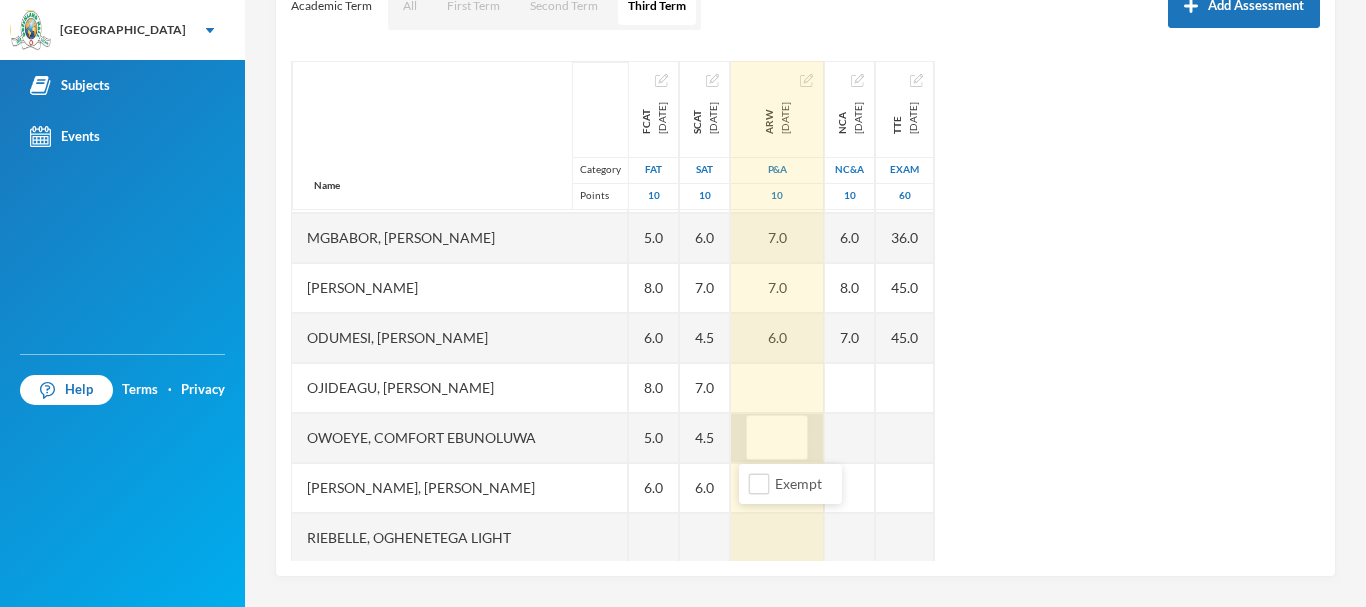 type on "5" 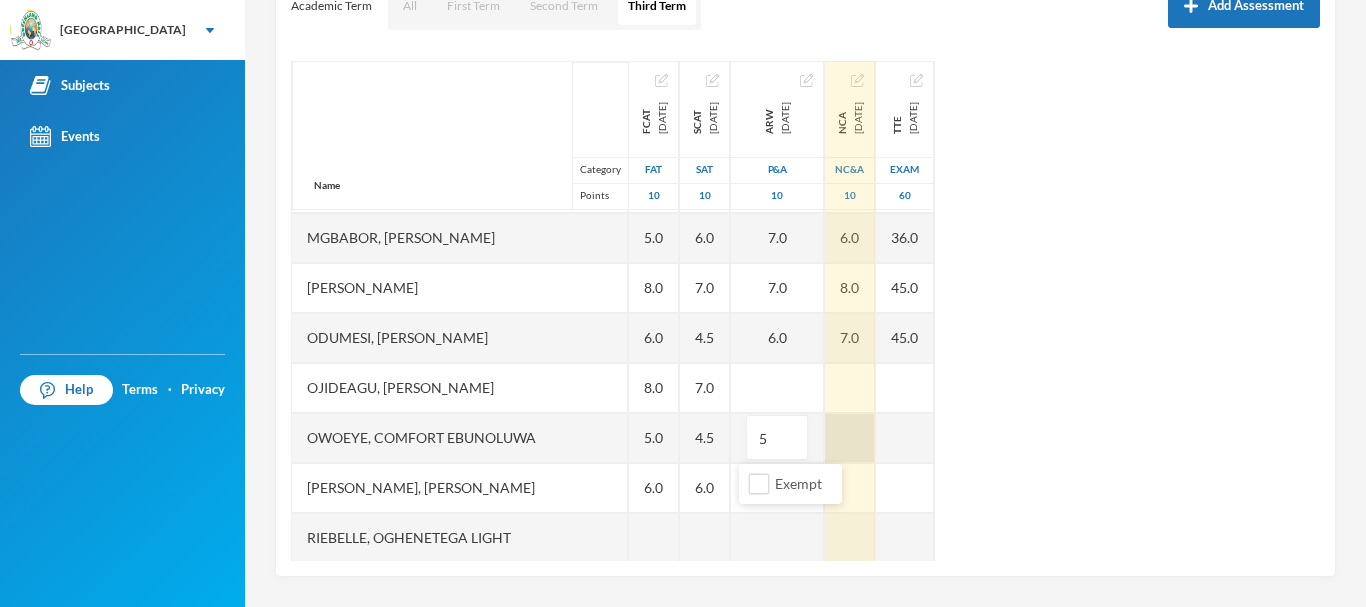 click at bounding box center (850, 438) 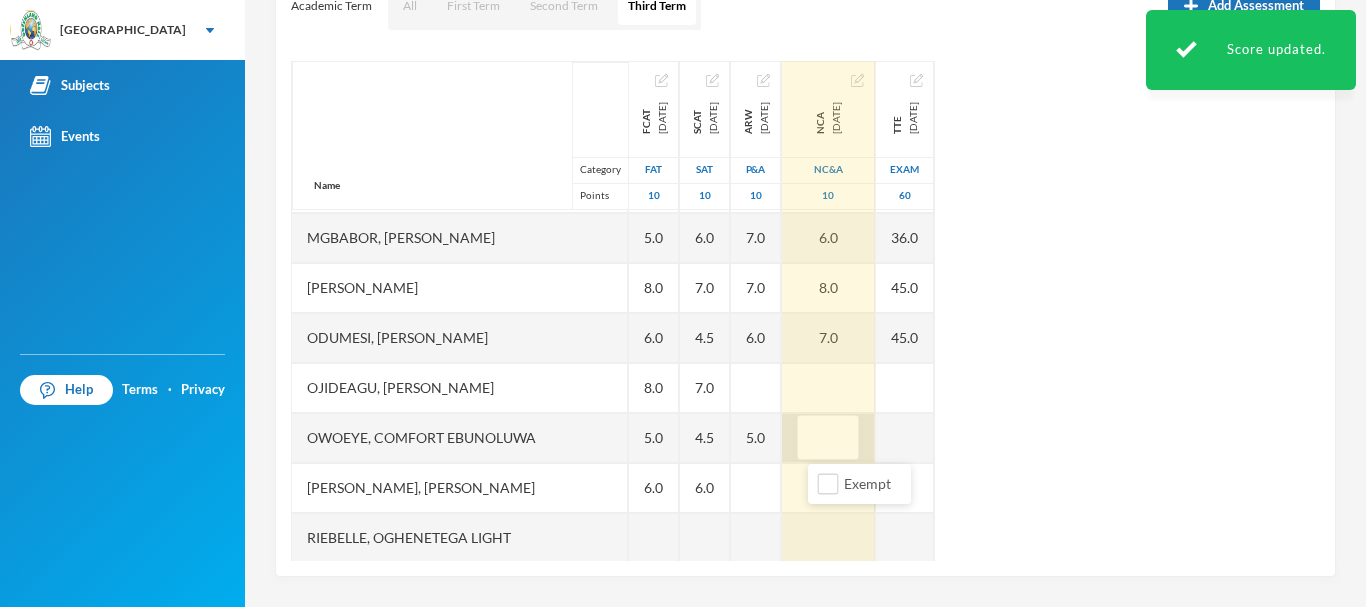 type on "6" 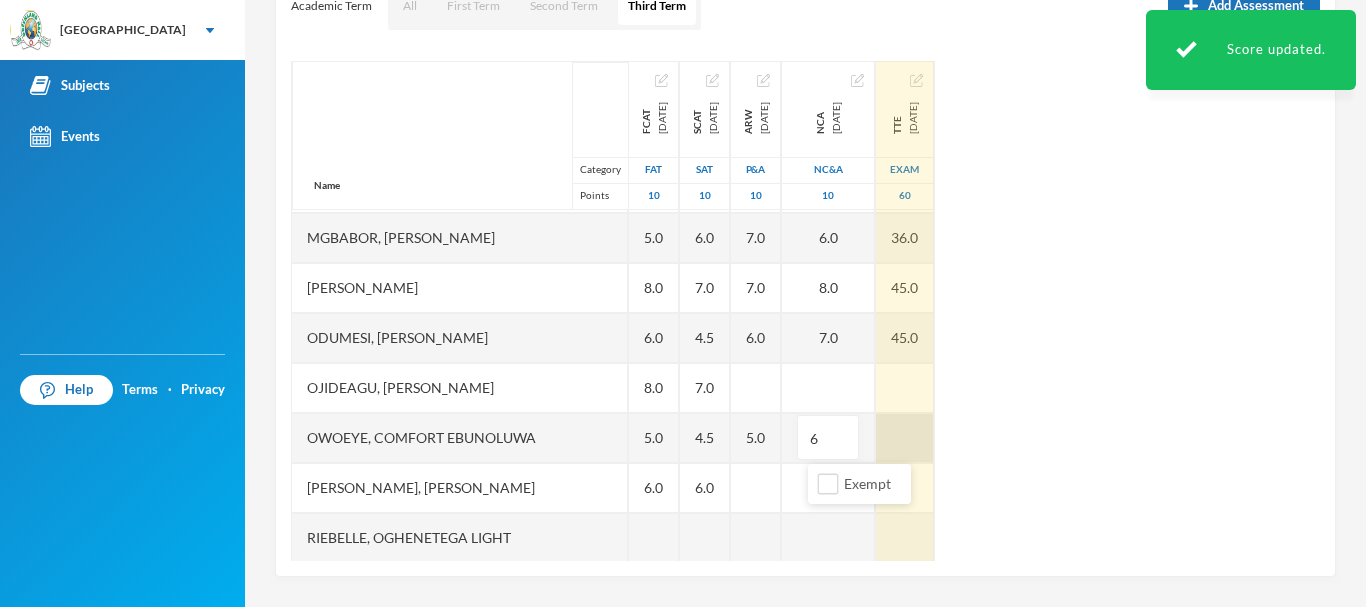 click at bounding box center [905, 438] 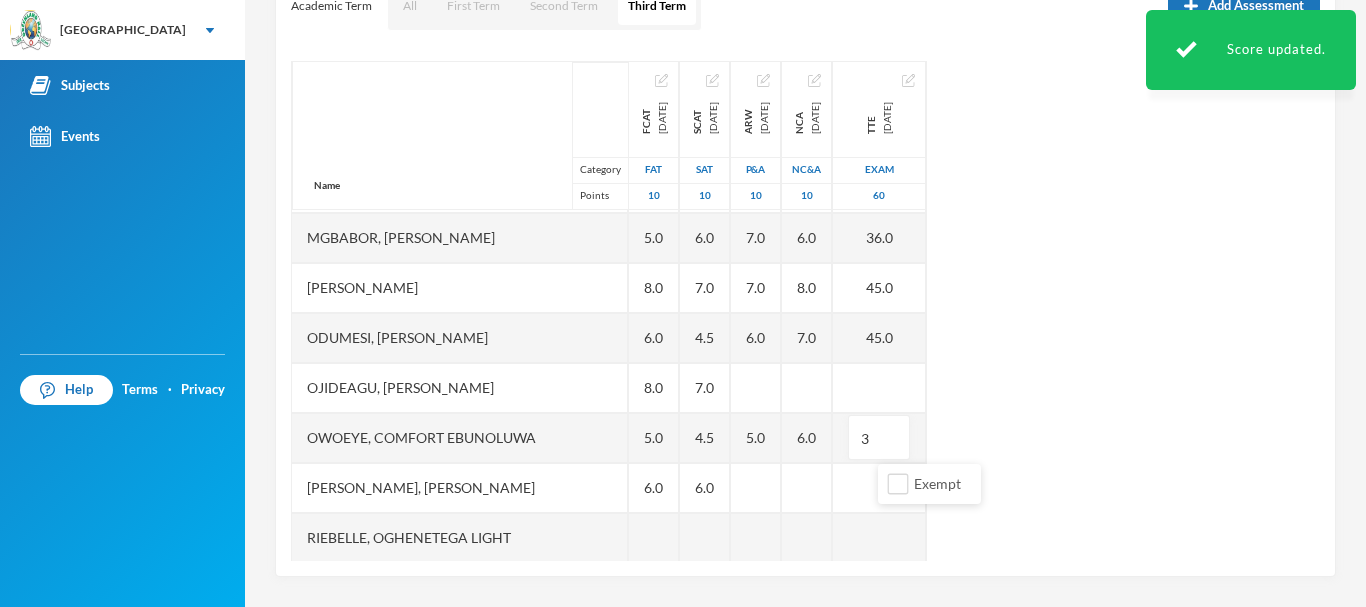 type on "35" 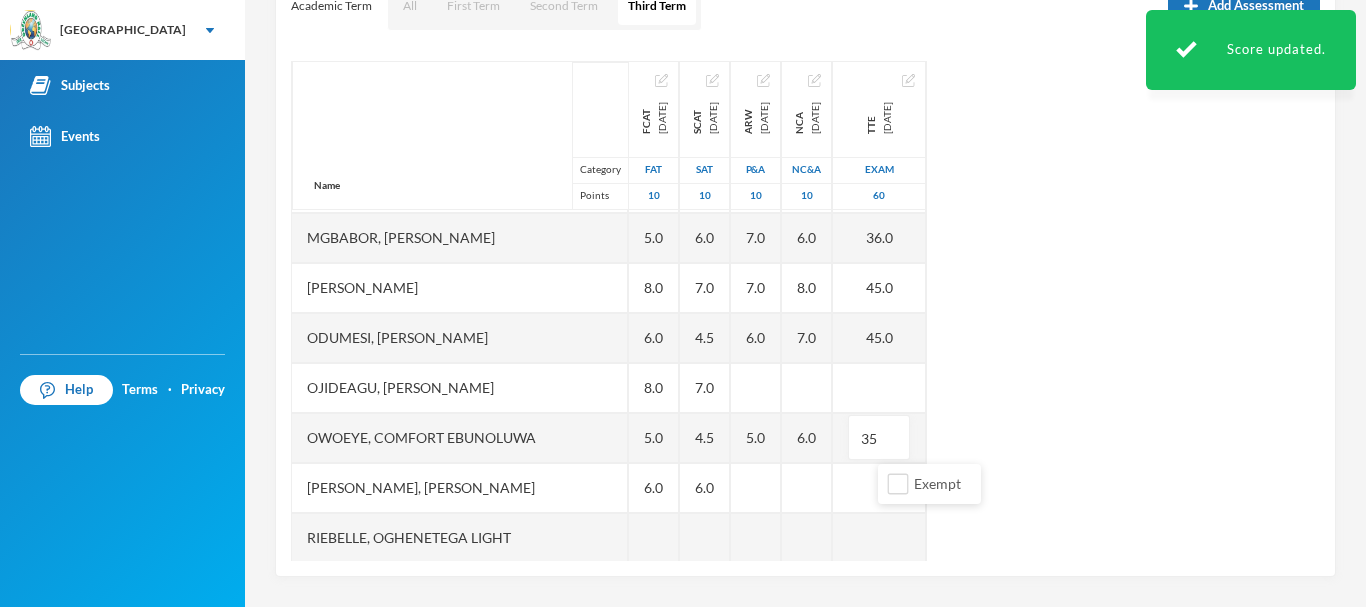 click on "Name   Category Points Adedipe, [PERSON_NAME], [PERSON_NAME], Toluwanimi [PERSON_NAME], [PERSON_NAME], [DEMOGRAPHIC_DATA] [PERSON_NAME], [PERSON_NAME] Irinyenikan, [PERSON_NAME] [PERSON_NAME], [PERSON_NAME], [PERSON_NAME] [PERSON_NAME], [PERSON_NAME], [PERSON_NAME] [PERSON_NAME], Comfort [PERSON_NAME], Ugochinyere [PERSON_NAME], Oghenetega Light Sobayo, Niniola Arabella FCAT [DATE] FAT 10 7.0 5.0 7.0 5.0 4.0 6.0 6.0 6.0 5.0 8.0 6.0 8.0 5.0 6.0 7.0 SCAT [DATE] 10 8.5 4.0 5.0 5.0 6.0 7.0 6.0 6.0 7.0 4.5 7.0 4.5 6.0 6.5 ARW [DATE] P&A 10 6.0 5.0 6.0 5.0 7.0 8.0 7.0 7.0 7.0 6.0 5.0 NCA [DATE] NC&A 10 6.0 6.0 5.0 6.0 6.0 9.0 8.0 6.0 8.0 7.0 6.0 TTE [DATE] Exam 60 37.0 26.0 39.0 35.0 43.0 40.0 EX 36.0 45.0 45.0 35" at bounding box center [805, 311] 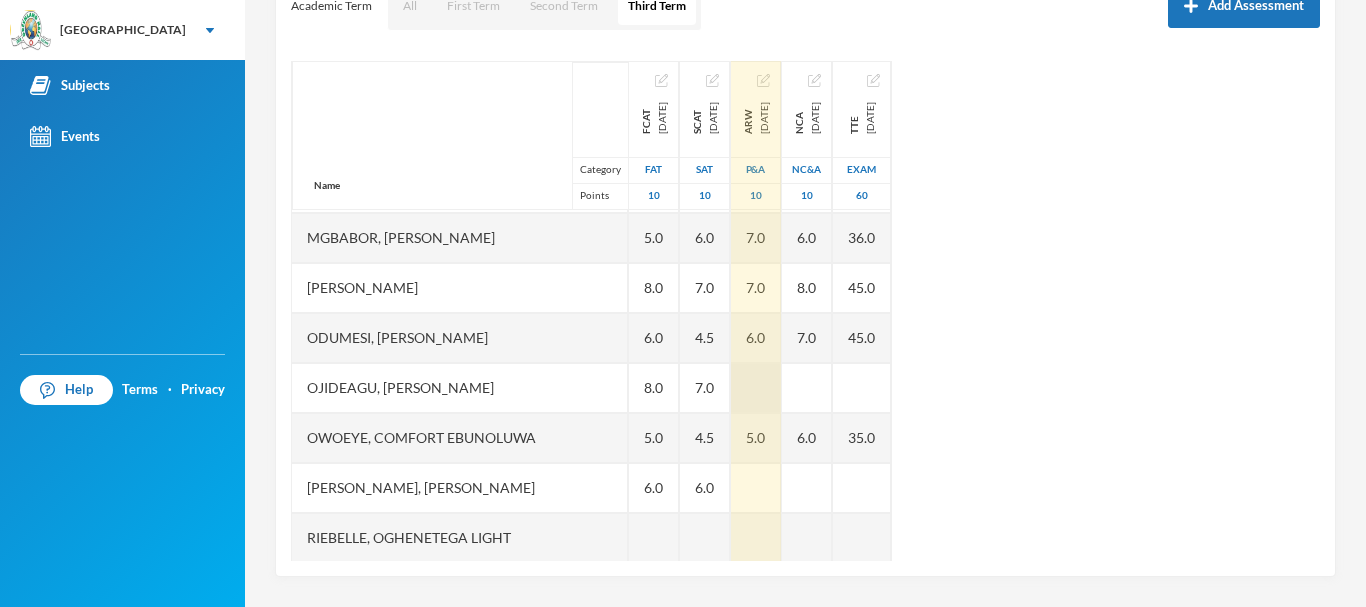 click at bounding box center (756, 388) 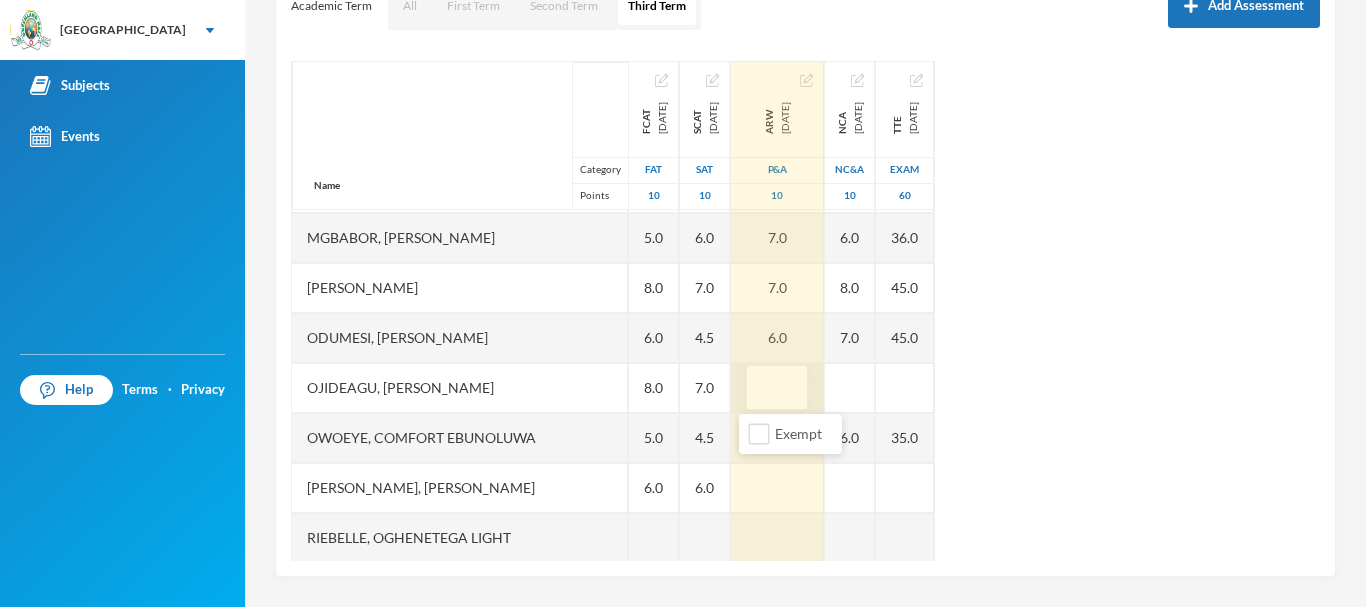 type on "8" 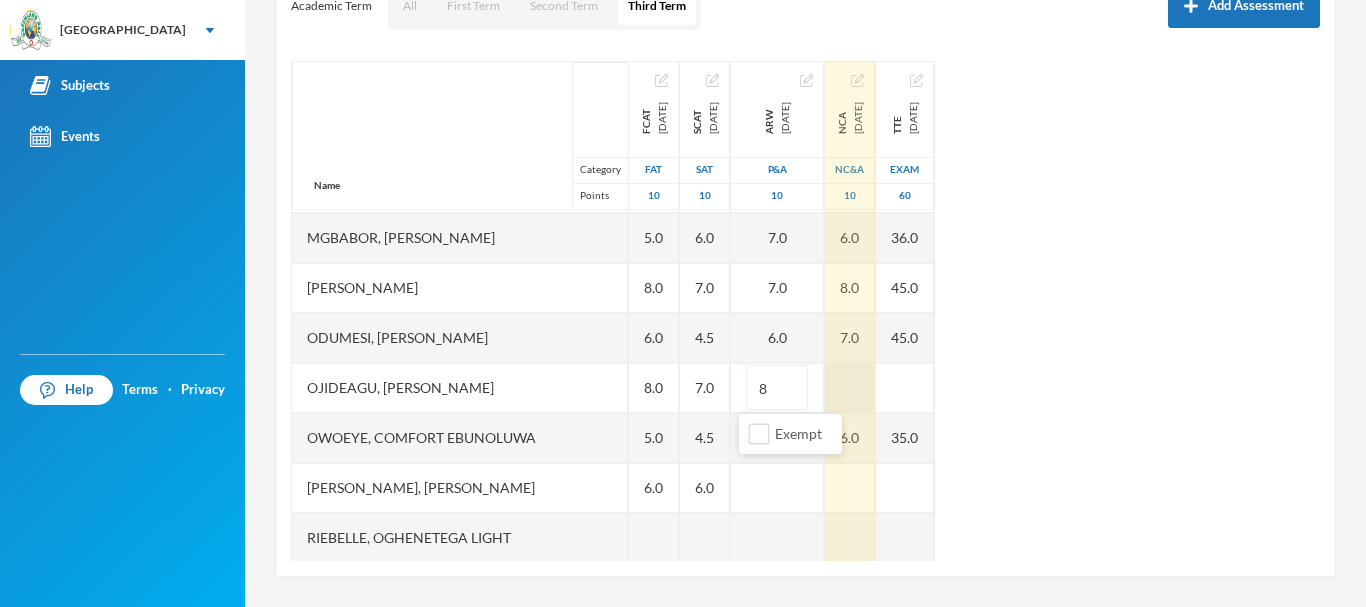 click at bounding box center (850, 388) 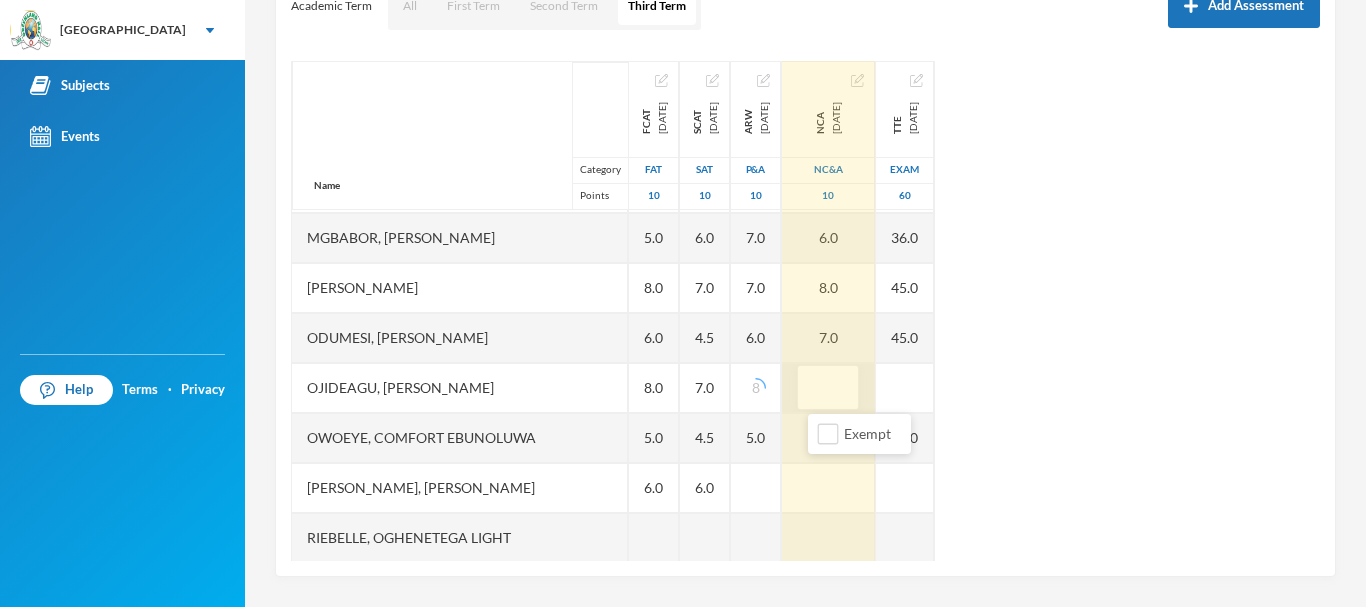 type on "7" 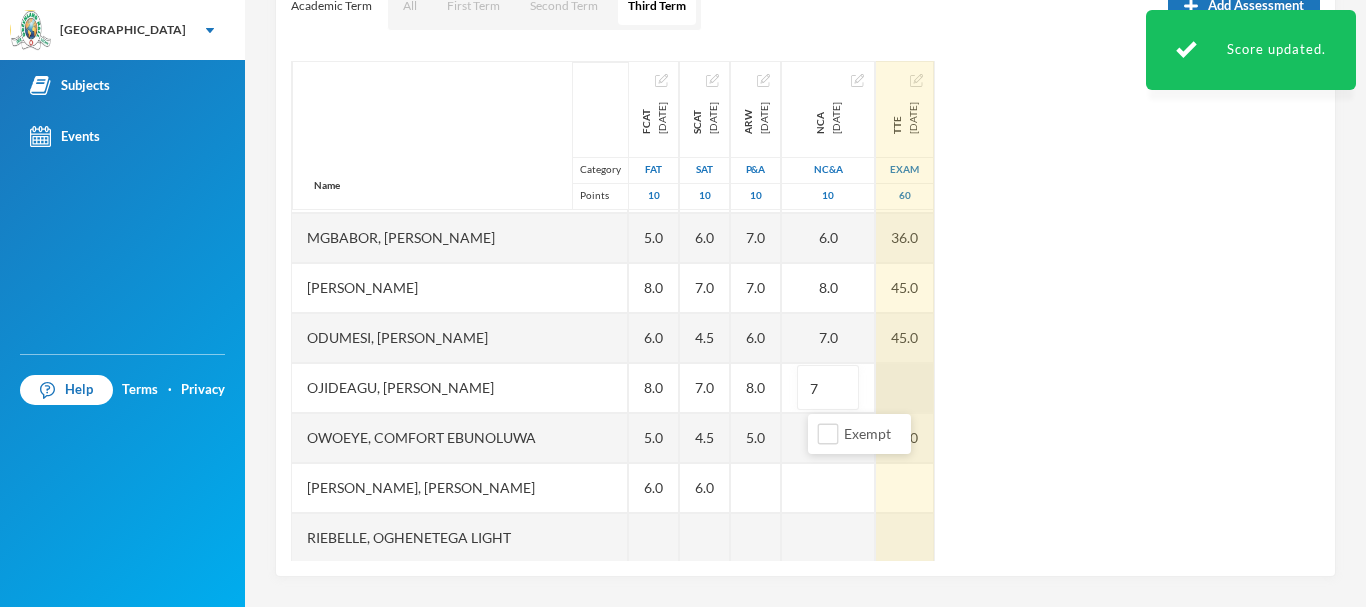 click at bounding box center [905, 388] 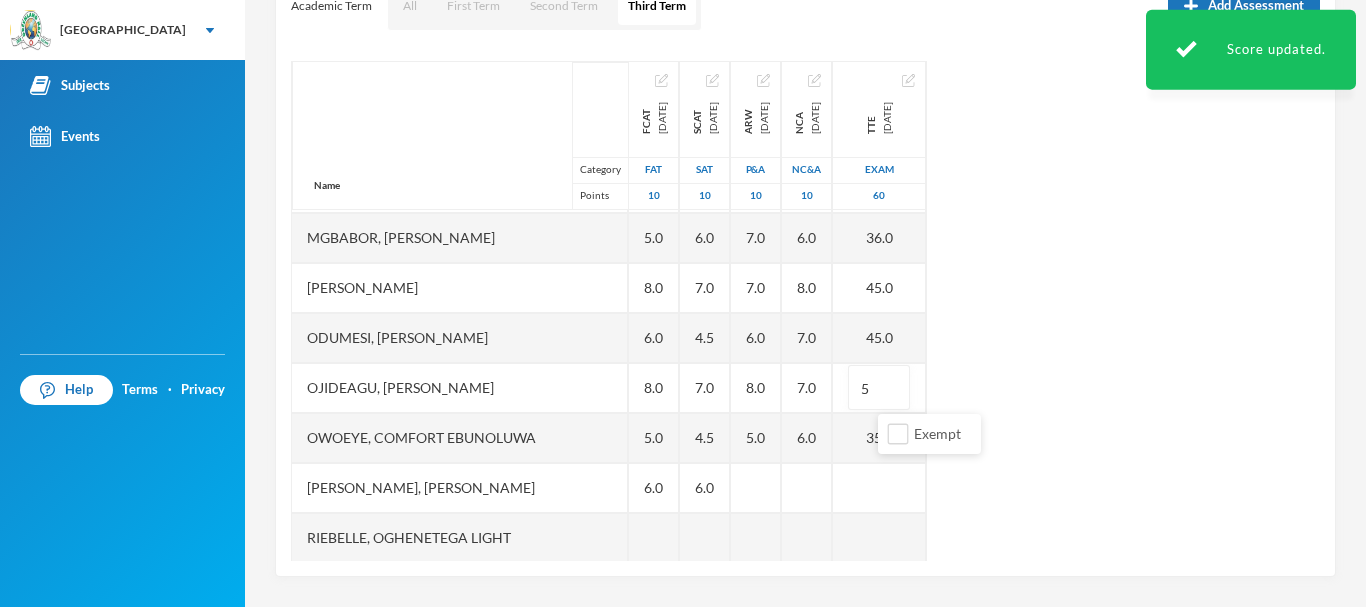 type on "50" 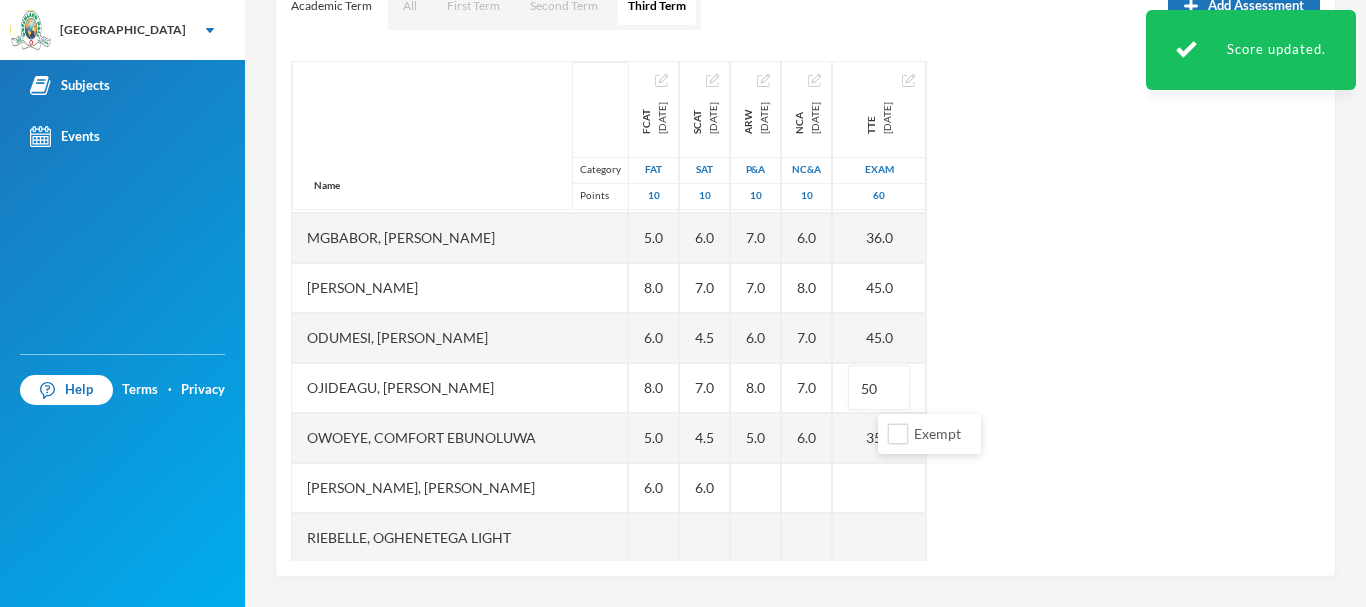 click on "Name   Category Points Adedipe, [PERSON_NAME], [PERSON_NAME], Toluwanimi [PERSON_NAME], [PERSON_NAME], [DEMOGRAPHIC_DATA] [PERSON_NAME], [PERSON_NAME] Irinyenikan, [PERSON_NAME] [PERSON_NAME], [PERSON_NAME], [PERSON_NAME] [PERSON_NAME], [PERSON_NAME], [PERSON_NAME] [PERSON_NAME], Comfort [PERSON_NAME], Ugochinyere [PERSON_NAME], Oghenetega Light Sobayo, Niniola Arabella FCAT [DATE] FAT 10 7.0 5.0 7.0 5.0 4.0 6.0 6.0 6.0 5.0 8.0 6.0 8.0 5.0 6.0 7.0 SCAT [DATE] 10 8.5 4.0 5.0 5.0 6.0 7.0 6.0 6.0 7.0 4.5 7.0 4.5 6.0 6.5 ARW [DATE] P&A 10 6.0 5.0 6.0 5.0 7.0 8.0 7.0 7.0 7.0 6.0 8.0 5.0 NCA [DATE] NC&A 10 6.0 6.0 5.0 6.0 6.0 9.0 8.0 6.0 8.0 7.0 7.0 6.0 TTE [DATE] Exam 60 37.0 26.0 39.0 35.0 43.0 40.0 EX 36.0 45.0 45.0 50 35.0" at bounding box center [805, 311] 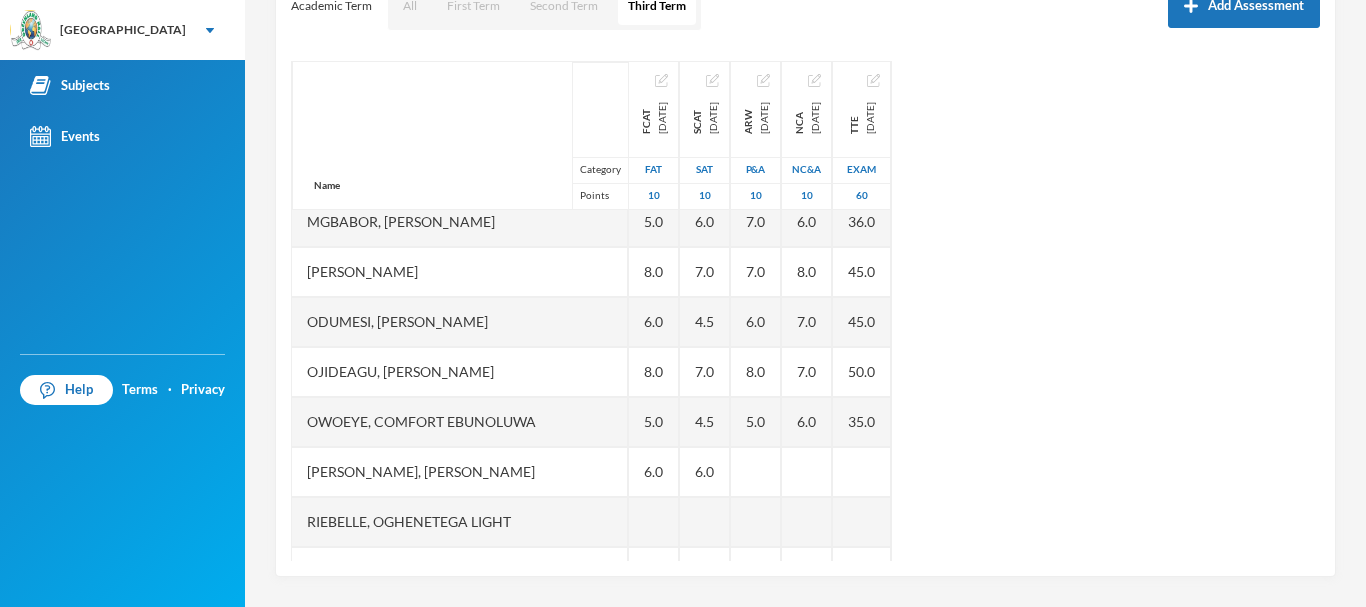 scroll, scrollTop: 451, scrollLeft: 0, axis: vertical 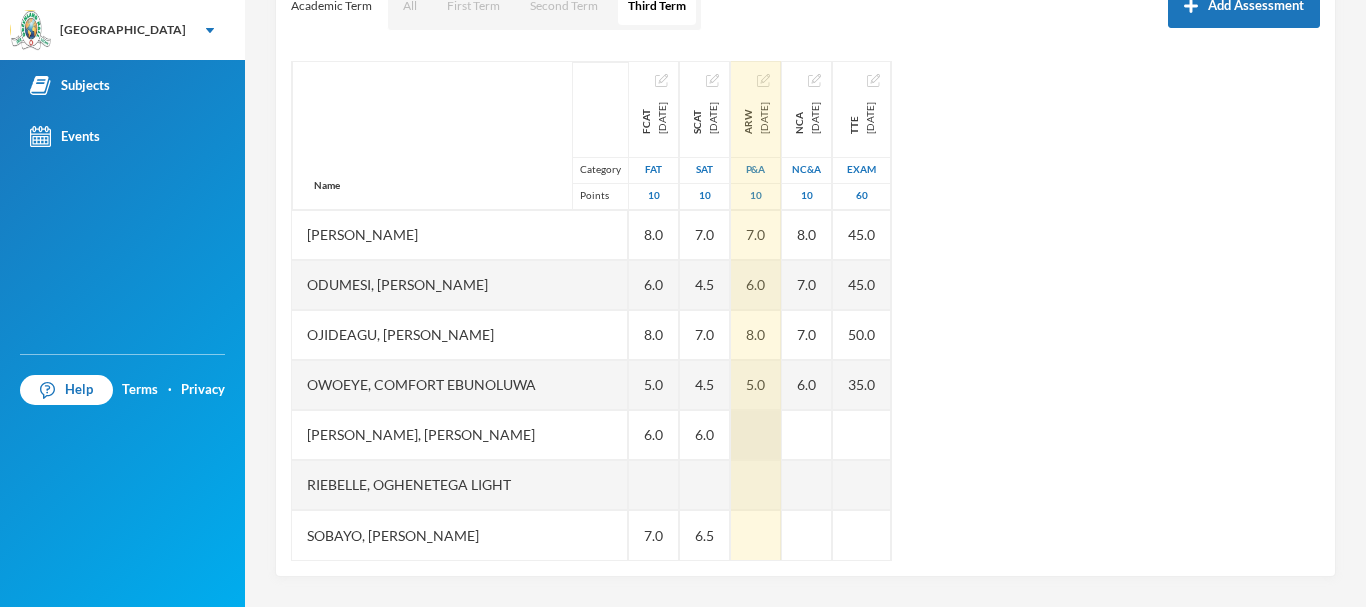 click at bounding box center (756, 435) 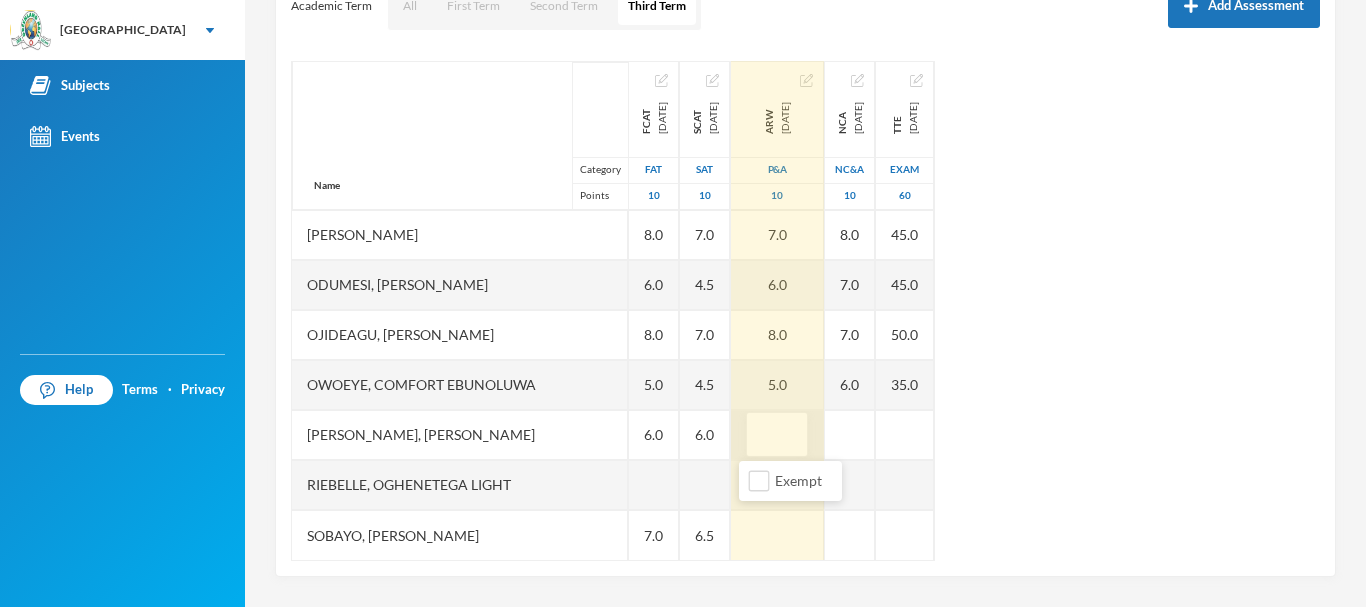 type on "7" 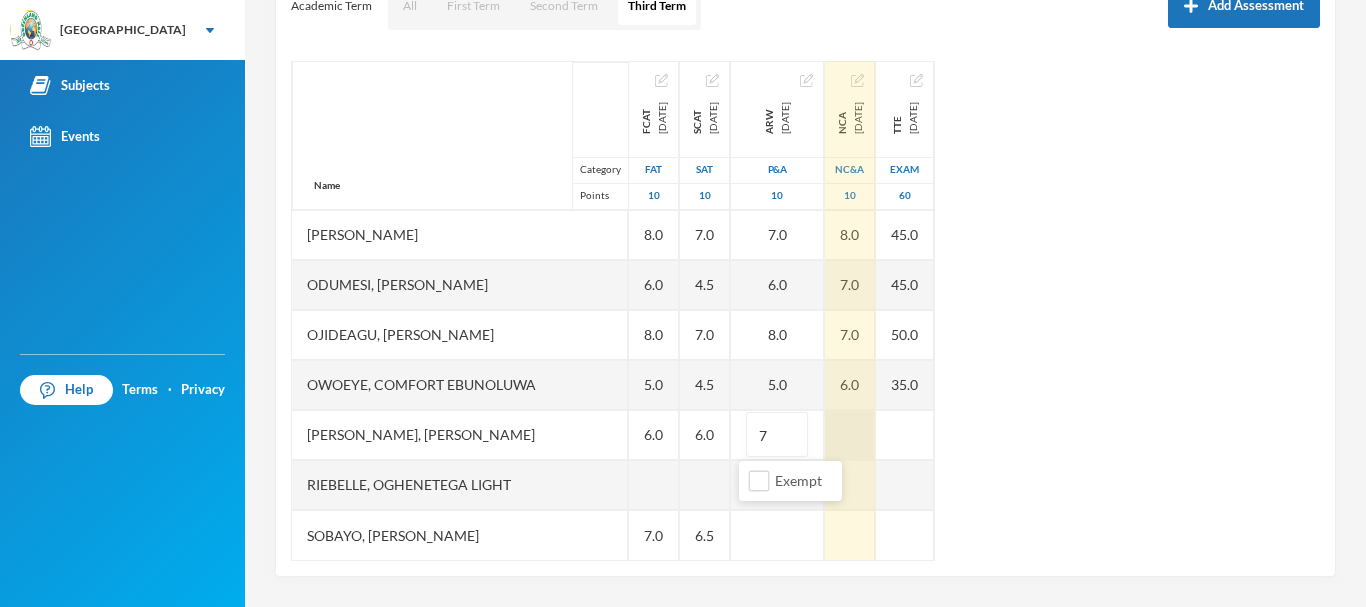 click at bounding box center (850, 435) 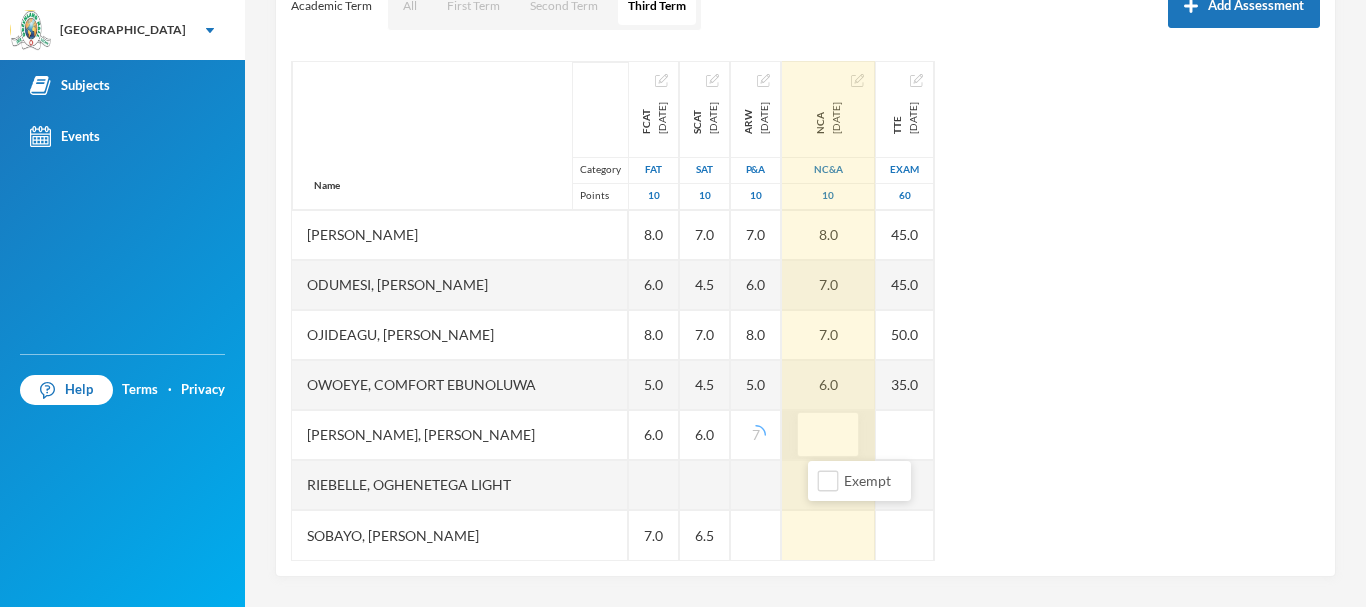 type on "6" 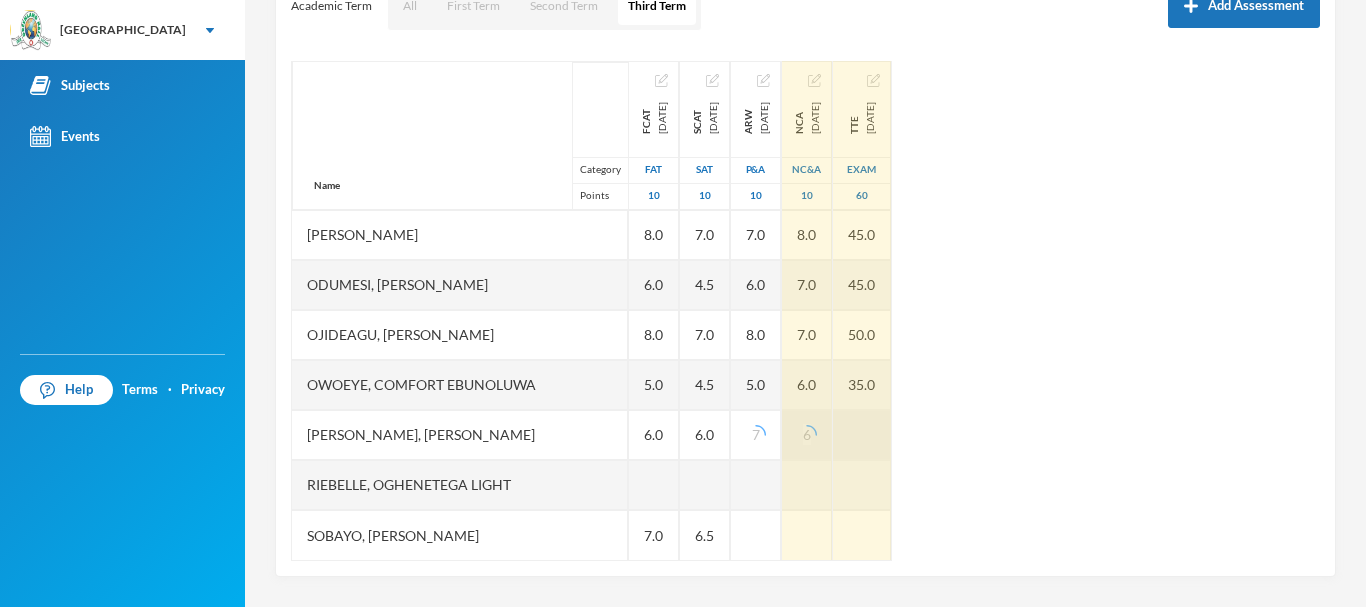 click at bounding box center (862, 435) 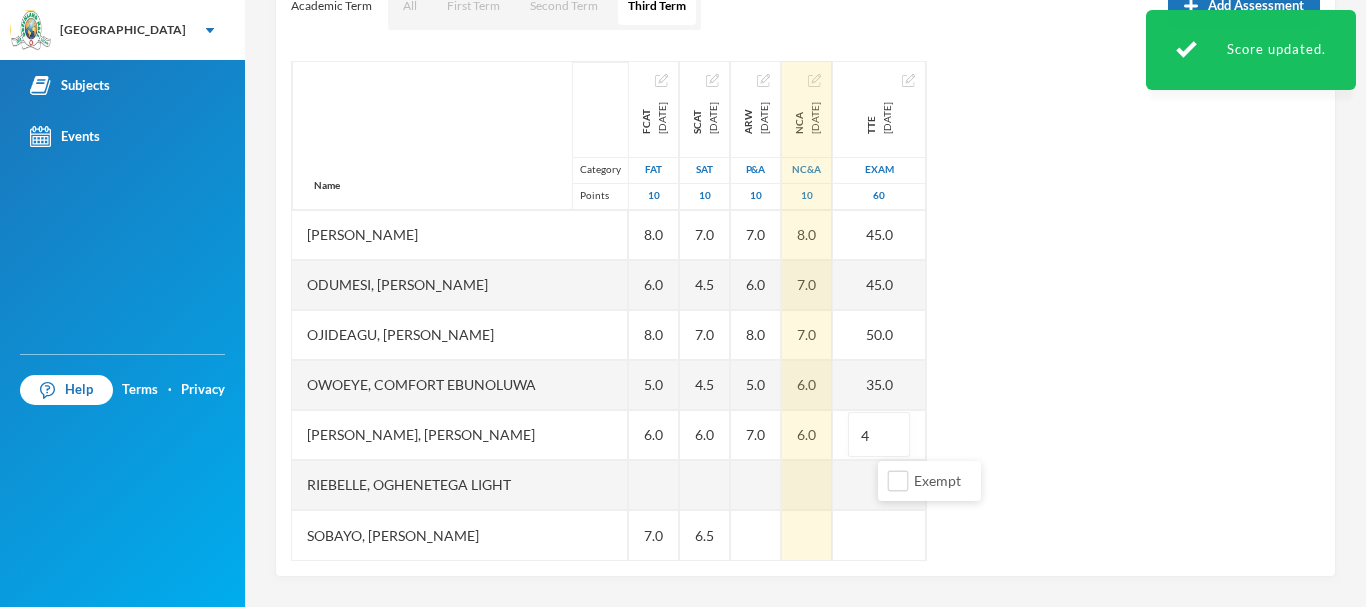 type on "49" 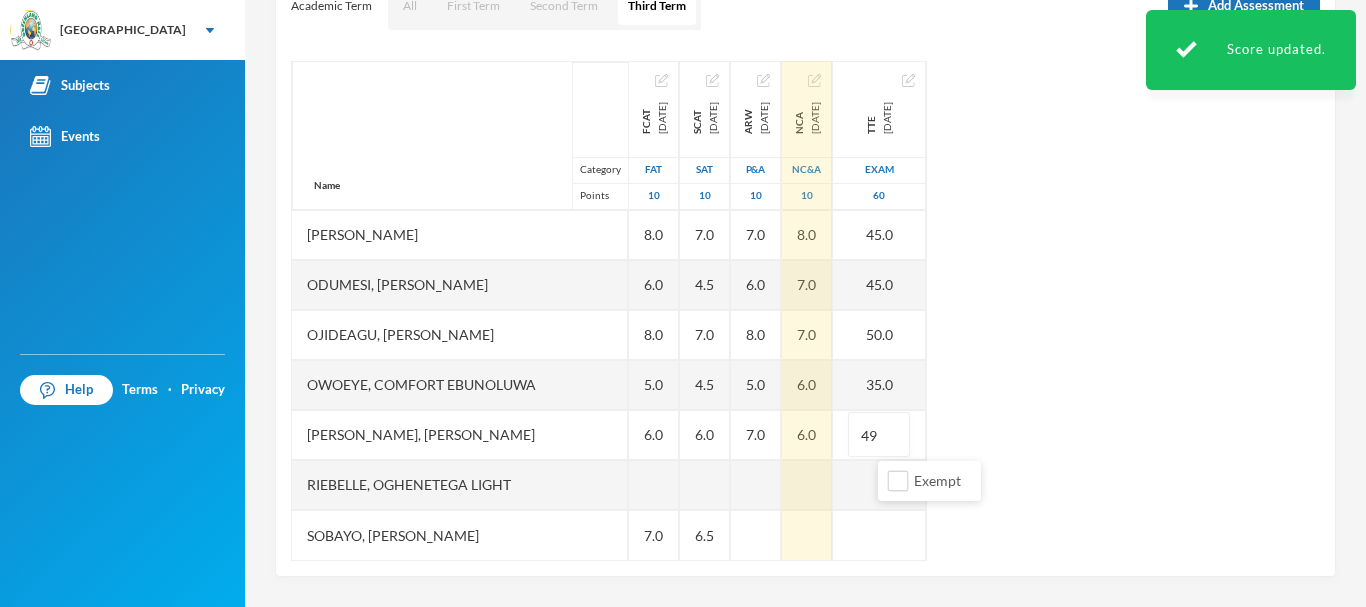 click on "Name   Category Points Adedipe, [PERSON_NAME], [PERSON_NAME], Toluwanimi [PERSON_NAME], [PERSON_NAME], [DEMOGRAPHIC_DATA] [PERSON_NAME], [PERSON_NAME] Irinyenikan, [PERSON_NAME] [PERSON_NAME], [PERSON_NAME], [PERSON_NAME] [PERSON_NAME], [PERSON_NAME], [PERSON_NAME] [PERSON_NAME], Comfort [PERSON_NAME], Ugochinyere [PERSON_NAME], Oghenetega Light Sobayo, Niniola Arabella FCAT [DATE] FAT 10 7.0 5.0 7.0 5.0 4.0 6.0 6.0 6.0 5.0 8.0 6.0 8.0 5.0 6.0 7.0 SCAT [DATE] 10 8.5 4.0 5.0 5.0 6.0 7.0 6.0 6.0 7.0 4.5 7.0 4.5 6.0 6.5 ARW [DATE] P&A 10 6.0 5.0 6.0 5.0 7.0 8.0 7.0 7.0 7.0 6.0 8.0 5.0 7.0 NCA [DATE] NC&A 10 6.0 6.0 5.0 6.0 6.0 9.0 8.0 6.0 8.0 7.0 7.0 6.0 6.0 TTE [DATE] Exam 60 37.0 26.0 39.0 35.0 43.0 40.0 EX 36.0 45.0 45.0 50.0 35.0 49" at bounding box center (805, 311) 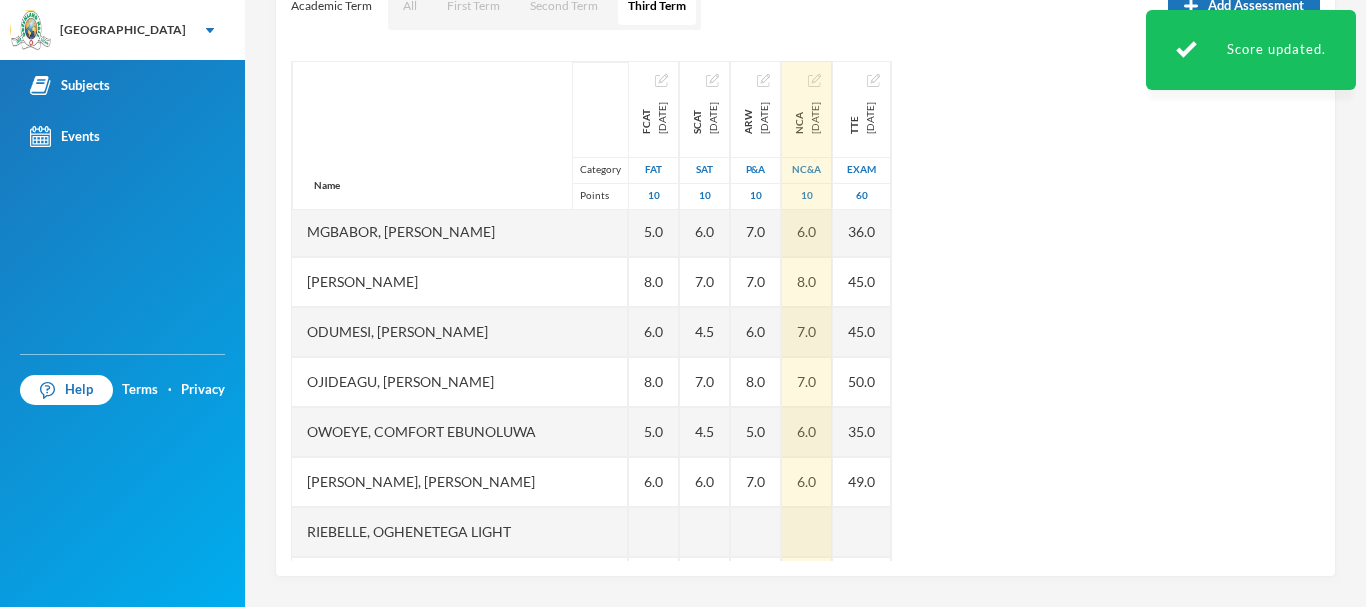 scroll, scrollTop: 451, scrollLeft: 0, axis: vertical 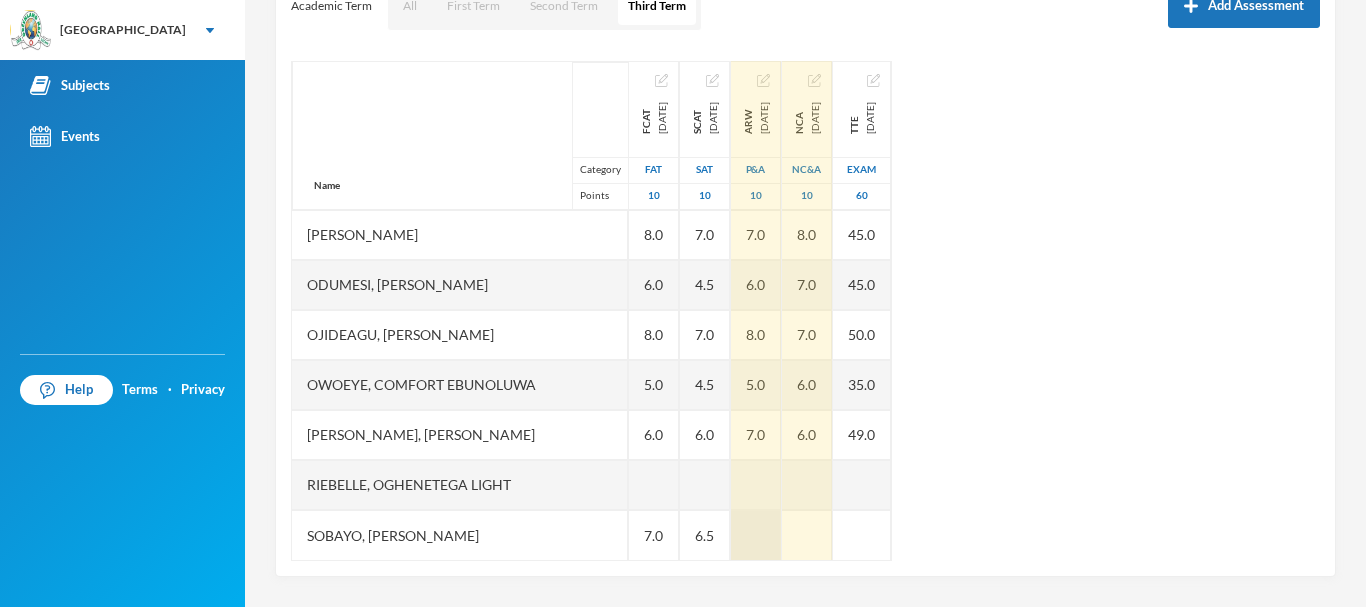 click at bounding box center [756, 535] 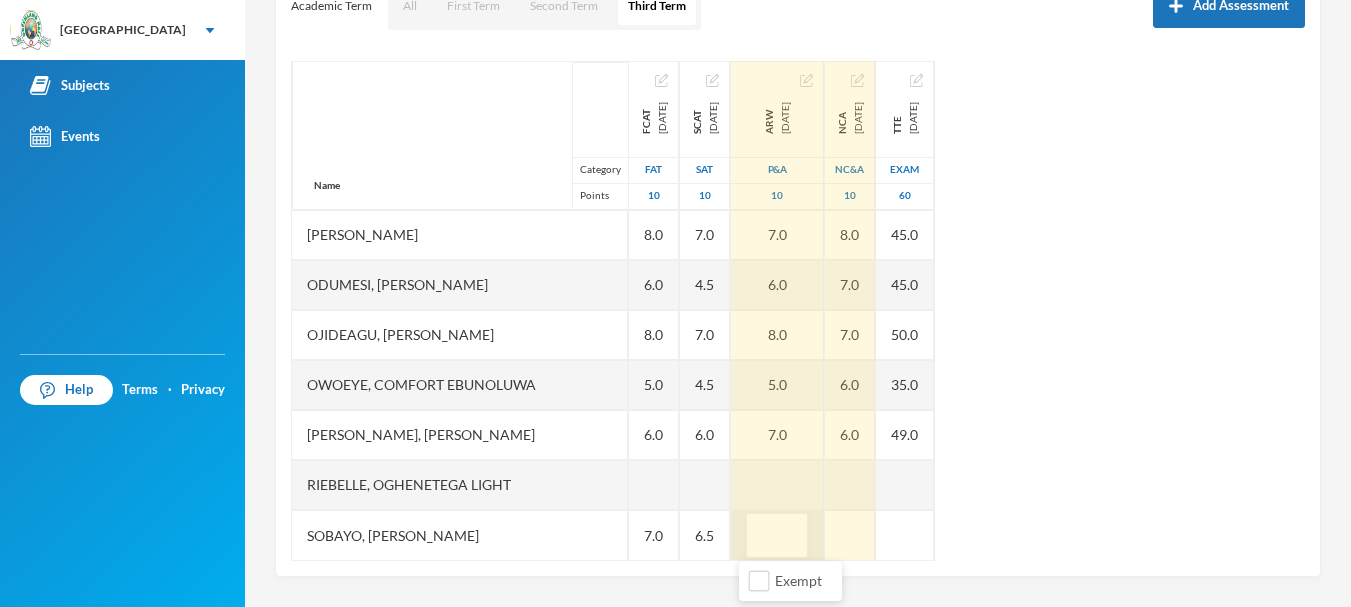 type on "7" 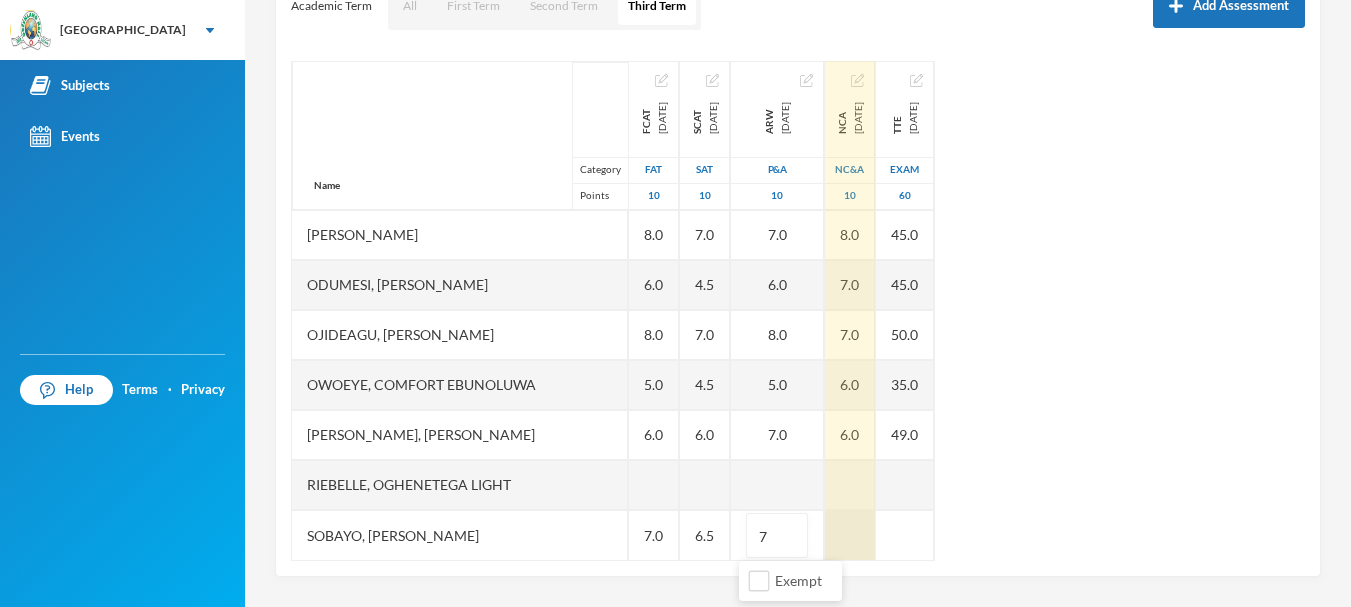 click at bounding box center (850, 535) 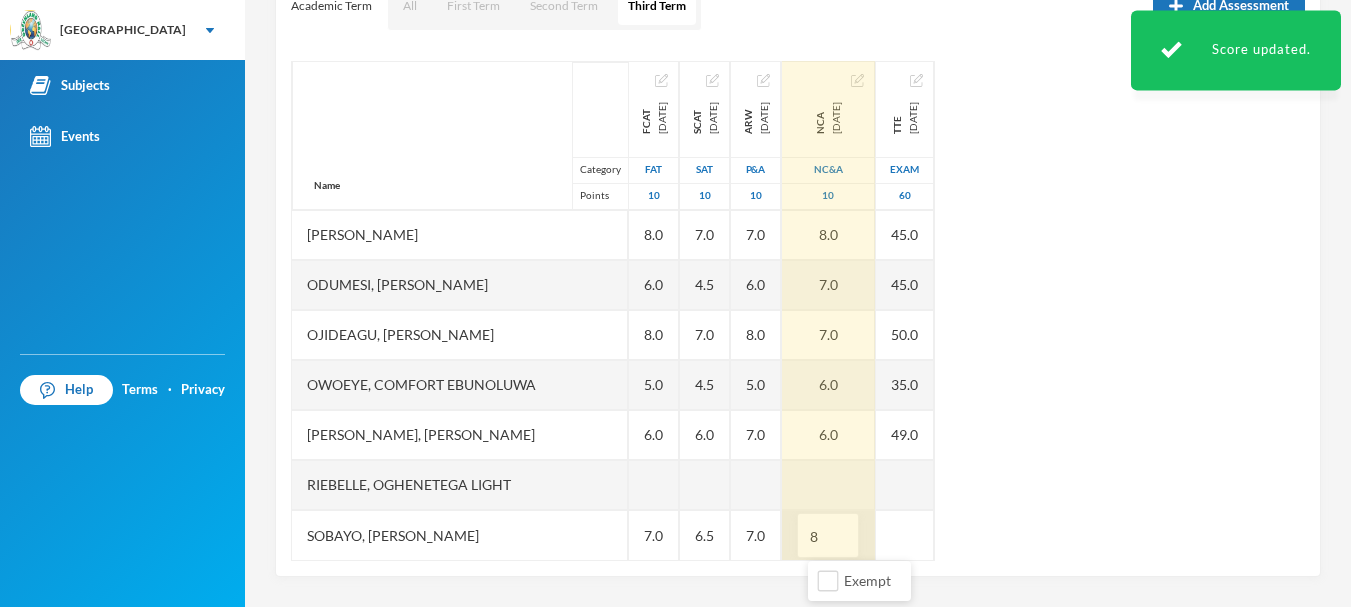 drag, startPoint x: 835, startPoint y: 534, endPoint x: 813, endPoint y: 535, distance: 22.022715 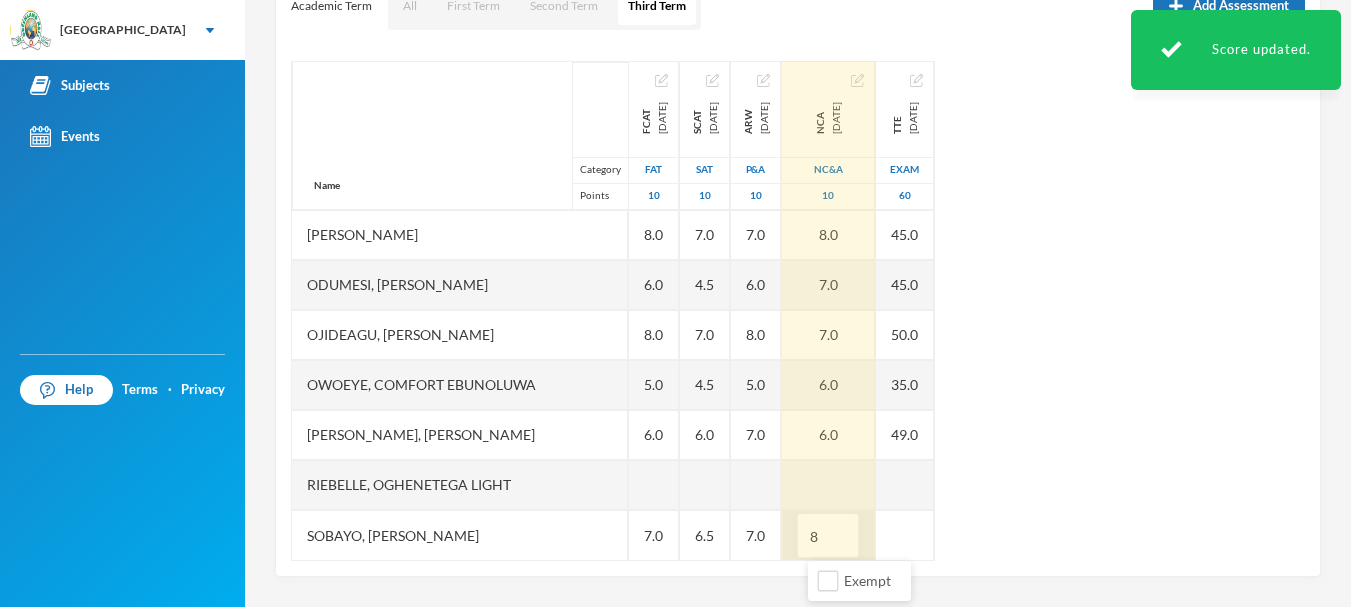 type on "9" 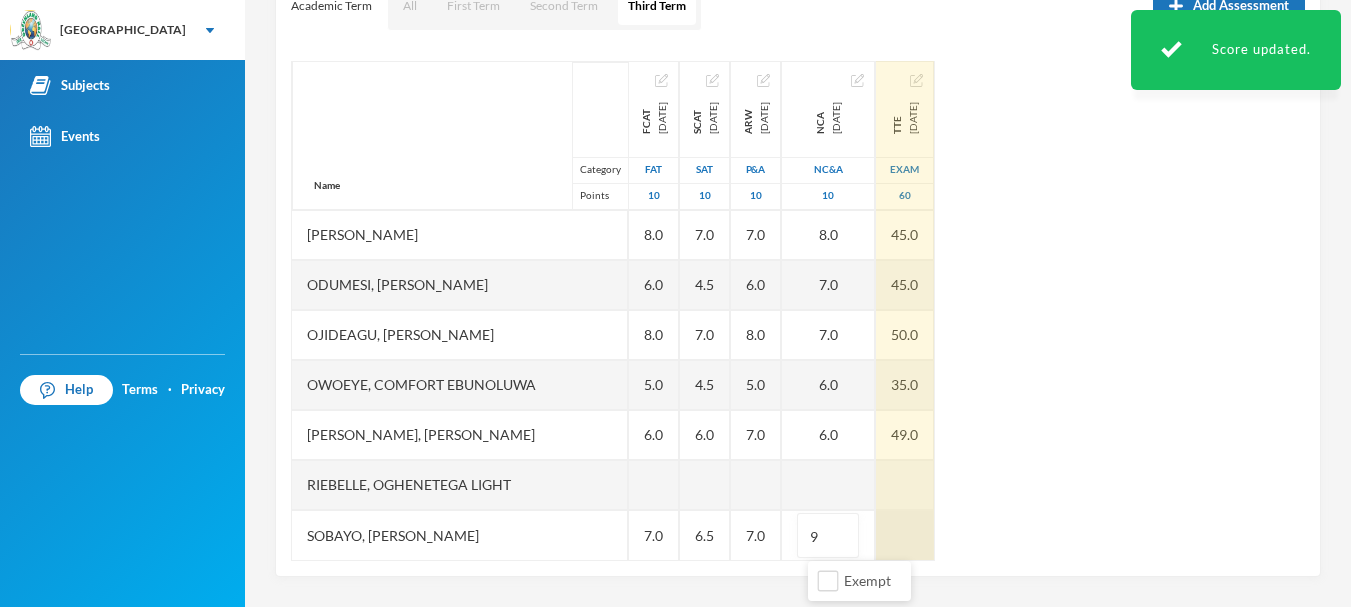 click at bounding box center [905, 535] 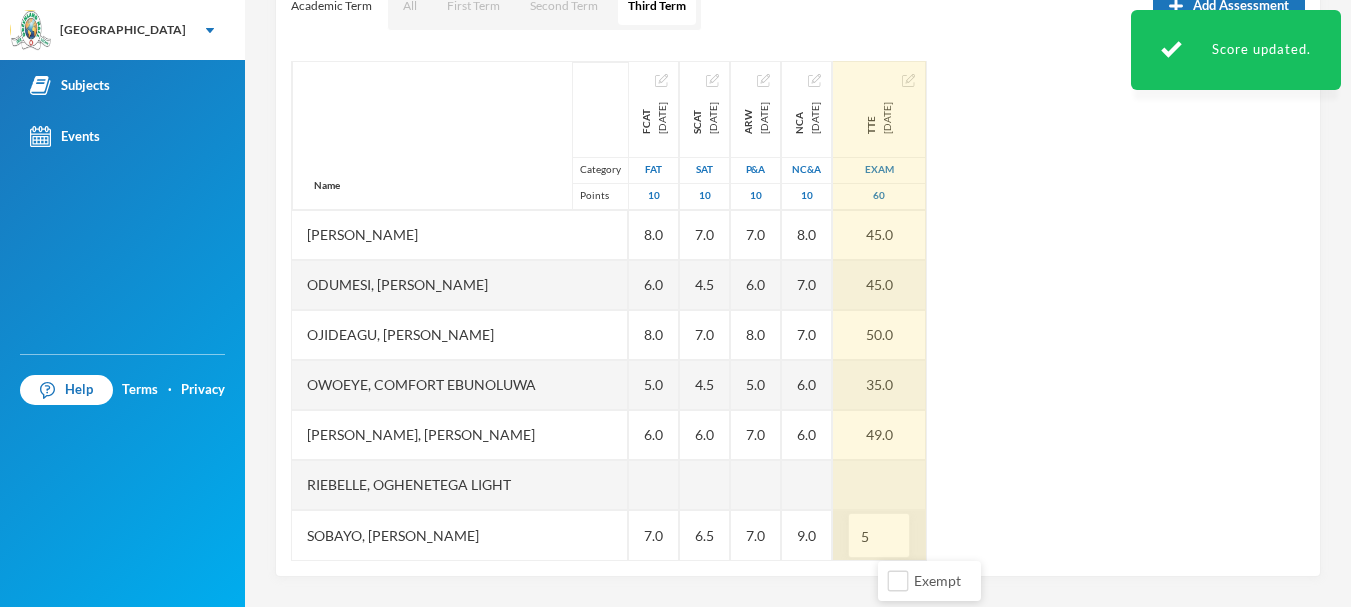 type 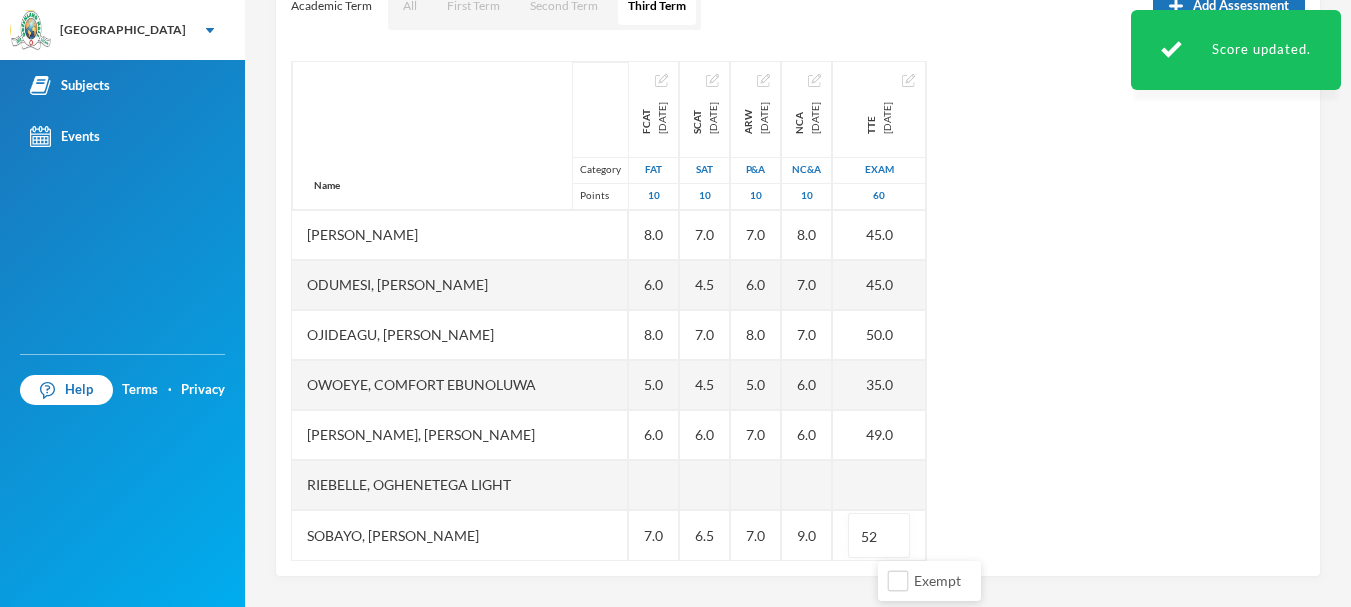 click on "Name   Category Points Adedipe, [PERSON_NAME], [PERSON_NAME], Toluwanimi [PERSON_NAME], [PERSON_NAME], [DEMOGRAPHIC_DATA] [PERSON_NAME], [PERSON_NAME] Irinyenikan, [PERSON_NAME] [PERSON_NAME], [PERSON_NAME], [PERSON_NAME] [PERSON_NAME], [PERSON_NAME], [PERSON_NAME] [PERSON_NAME], Comfort [PERSON_NAME], Ugochinyere [PERSON_NAME], Oghenetega Light Sobayo, Niniola Arabella FCAT [DATE] FAT 10 7.0 5.0 7.0 5.0 4.0 6.0 6.0 6.0 5.0 8.0 6.0 8.0 5.0 6.0 7.0 SCAT [DATE] 10 8.5 4.0 5.0 5.0 6.0 7.0 6.0 6.0 7.0 4.5 7.0 4.5 6.0 6.5 ARW [DATE] P&A 10 6.0 5.0 6.0 5.0 7.0 8.0 7.0 7.0 7.0 6.0 8.0 5.0 7.0 7.0 NCA [DATE] NC&A 10 6.0 6.0 5.0 6.0 6.0 9.0 8.0 6.0 8.0 7.0 7.0 6.0 6.0 9.0 TTE [DATE] Exam 60 37.0 26.0 39.0 35.0 43.0 40.0 EX 36.0 45.0 45.0 50.0 35.0 49.0 52" at bounding box center (798, 311) 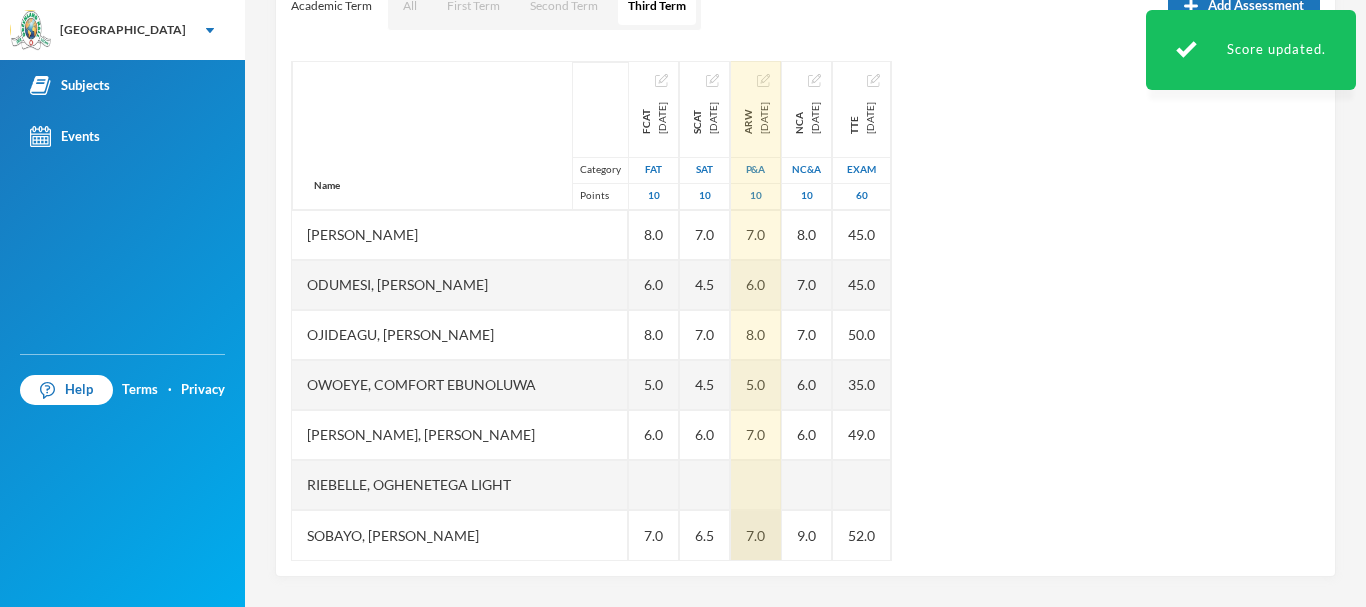 drag, startPoint x: 767, startPoint y: 530, endPoint x: 733, endPoint y: 530, distance: 34 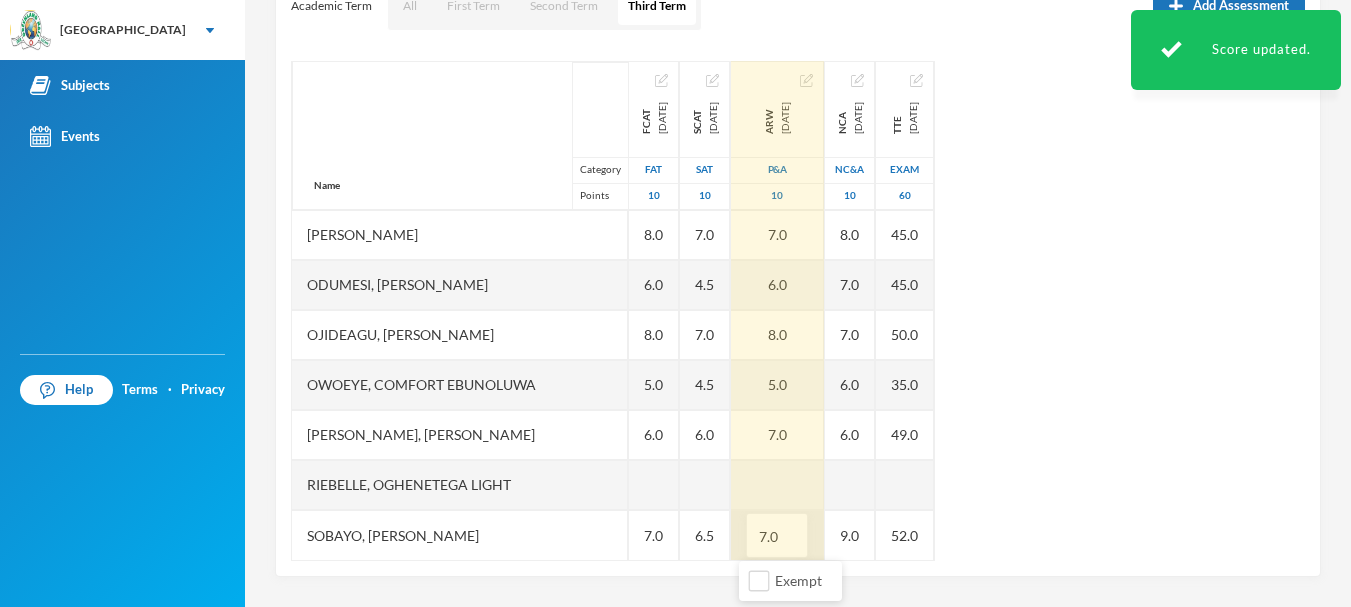 click on "7.0" at bounding box center (777, 536) 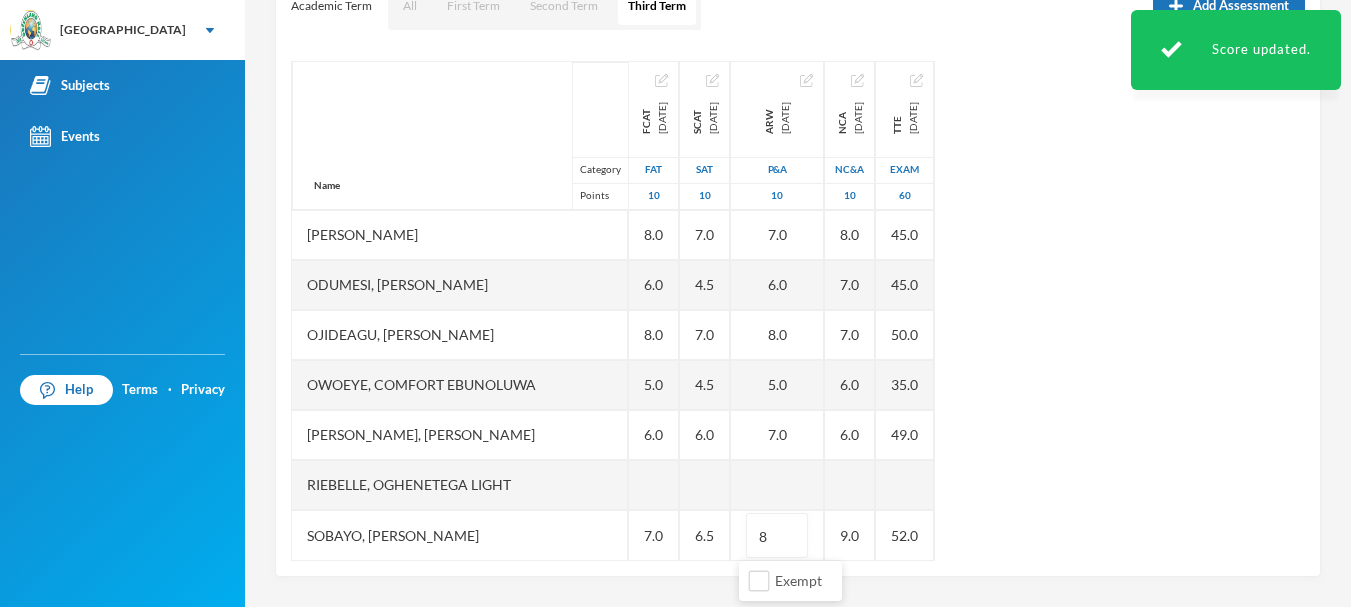 click on "Name   Category Points Adedipe, [PERSON_NAME], [PERSON_NAME], Toluwanimi [PERSON_NAME], [PERSON_NAME], [DEMOGRAPHIC_DATA] [PERSON_NAME], [PERSON_NAME] Irinyenikan, [PERSON_NAME] [PERSON_NAME], [PERSON_NAME], [PERSON_NAME] [PERSON_NAME], [PERSON_NAME], [PERSON_NAME] [PERSON_NAME], Comfort [PERSON_NAME], Ugochinyere [PERSON_NAME], Oghenetega Light Sobayo, Niniola Arabella FCAT [DATE] FAT 10 7.0 5.0 7.0 5.0 4.0 6.0 6.0 6.0 5.0 8.0 6.0 8.0 5.0 6.0 7.0 SCAT [DATE] 10 8.5 4.0 5.0 5.0 6.0 7.0 6.0 6.0 7.0 4.5 7.0 4.5 6.0 6.5 ARW [DATE] P&A 10 6.0 5.0 6.0 5.0 7.0 8.0 7.0 7.0 7.0 6.0 8.0 5.0 7.0 8 NCA [DATE] NC&A 10 6.0 6.0 5.0 6.0 6.0 9.0 8.0 6.0 8.0 7.0 7.0 6.0 6.0 9.0 TTE [DATE] Exam 60 37.0 26.0 39.0 35.0 43.0 40.0 EX 36.0 45.0 45.0 50.0 35.0 49.0 52.0" at bounding box center [798, 311] 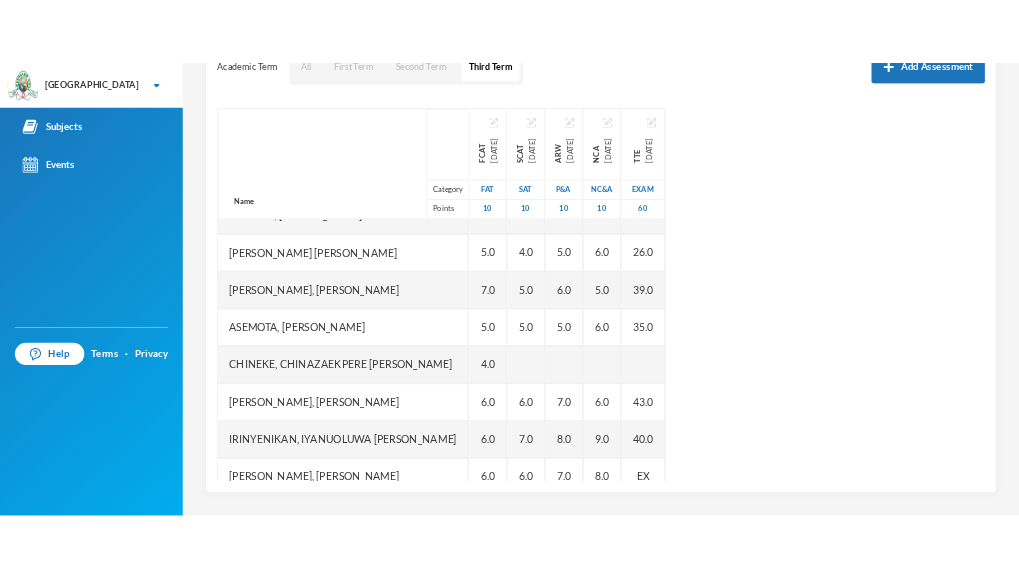 scroll, scrollTop: 0, scrollLeft: 0, axis: both 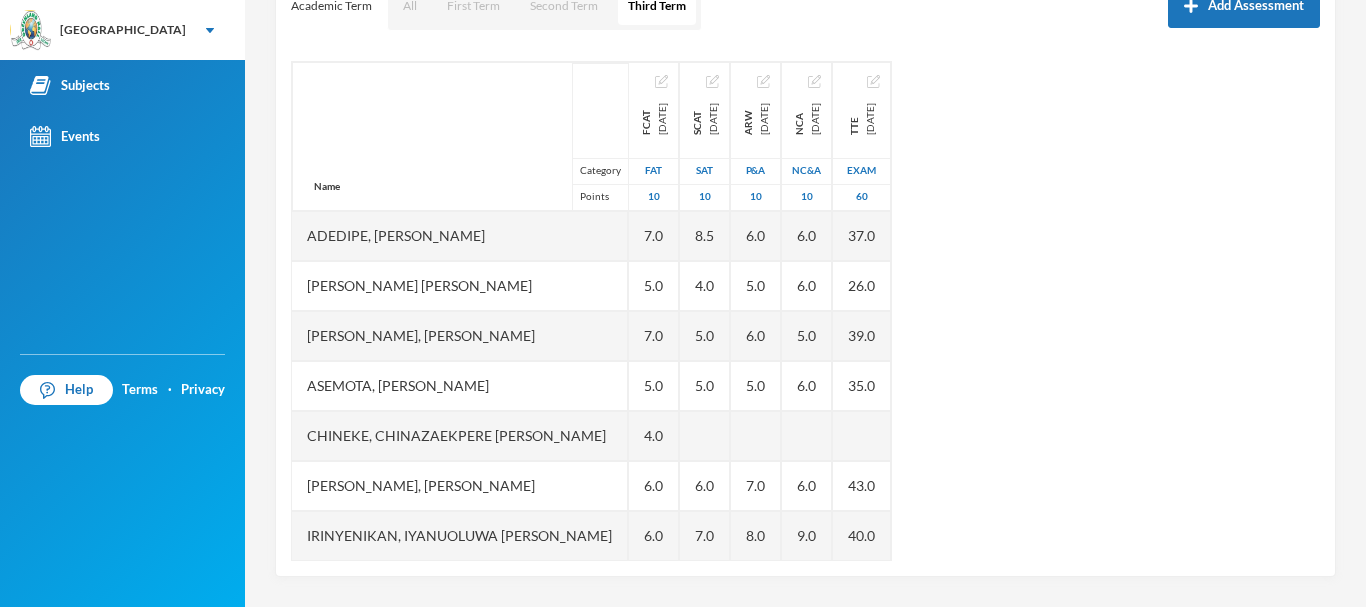 drag, startPoint x: 1285, startPoint y: 270, endPoint x: 1265, endPoint y: 338, distance: 70.88018 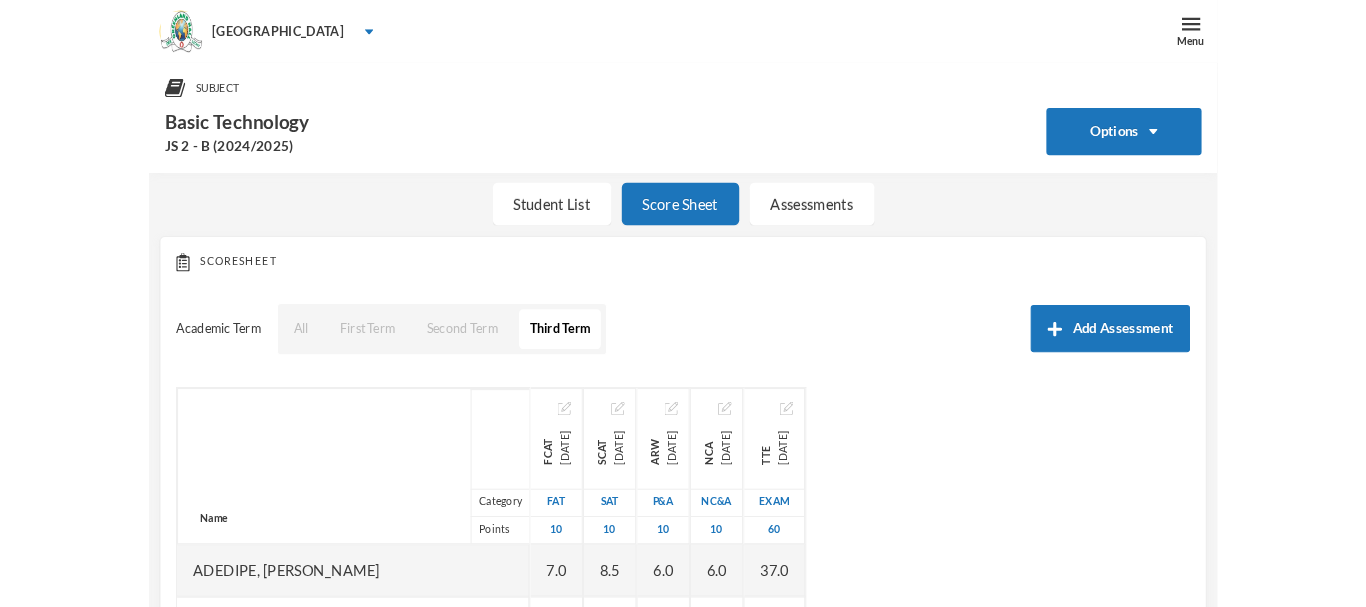 scroll, scrollTop: 0, scrollLeft: 0, axis: both 